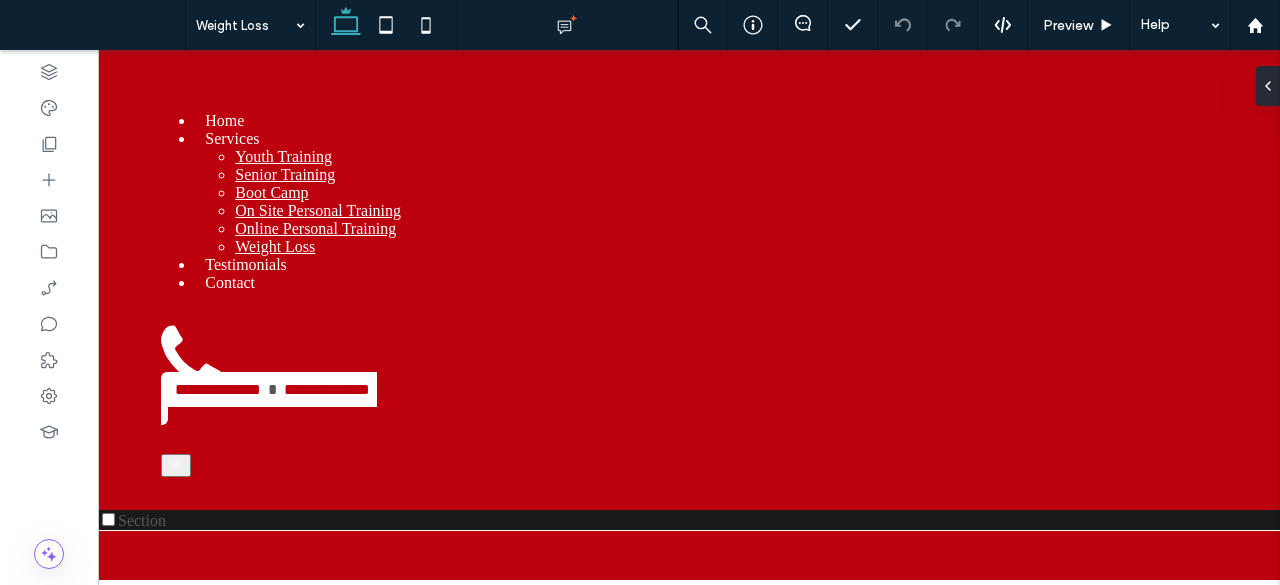 scroll, scrollTop: 0, scrollLeft: 0, axis: both 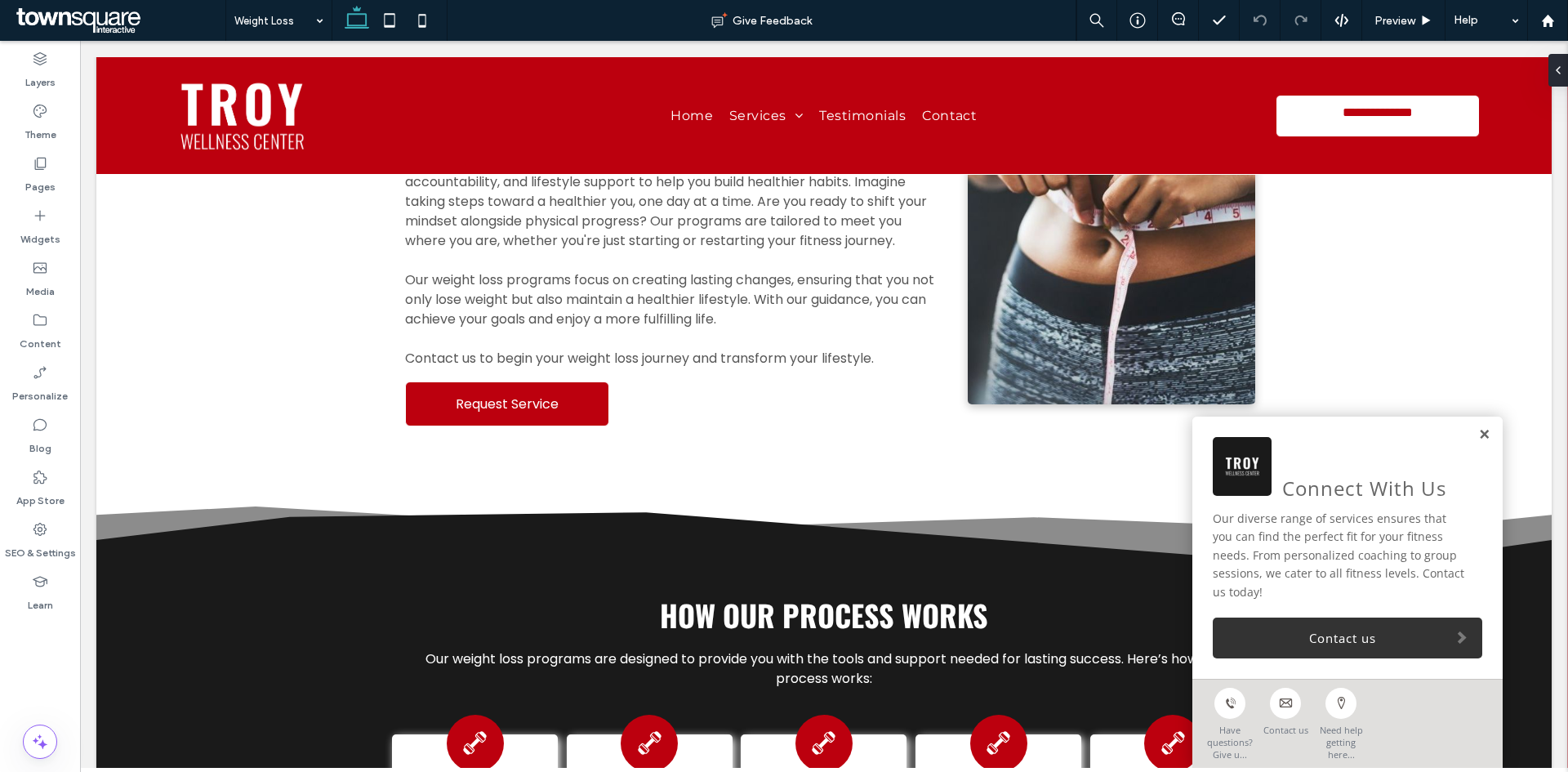 click at bounding box center (1484, 435) 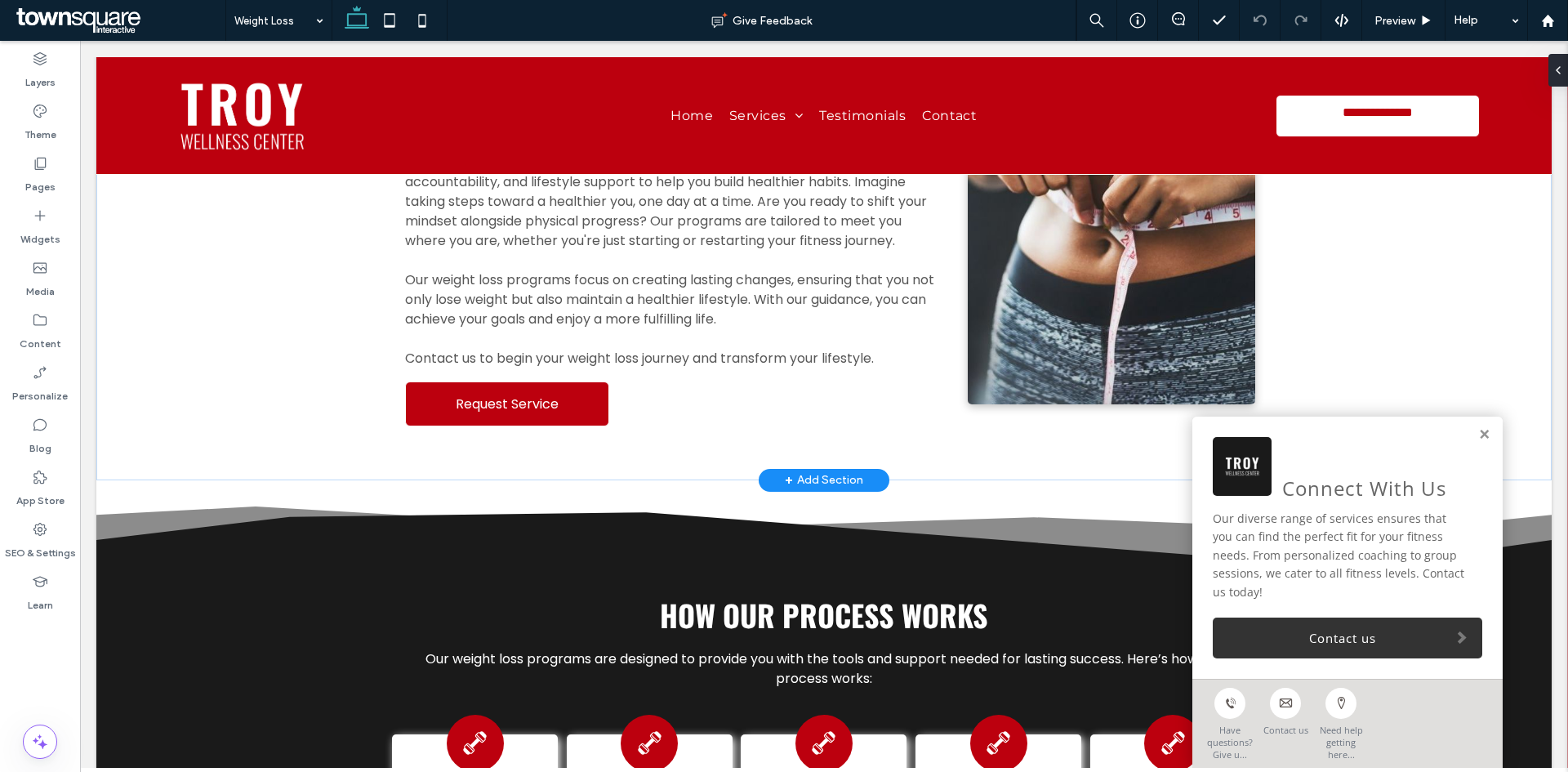 drag, startPoint x: 1477, startPoint y: 453, endPoint x: 1241, endPoint y: 343, distance: 260.3767 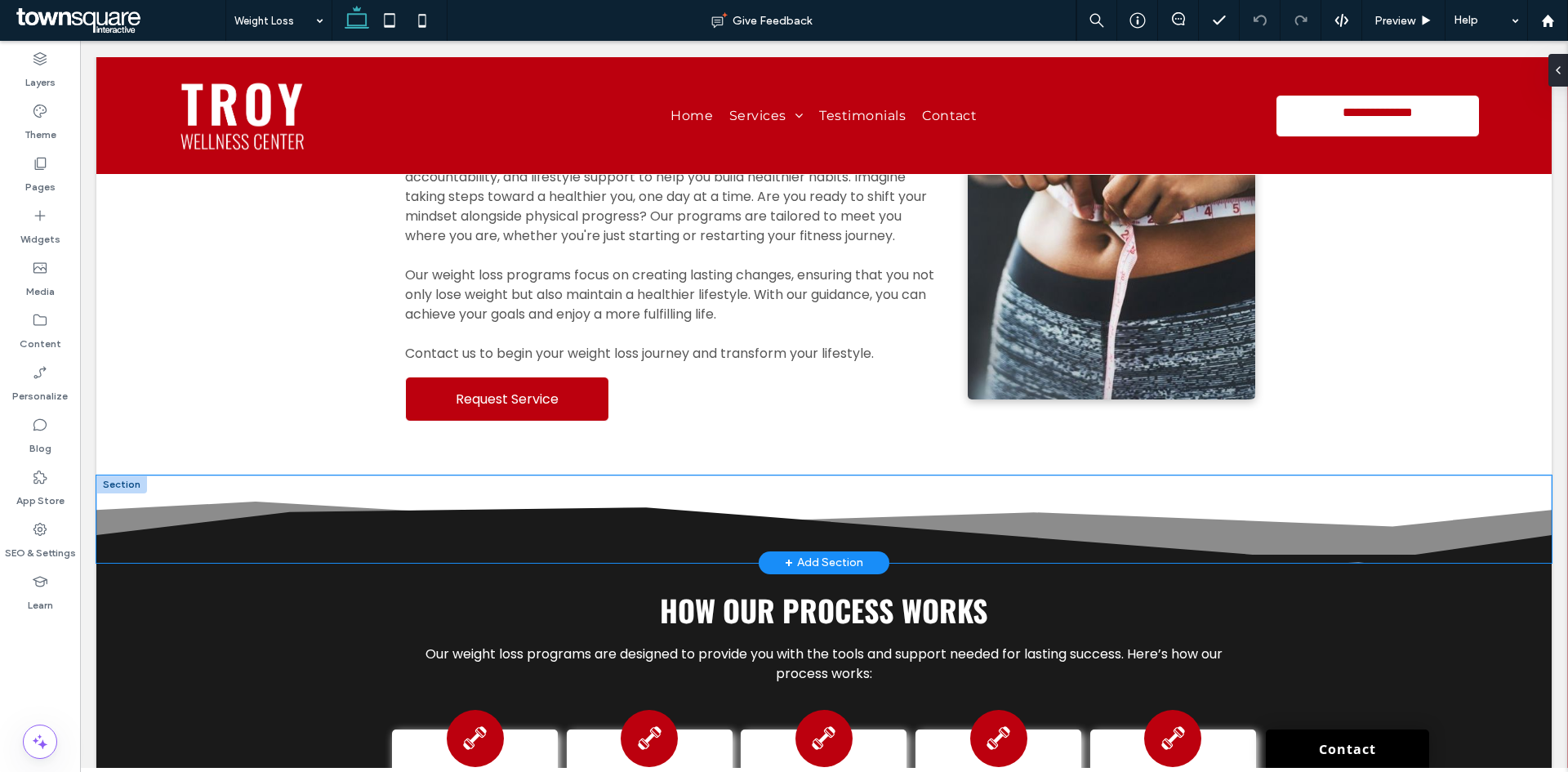 scroll, scrollTop: 490, scrollLeft: 0, axis: vertical 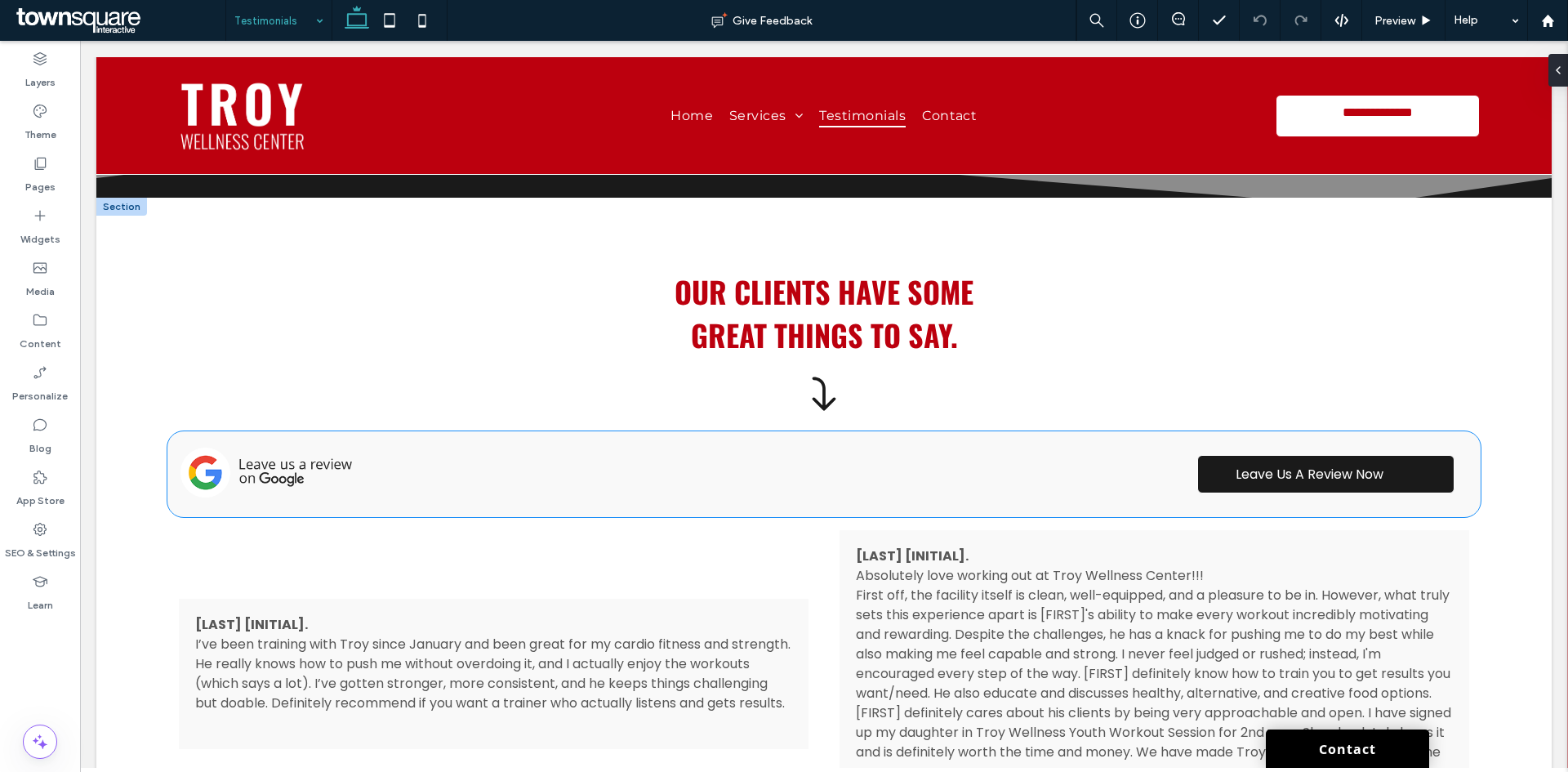 click on "Leave Us A Review Now" at bounding box center [1309, 474] 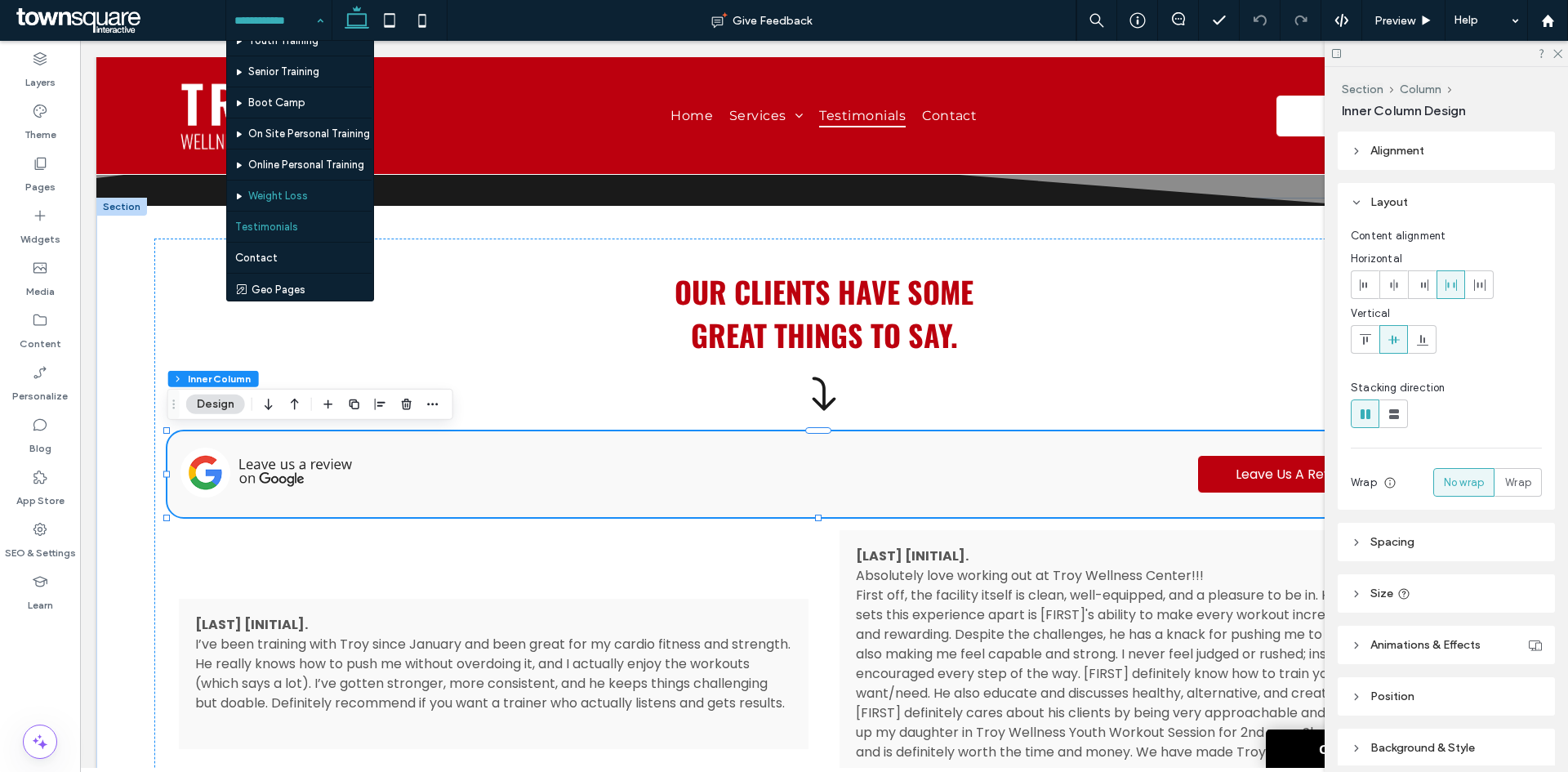 scroll, scrollTop: 49, scrollLeft: 0, axis: vertical 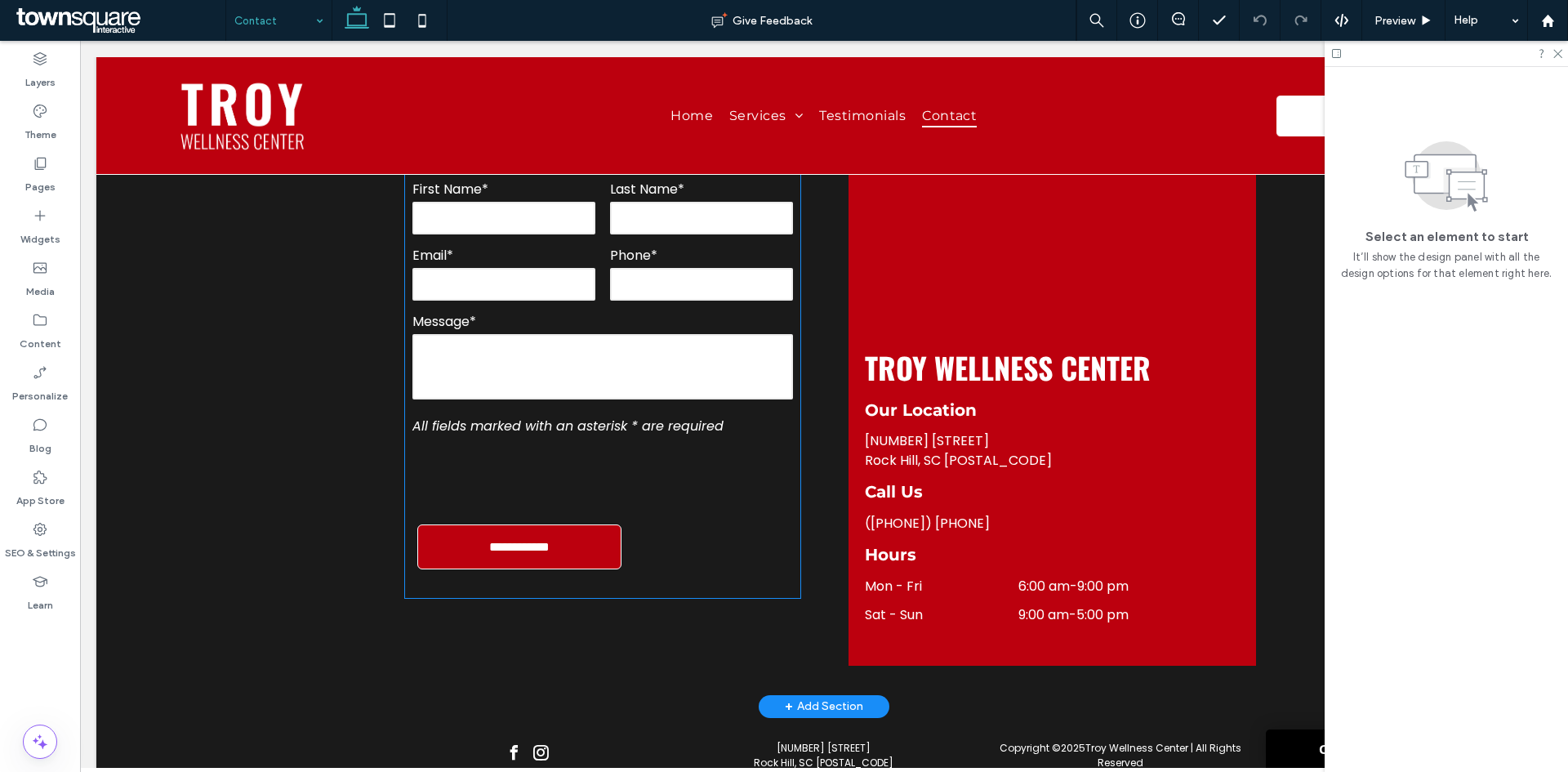 click on "**********" at bounding box center (603, 378) 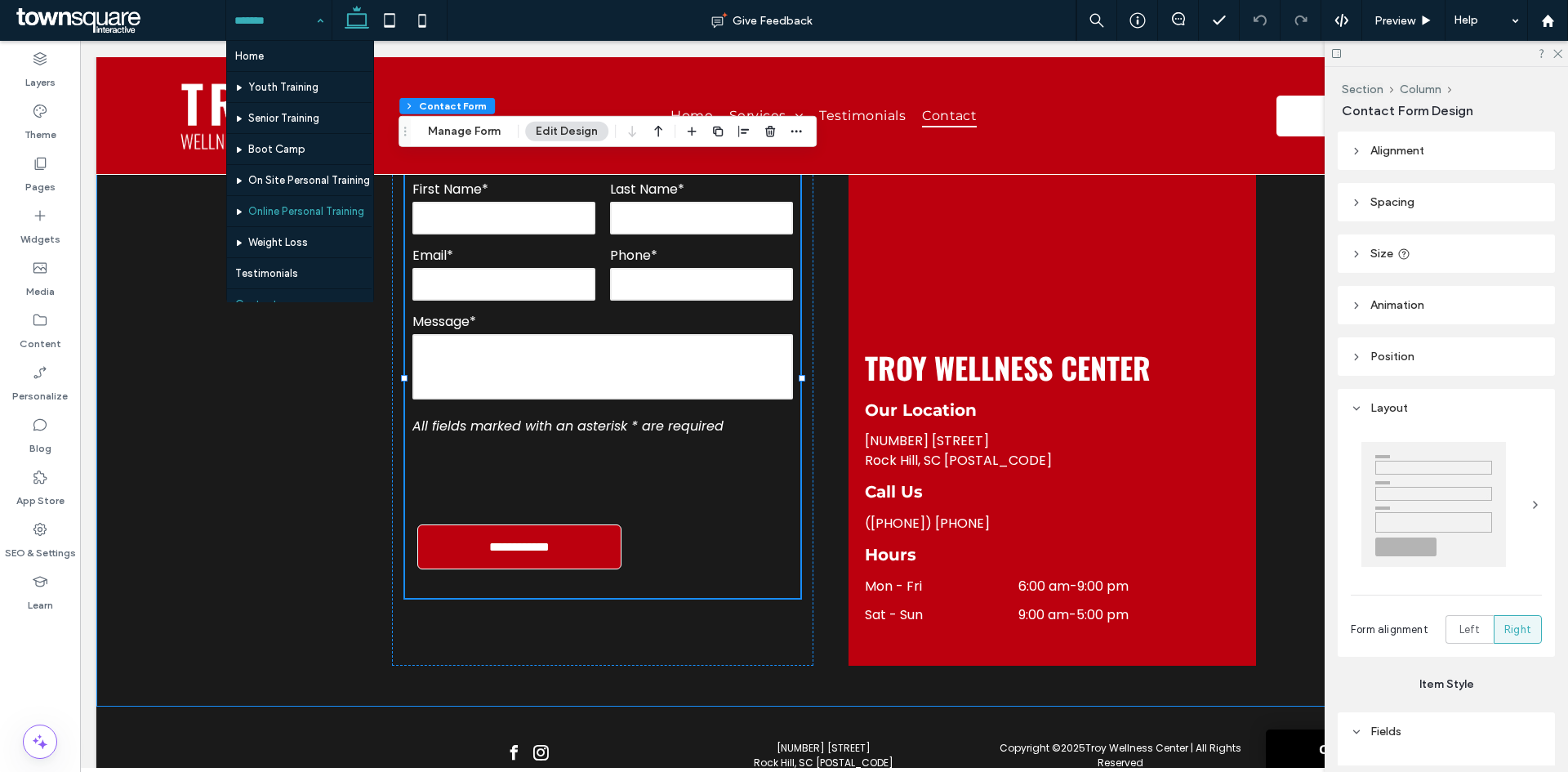 type on "*" 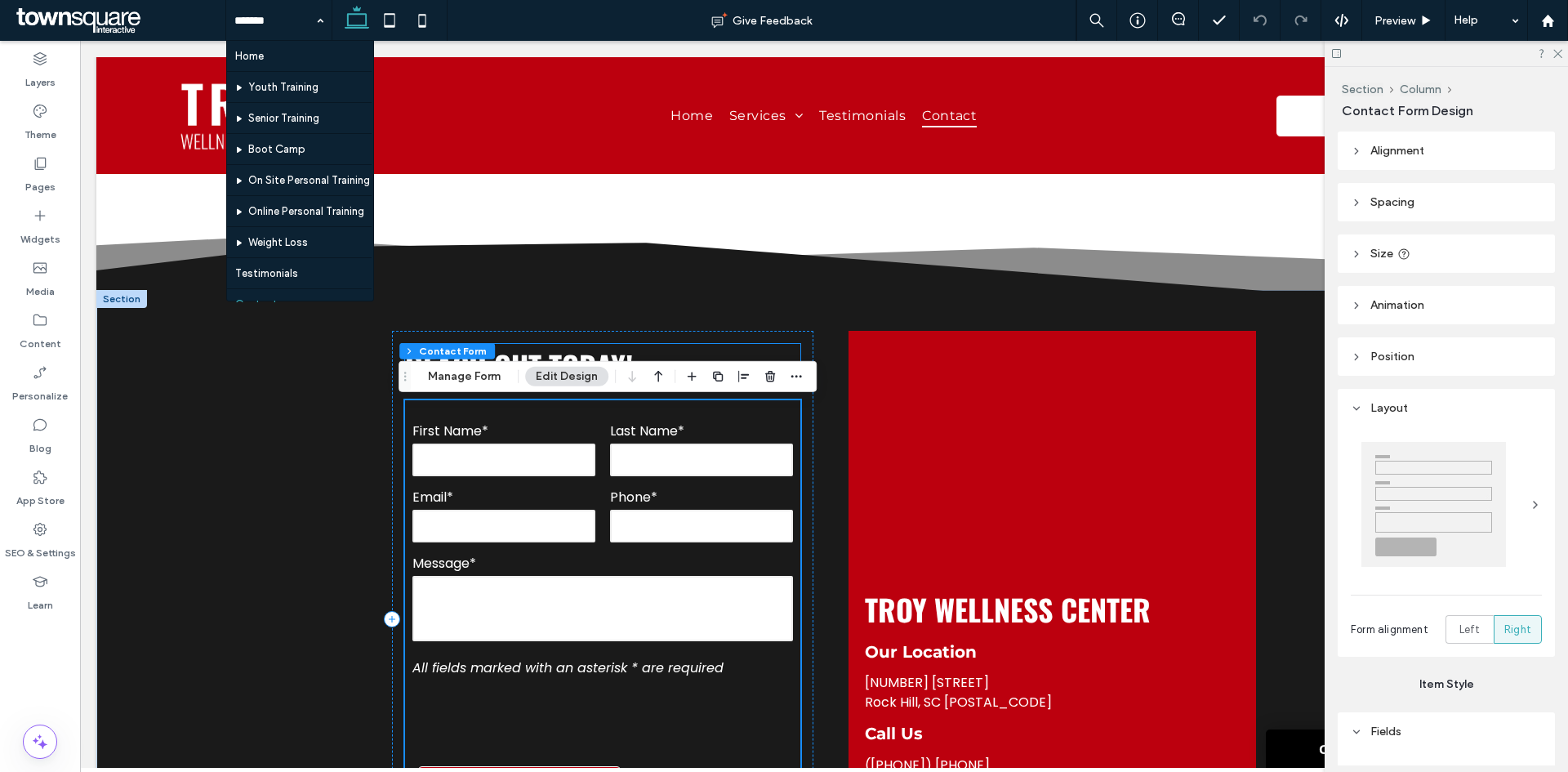 scroll, scrollTop: 253, scrollLeft: 0, axis: vertical 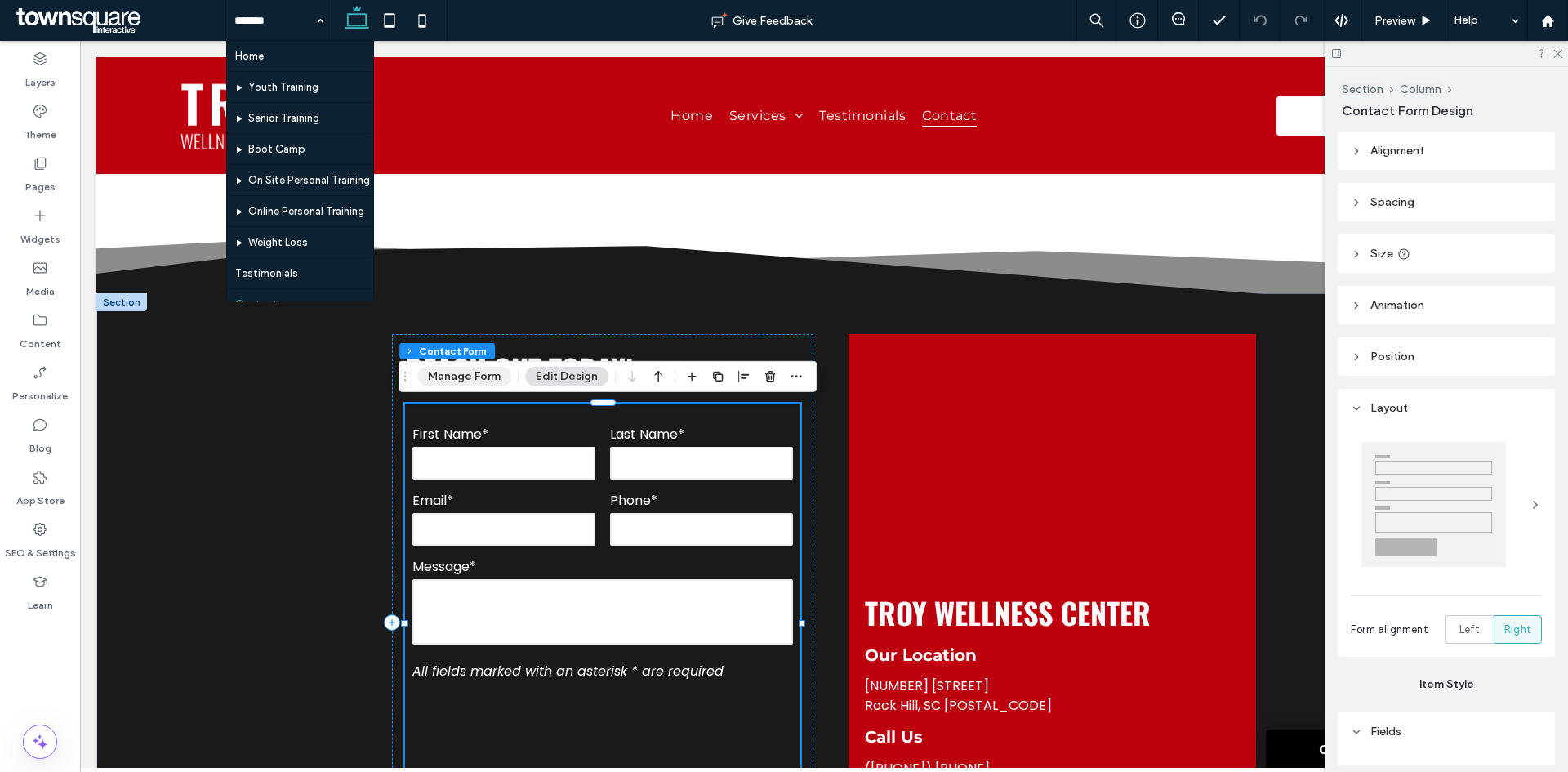 click on "Manage Form" at bounding box center (464, 377) 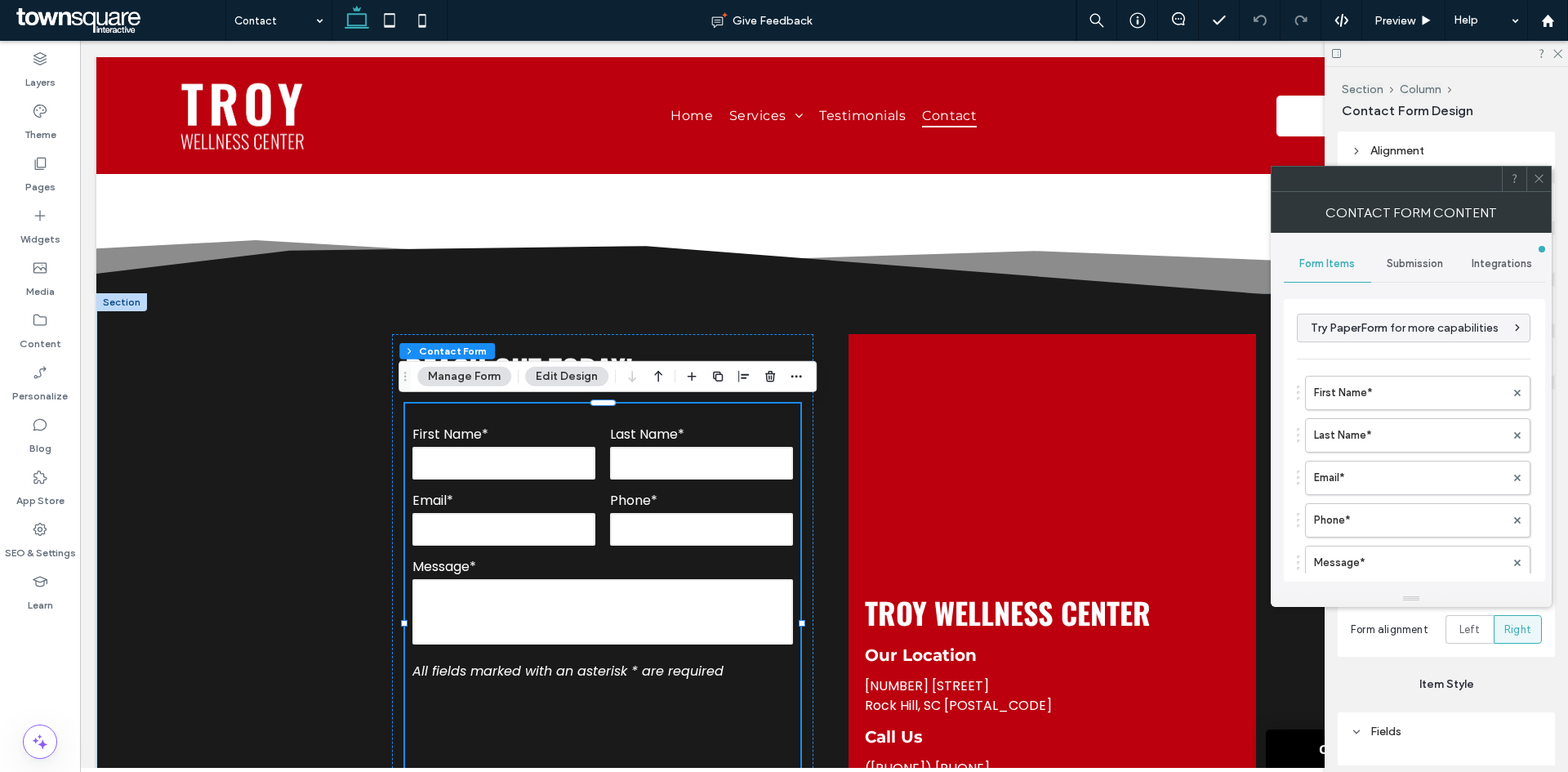 click on "Submission" at bounding box center (1414, 264) 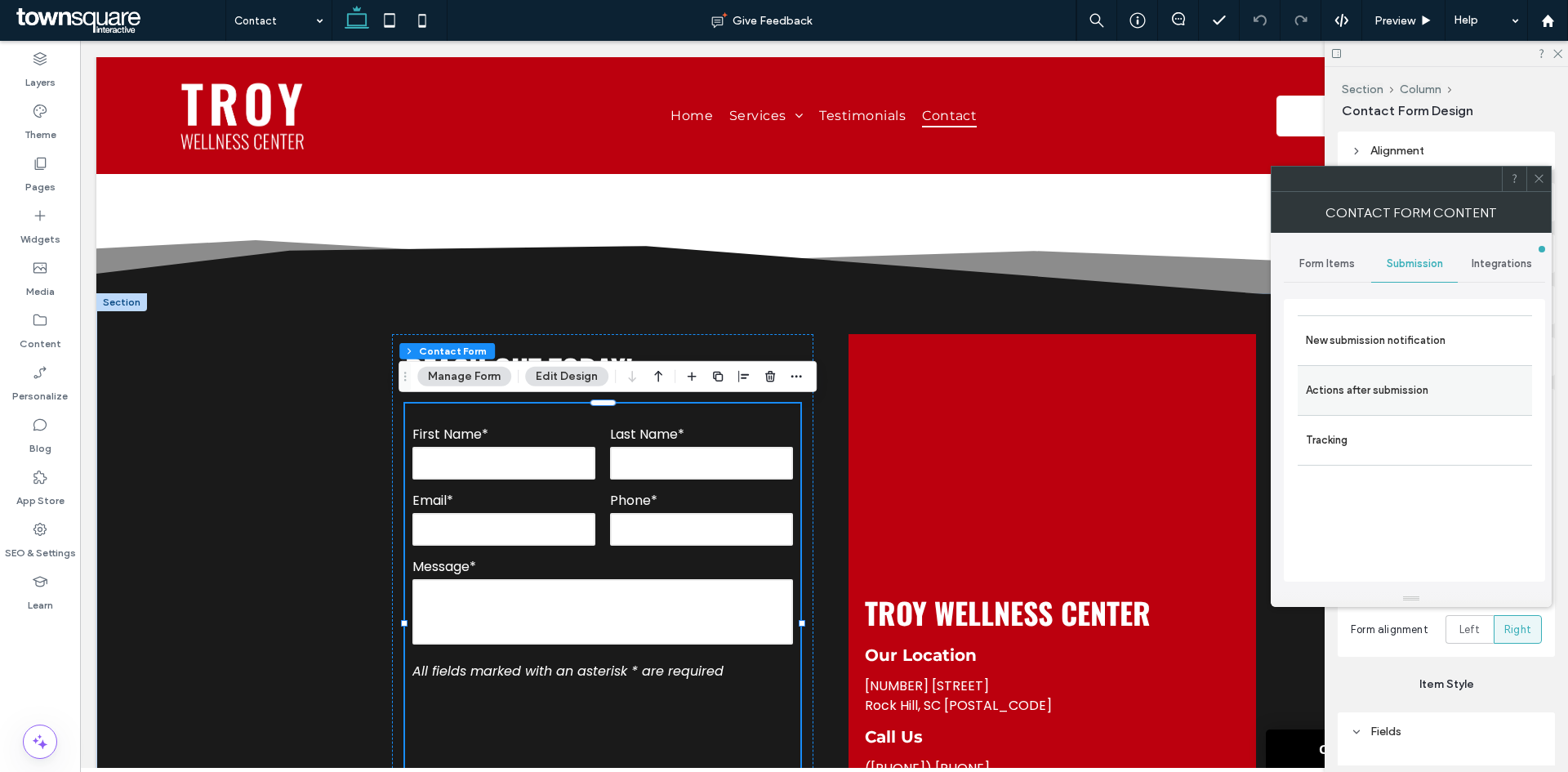 click on "Actions after submission" at bounding box center (1414, 390) 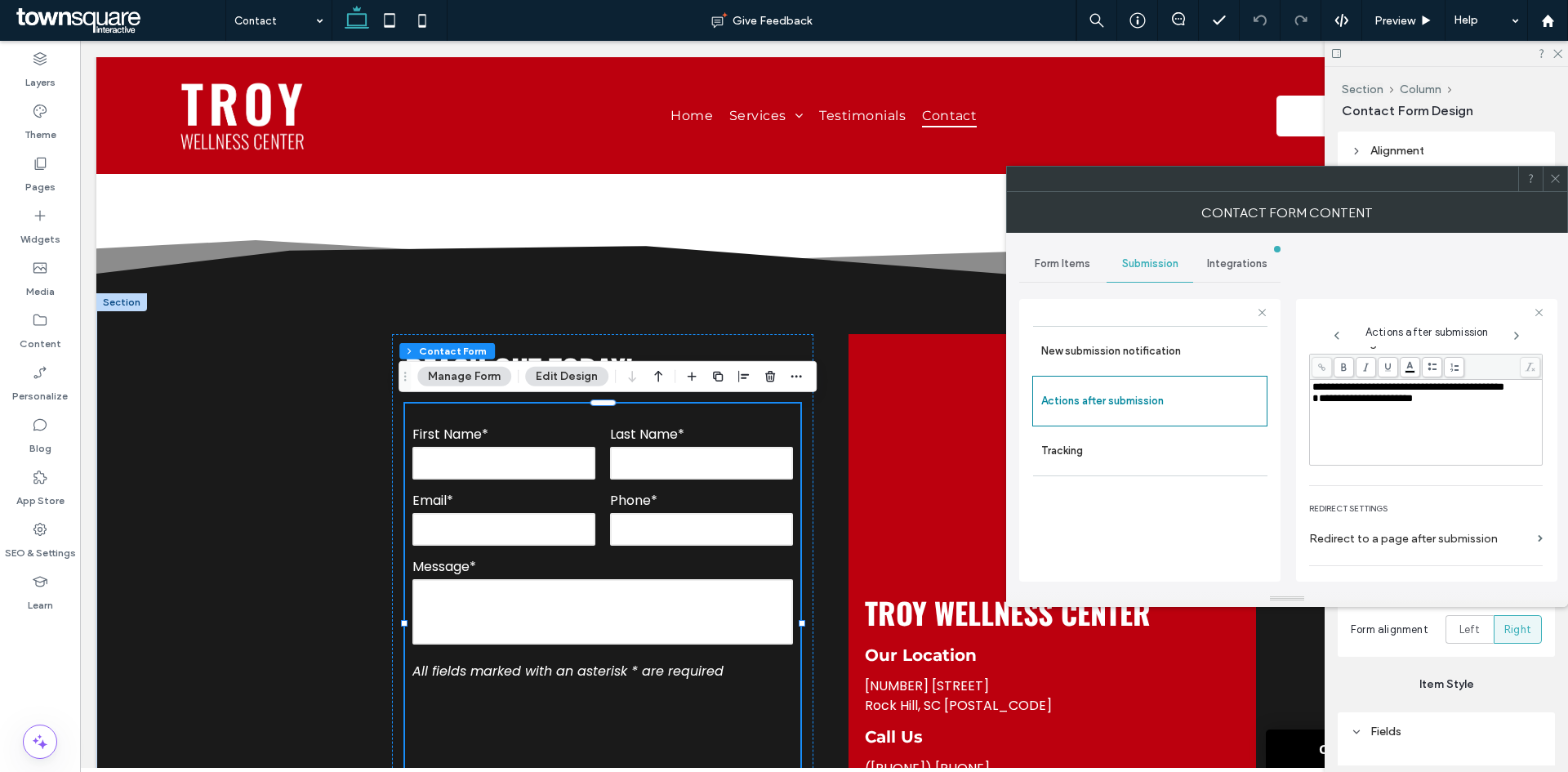scroll, scrollTop: 282, scrollLeft: 0, axis: vertical 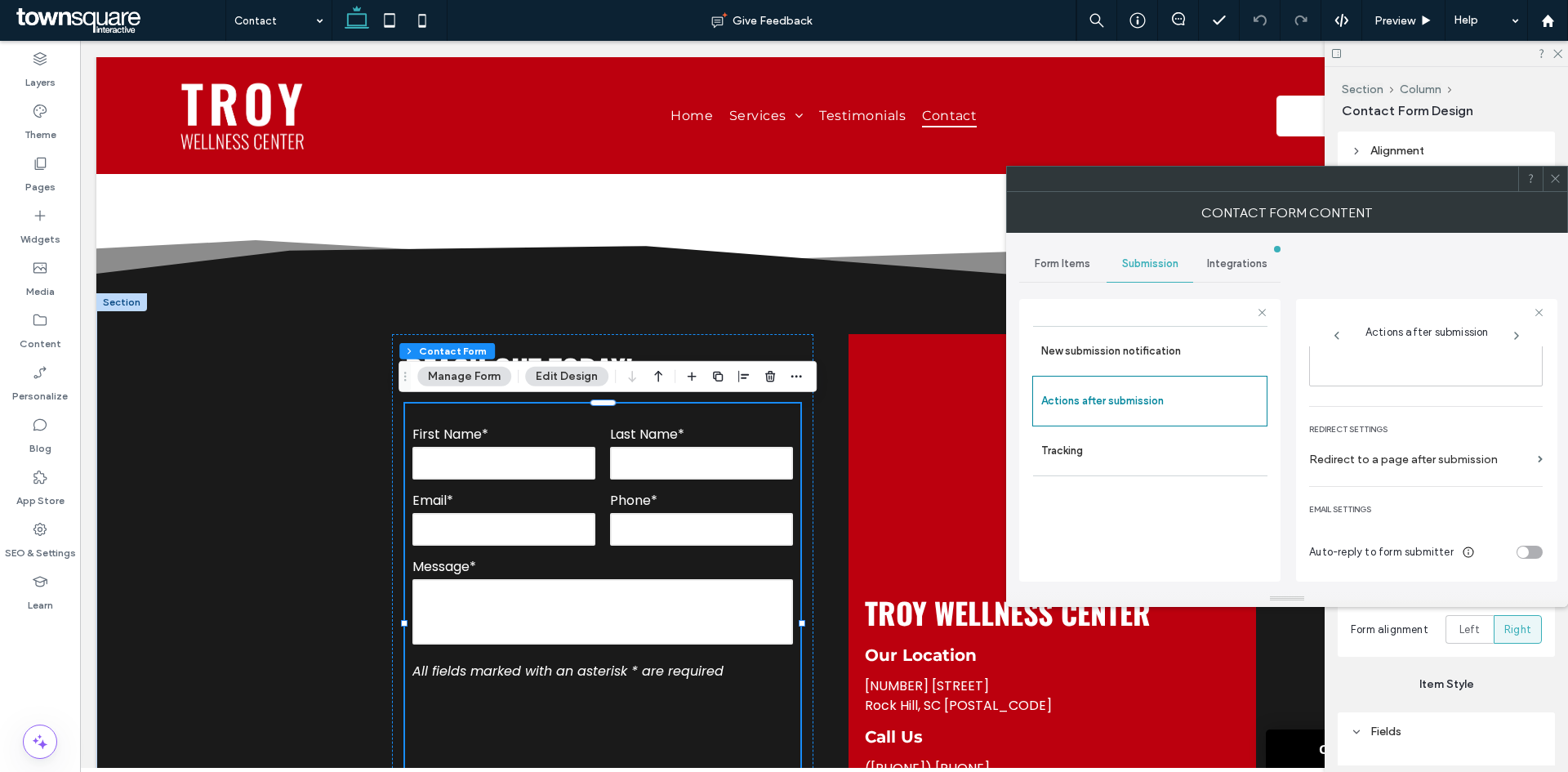 click 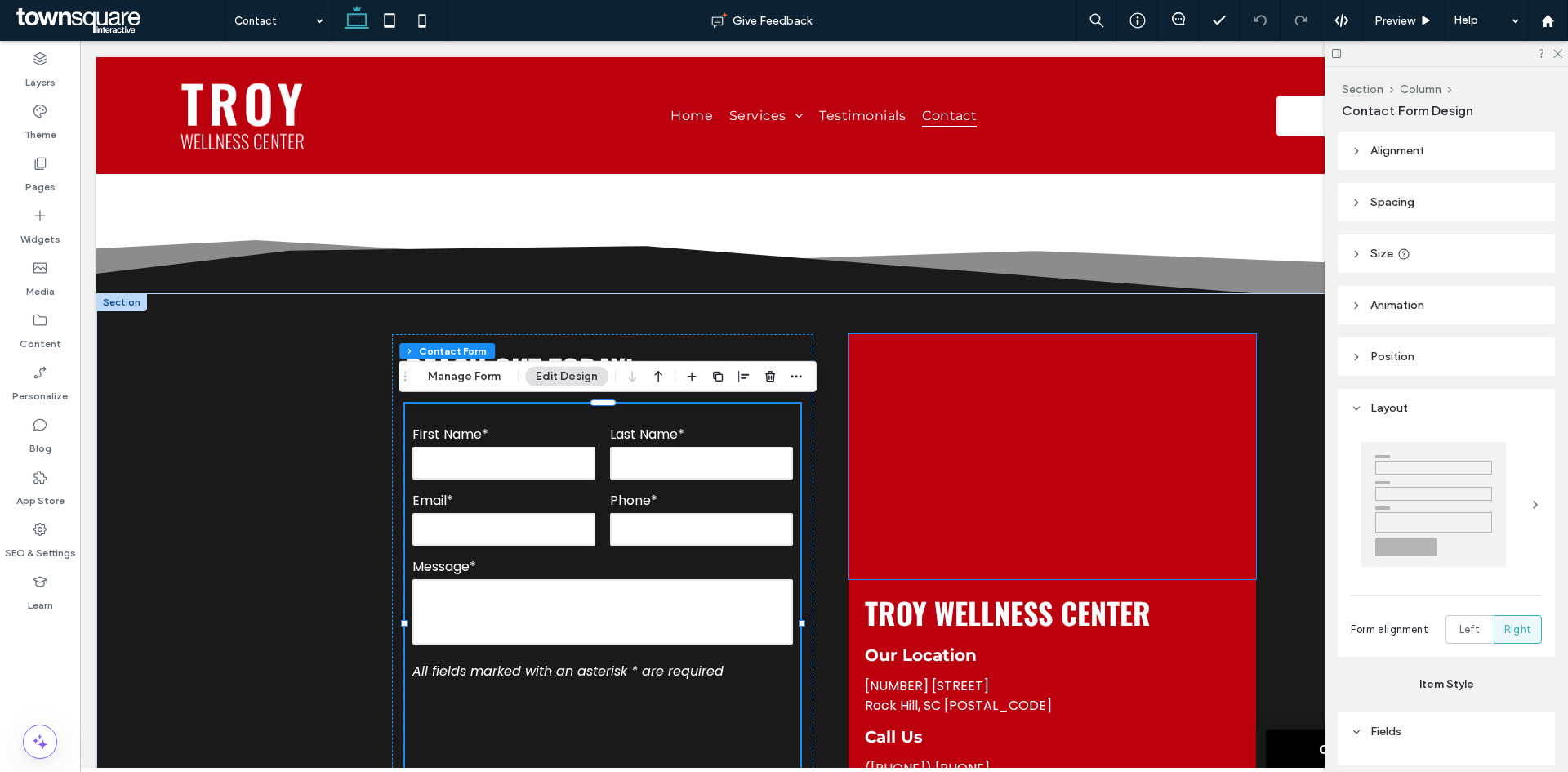 click at bounding box center [1052, 457] 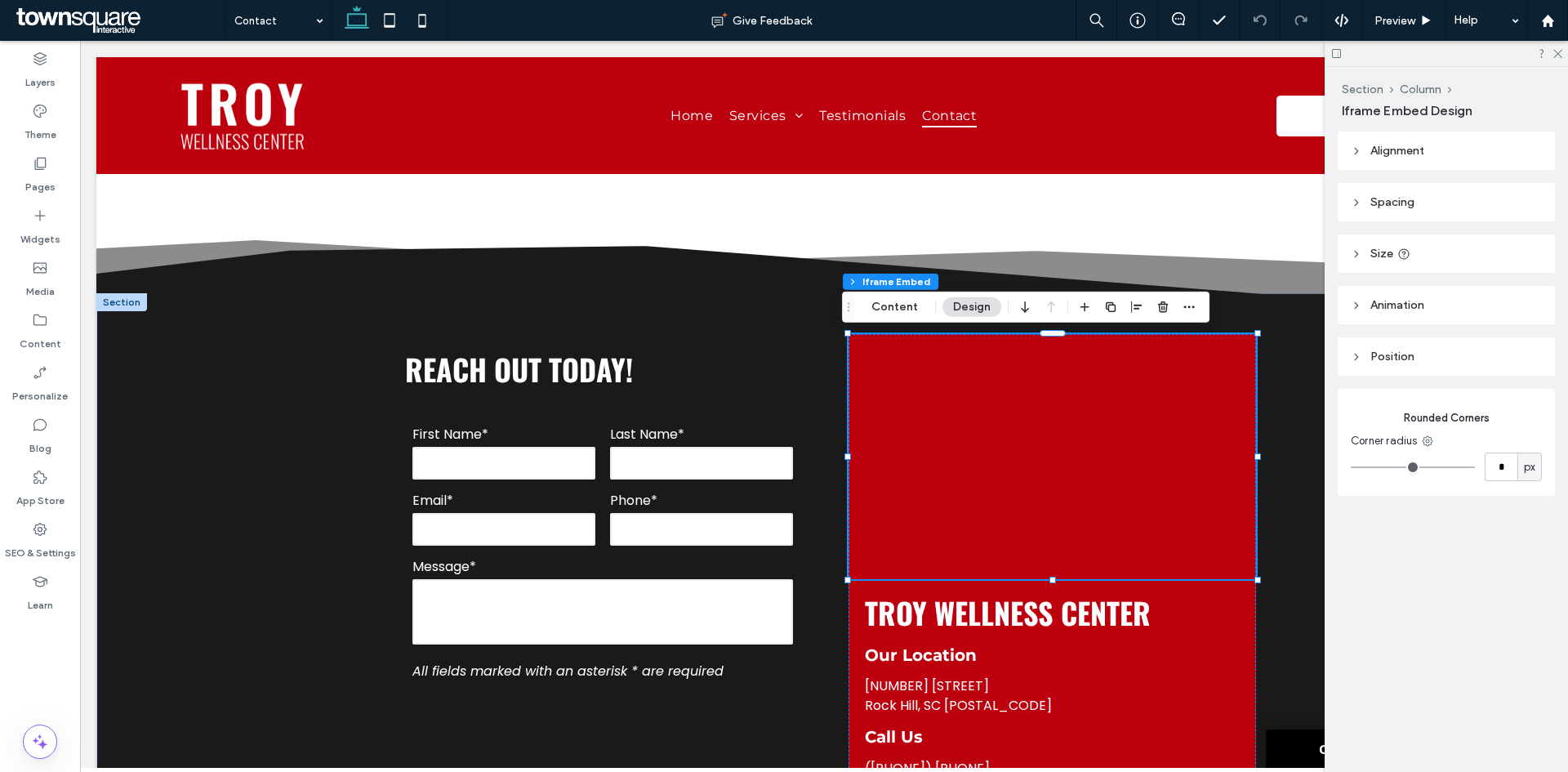 click on "Section Column Iframe Embed Content Design" at bounding box center (1026, 307) 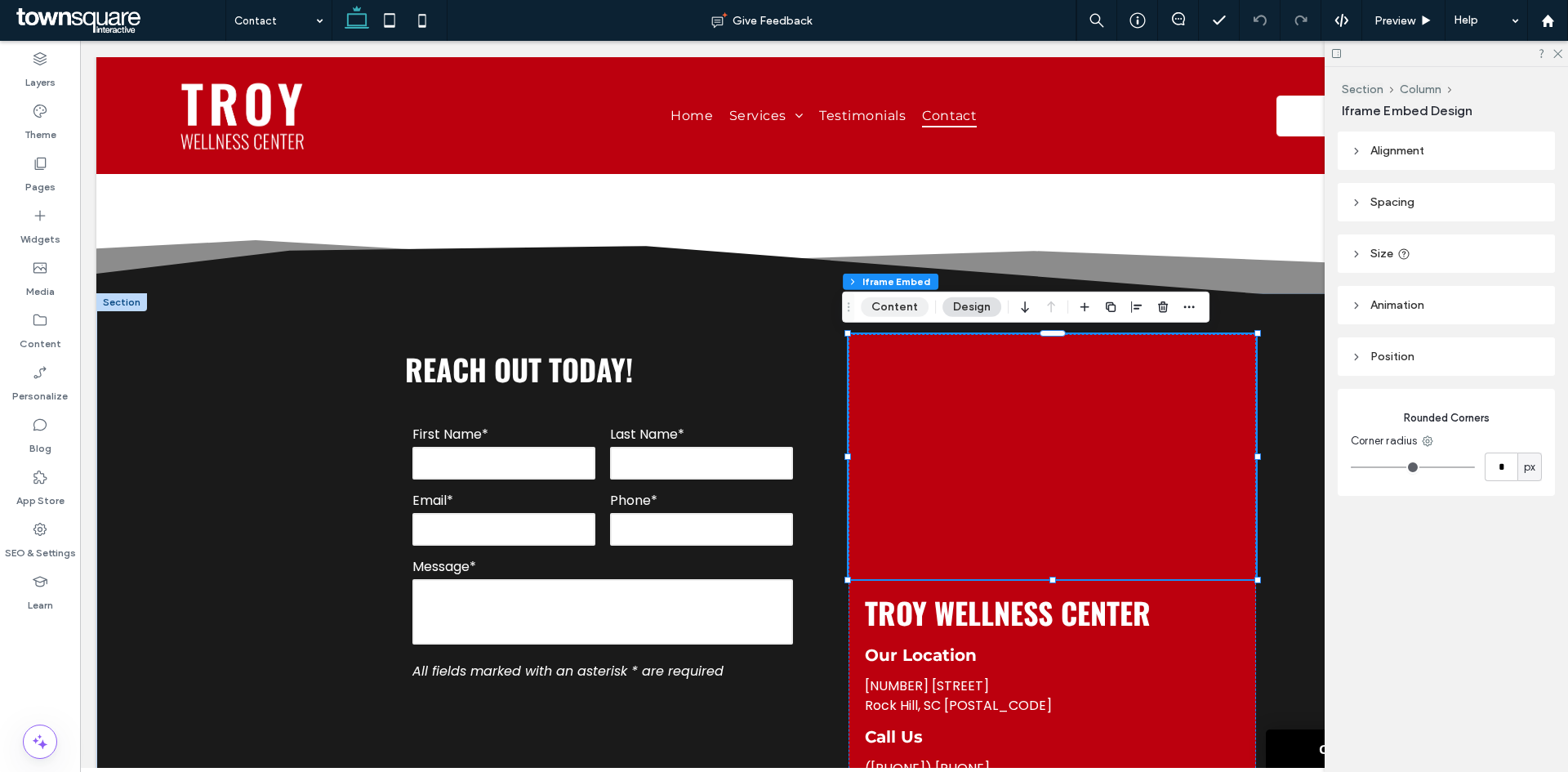 click on "Content" at bounding box center [894, 307] 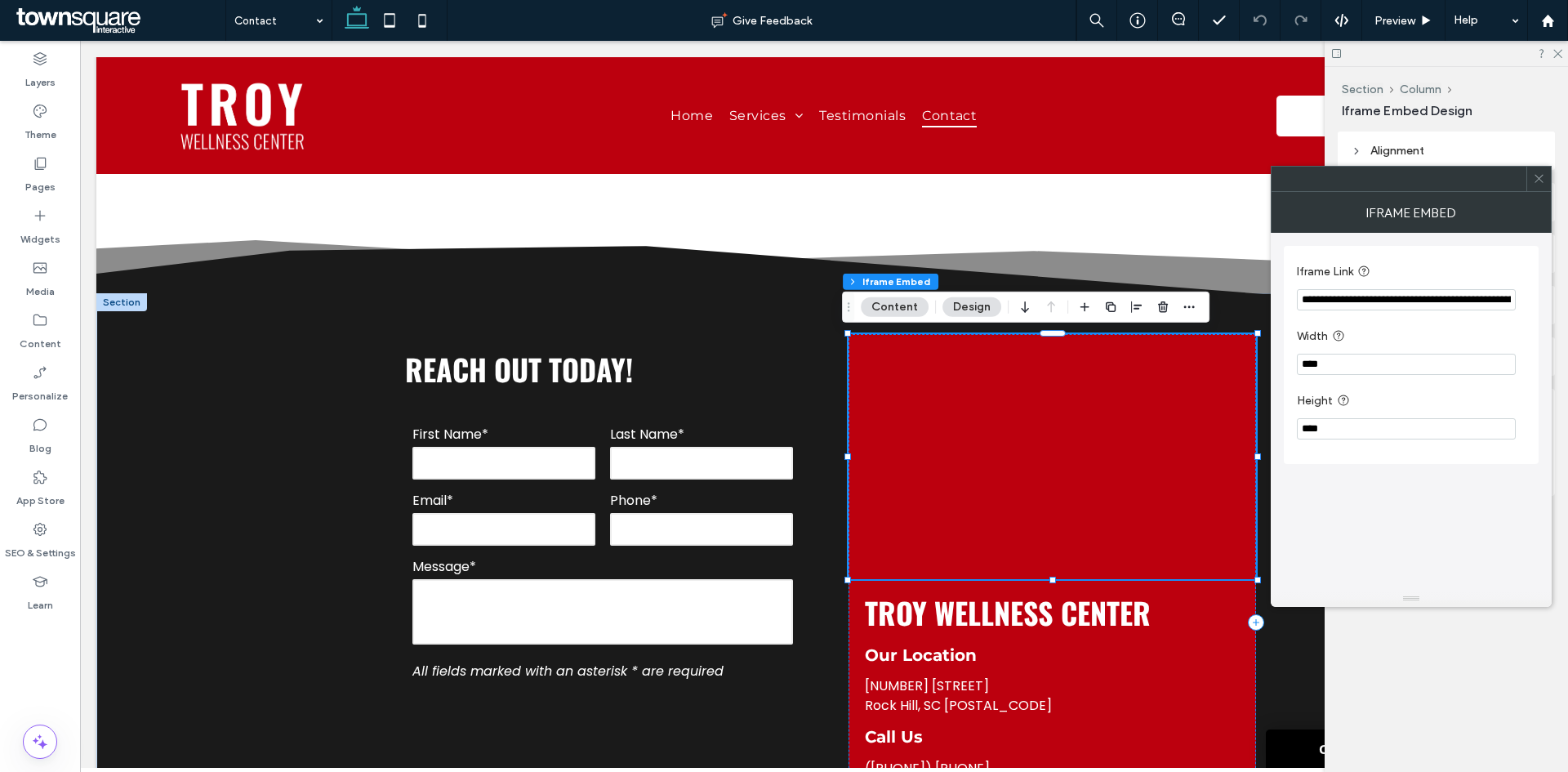click on "**********" at bounding box center [1406, 300] 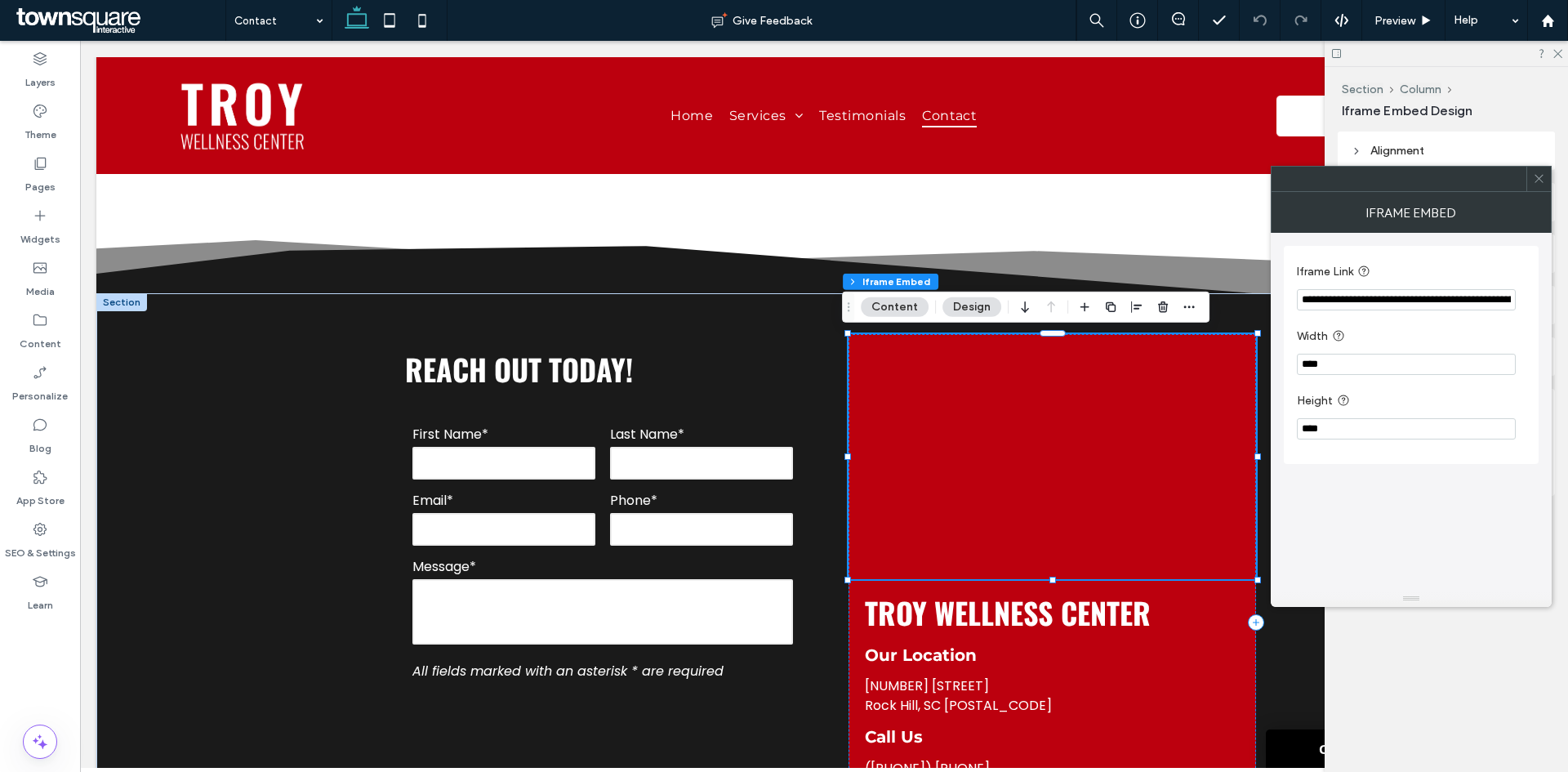 scroll, scrollTop: 0, scrollLeft: 1285, axis: horizontal 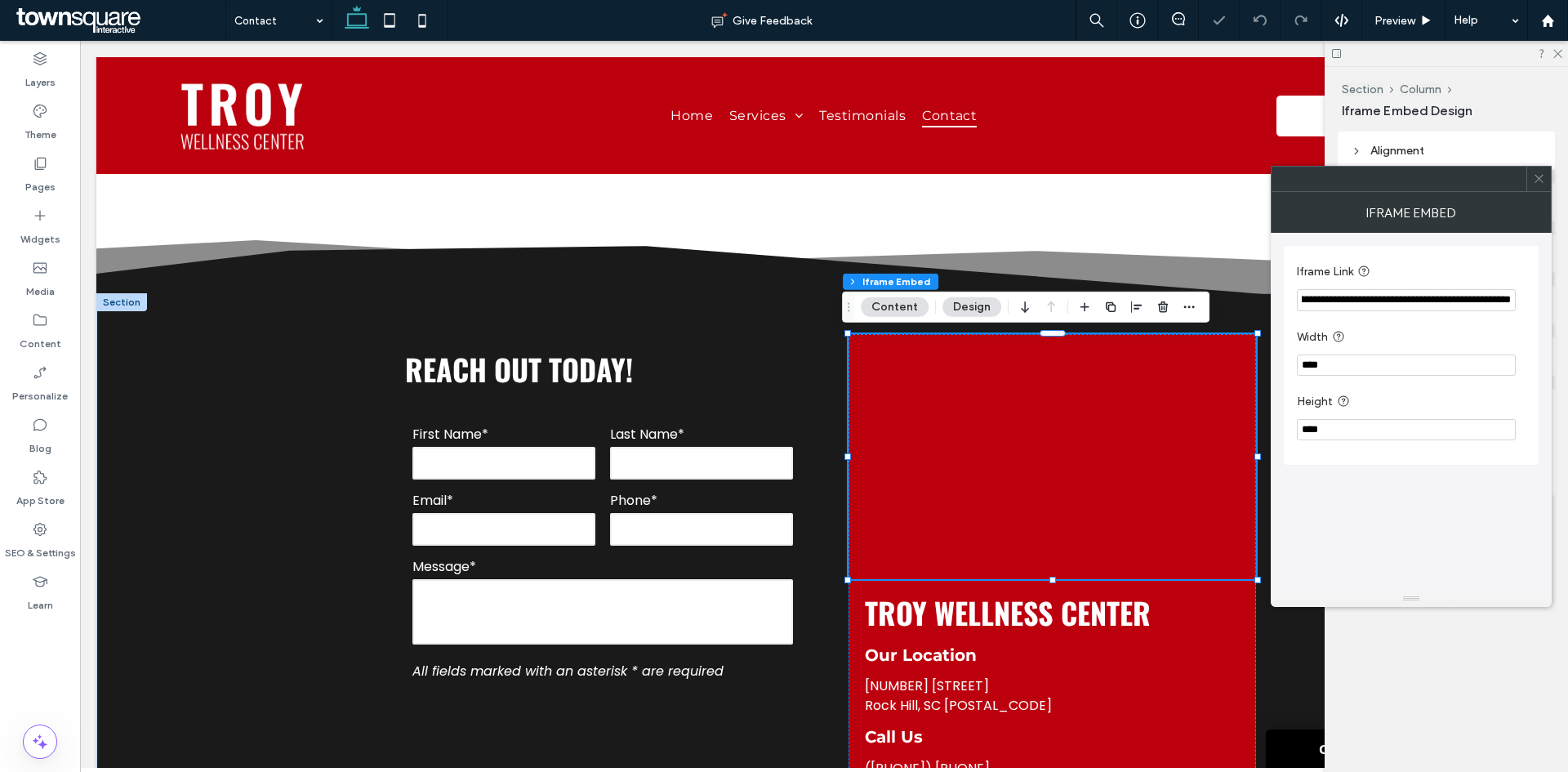 type on "**********" 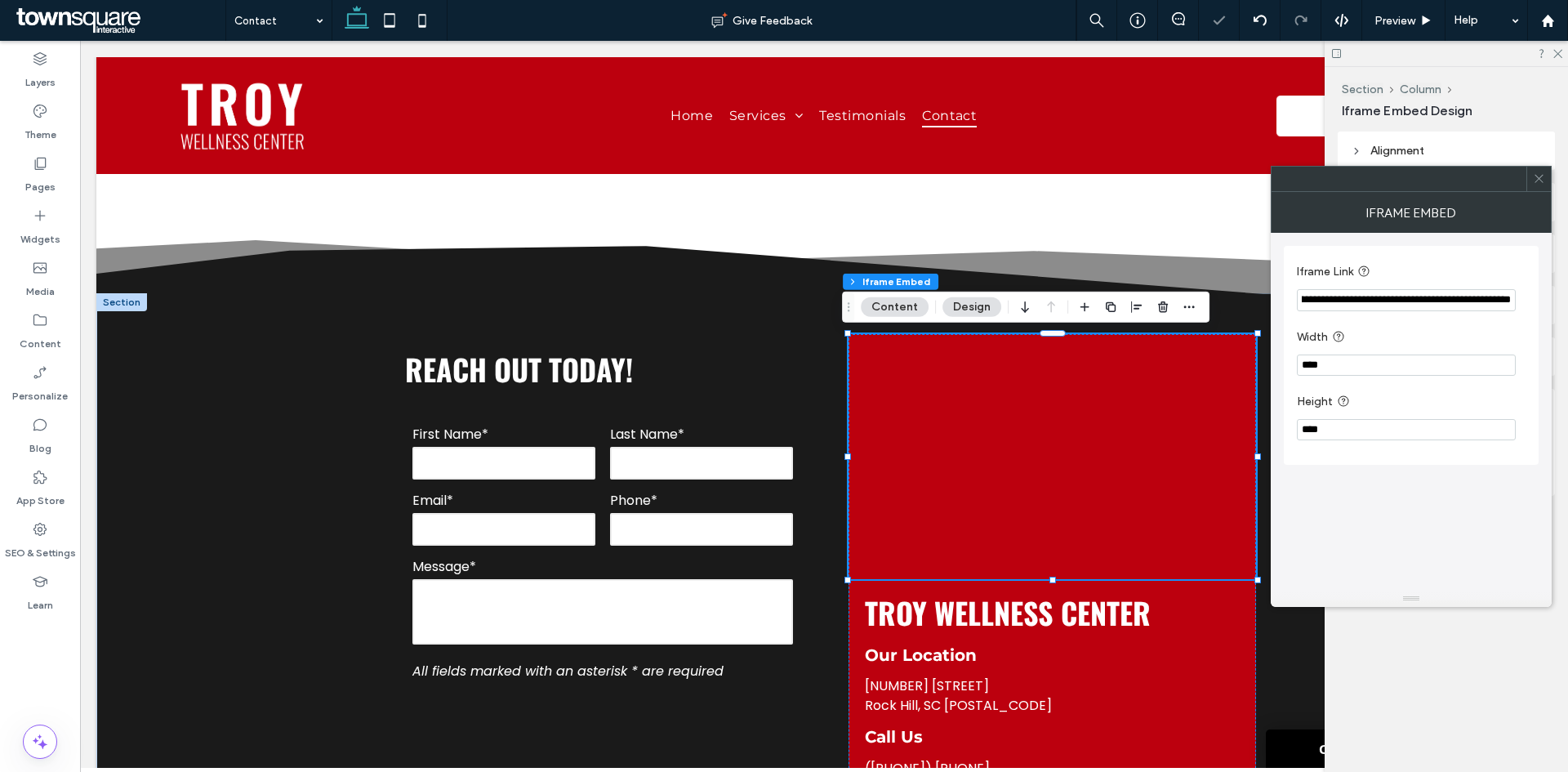 click on "**********" at bounding box center (1411, 412) 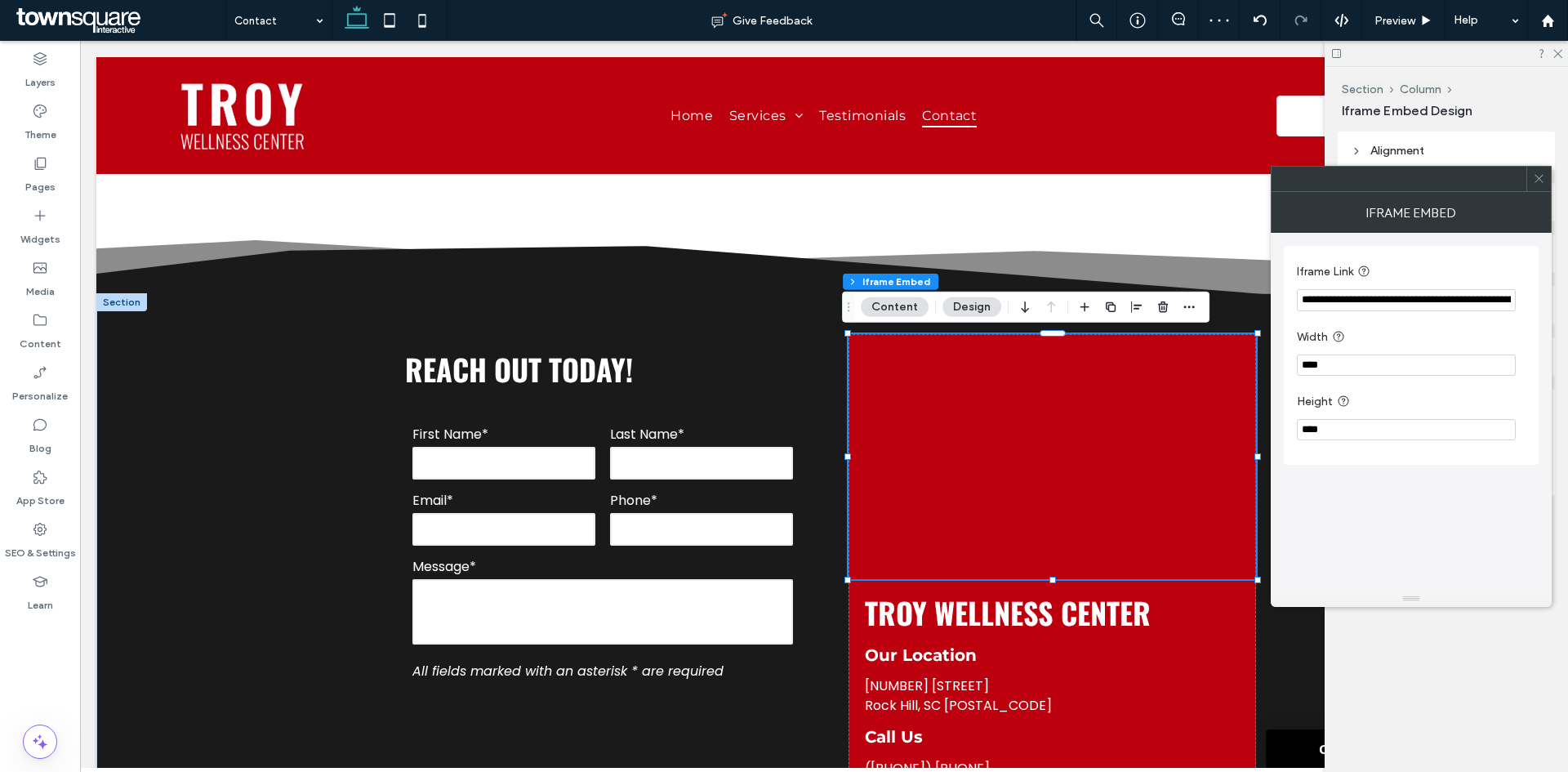 click at bounding box center [1539, 179] 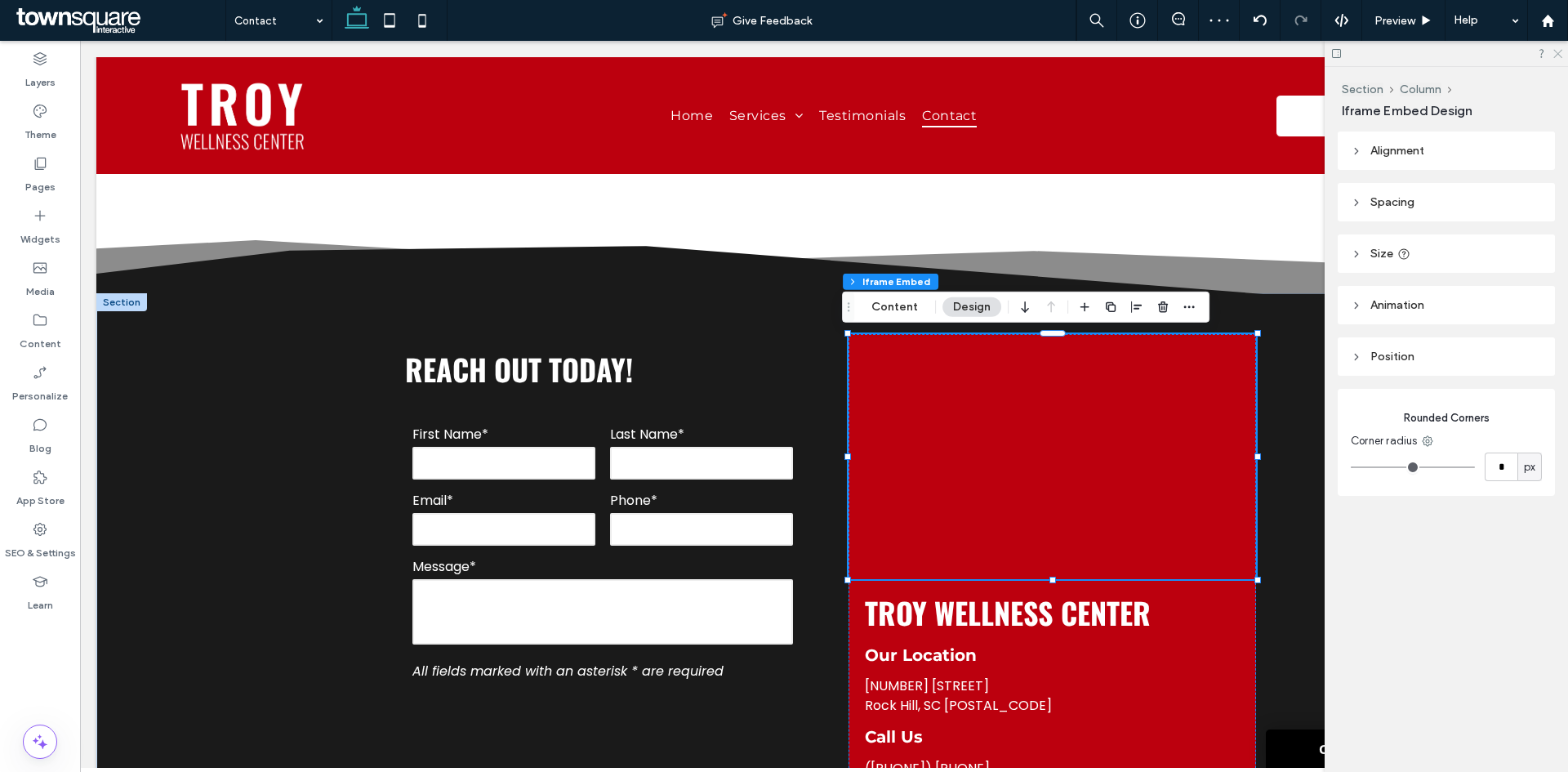 click 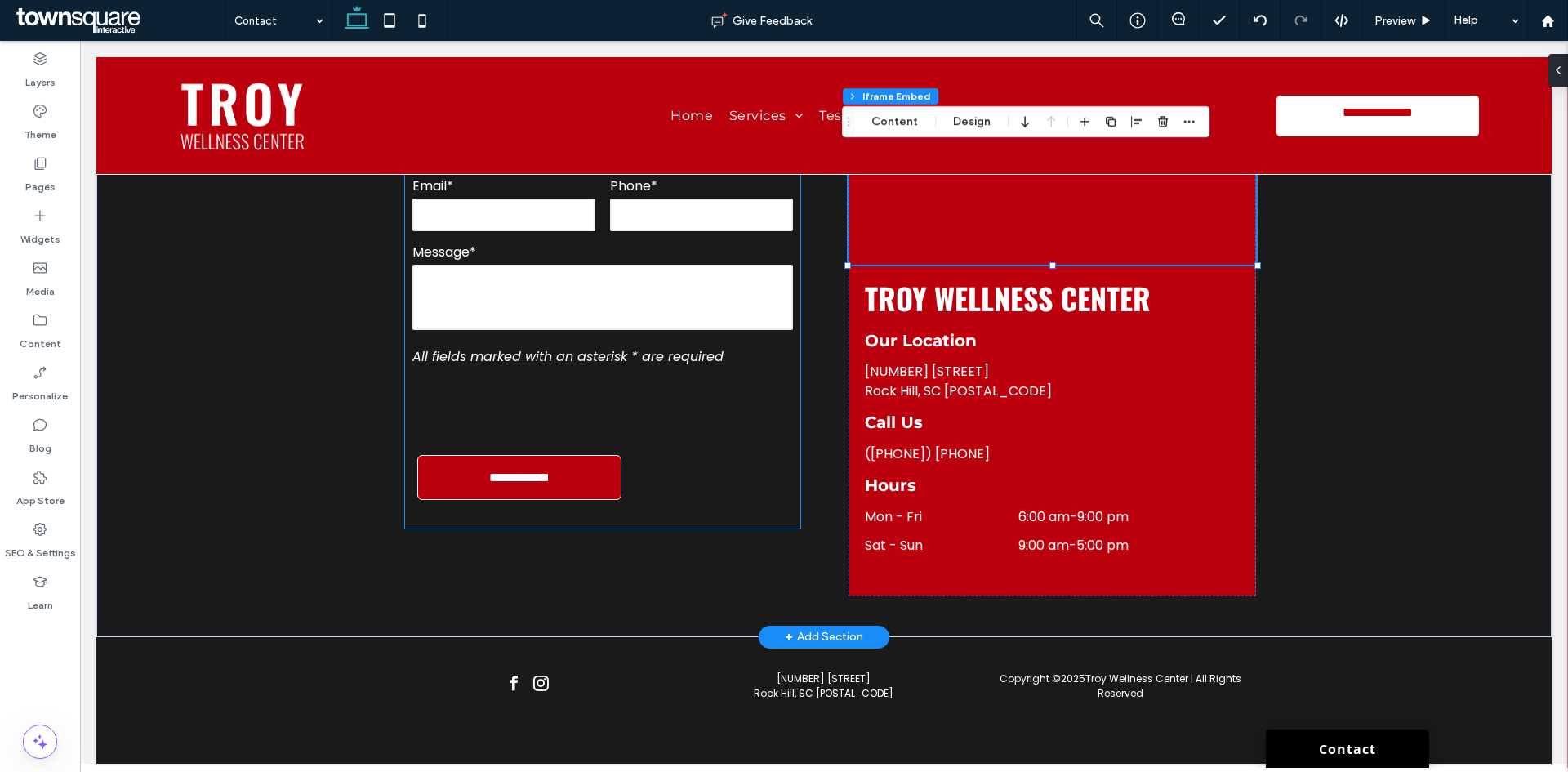 click on "**********" at bounding box center [603, 309] 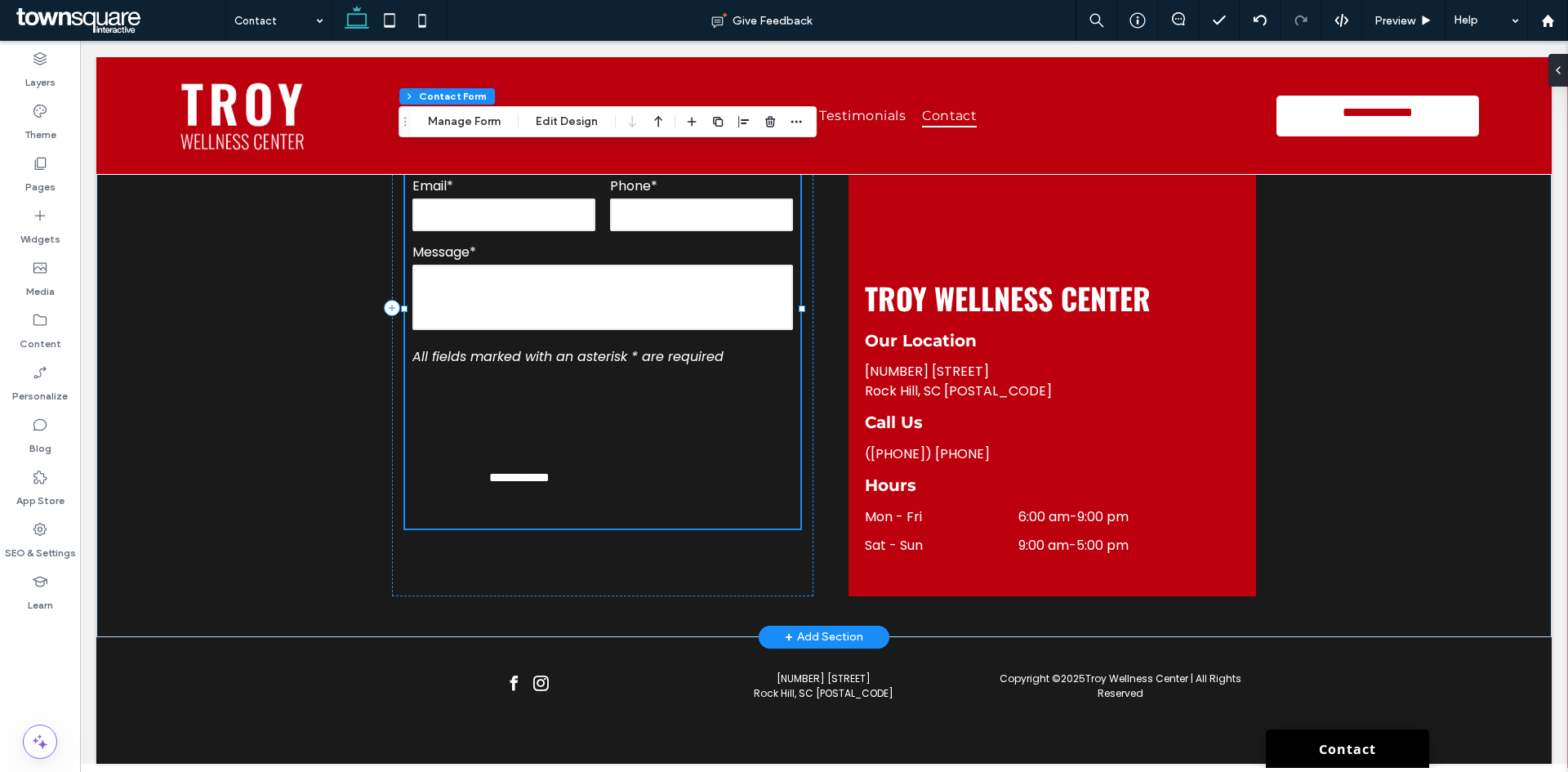 type on "*" 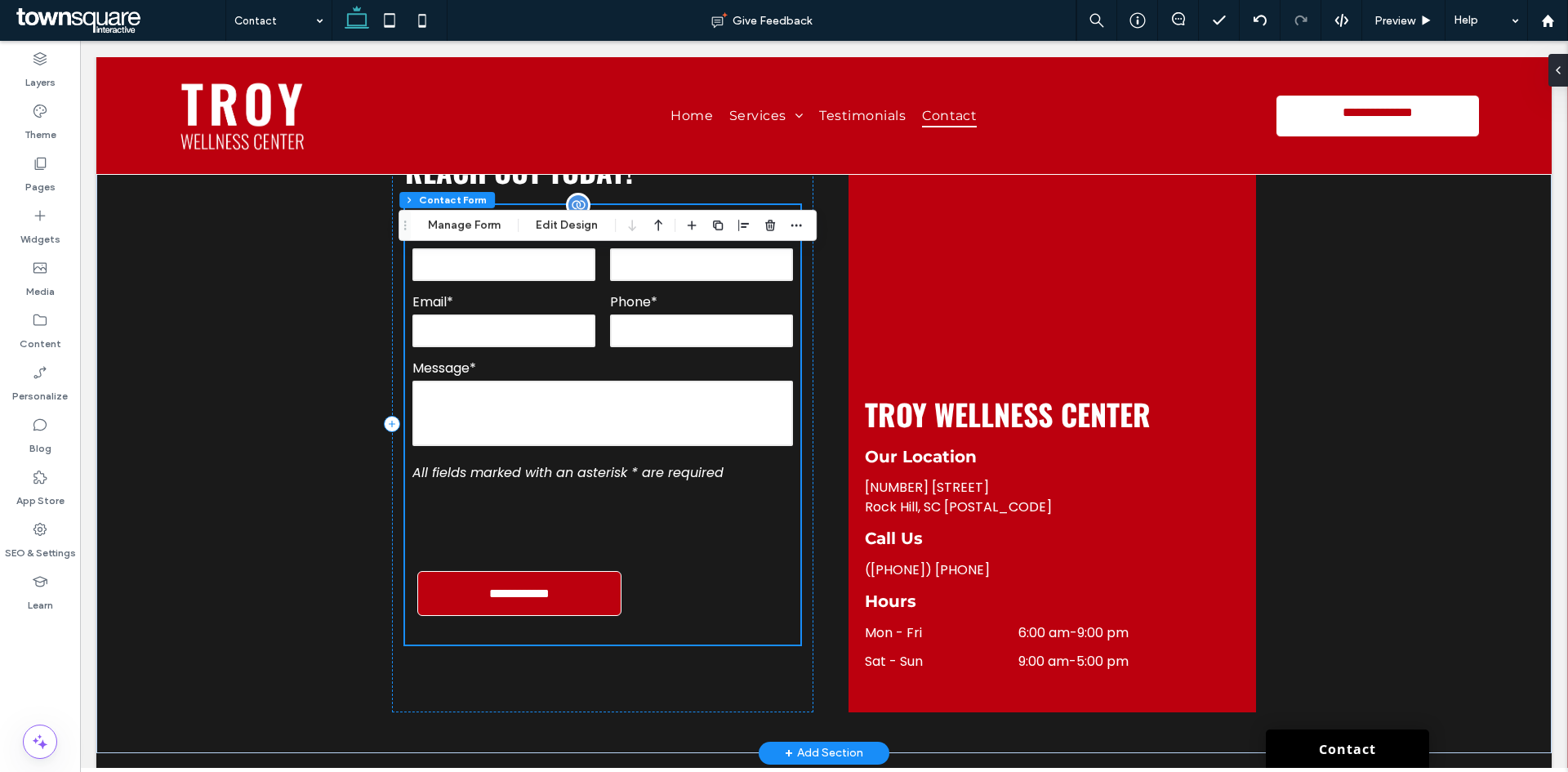 scroll, scrollTop: 404, scrollLeft: 0, axis: vertical 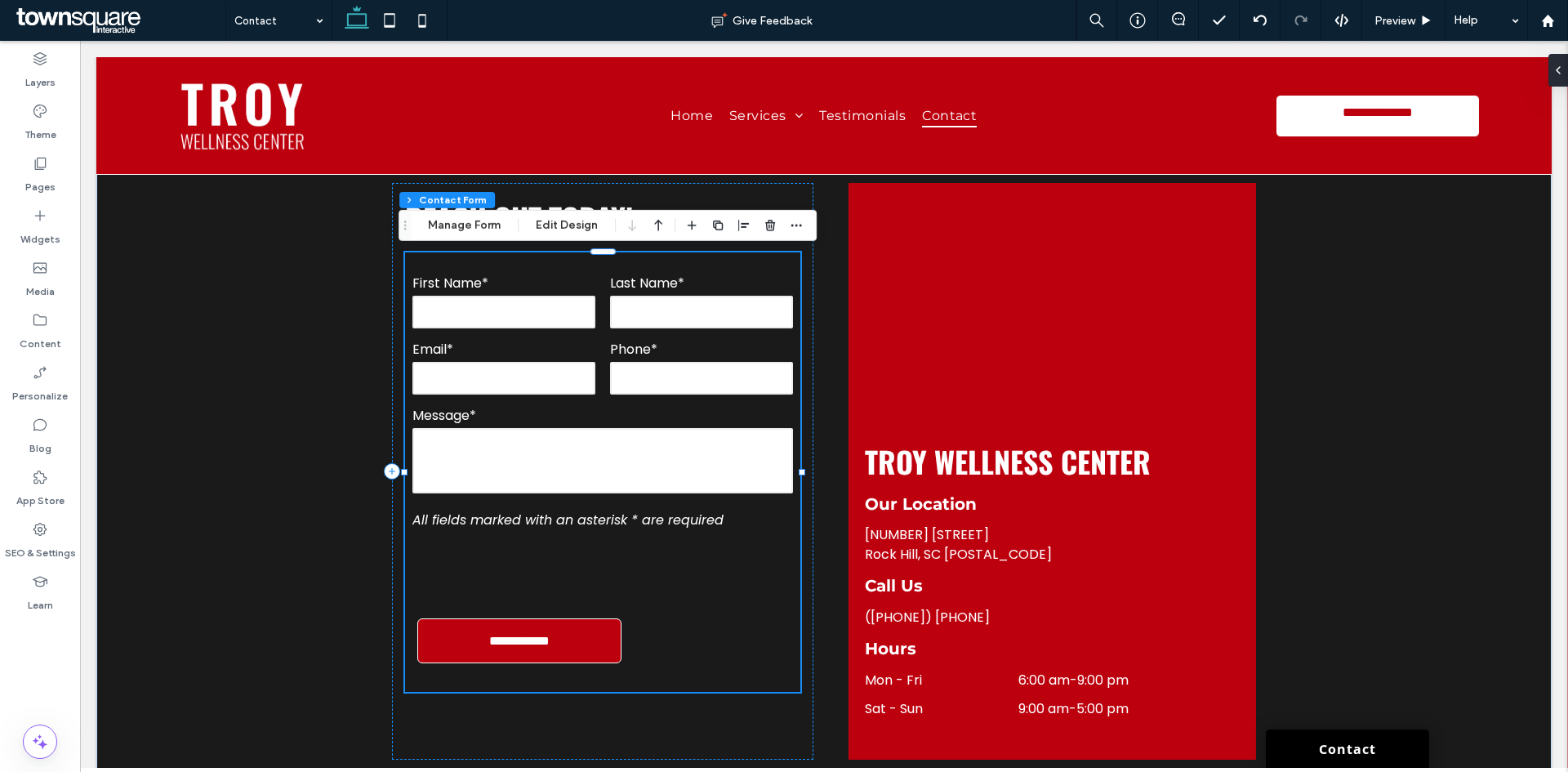 click on "Section Column Contact Form Manage Form Edit Design" at bounding box center [608, 225] 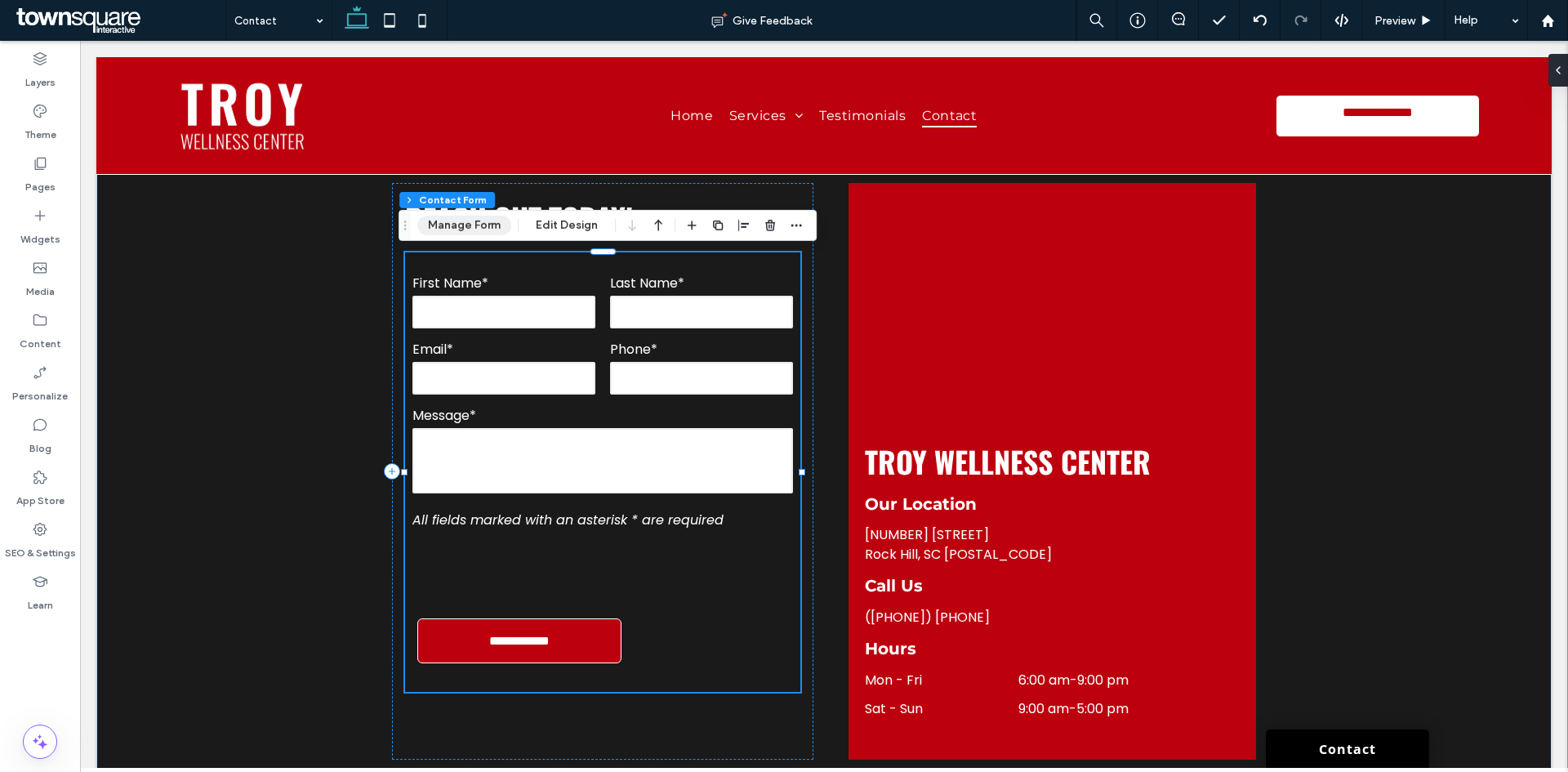 click on "Manage Form" at bounding box center [464, 225] 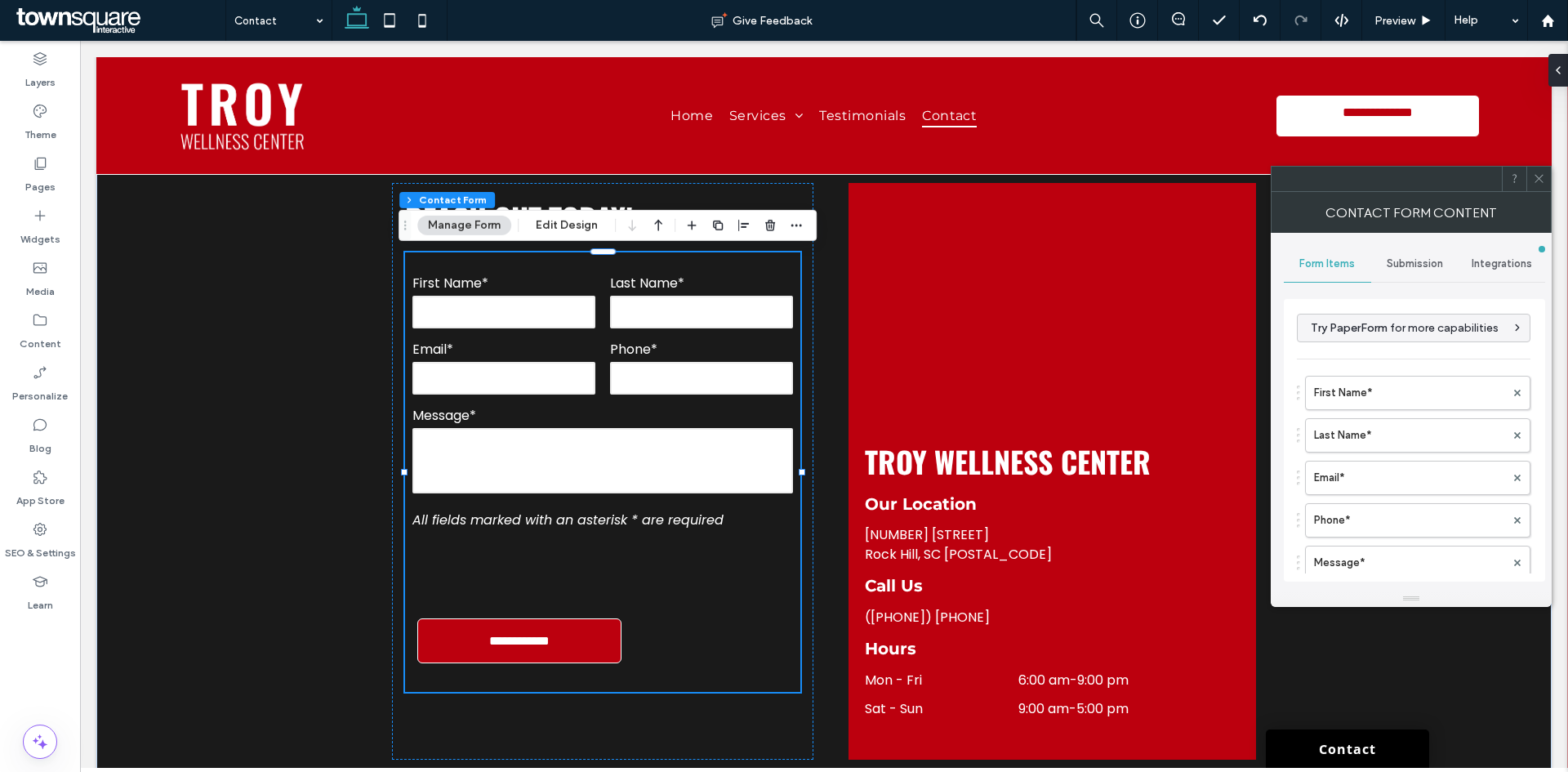 click on "Submission" at bounding box center (1414, 264) 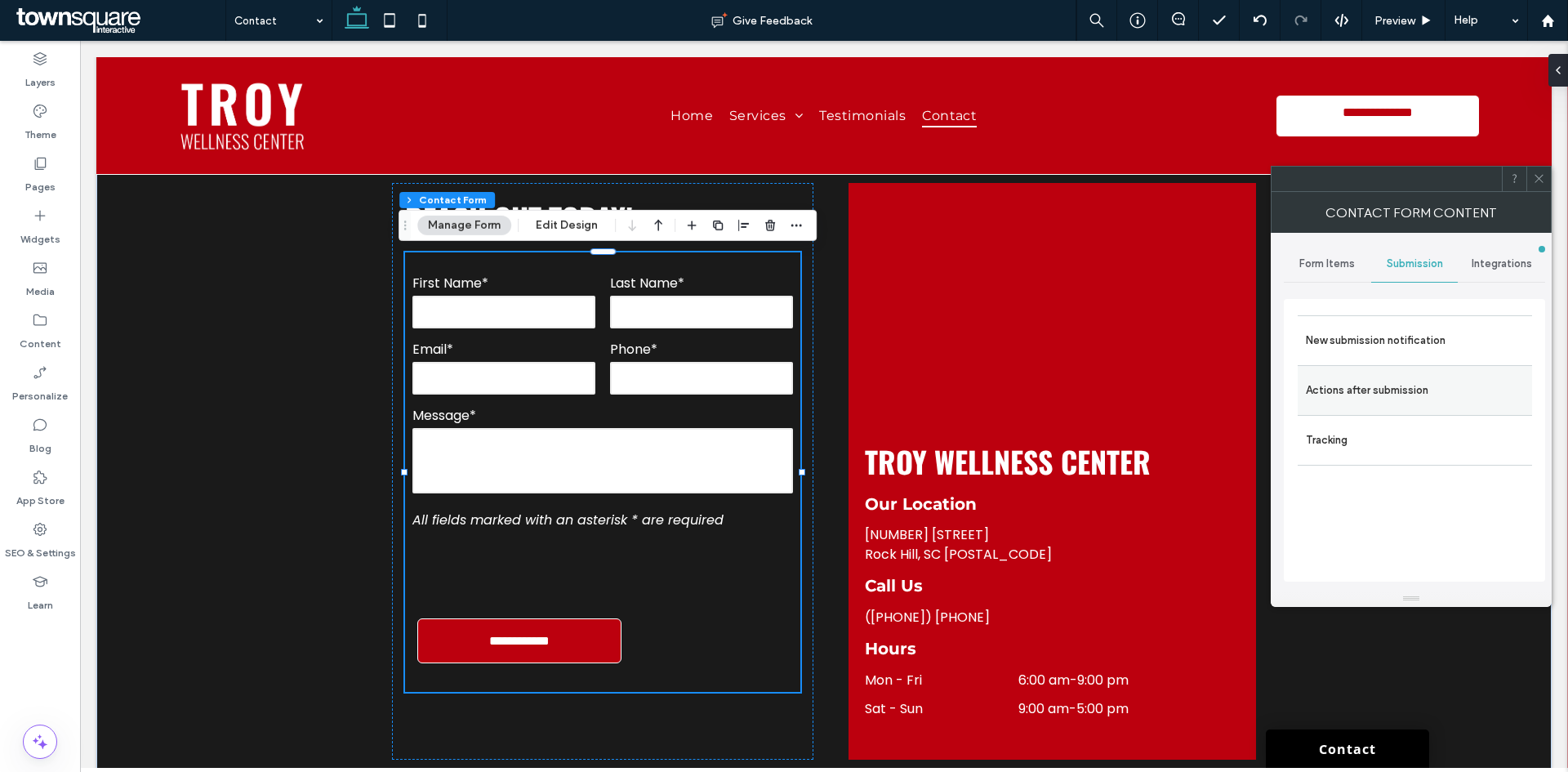 click on "Actions after submission" at bounding box center [1414, 390] 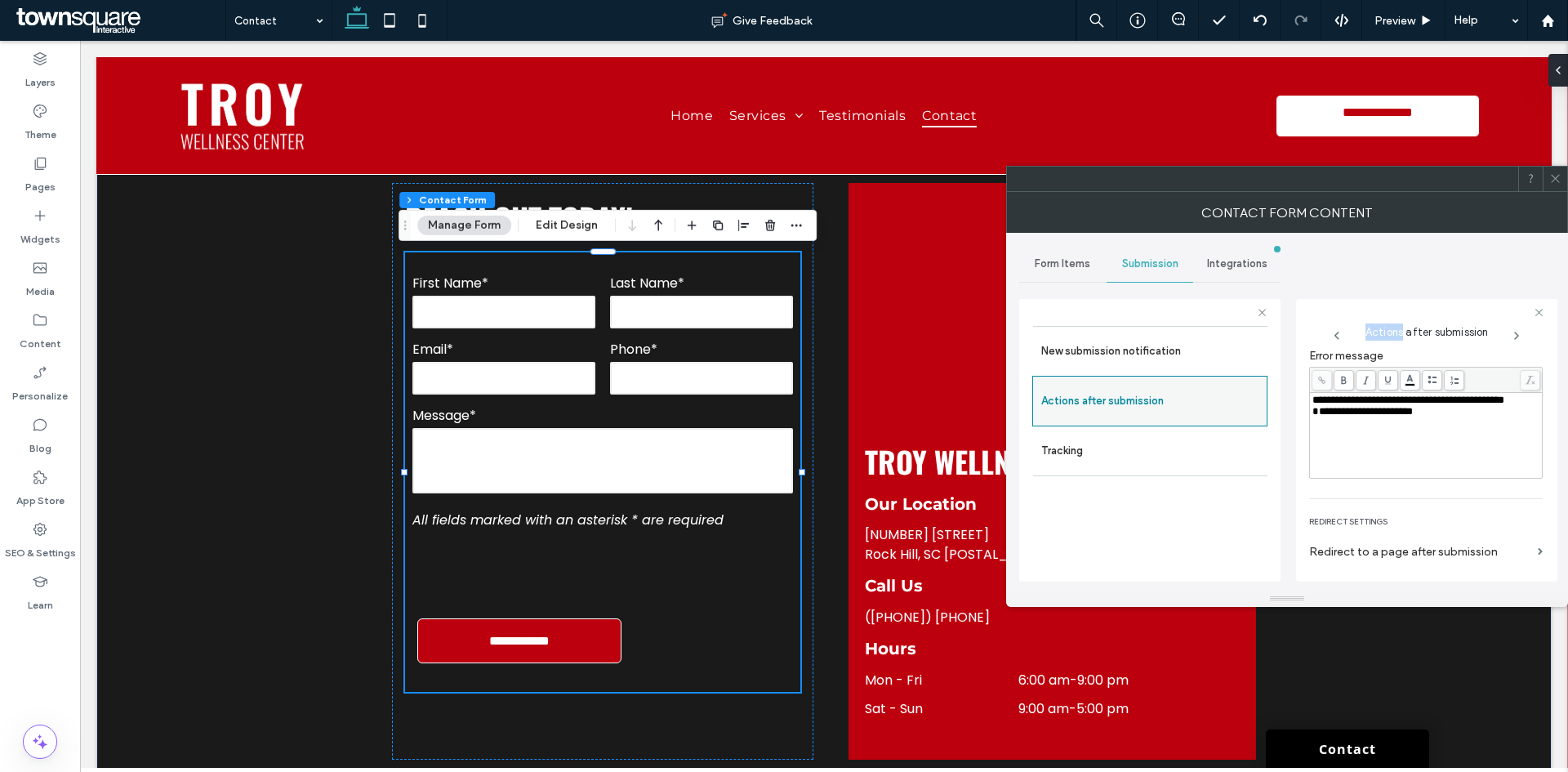 scroll, scrollTop: 118, scrollLeft: 0, axis: vertical 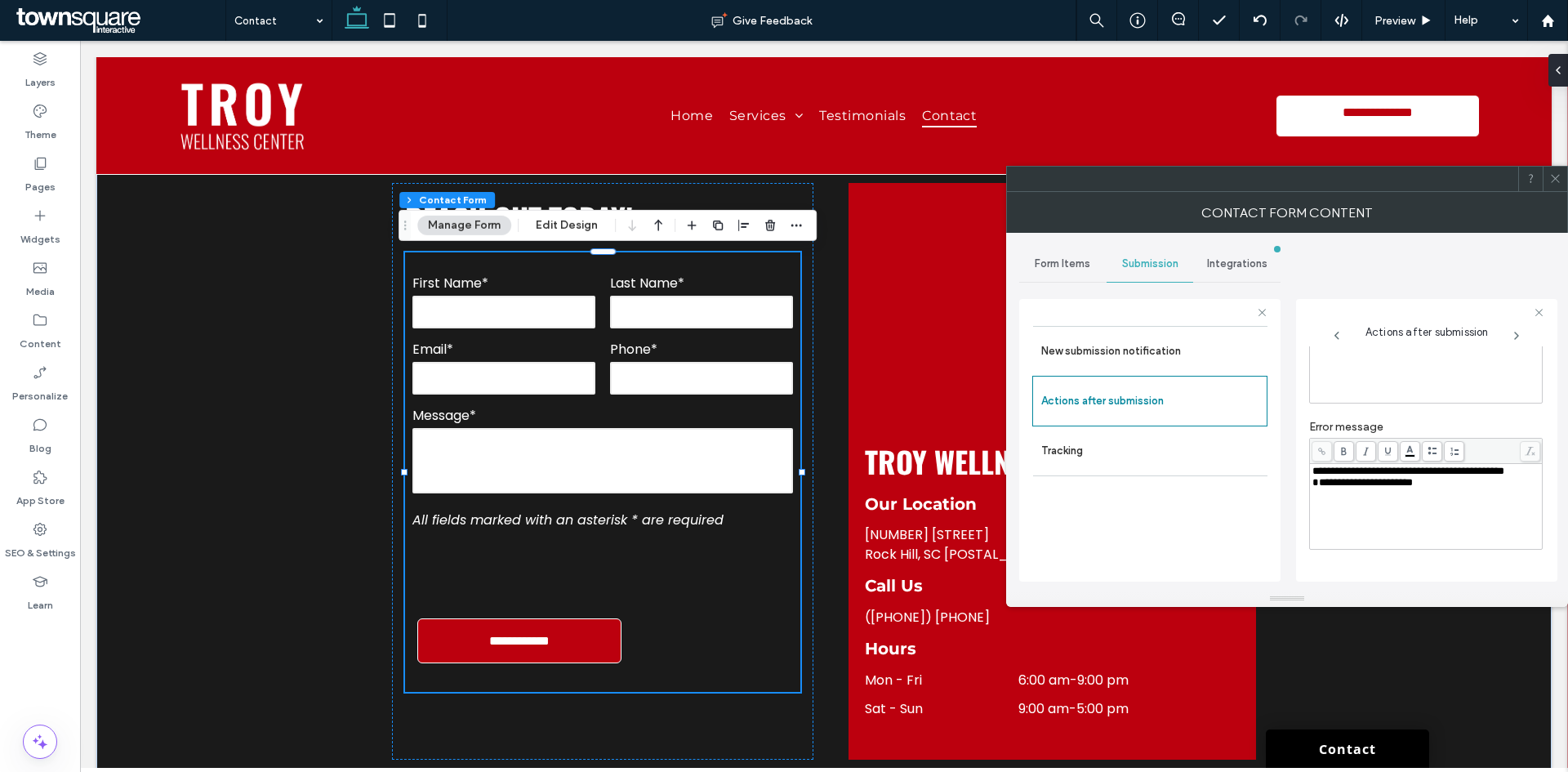click 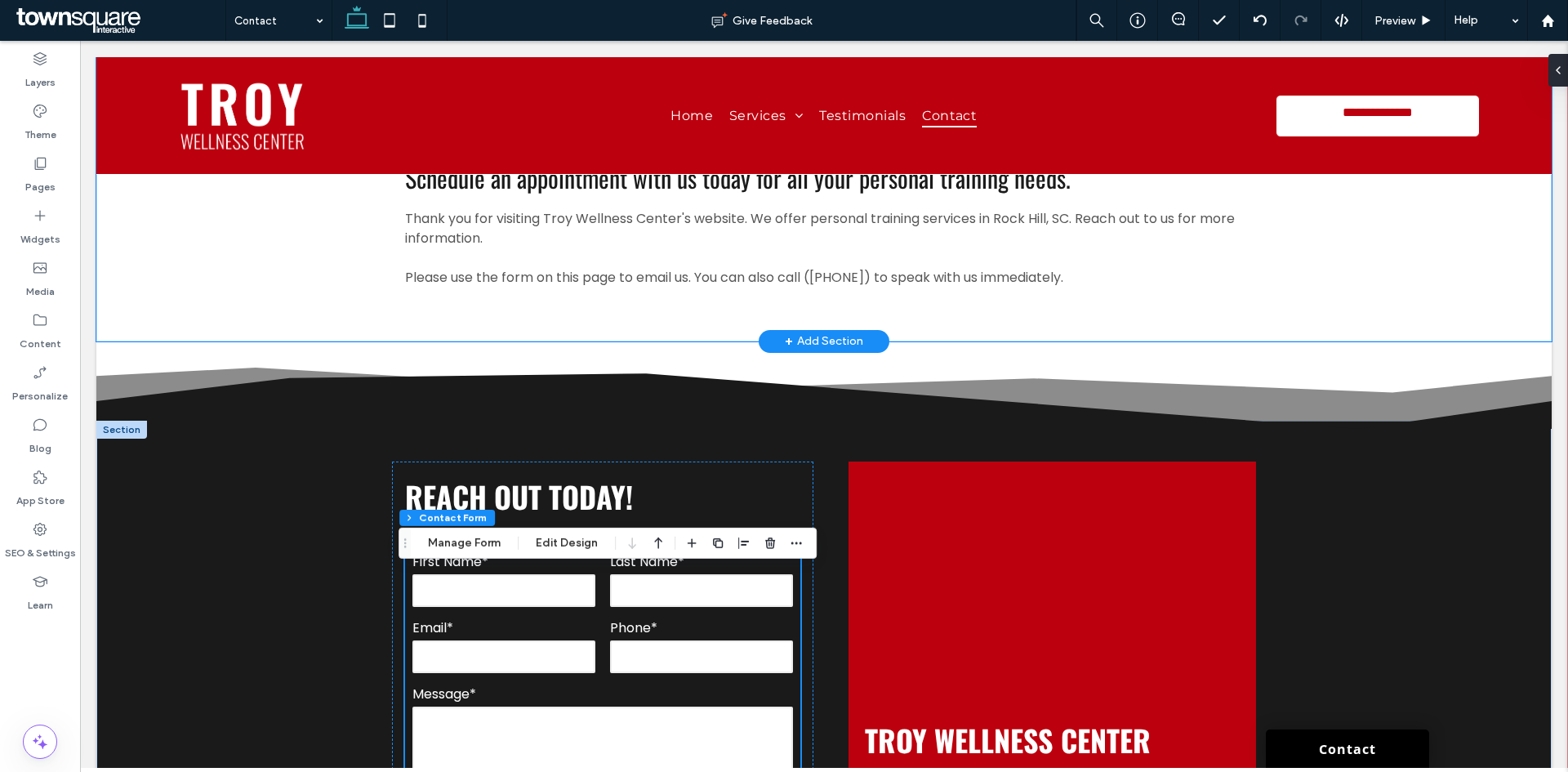 scroll, scrollTop: 0, scrollLeft: 0, axis: both 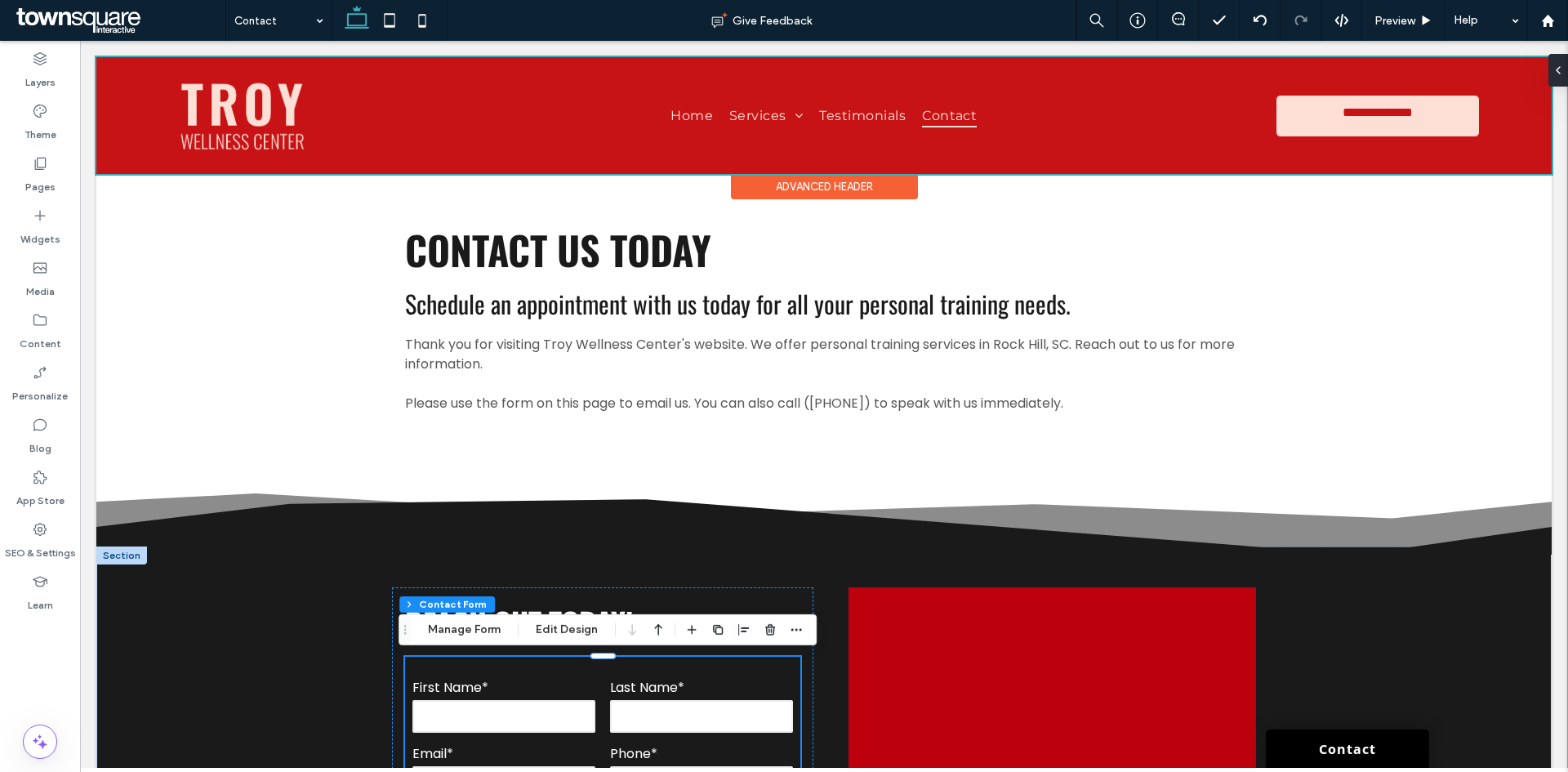 click at bounding box center [824, 115] 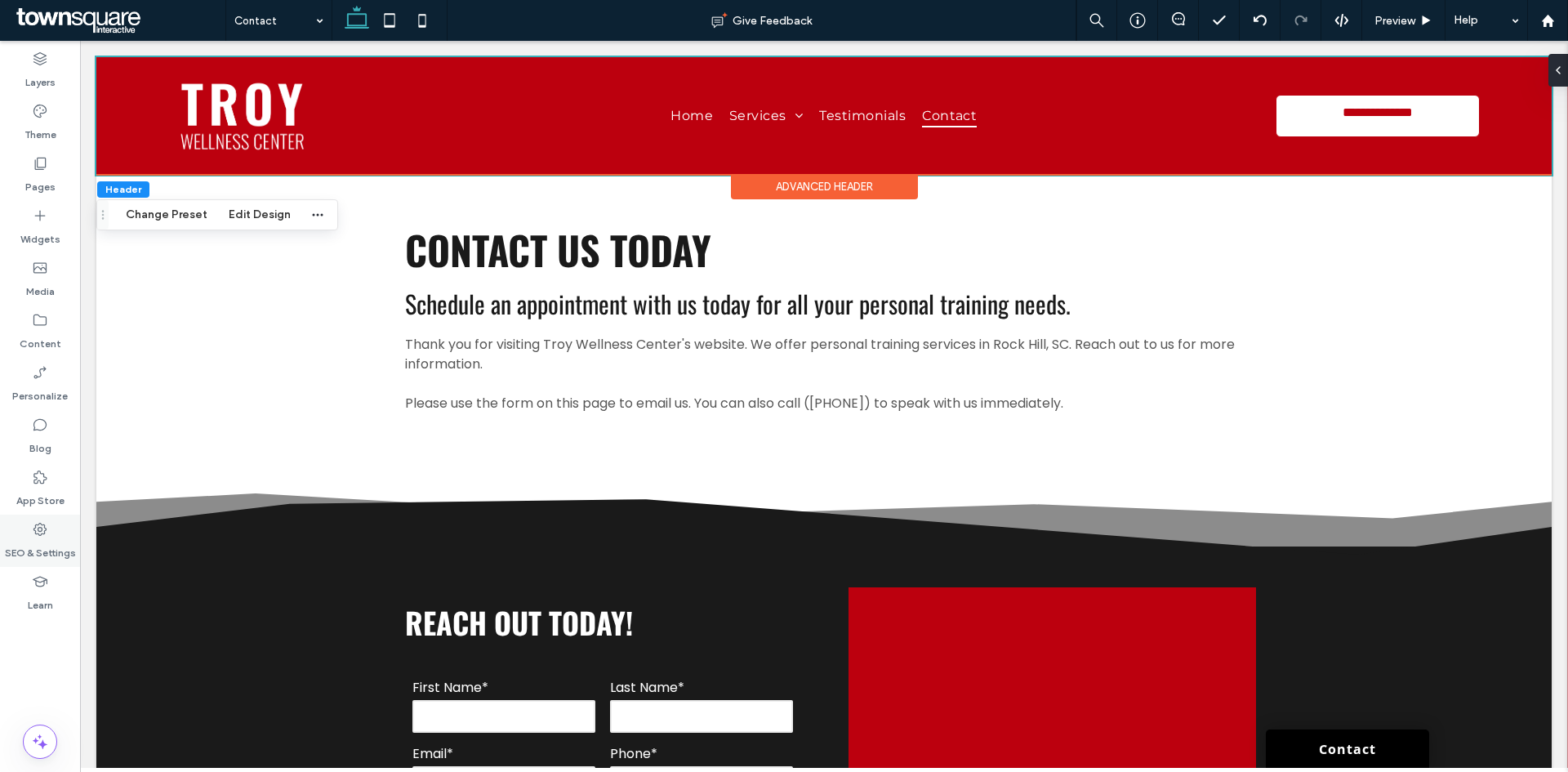 click on "SEO & Settings" at bounding box center (40, 549) 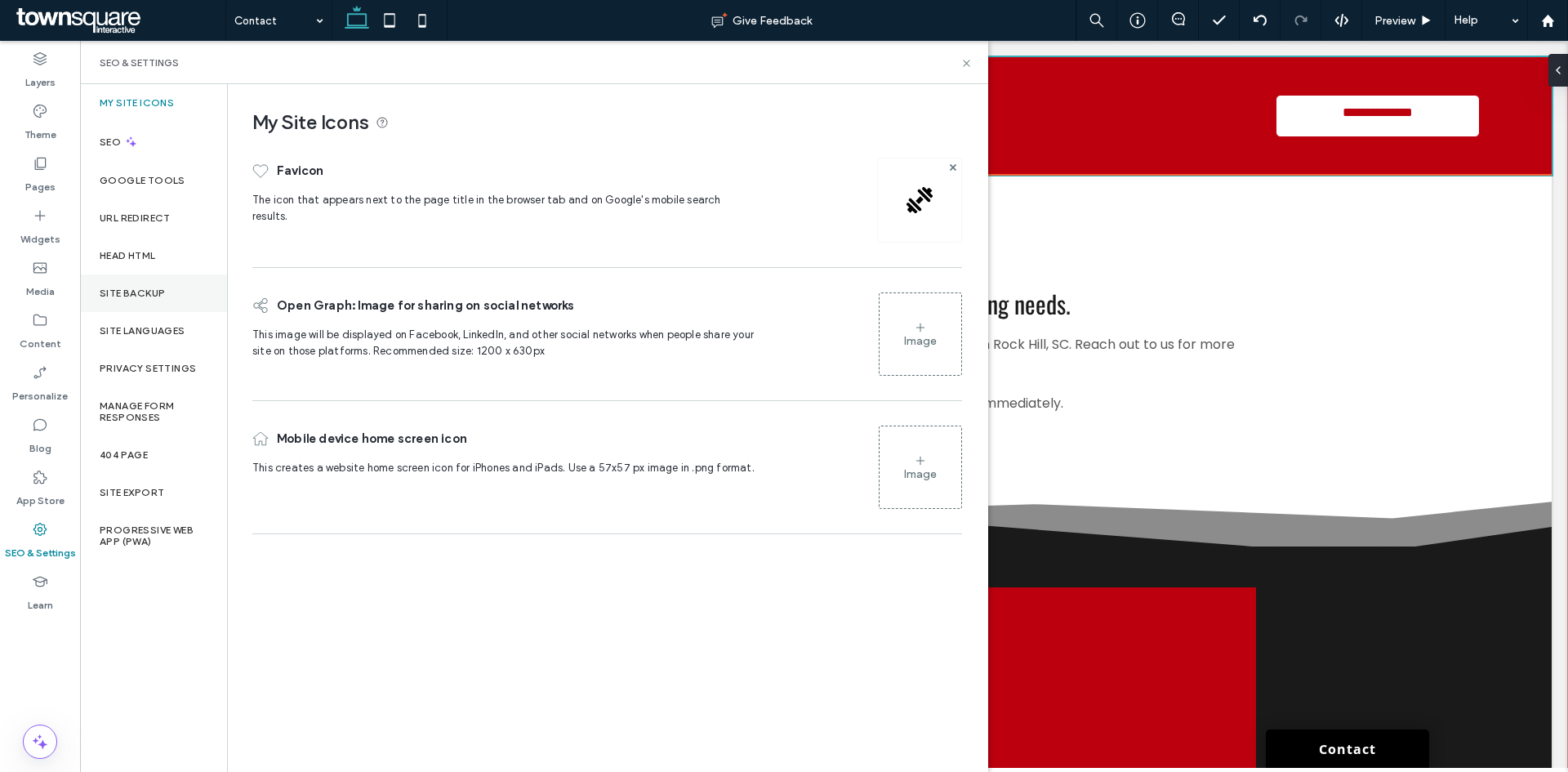 click on "Site Backup" at bounding box center (154, 293) 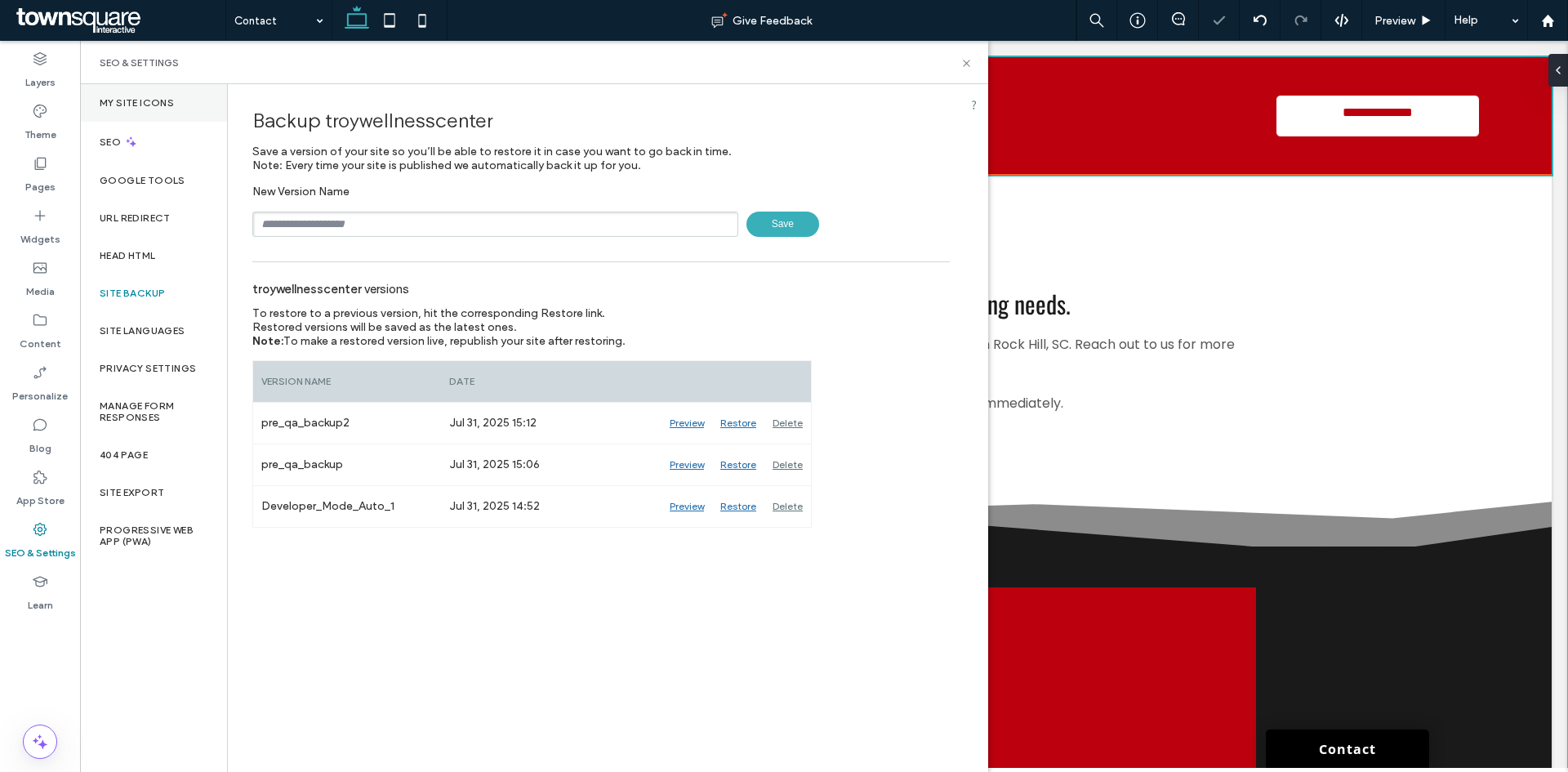 click on "My Site Icons" at bounding box center (136, 103) 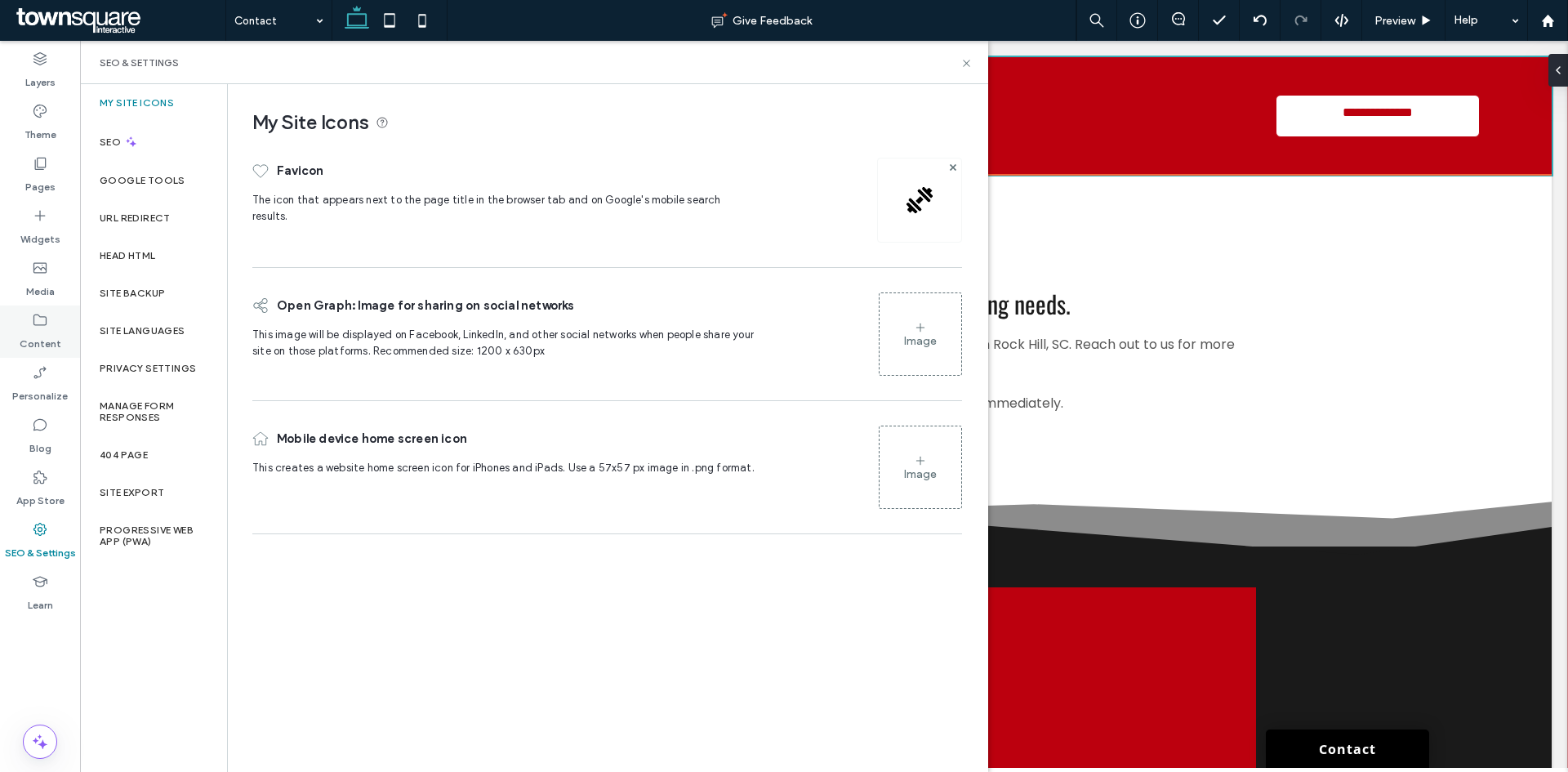 click on "Content" at bounding box center (40, 340) 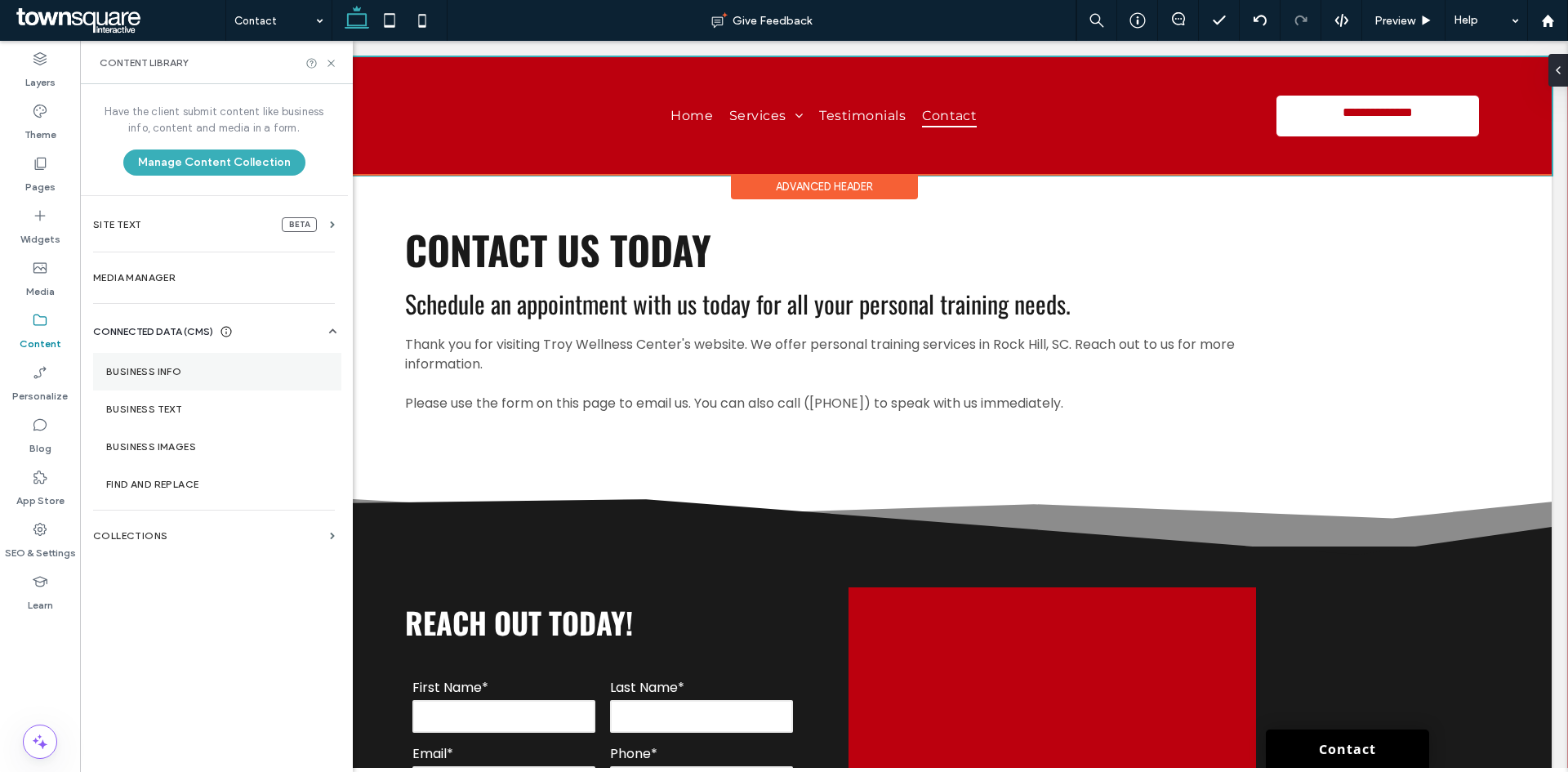 click on "Business Info" at bounding box center [217, 372] 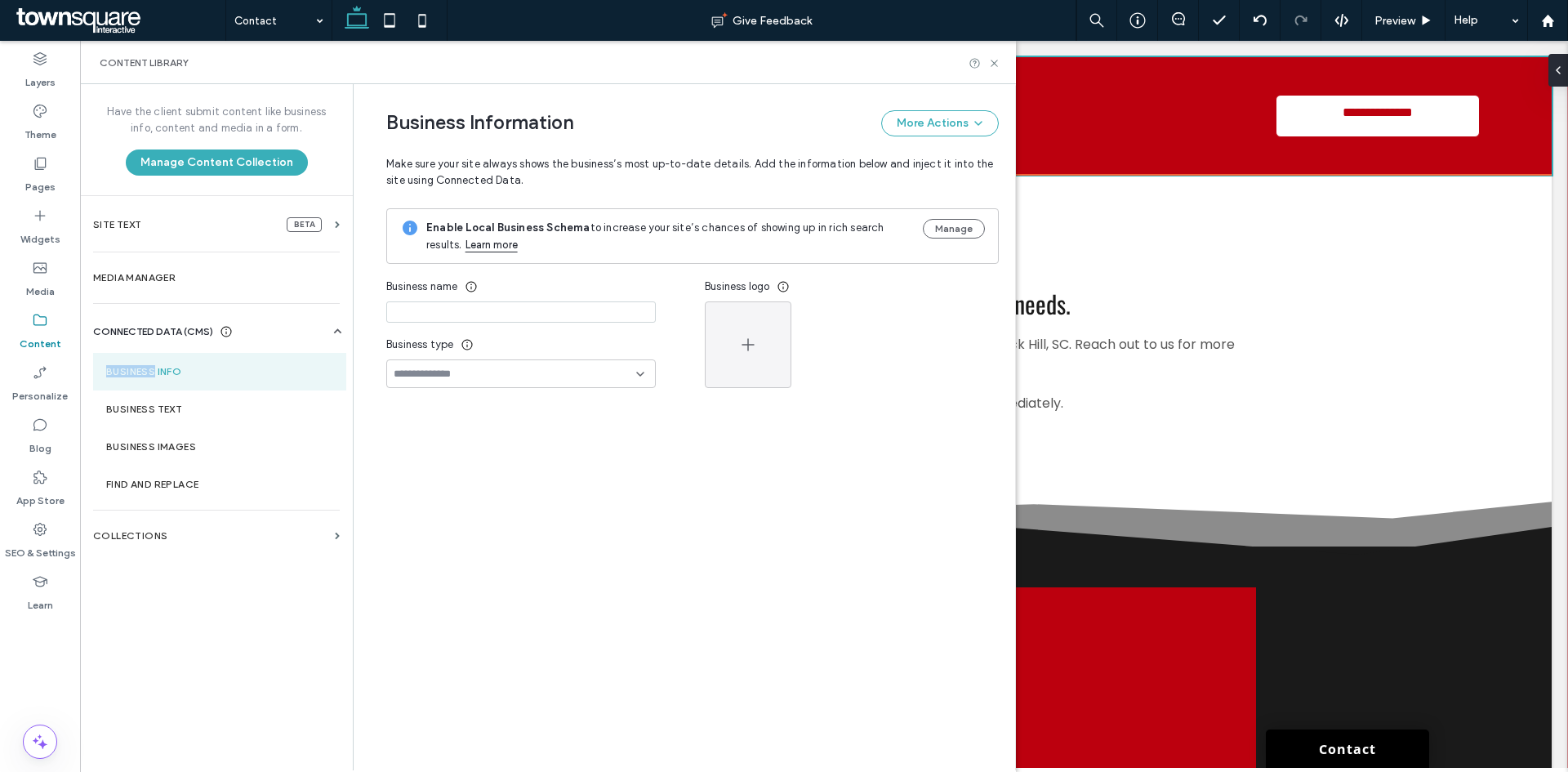 type on "**********" 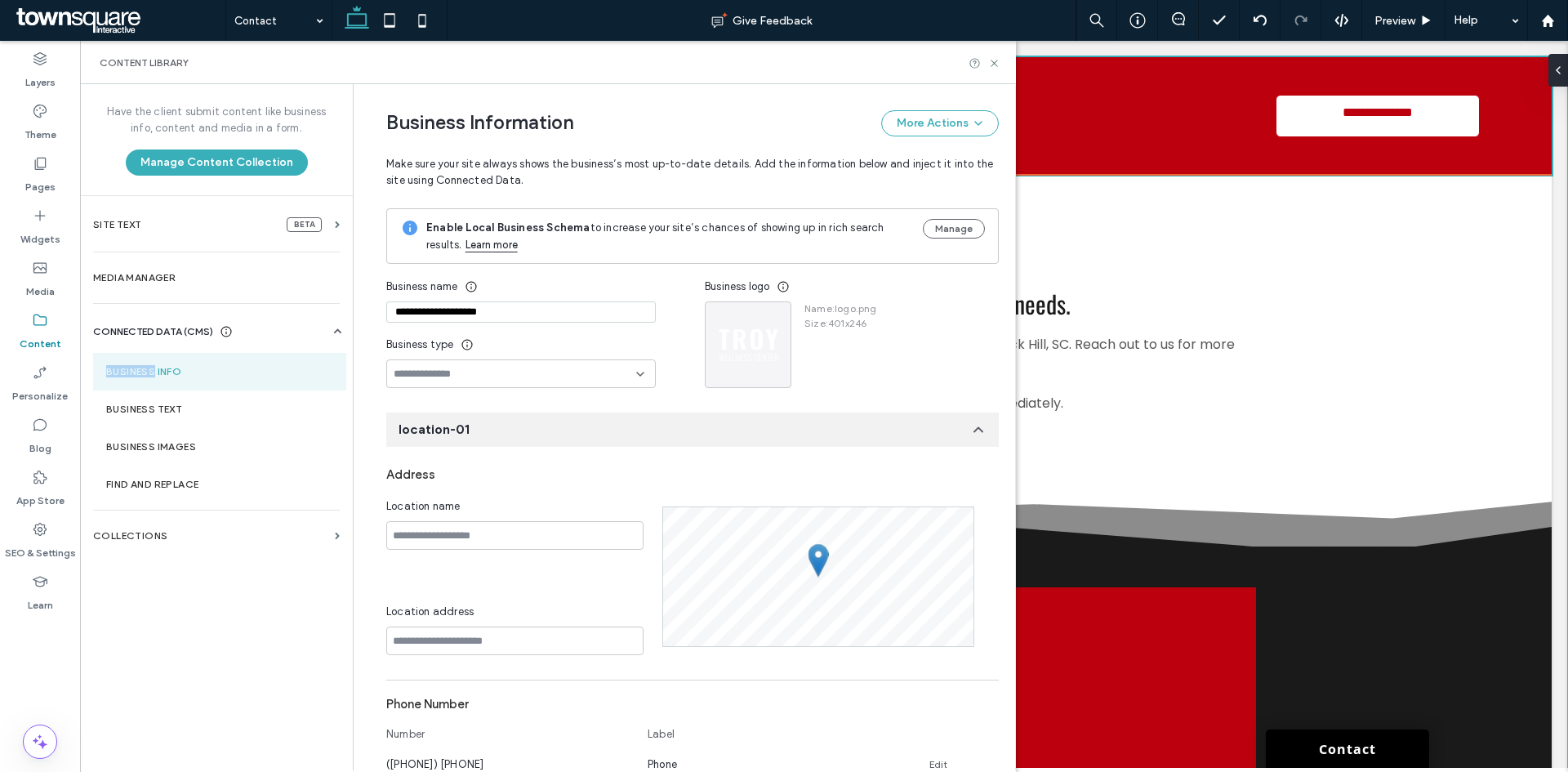 scroll, scrollTop: 153, scrollLeft: 0, axis: vertical 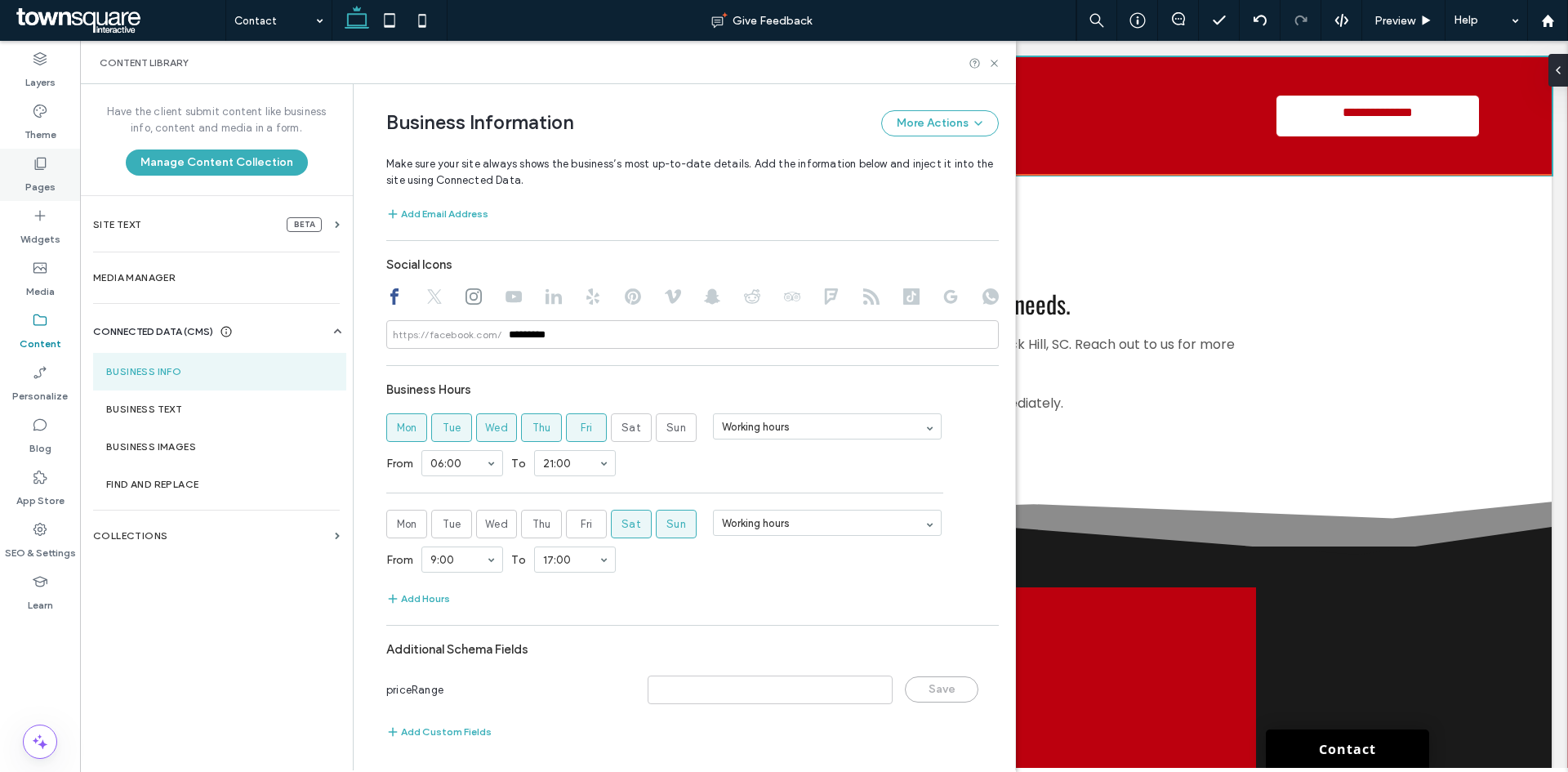 click on "Pages" at bounding box center [40, 175] 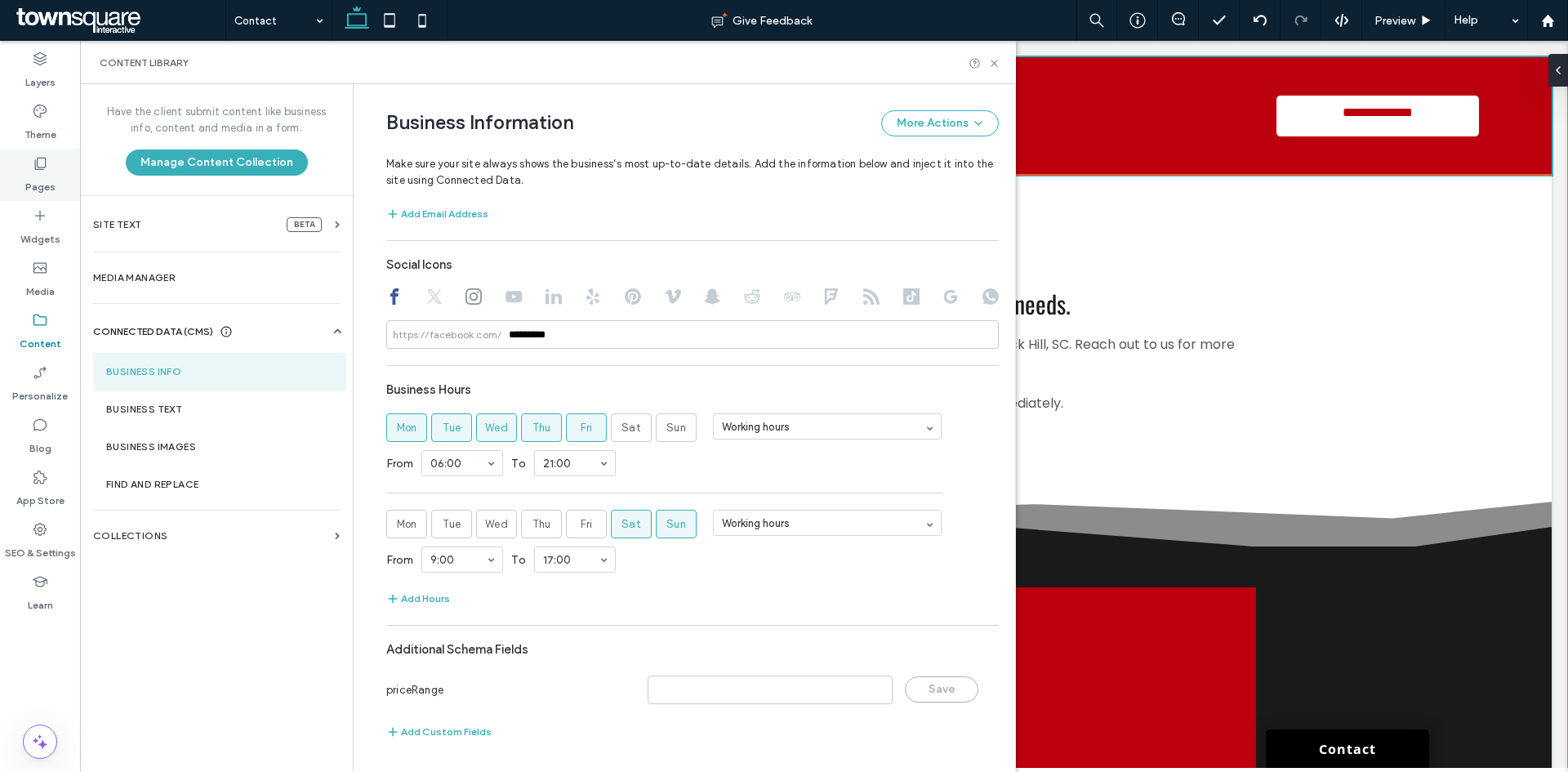 click on "Pages" at bounding box center [40, 175] 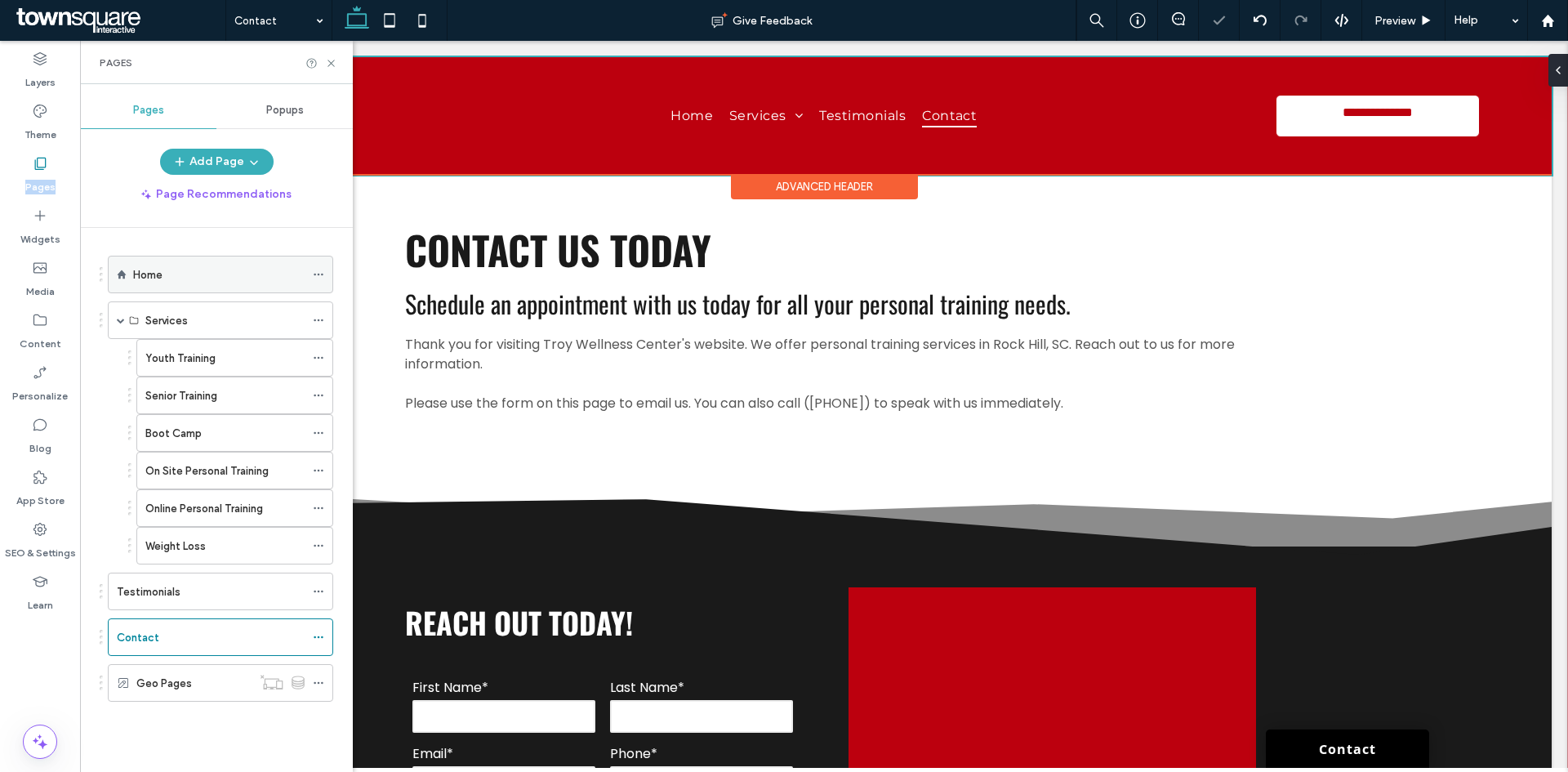 click 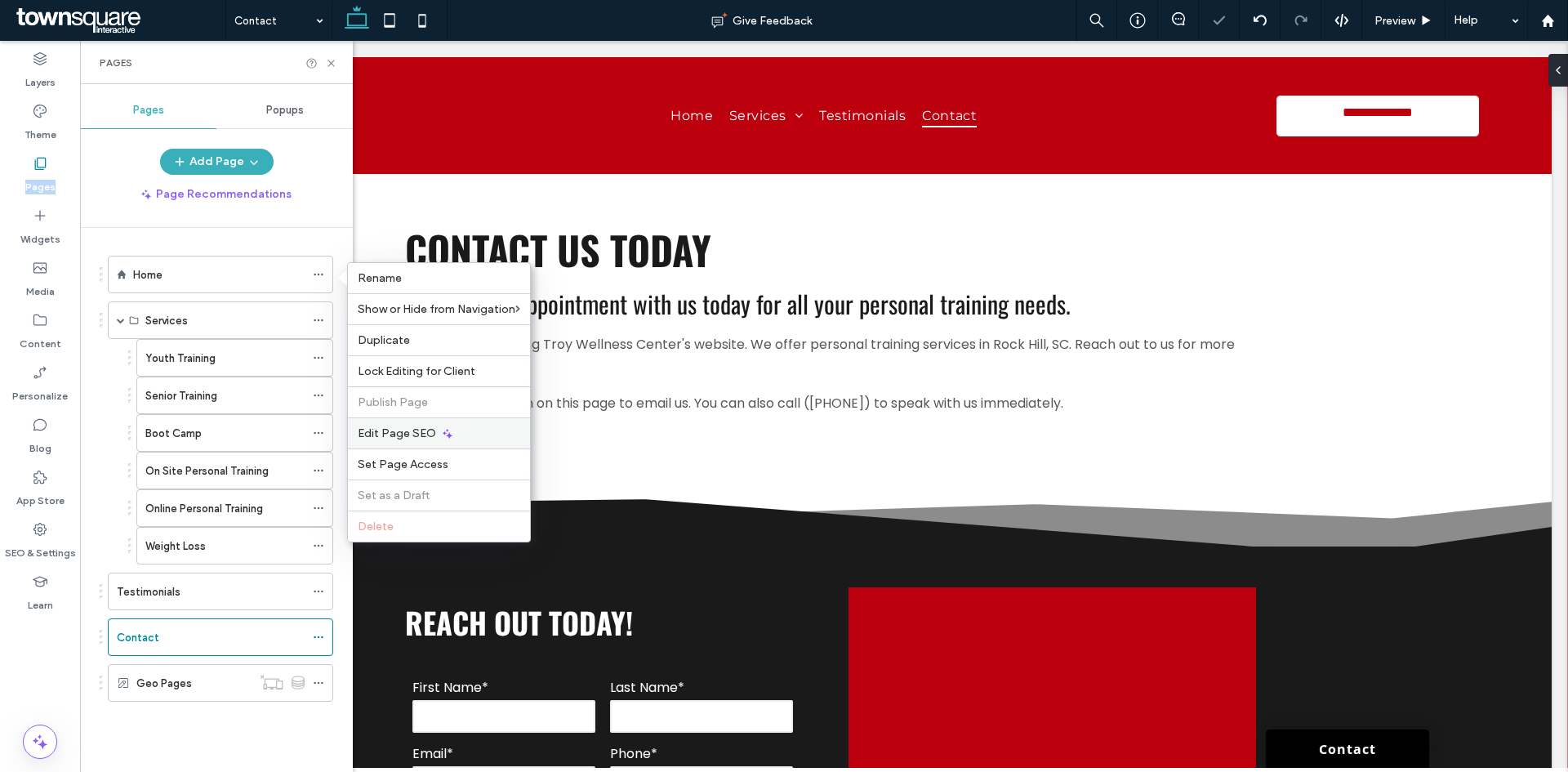 scroll, scrollTop: 0, scrollLeft: 0, axis: both 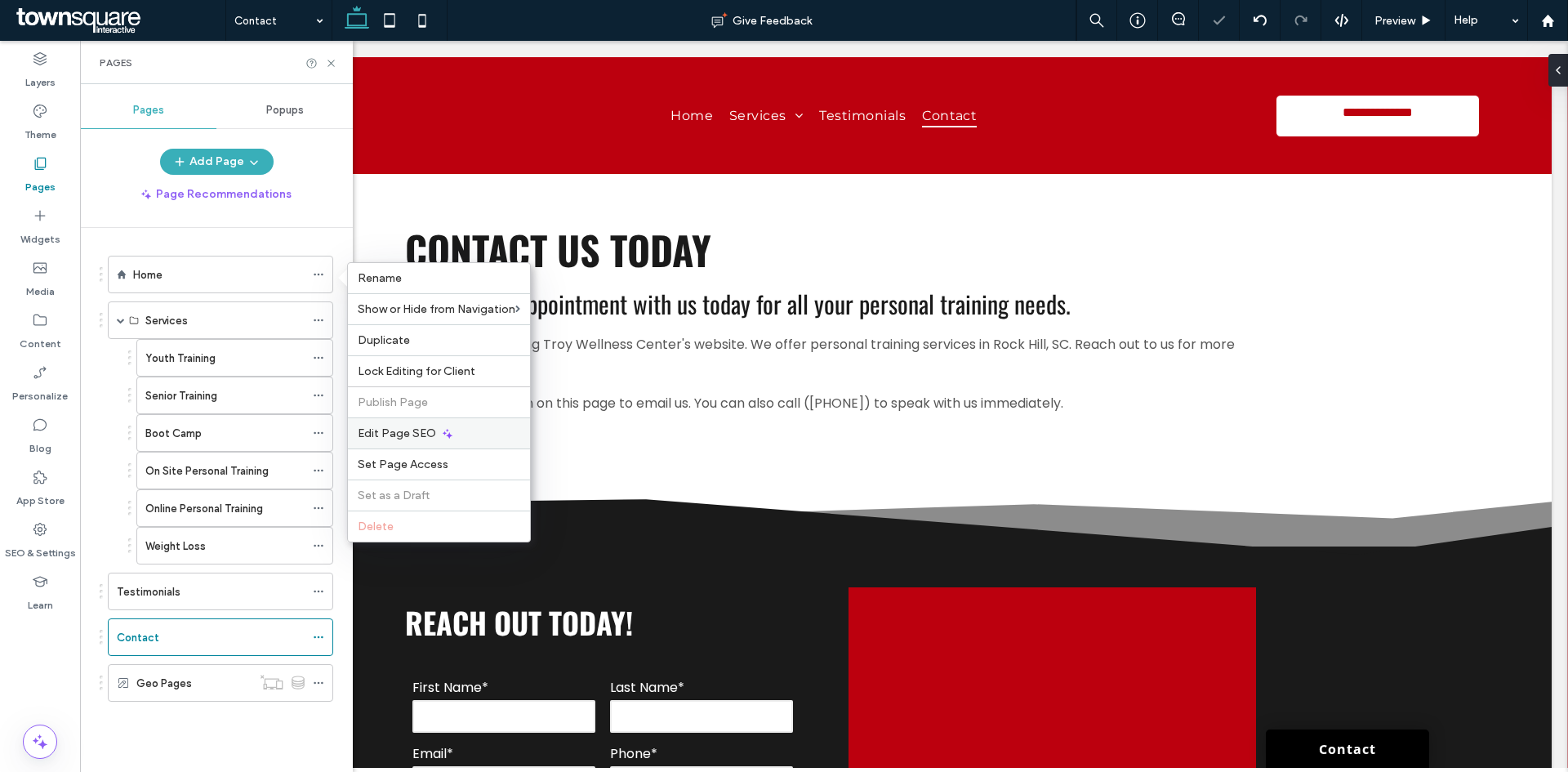 click on "Edit Page SEO" at bounding box center [397, 433] 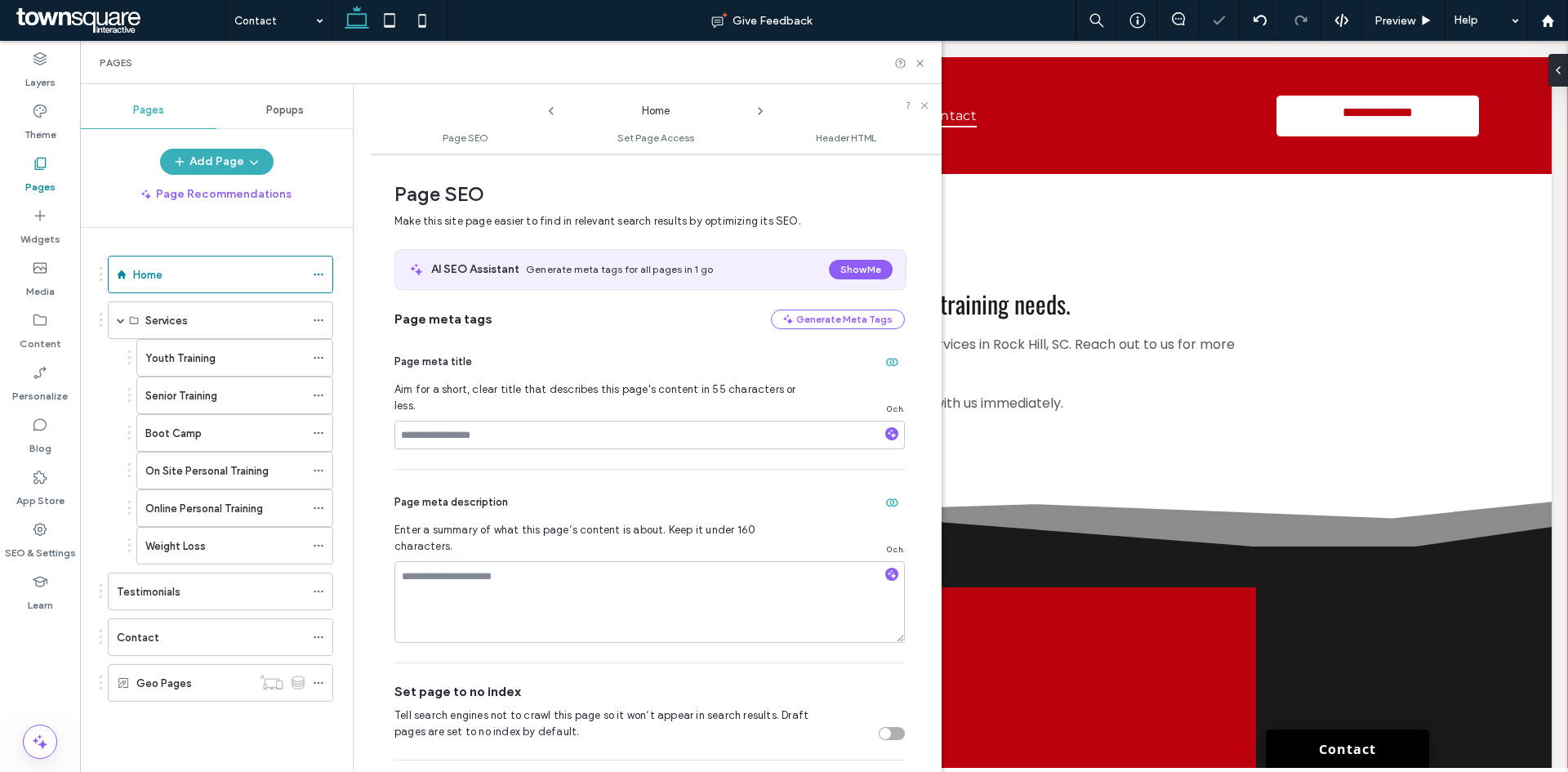scroll, scrollTop: 8, scrollLeft: 0, axis: vertical 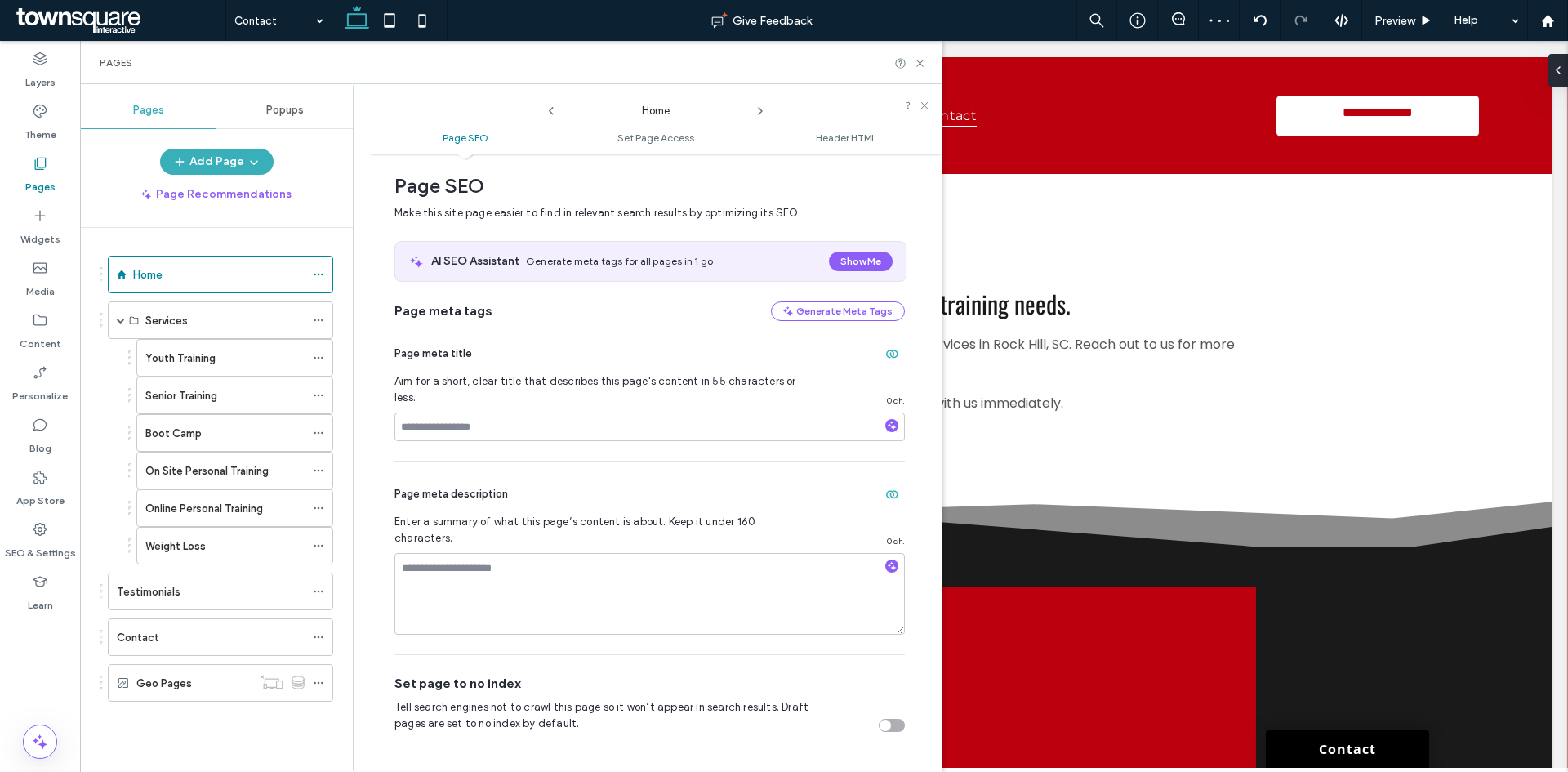 click 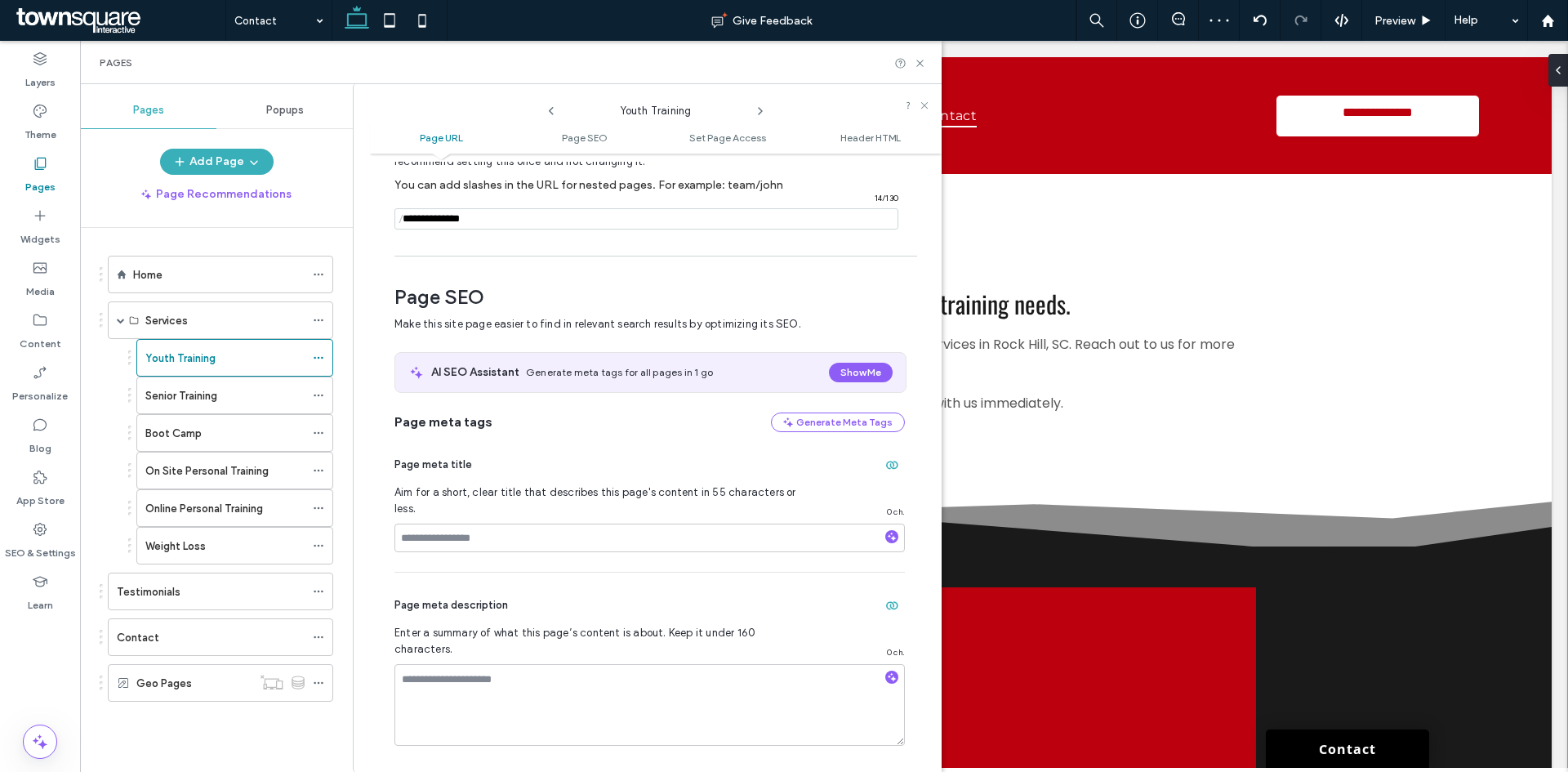 scroll, scrollTop: 0, scrollLeft: 0, axis: both 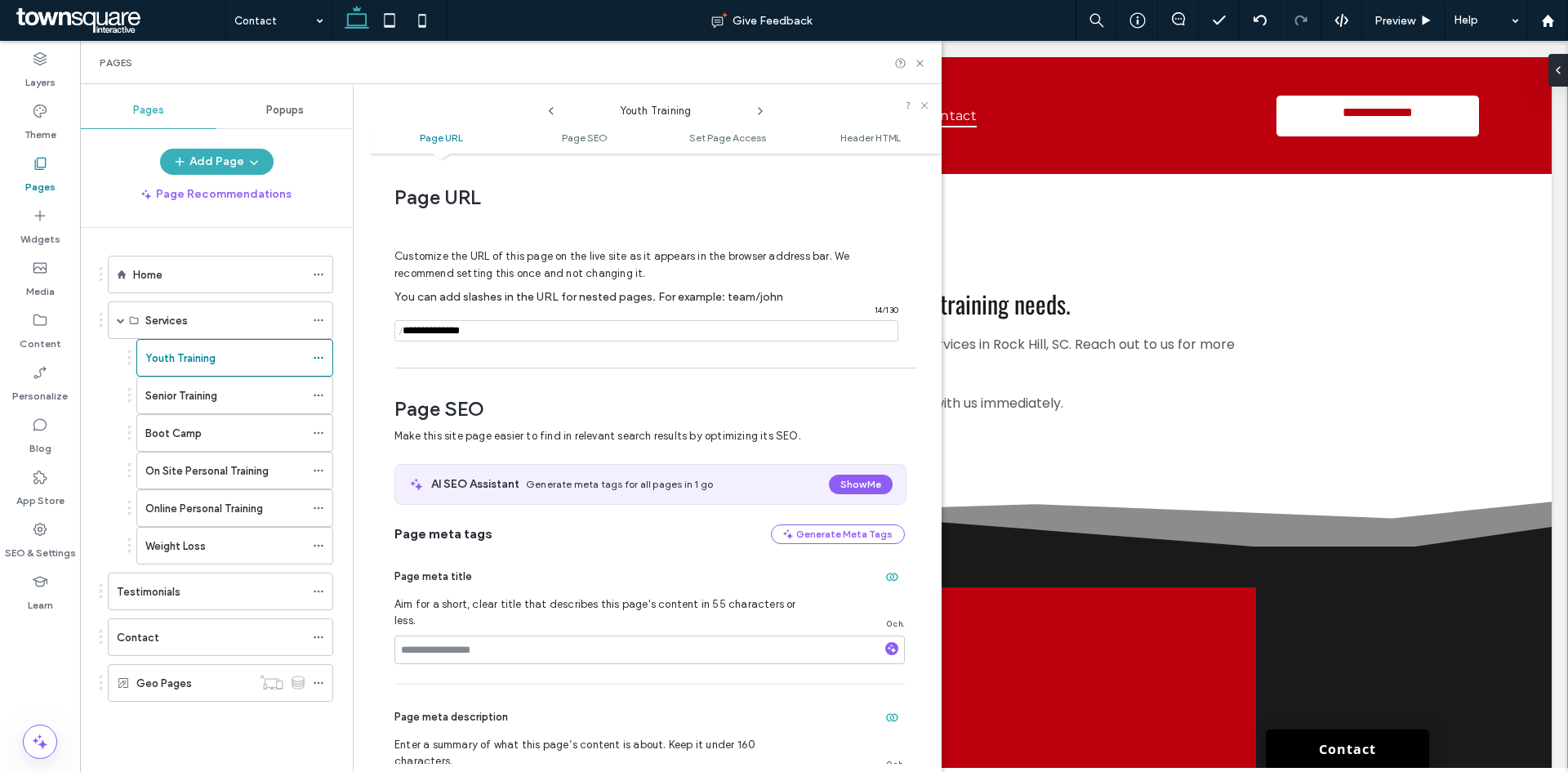 click 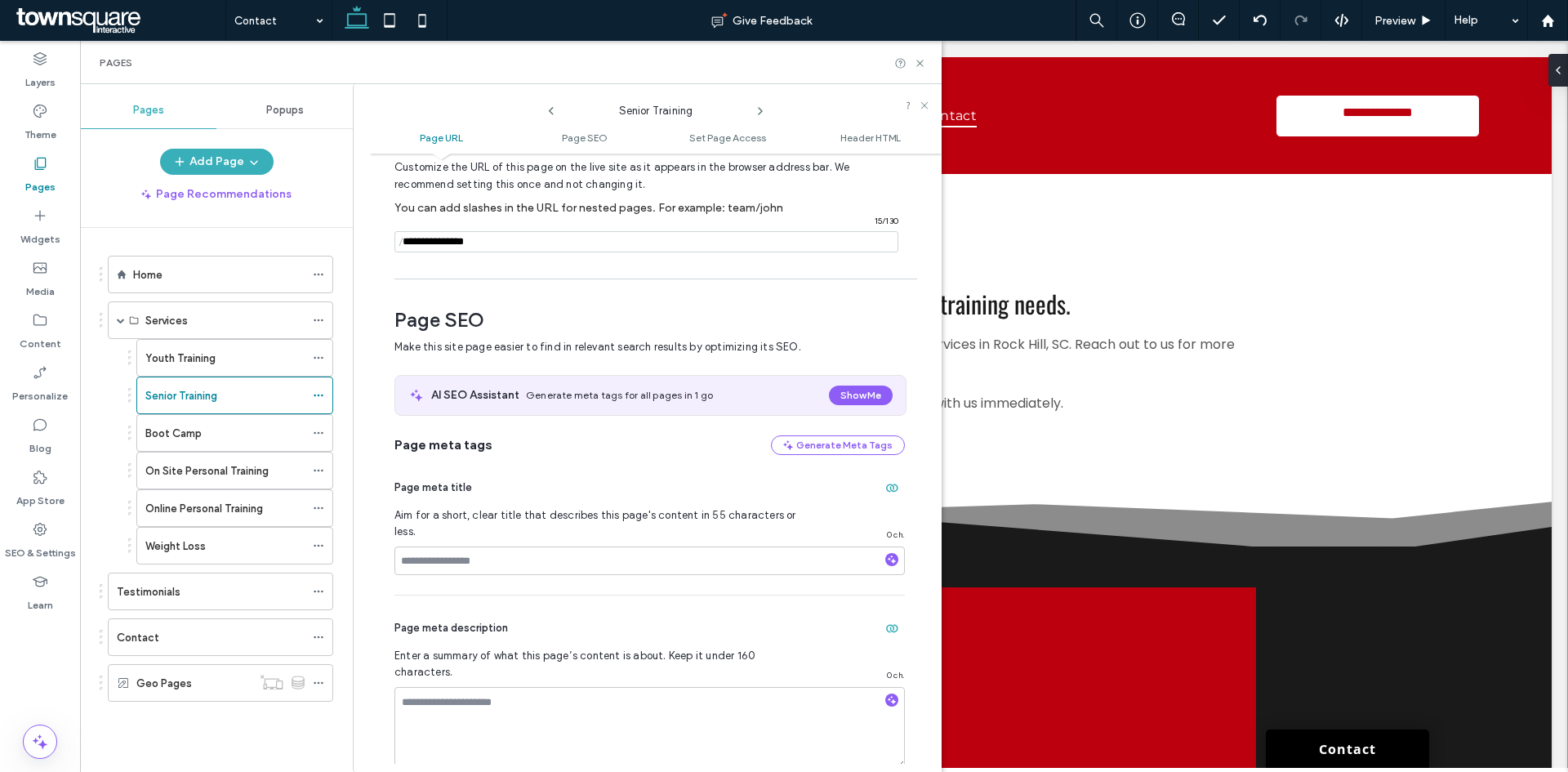 scroll, scrollTop: 0, scrollLeft: 0, axis: both 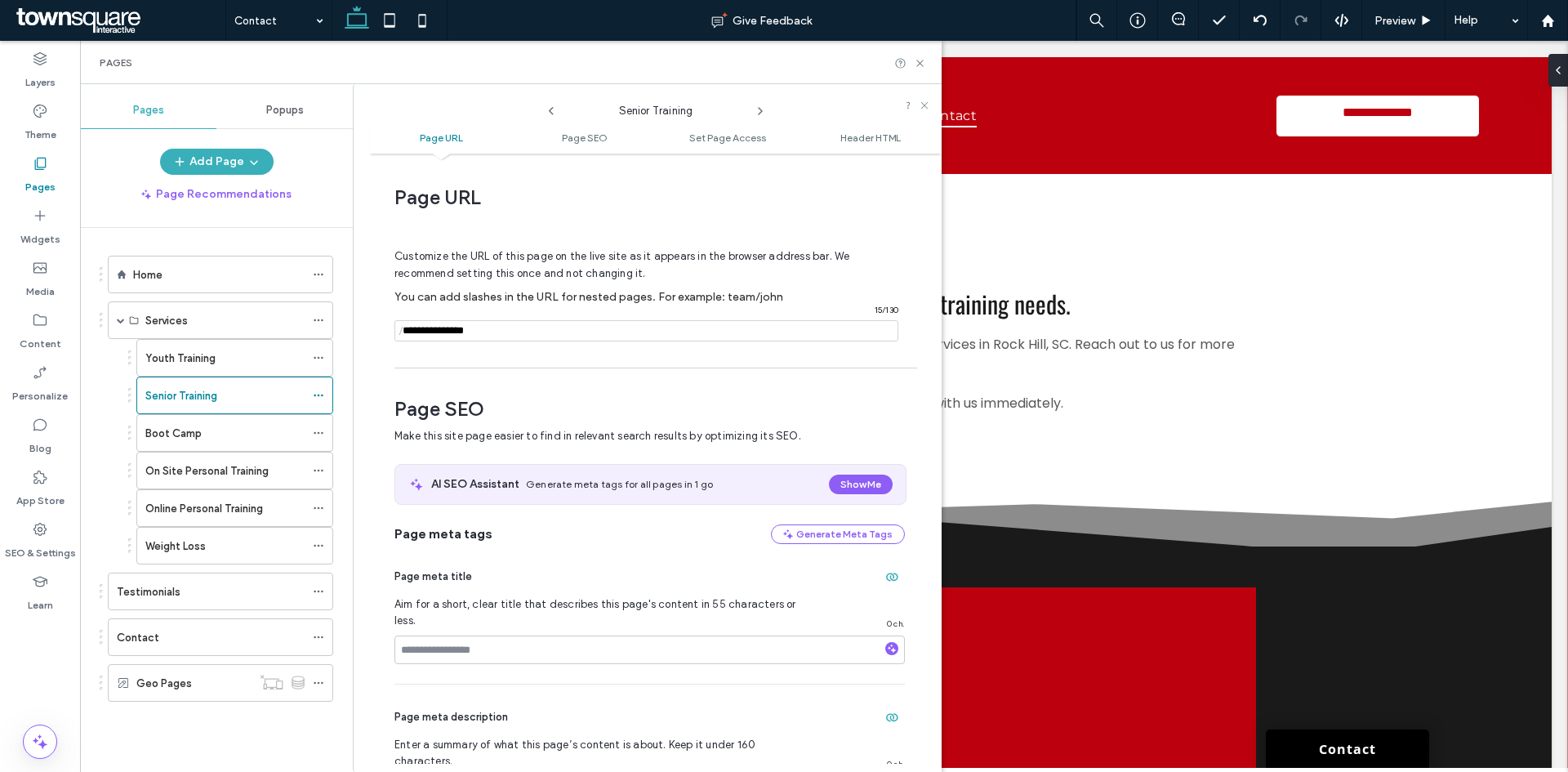 click 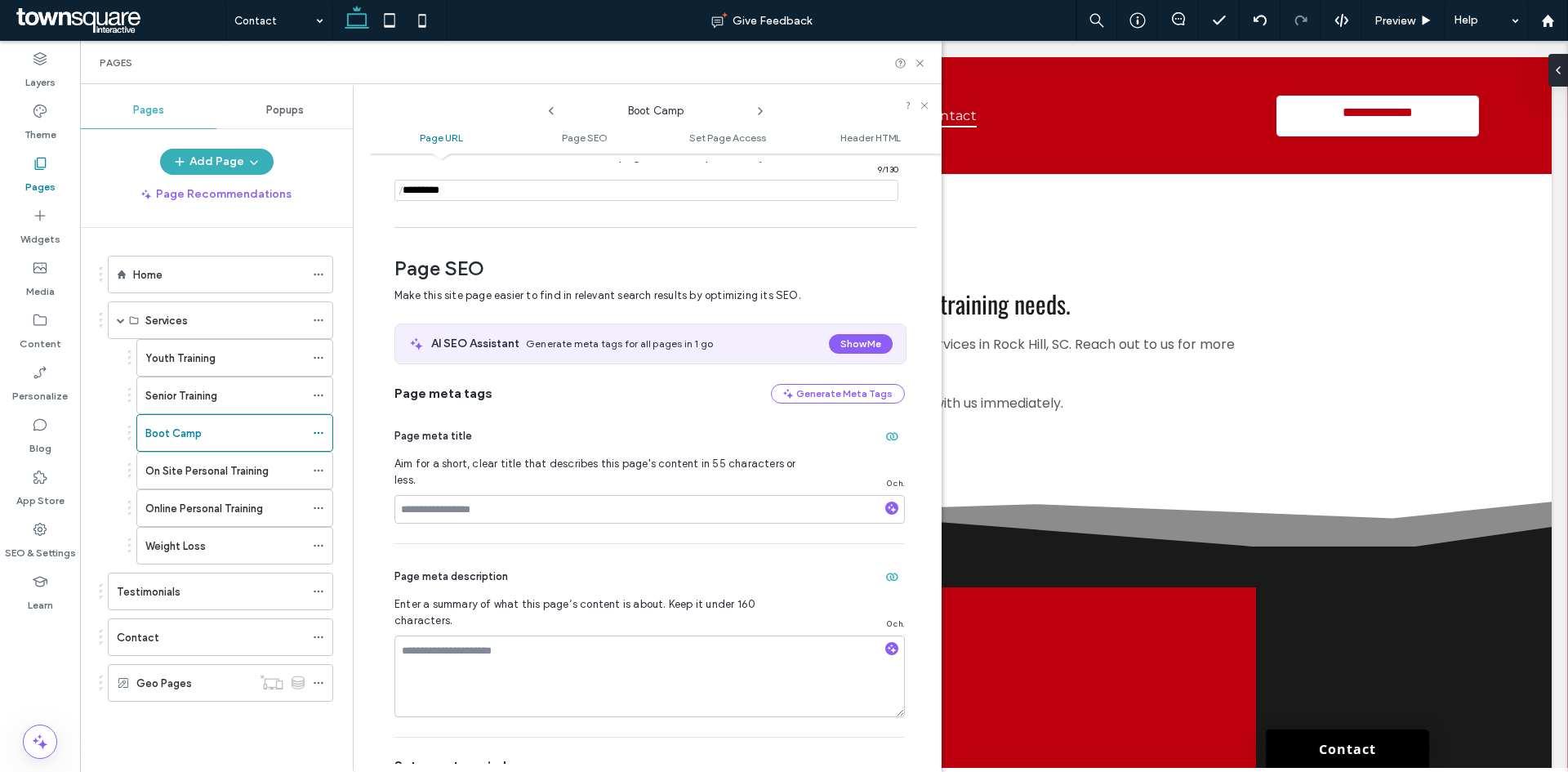 scroll, scrollTop: 0, scrollLeft: 0, axis: both 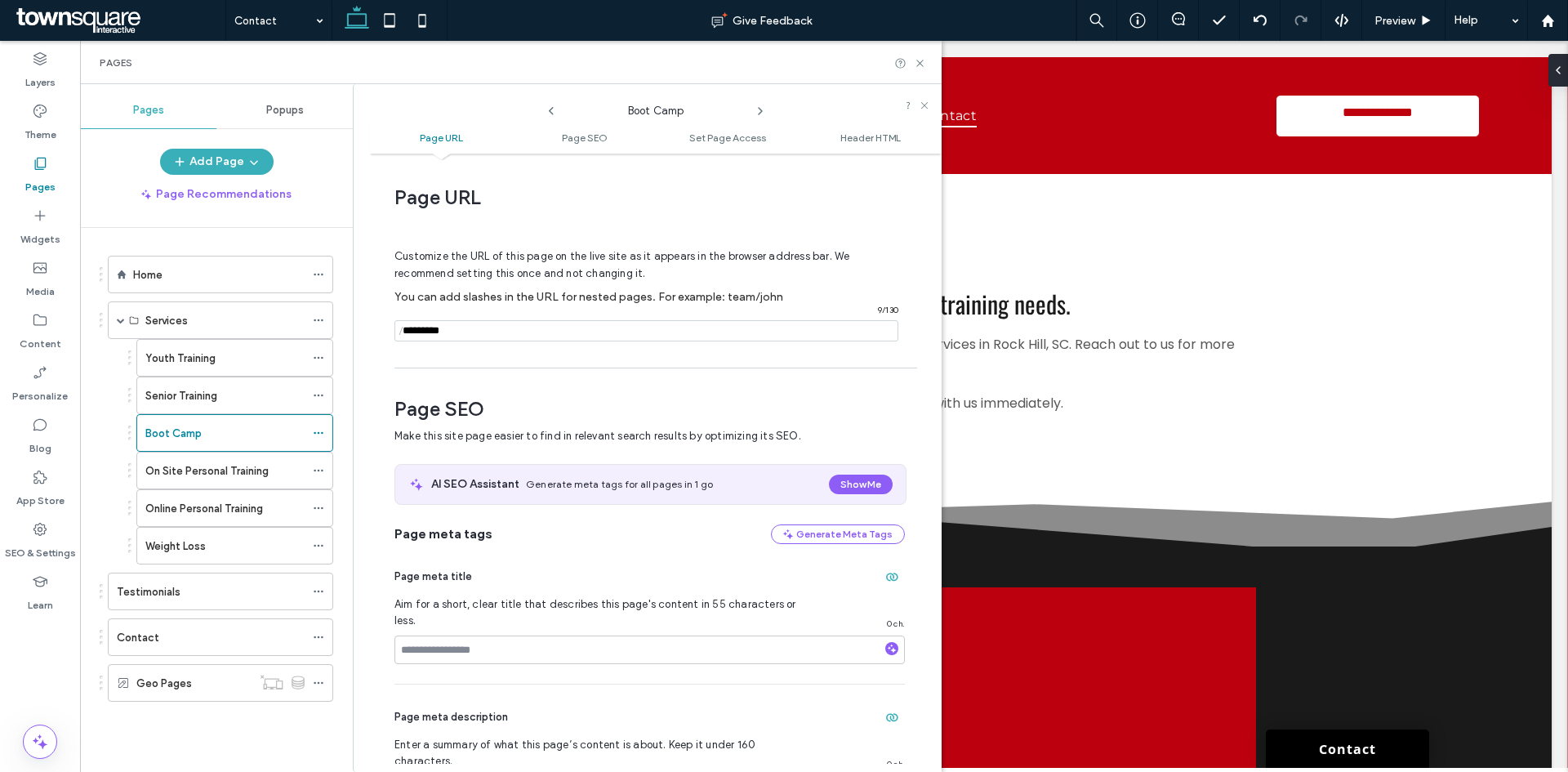click 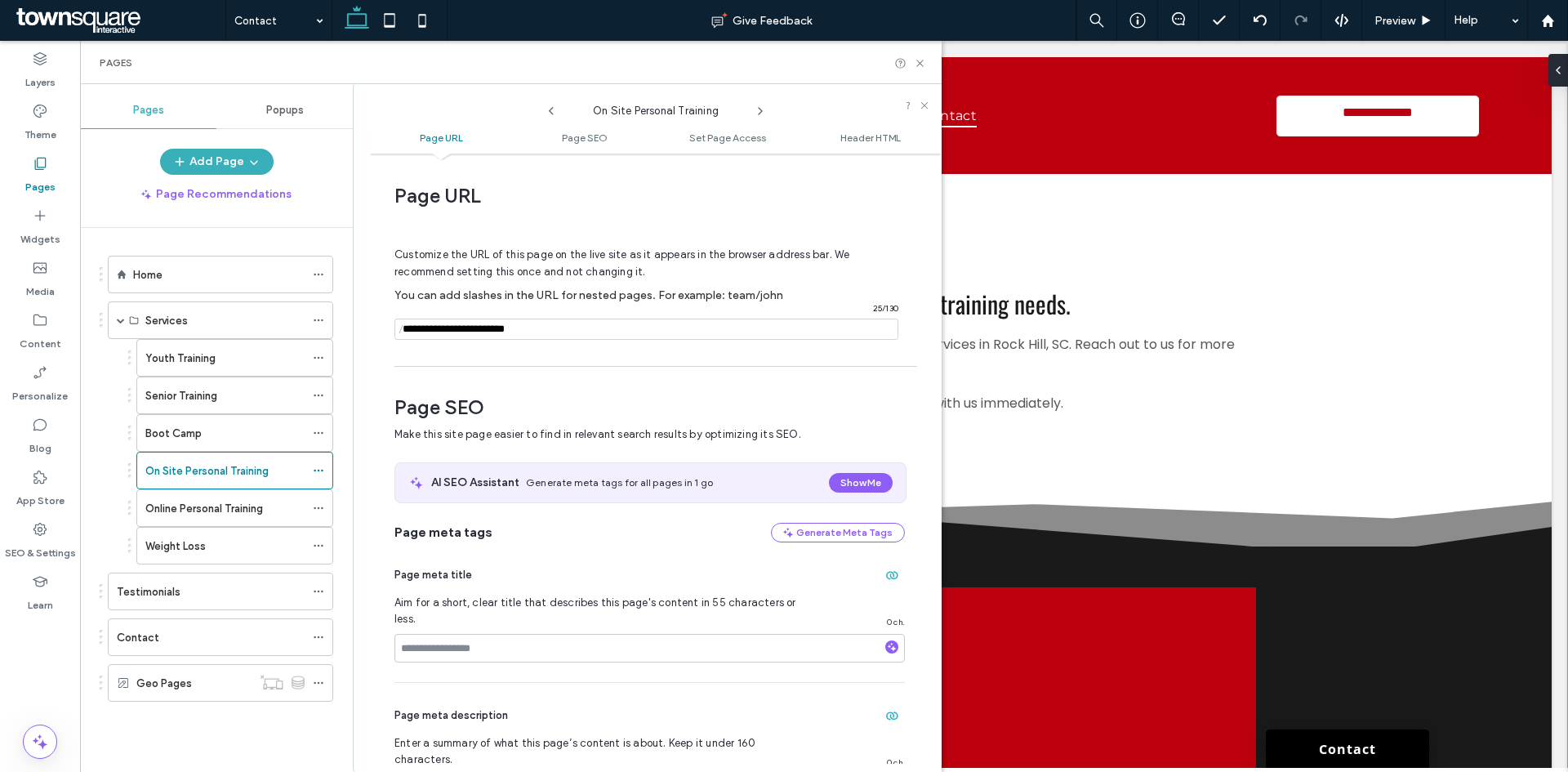 scroll, scrollTop: 0, scrollLeft: 0, axis: both 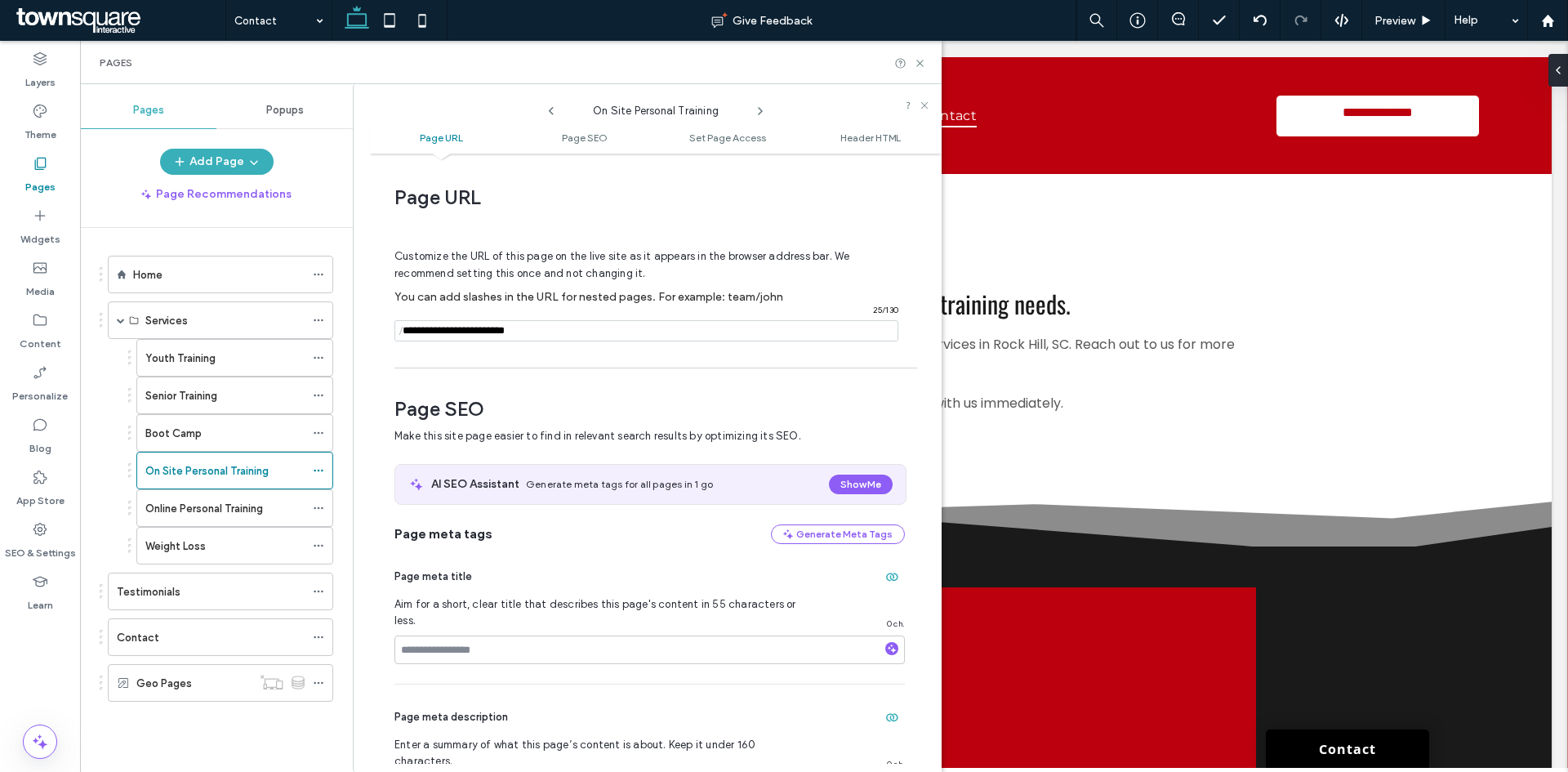 click 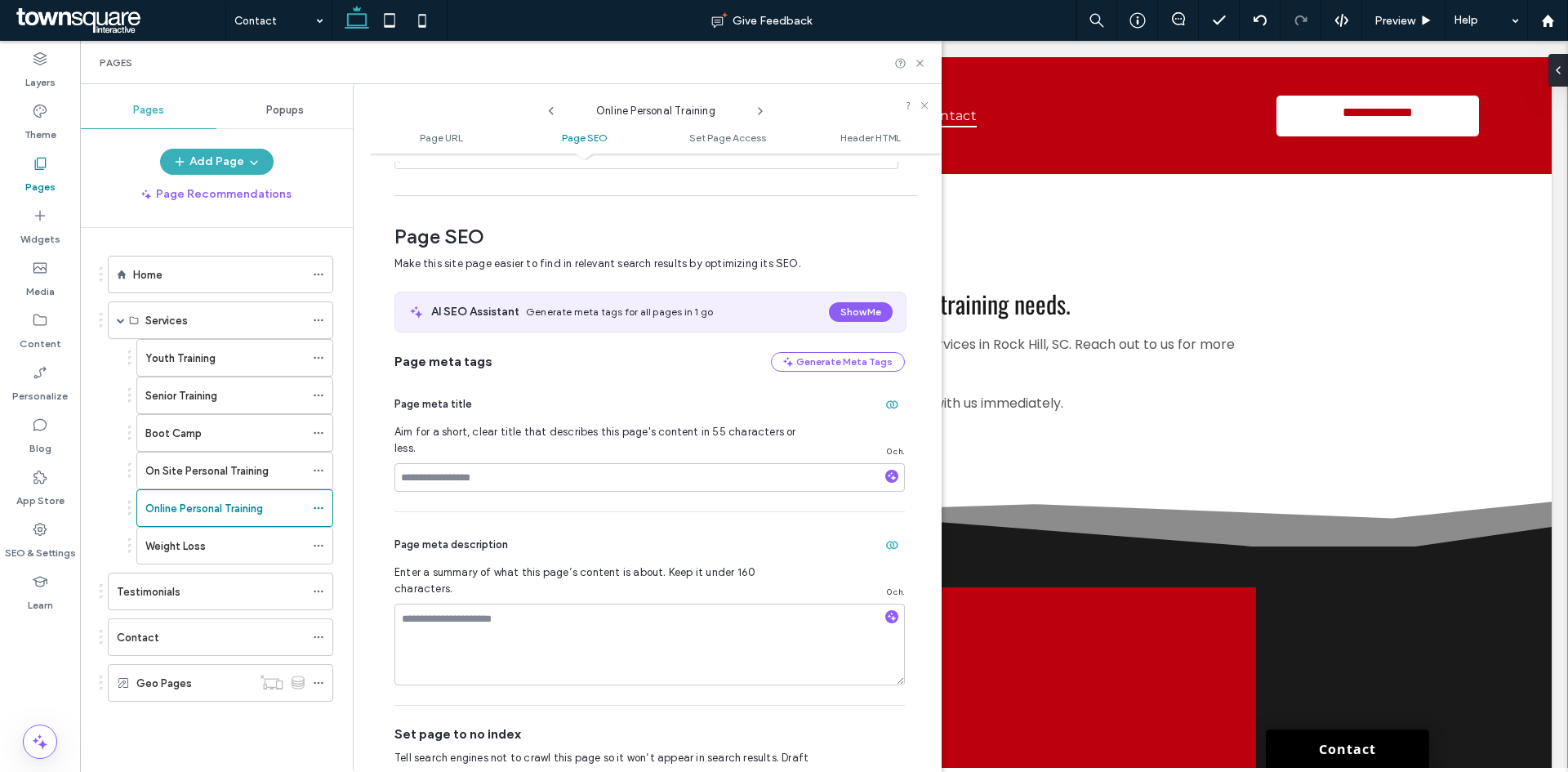 scroll, scrollTop: 0, scrollLeft: 0, axis: both 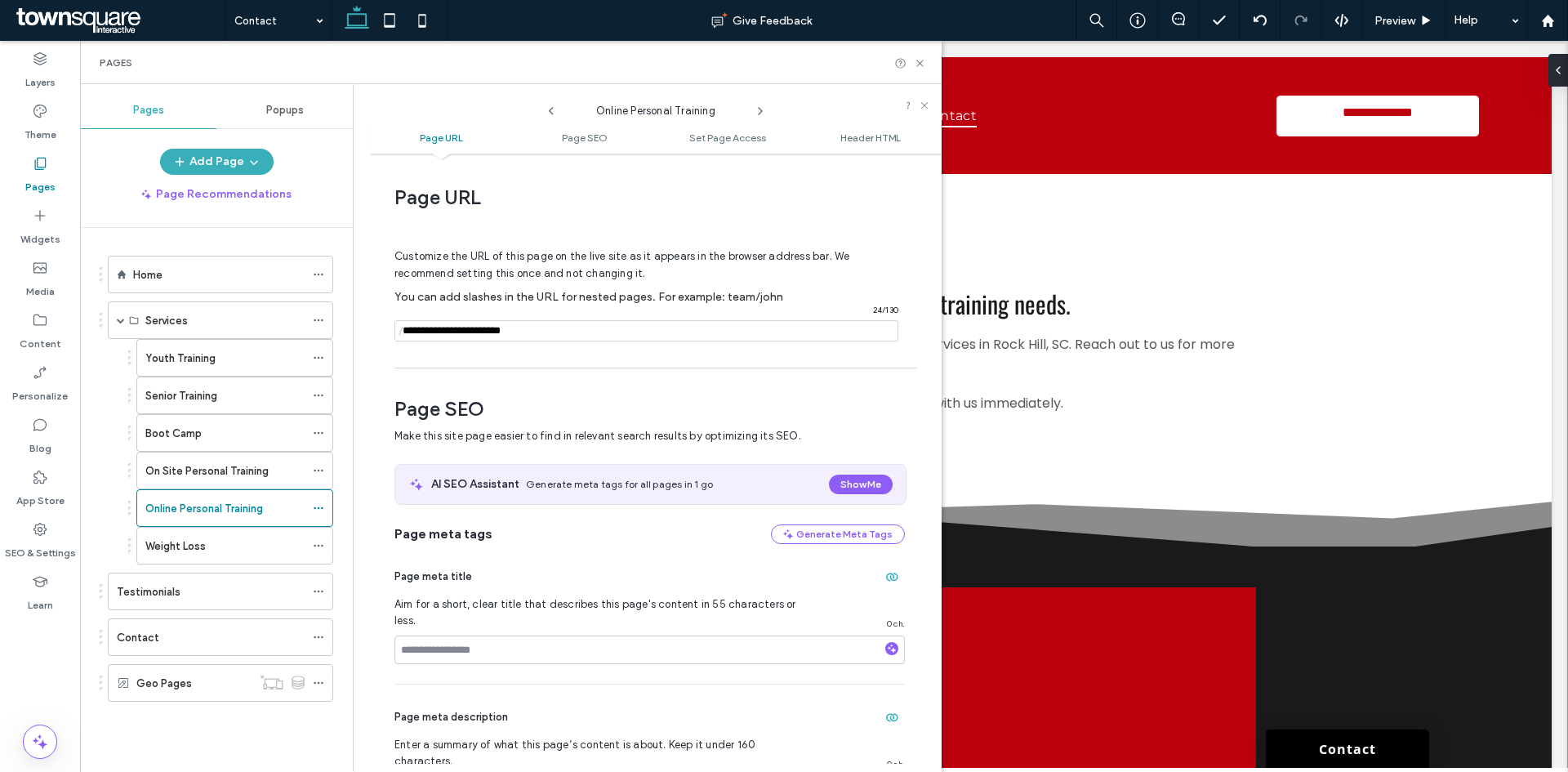 click 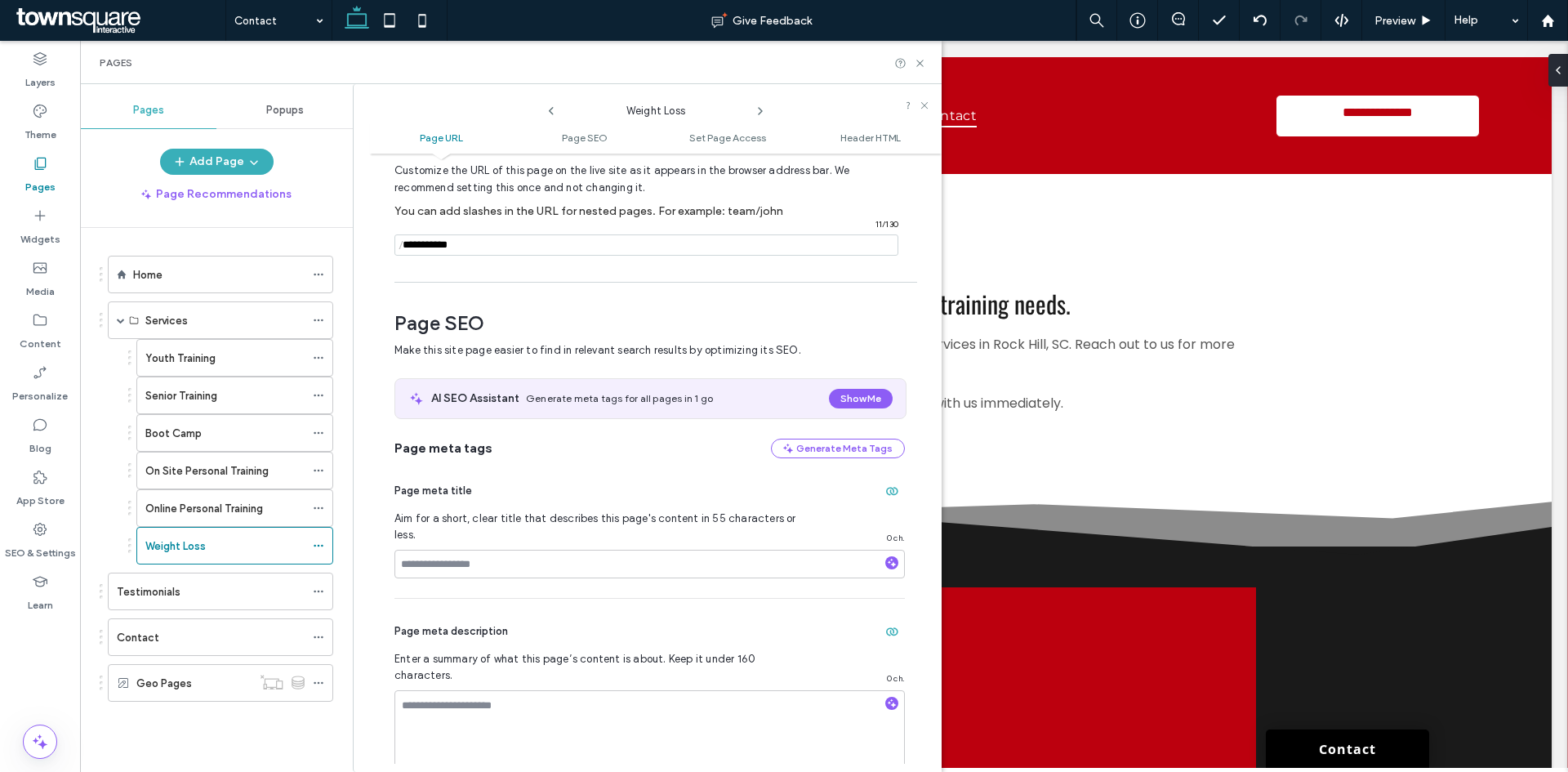 scroll, scrollTop: 0, scrollLeft: 0, axis: both 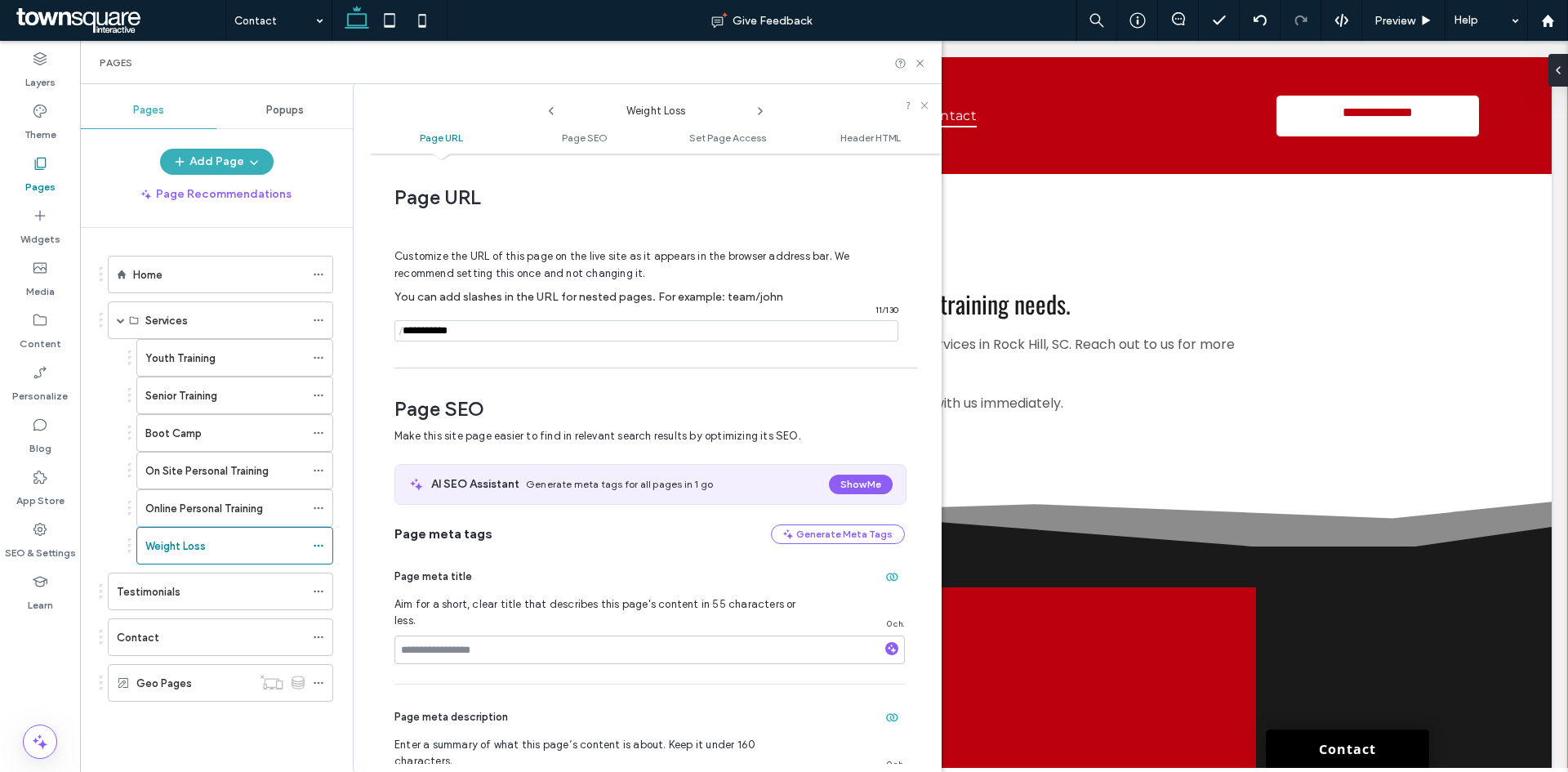 click at bounding box center (760, 107) 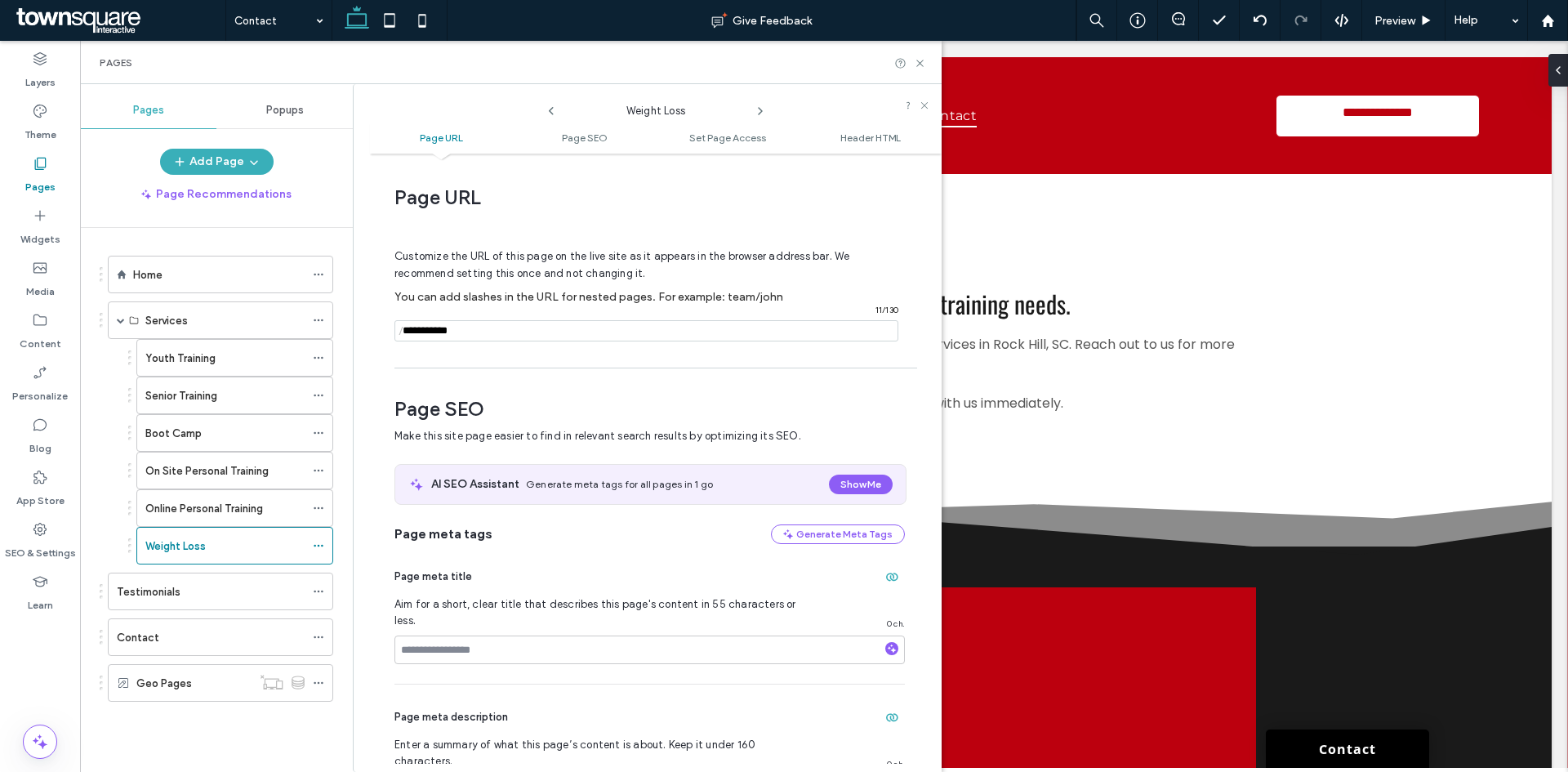 click on "Weight Loss" at bounding box center [656, 106] 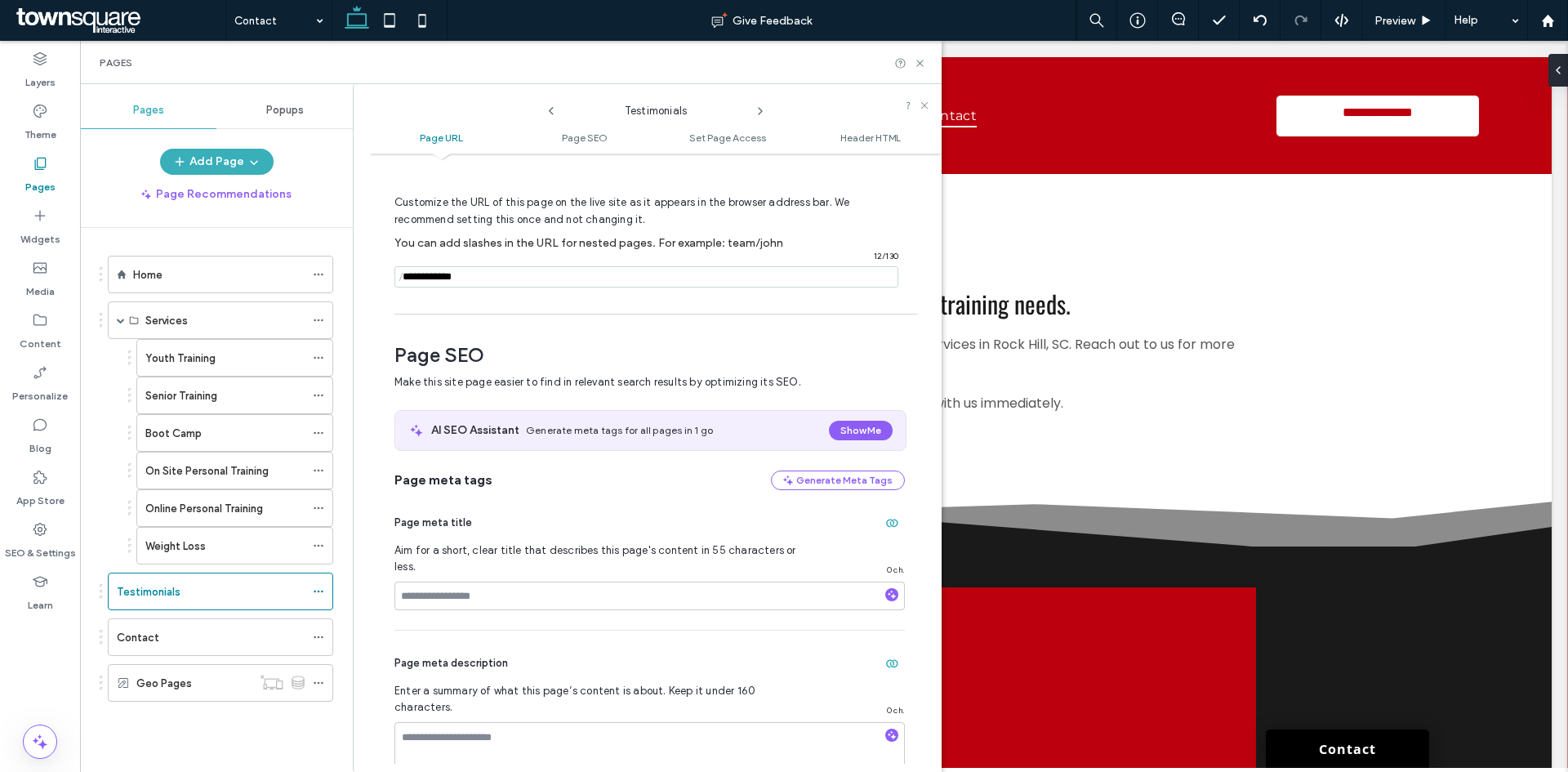 scroll, scrollTop: 0, scrollLeft: 0, axis: both 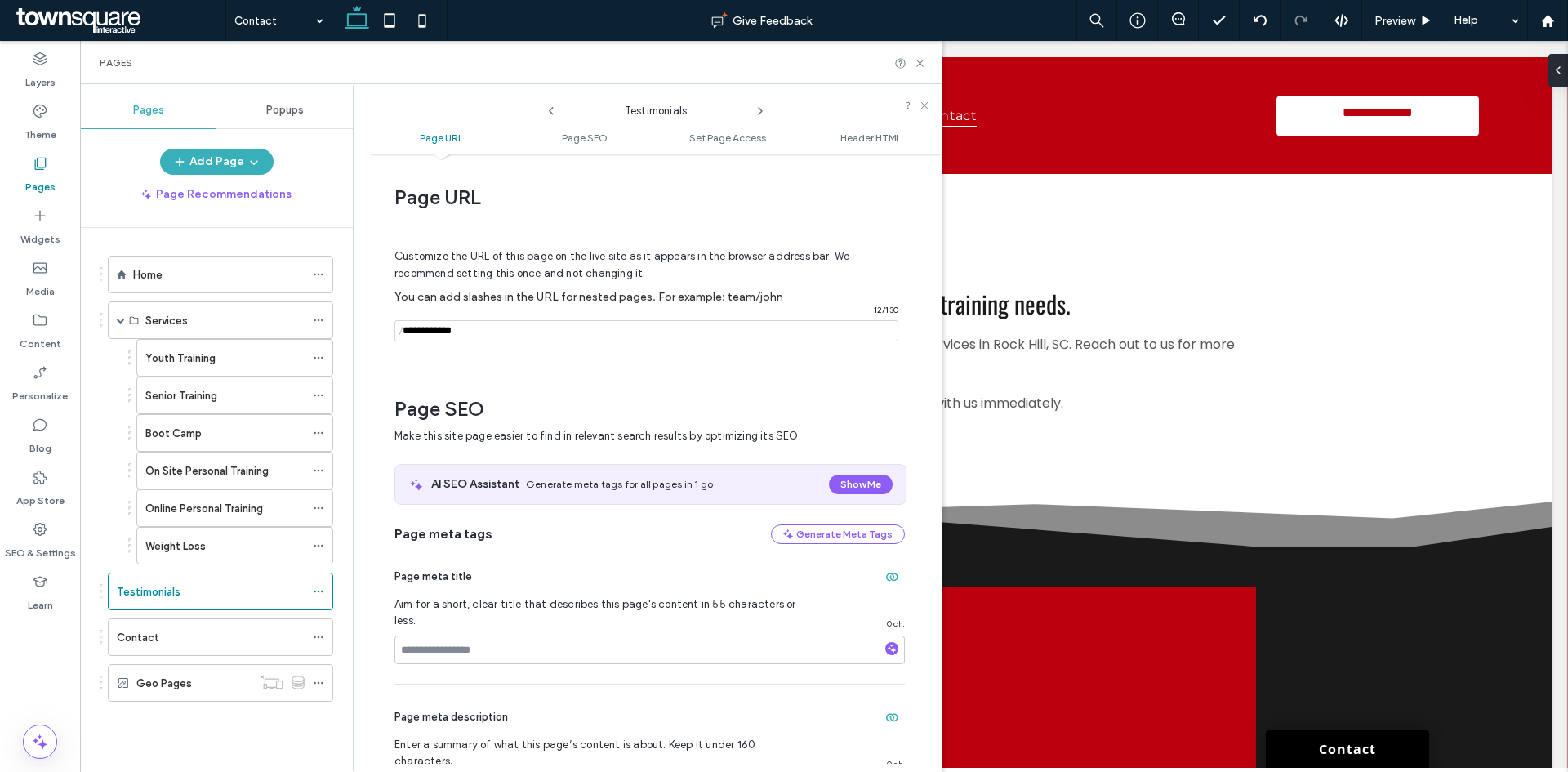click 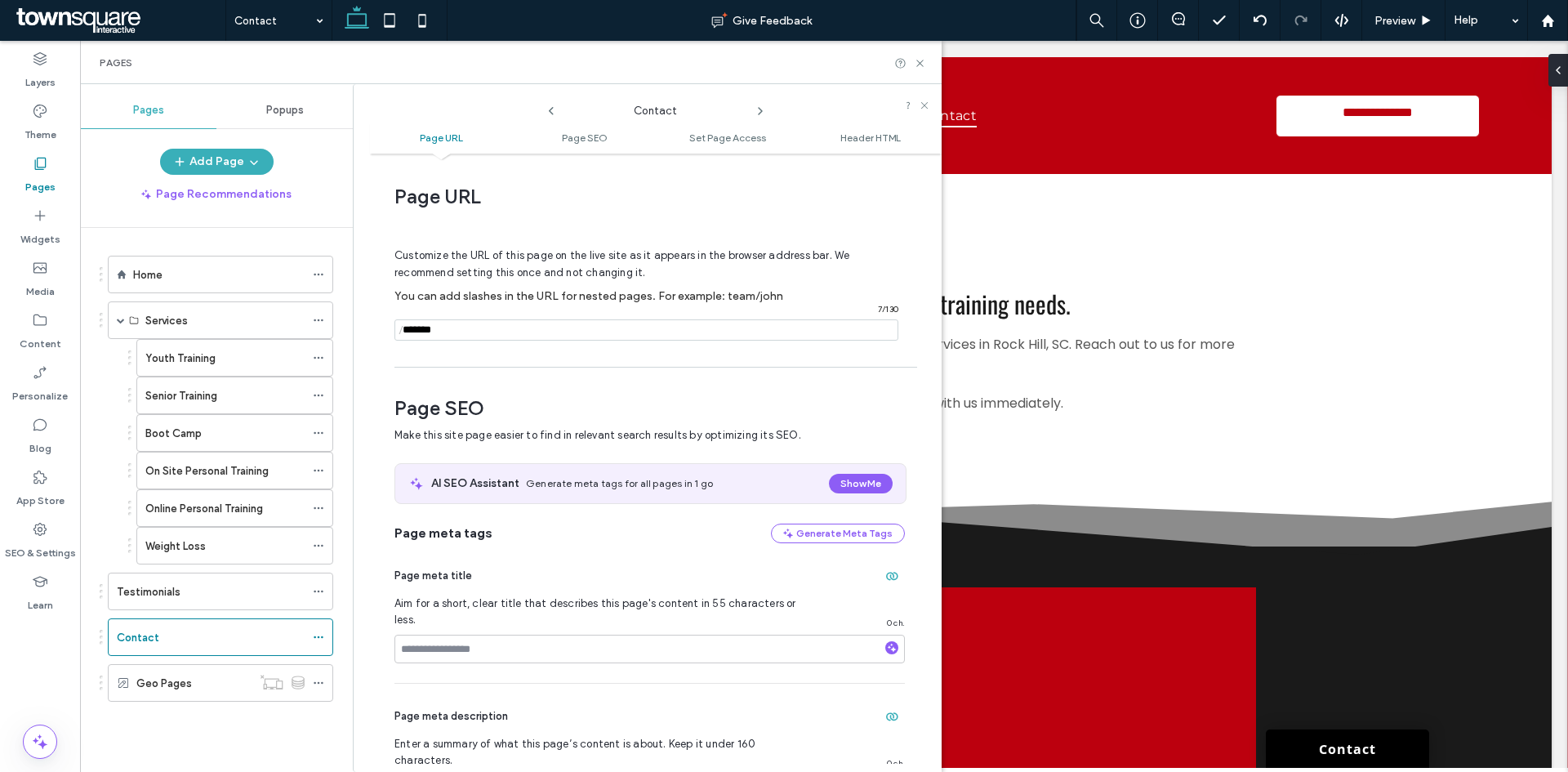 scroll, scrollTop: 0, scrollLeft: 0, axis: both 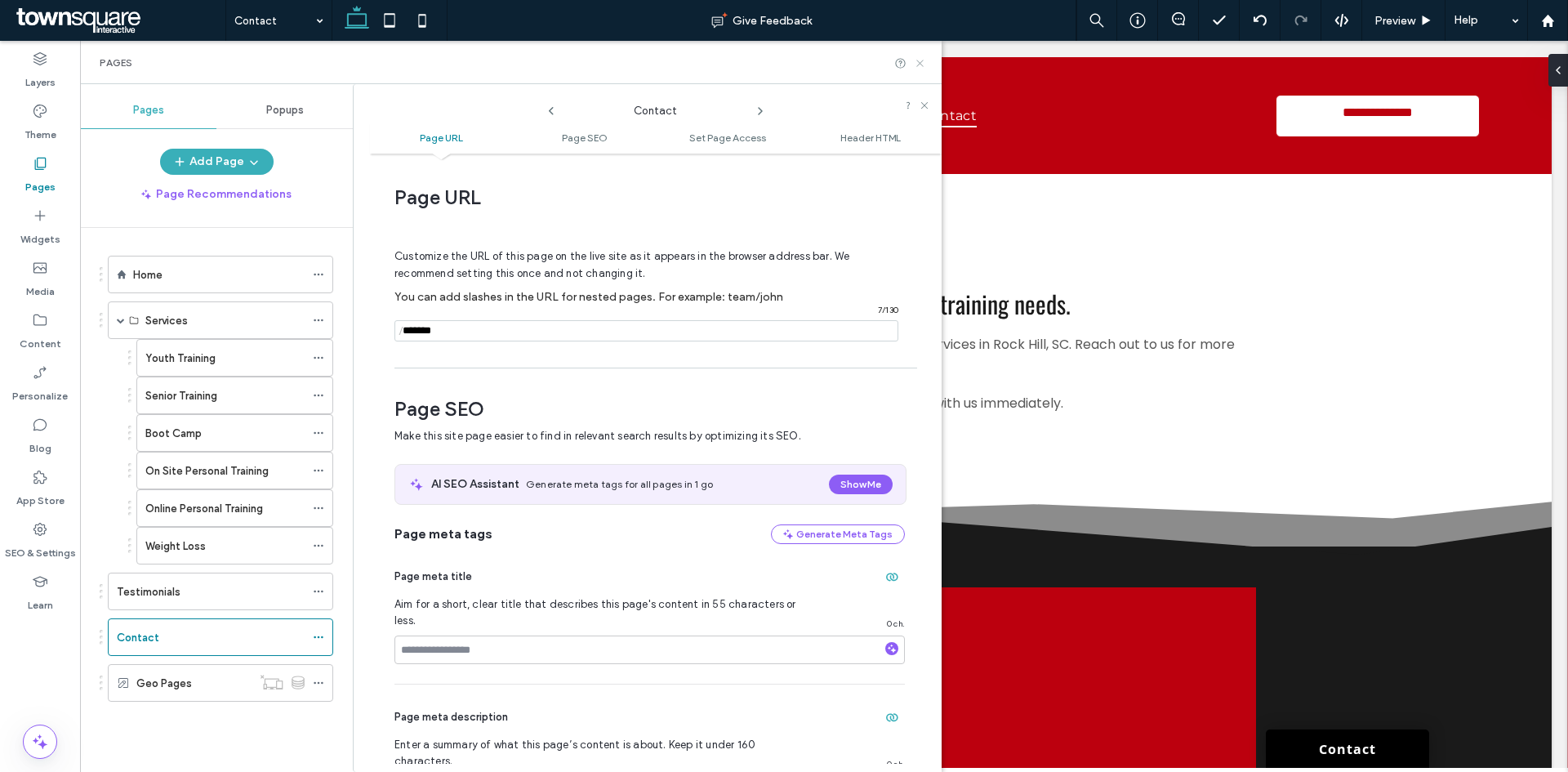 click 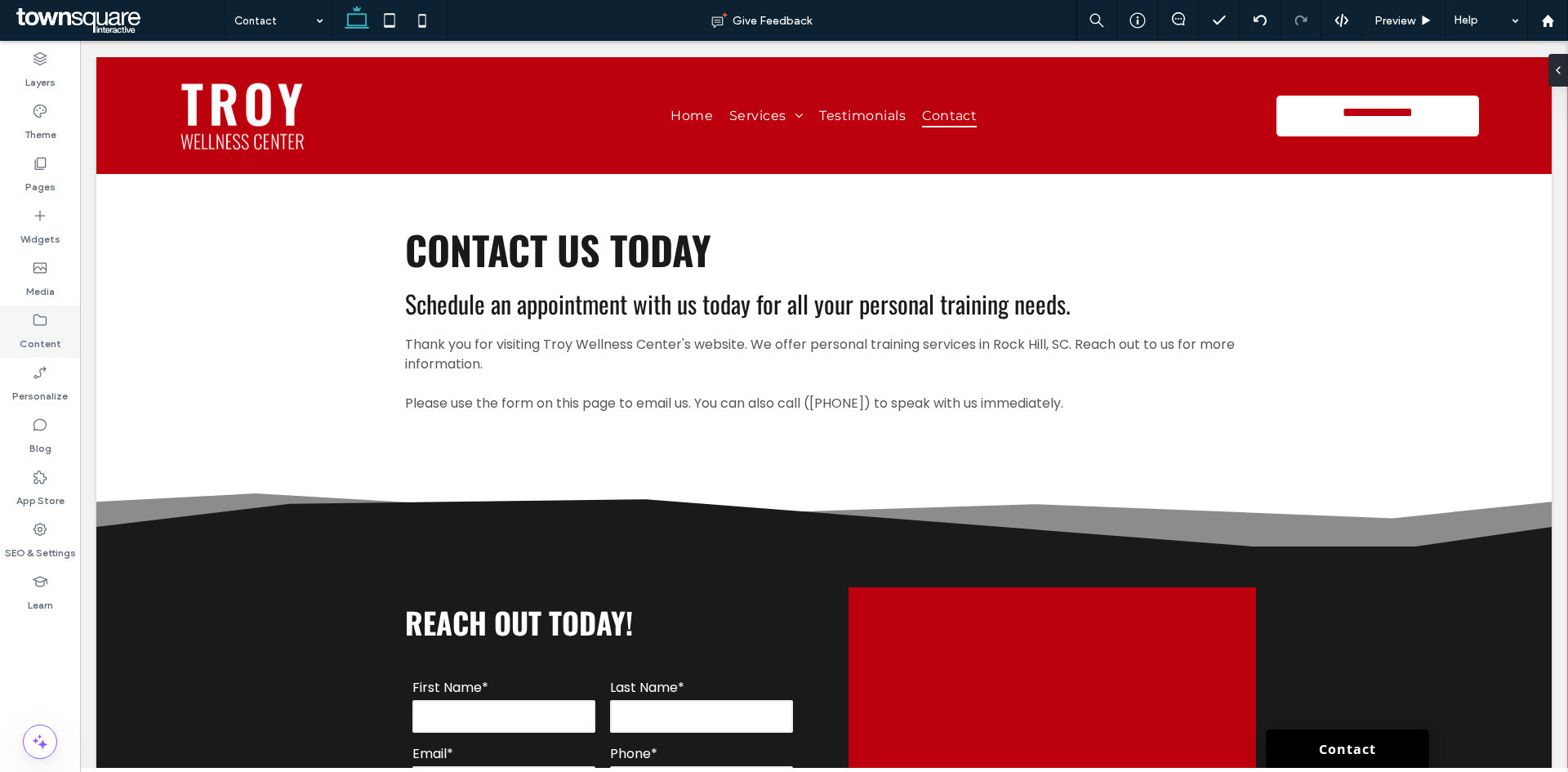 click on "Content" at bounding box center (40, 340) 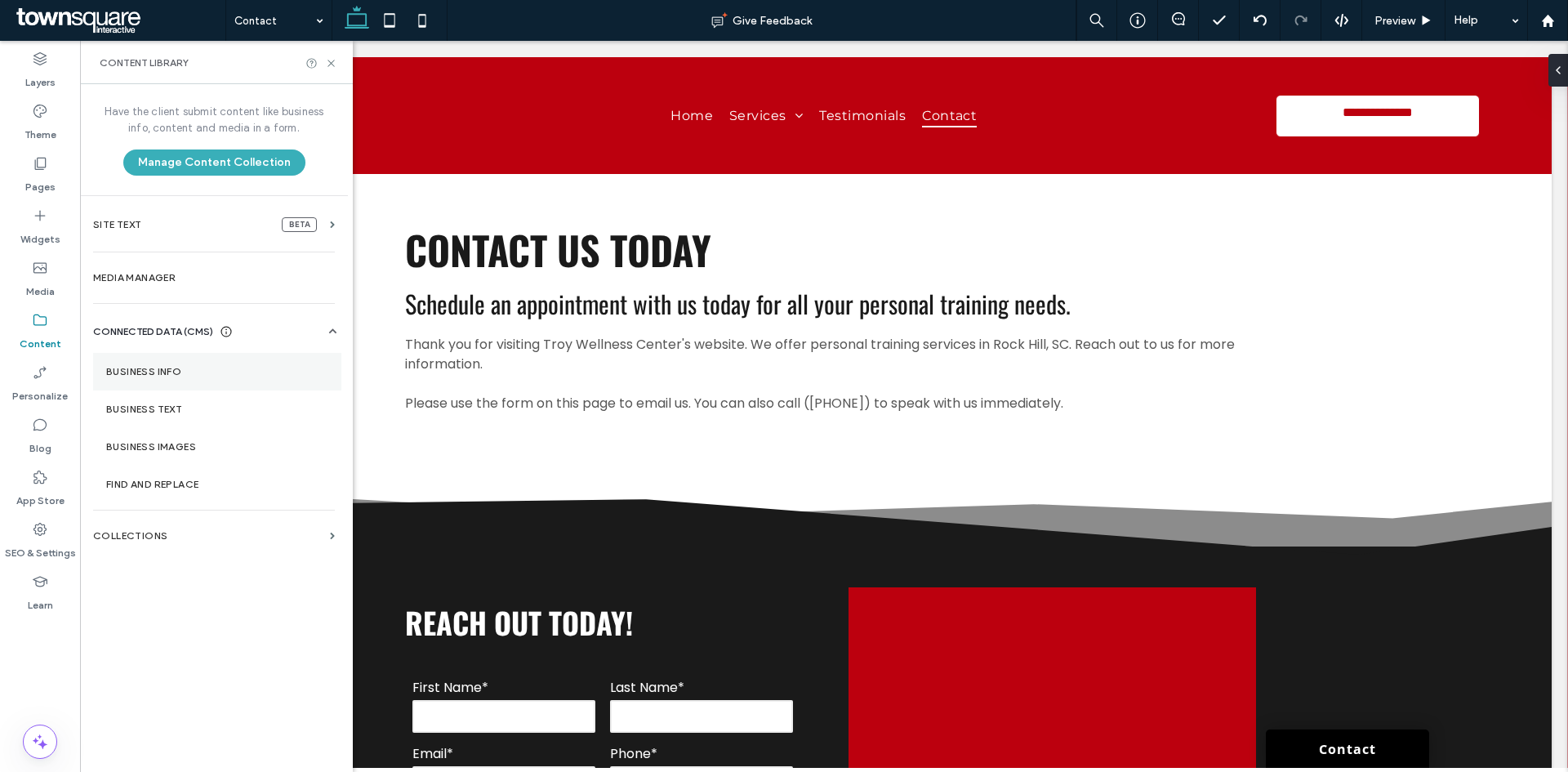 click on "Business Info" at bounding box center (217, 372) 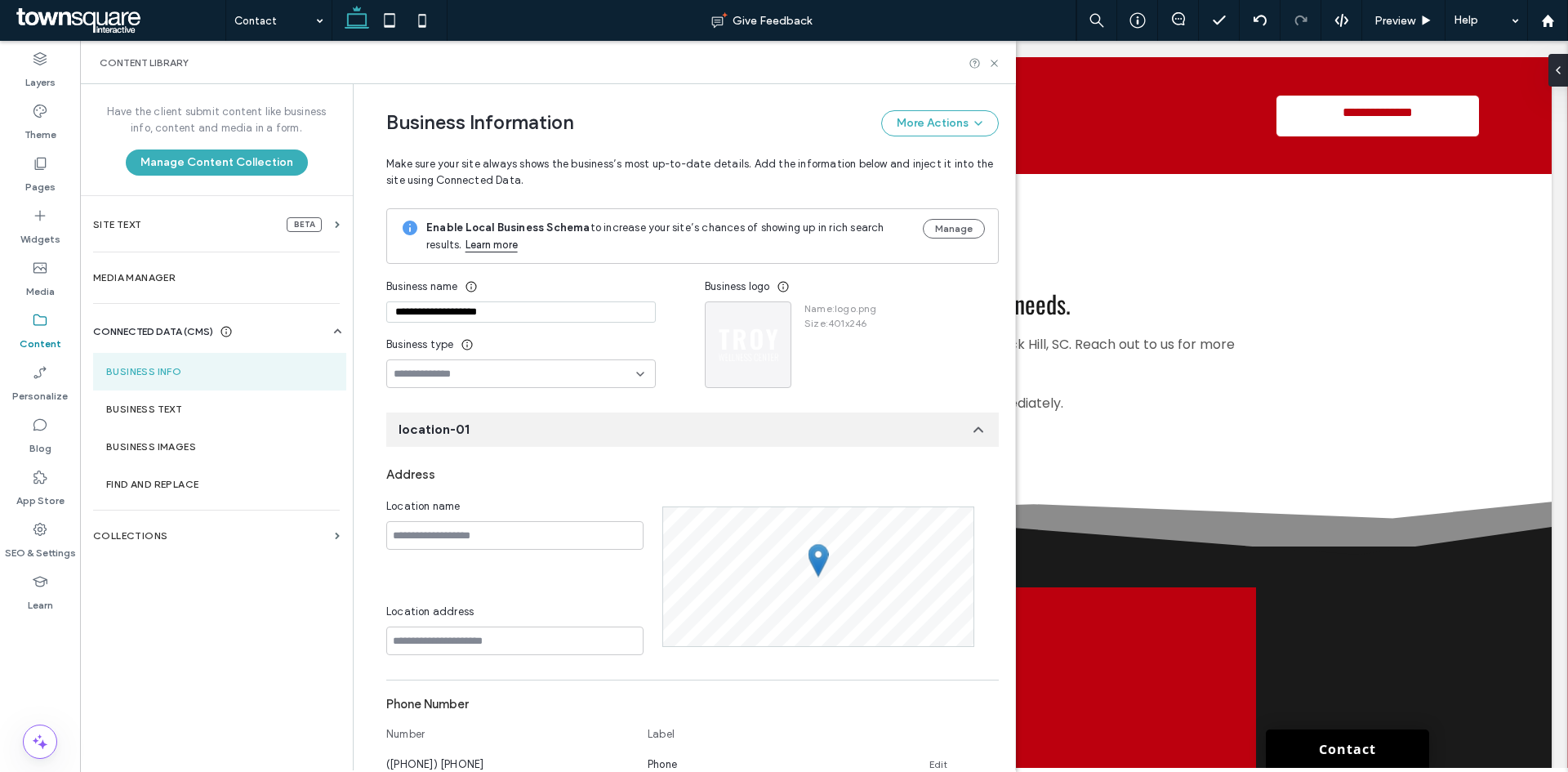 scroll, scrollTop: 0, scrollLeft: 1, axis: horizontal 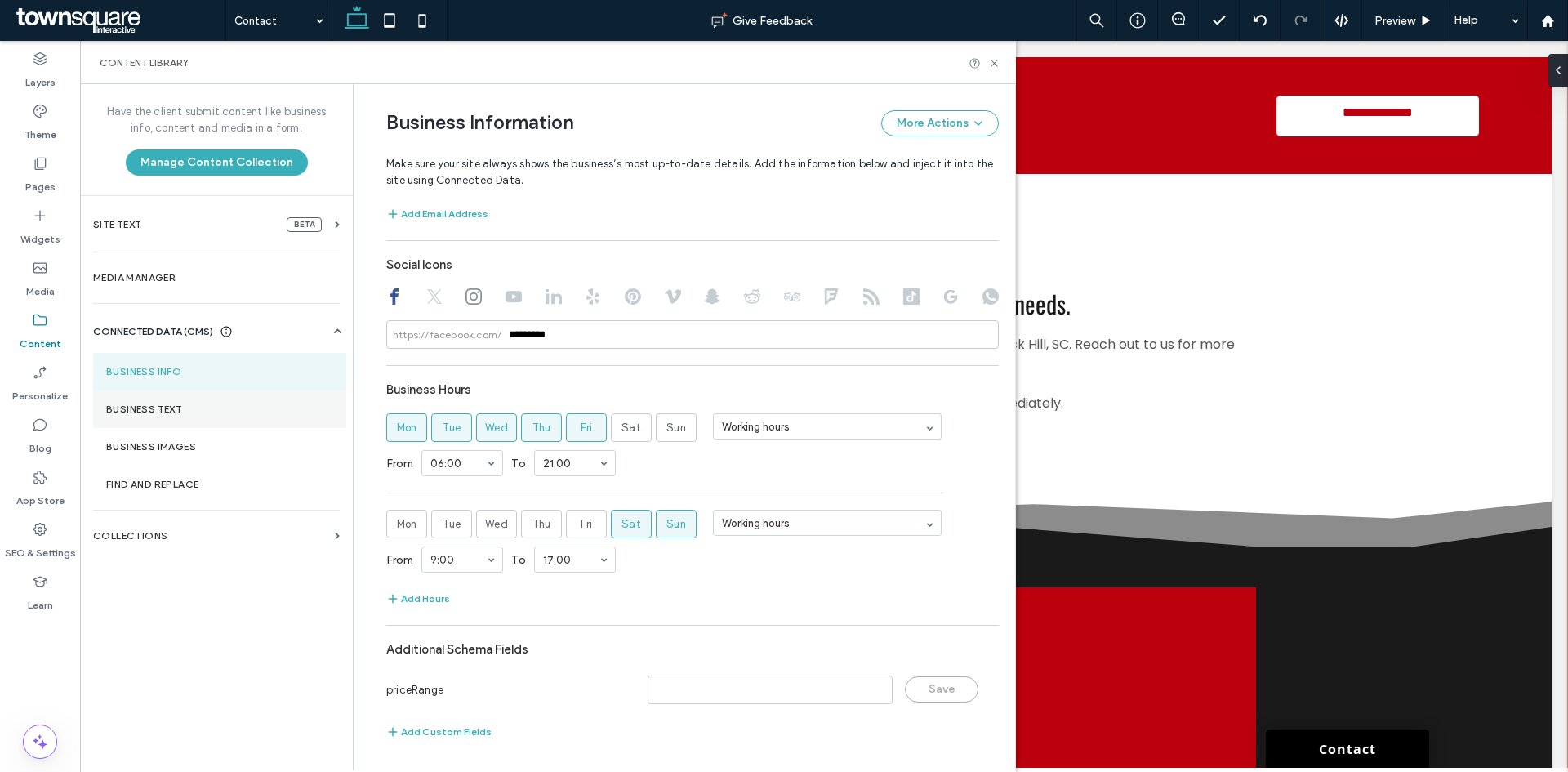 click on "Business Text" at bounding box center (220, 409) 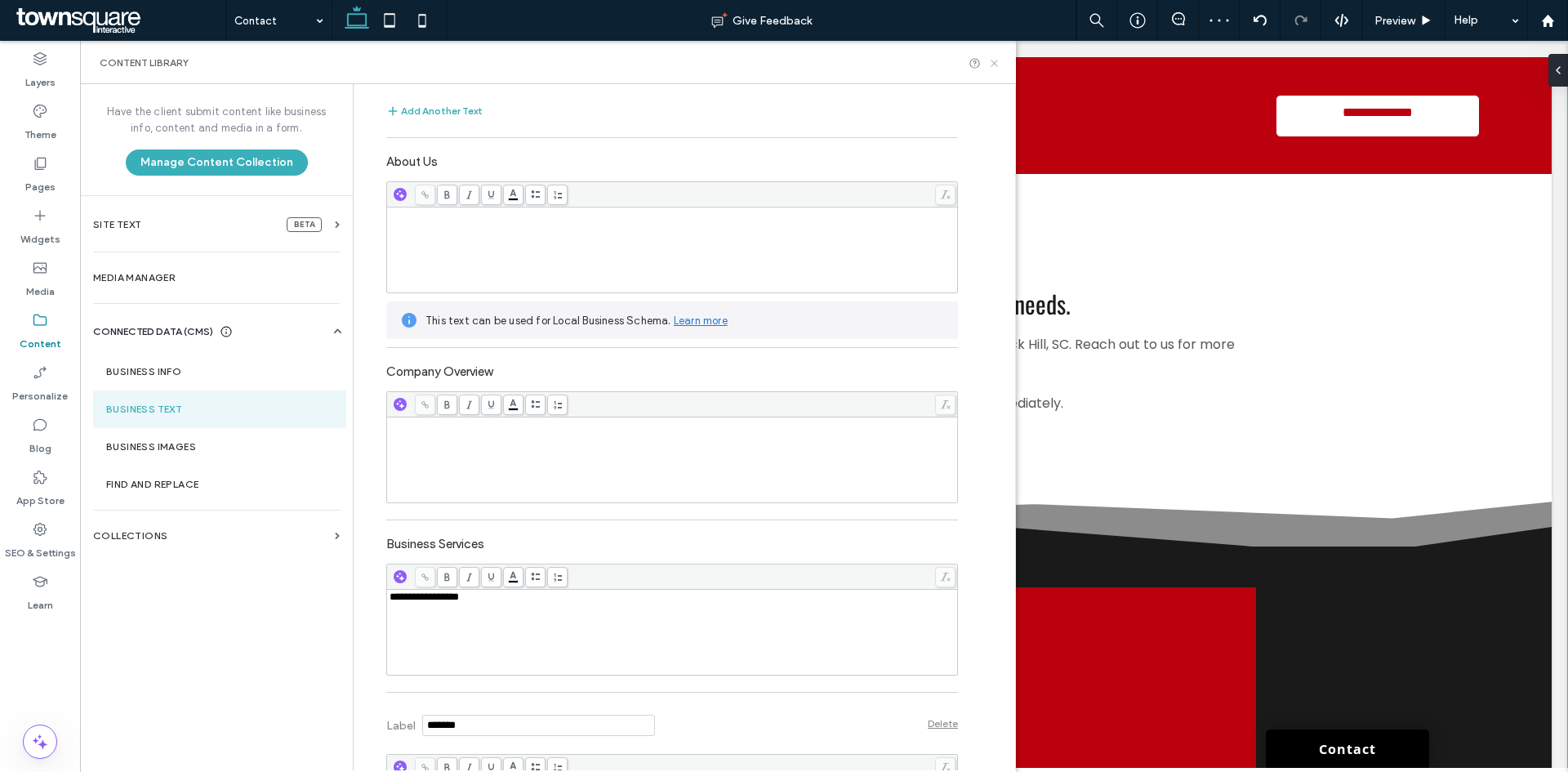 click 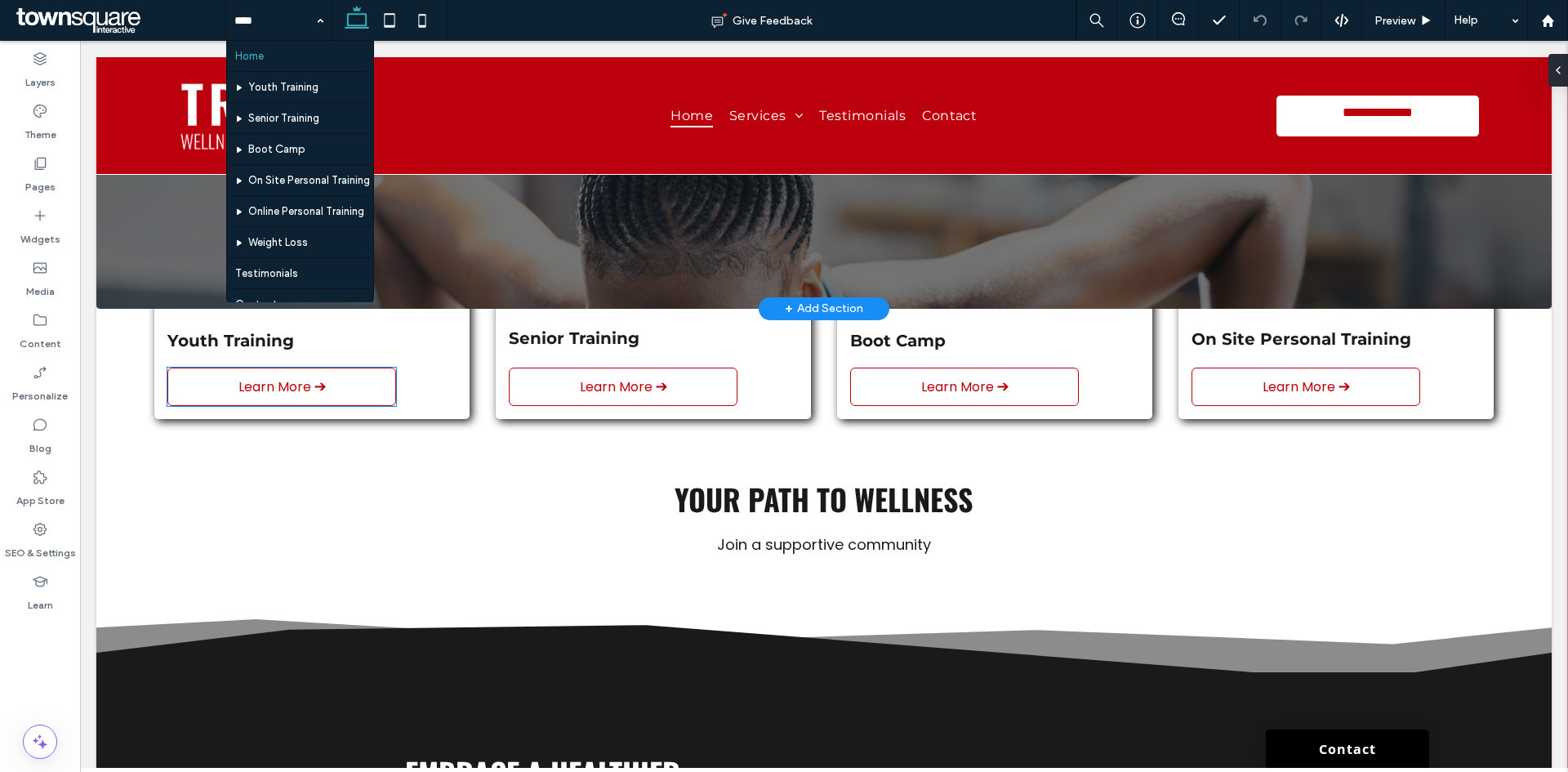 scroll, scrollTop: 163, scrollLeft: 0, axis: vertical 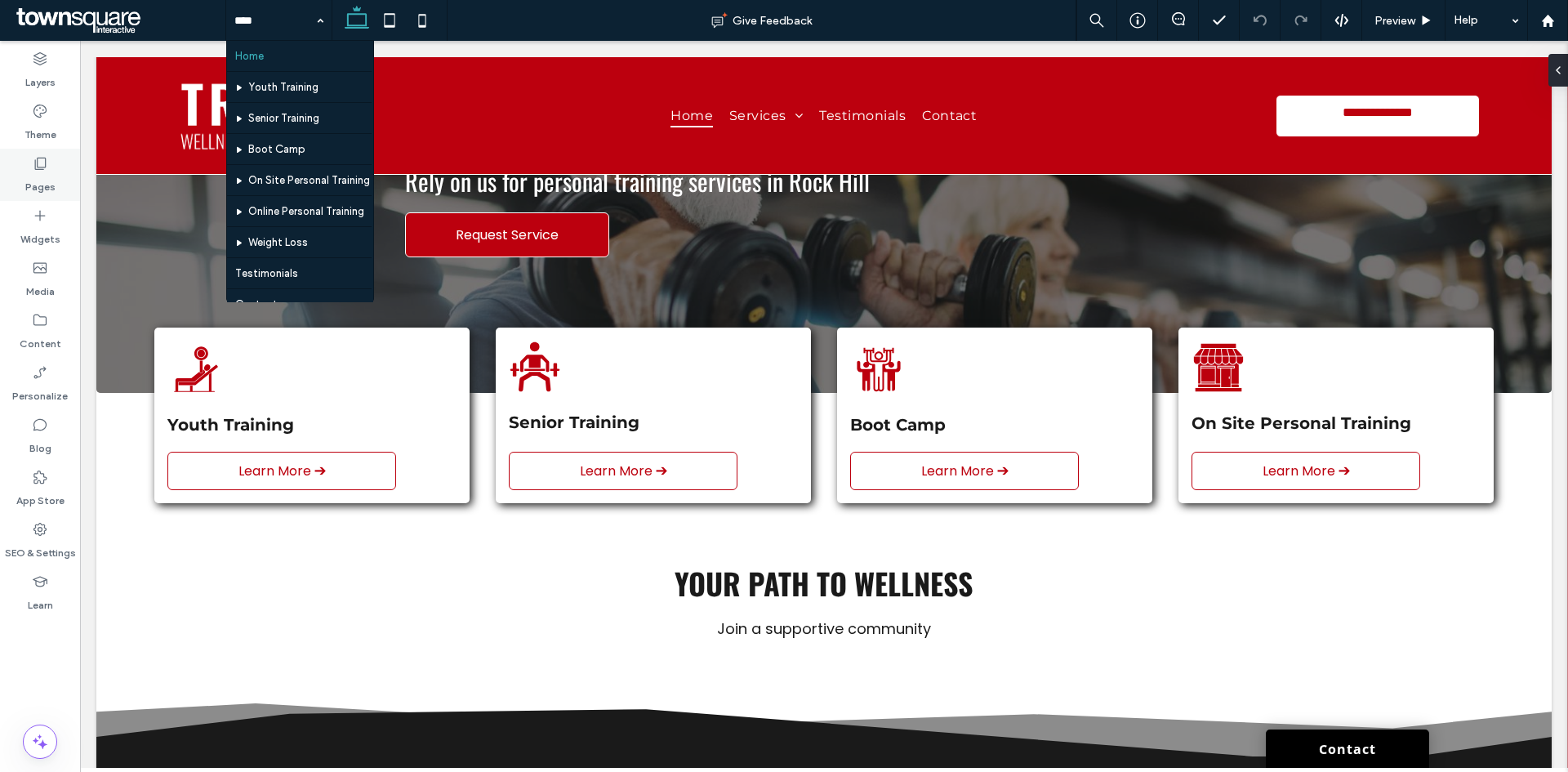 drag, startPoint x: 32, startPoint y: 167, endPoint x: 40, endPoint y: 168, distance: 8.062258 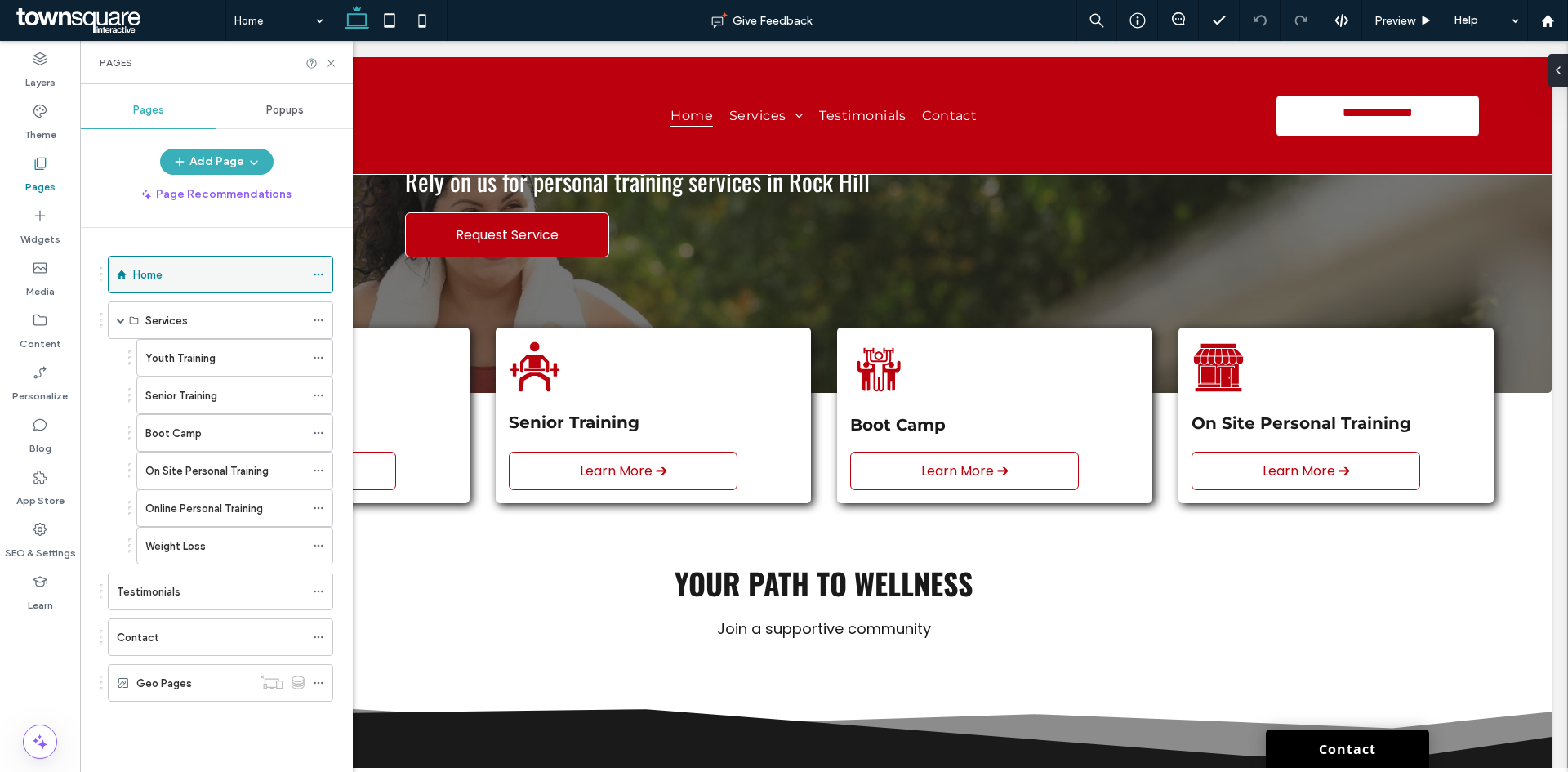 click 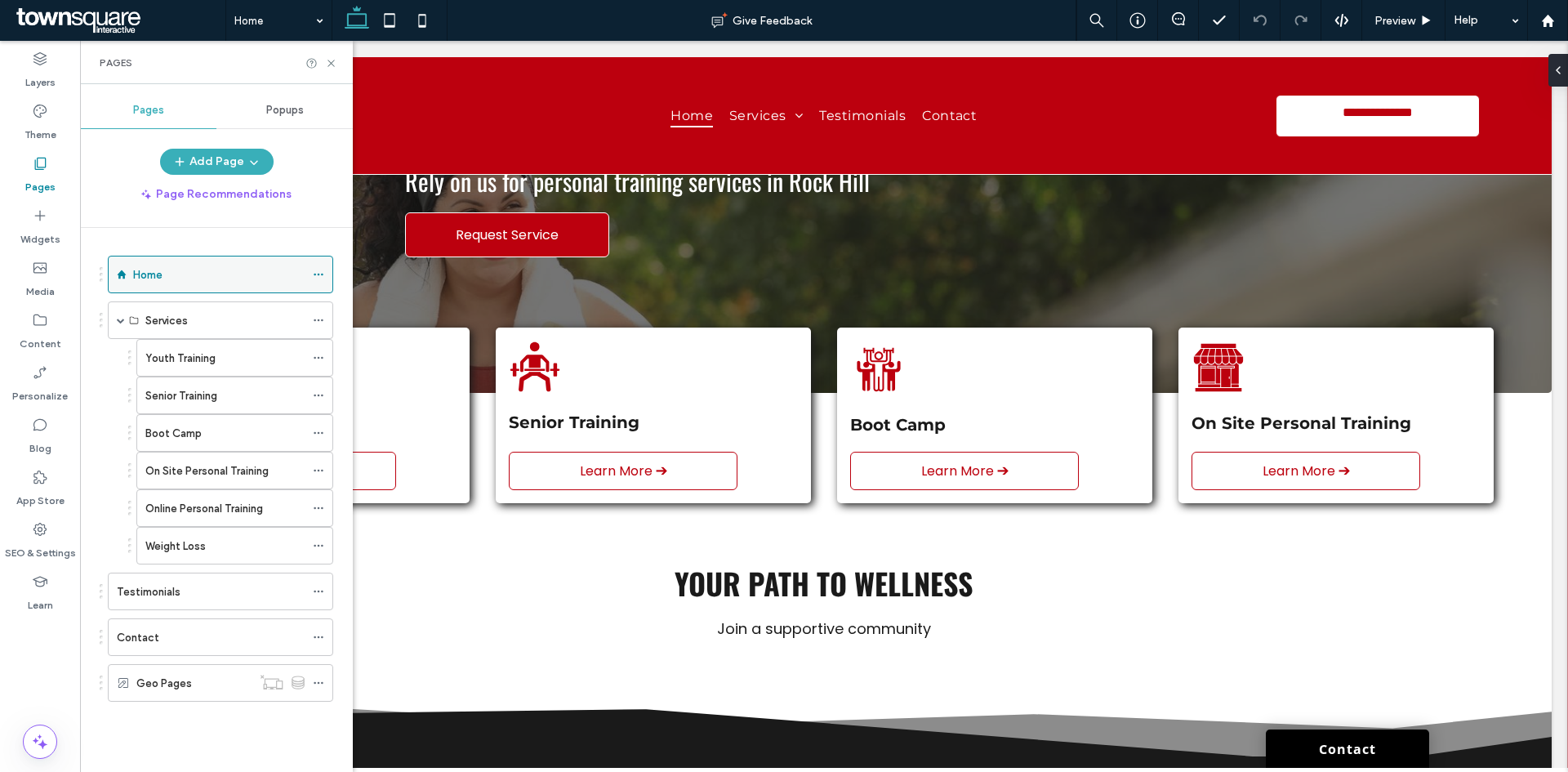 click at bounding box center [318, 274] 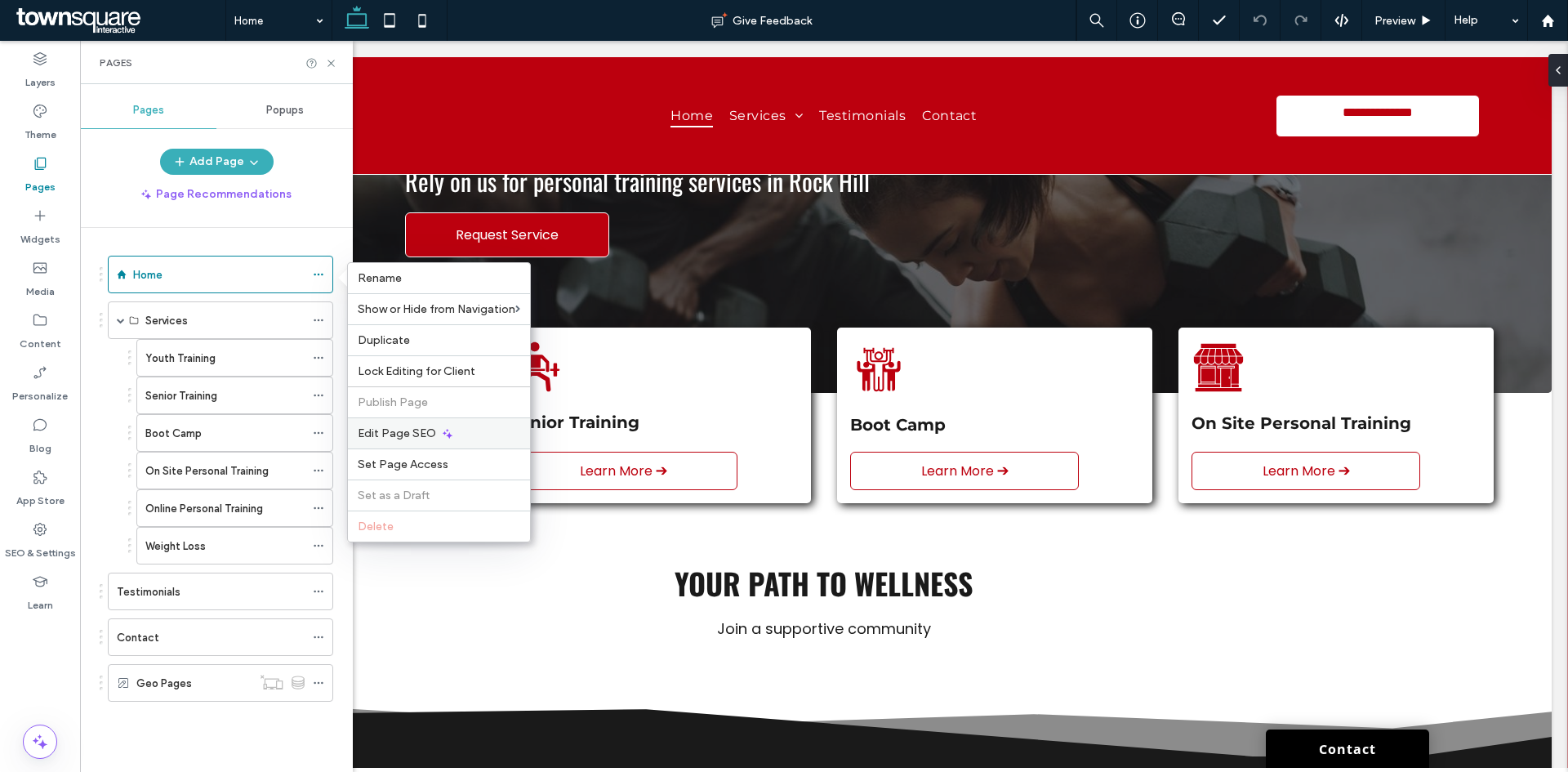 click on "Edit Page SEO" at bounding box center (397, 433) 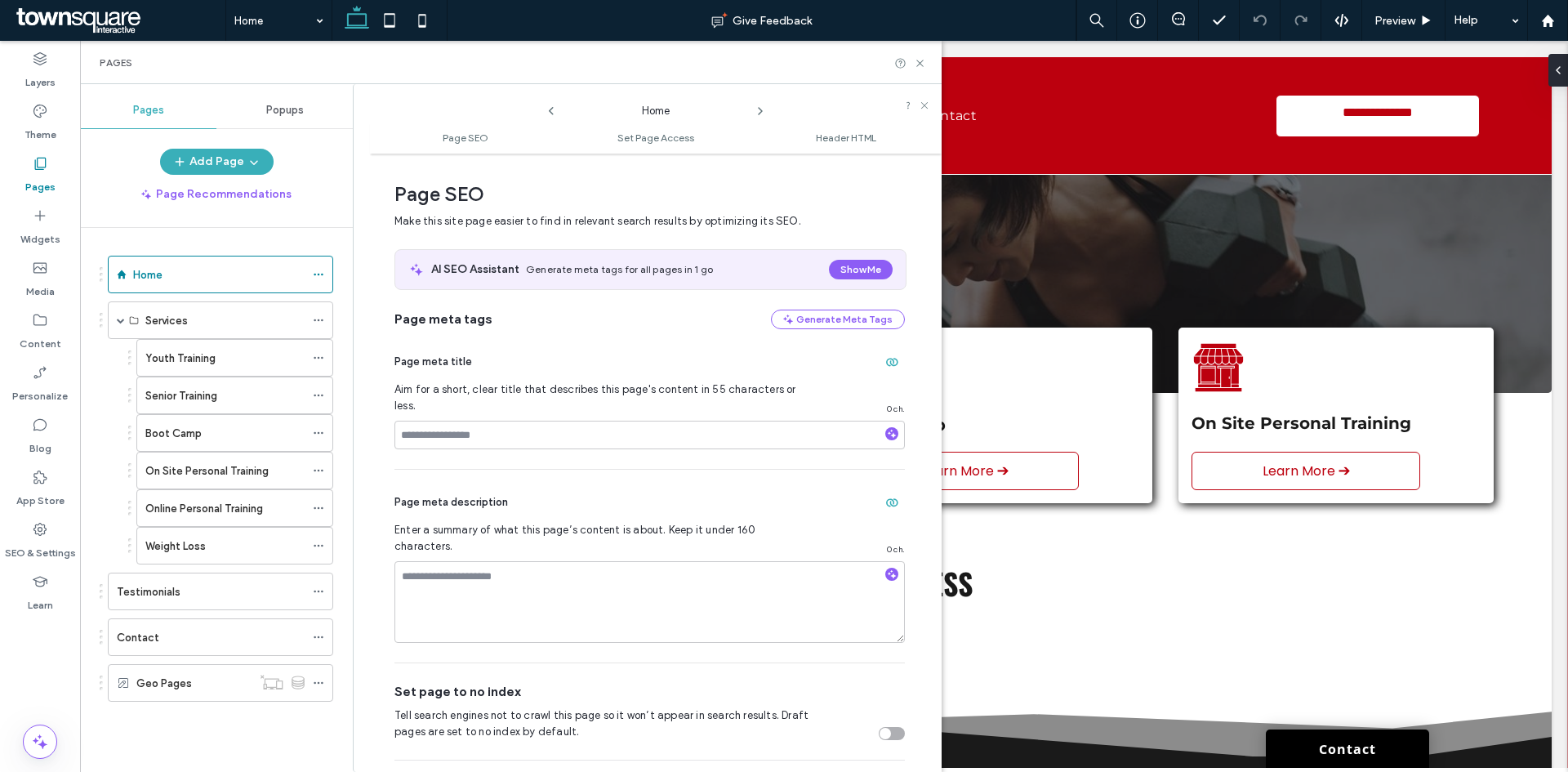scroll, scrollTop: 8, scrollLeft: 0, axis: vertical 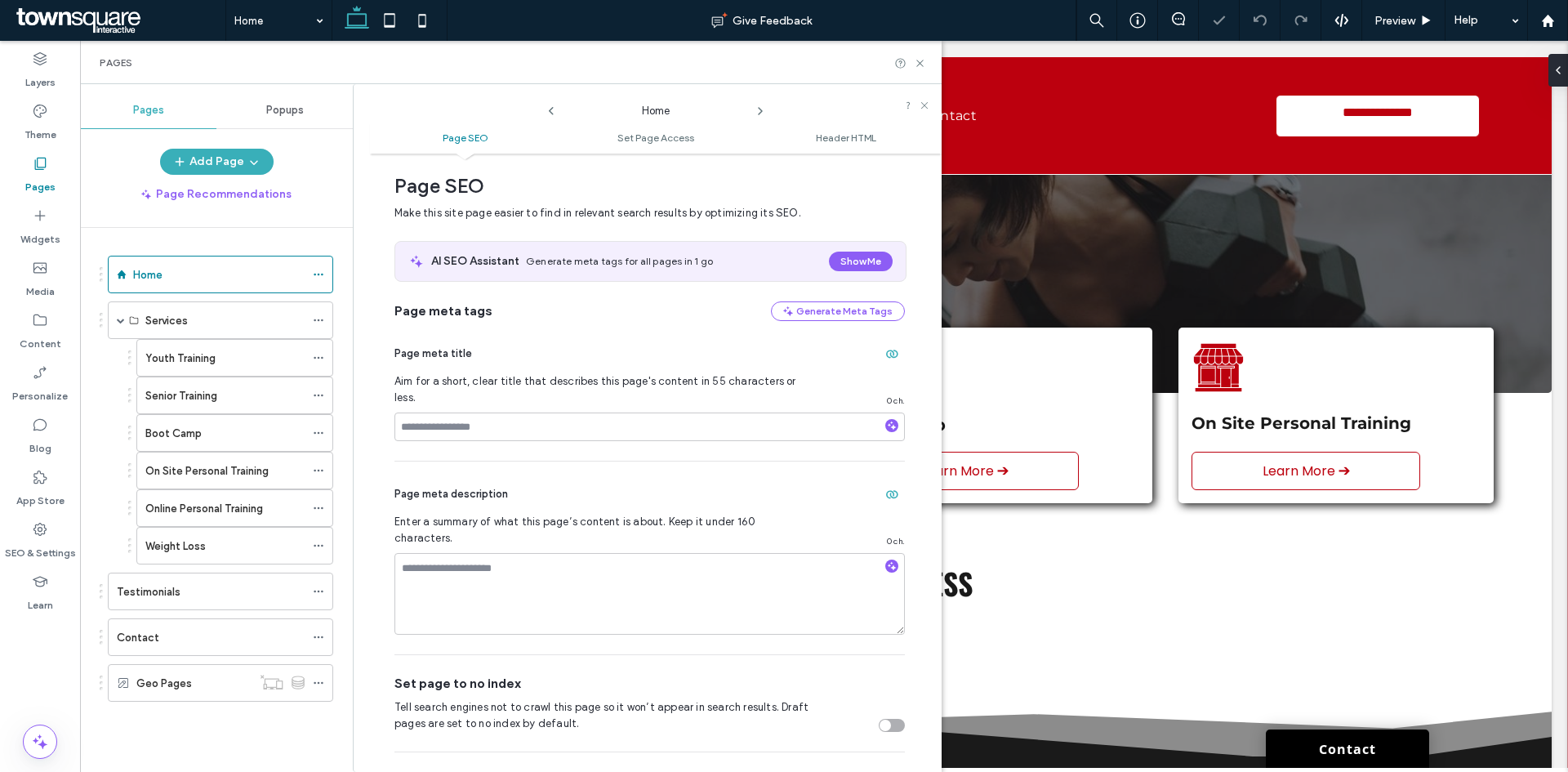 click 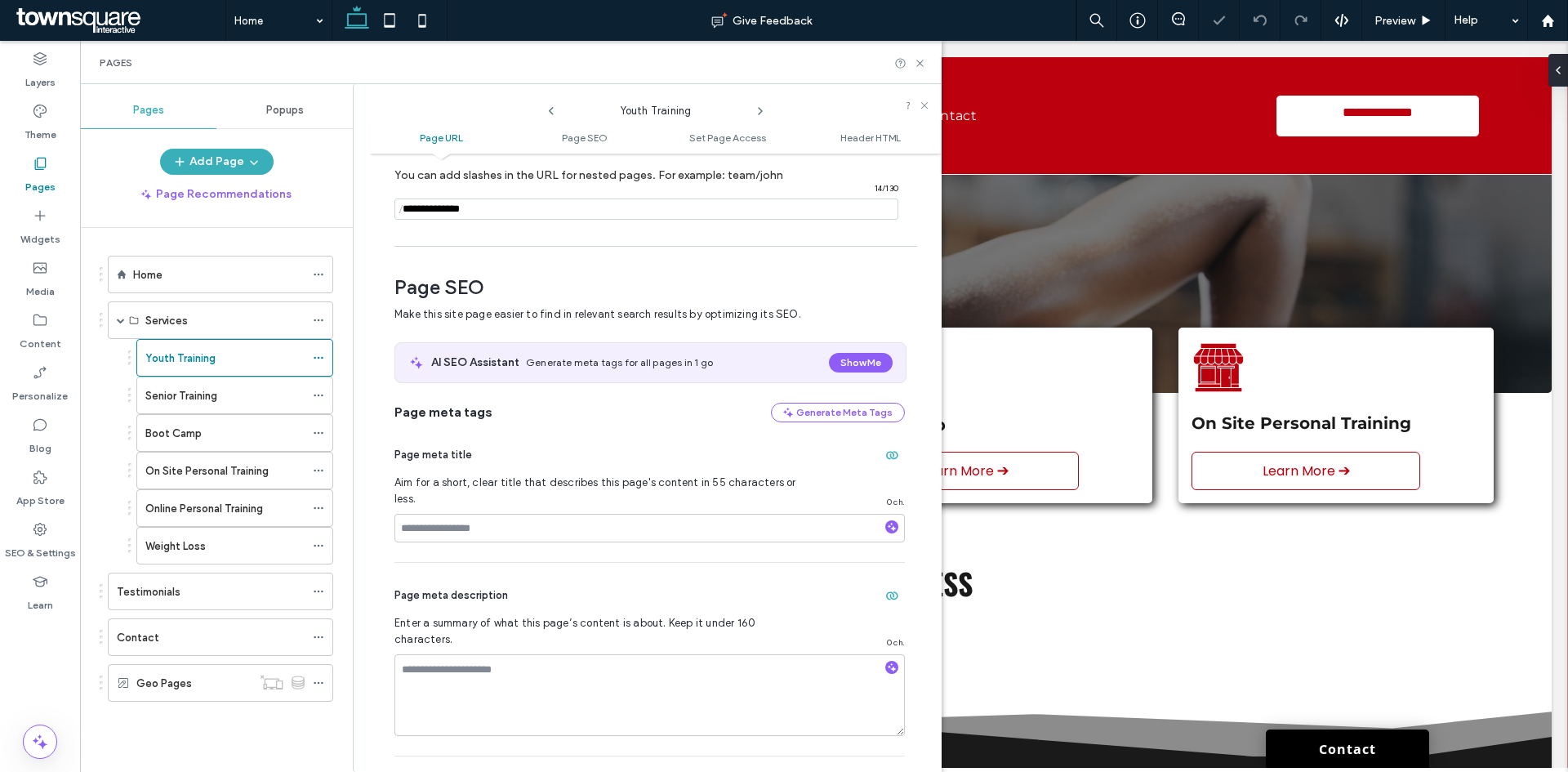 scroll, scrollTop: 0, scrollLeft: 0, axis: both 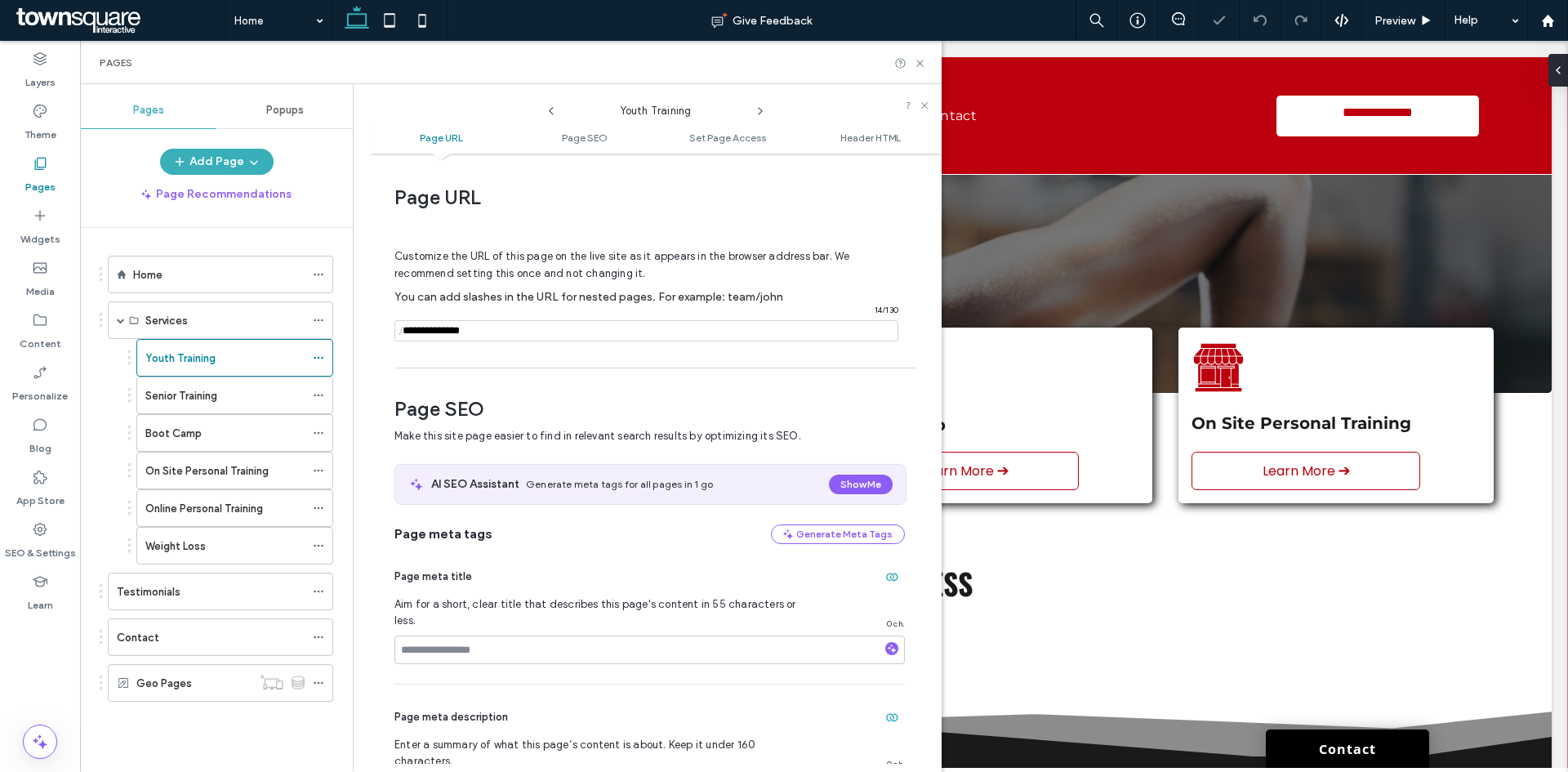 click 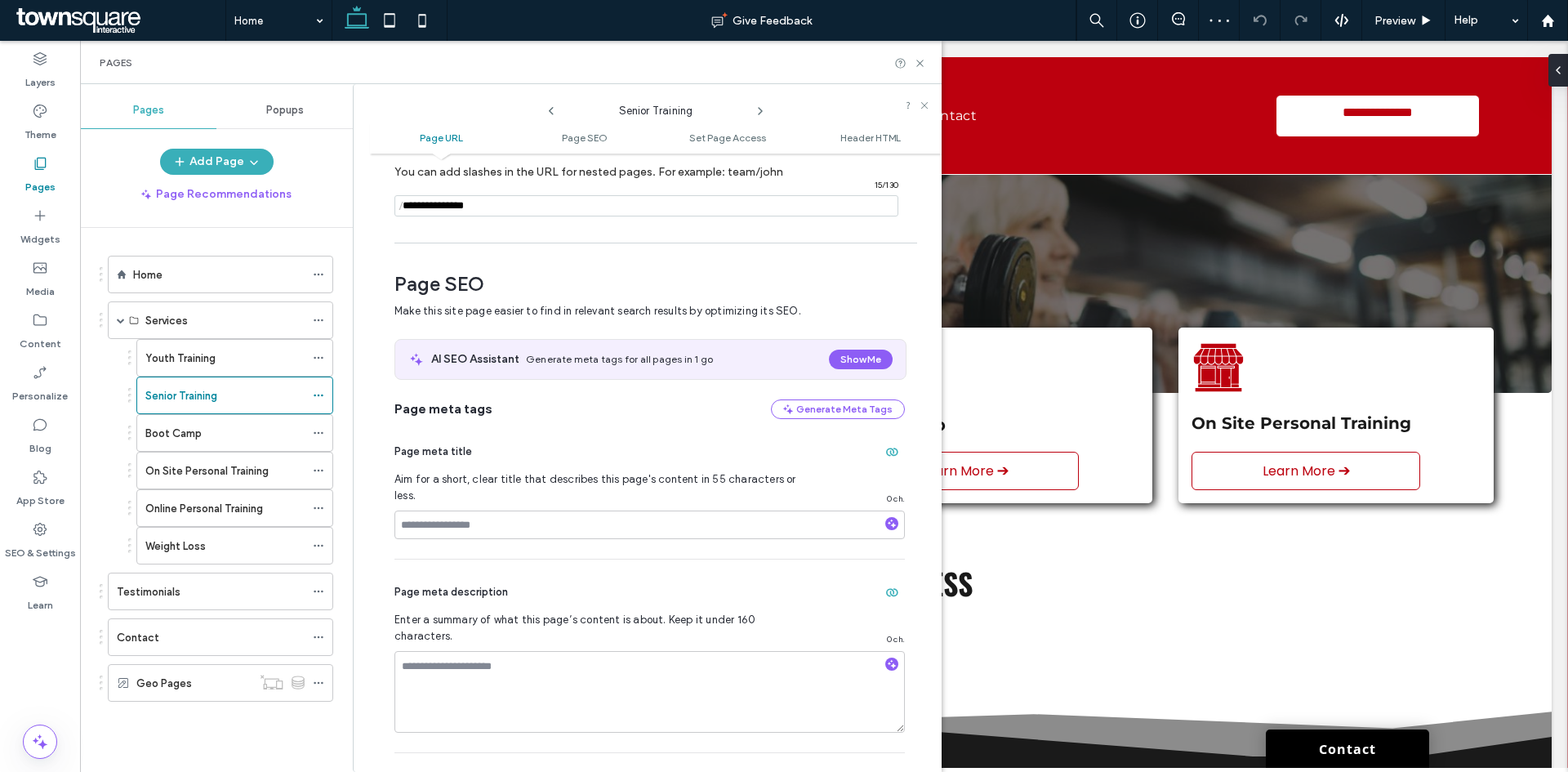 scroll, scrollTop: 0, scrollLeft: 0, axis: both 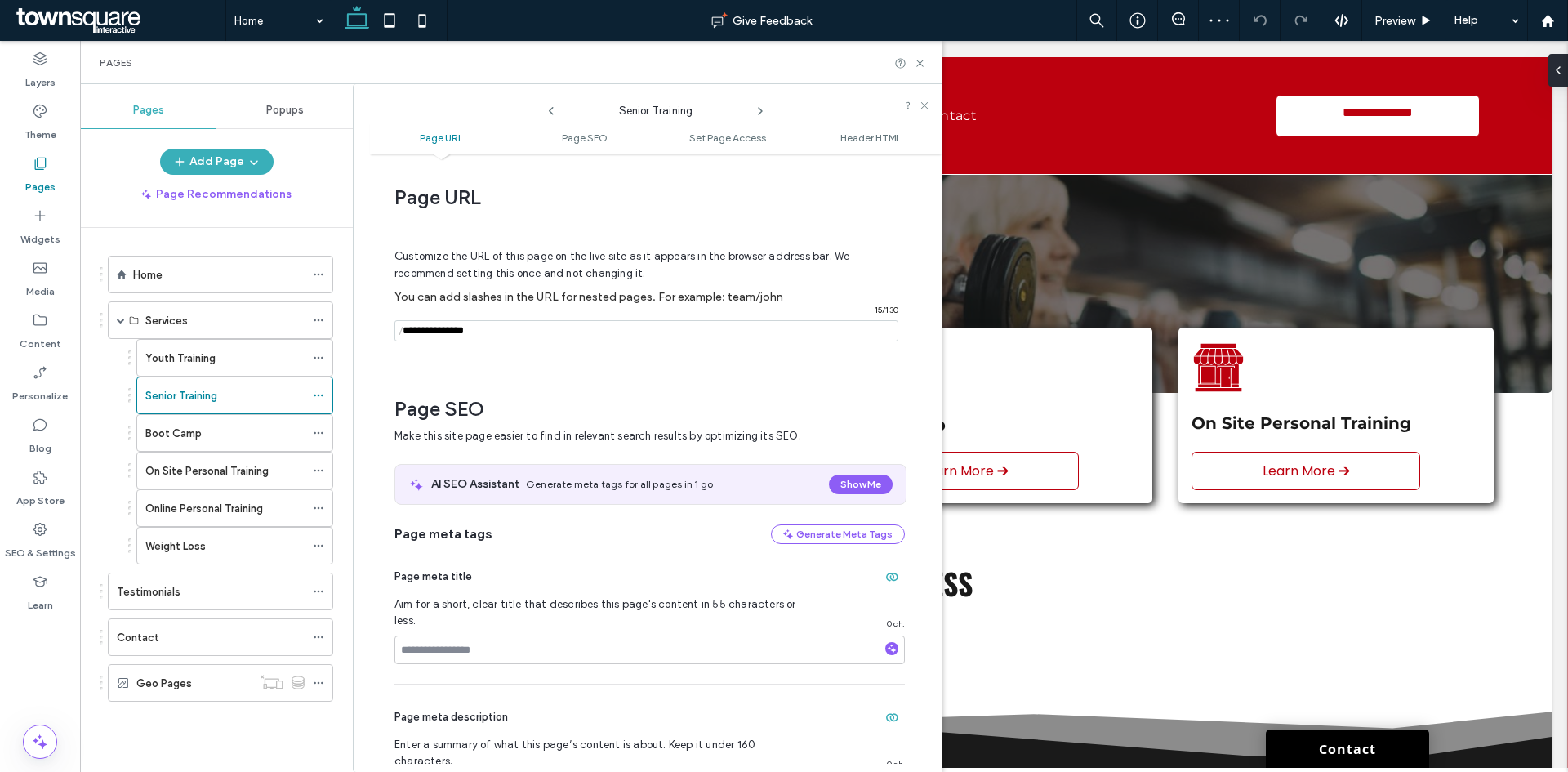 click 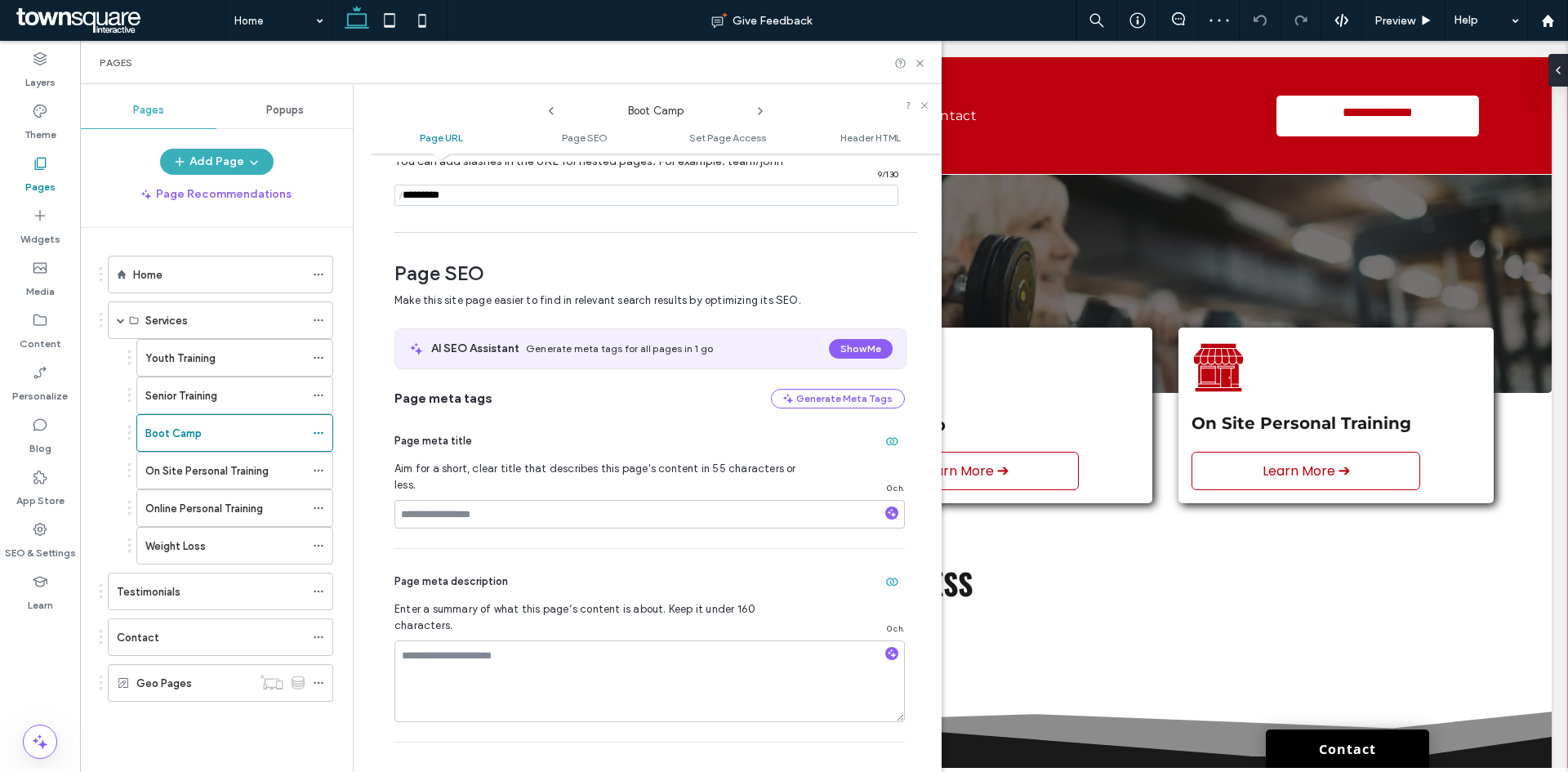 scroll, scrollTop: 0, scrollLeft: 0, axis: both 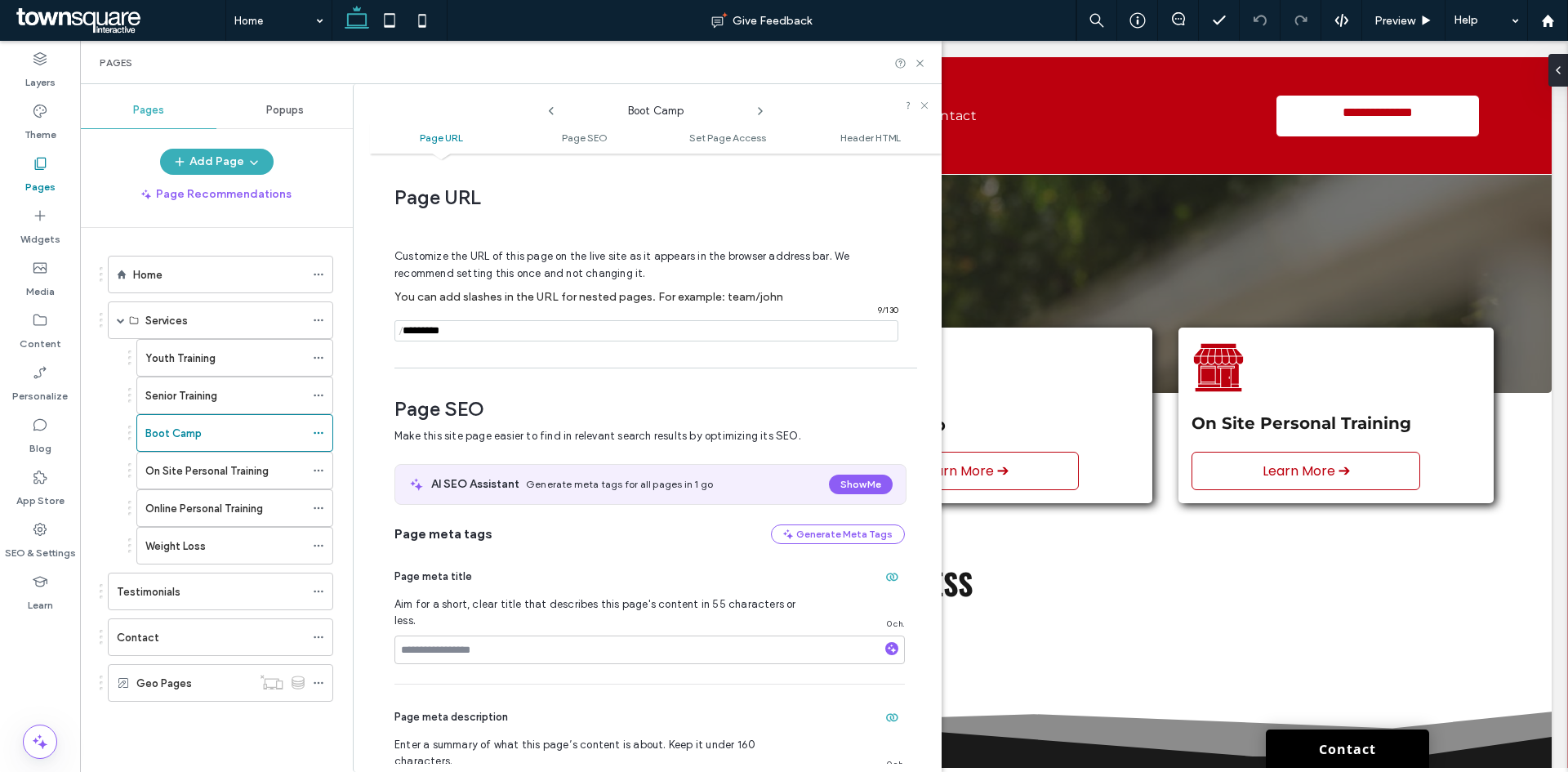click 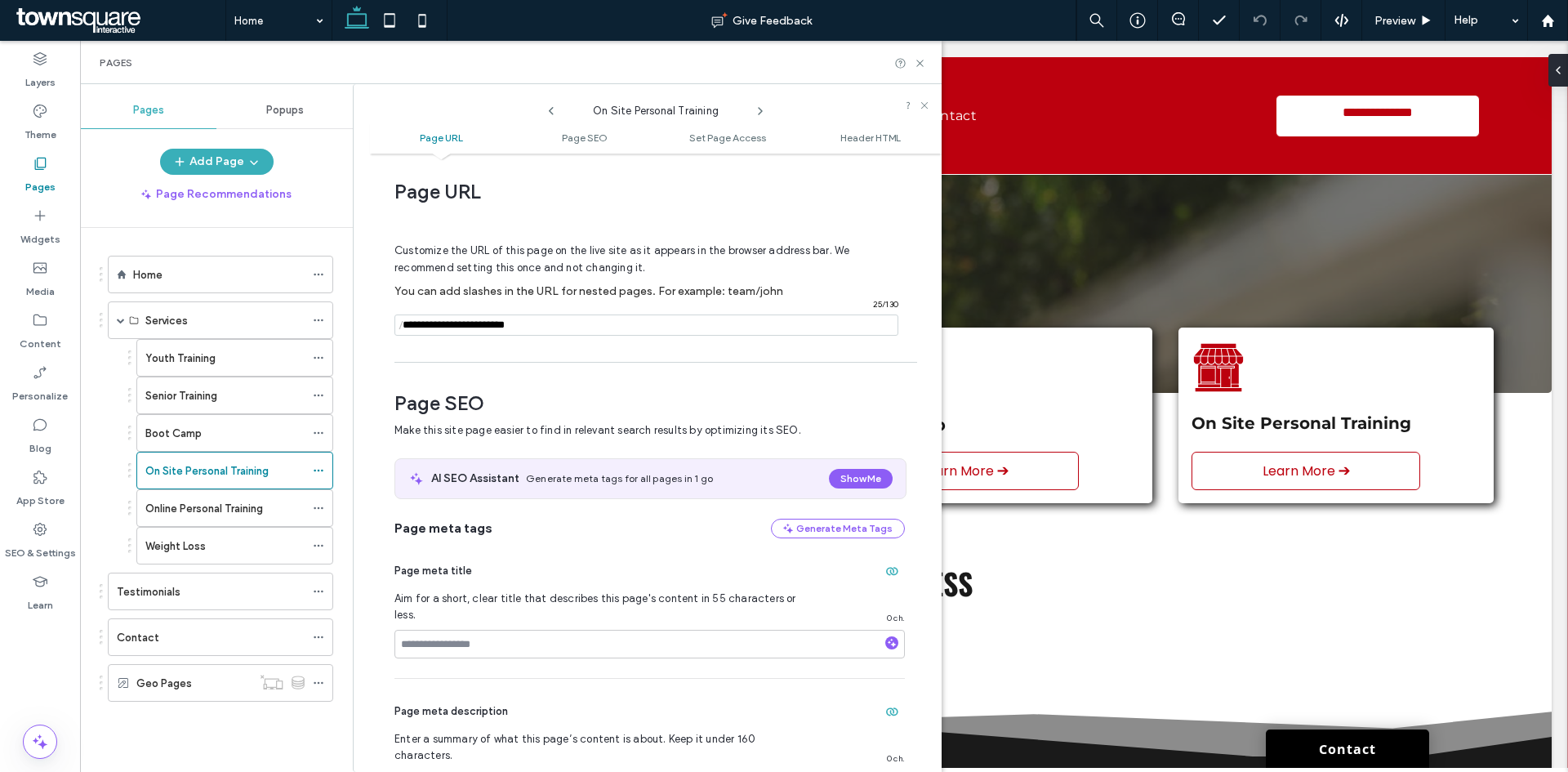 scroll, scrollTop: 0, scrollLeft: 0, axis: both 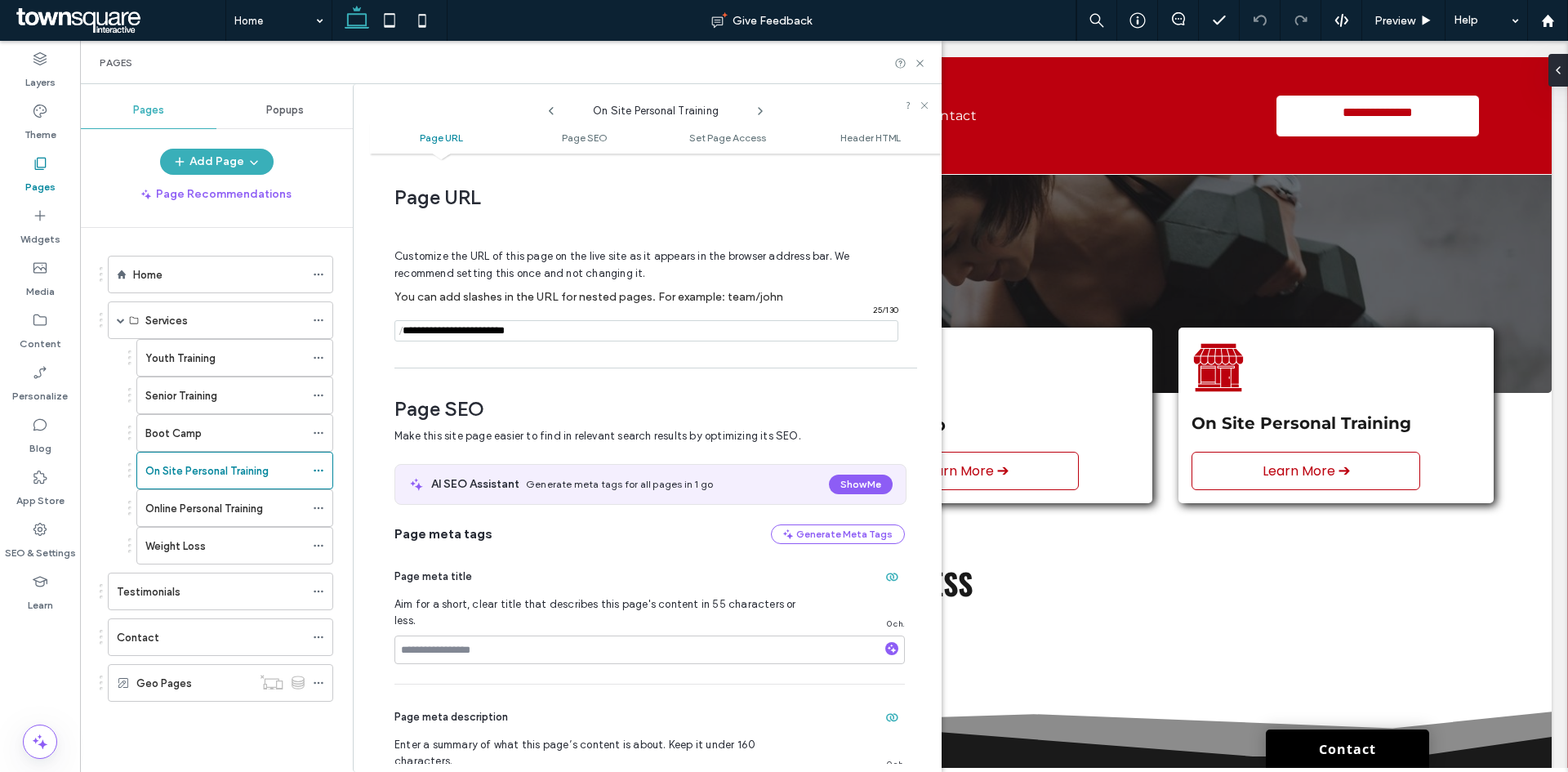click on "On Site Personal Training" at bounding box center (656, 106) 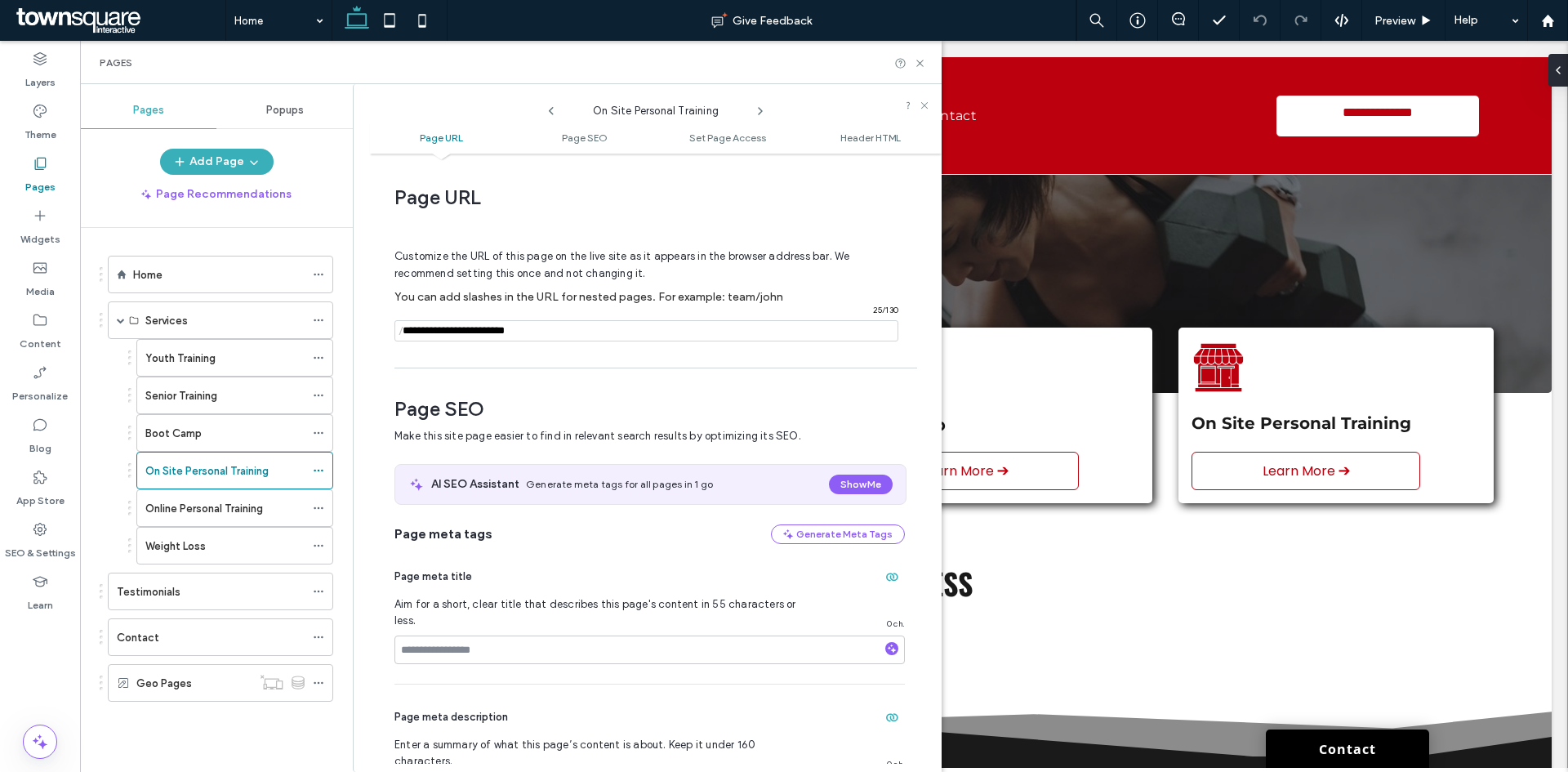 click 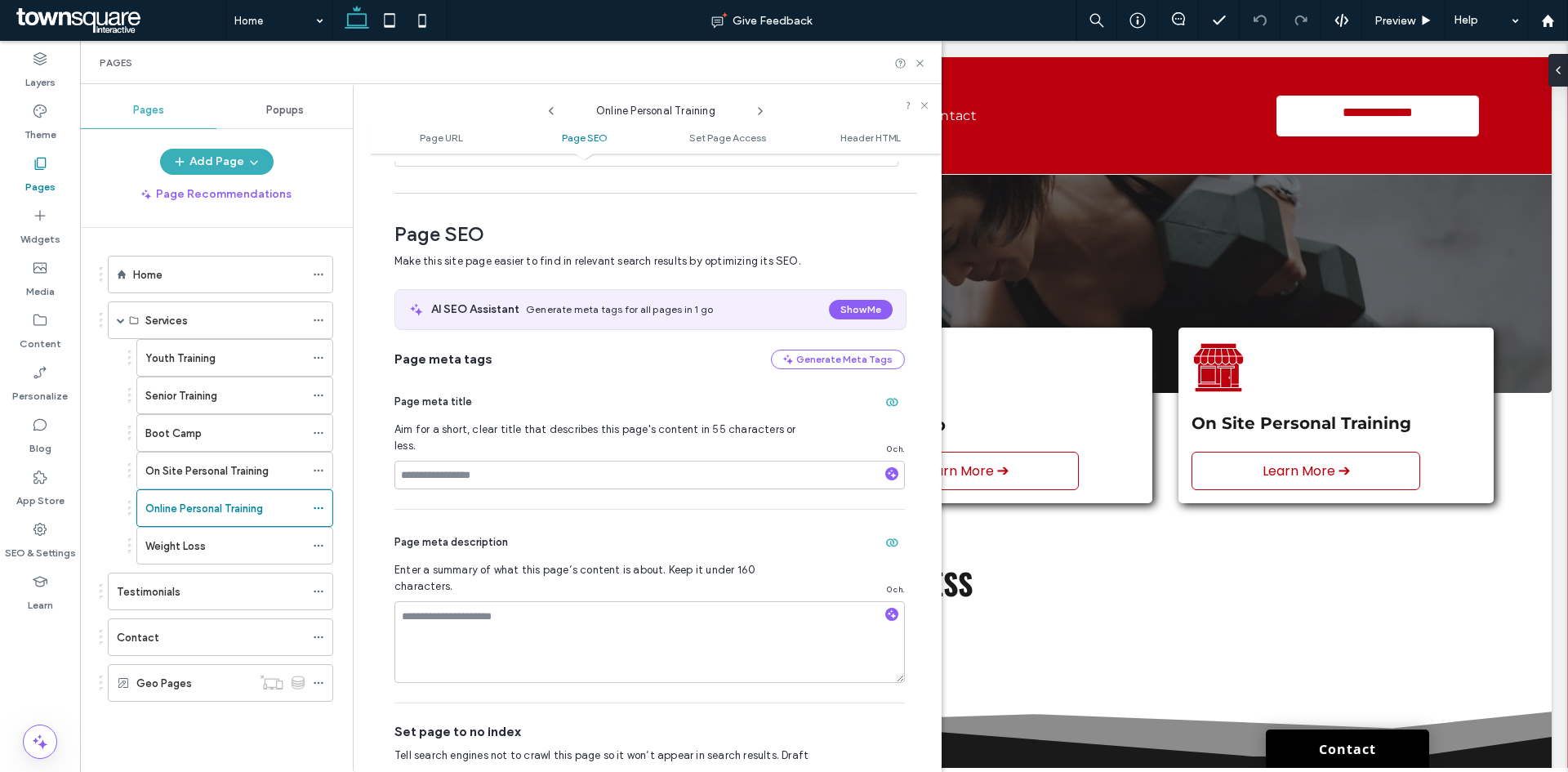 scroll, scrollTop: 0, scrollLeft: 0, axis: both 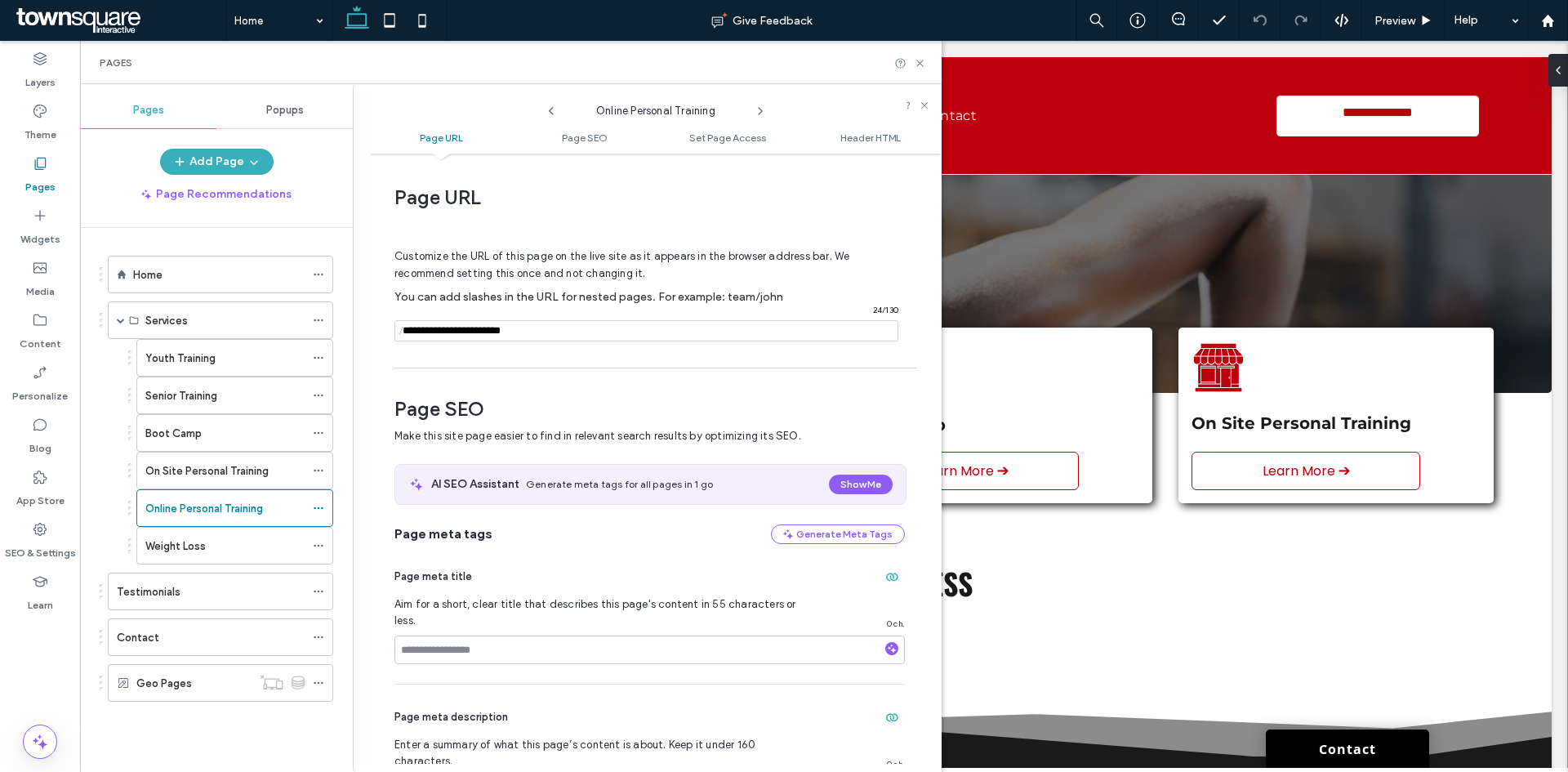 click 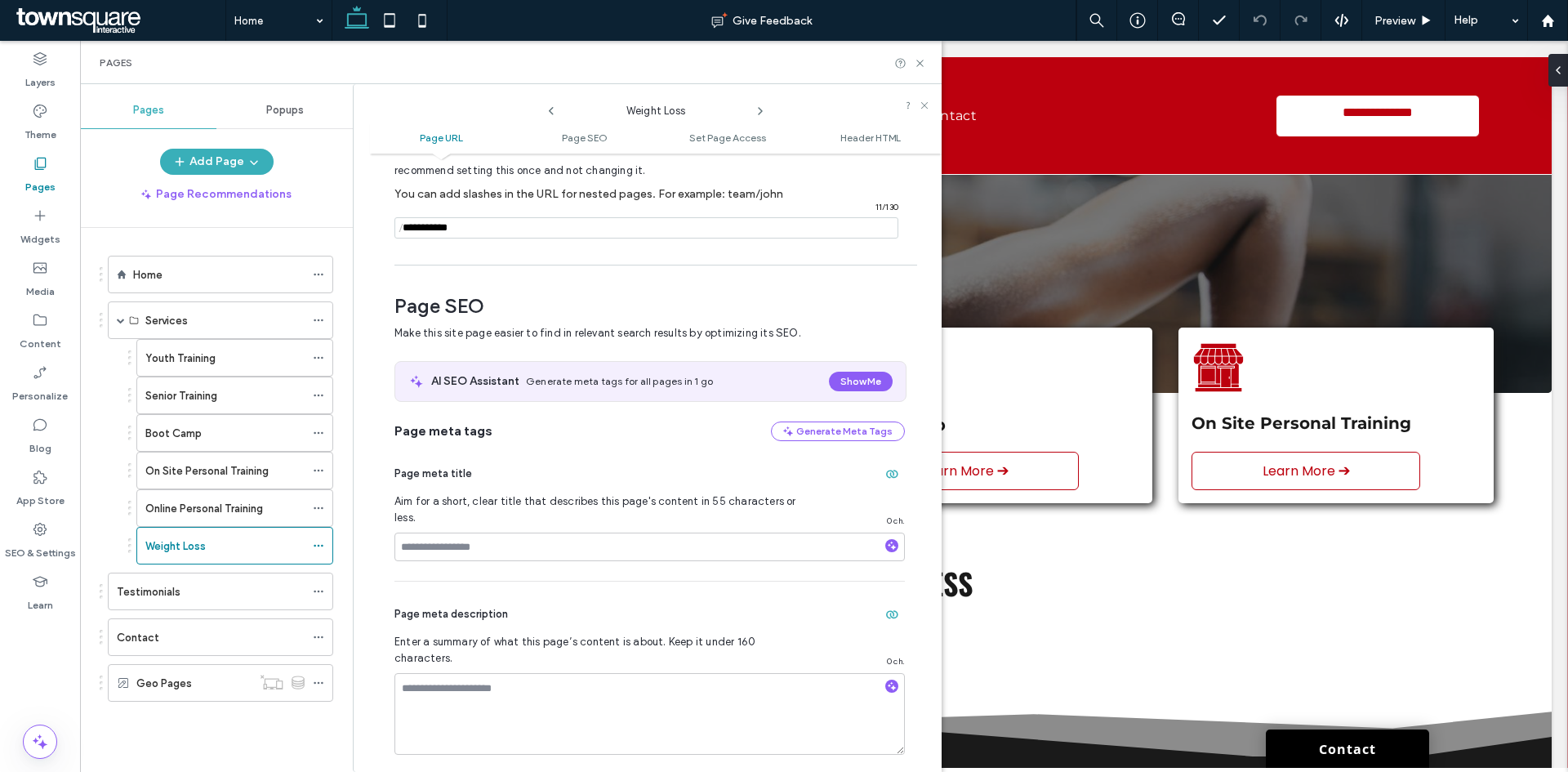 scroll, scrollTop: 0, scrollLeft: 0, axis: both 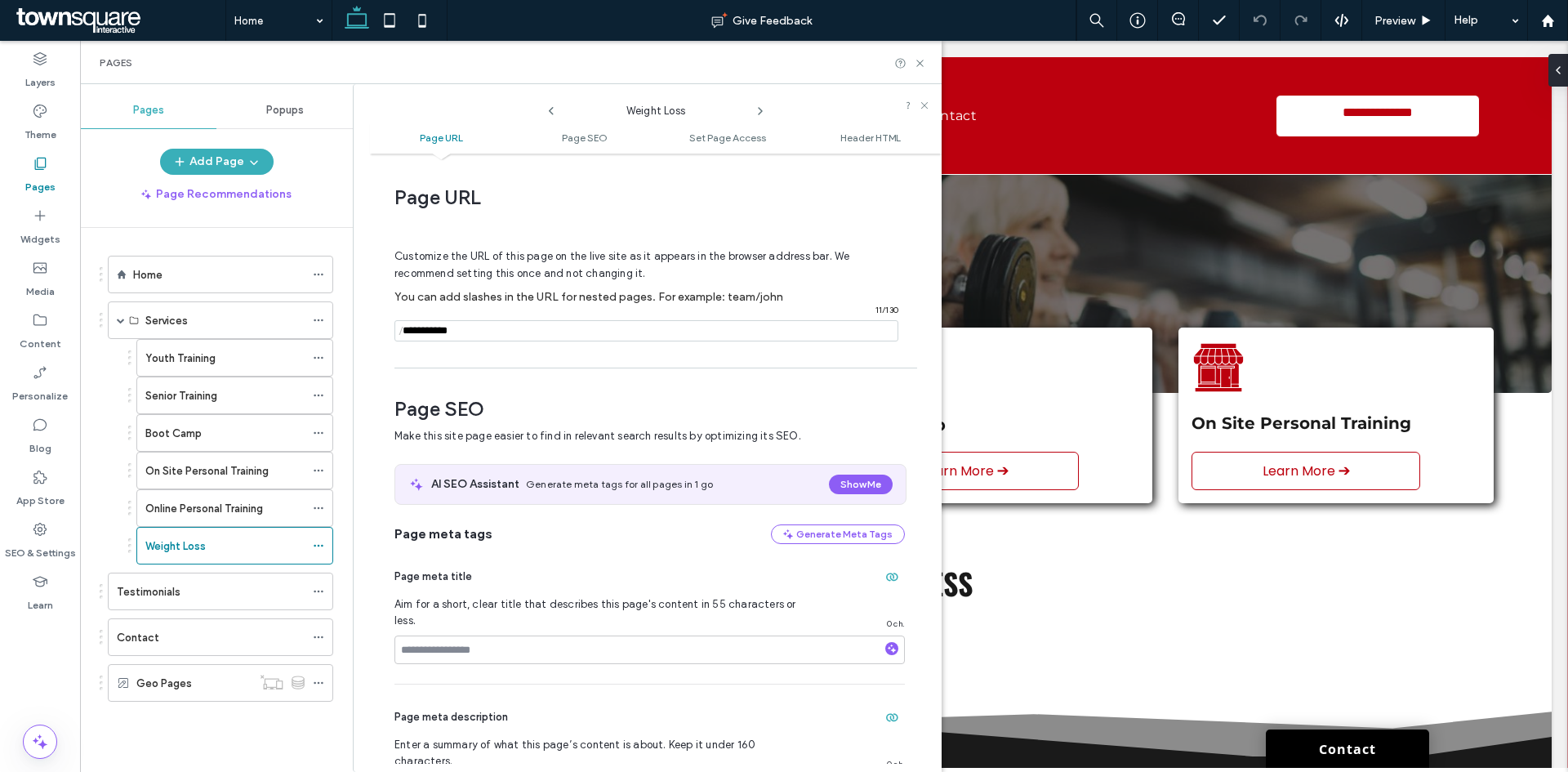 click 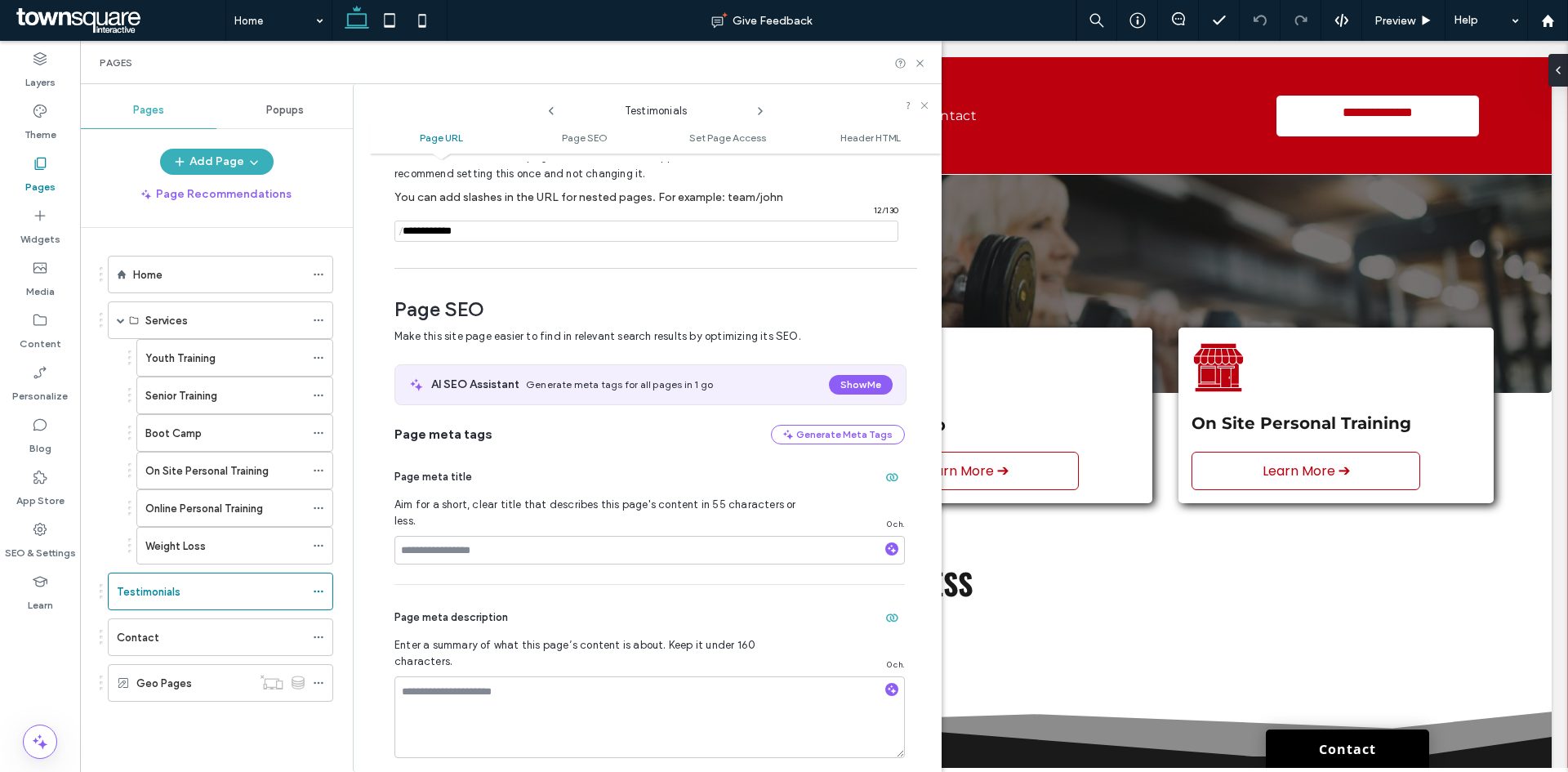 scroll, scrollTop: 0, scrollLeft: 0, axis: both 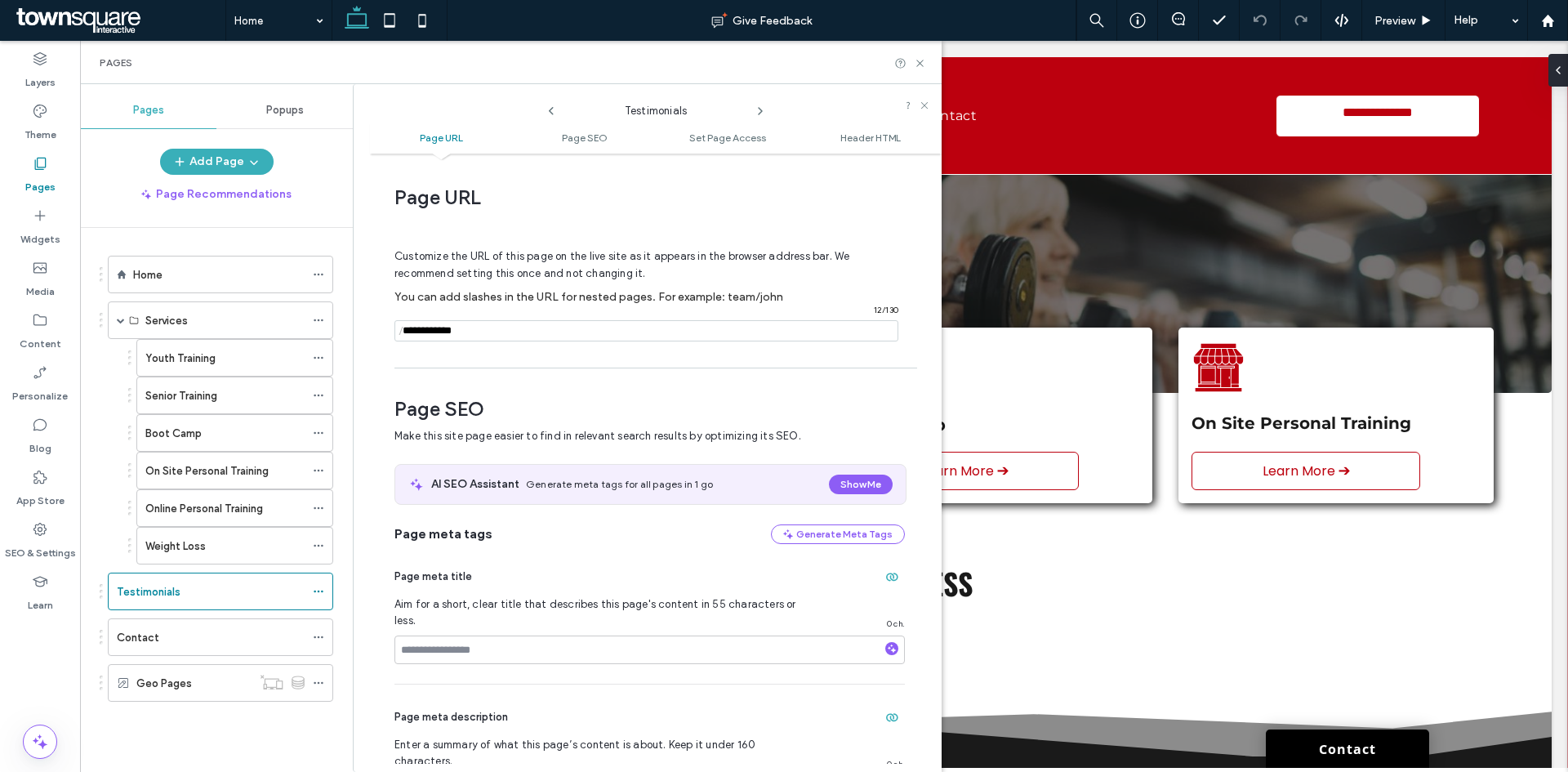 click 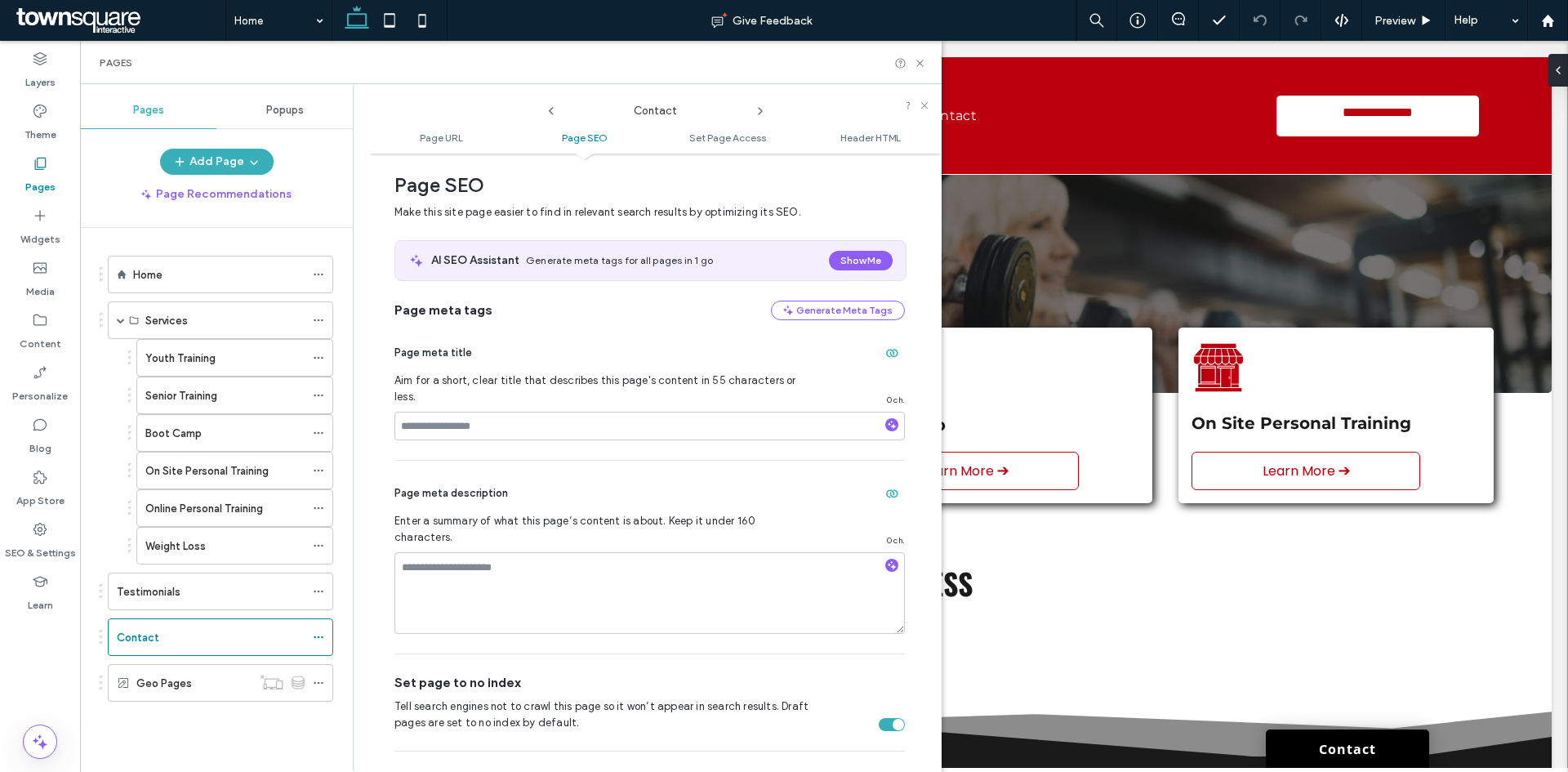 scroll, scrollTop: 0, scrollLeft: 0, axis: both 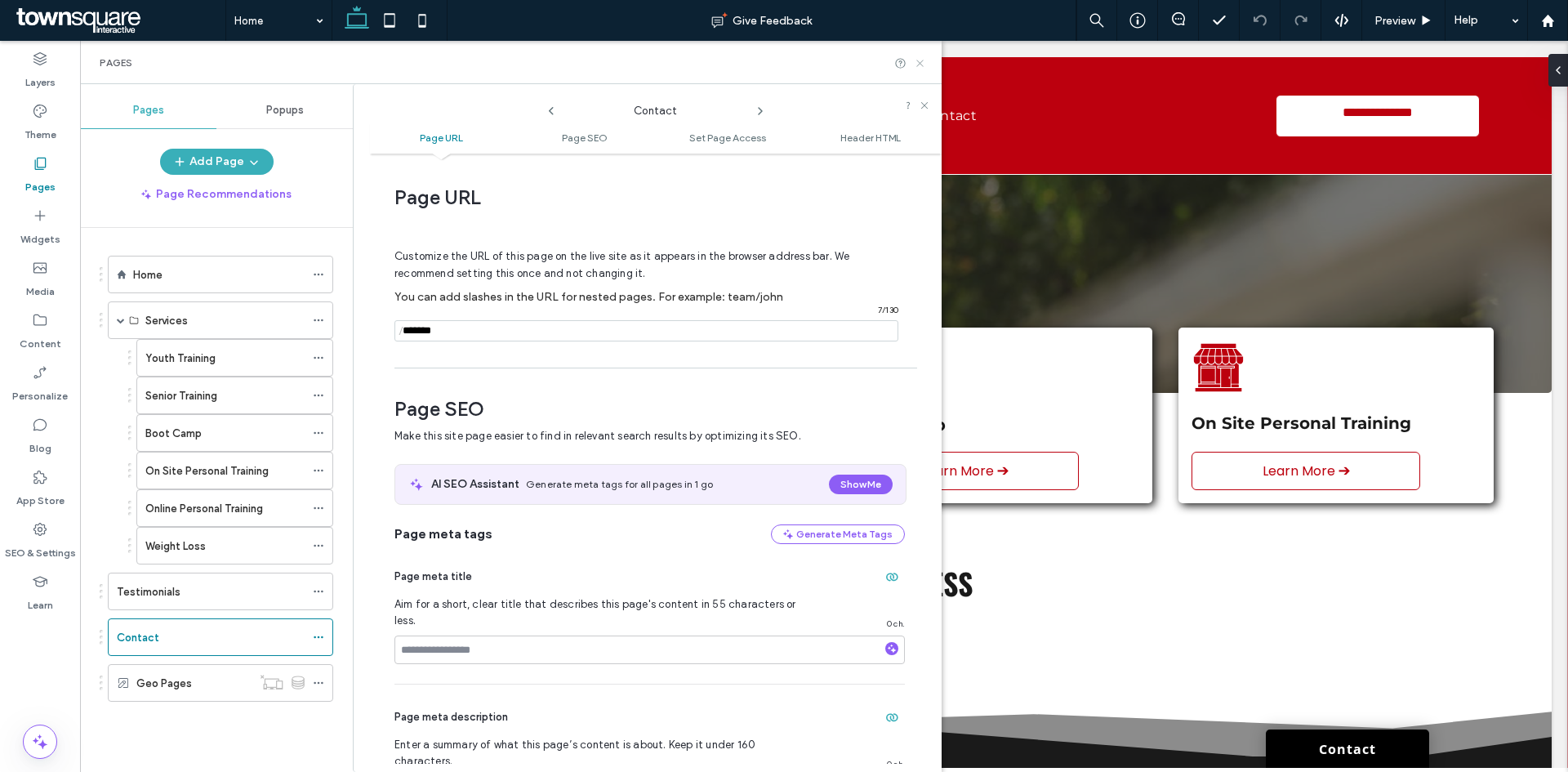 drag, startPoint x: 918, startPoint y: 60, endPoint x: 839, endPoint y: 19, distance: 89.005618 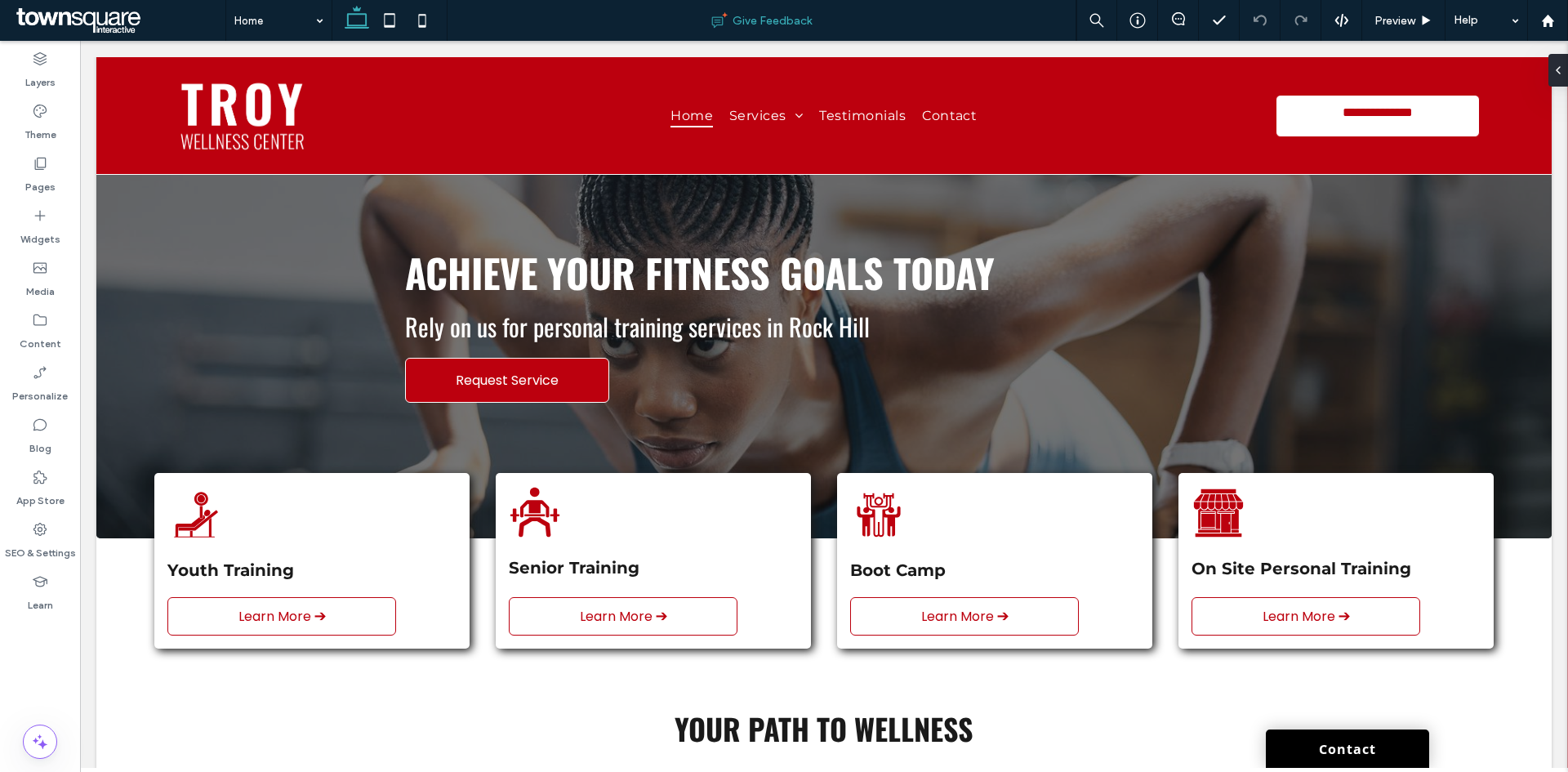scroll, scrollTop: 0, scrollLeft: 0, axis: both 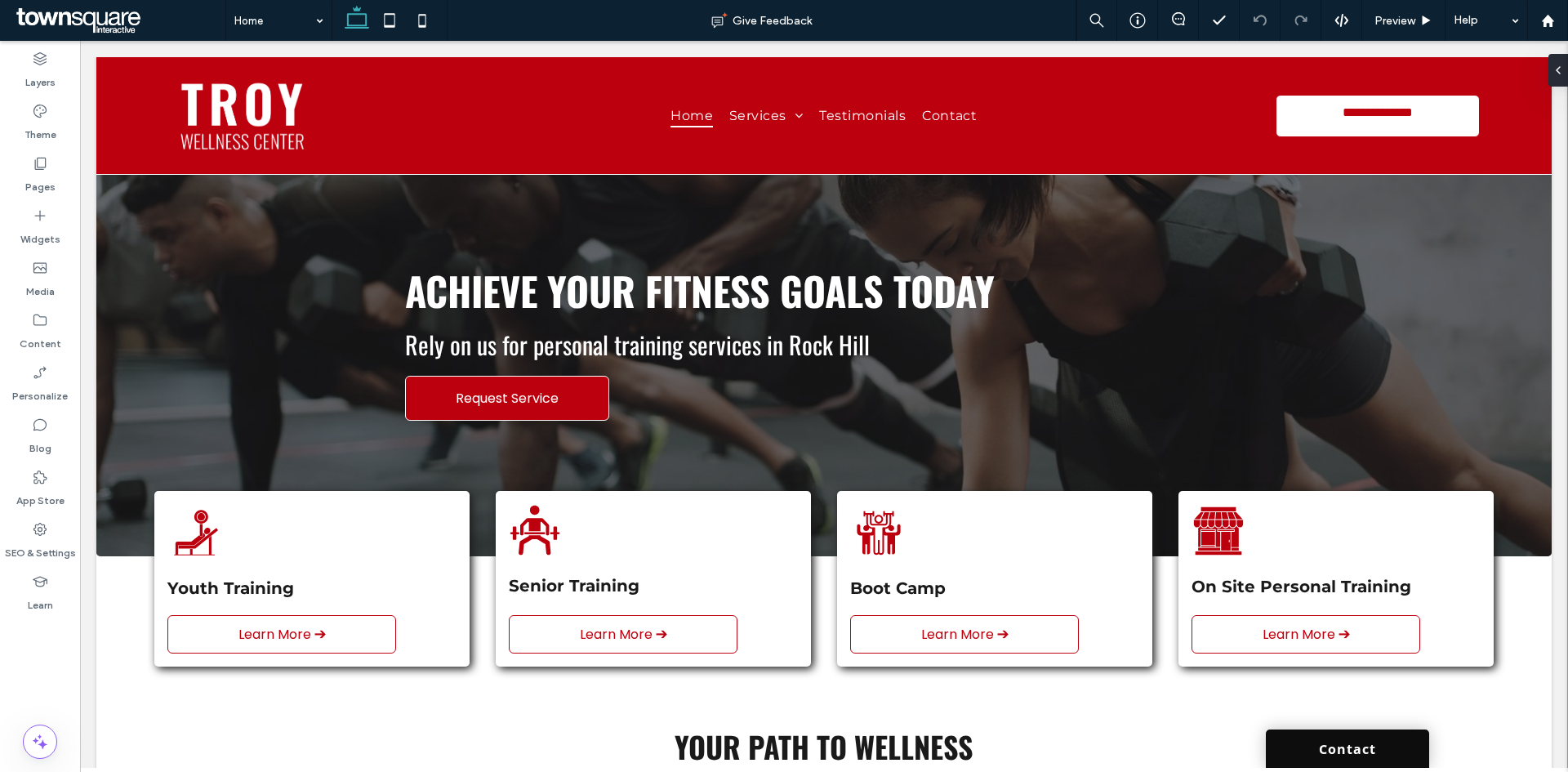 click on "Contact" at bounding box center (1348, 748) 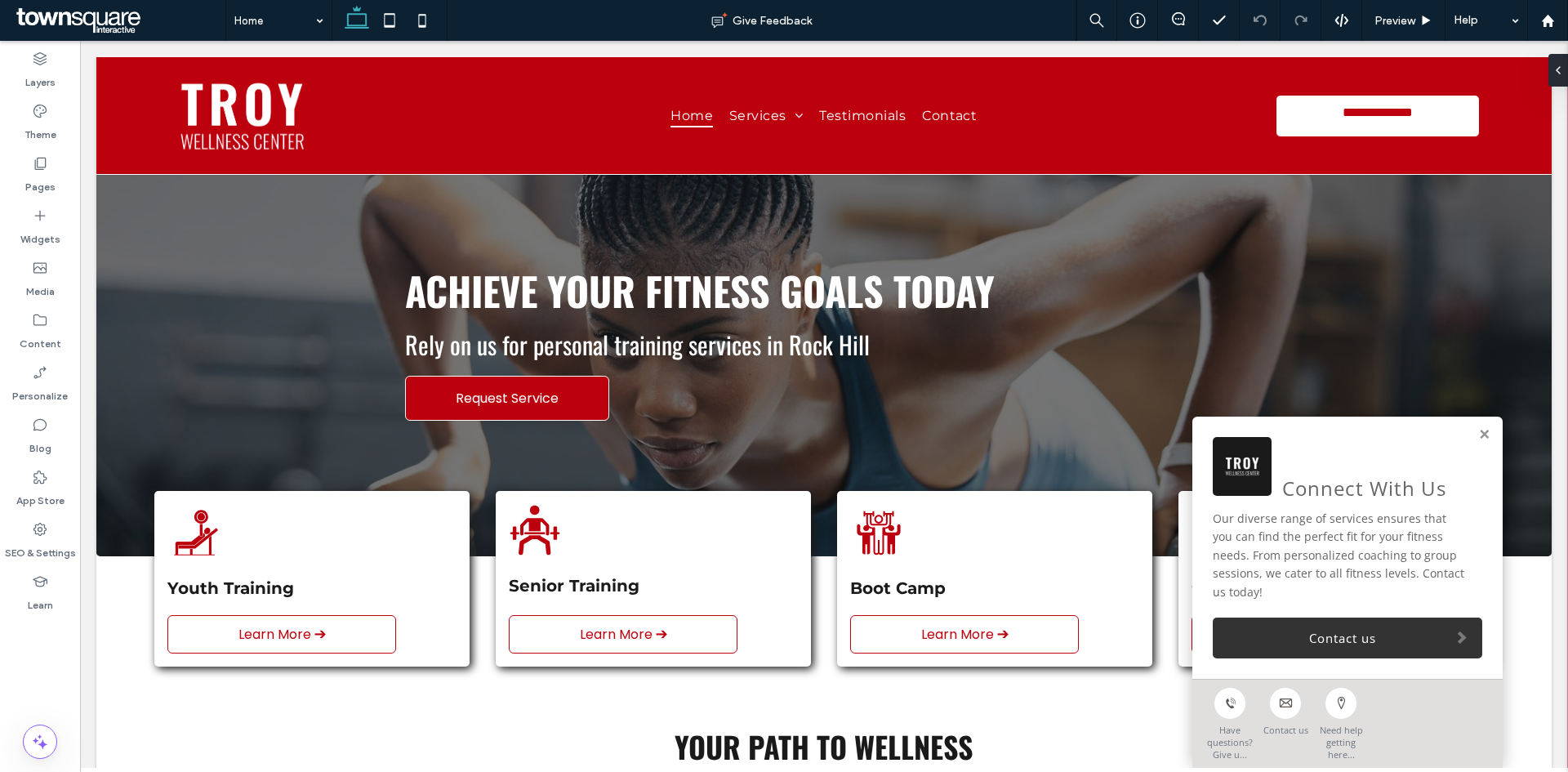 drag, startPoint x: 289, startPoint y: 29, endPoint x: 288, endPoint y: 38, distance: 9.055385 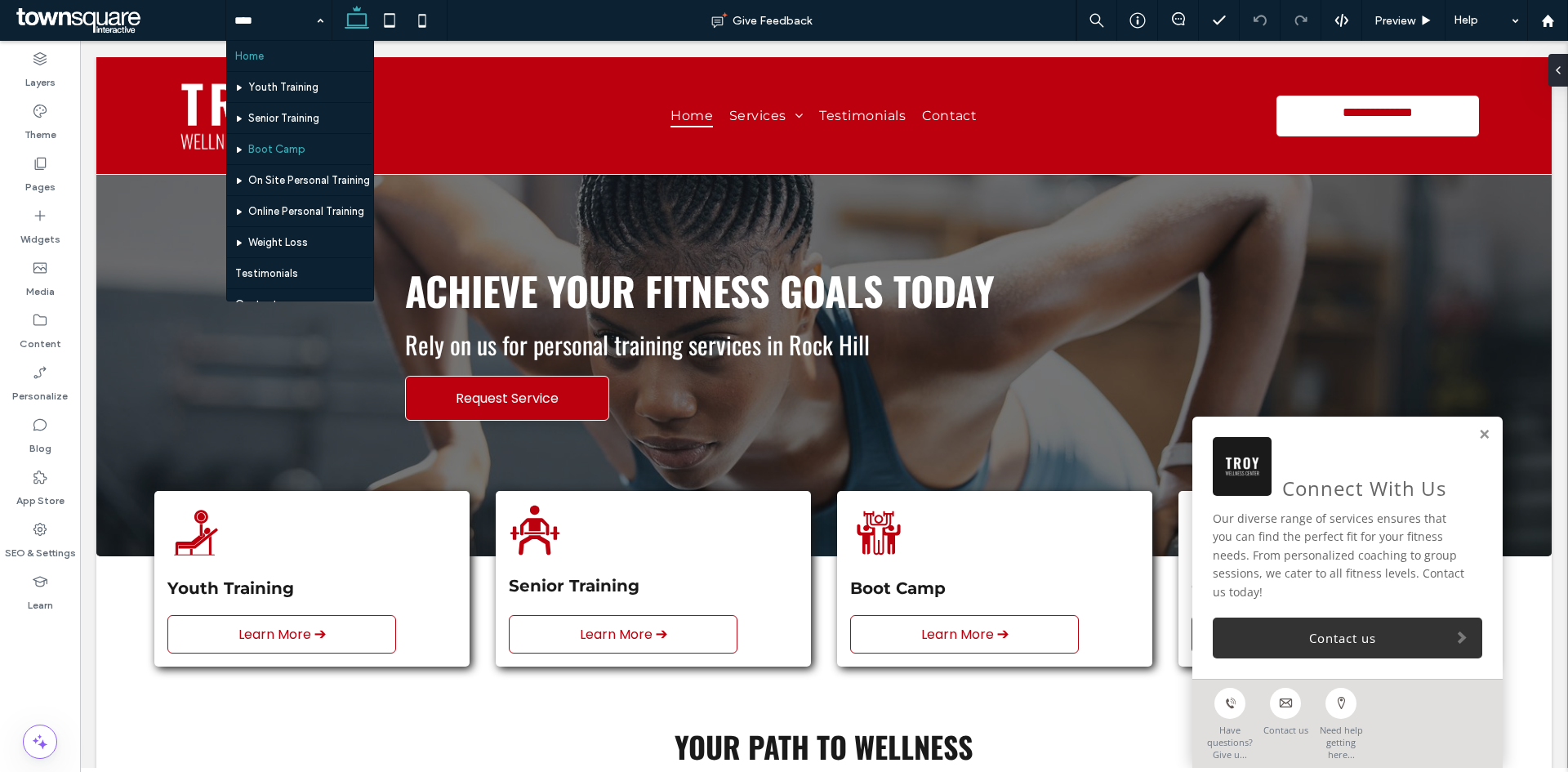 scroll, scrollTop: 49, scrollLeft: 0, axis: vertical 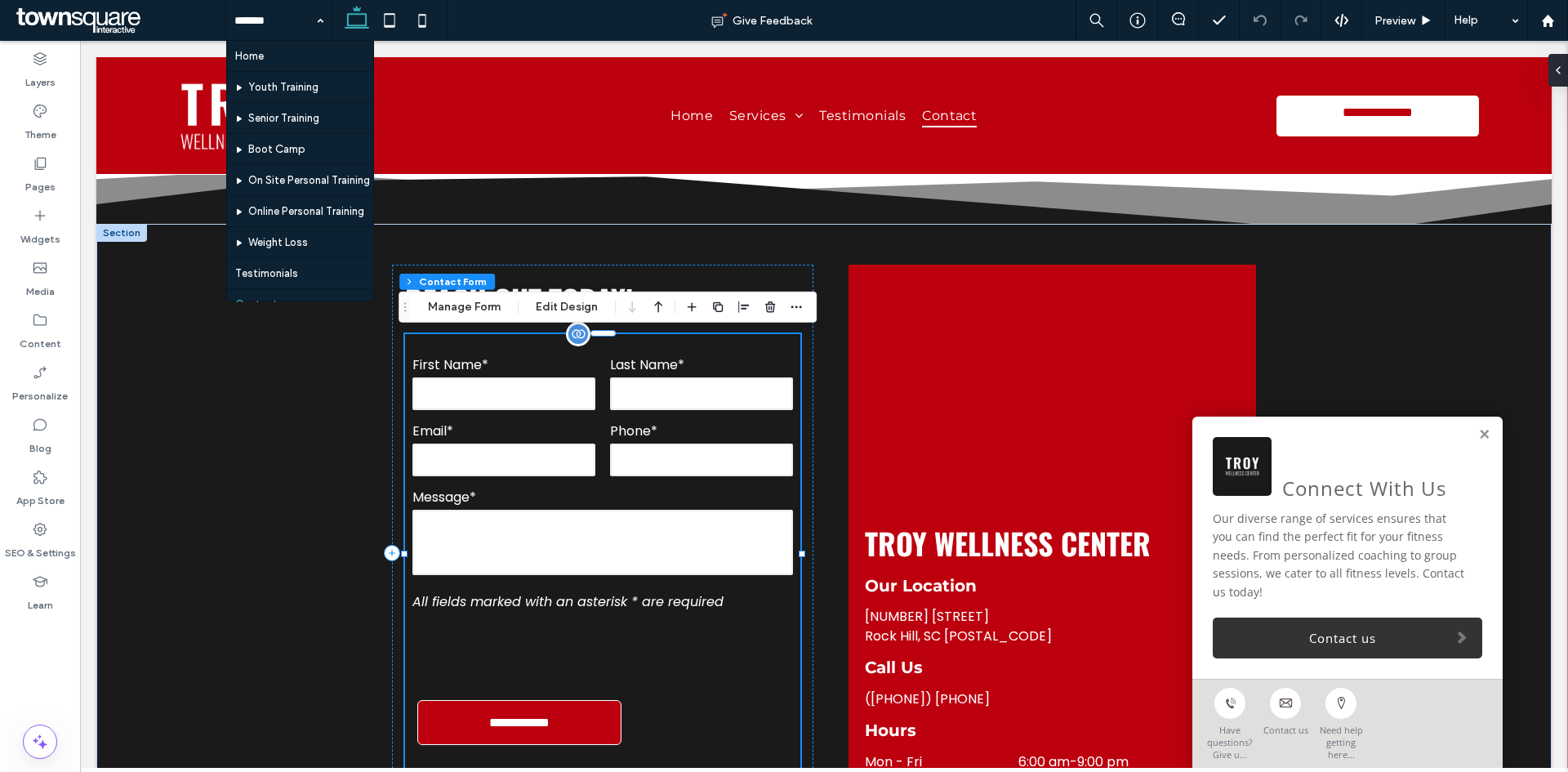 type on "*" 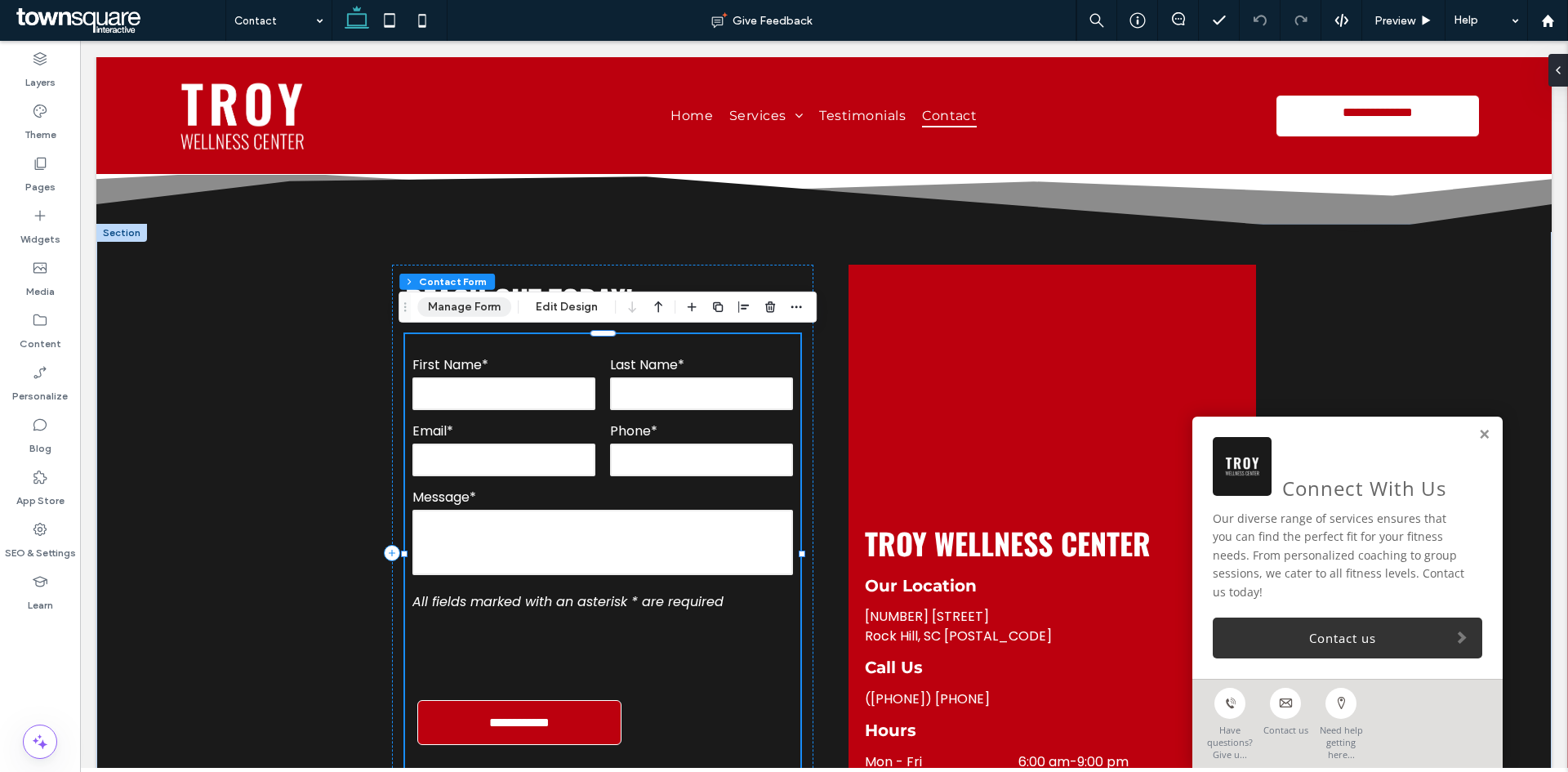 click on "Manage Form" at bounding box center [464, 307] 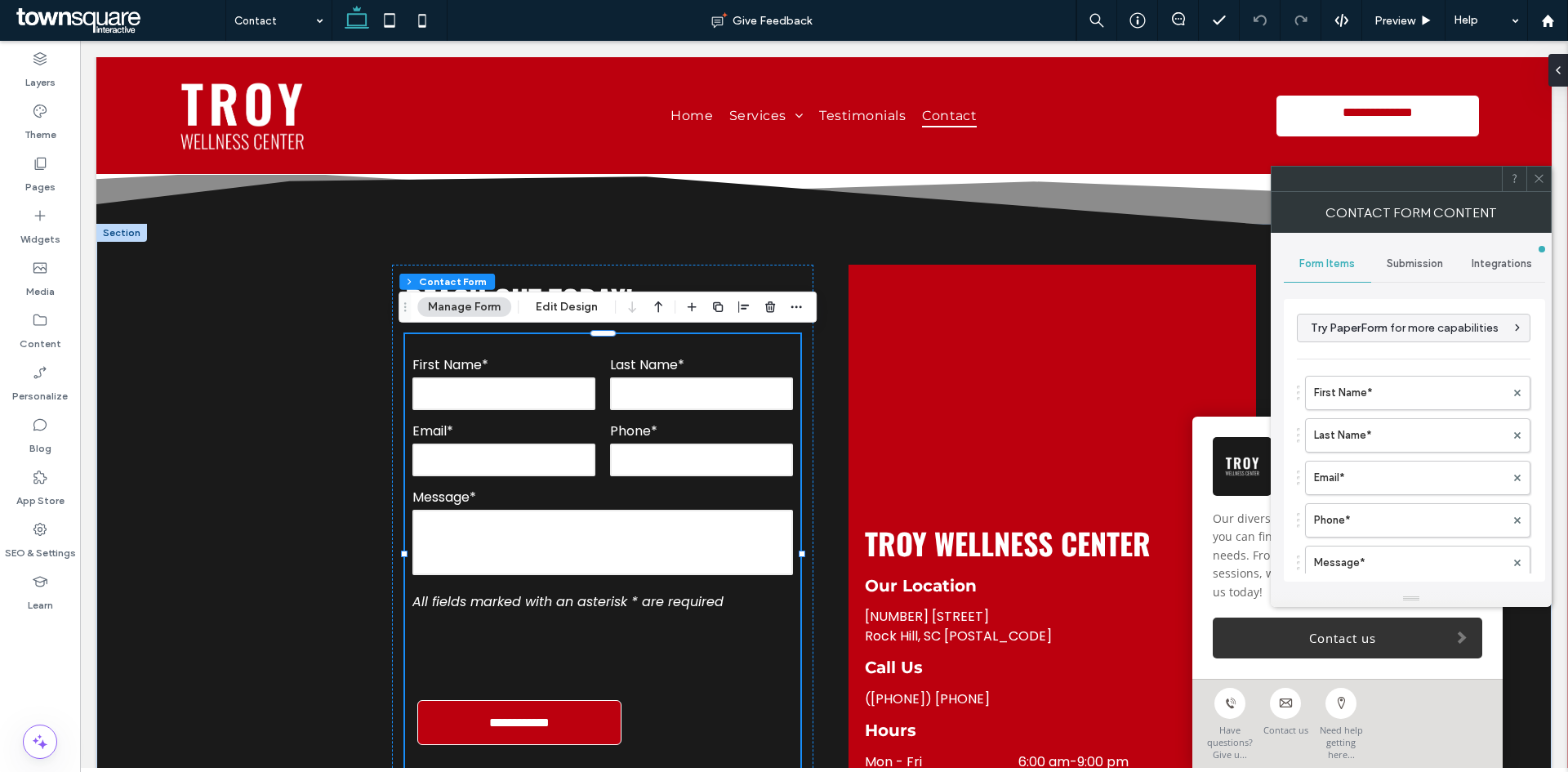 click on "Submission" at bounding box center (1414, 264) 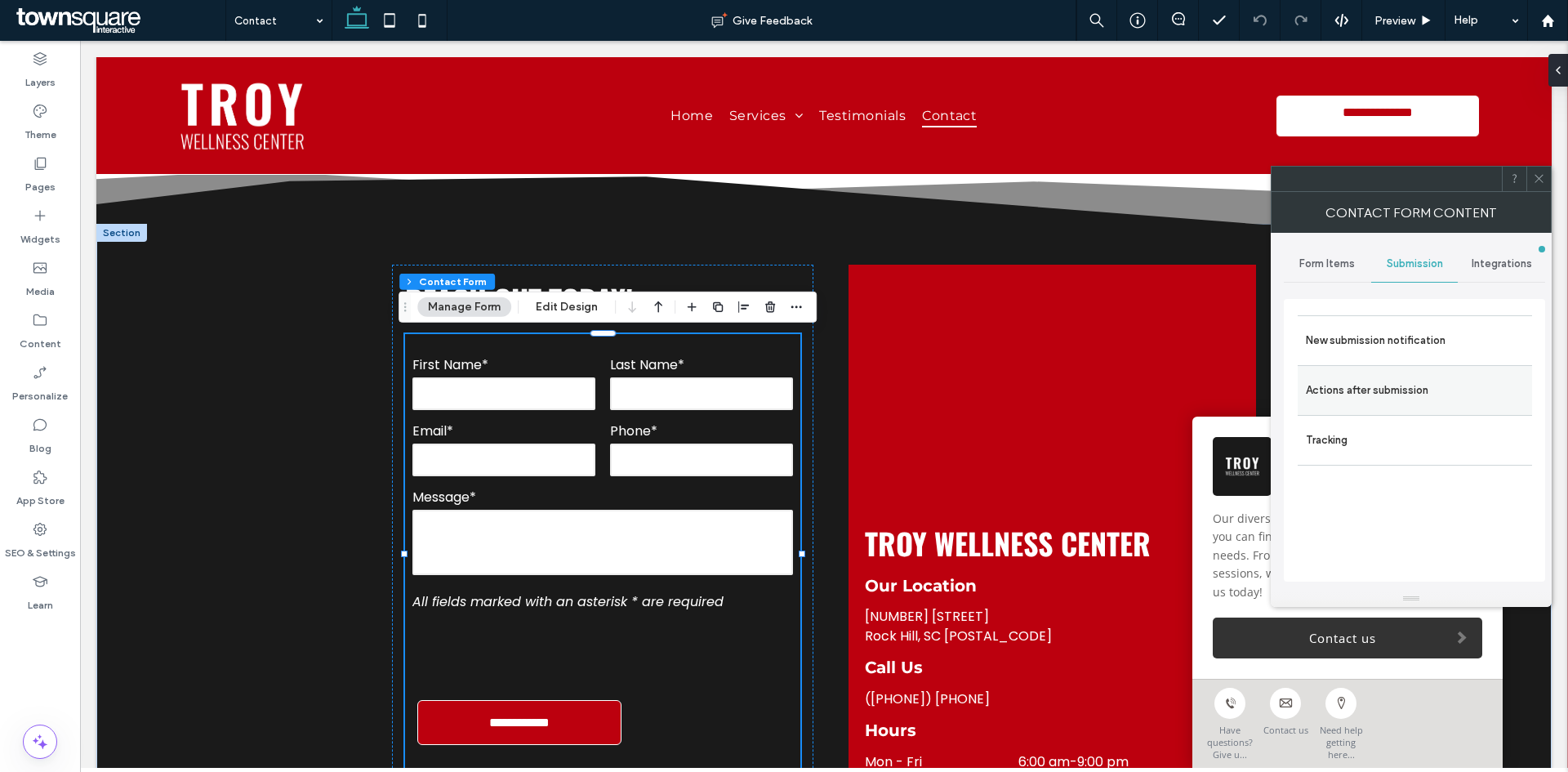 click on "Actions after submission" at bounding box center [1414, 390] 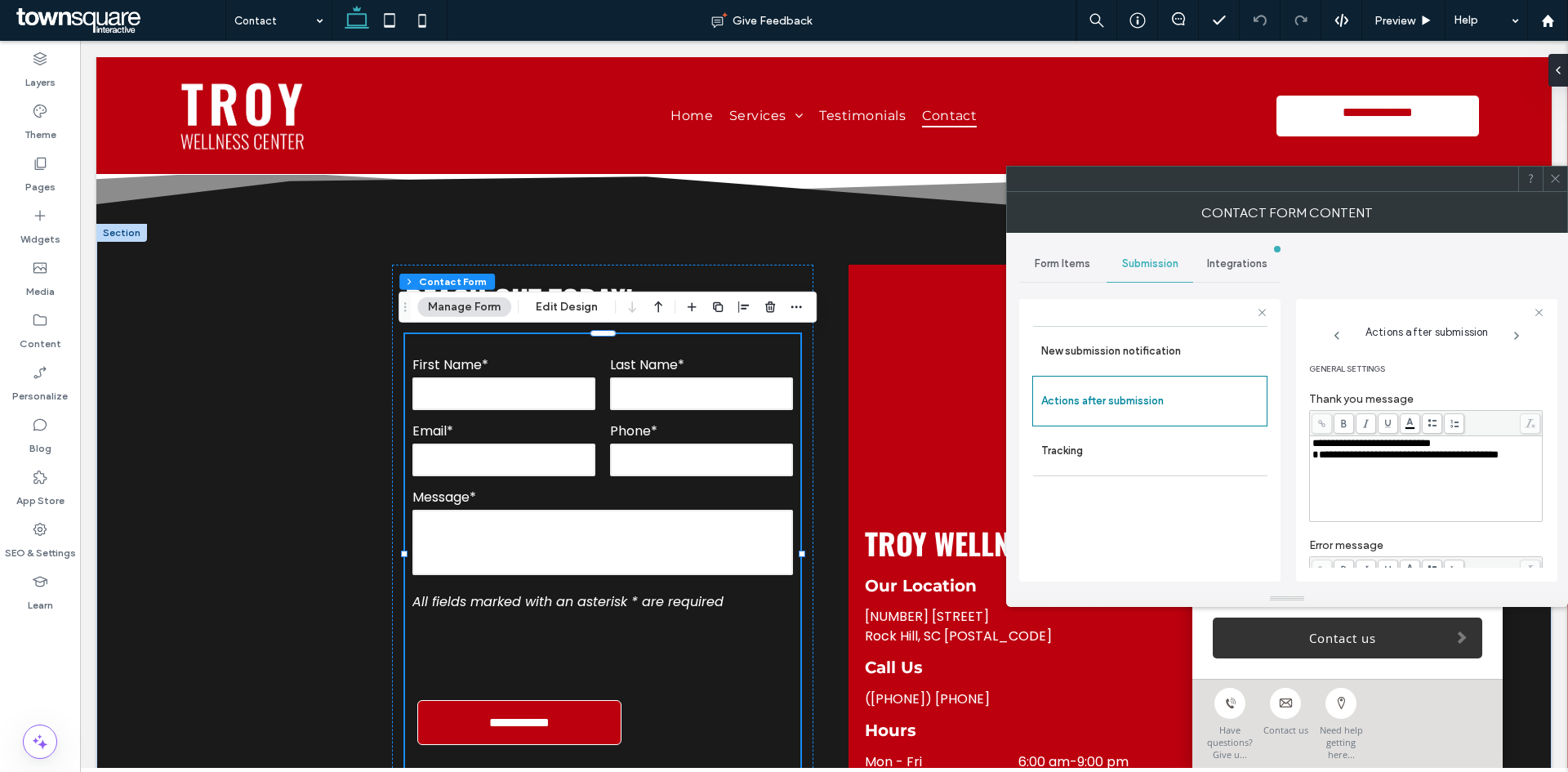 scroll, scrollTop: 282, scrollLeft: 0, axis: vertical 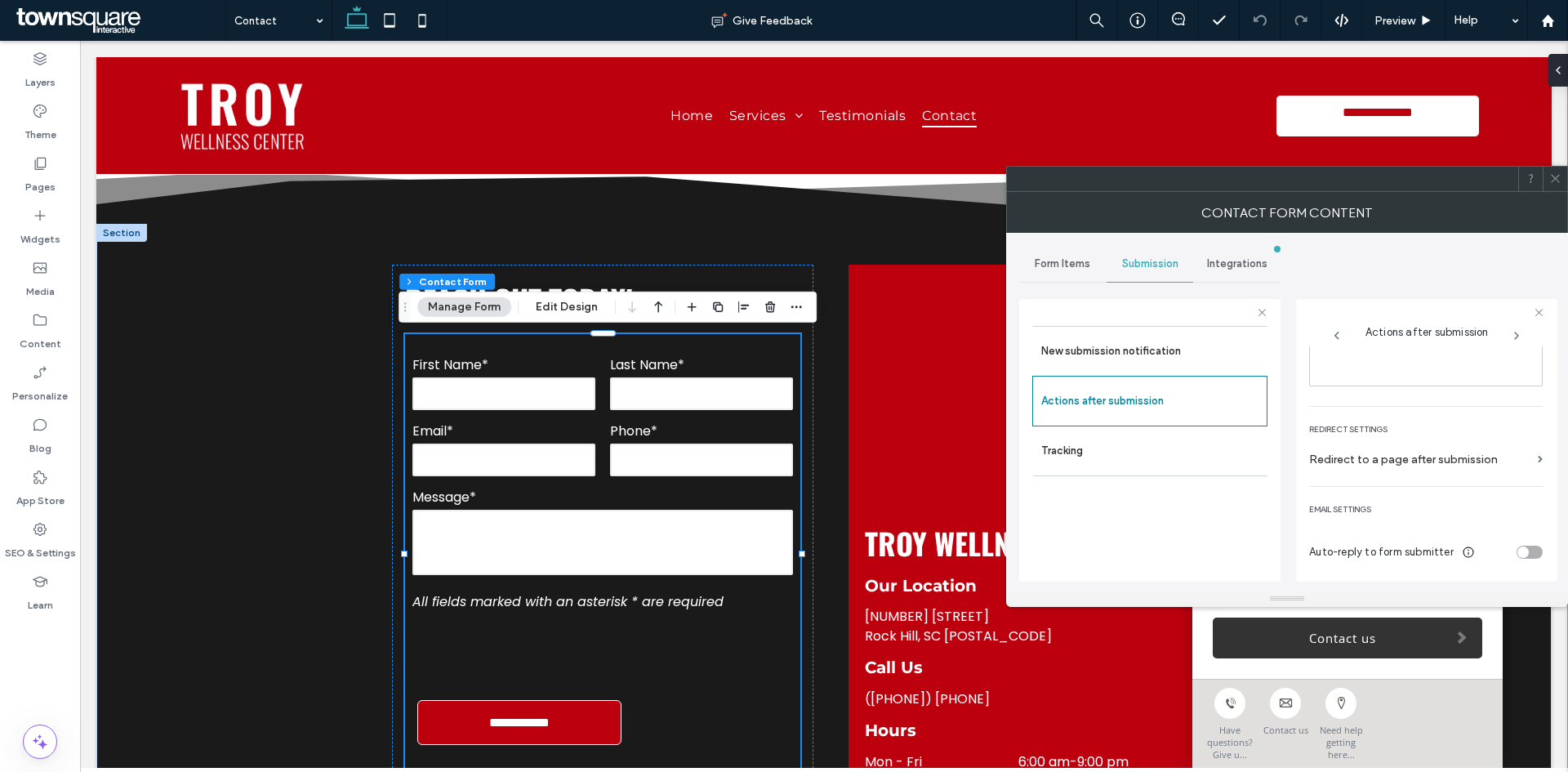 click at bounding box center [1555, 179] 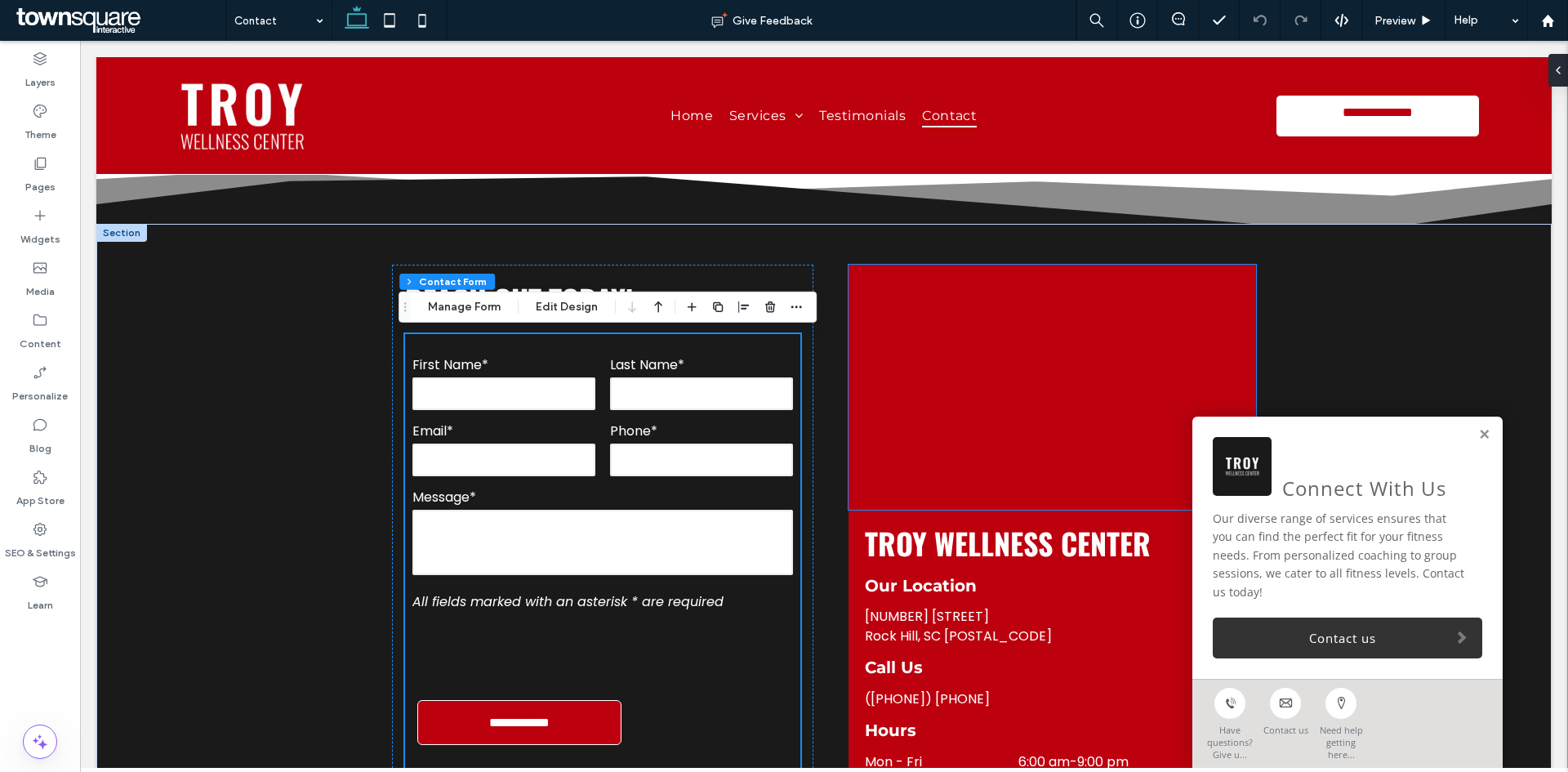 scroll, scrollTop: 568, scrollLeft: 0, axis: vertical 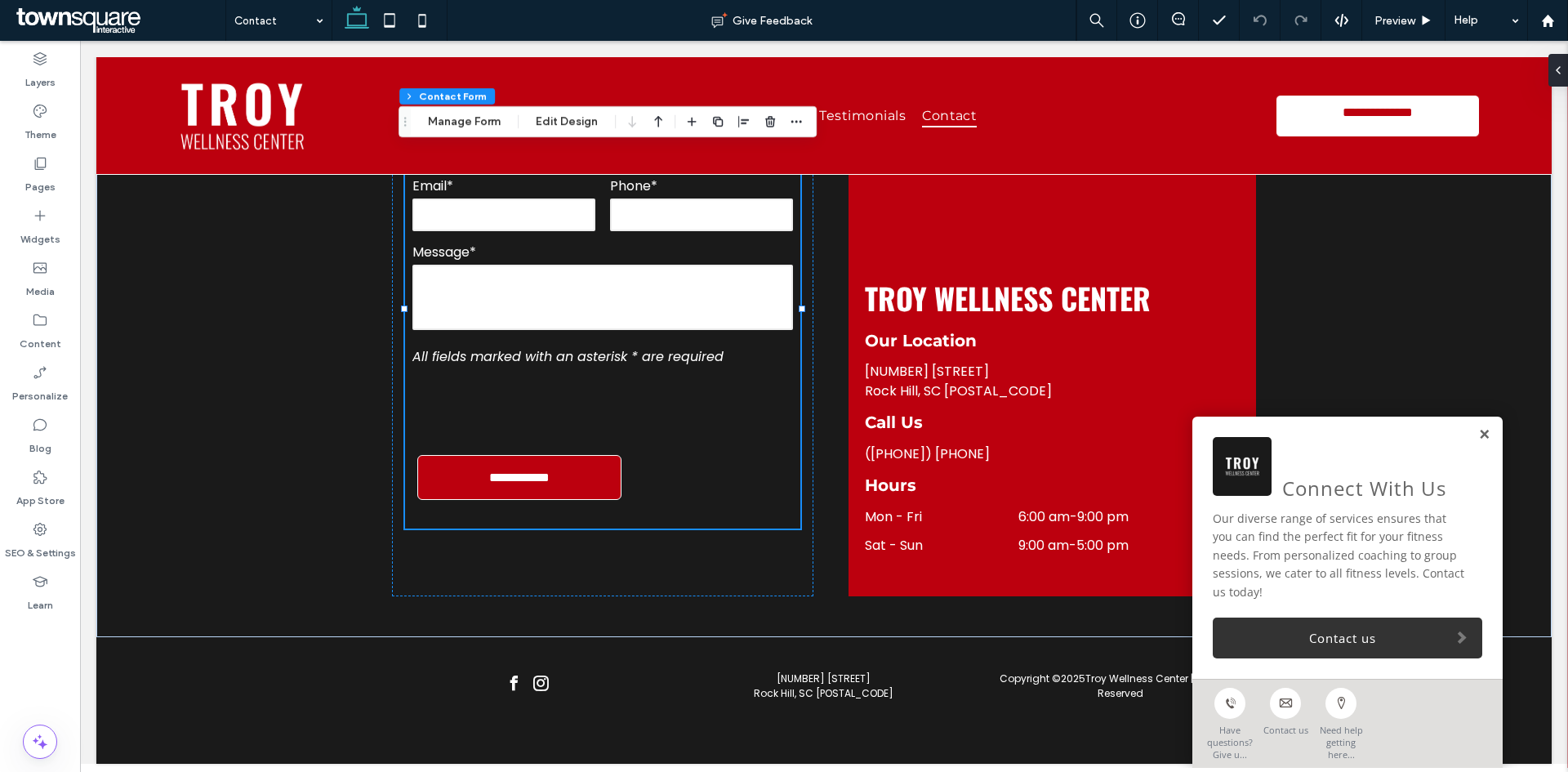 click at bounding box center (1484, 435) 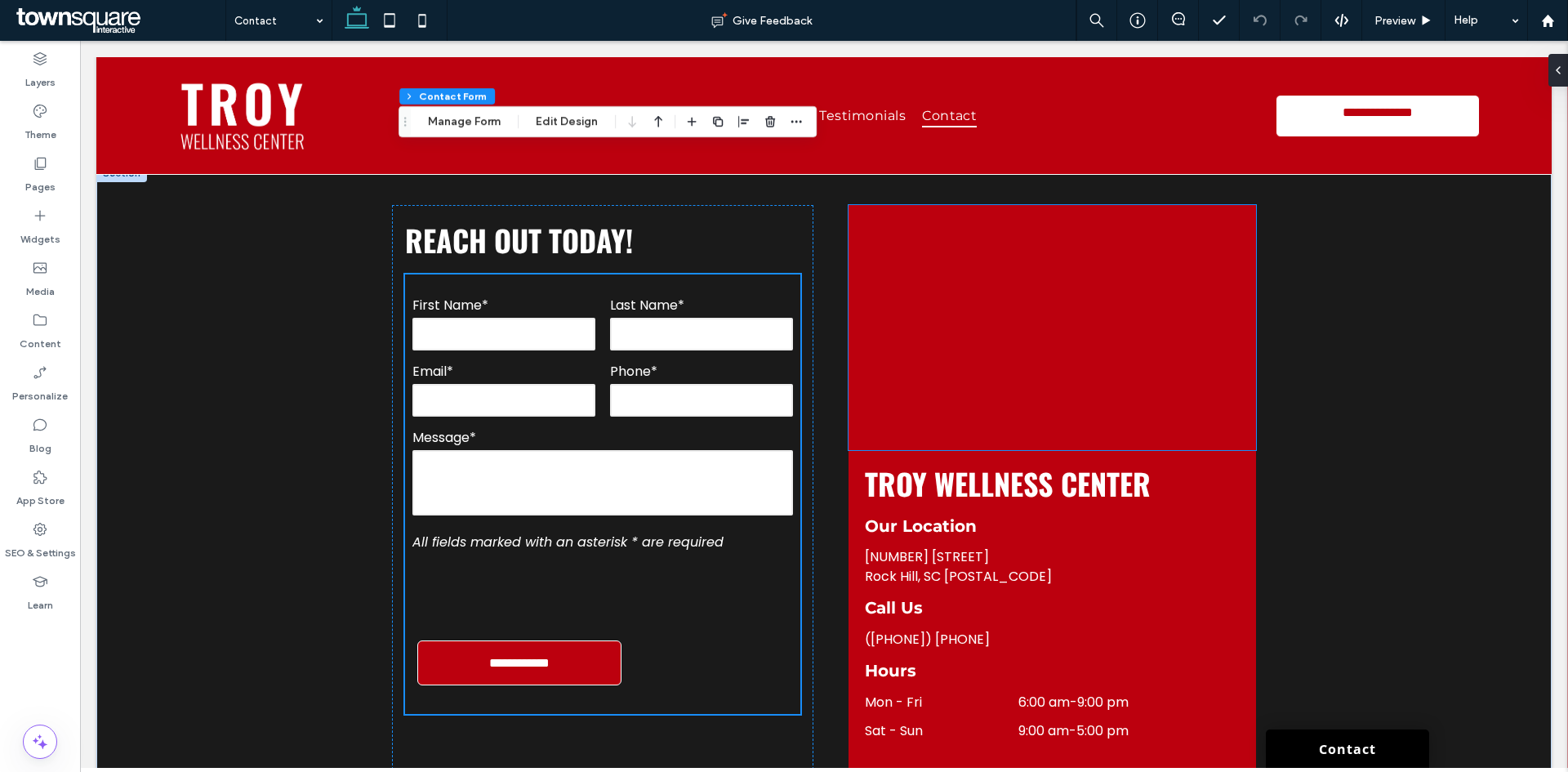 scroll, scrollTop: 568, scrollLeft: 0, axis: vertical 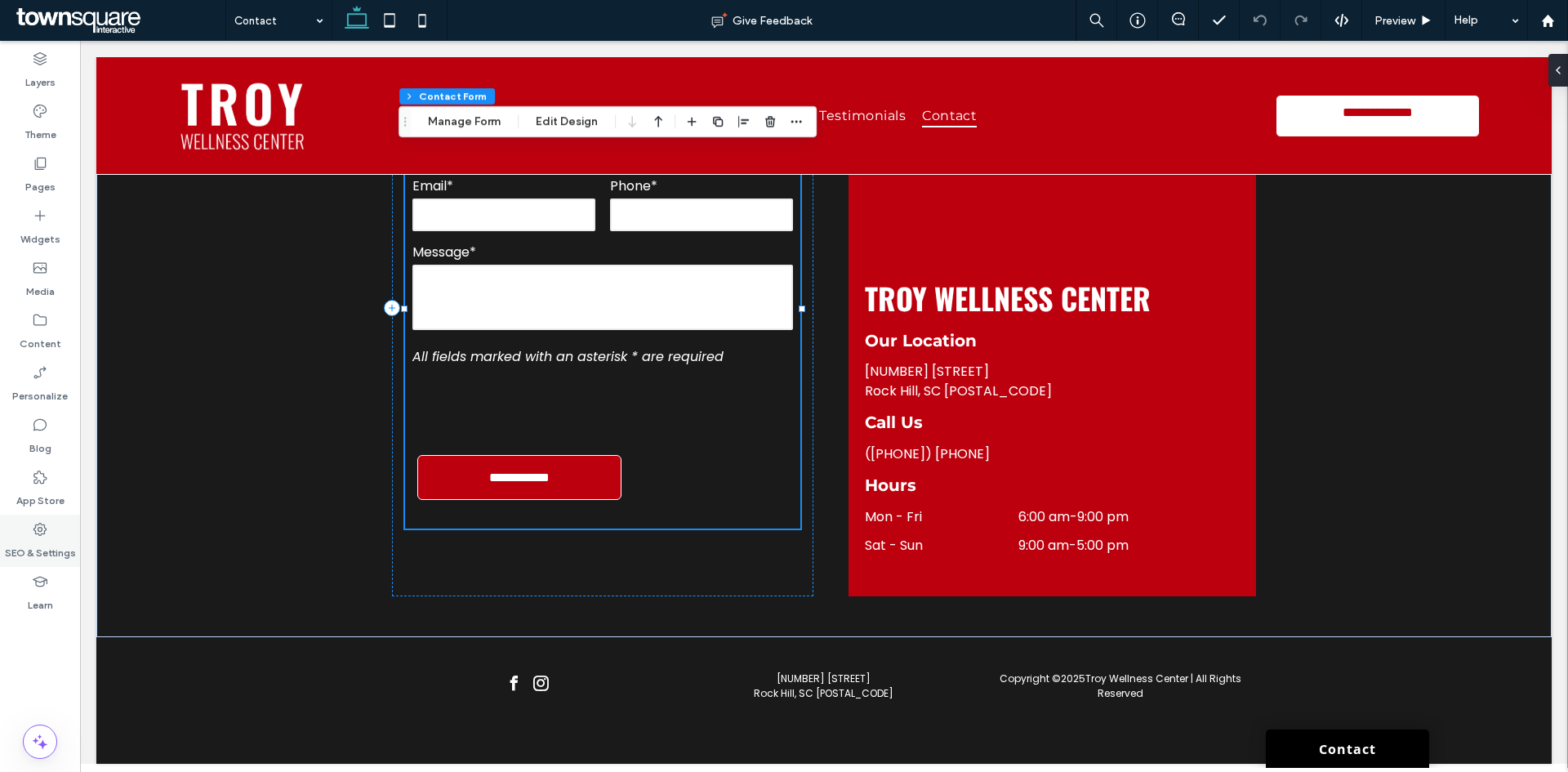 click on "SEO & Settings" at bounding box center [40, 541] 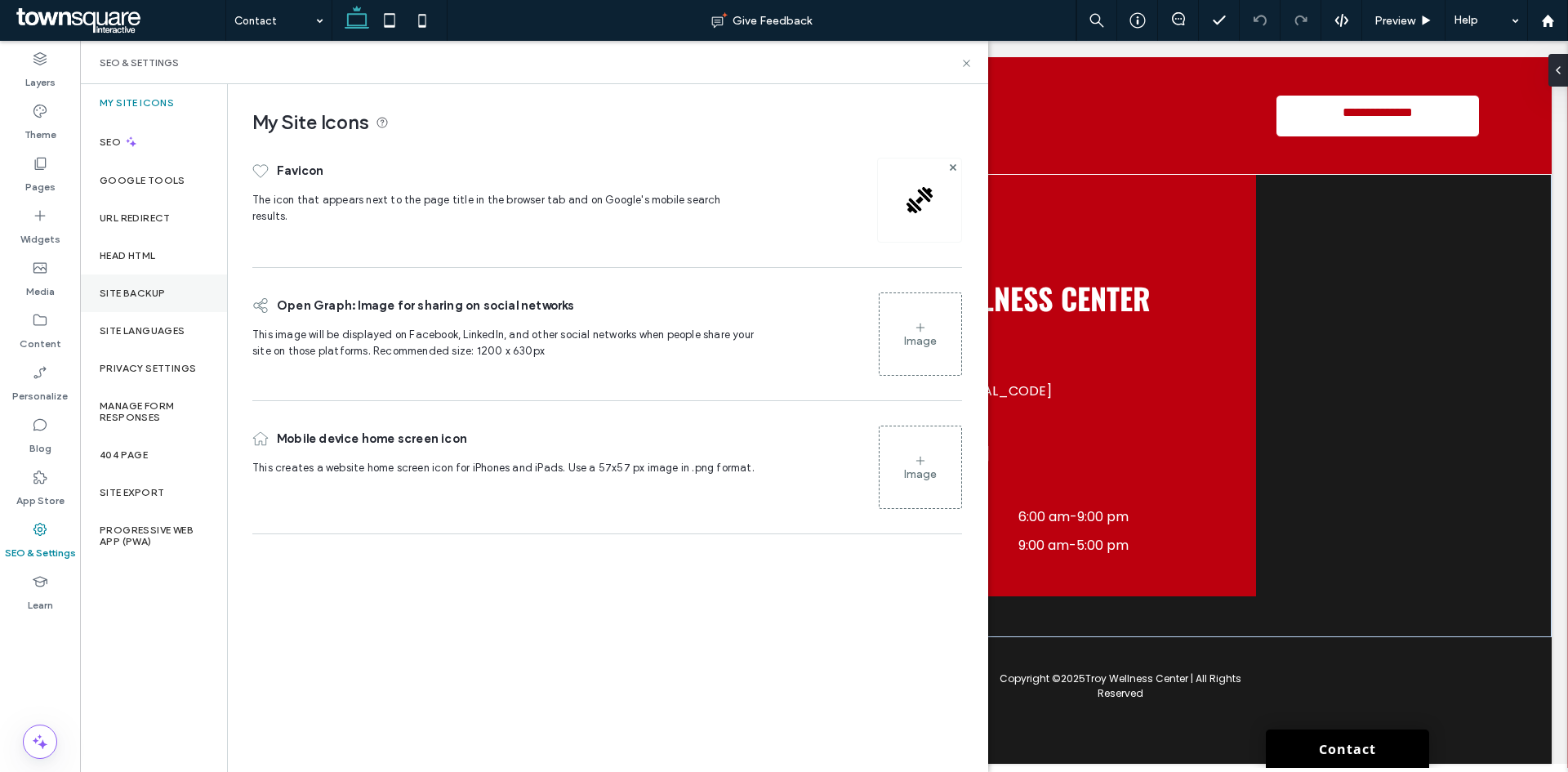 click on "Site Backup" at bounding box center (132, 293) 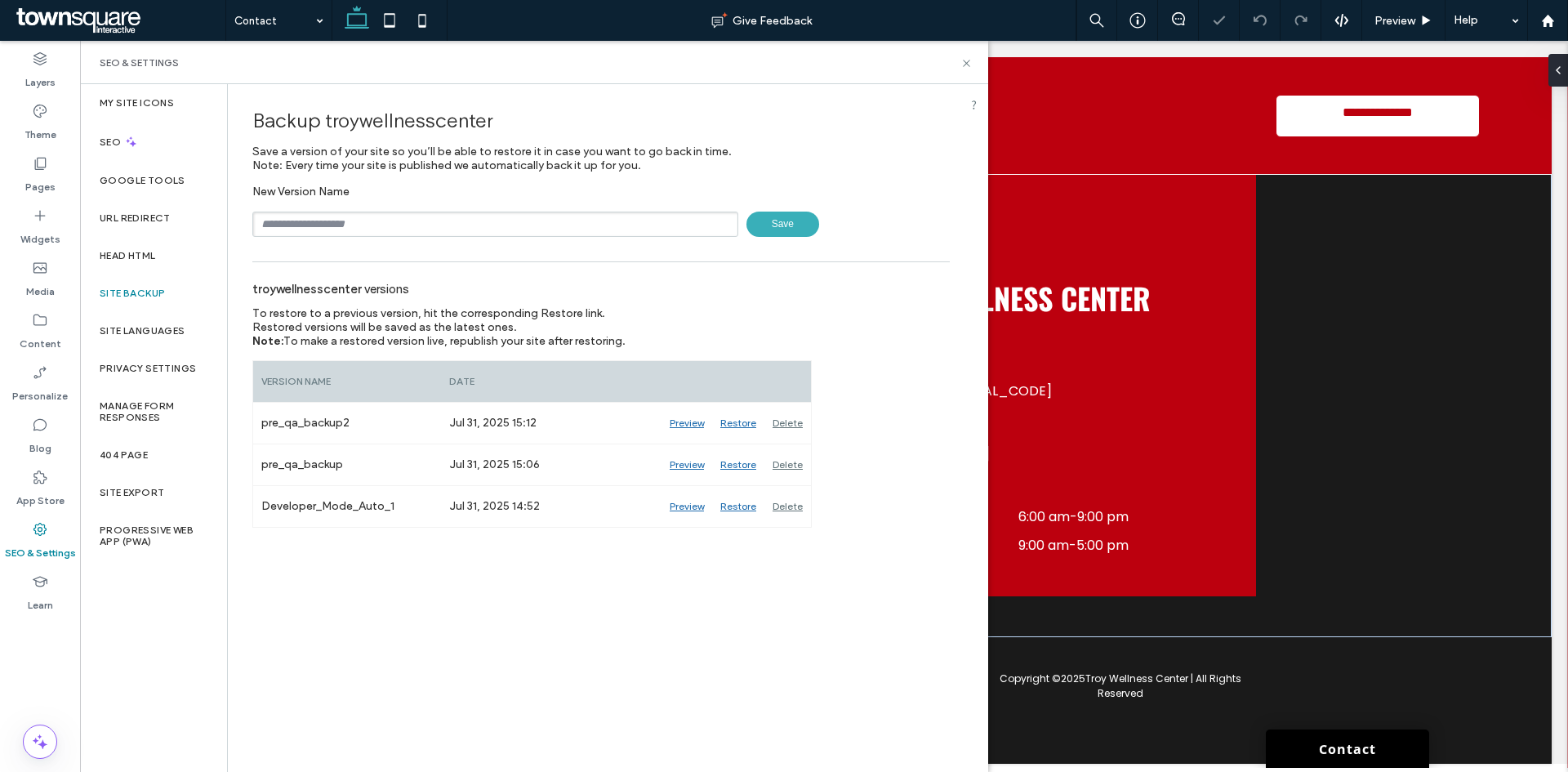 click at bounding box center [495, 224] 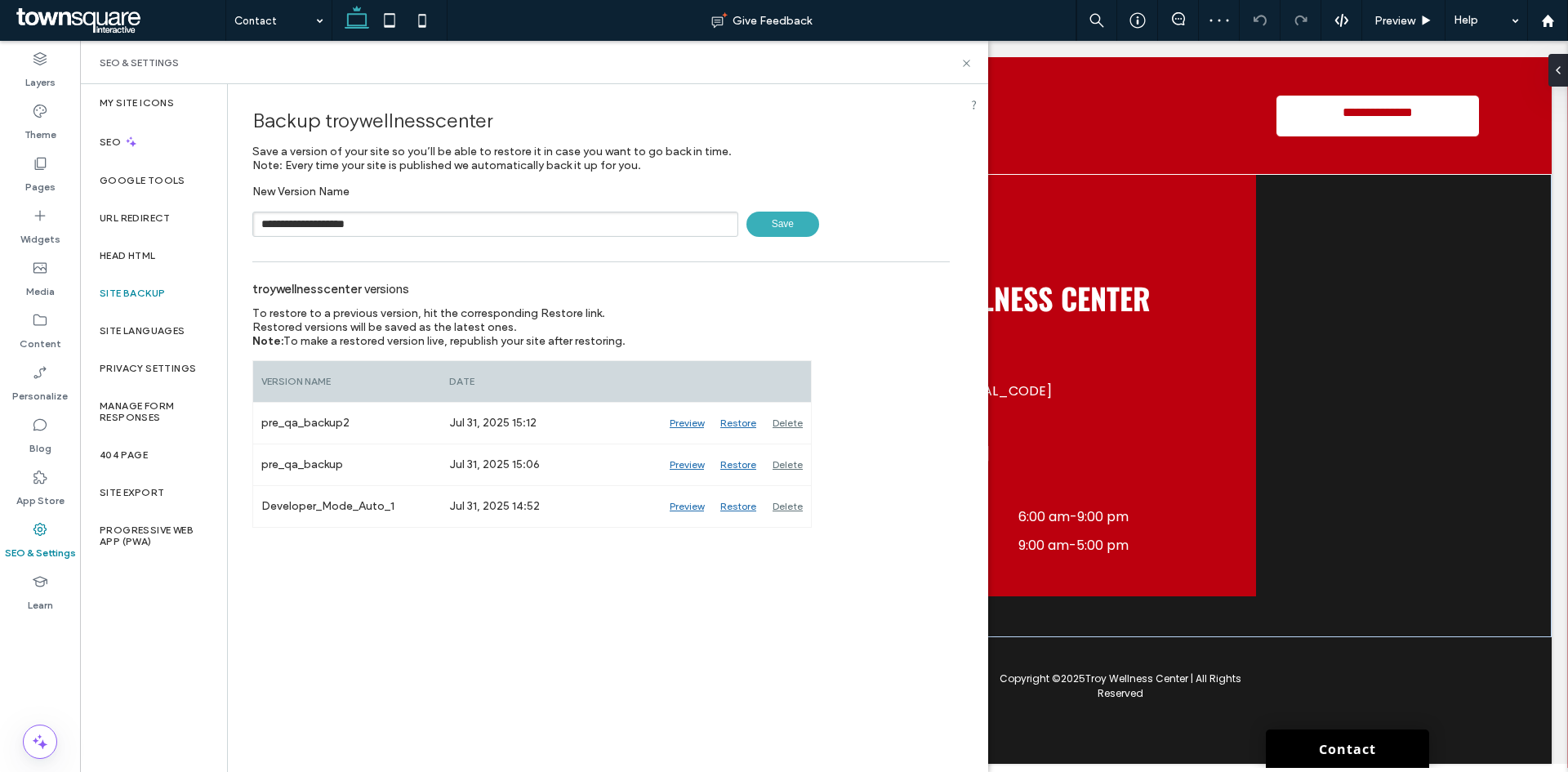 click on "Save" at bounding box center (782, 224) 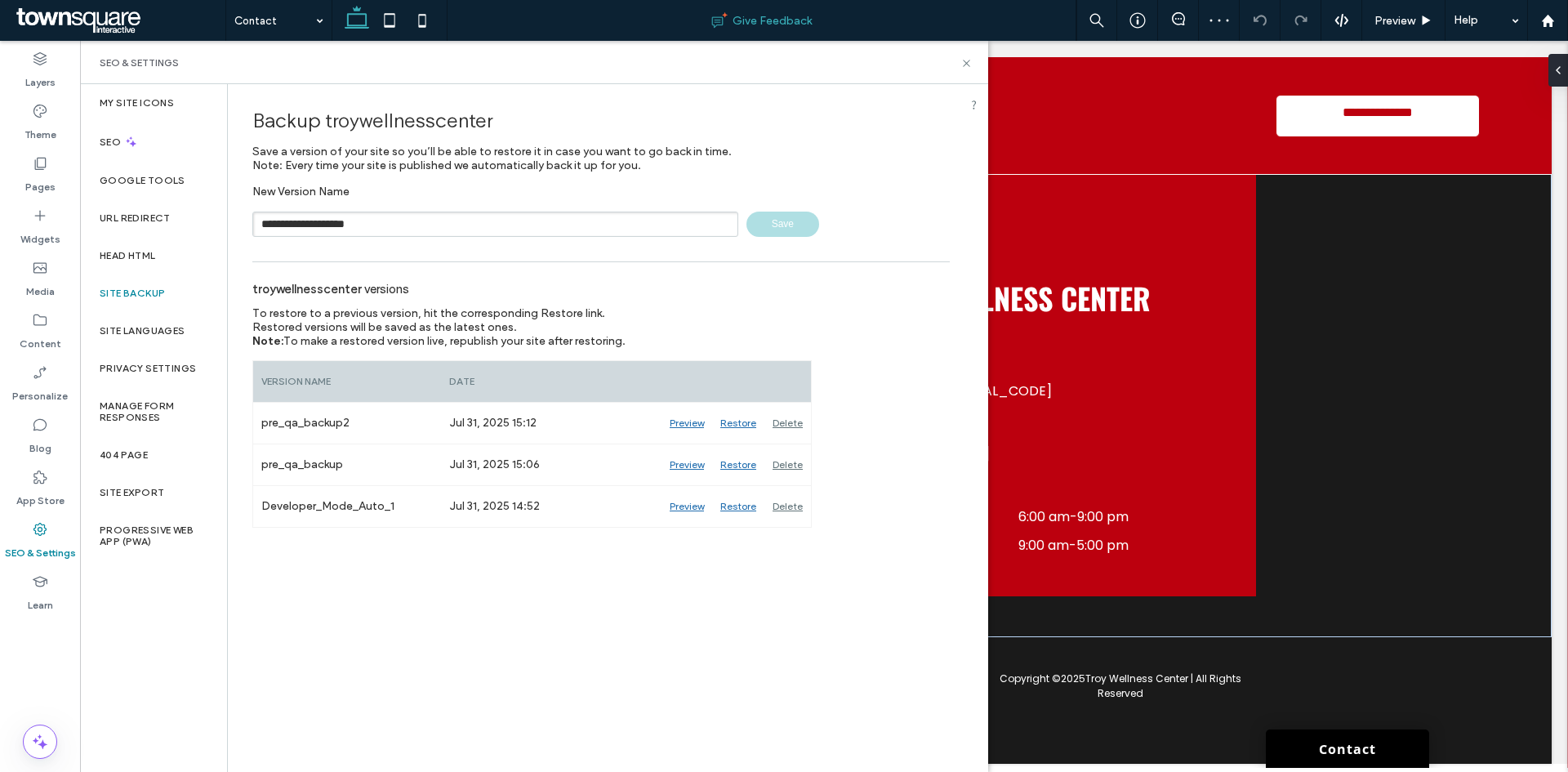 type 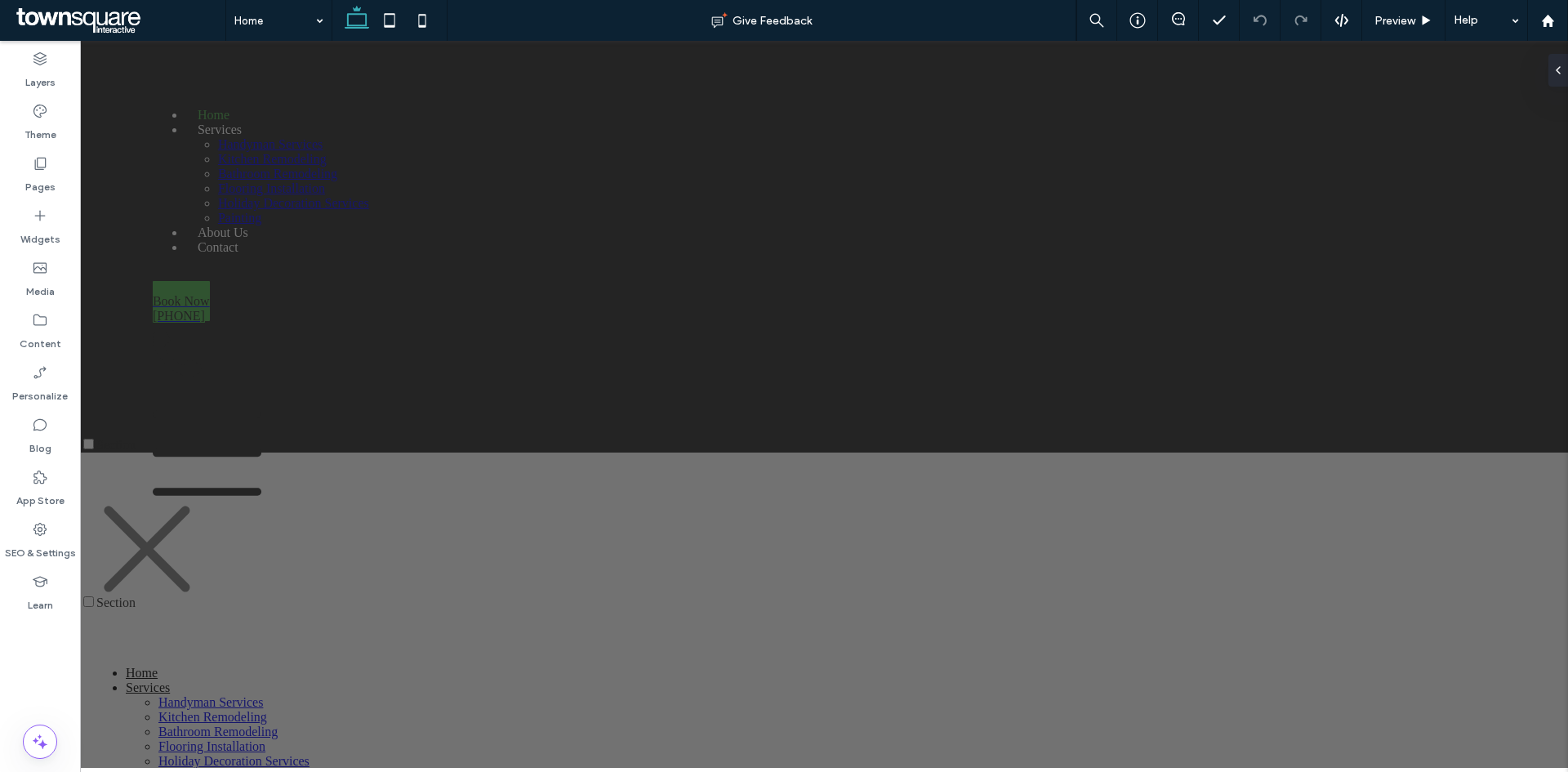 scroll, scrollTop: 1246, scrollLeft: 0, axis: vertical 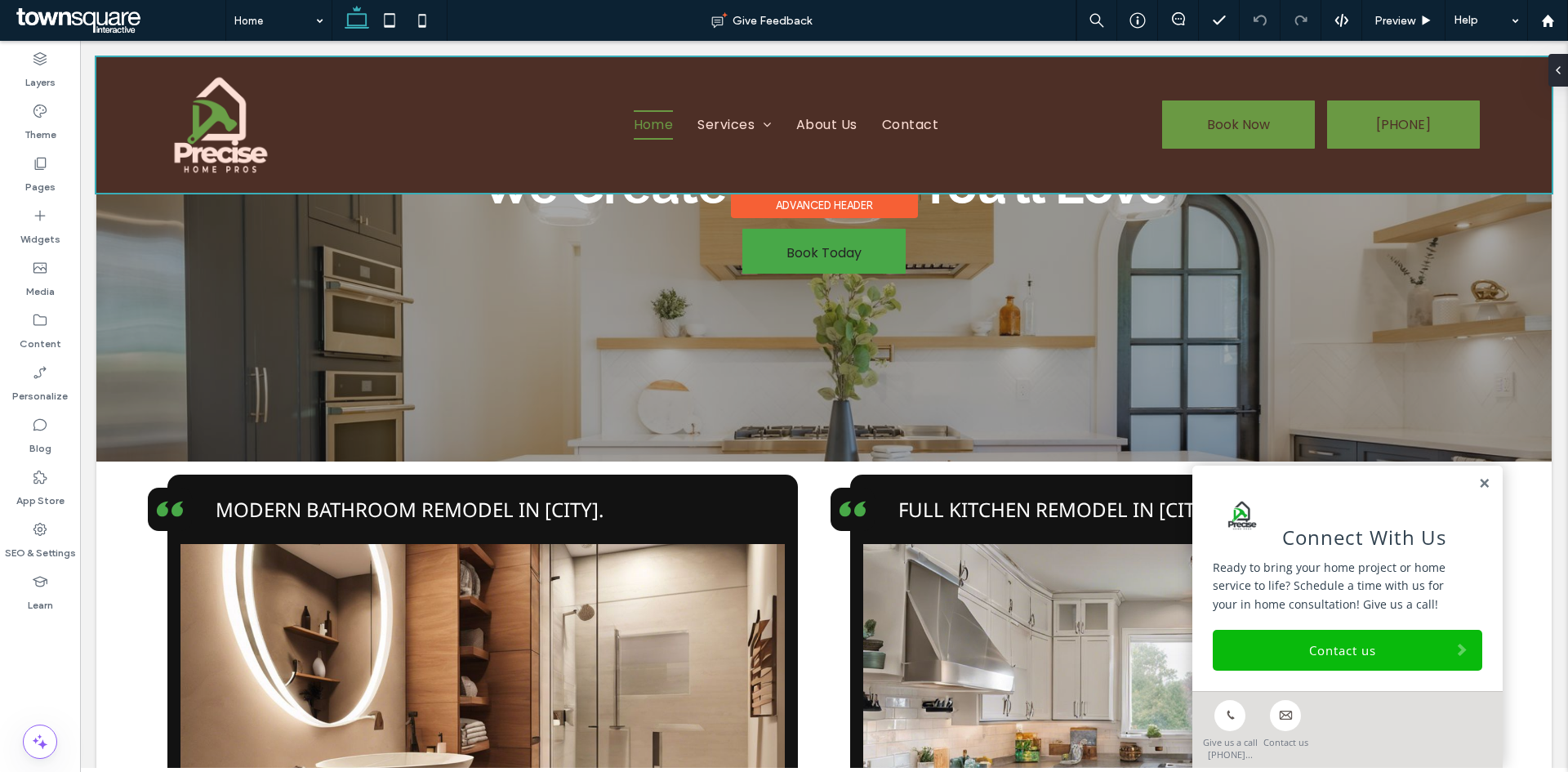 click at bounding box center [824, 125] 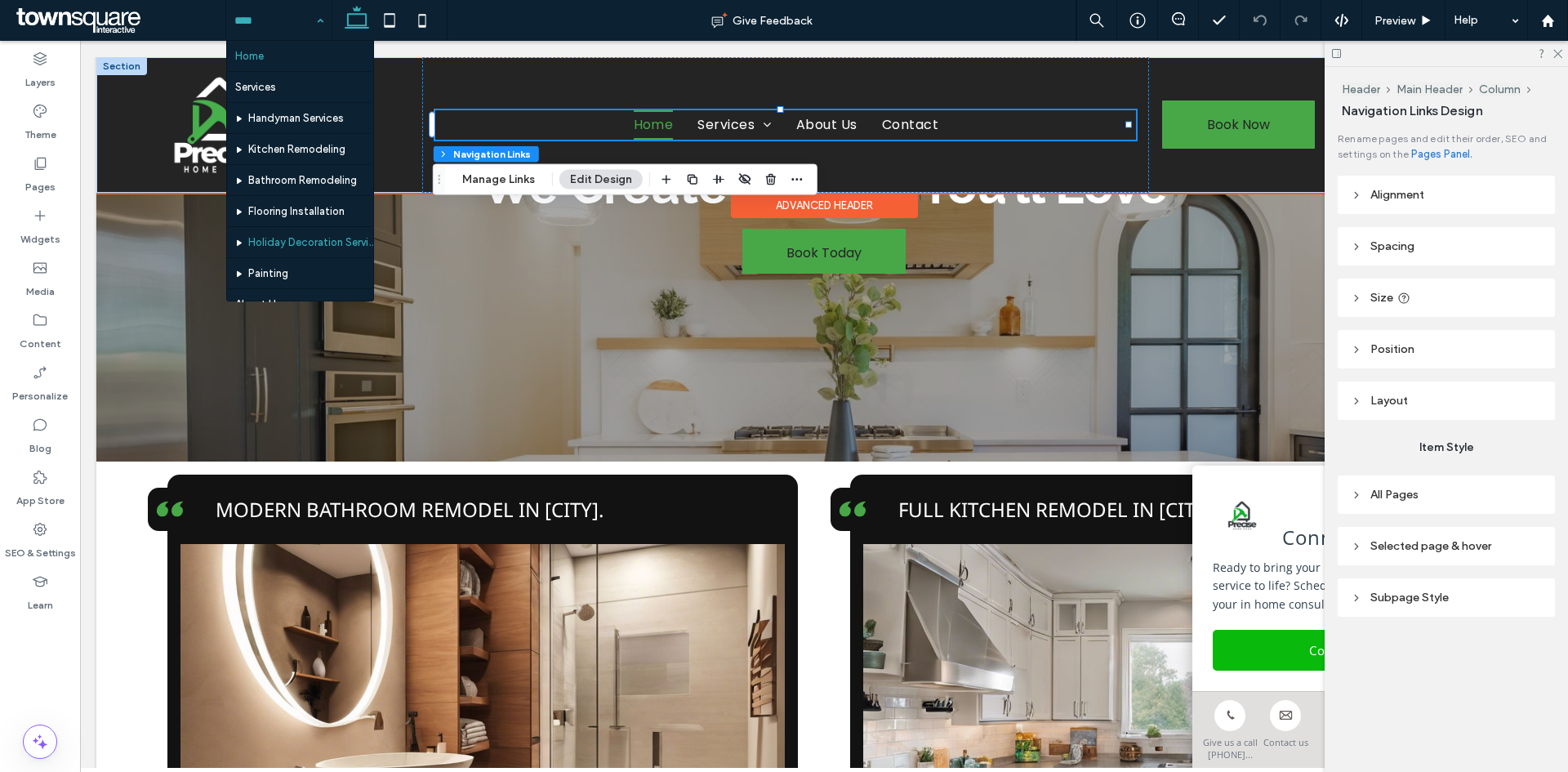 scroll, scrollTop: 80, scrollLeft: 0, axis: vertical 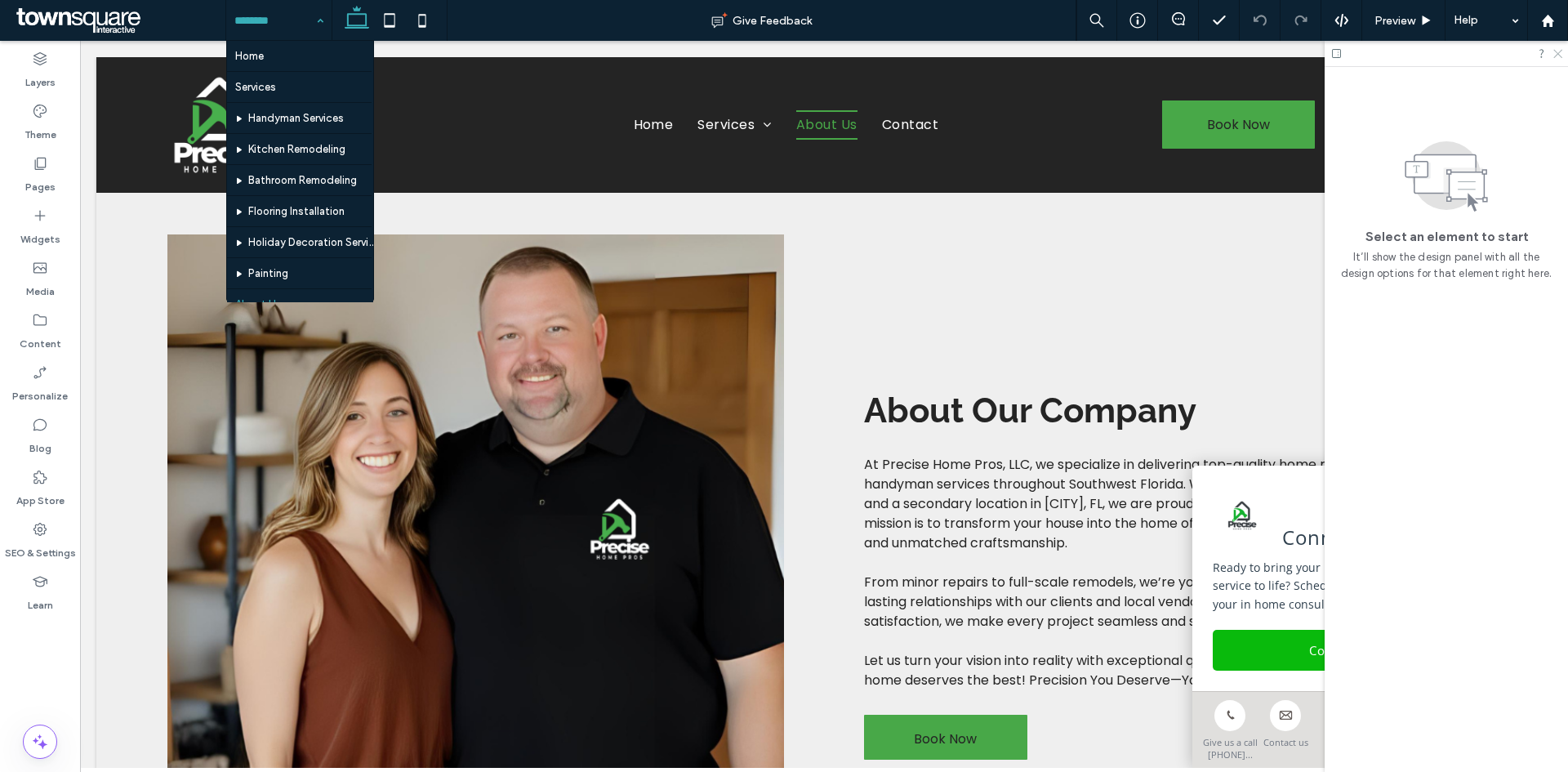 click 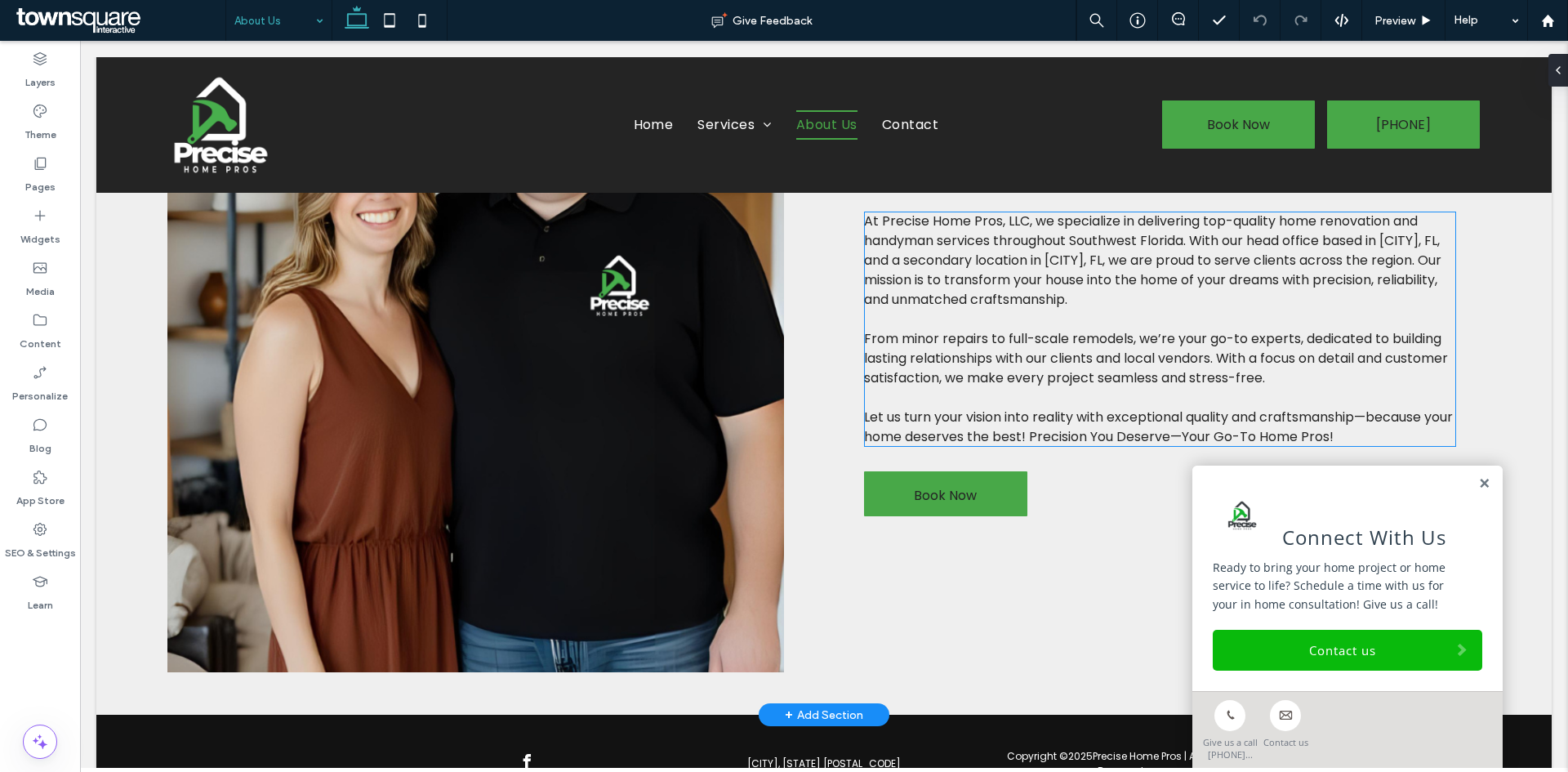 scroll, scrollTop: 245, scrollLeft: 0, axis: vertical 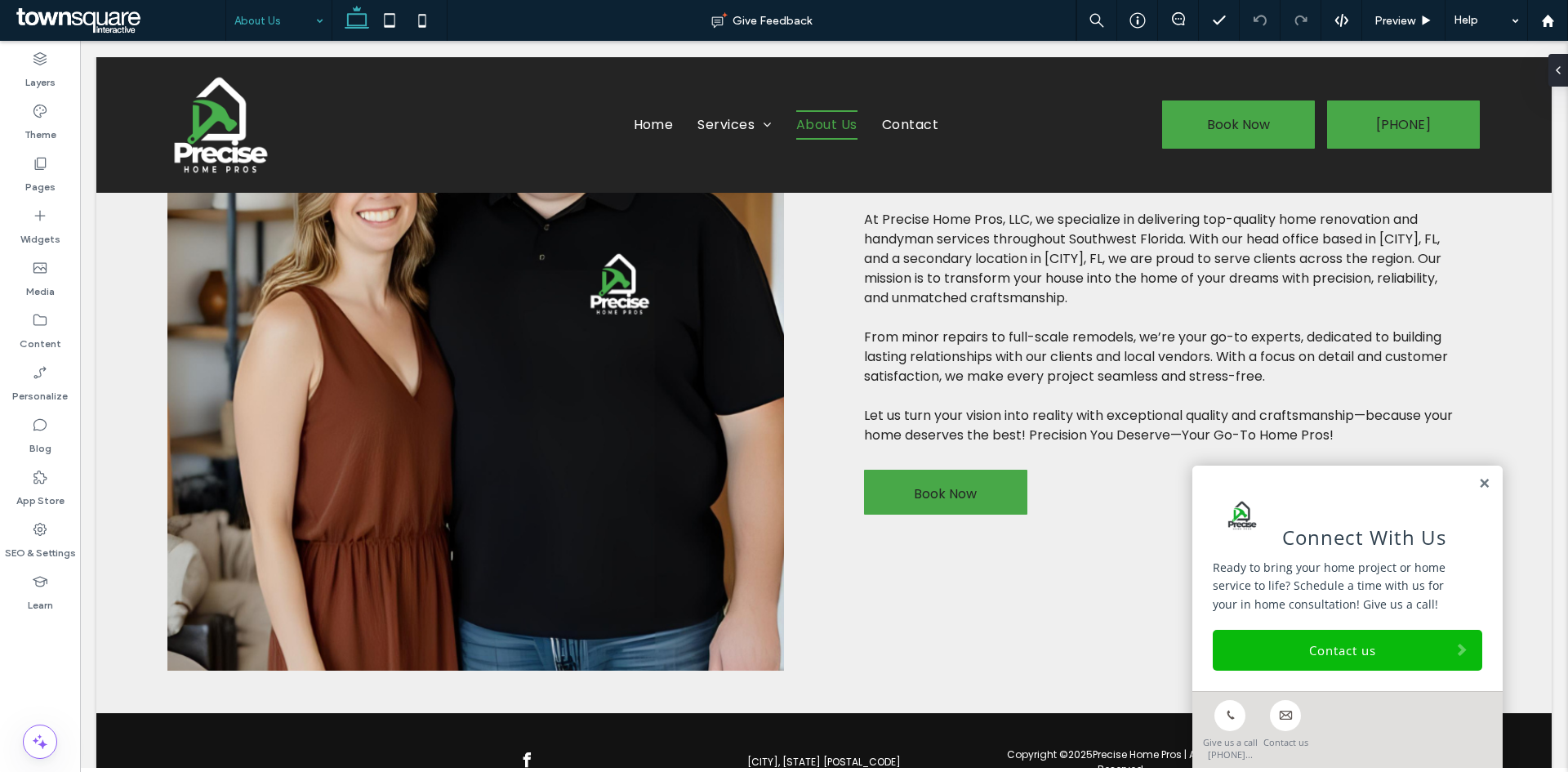 click on "Connect With Us Ready to bring your home project or home service to life? Schedule a time with us for your in home consultation! Give us a call! Contact us" at bounding box center (1348, 578) 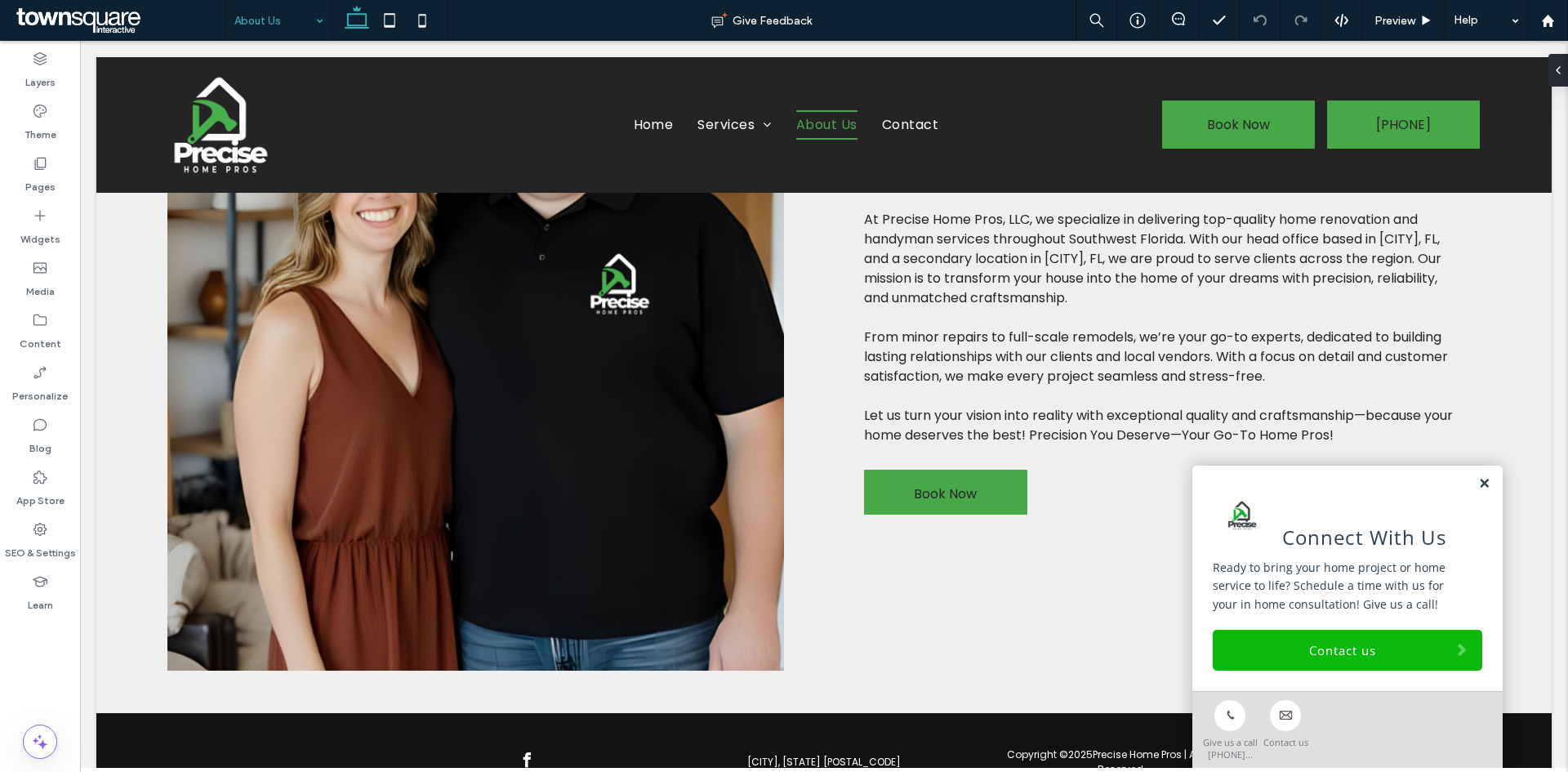 click at bounding box center [1484, 484] 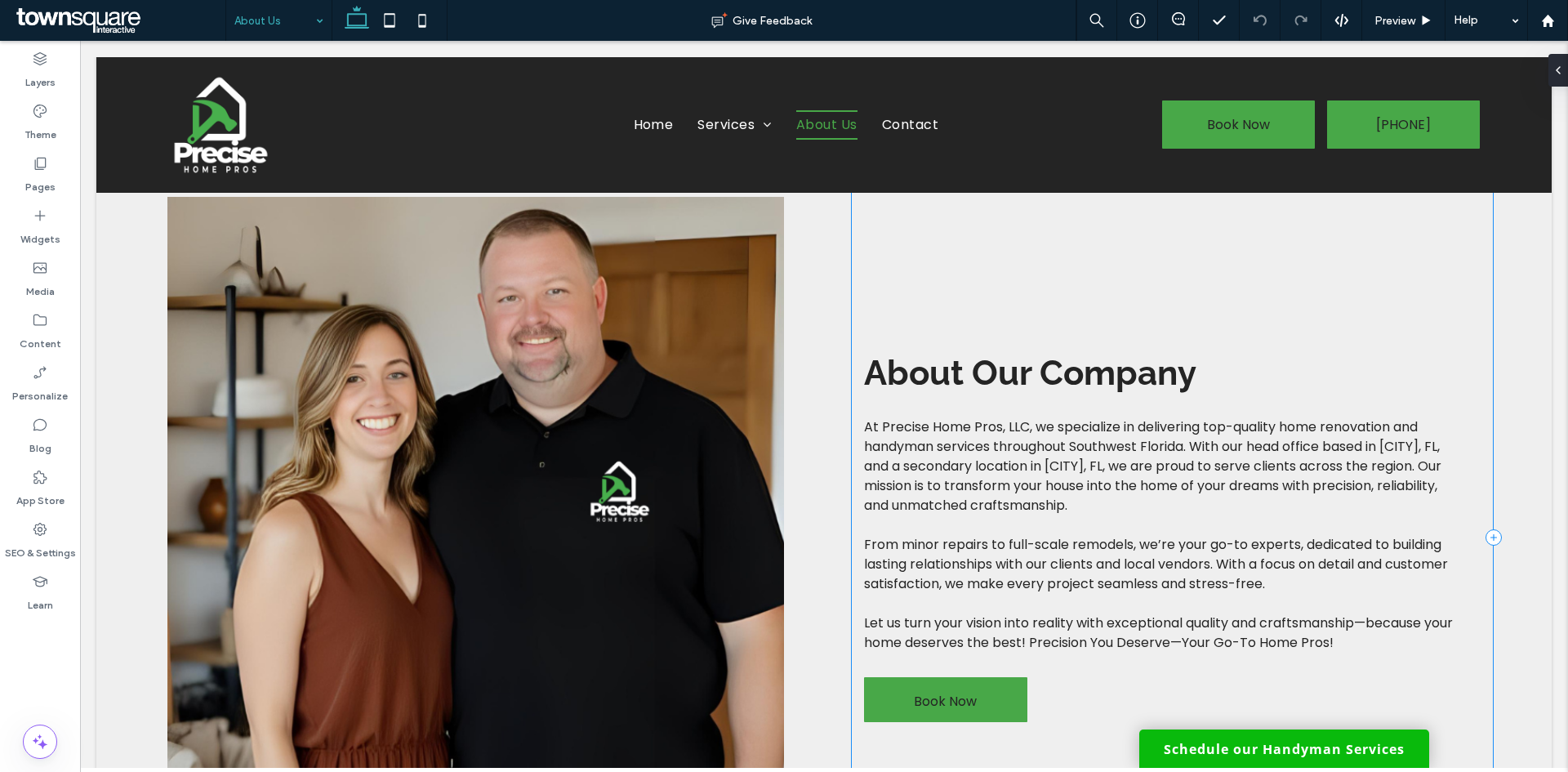 scroll, scrollTop: 0, scrollLeft: 0, axis: both 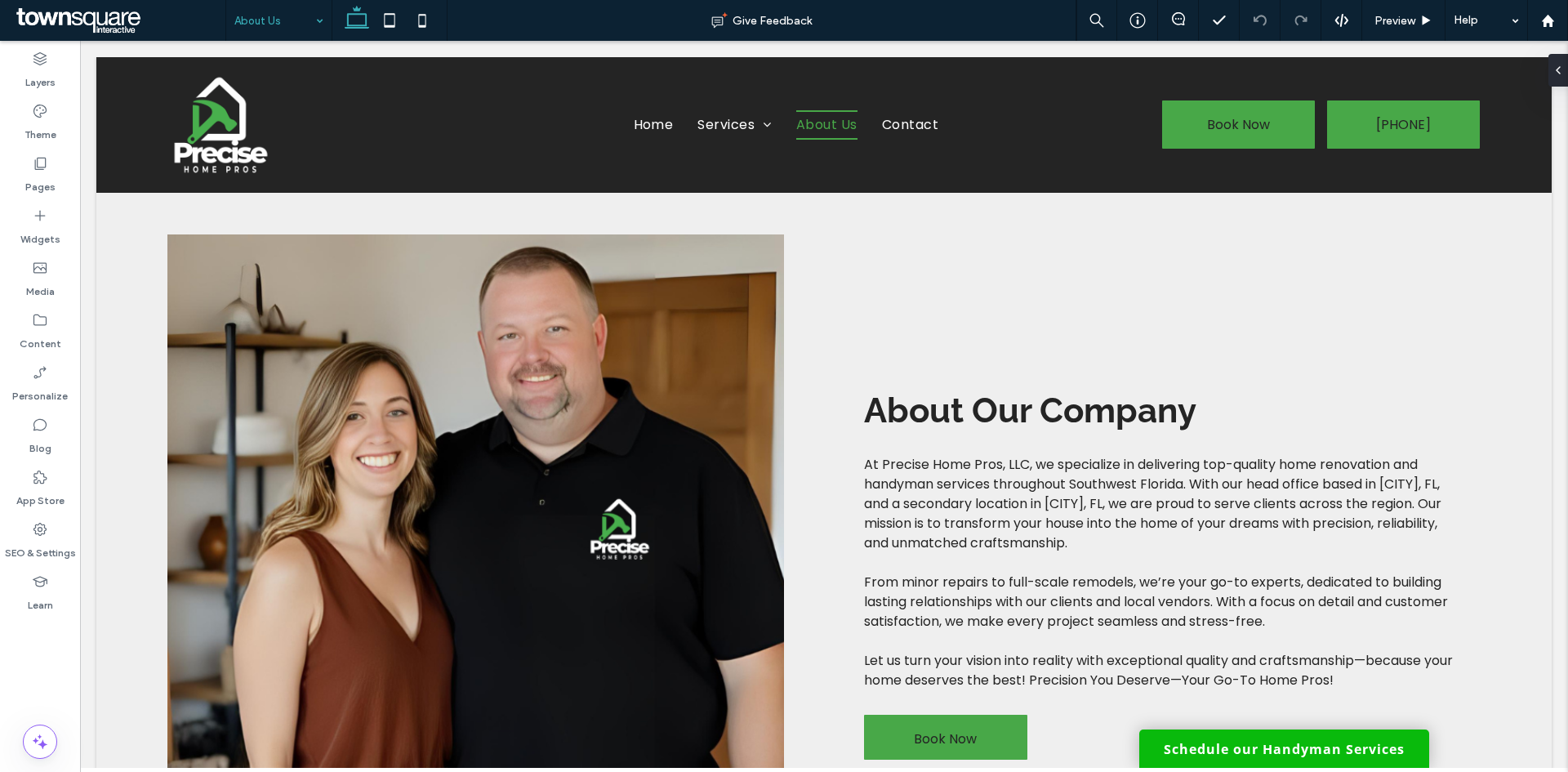 click at bounding box center (274, 20) 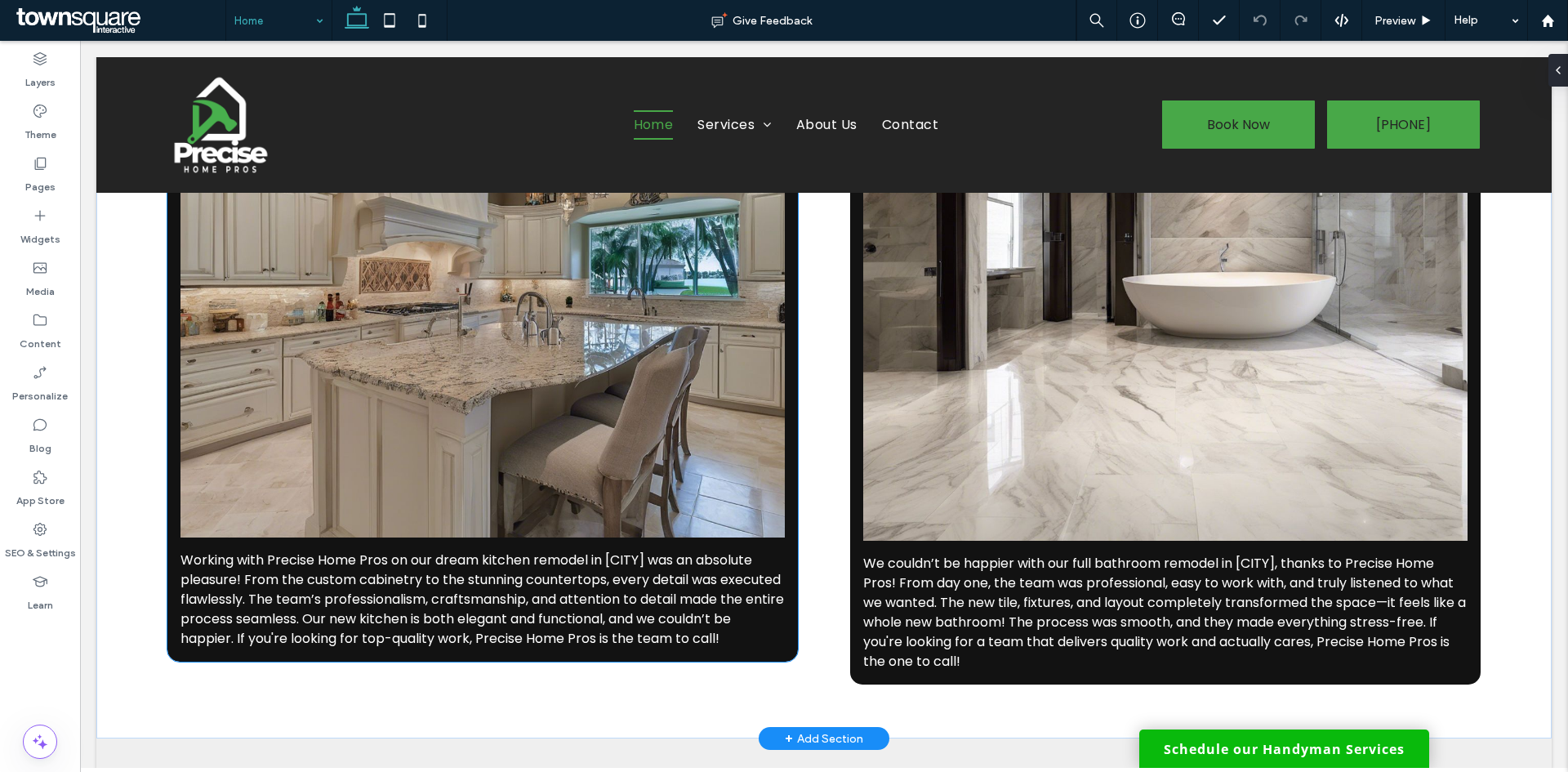 scroll, scrollTop: 2268, scrollLeft: 0, axis: vertical 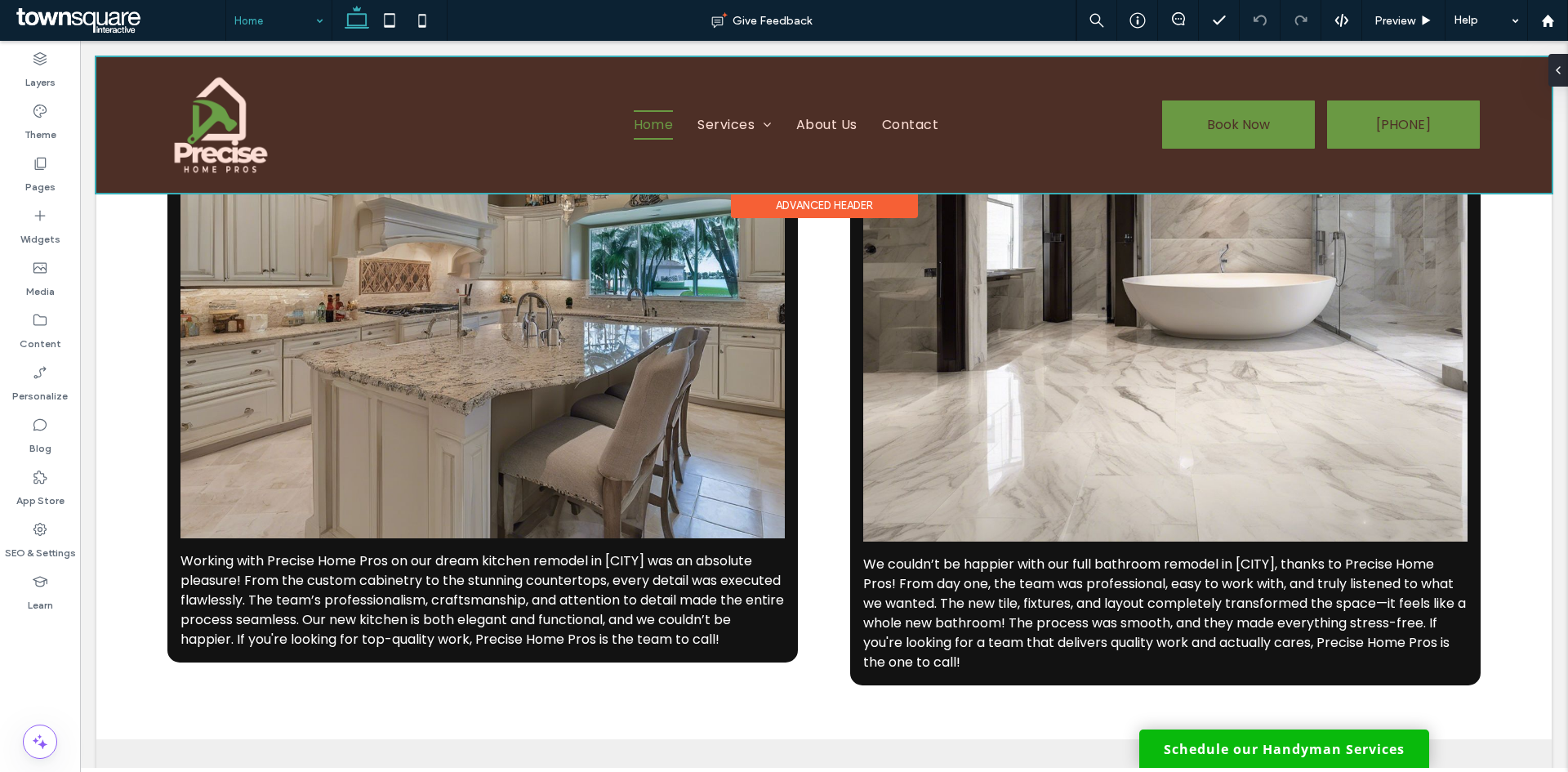 click at bounding box center (824, 125) 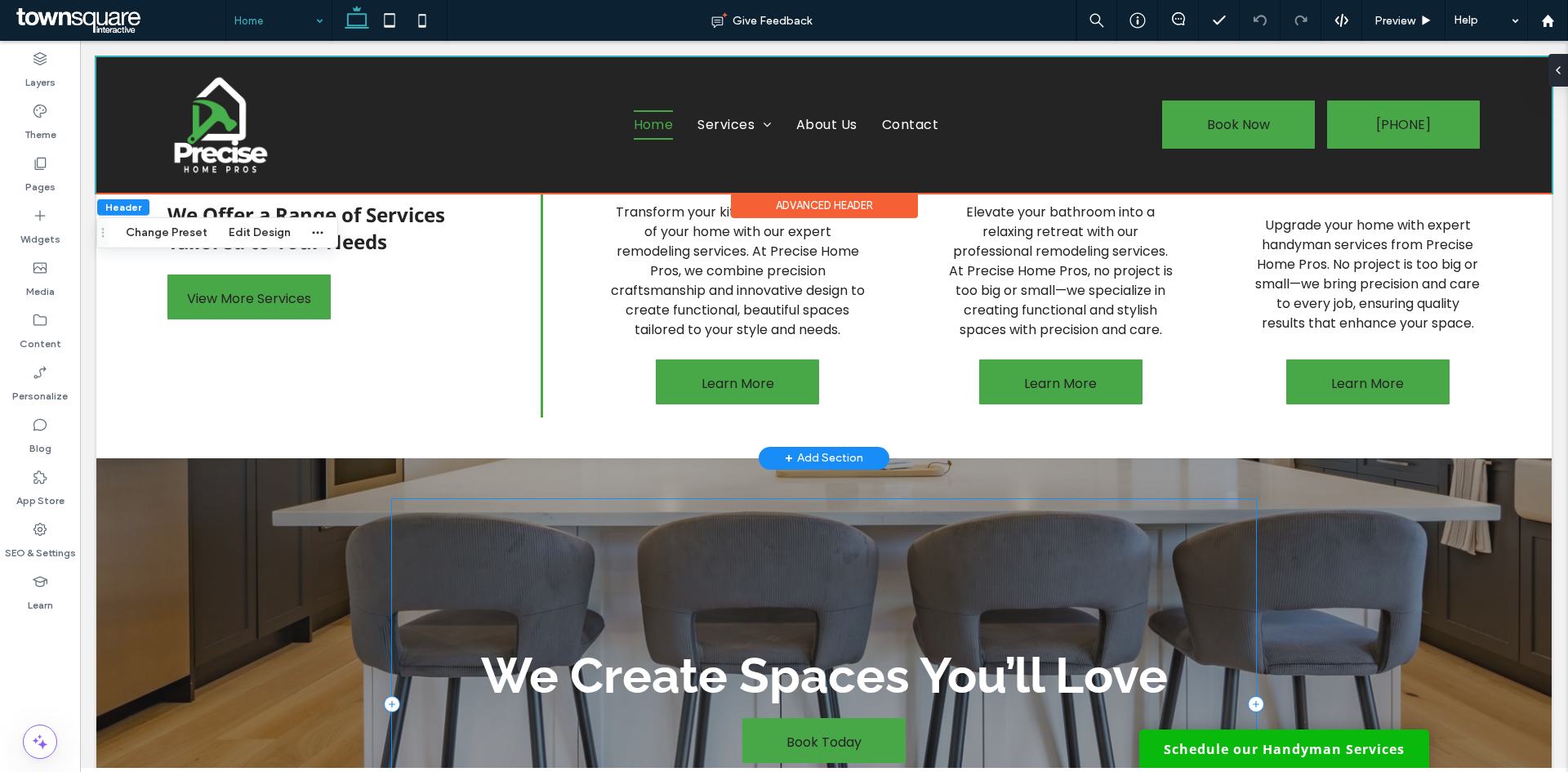 scroll, scrollTop: 654, scrollLeft: 0, axis: vertical 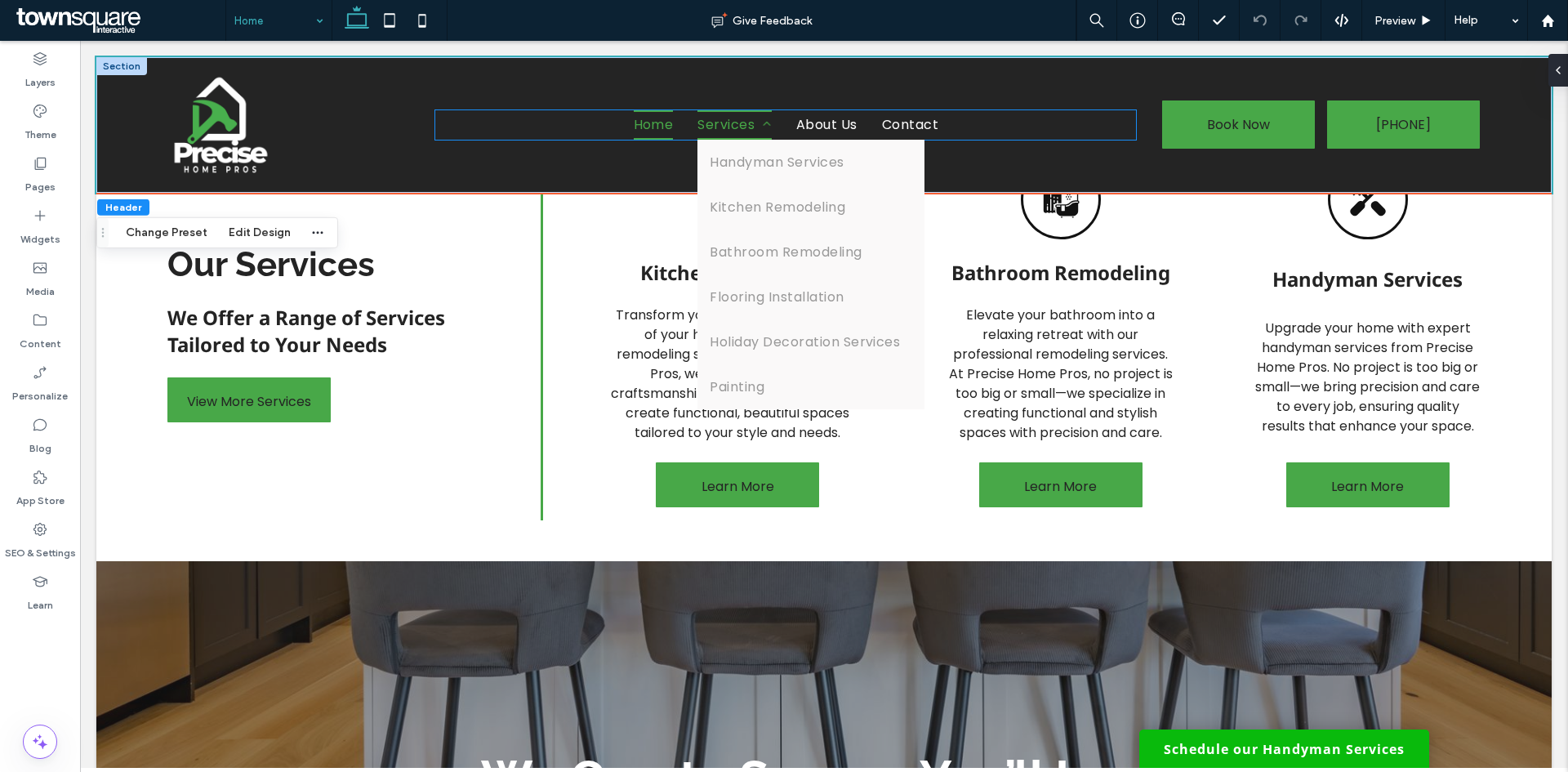 click on "Services" at bounding box center [734, 124] 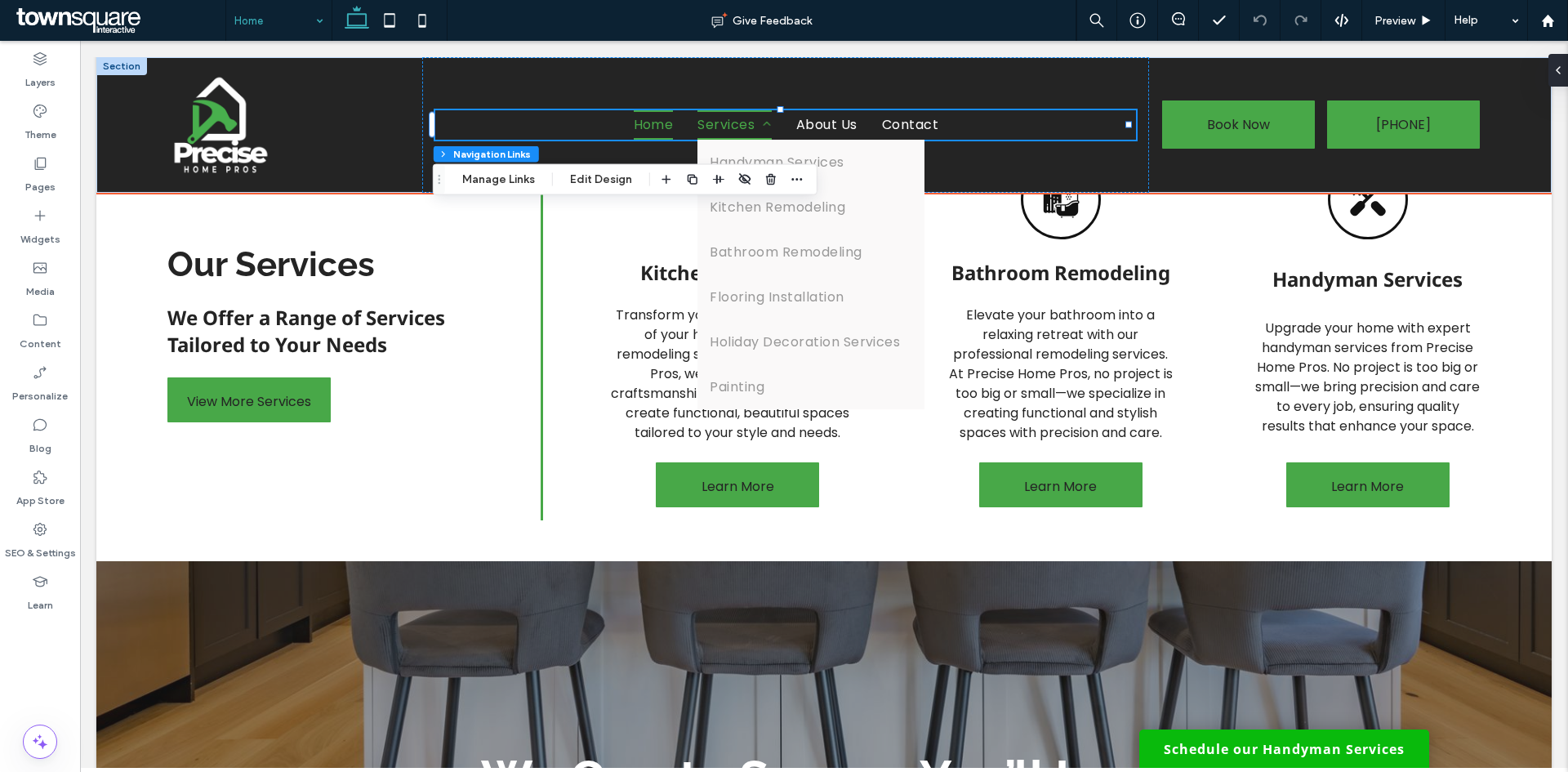 click on "Services" at bounding box center (734, 124) 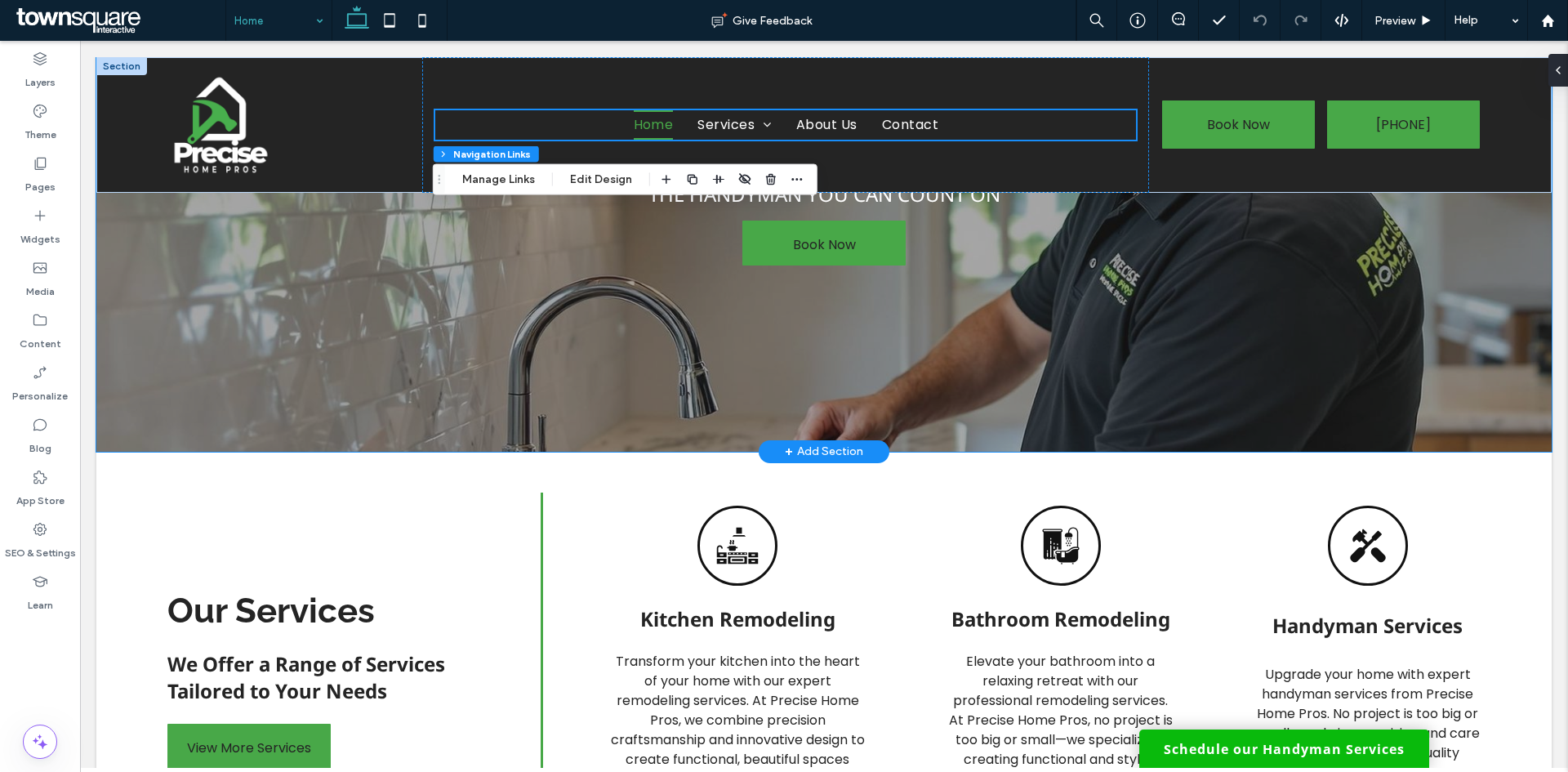 scroll, scrollTop: 327, scrollLeft: 0, axis: vertical 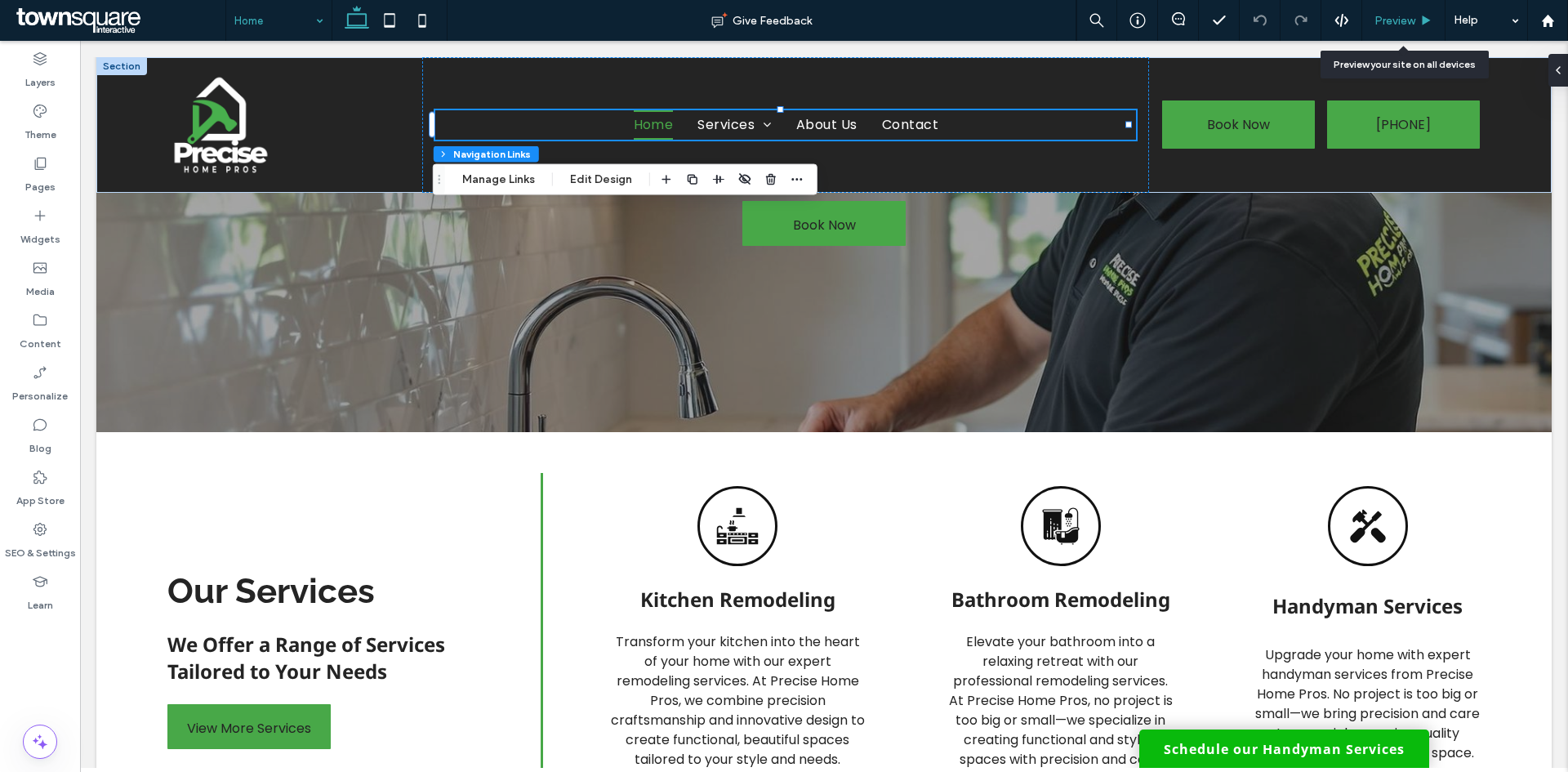 click on "Preview" at bounding box center (1395, 20) 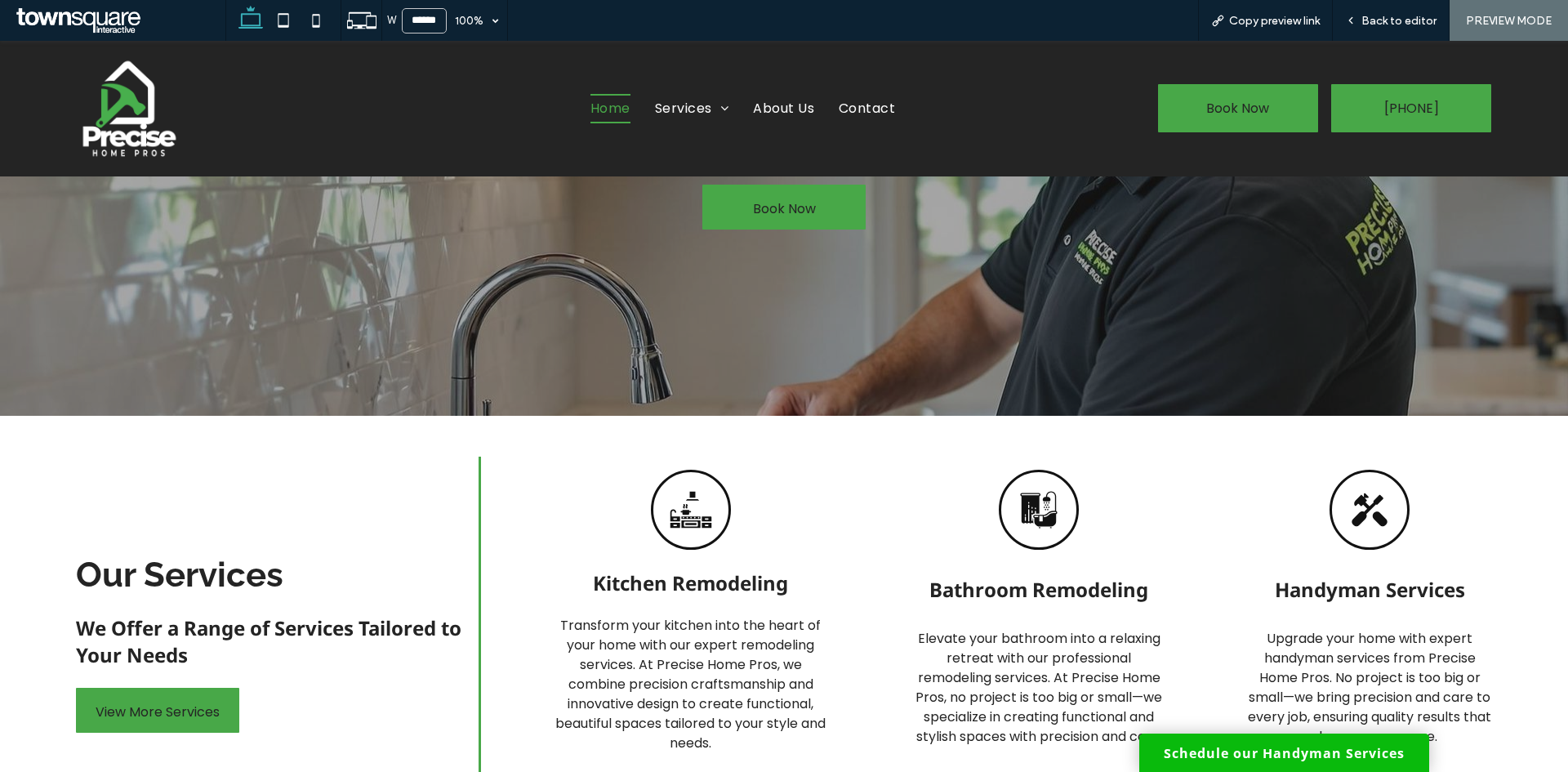 drag, startPoint x: 1320, startPoint y: 18, endPoint x: 765, endPoint y: 7, distance: 555.109 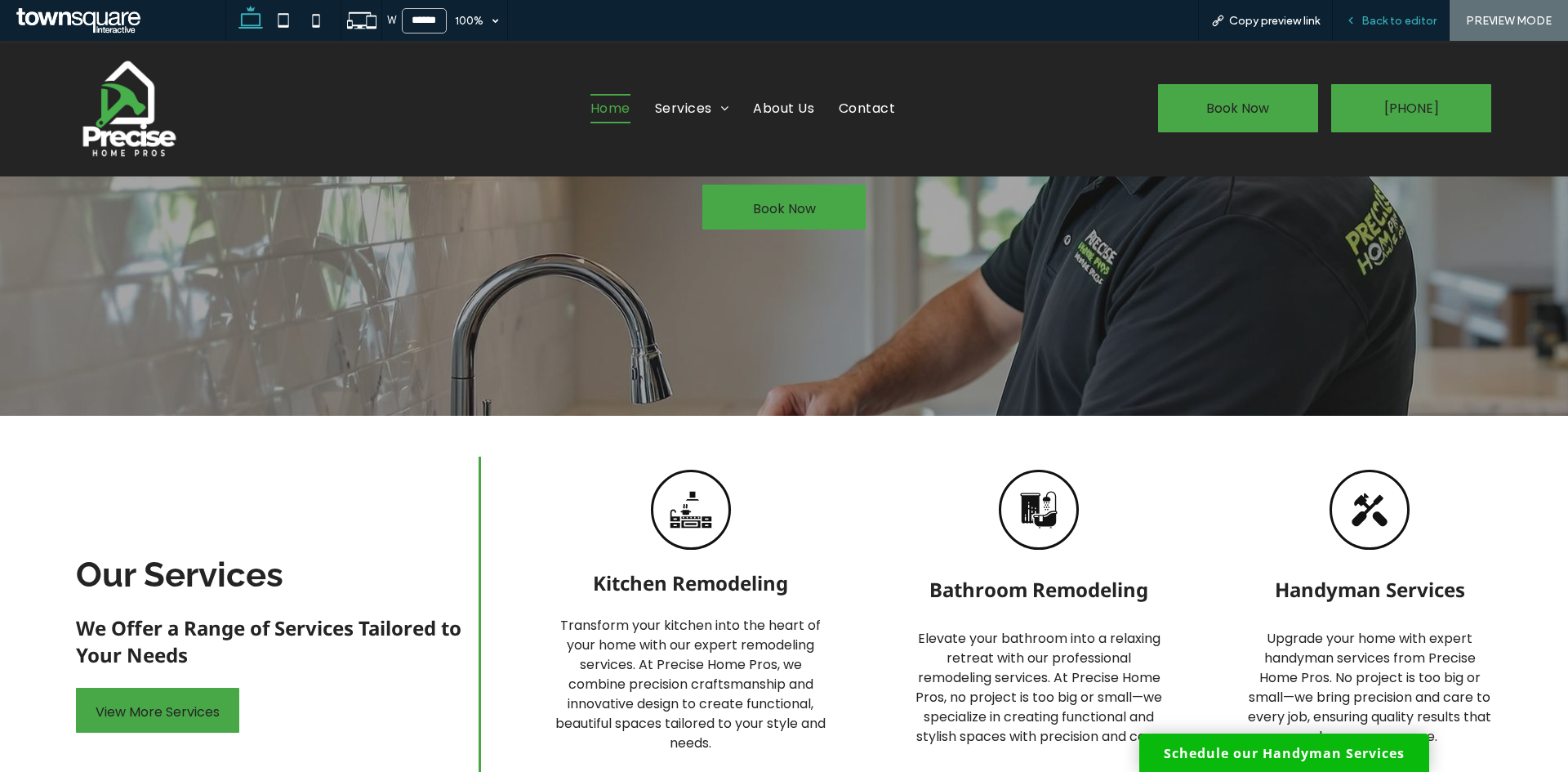 click on "Back to editor" at bounding box center [1391, 20] 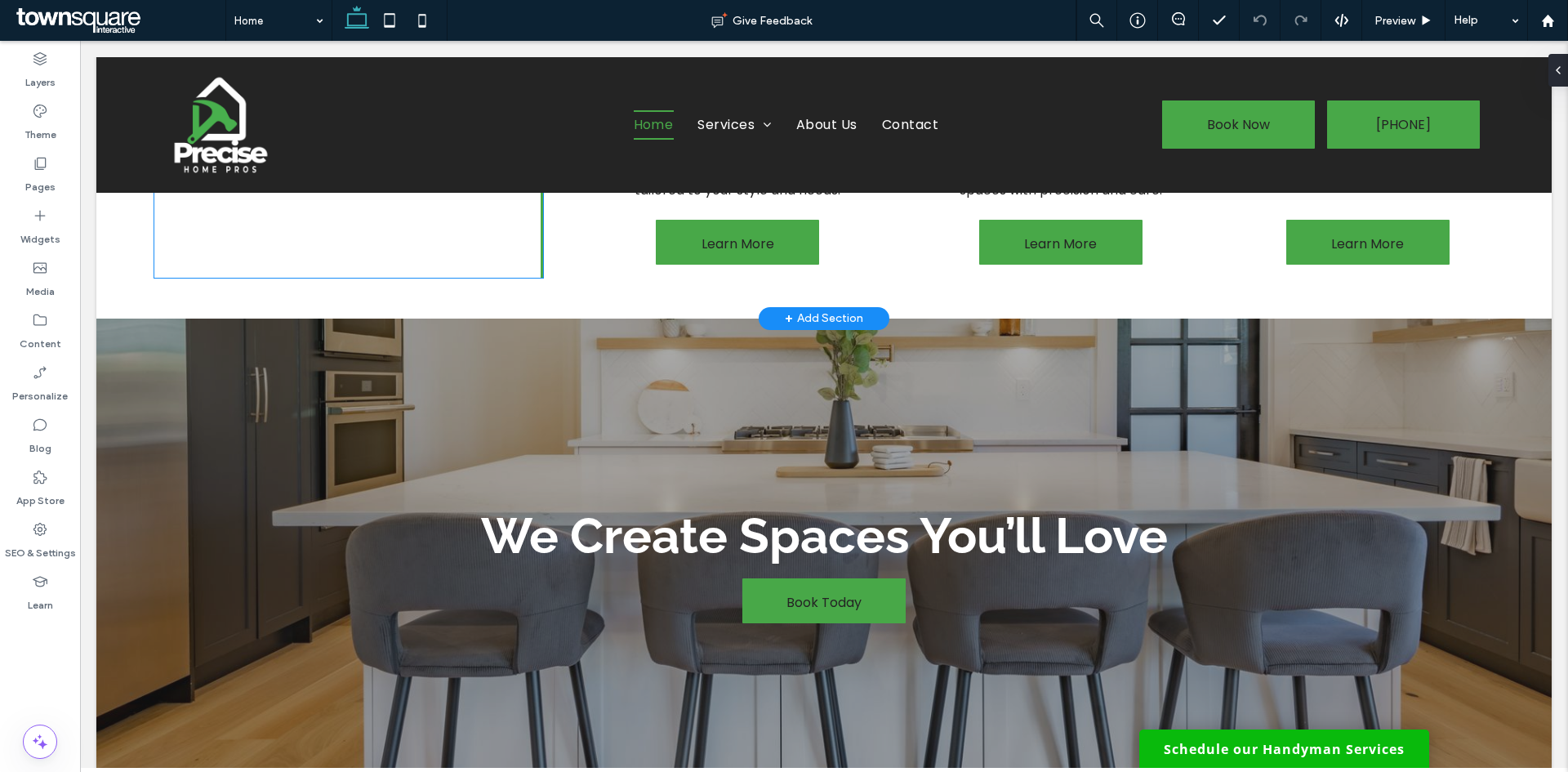scroll, scrollTop: 899, scrollLeft: 0, axis: vertical 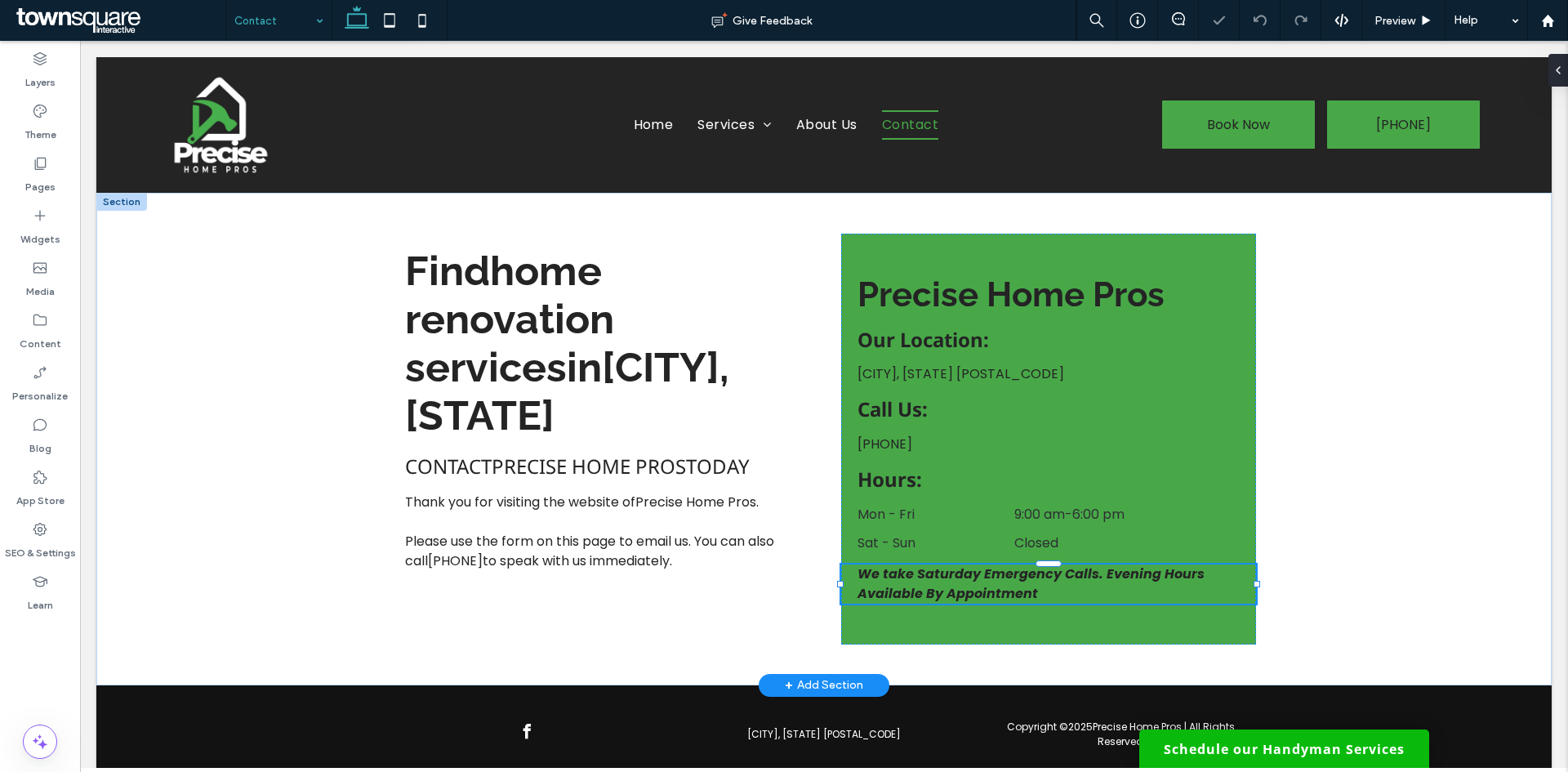 click on "We take Saturday Emergency Calls. Evening Hours Available By Appointment" at bounding box center [1049, 584] 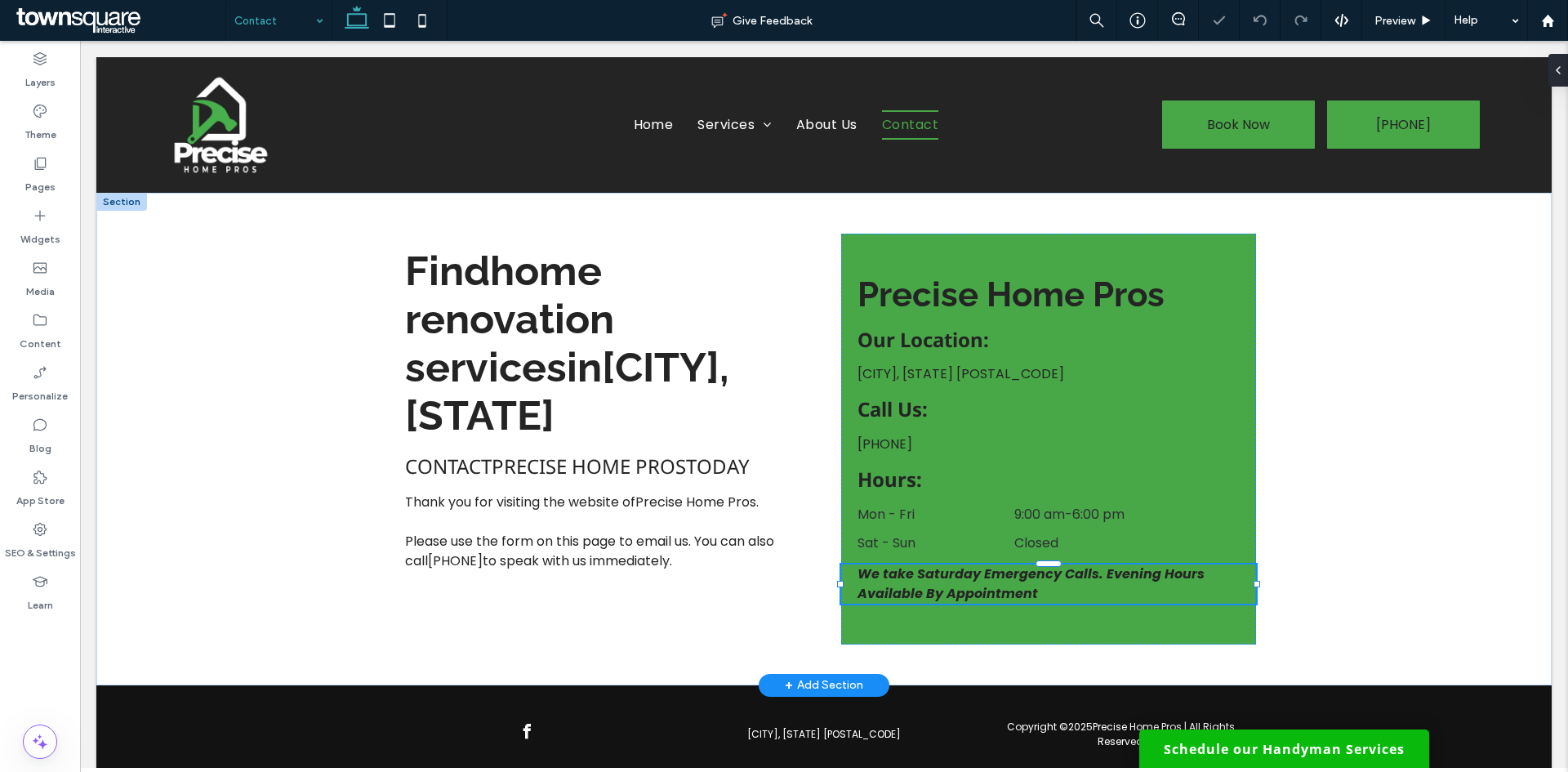 scroll, scrollTop: 0, scrollLeft: 0, axis: both 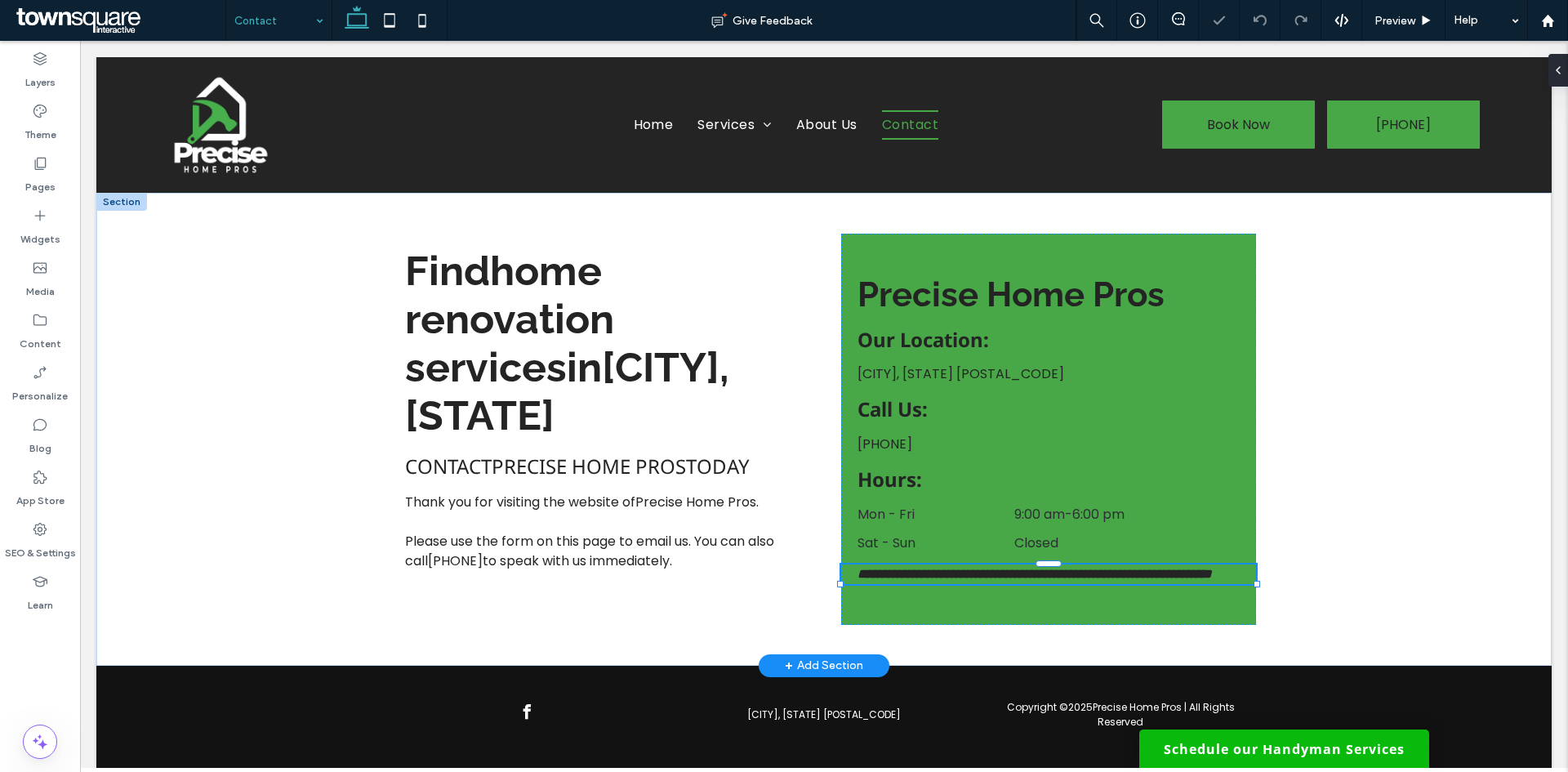 type on "*******" 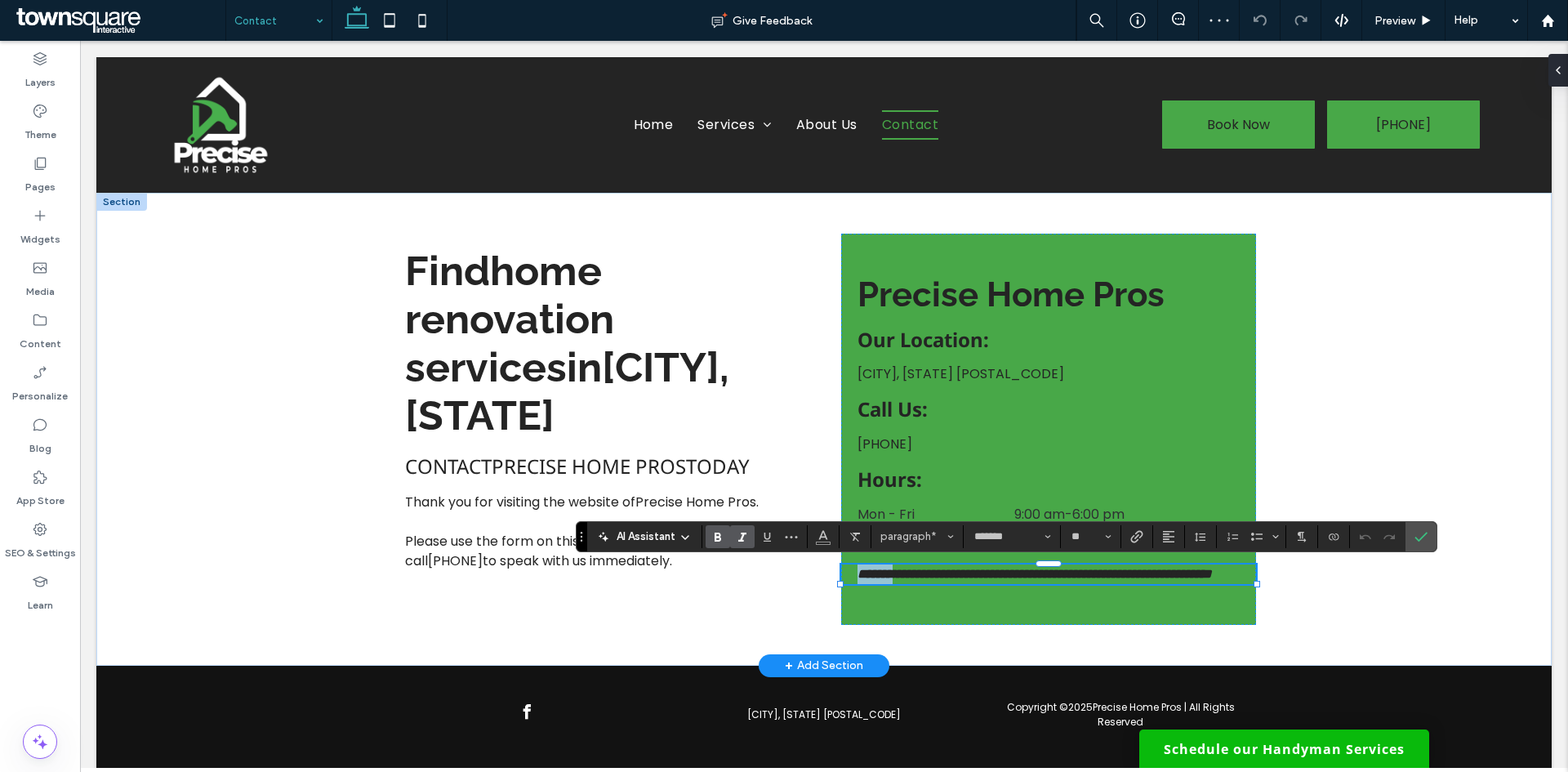 drag, startPoint x: 907, startPoint y: 576, endPoint x: 844, endPoint y: 569, distance: 63.3877 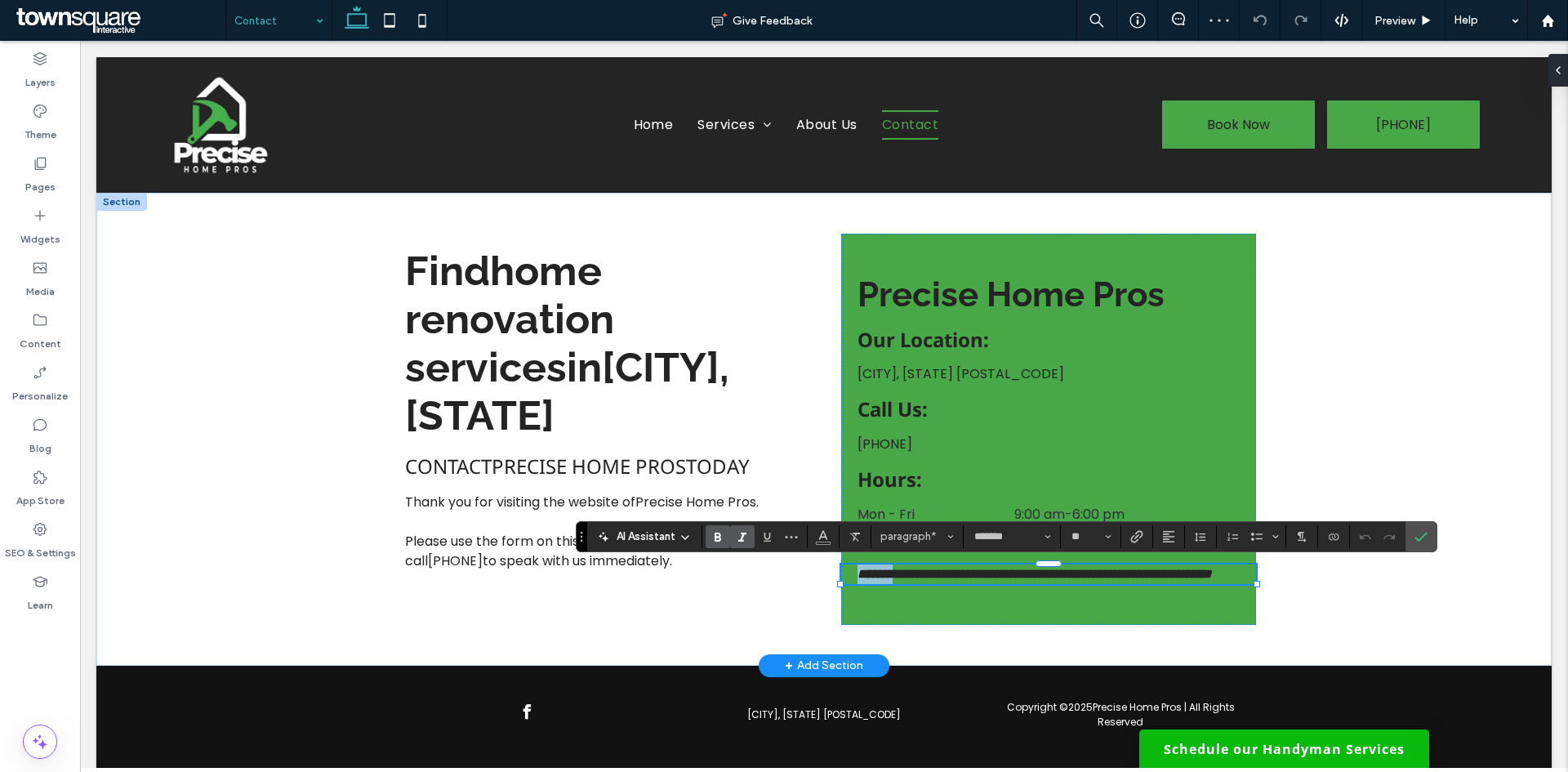 click on "**********" at bounding box center (1035, 573) 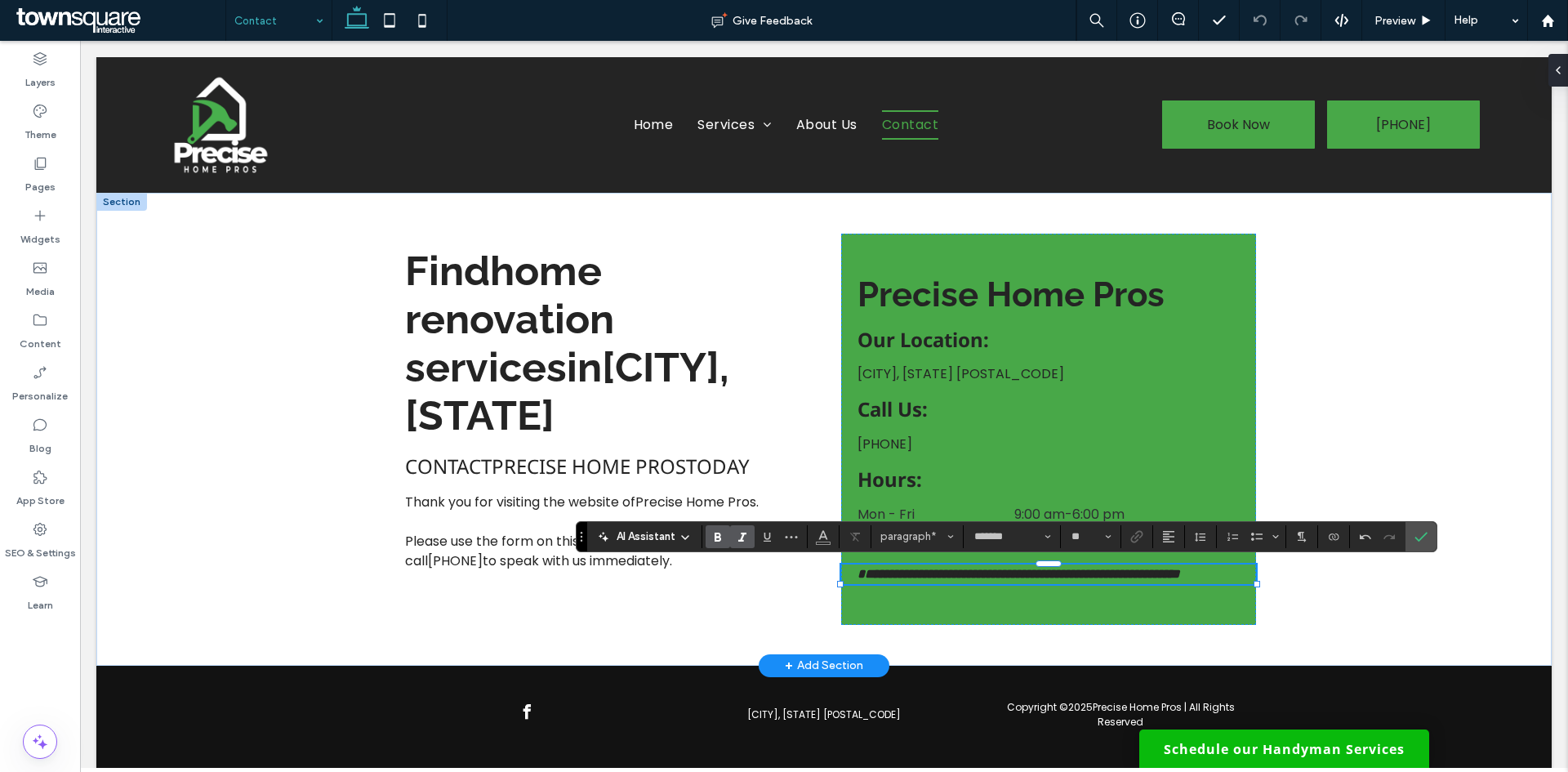 type 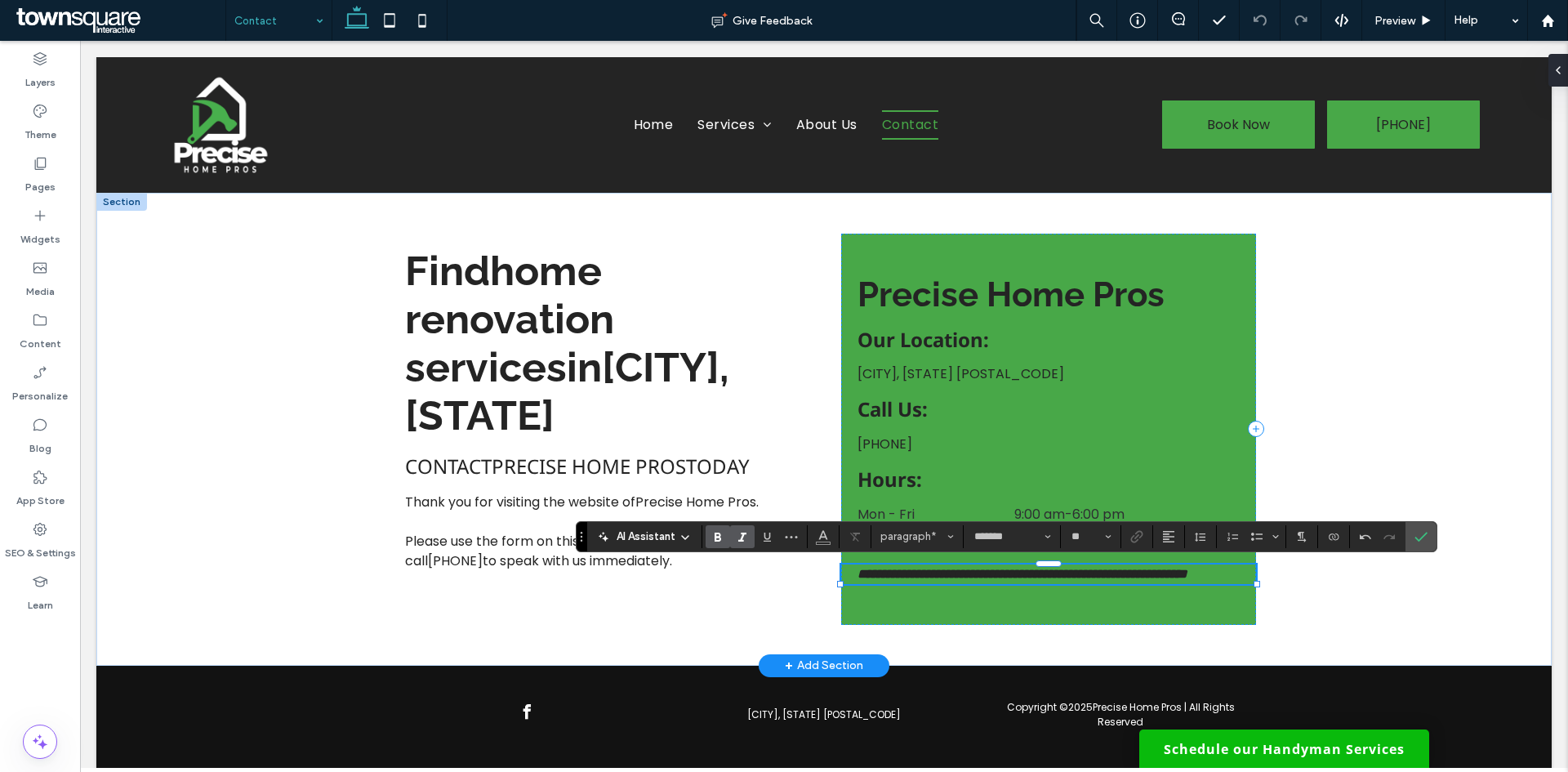 click on "**********" at bounding box center (1022, 573) 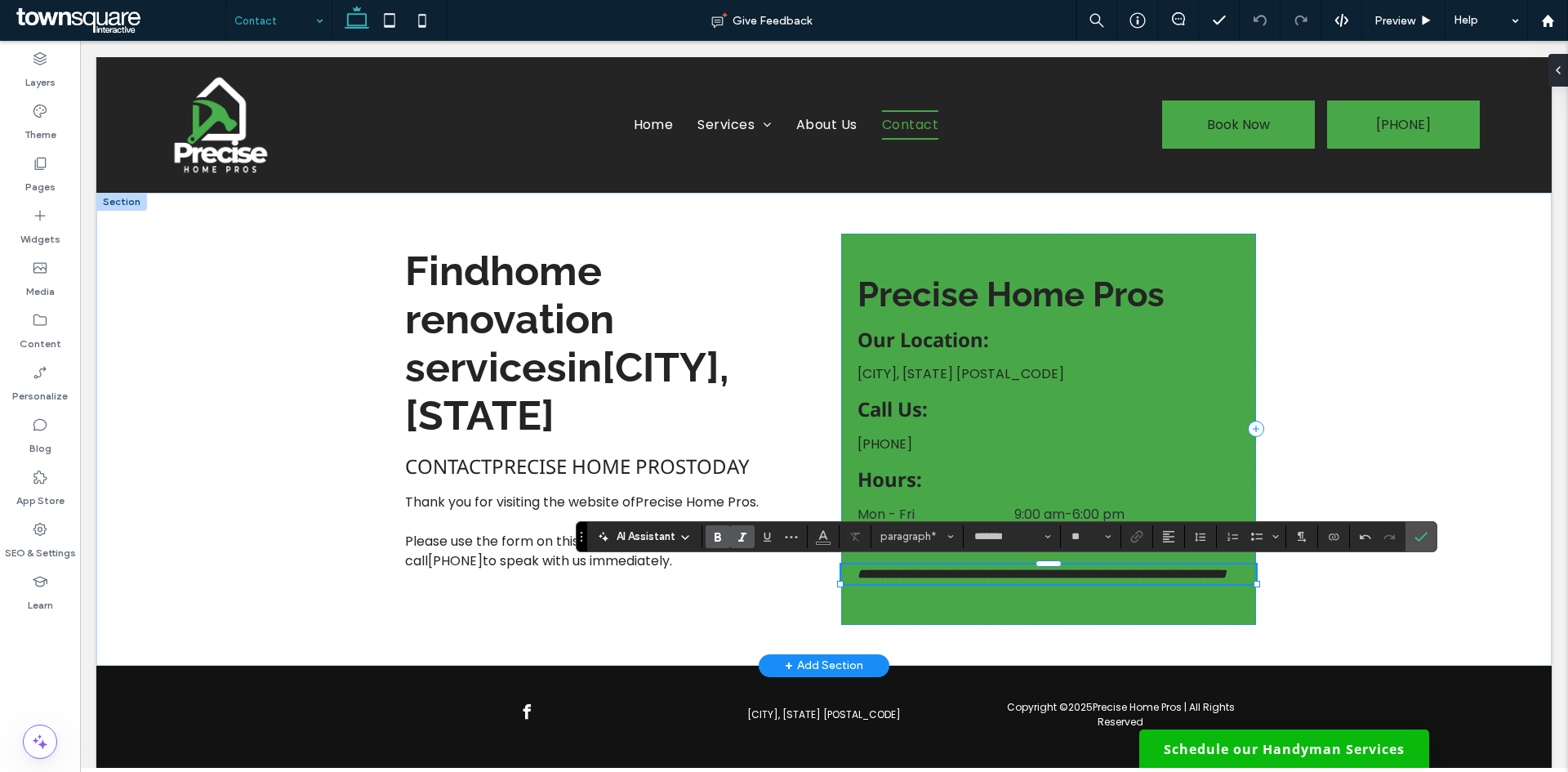 click on "**********" at bounding box center (1042, 573) 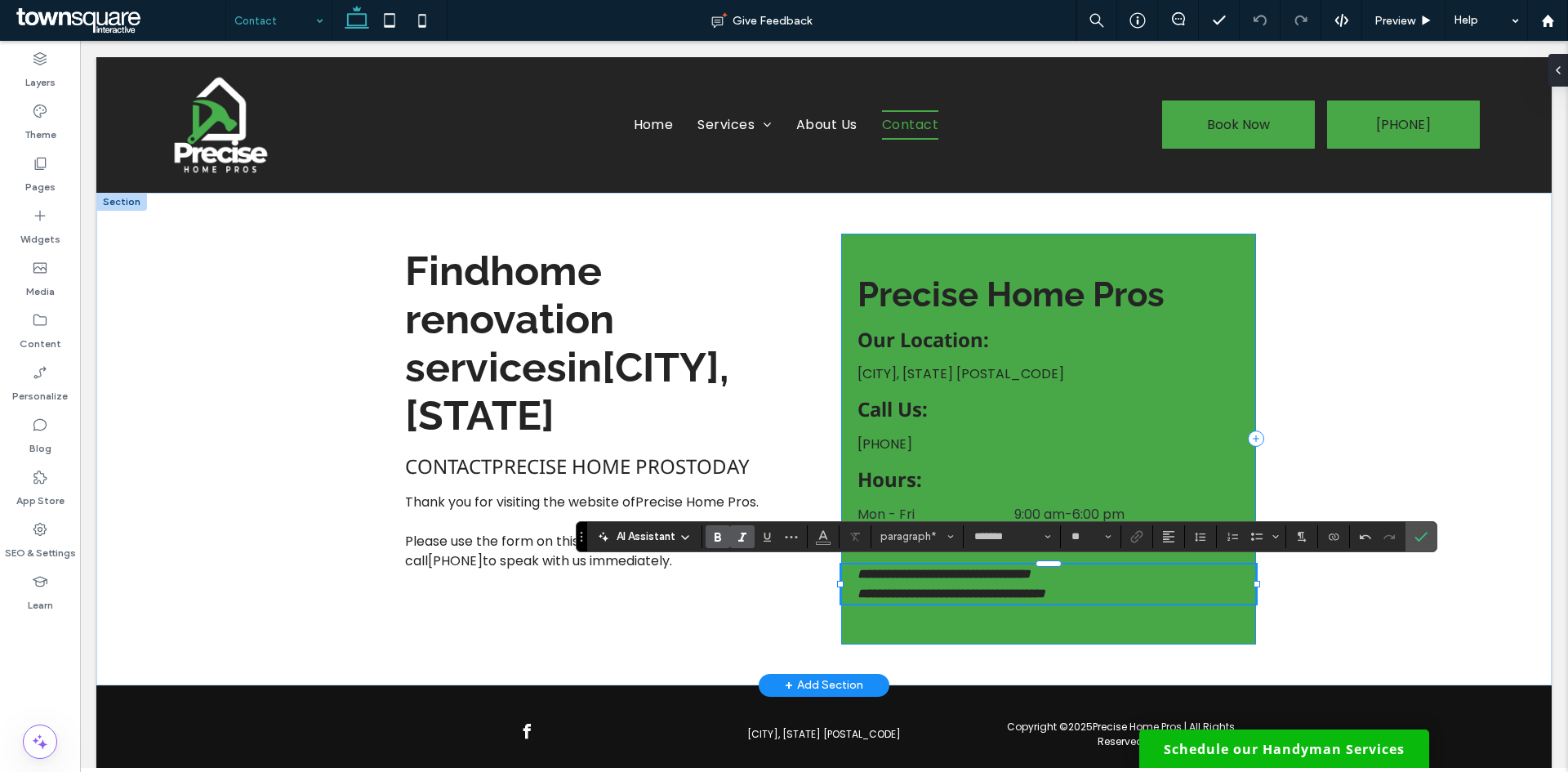 click on "**********" at bounding box center (1049, 439) 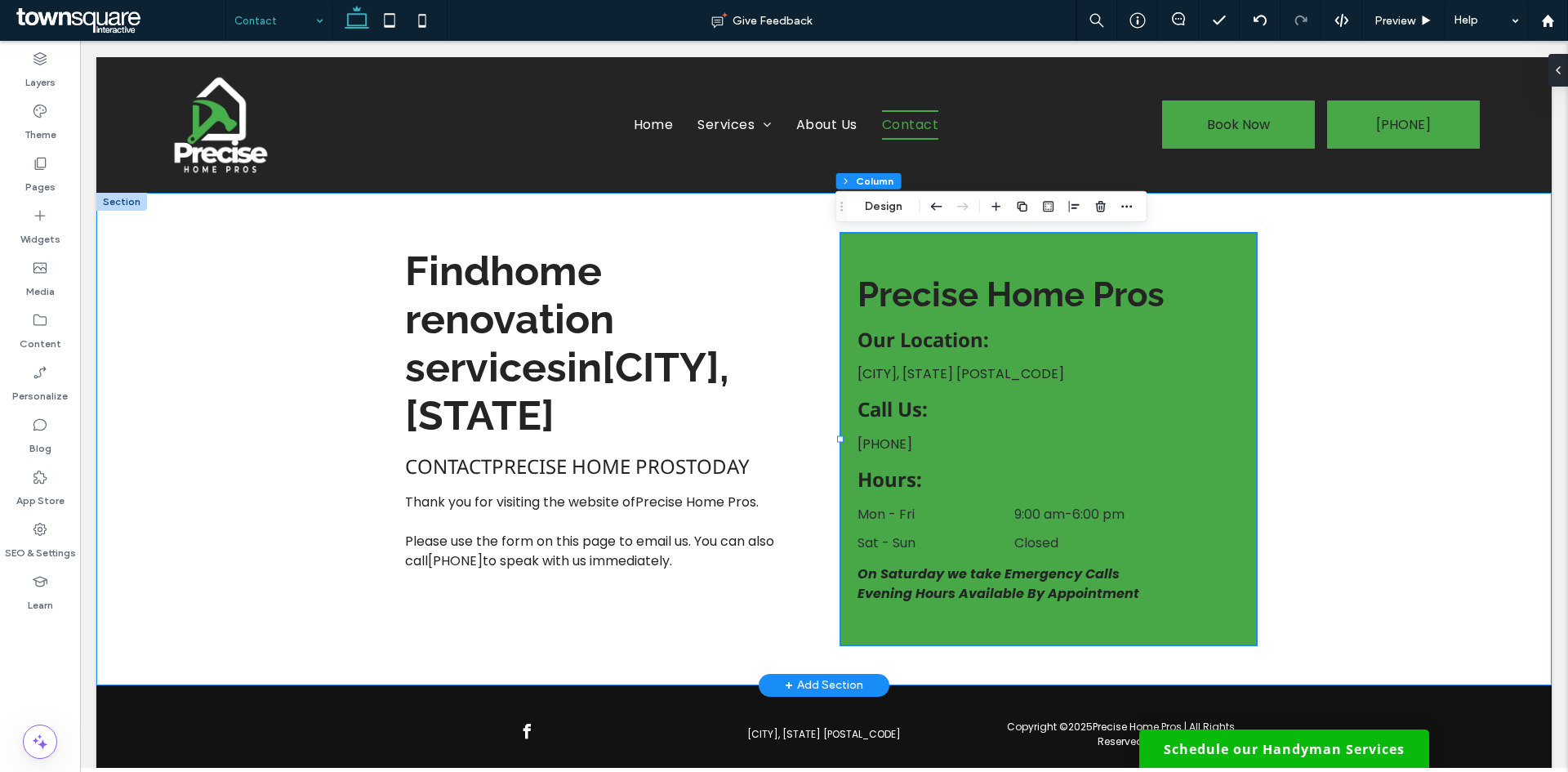 click on "Find  home renovation services
in  Naples, FL
Contact  Precise Home Pros
today
Thank you for visiting the website of  Precise Home Pros .
Please use the form on this page to email us. You can also call  (239) 944-5303
to speak with us immediately.
Precise Home Pros
Naples, FL 34119
Our Location:
Call Us:
Hours:
(239) 944-5303
Mon - Fri
9:00 am
-  6:00 pm
Sat - Sun
Closed
On Saturday we take Emergency Calls ﻿ Evening Hours Available By Appointment" at bounding box center (824, 439) 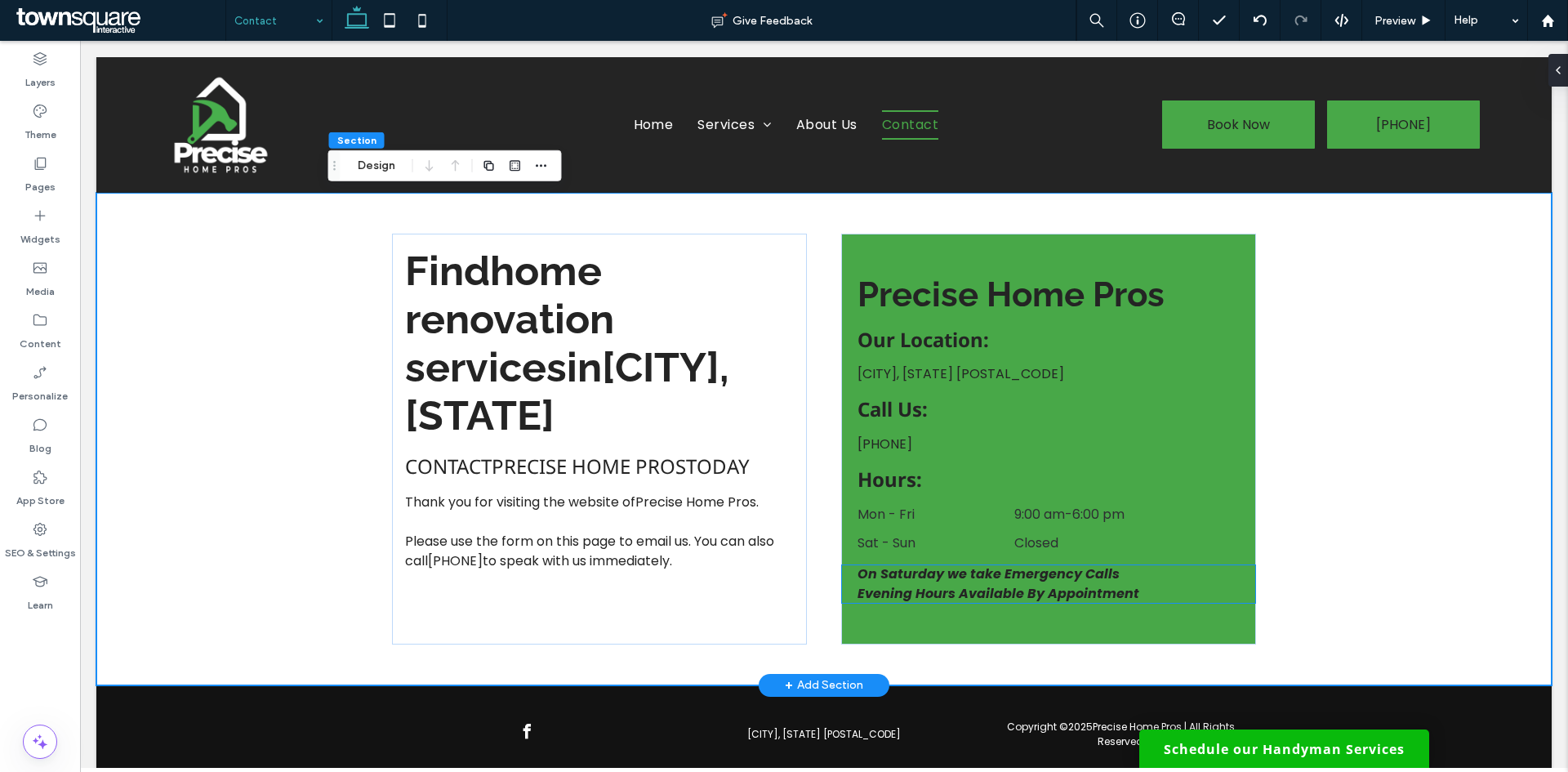 click on "﻿ Evening Hours Available By Appointment" at bounding box center [998, 593] 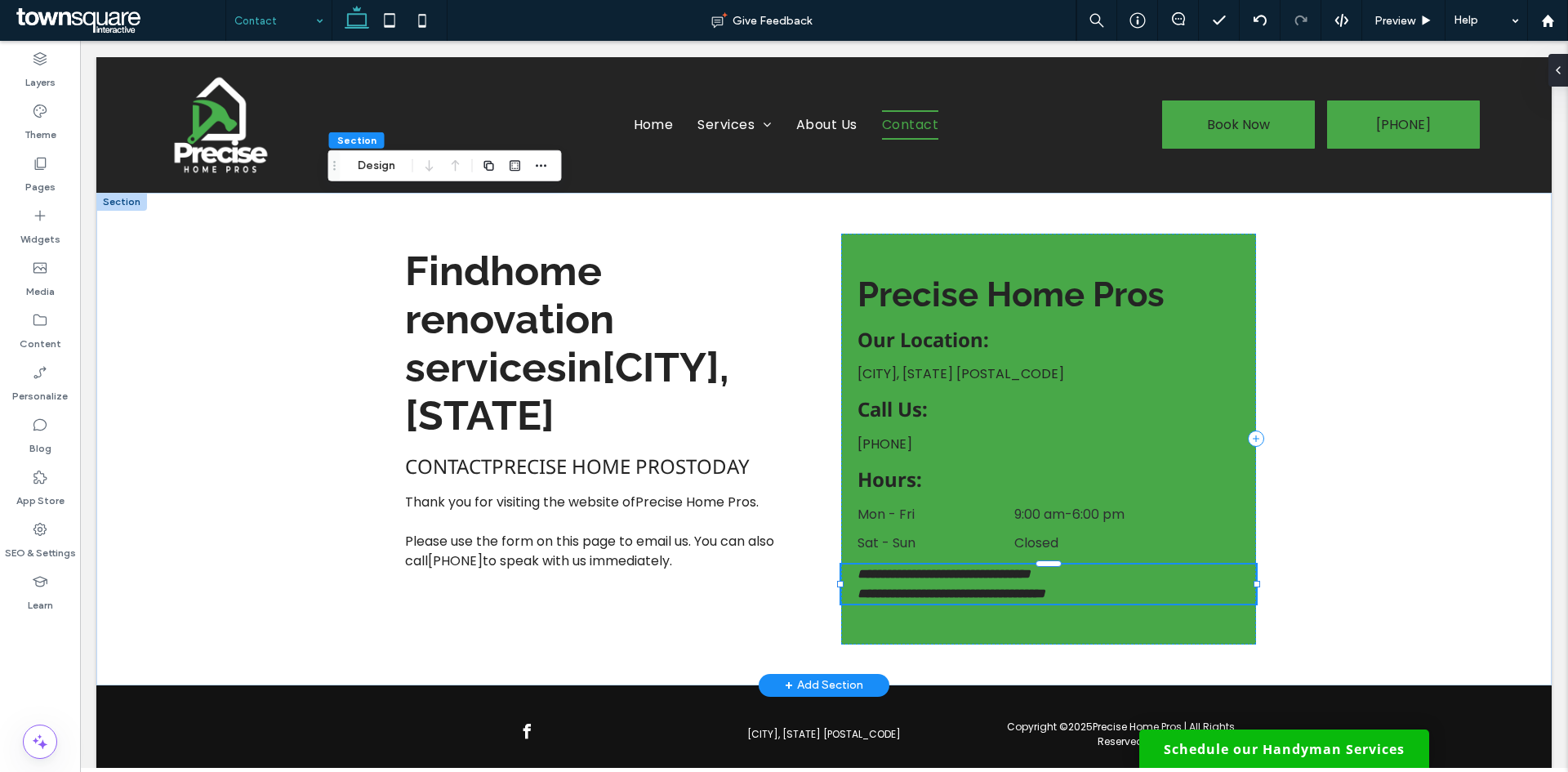 click on "**********" at bounding box center [951, 593] 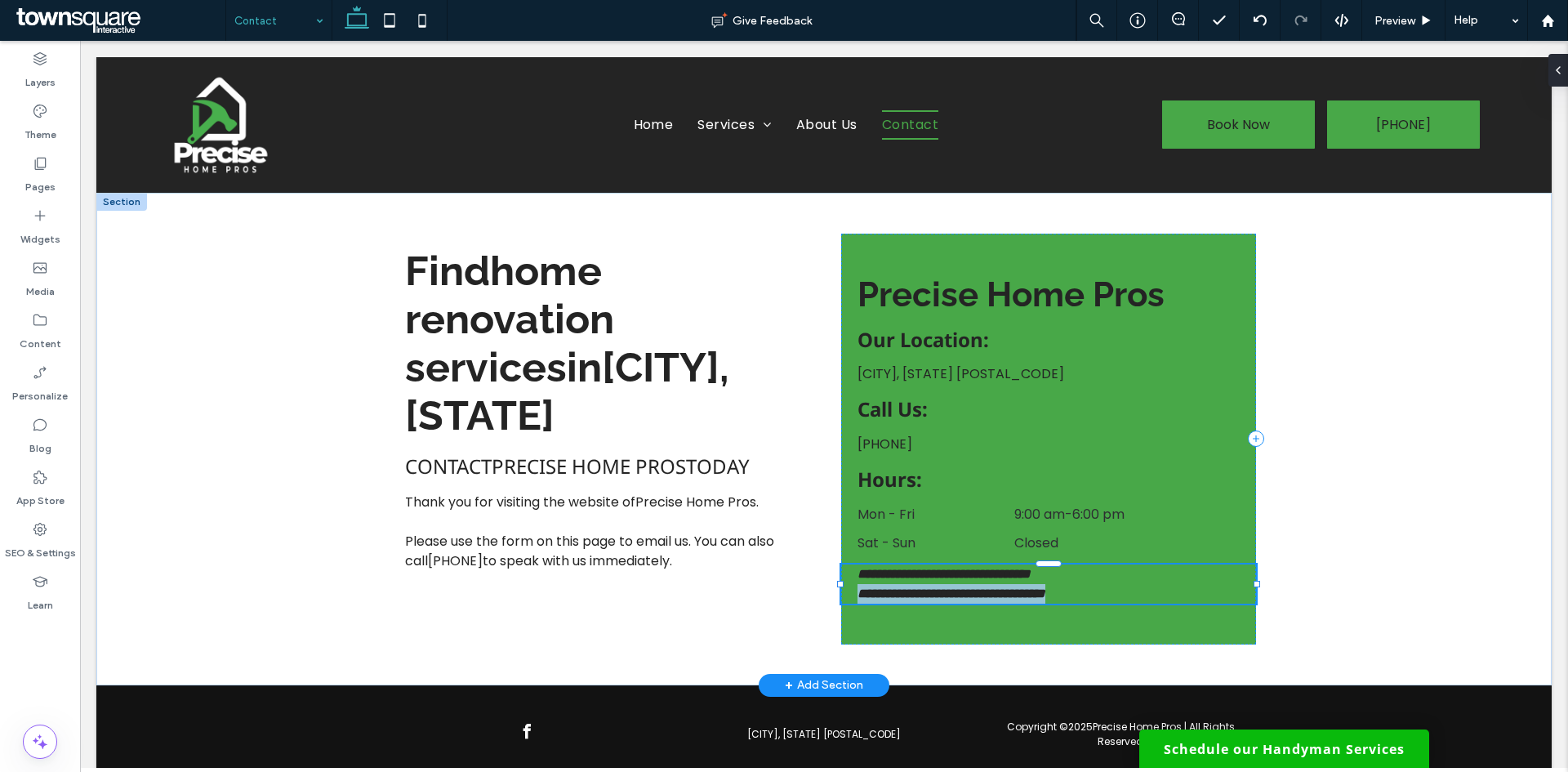 click on "**********" at bounding box center [951, 593] 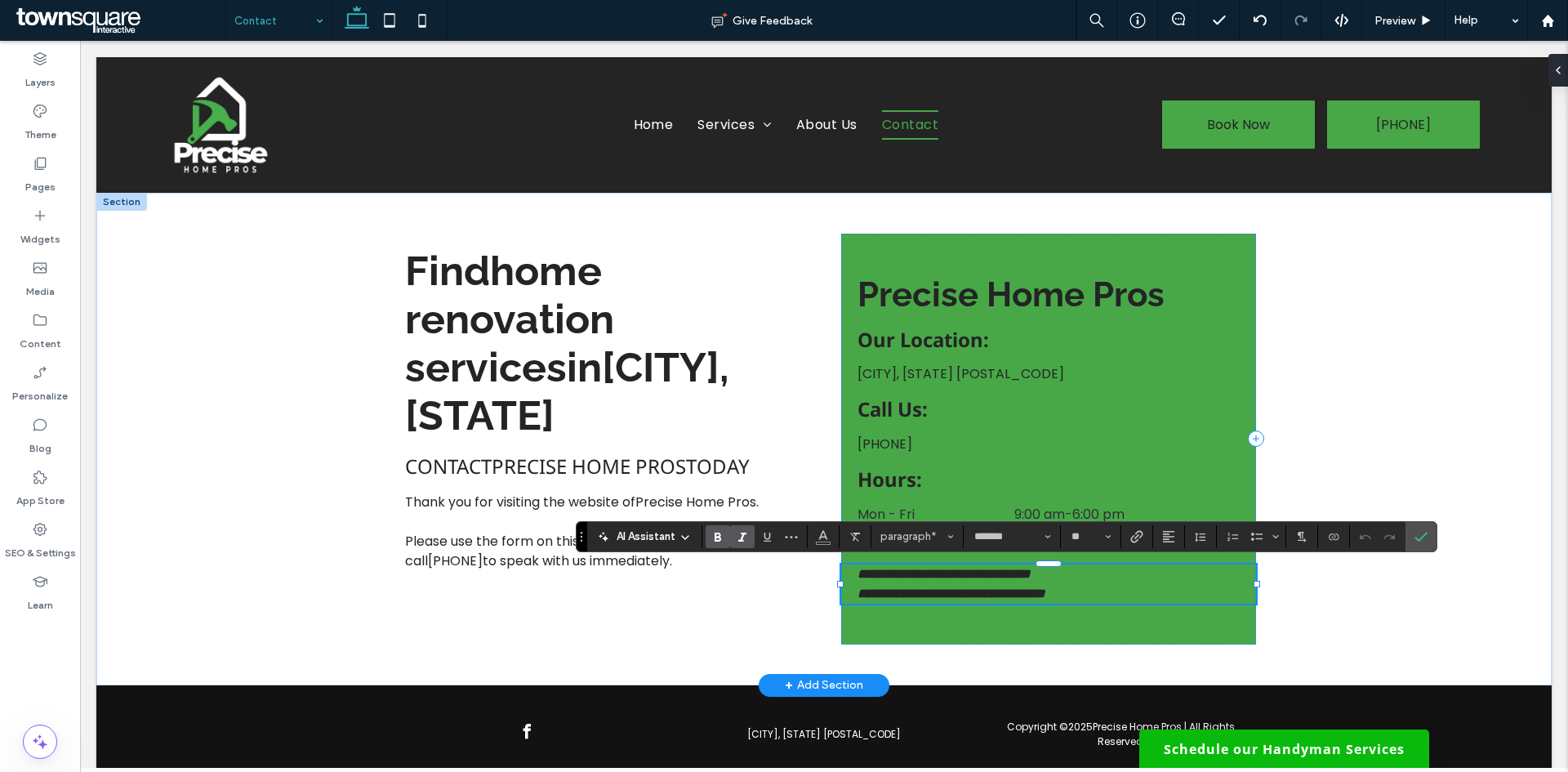 click on "**********" at bounding box center [944, 573] 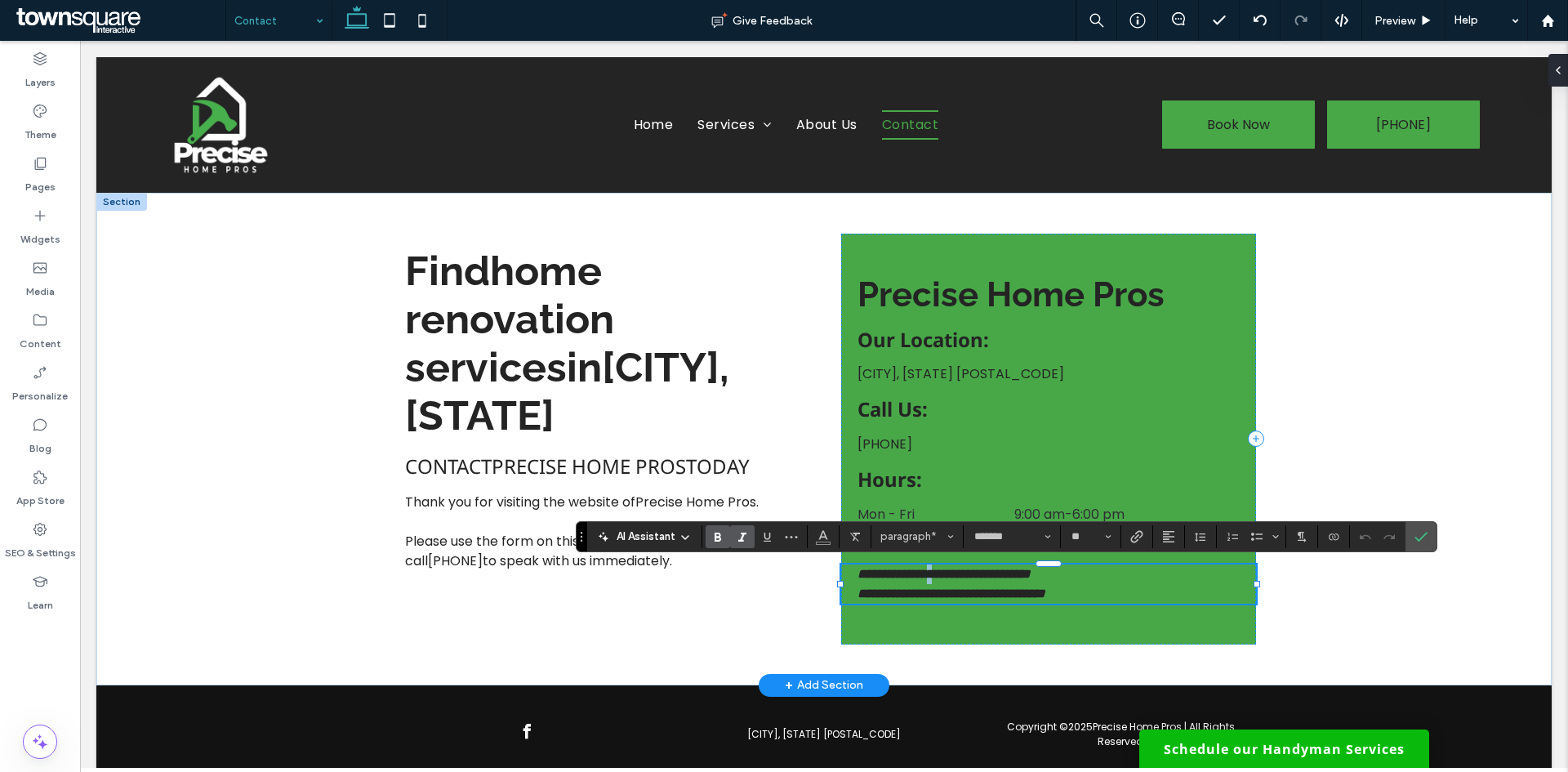 click on "**********" at bounding box center (944, 573) 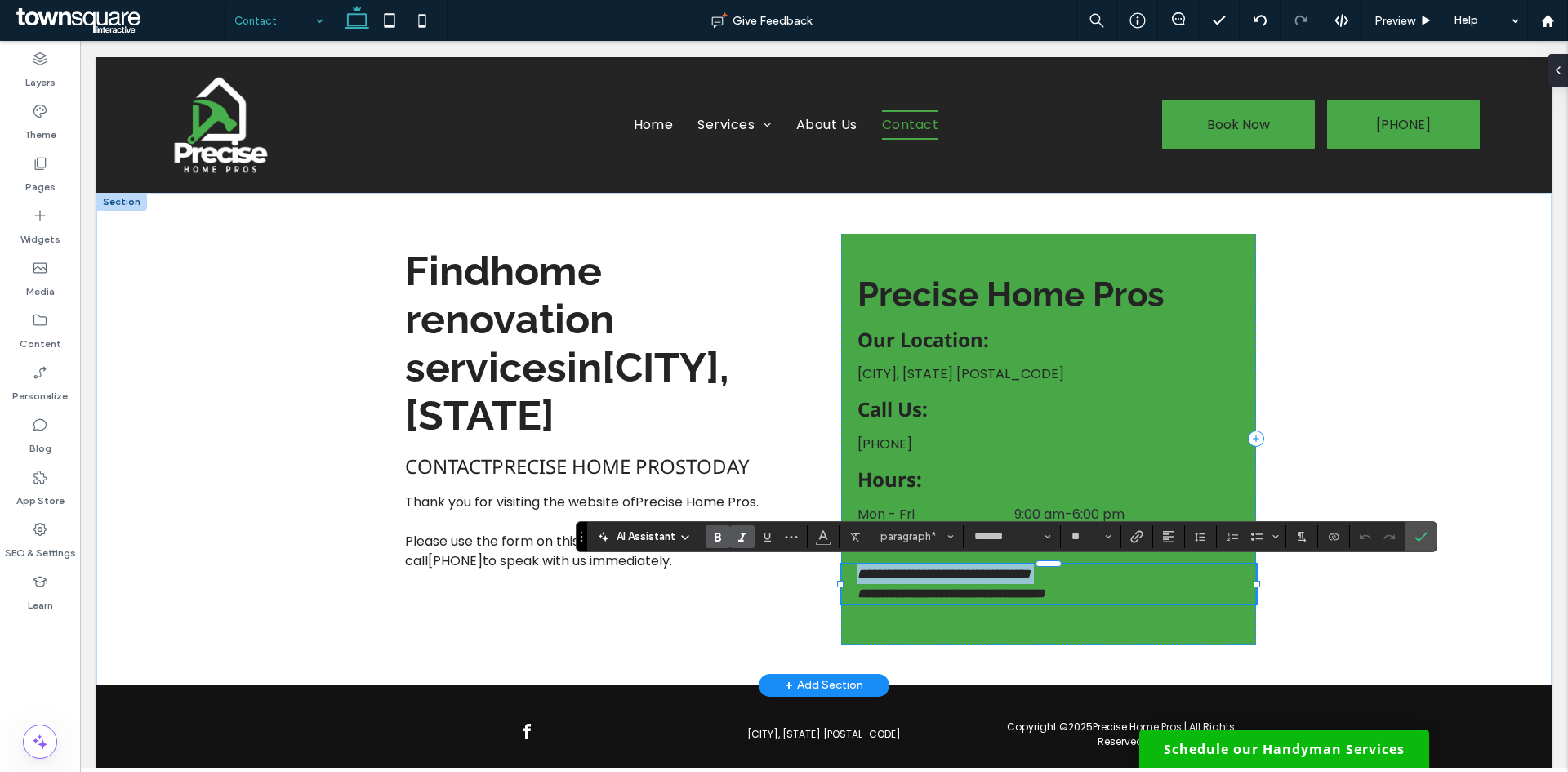 click on "**********" at bounding box center [944, 573] 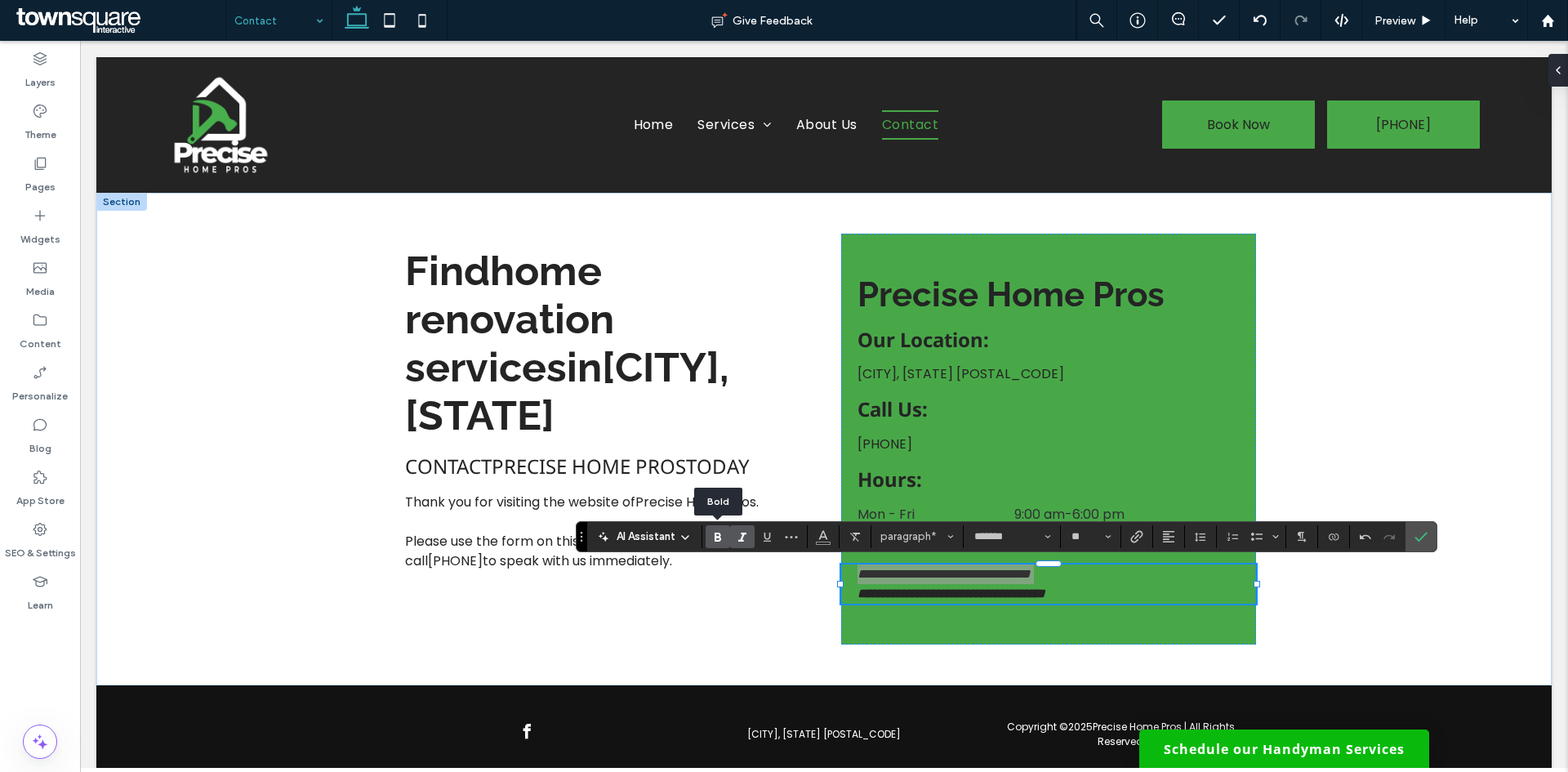 click 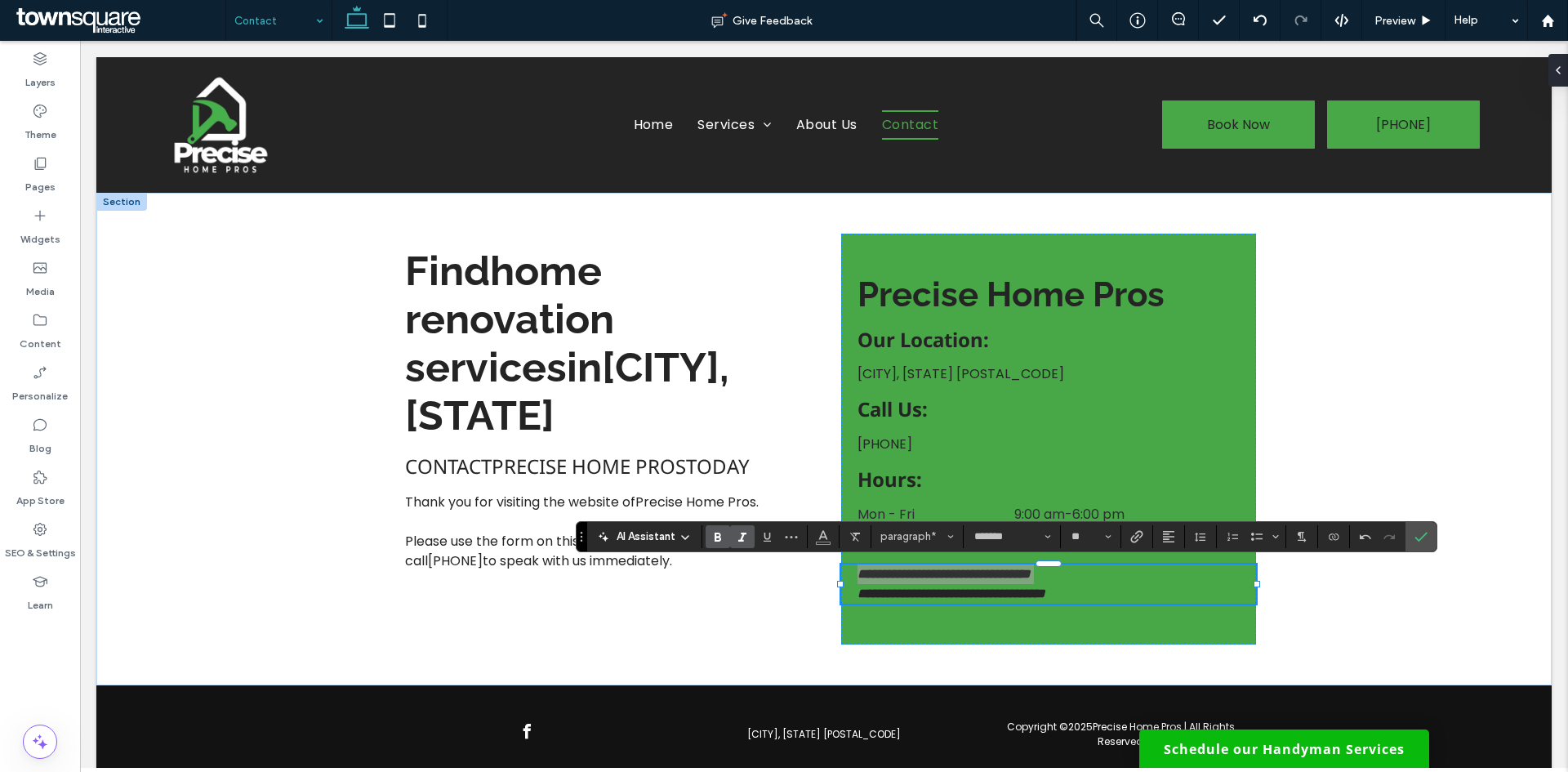 click at bounding box center [718, 537] 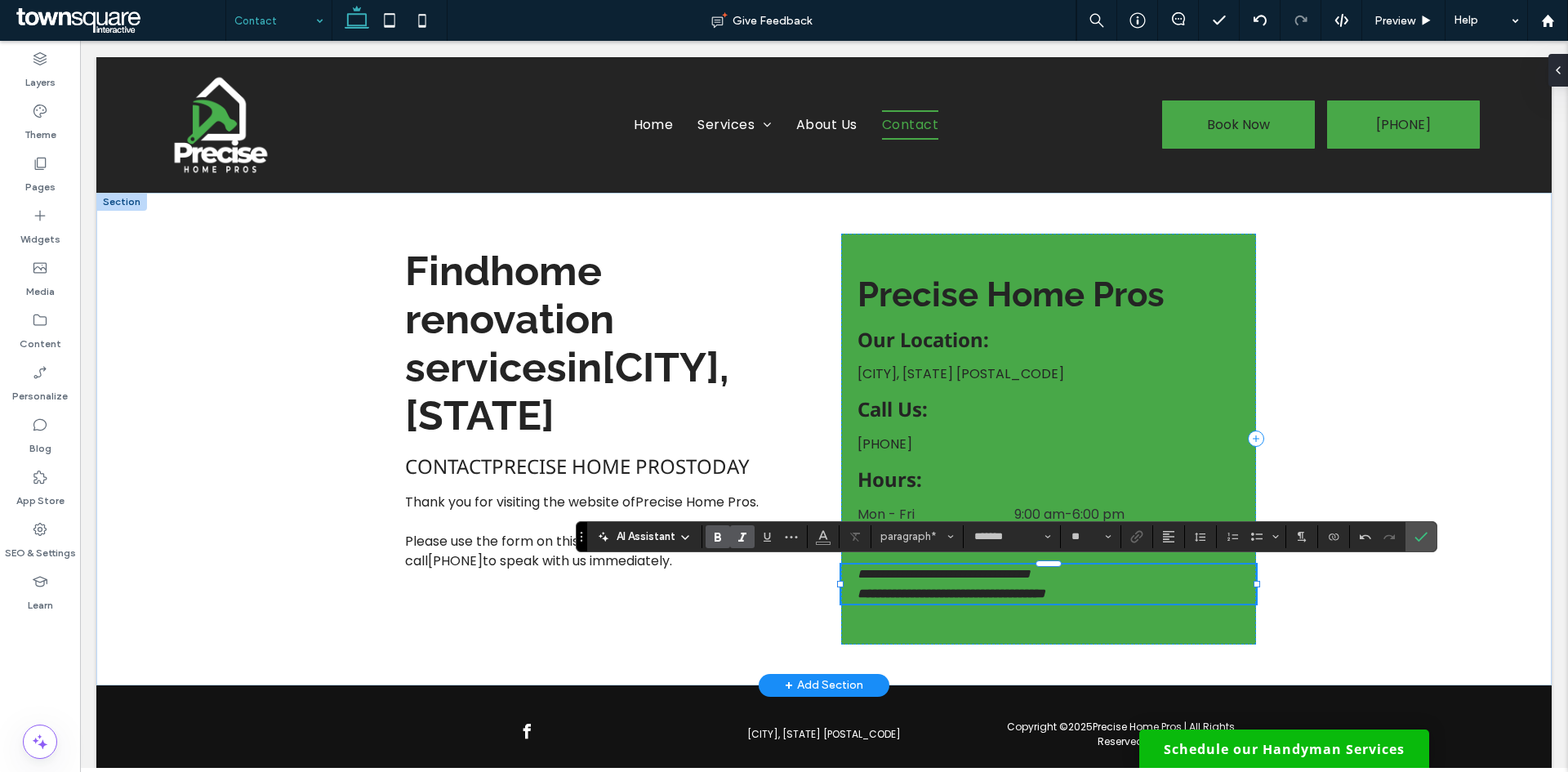 click on "**********" at bounding box center (951, 593) 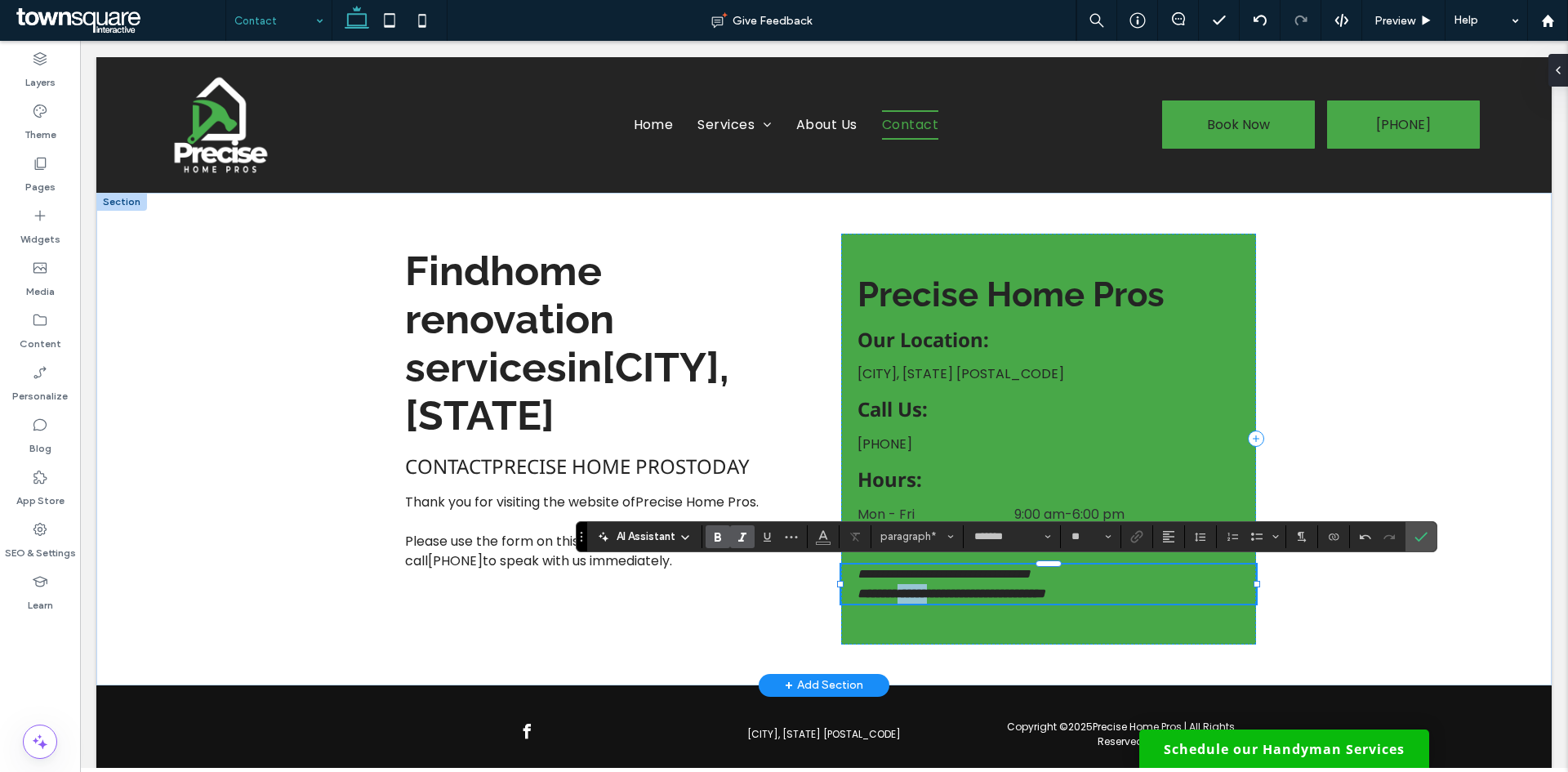 click on "**********" at bounding box center (951, 593) 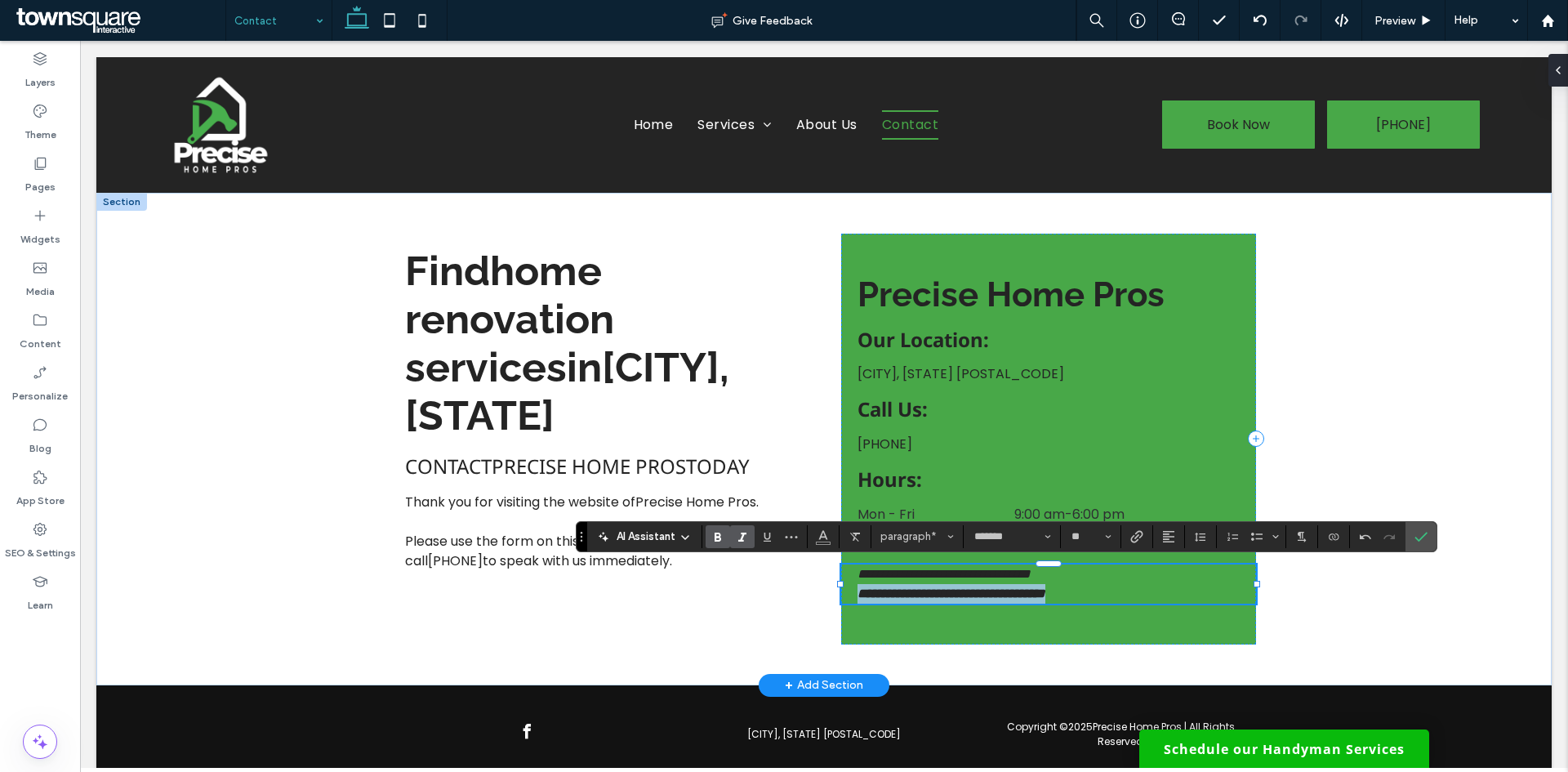click on "**********" at bounding box center [951, 593] 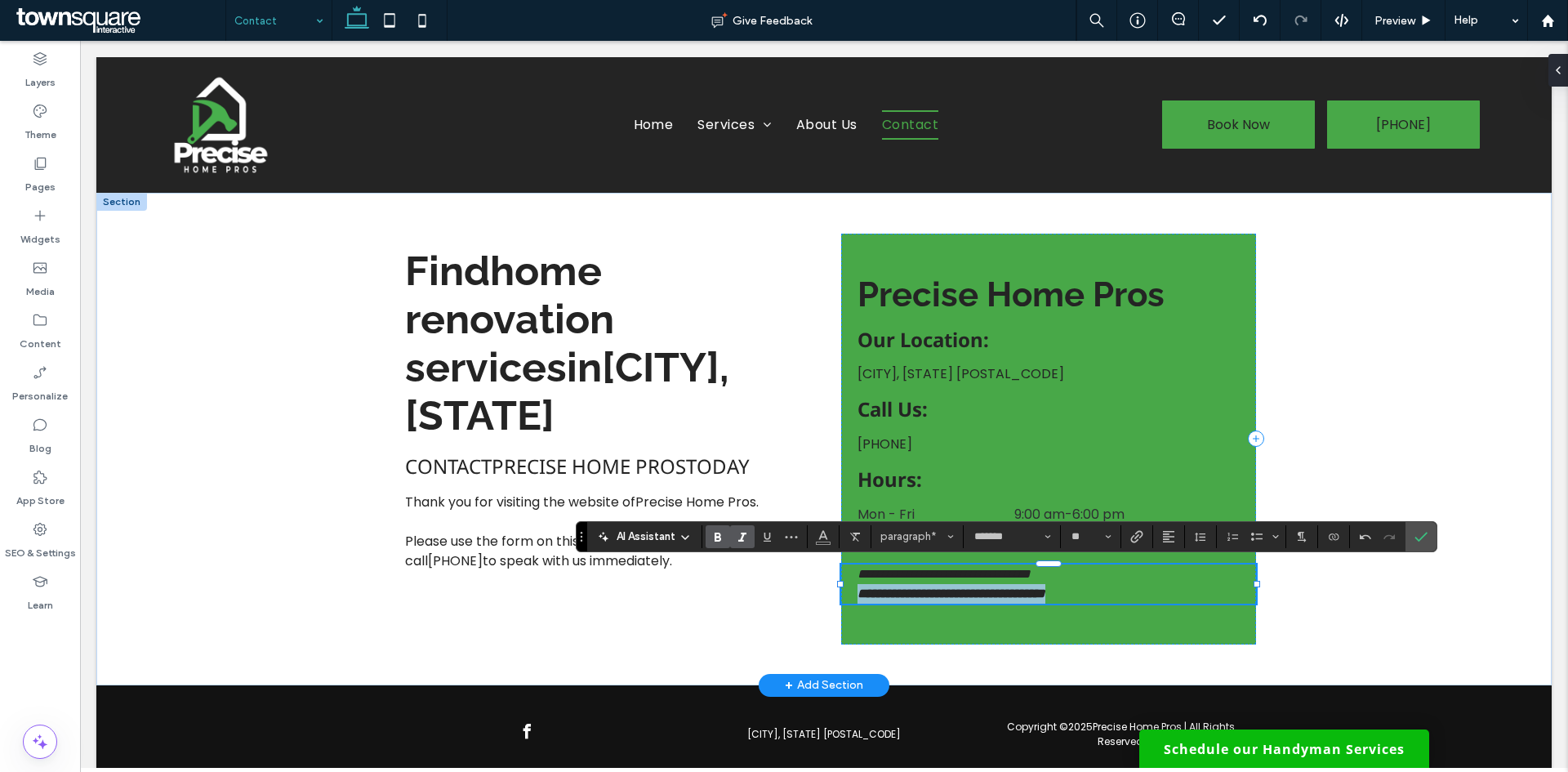 click on "**********" at bounding box center [951, 593] 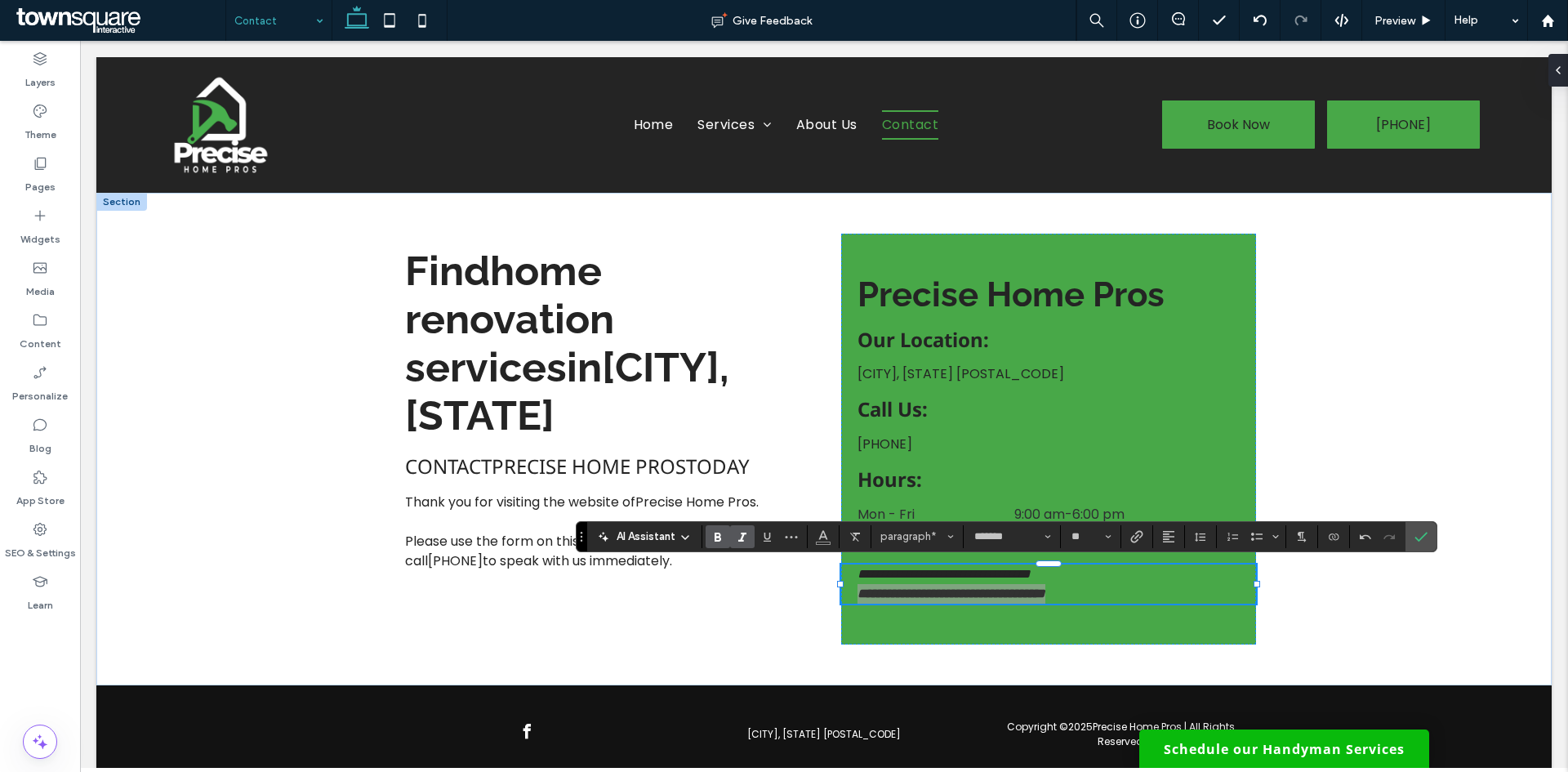 click 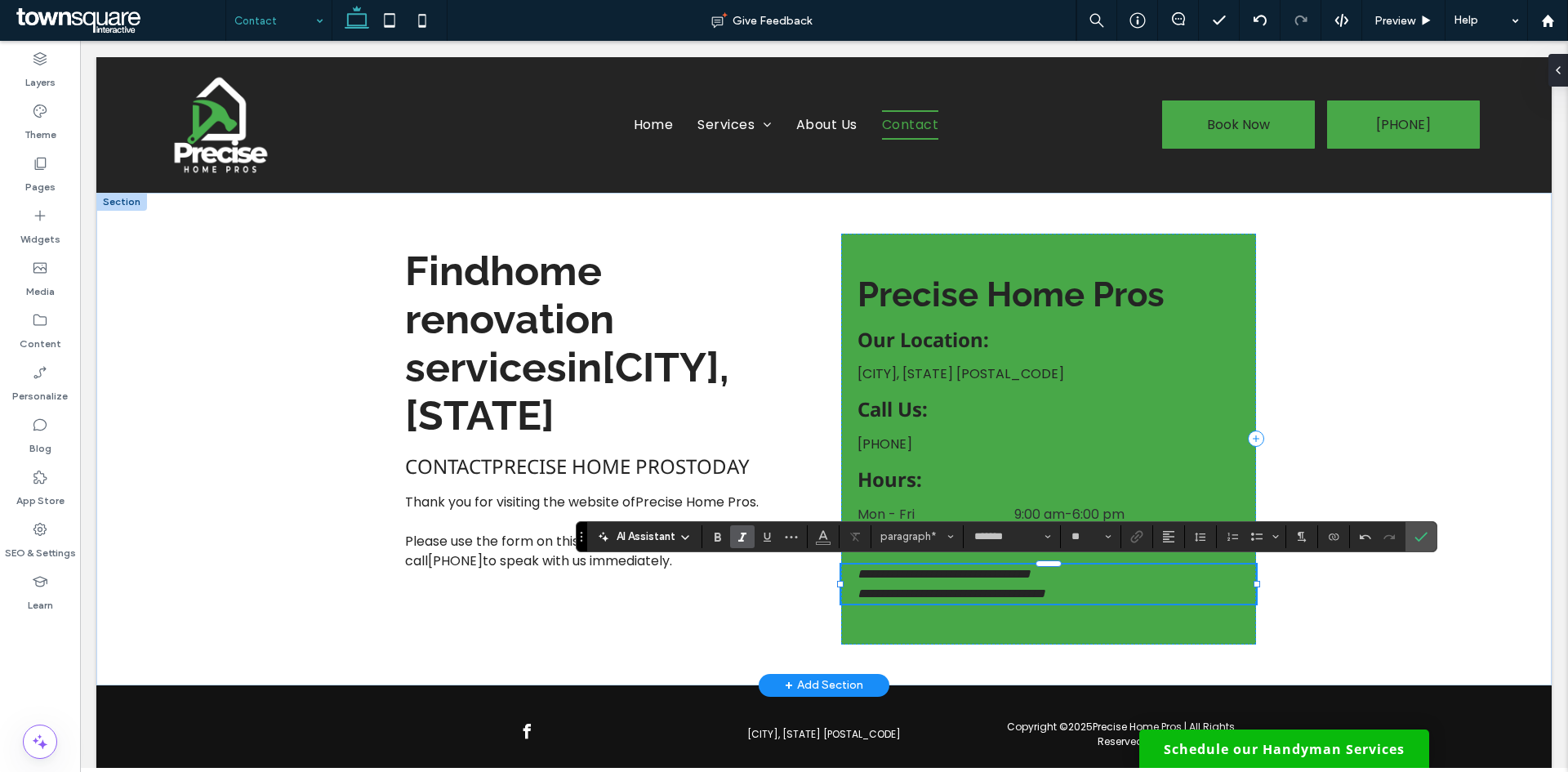 click on "**********" at bounding box center (944, 573) 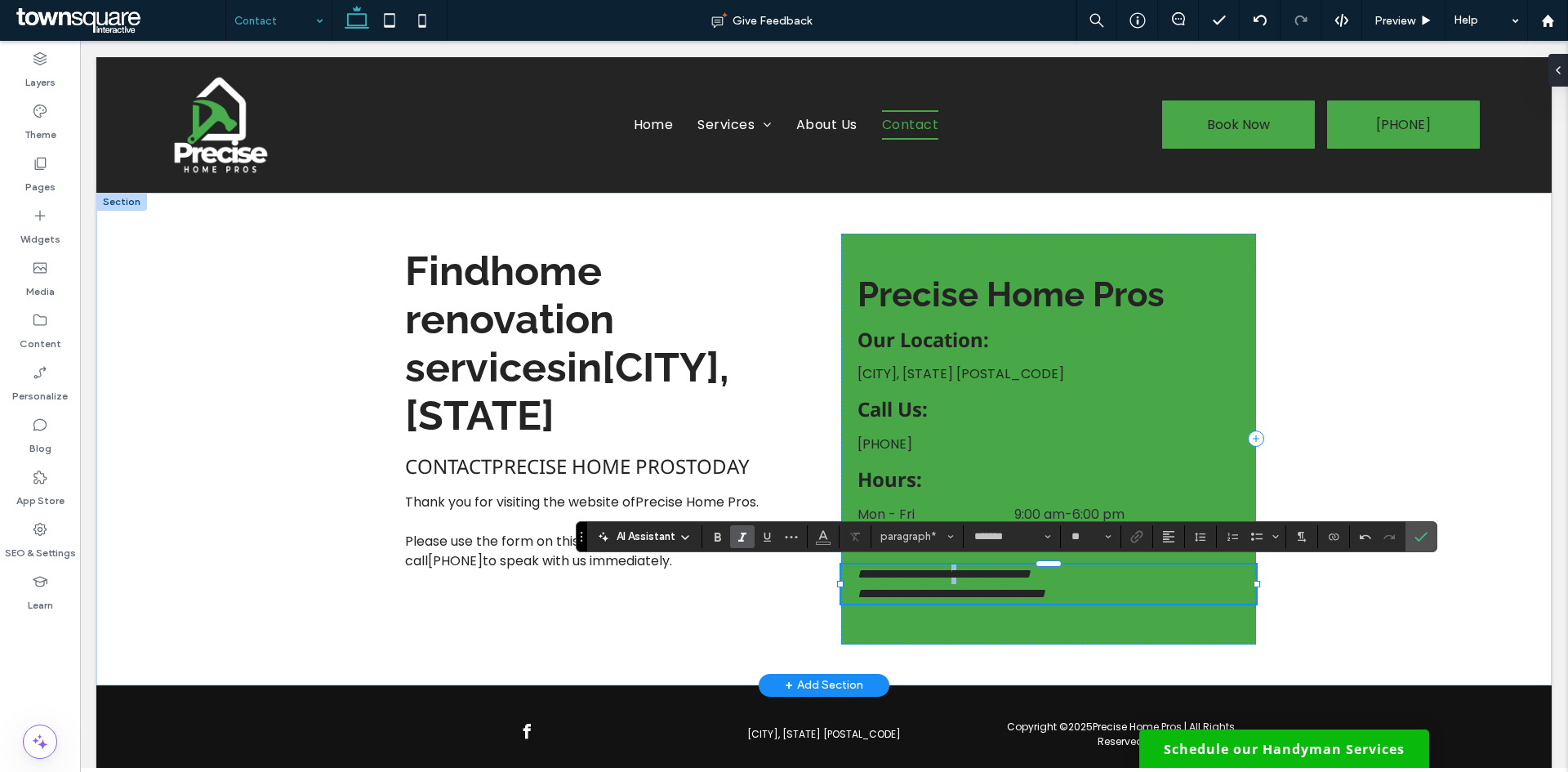 click on "**********" at bounding box center [944, 573] 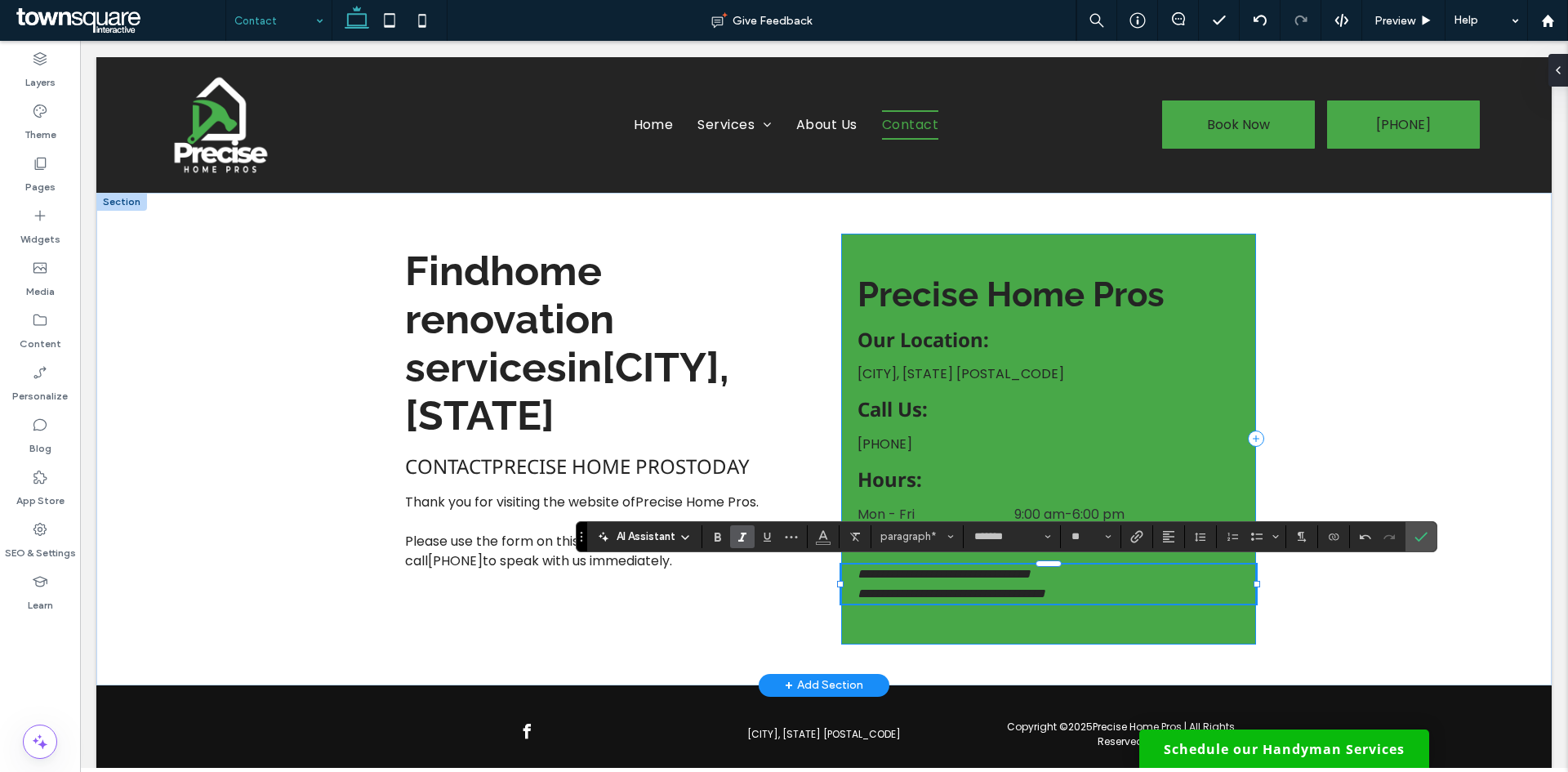 click on "**********" at bounding box center [1049, 439] 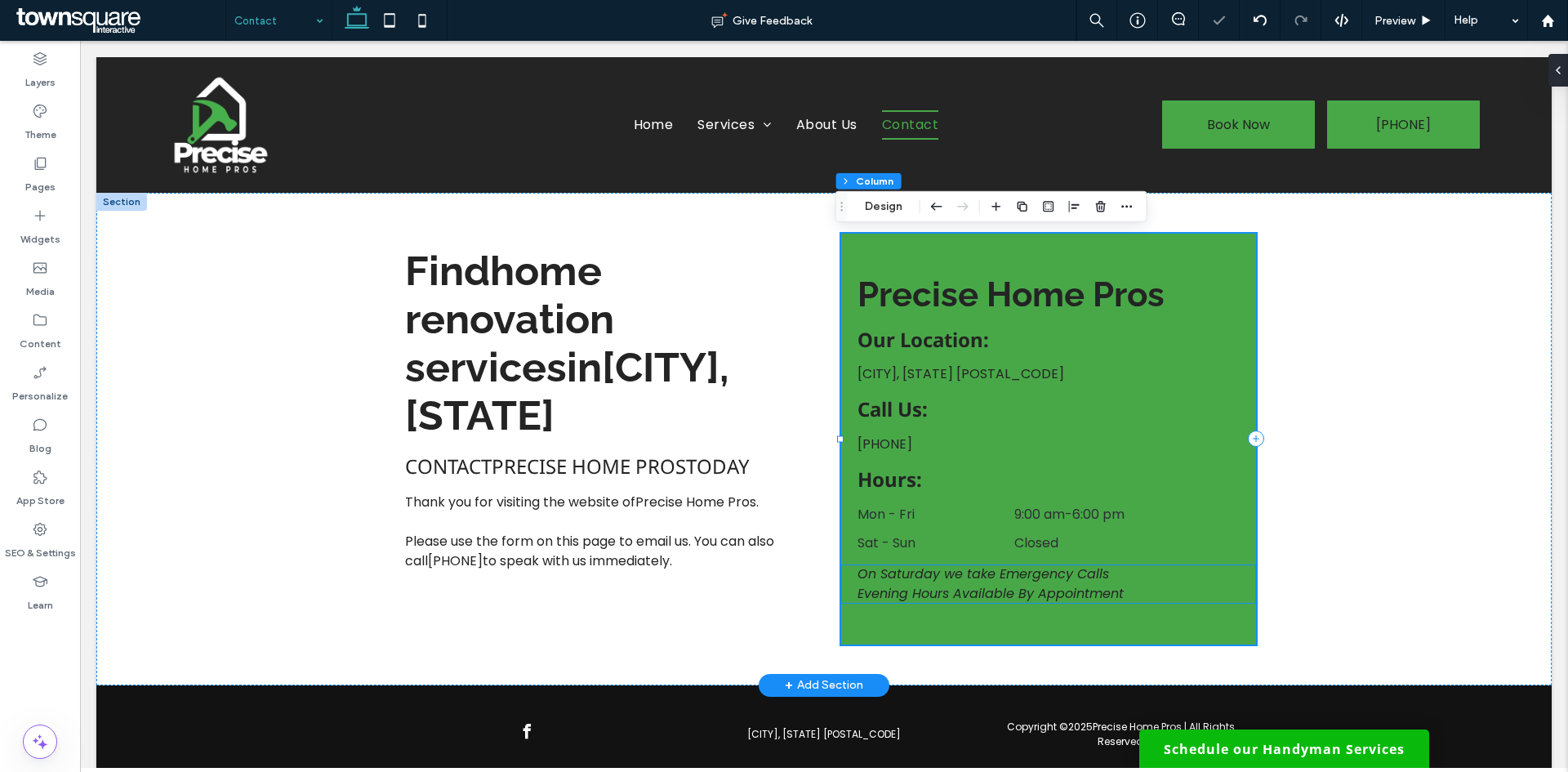 click on "Evening Hours Available By Appointment" at bounding box center [991, 593] 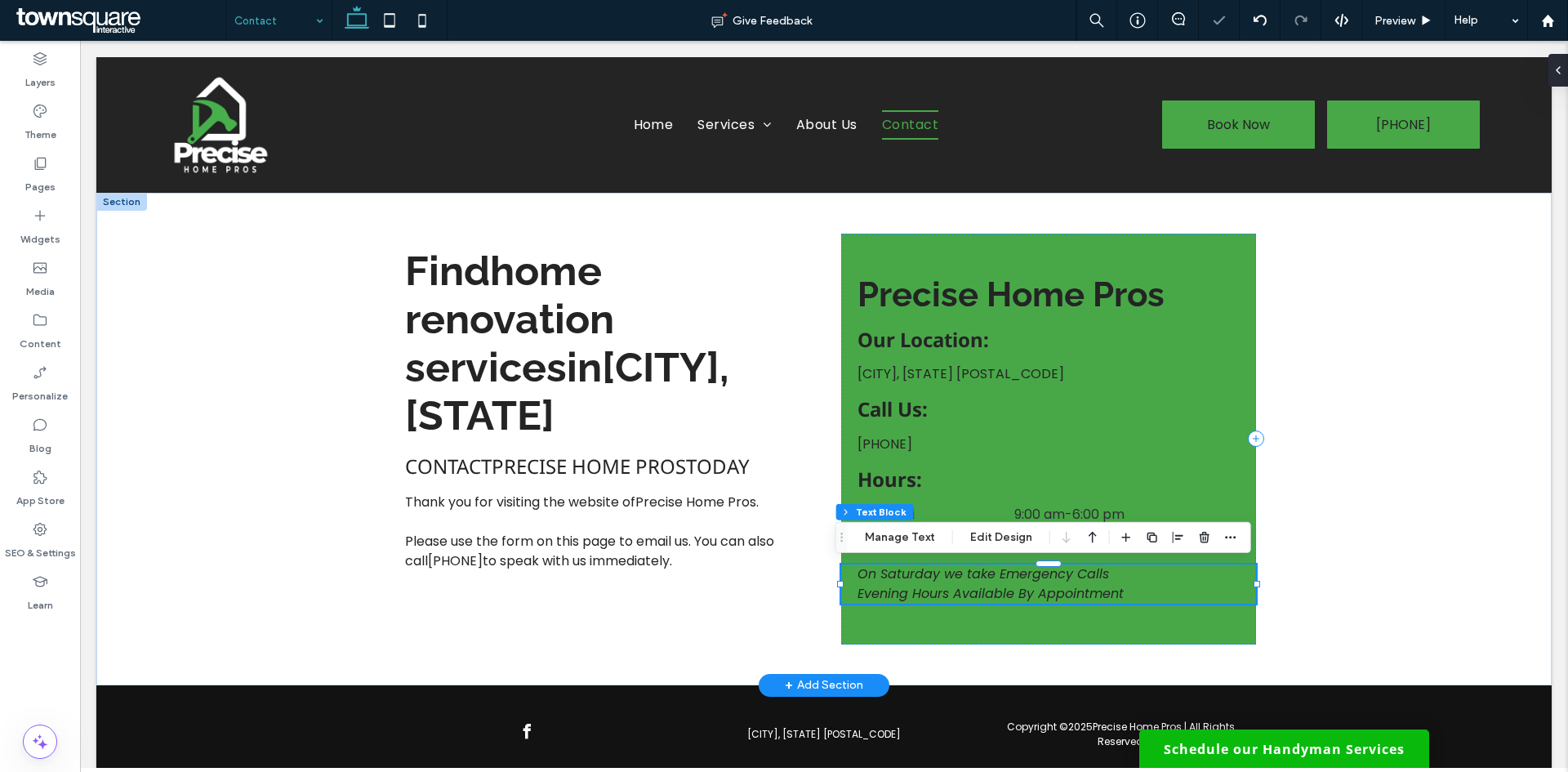 click on "Evening Hours Available By Appointment" at bounding box center [991, 593] 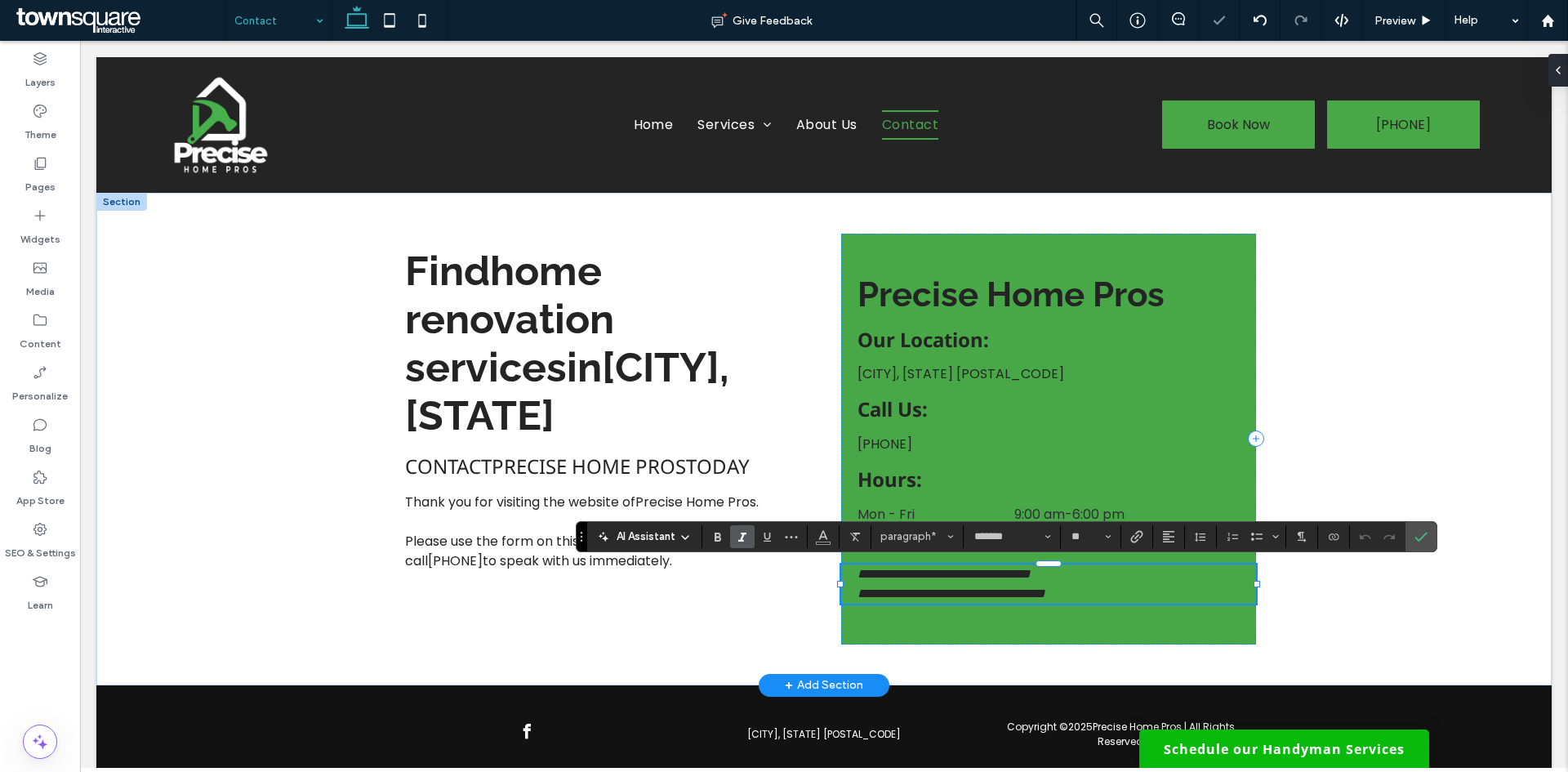 click on "**********" at bounding box center (951, 593) 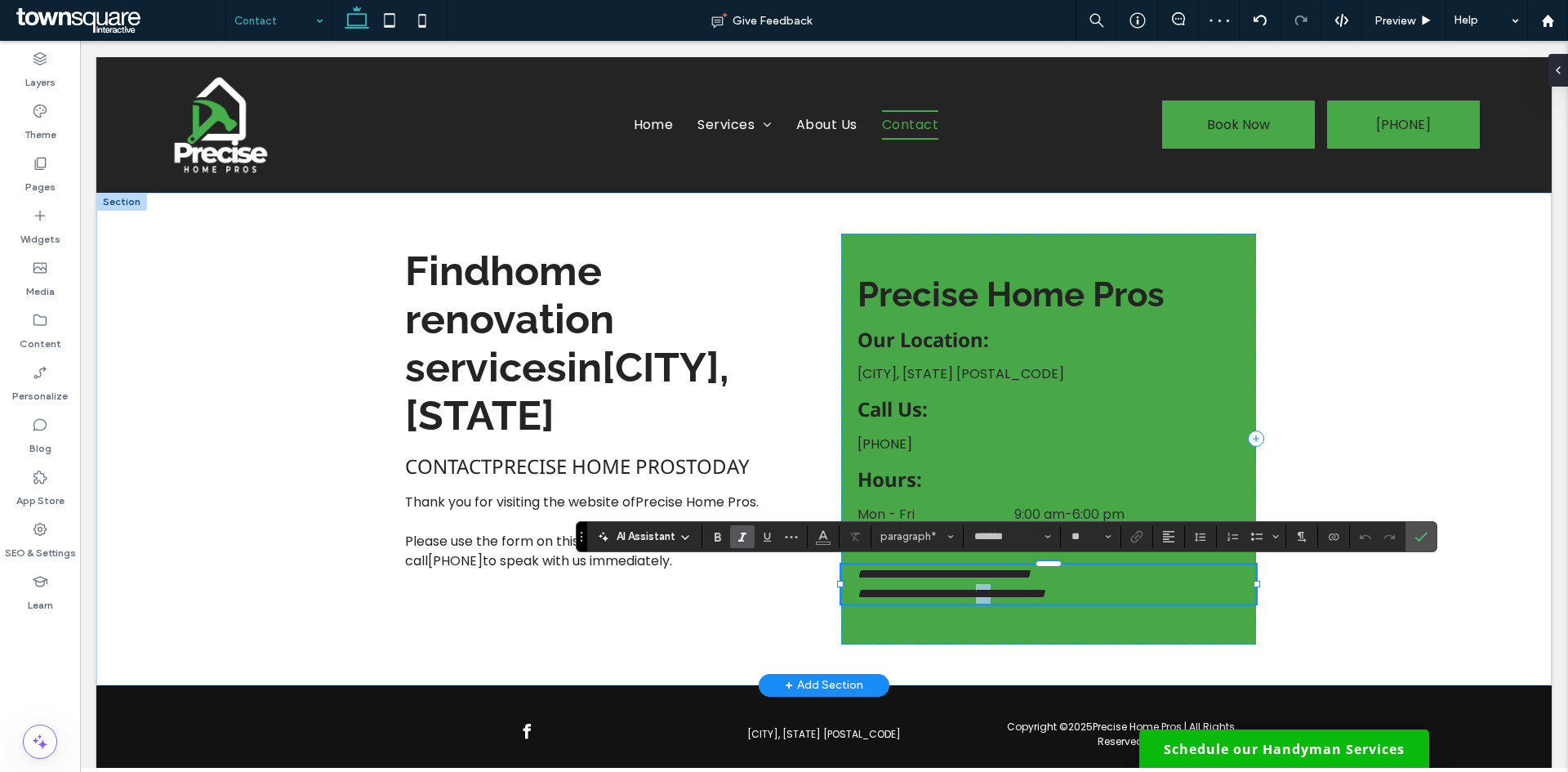 click on "**********" at bounding box center (951, 593) 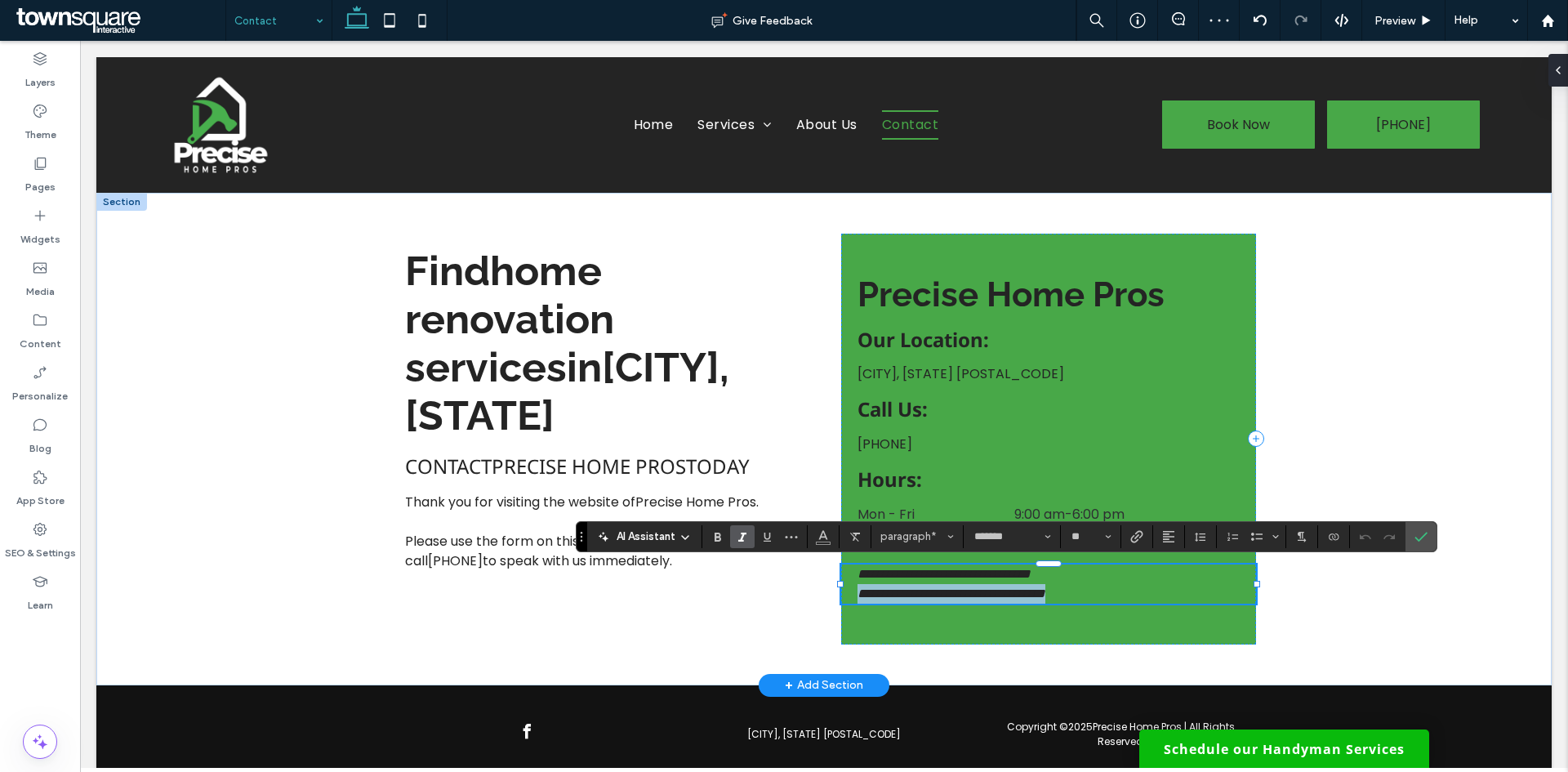 click on "**********" at bounding box center (951, 593) 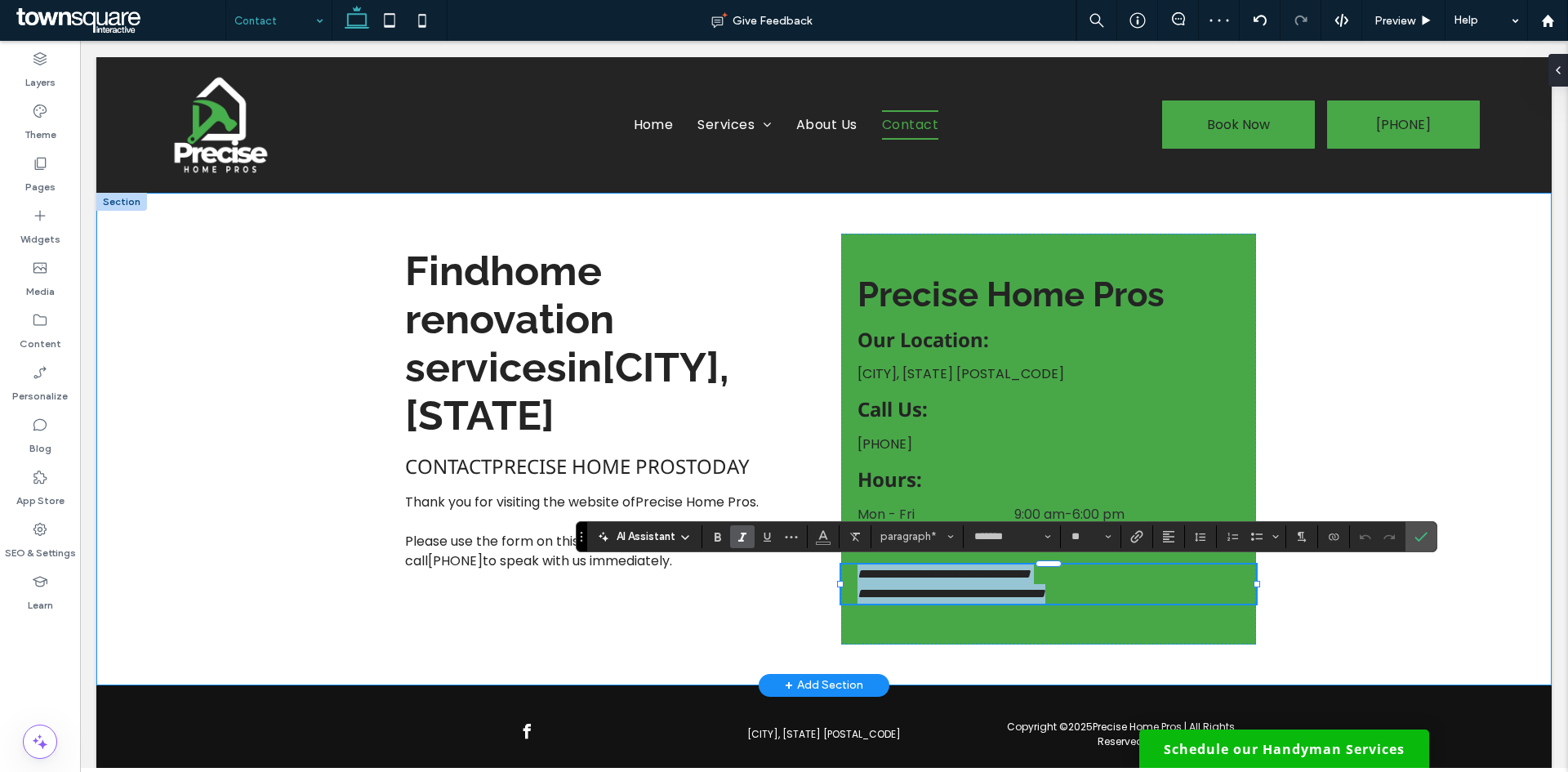 drag, startPoint x: 1130, startPoint y: 591, endPoint x: 812, endPoint y: 566, distance: 318.9812 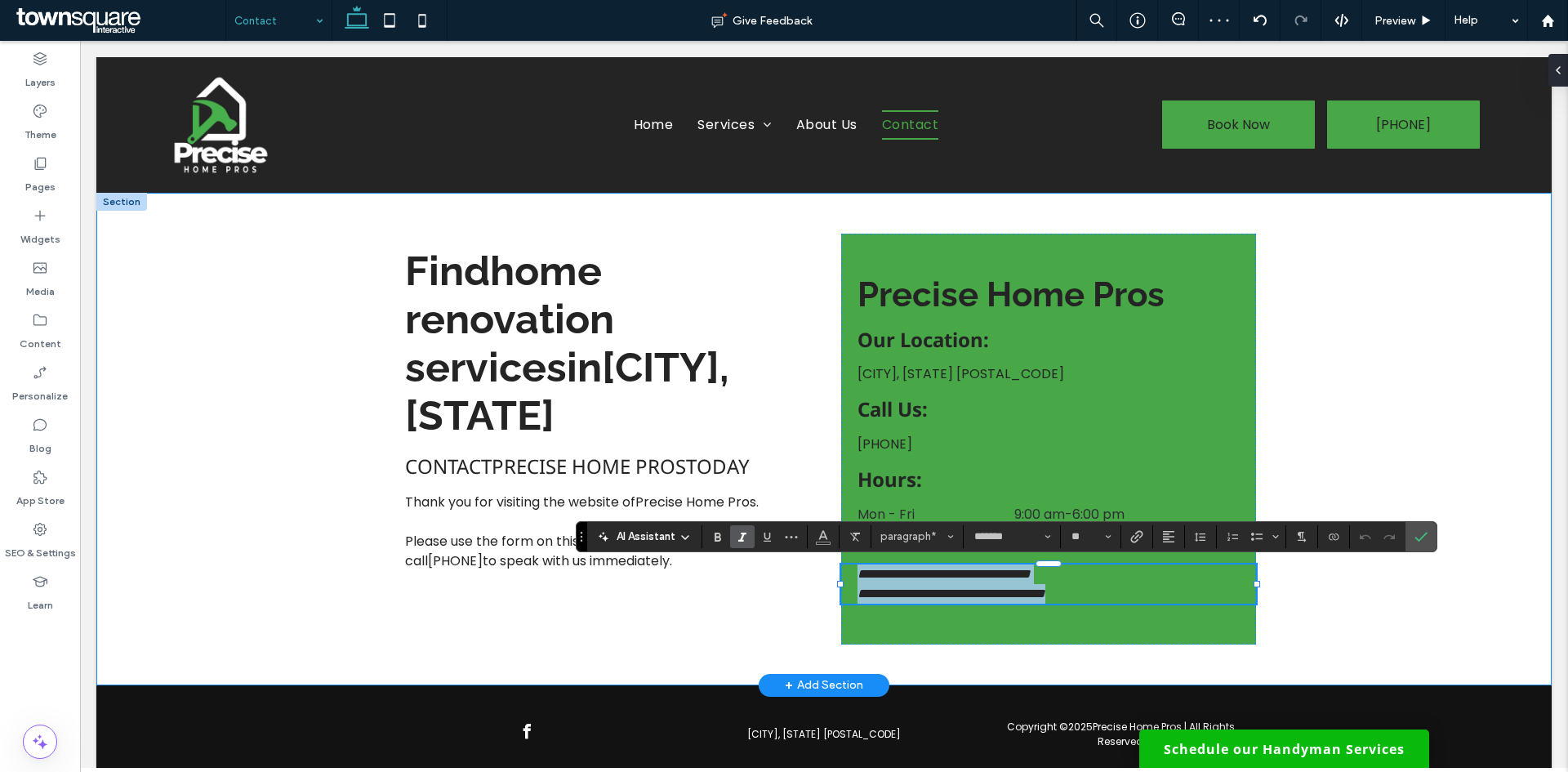 click on "**********" at bounding box center (824, 439) 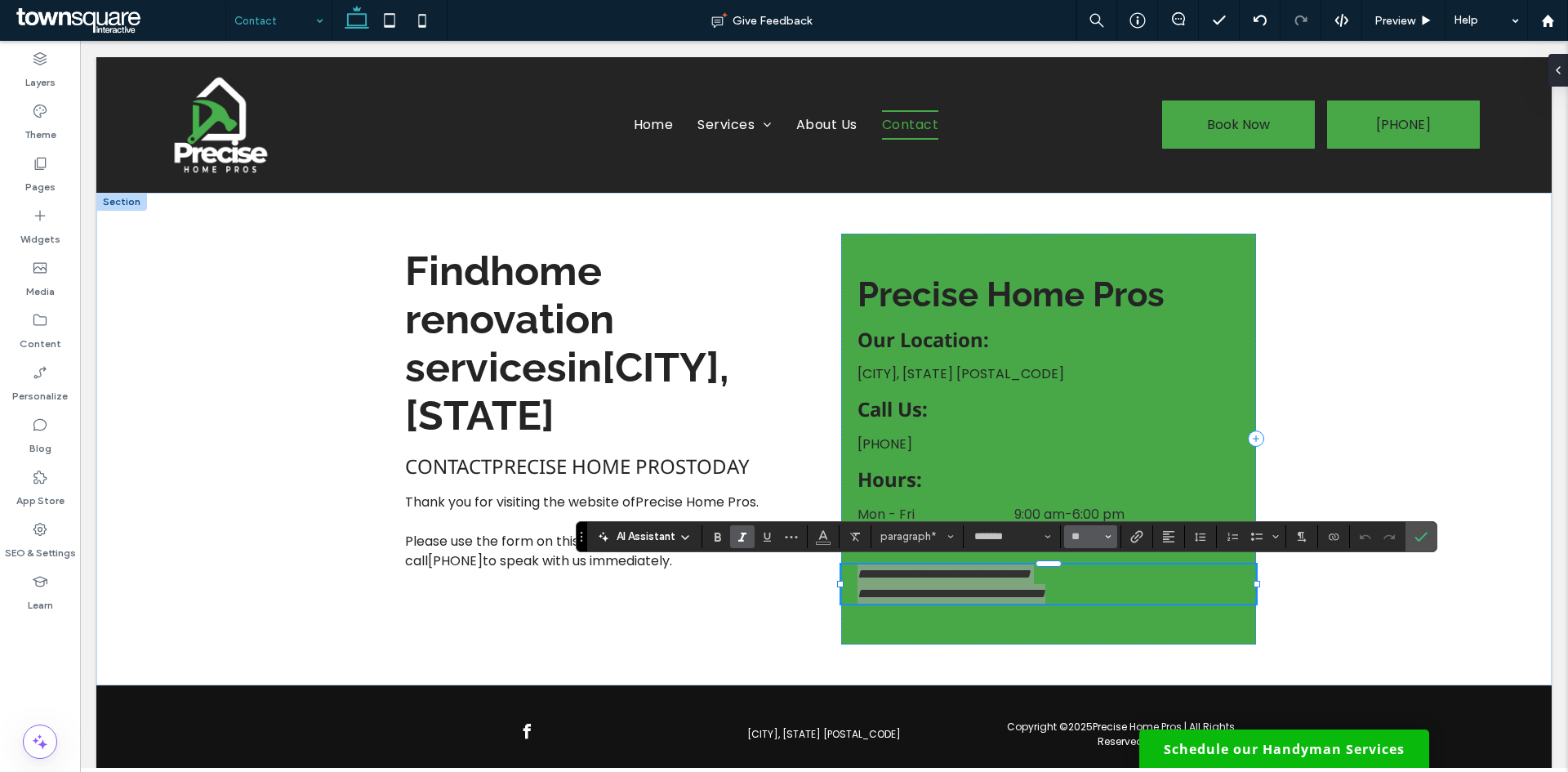 click on "**" at bounding box center [1090, 537] 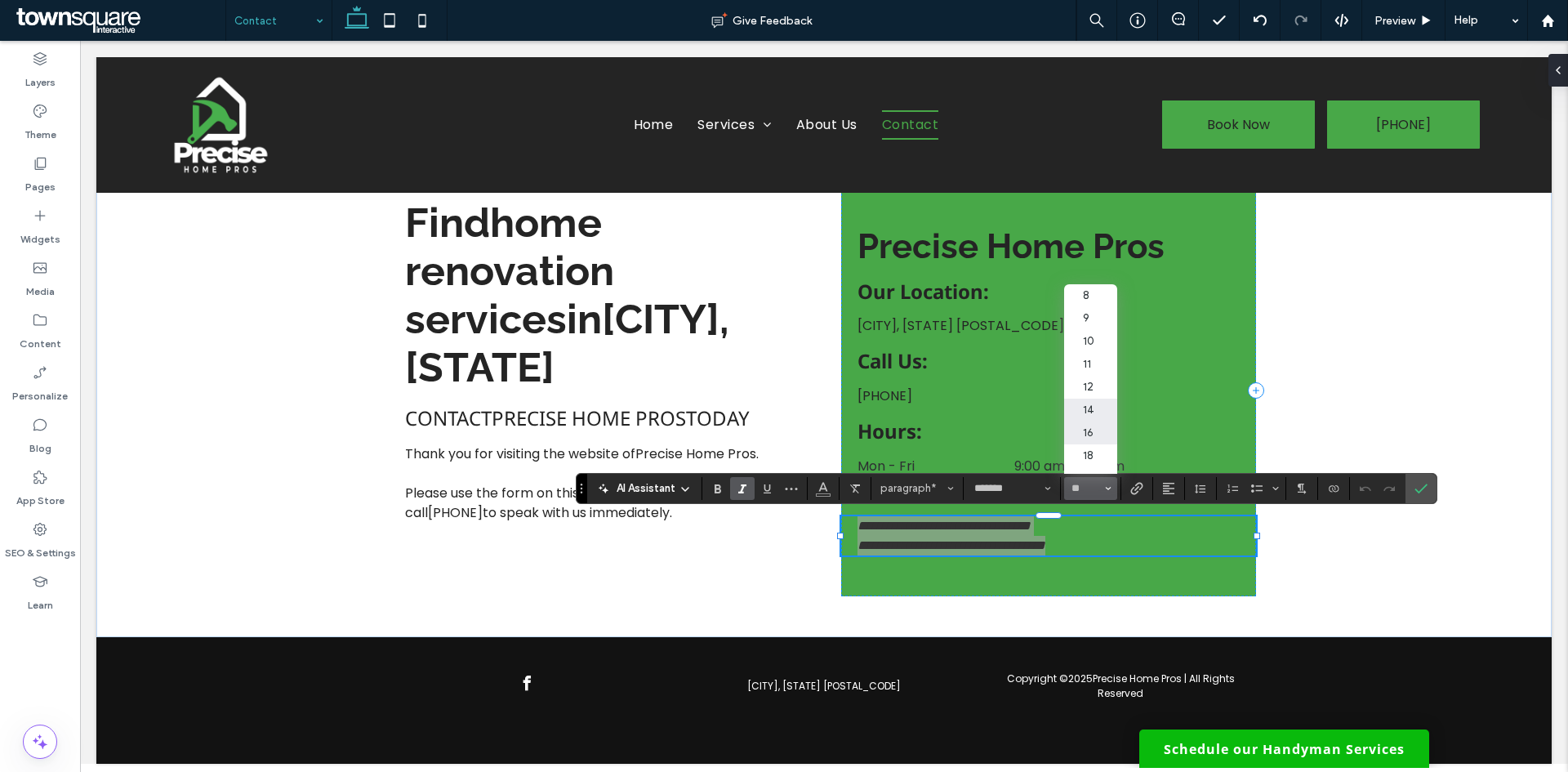 drag, startPoint x: 1102, startPoint y: 414, endPoint x: 990, endPoint y: 425, distance: 112.53888 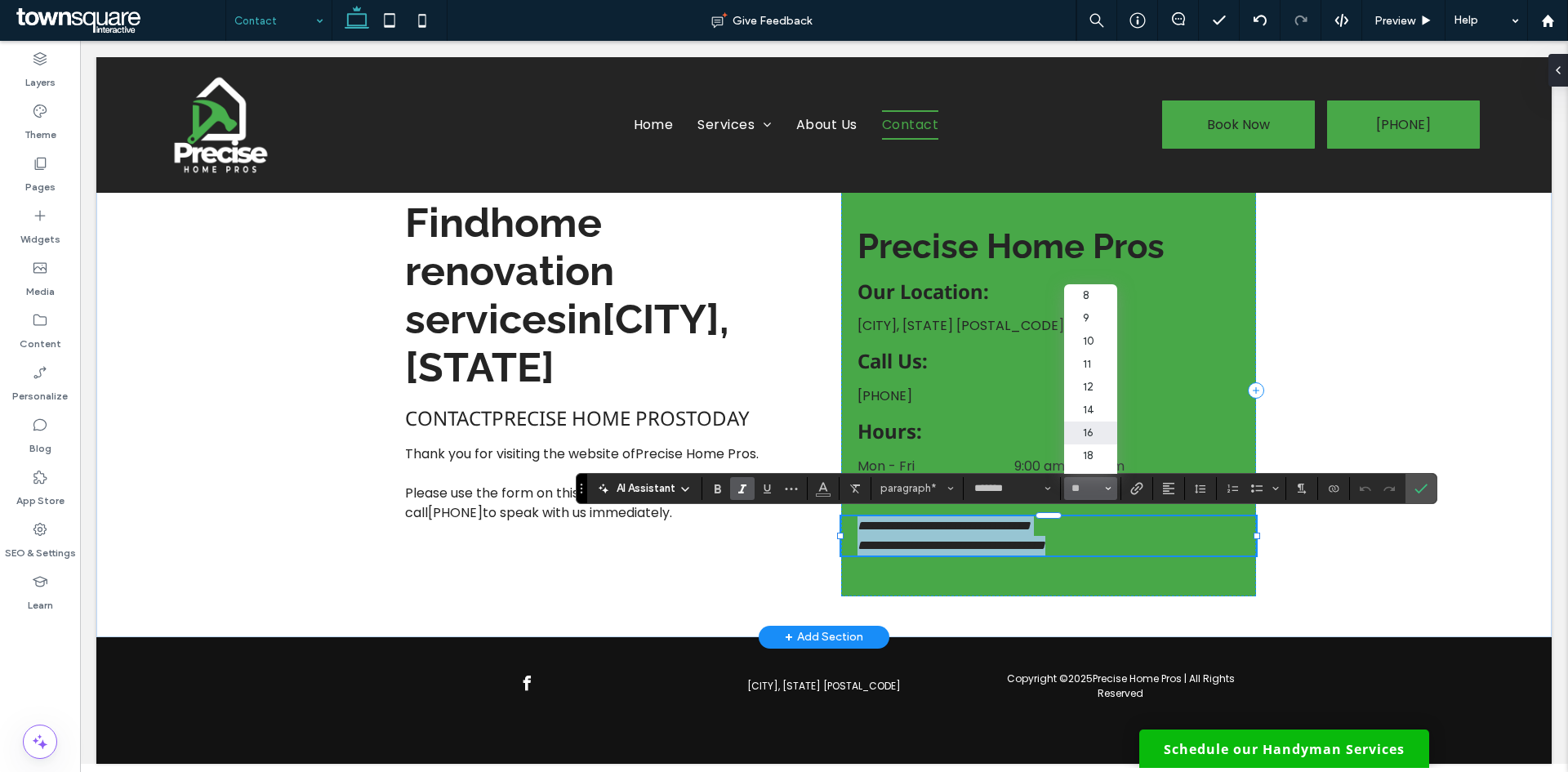 scroll, scrollTop: 43, scrollLeft: 0, axis: vertical 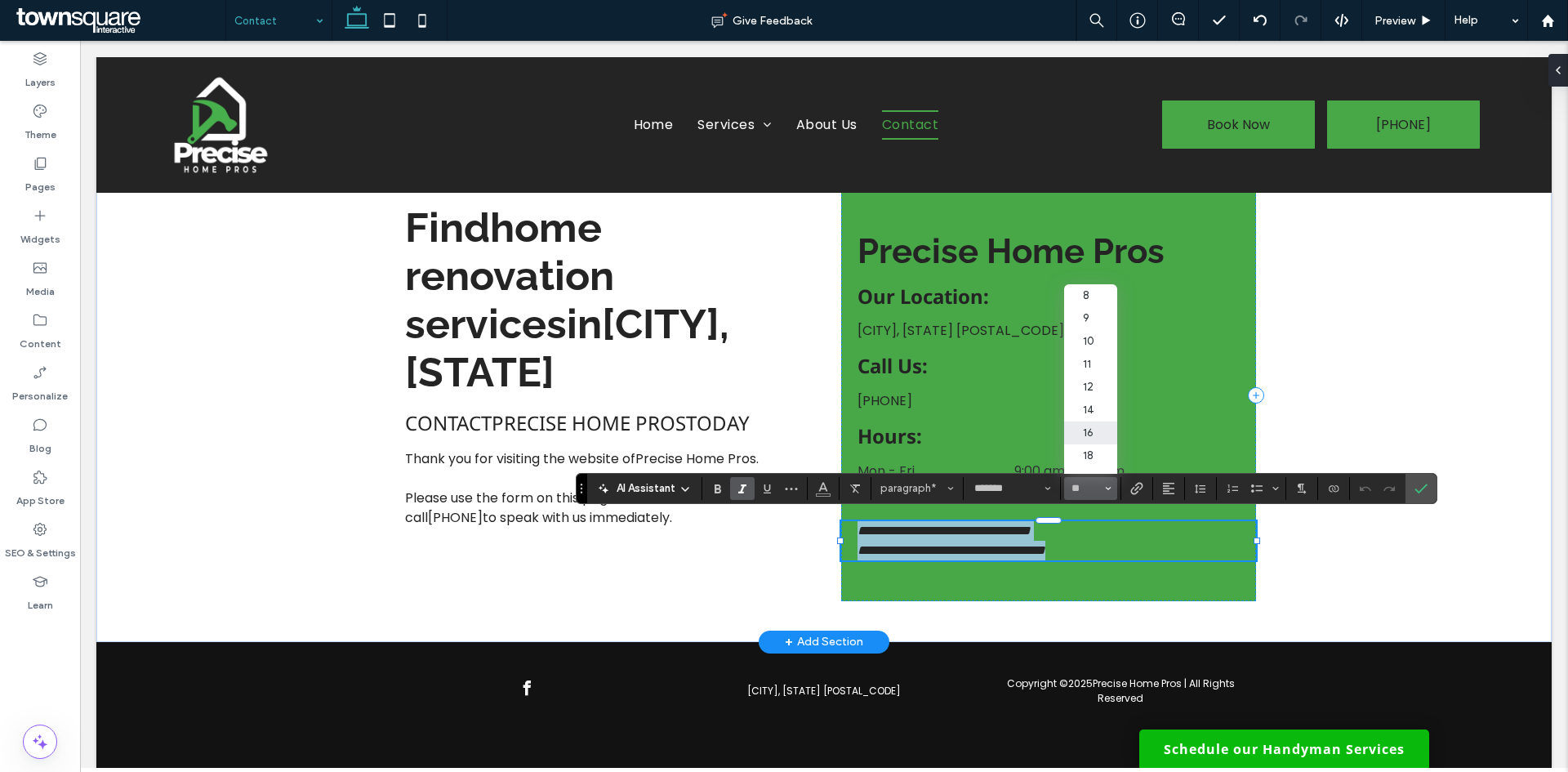 type on "**" 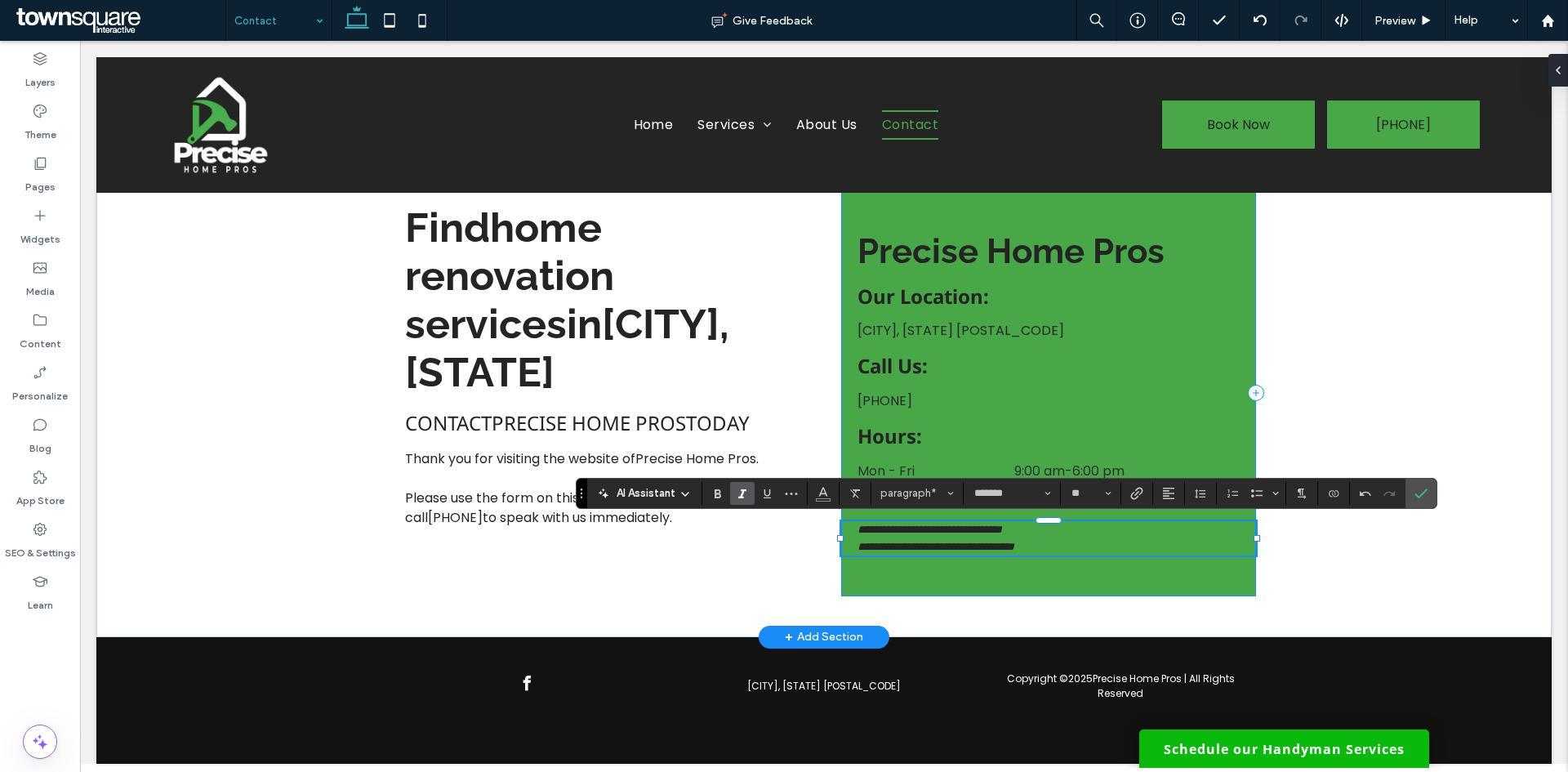 click on "**********" at bounding box center [1049, 393] 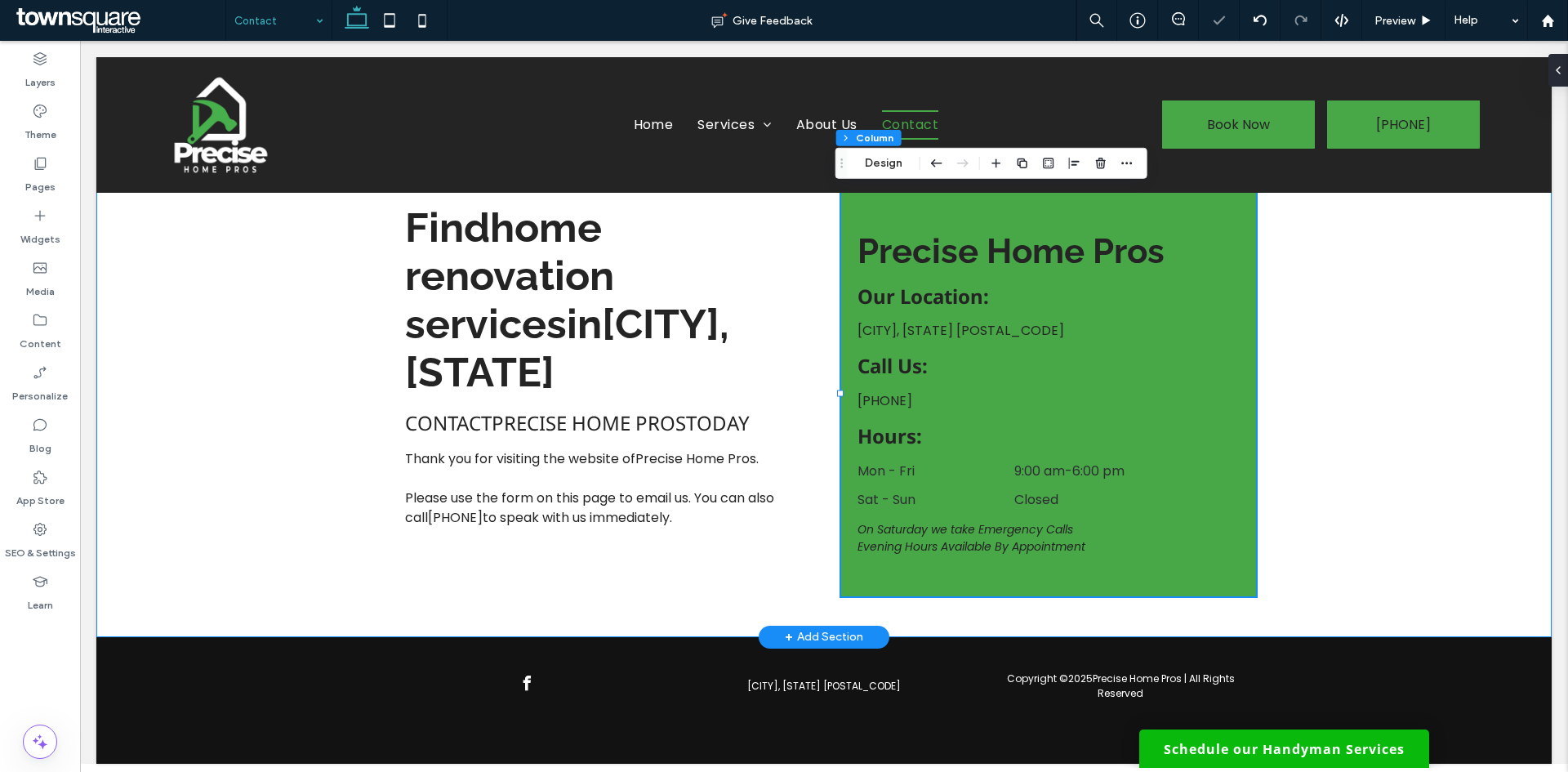 click on "Find  home renovation services
in  Naples, FL
Contact  Precise Home Pros
today
Thank you for visiting the website of  Precise Home Pros .
Please use the form on this page to email us. You can also call  (239) 944-5303
to speak with us immediately.
Precise Home Pros
Naples, FL 34119
Our Location:
Call Us:
Hours:
(239) 944-5303
Mon - Fri
9:00 am
-  6:00 pm
Sat - Sun
Closed
On Saturday we take Emergency Calls Evening Hours Available By Appointment" at bounding box center (824, 393) 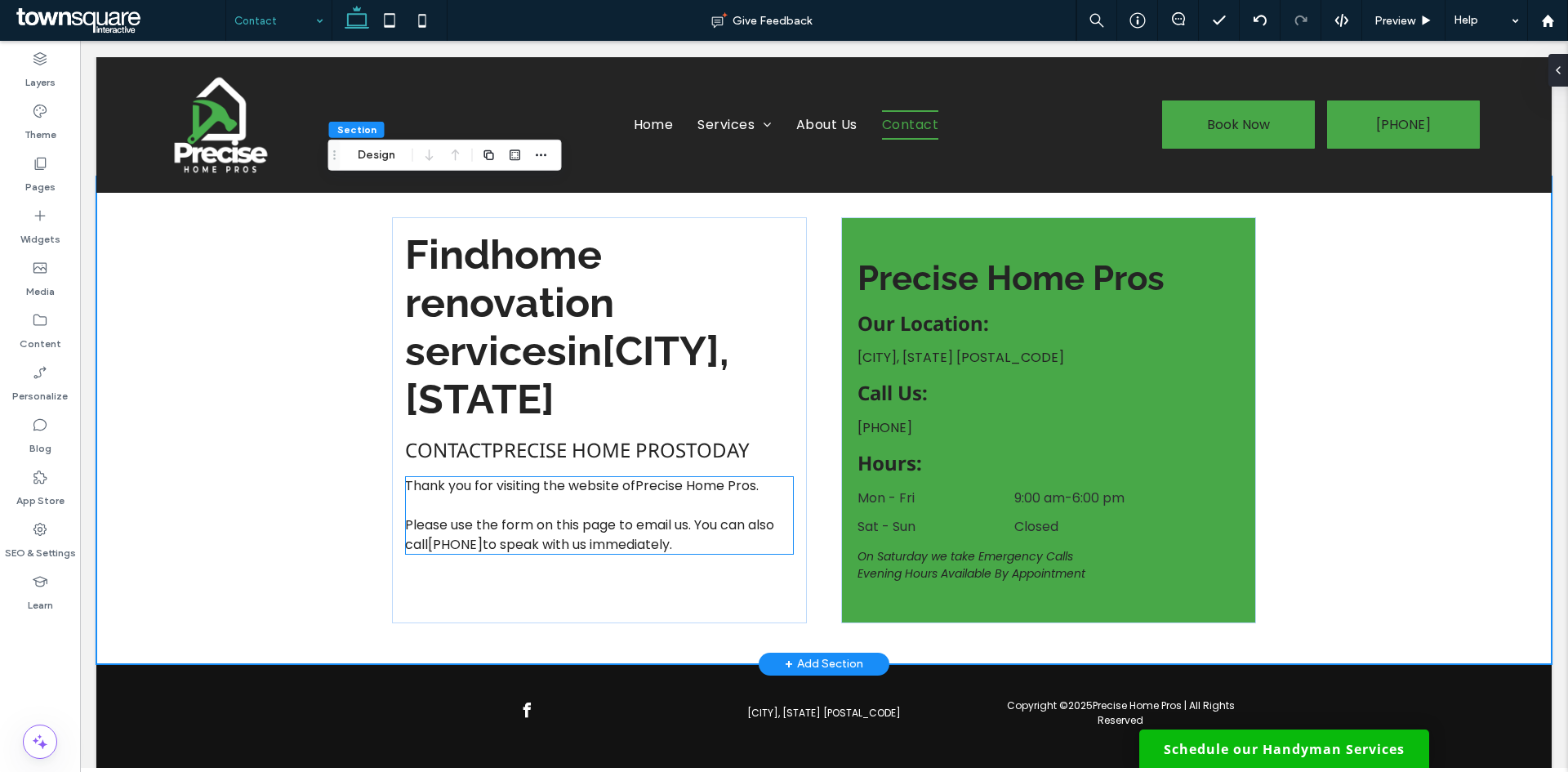 scroll, scrollTop: 43, scrollLeft: 0, axis: vertical 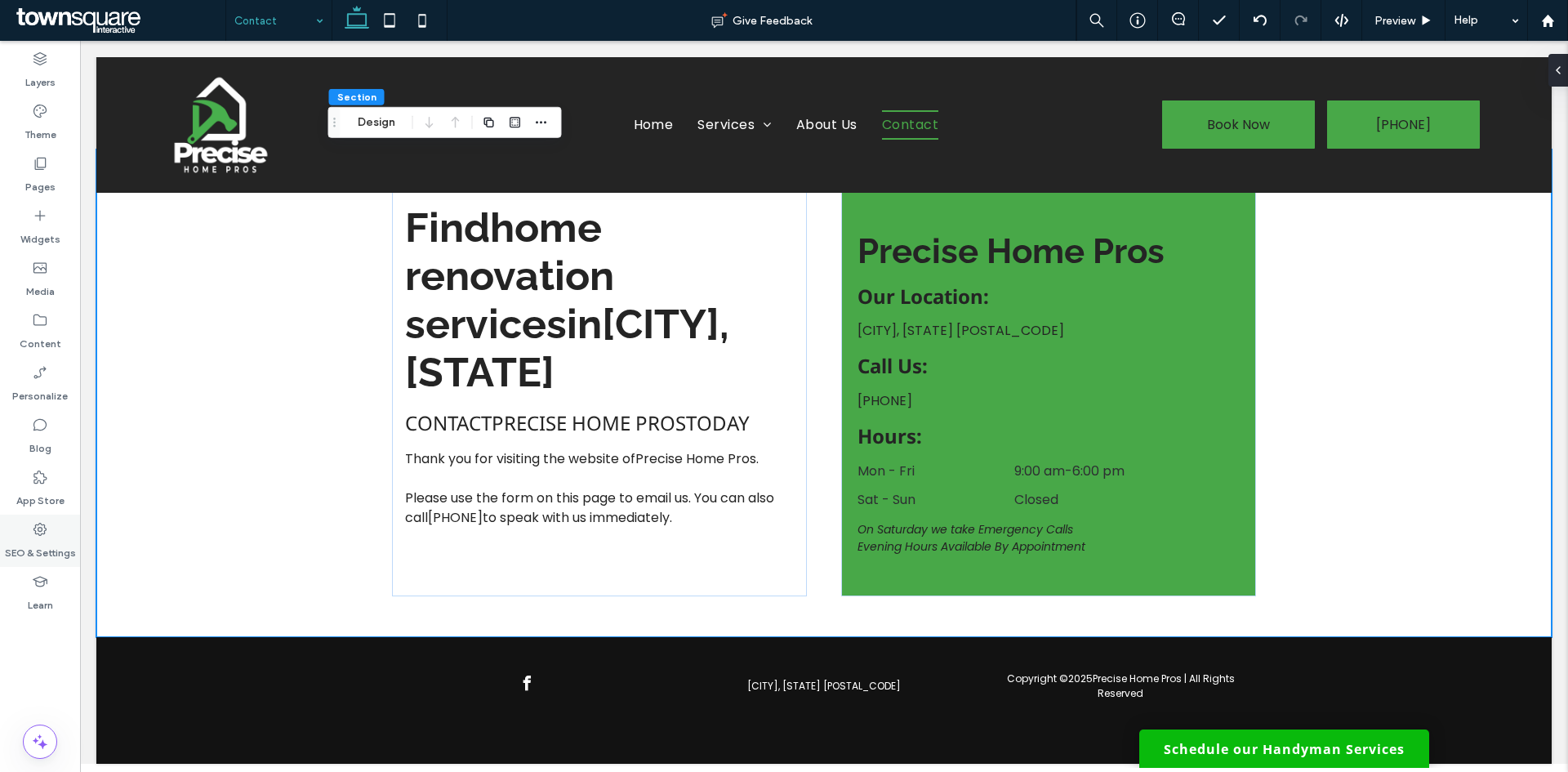 click on "SEO & Settings" at bounding box center (40, 541) 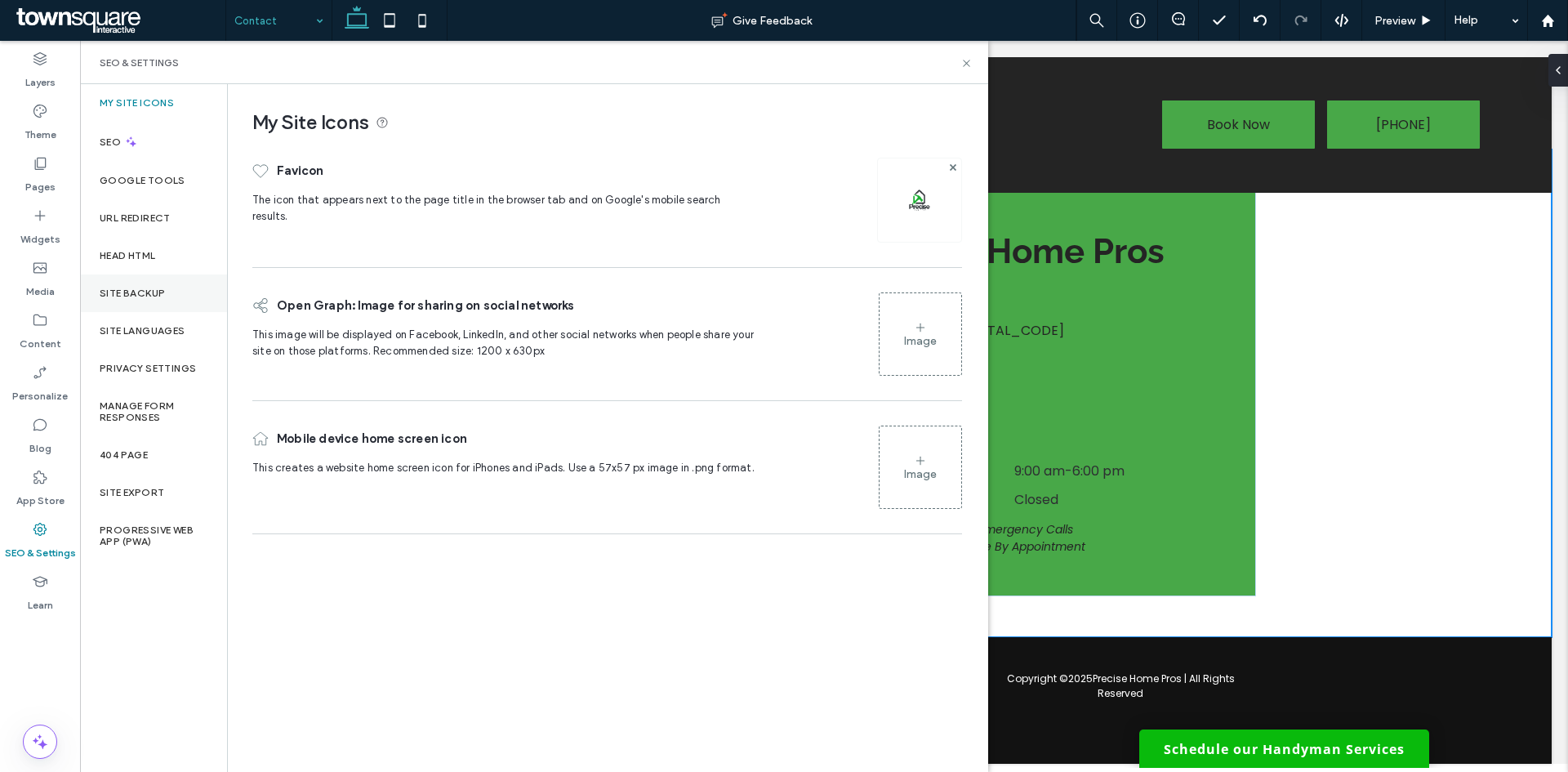 click on "Site Backup" at bounding box center (132, 293) 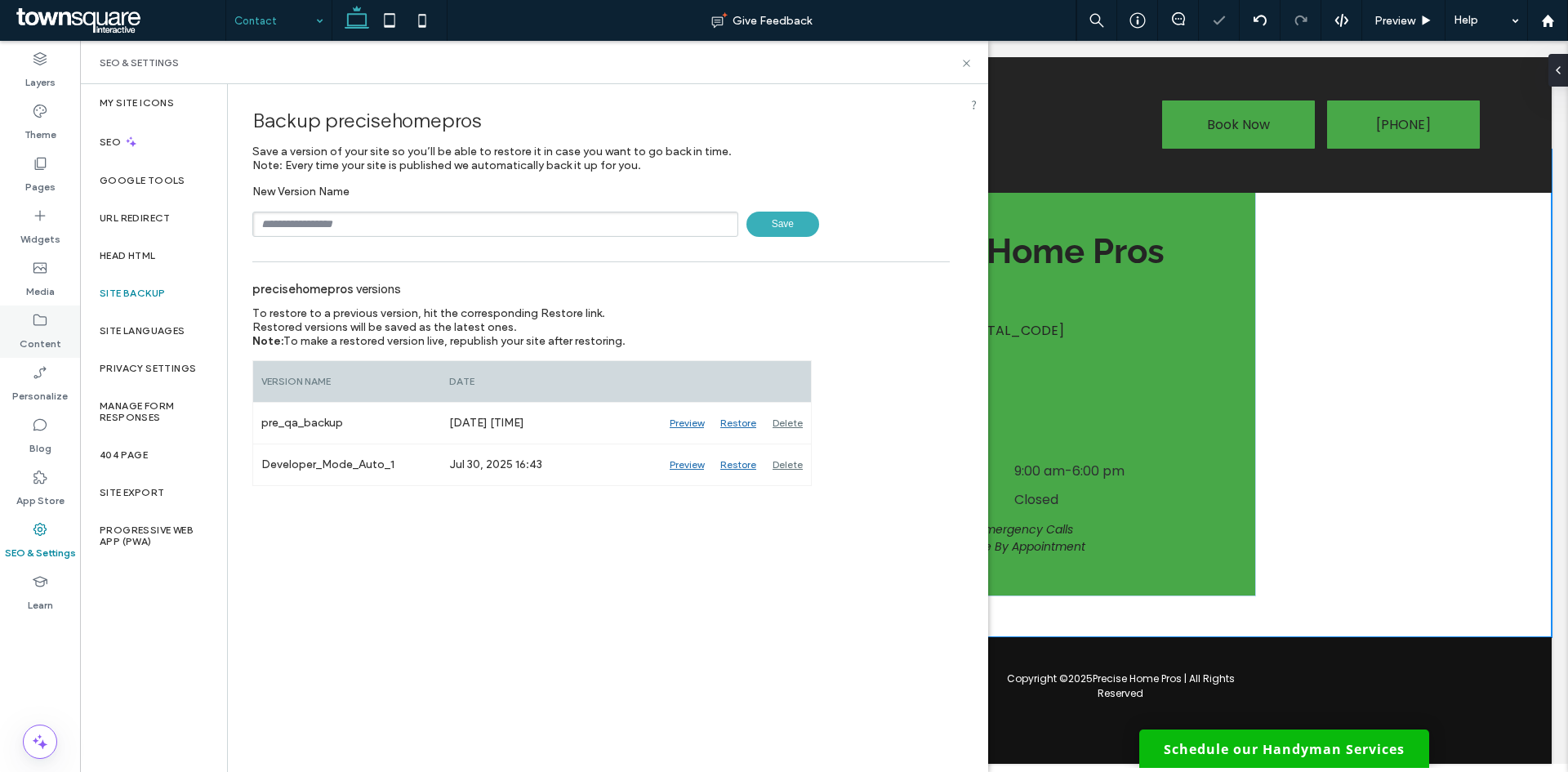 click on "Content" at bounding box center [40, 340] 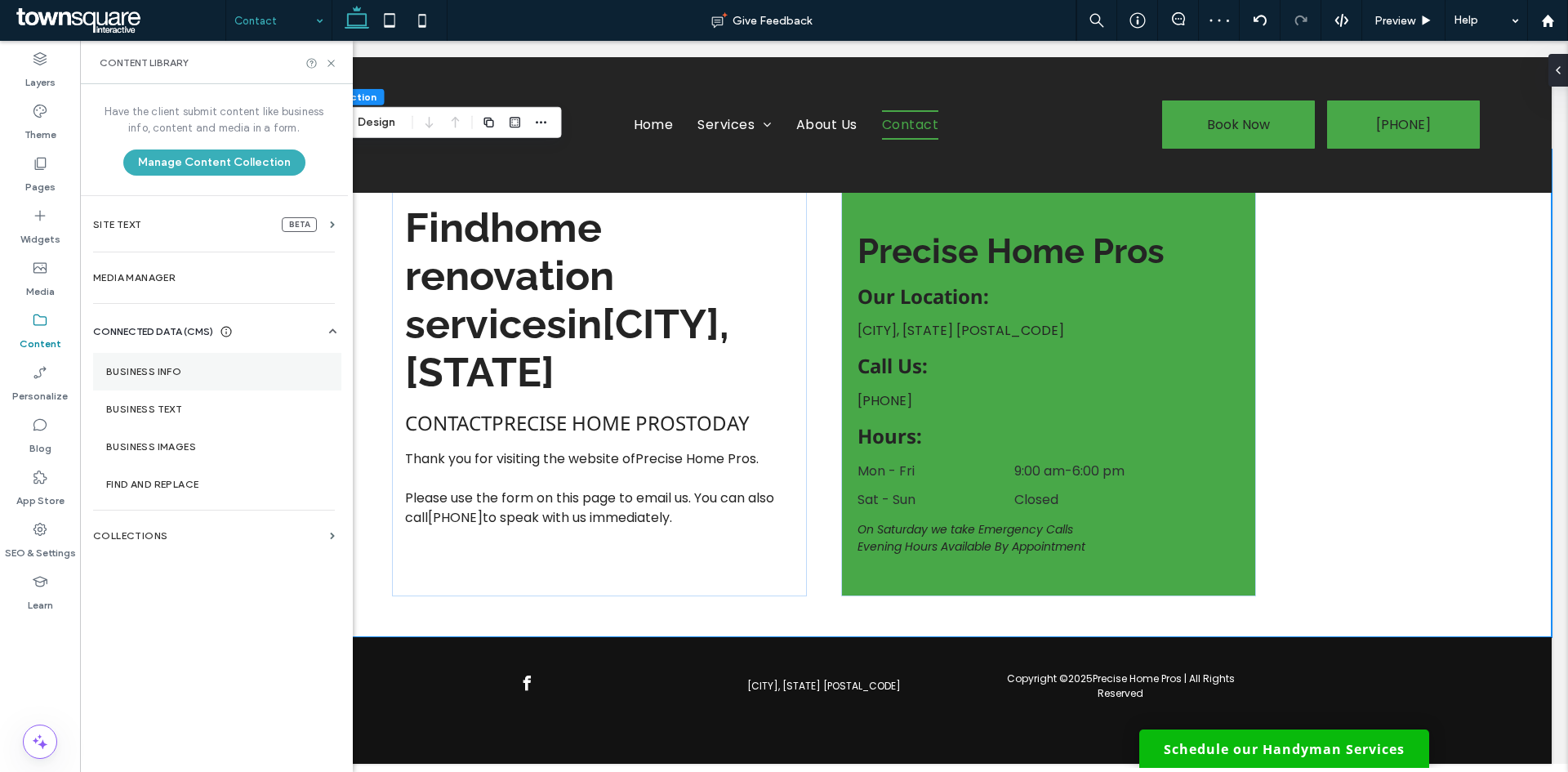 click on "Business Info" at bounding box center (217, 372) 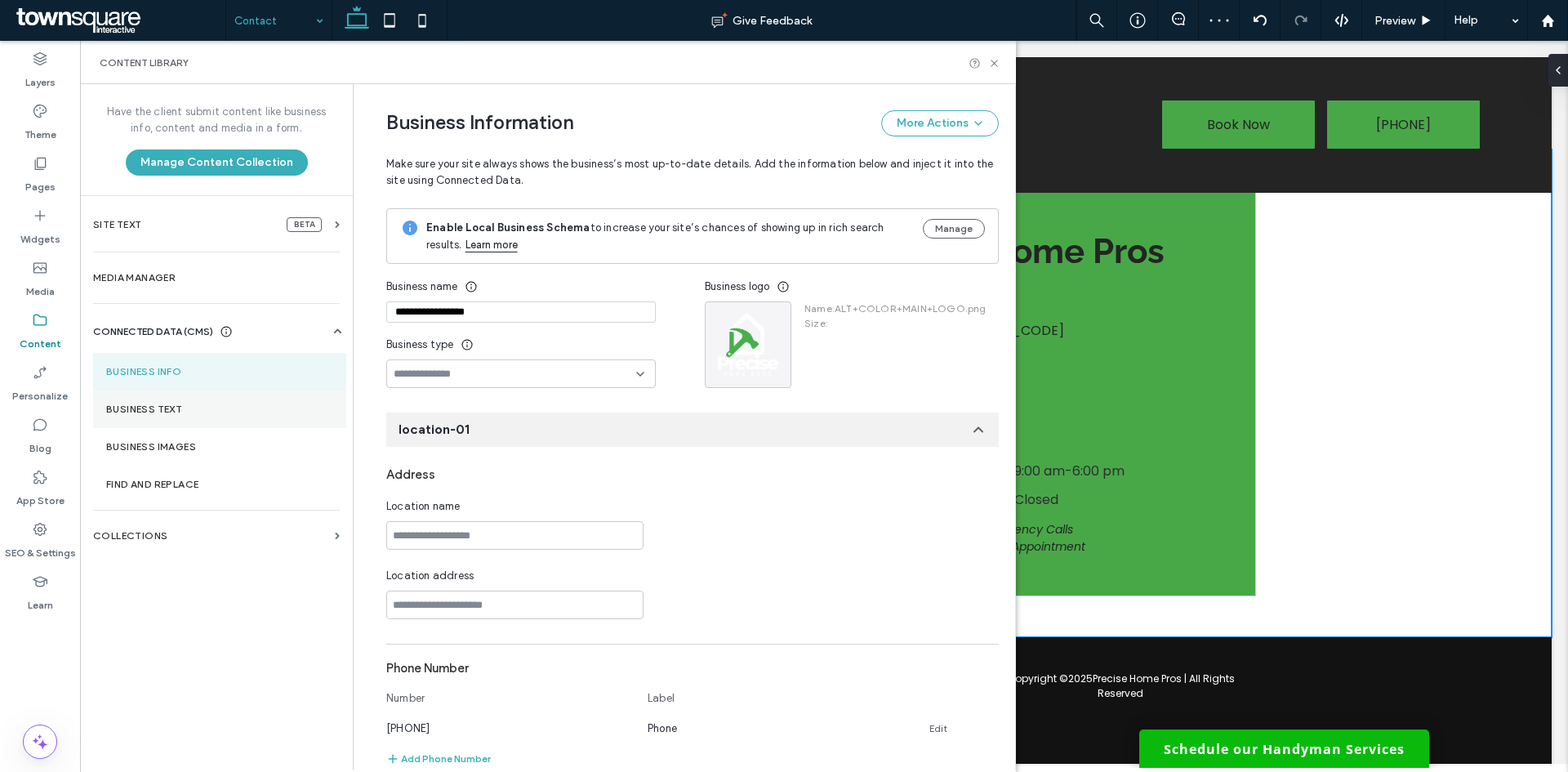 scroll, scrollTop: 95, scrollLeft: 0, axis: vertical 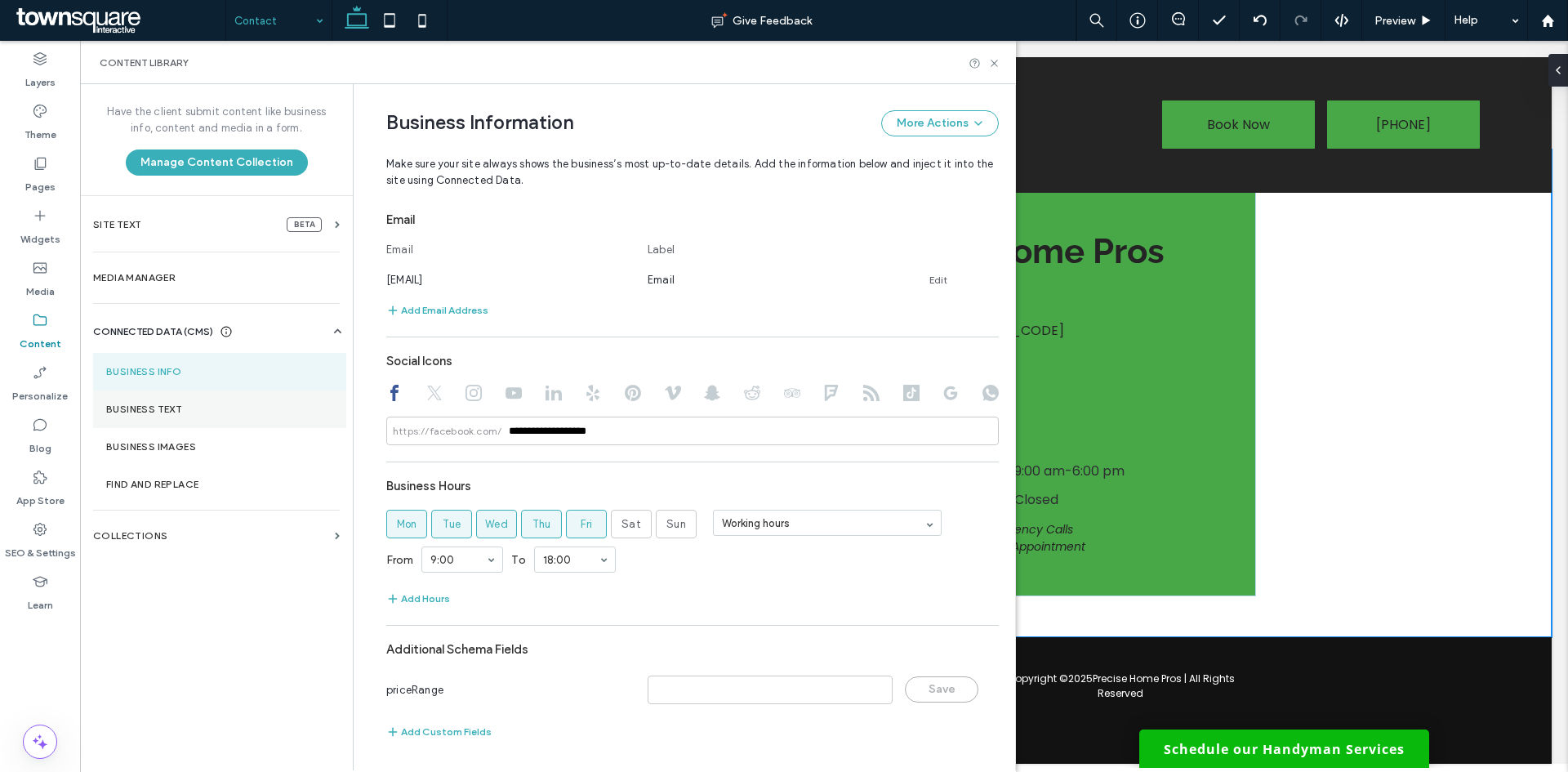 click on "Business Text" at bounding box center [220, 409] 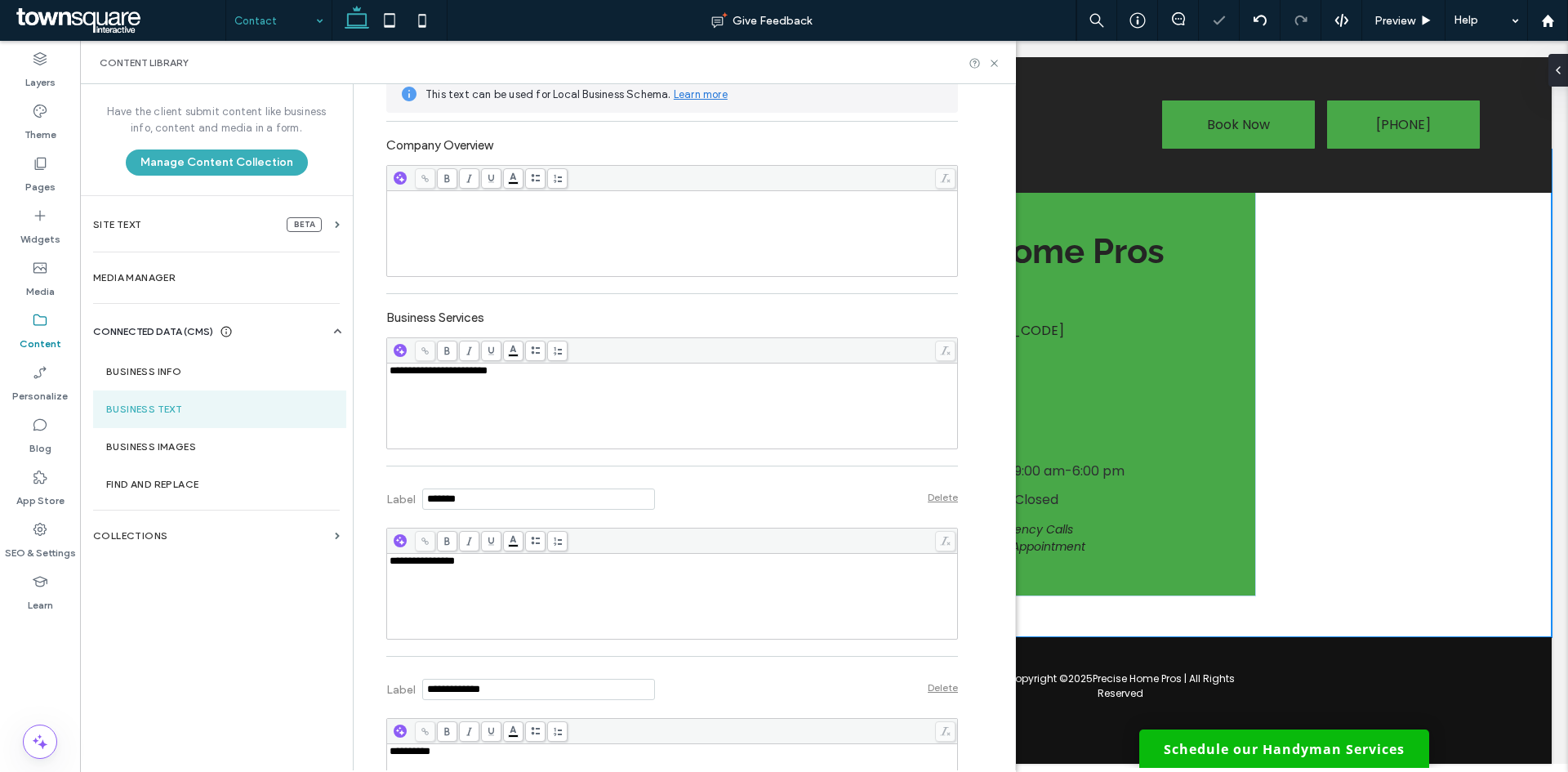 scroll, scrollTop: 459, scrollLeft: 0, axis: vertical 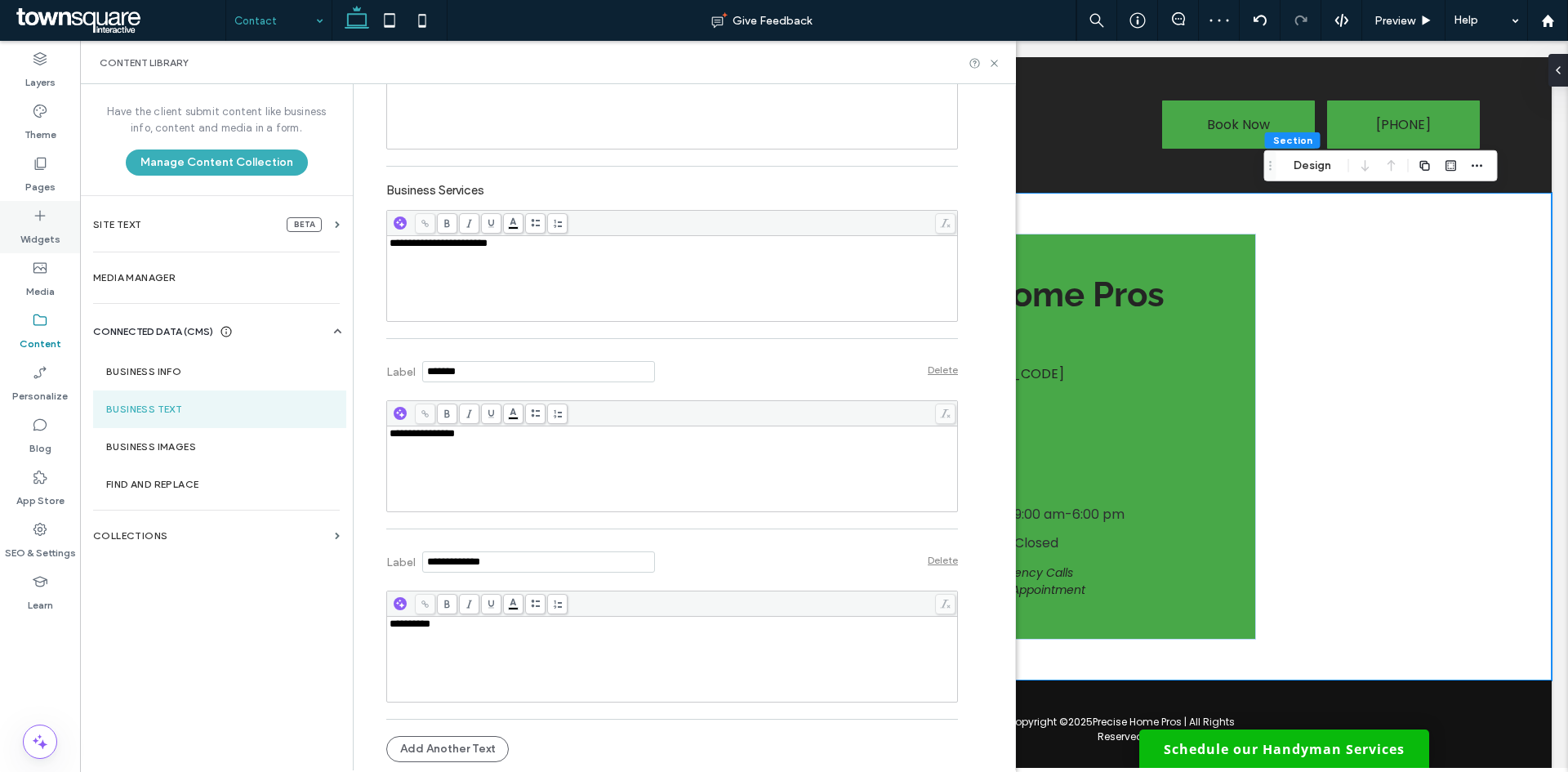 drag, startPoint x: 34, startPoint y: 187, endPoint x: 62, endPoint y: 208, distance: 35 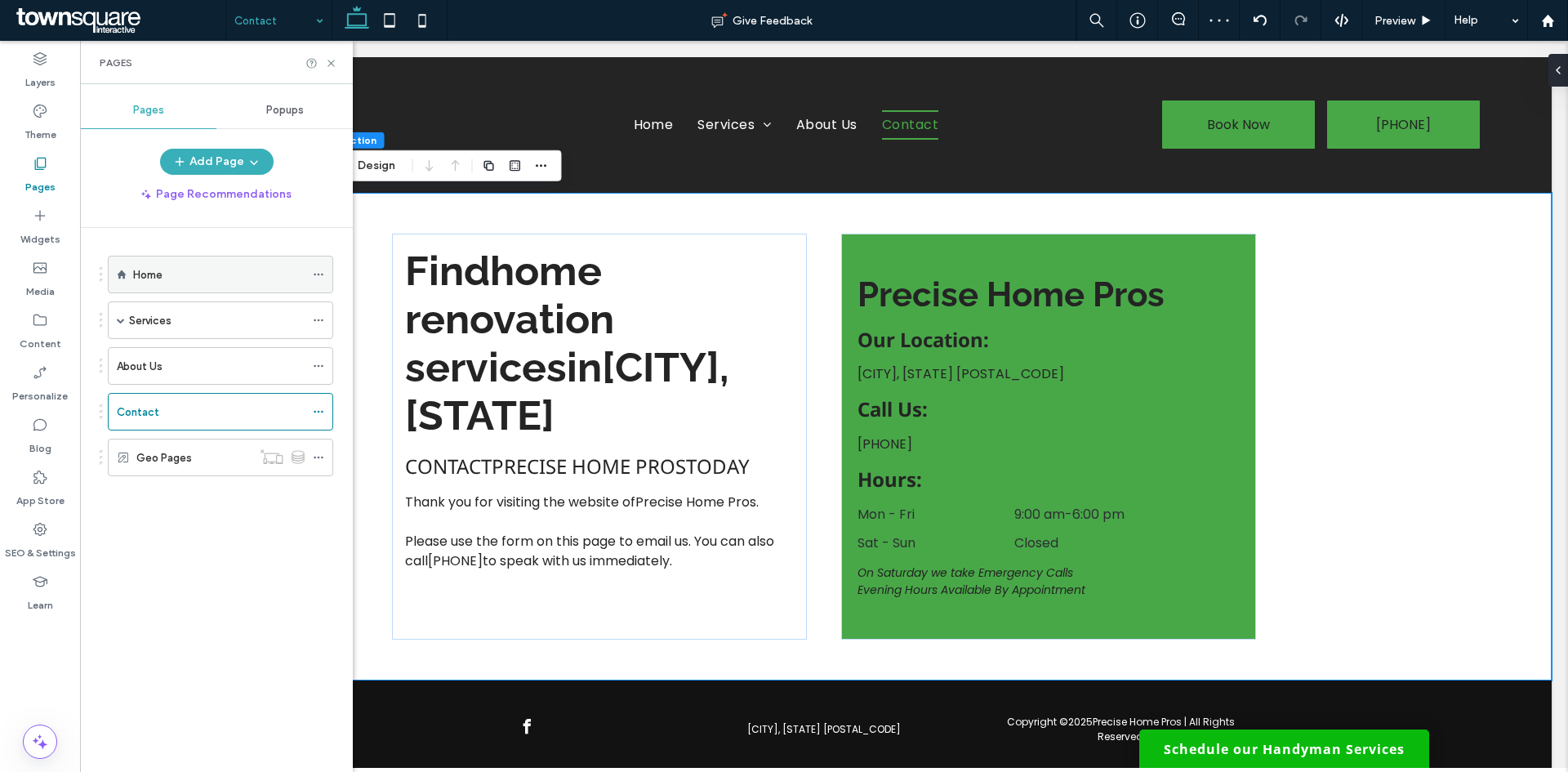 click 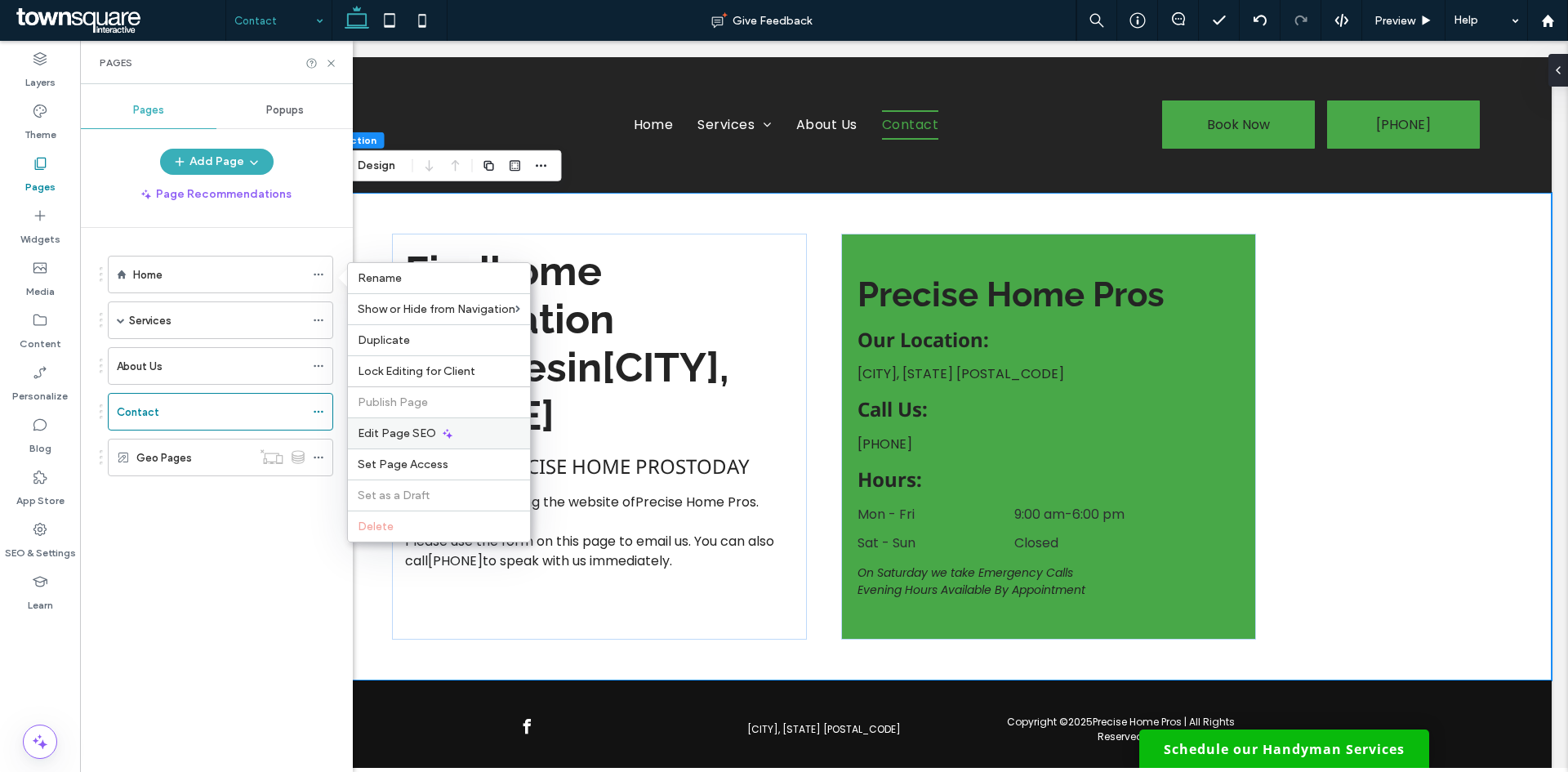 click on "Edit Page SEO" at bounding box center [439, 433] 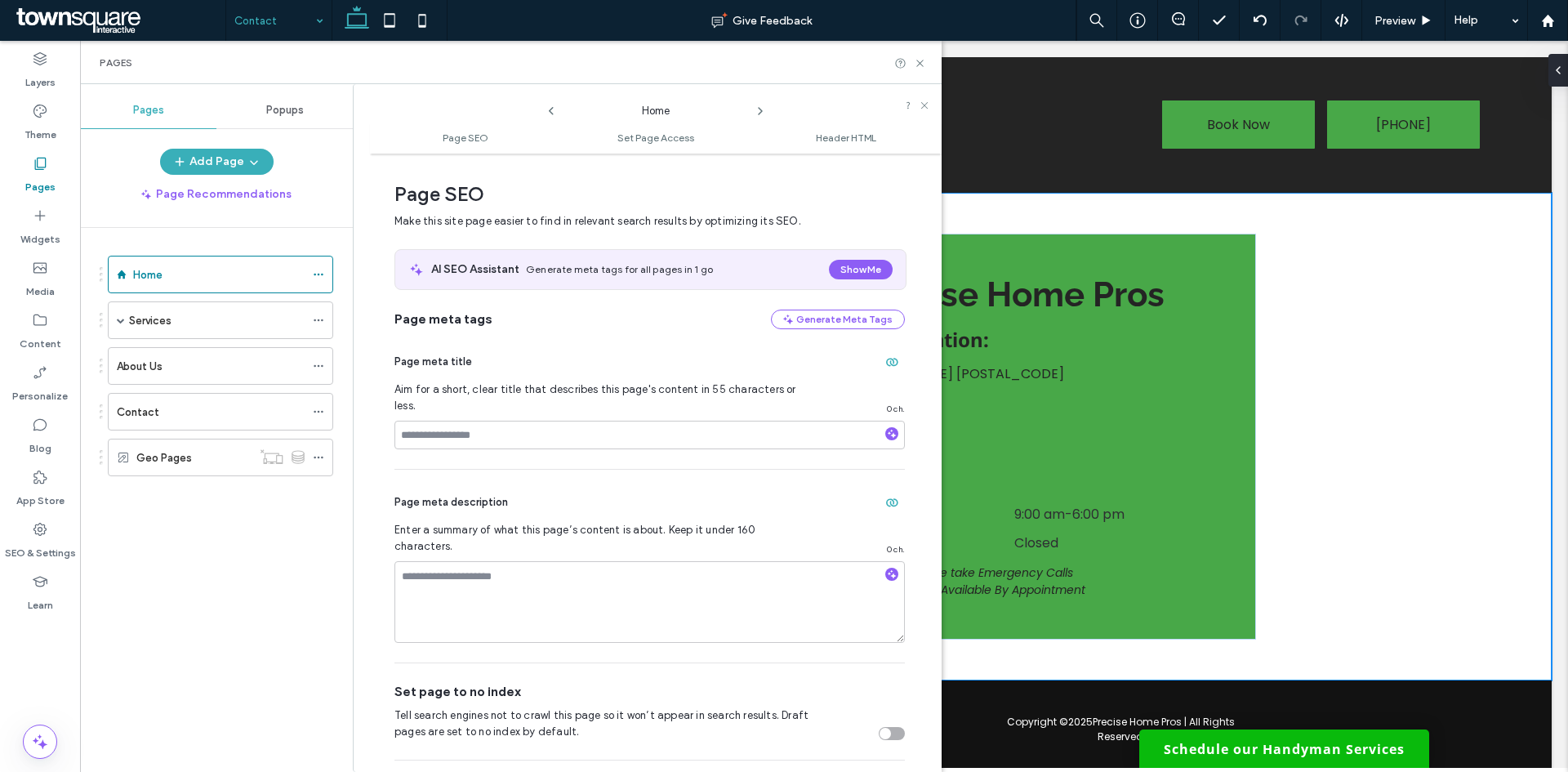 scroll, scrollTop: 8, scrollLeft: 0, axis: vertical 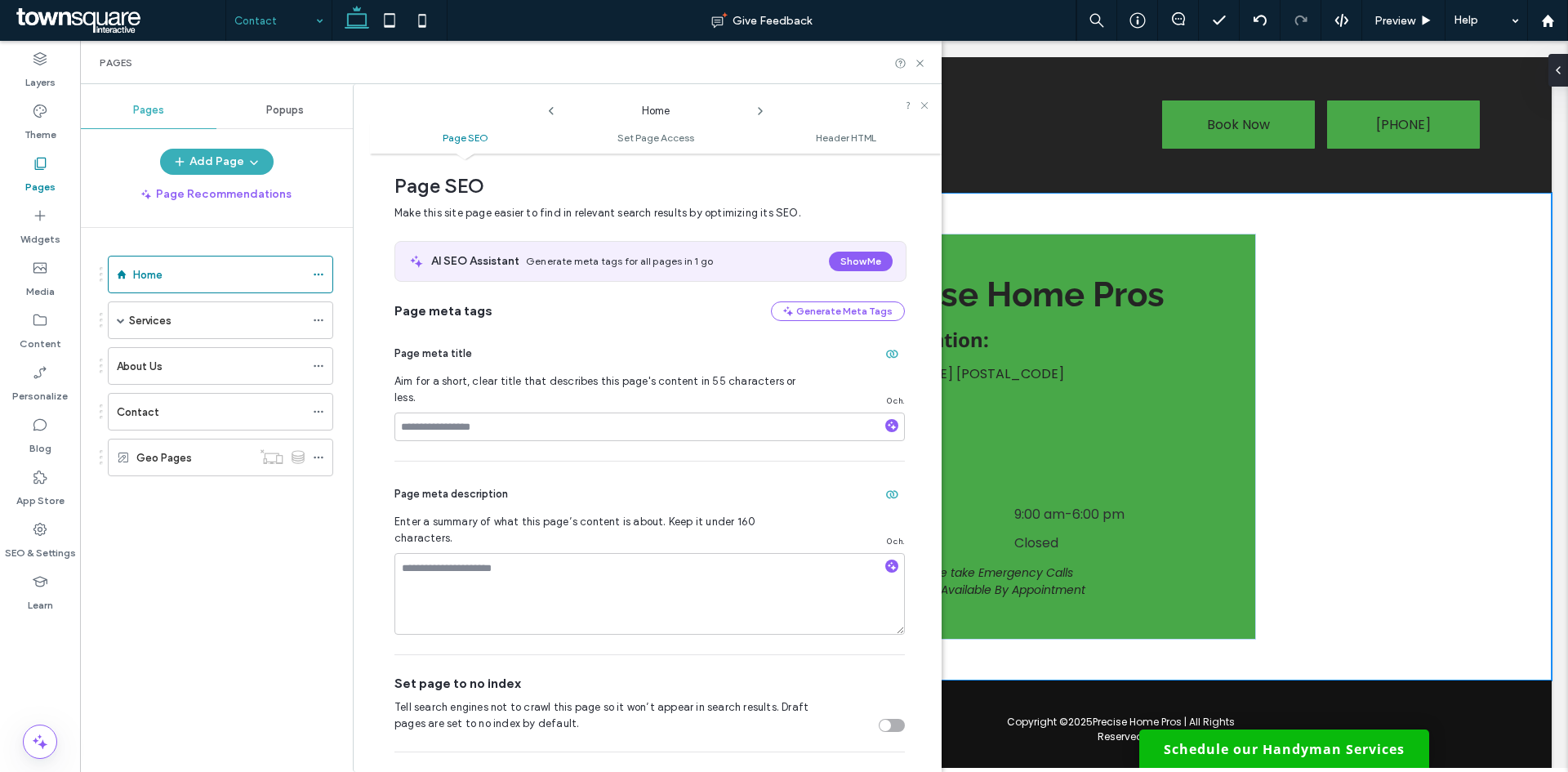 click 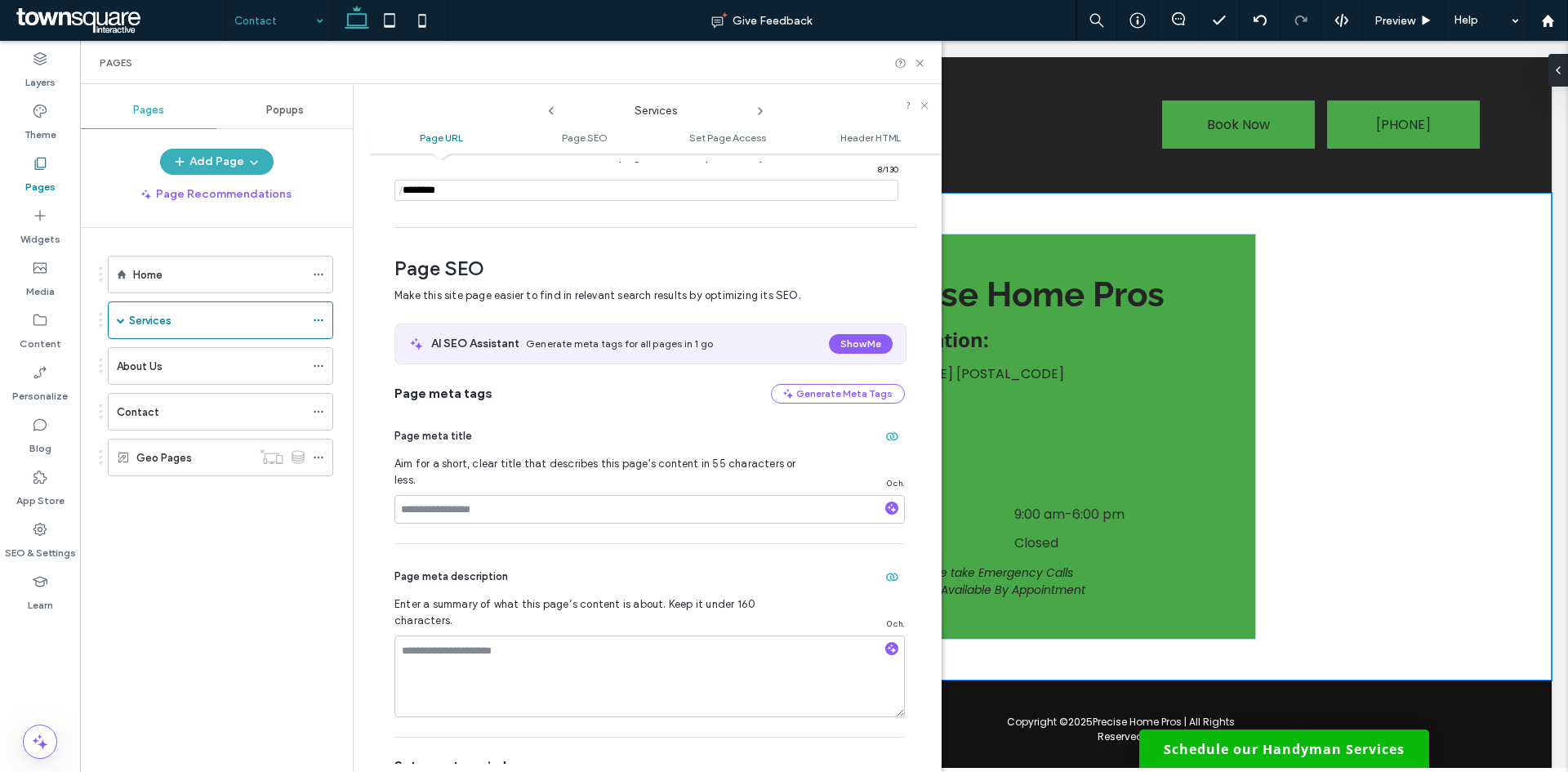 scroll, scrollTop: 0, scrollLeft: 0, axis: both 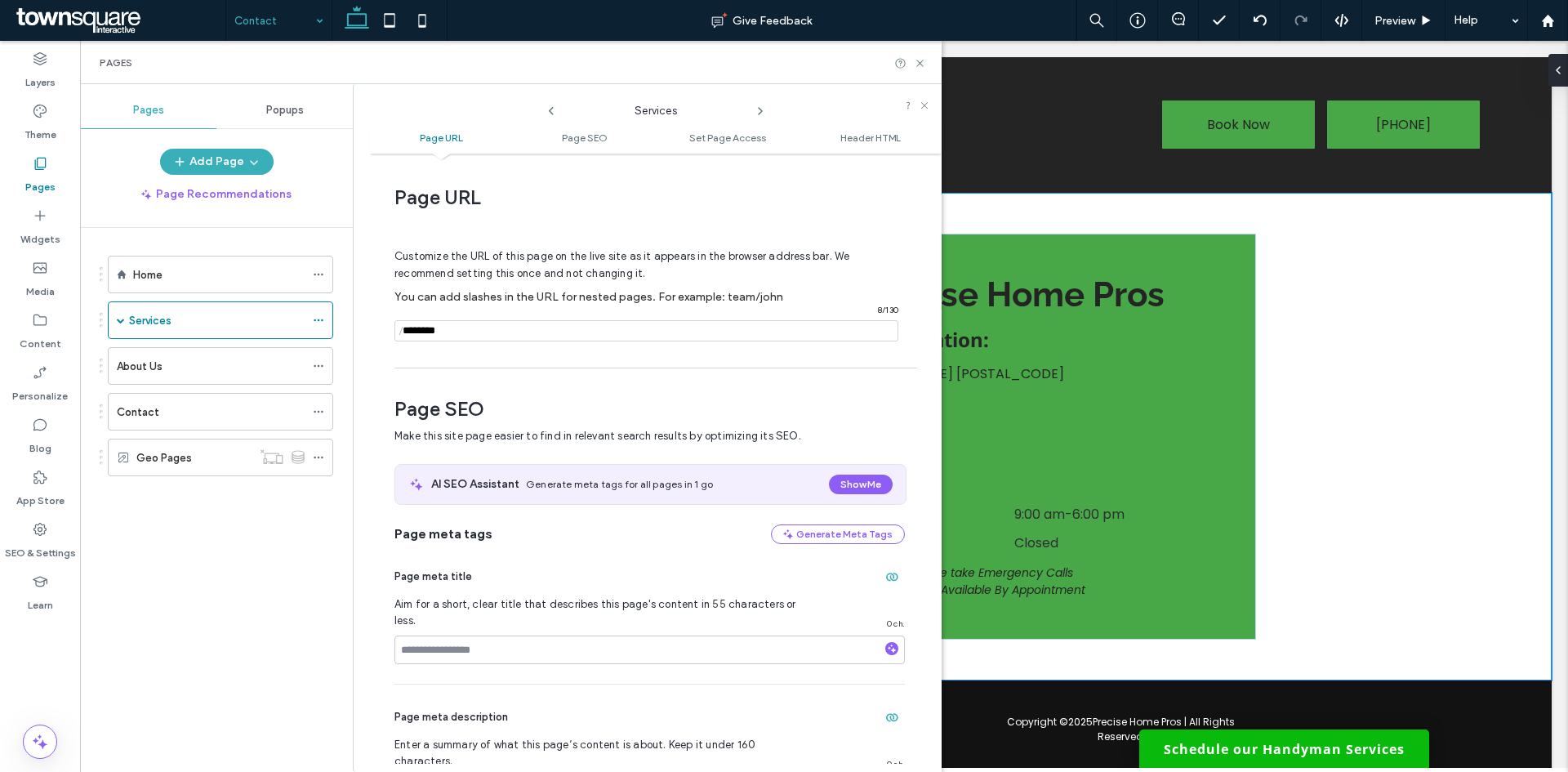 click 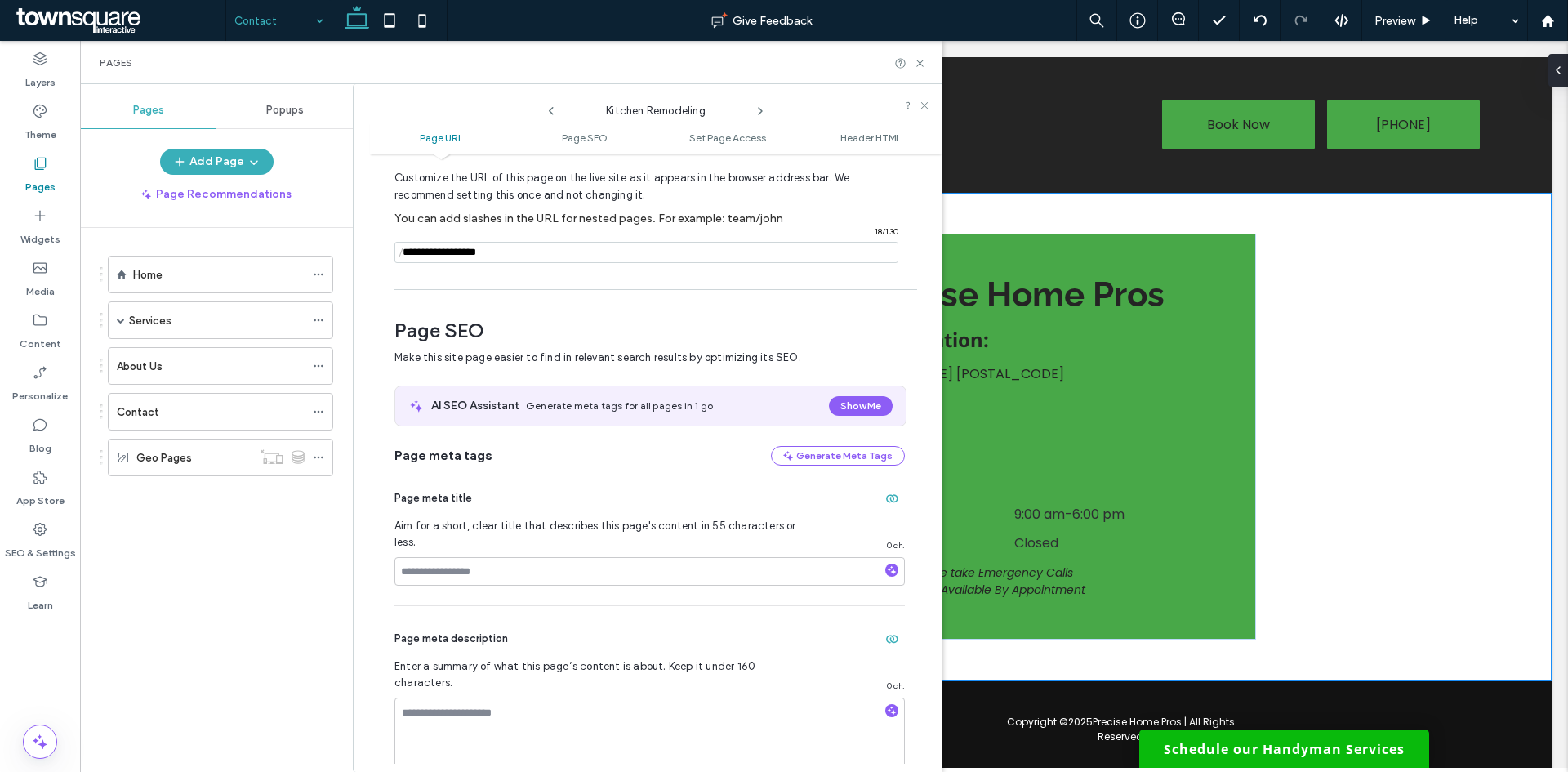 scroll, scrollTop: 0, scrollLeft: 0, axis: both 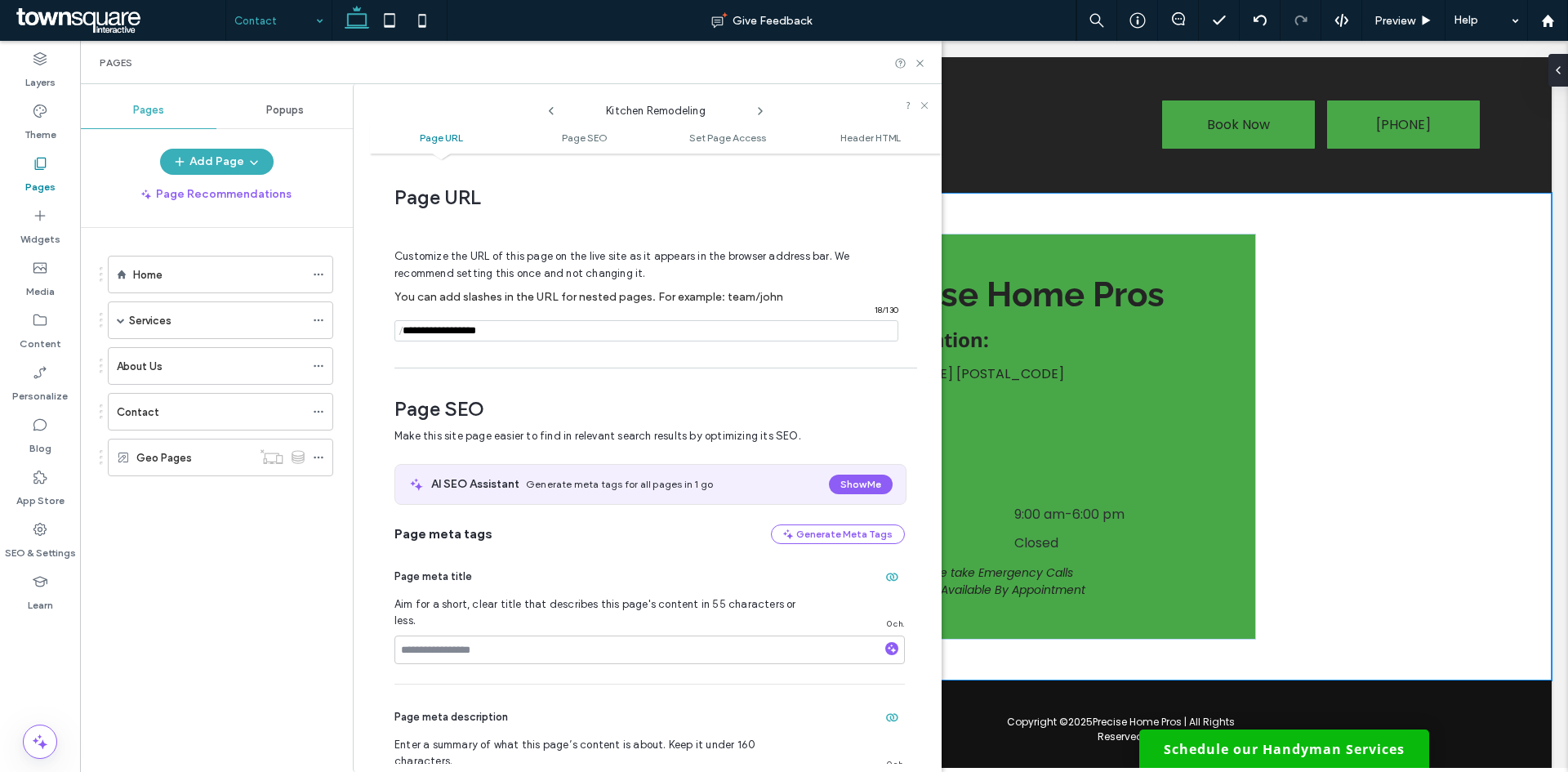 click 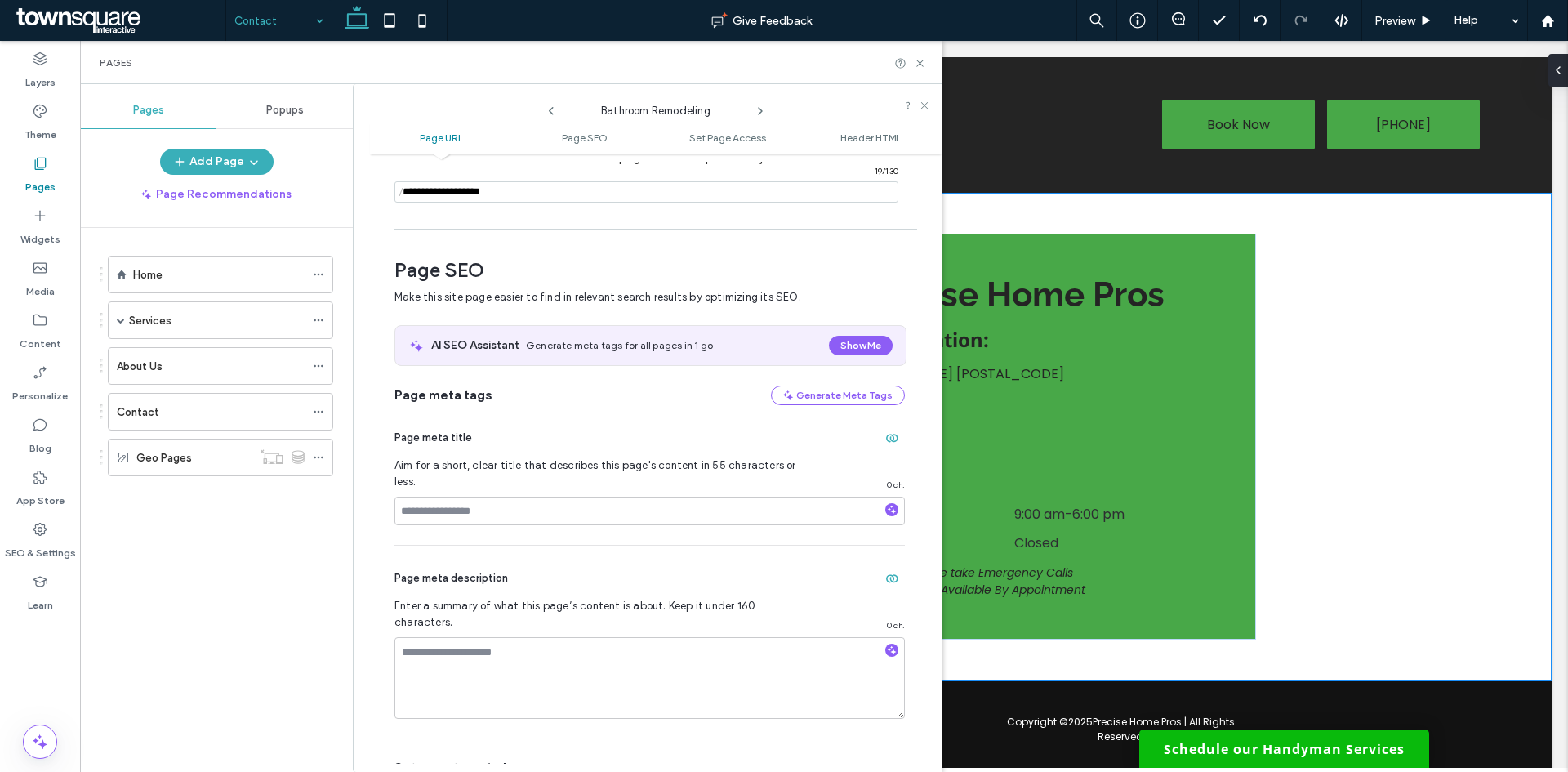 scroll, scrollTop: 0, scrollLeft: 0, axis: both 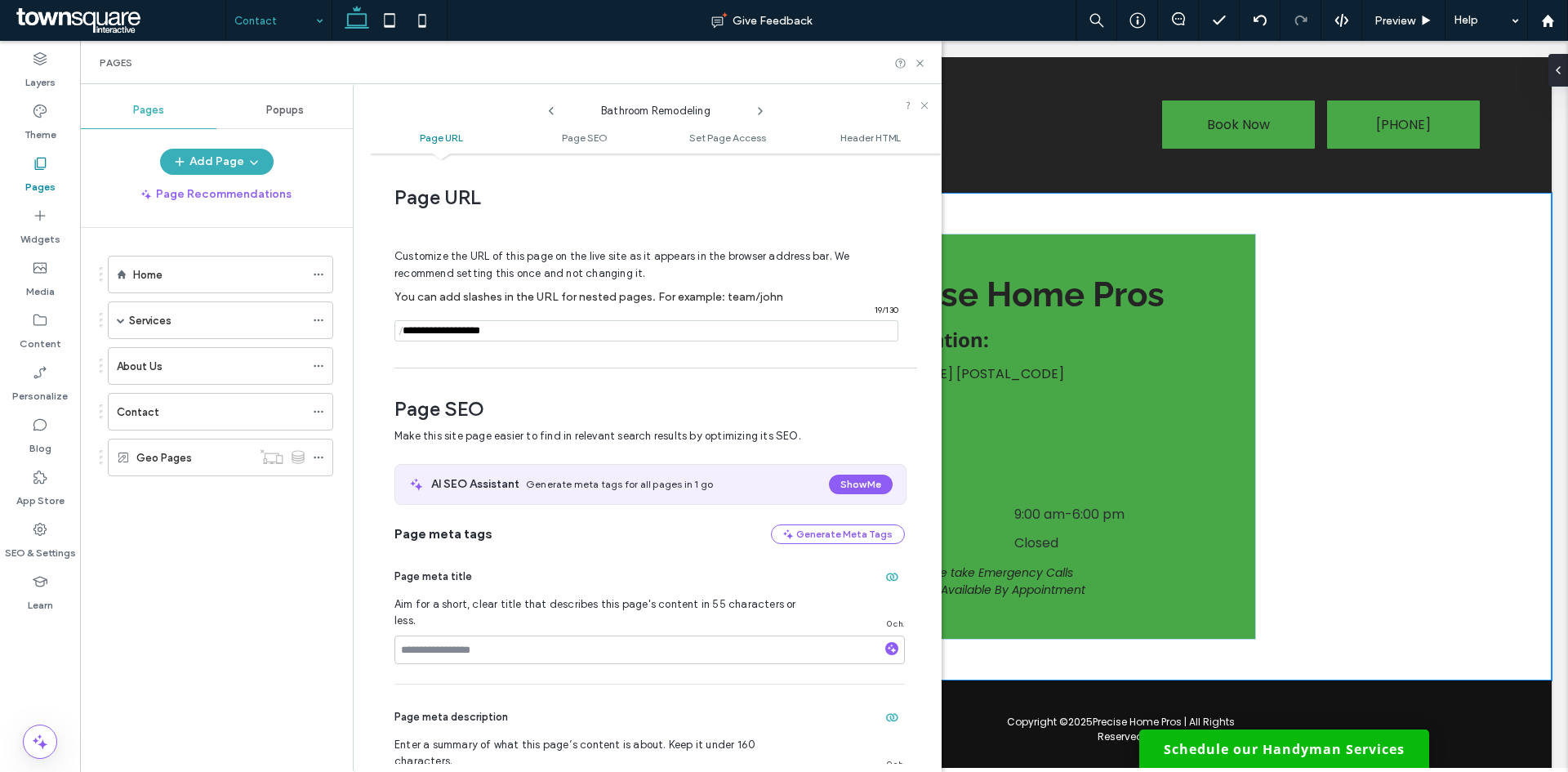 click 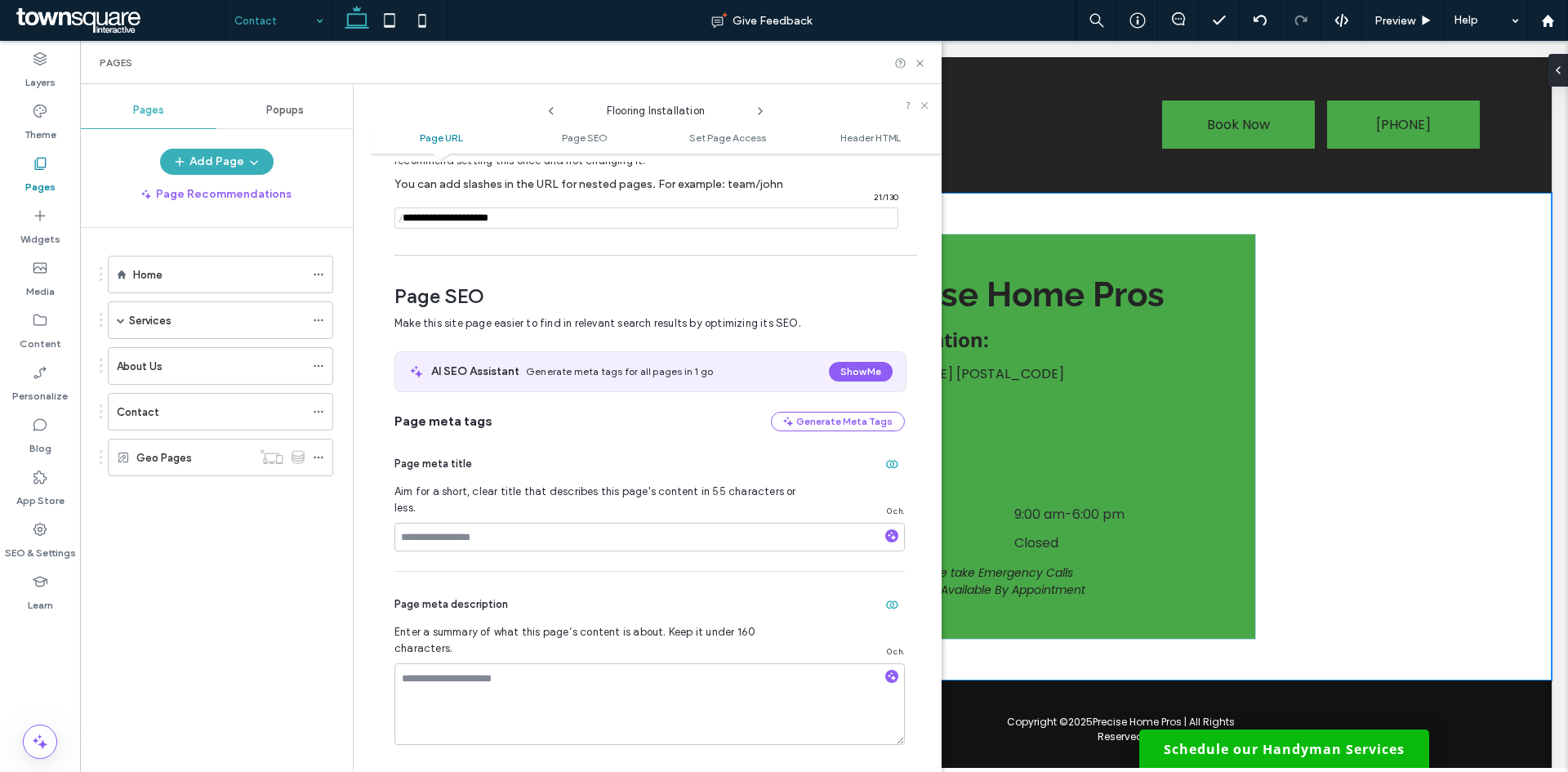 scroll, scrollTop: 0, scrollLeft: 0, axis: both 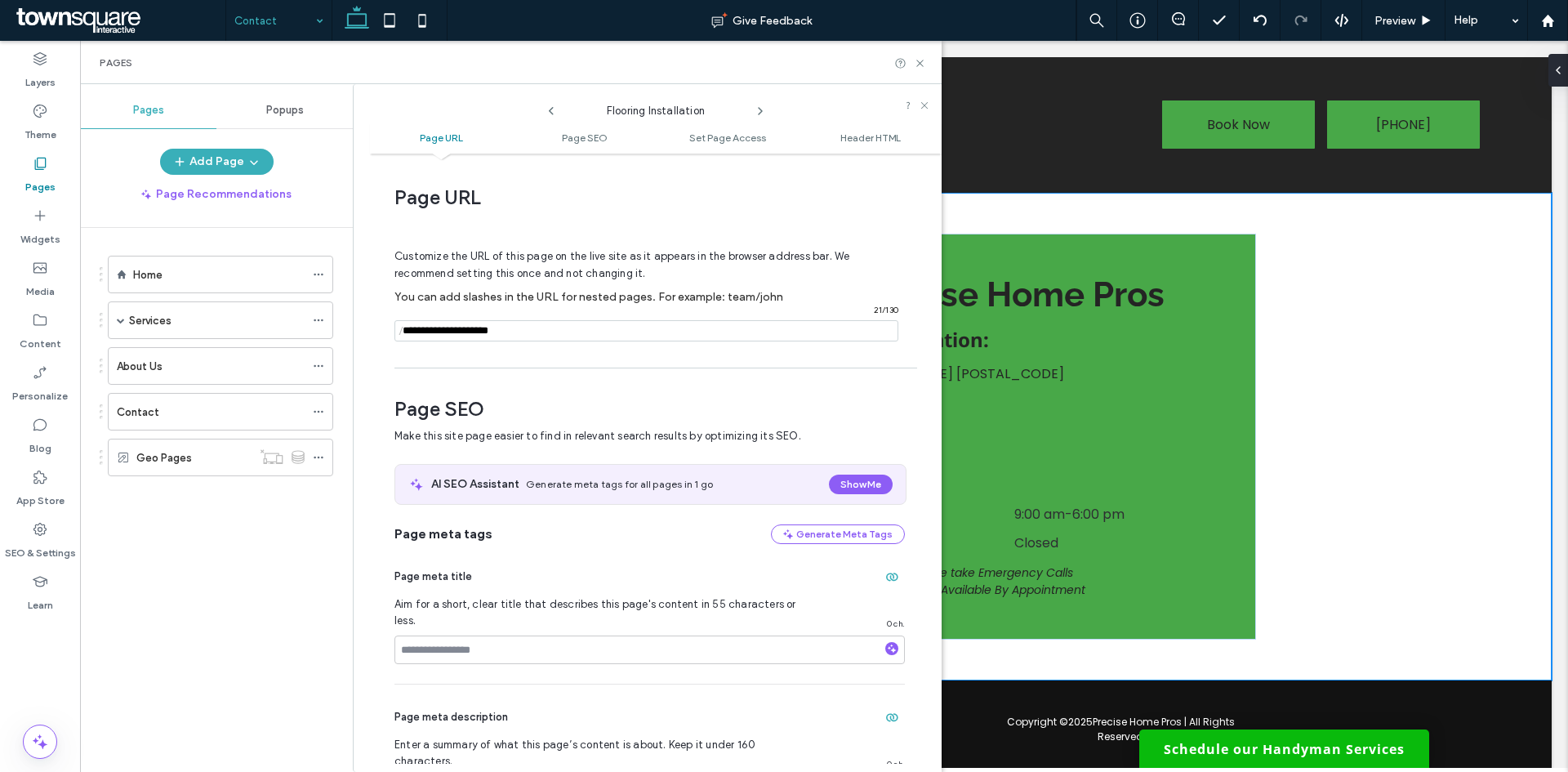 click 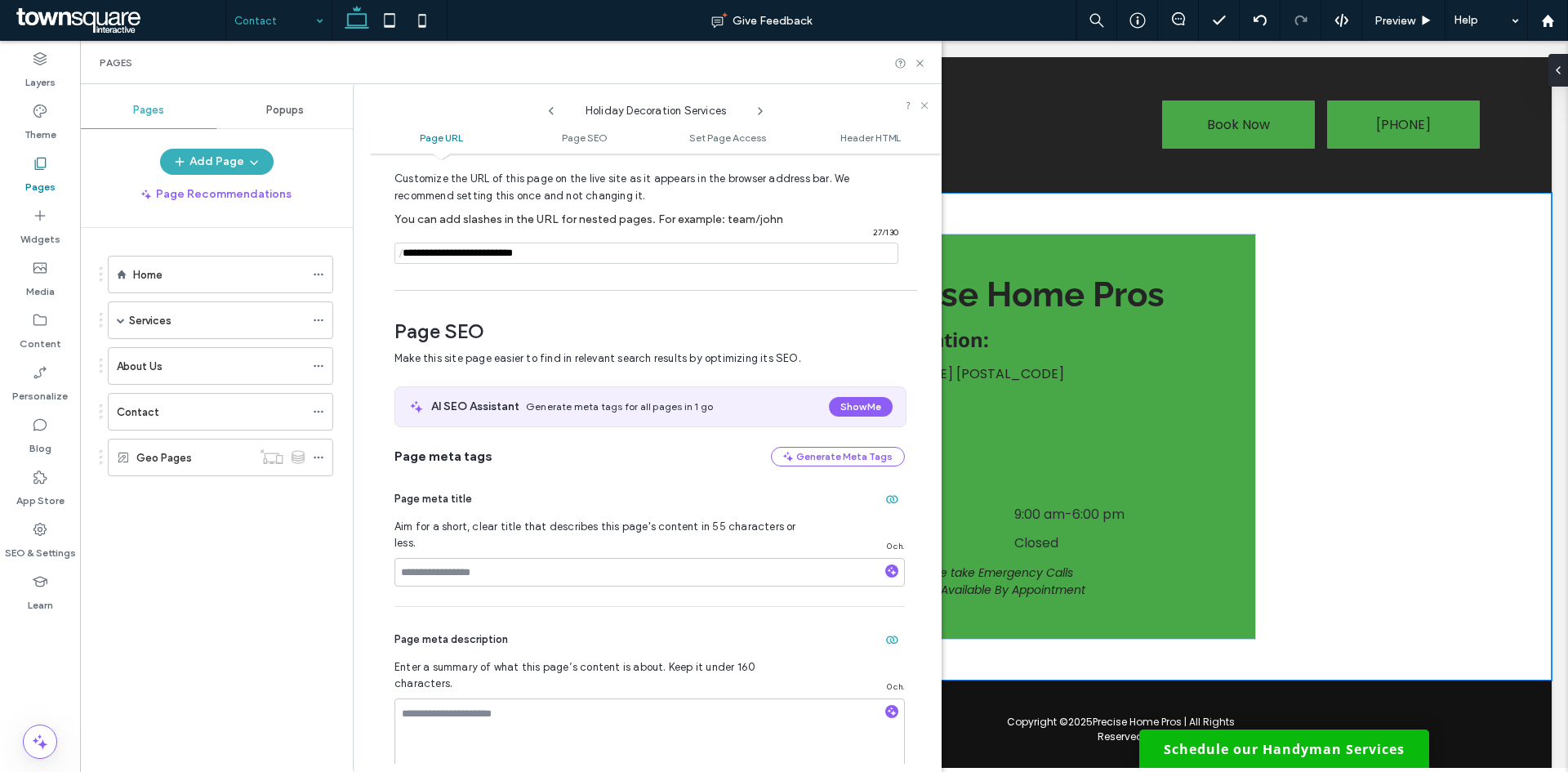 scroll, scrollTop: 0, scrollLeft: 0, axis: both 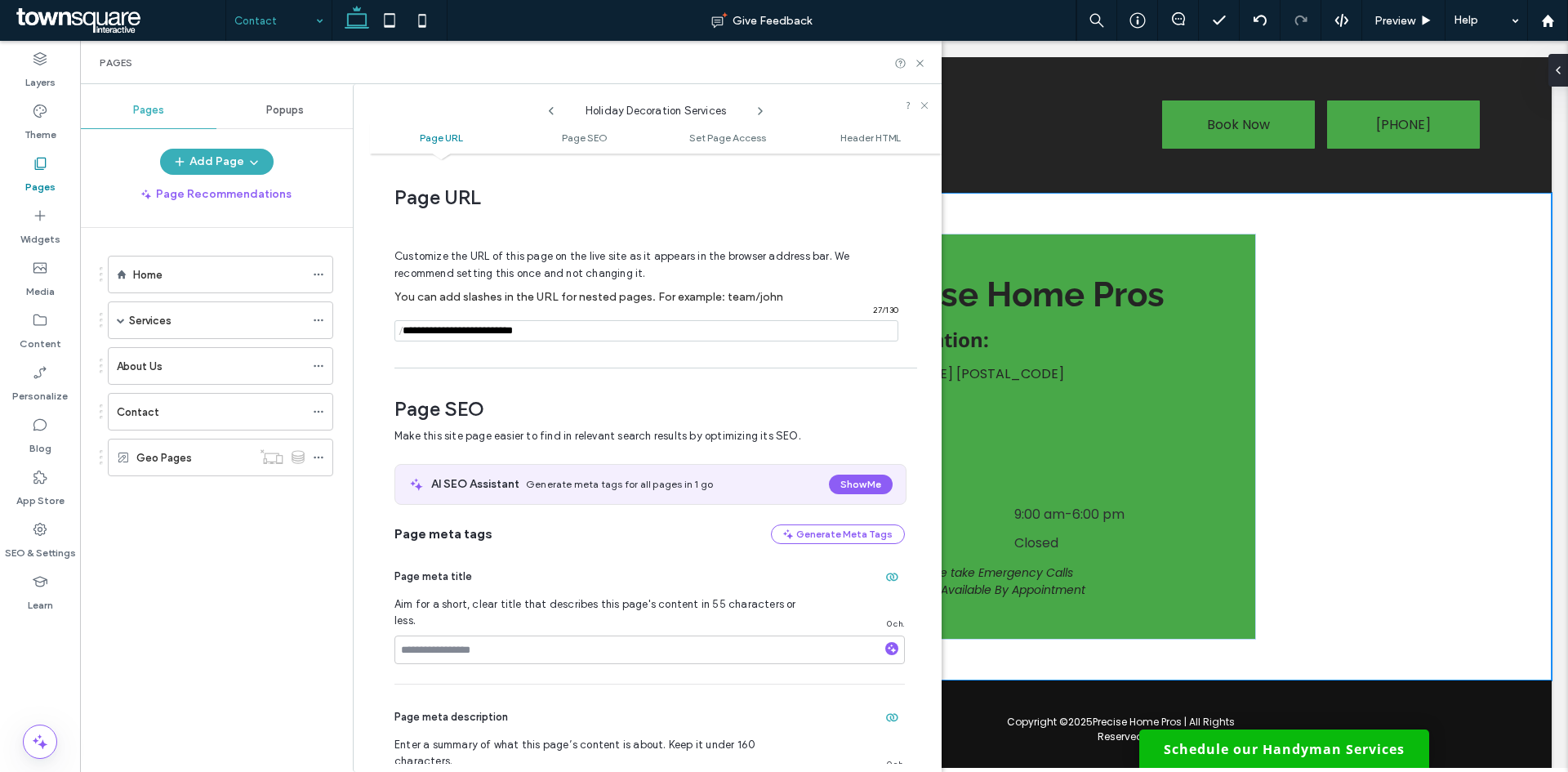 click 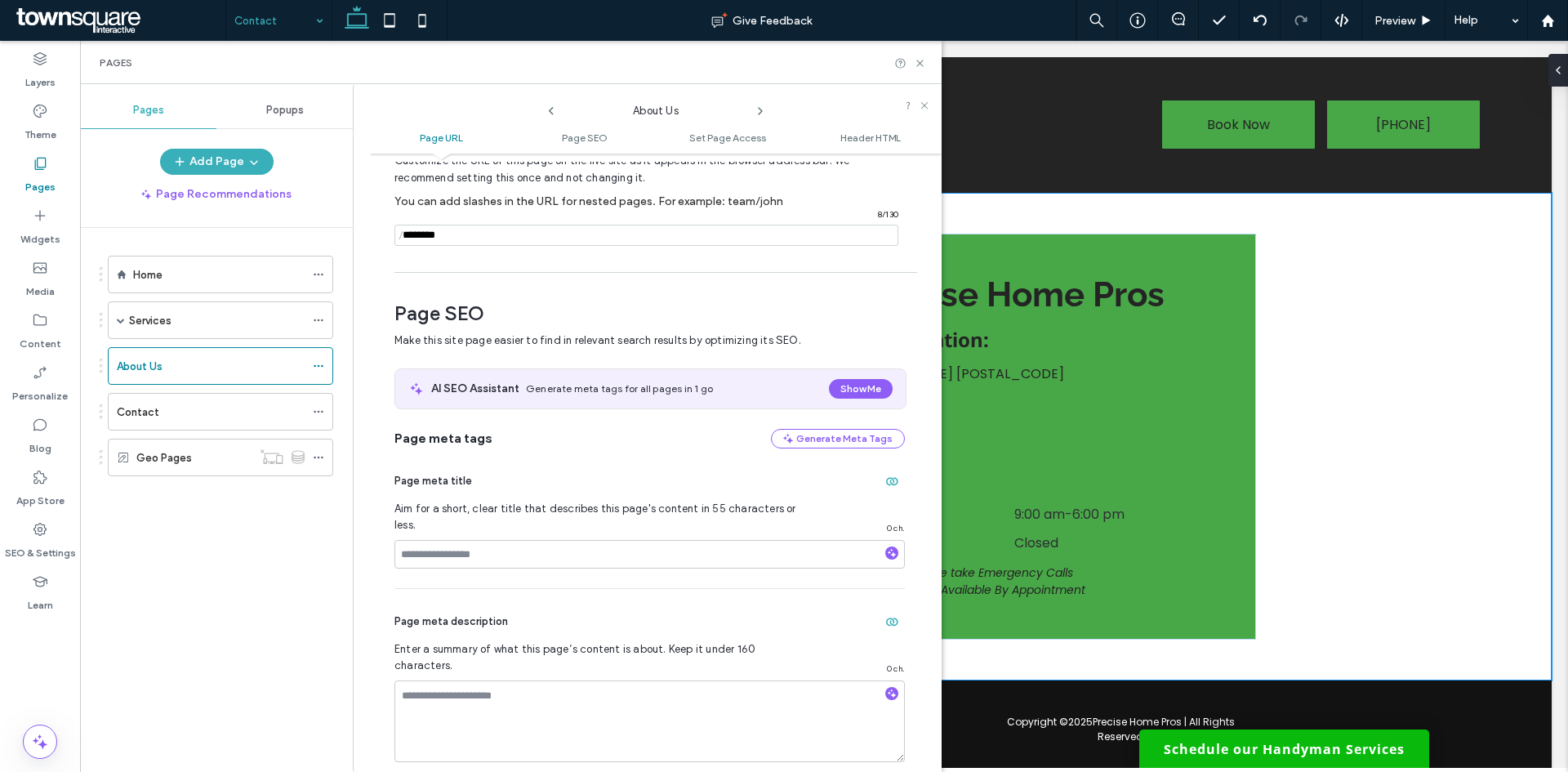 scroll, scrollTop: 0, scrollLeft: 0, axis: both 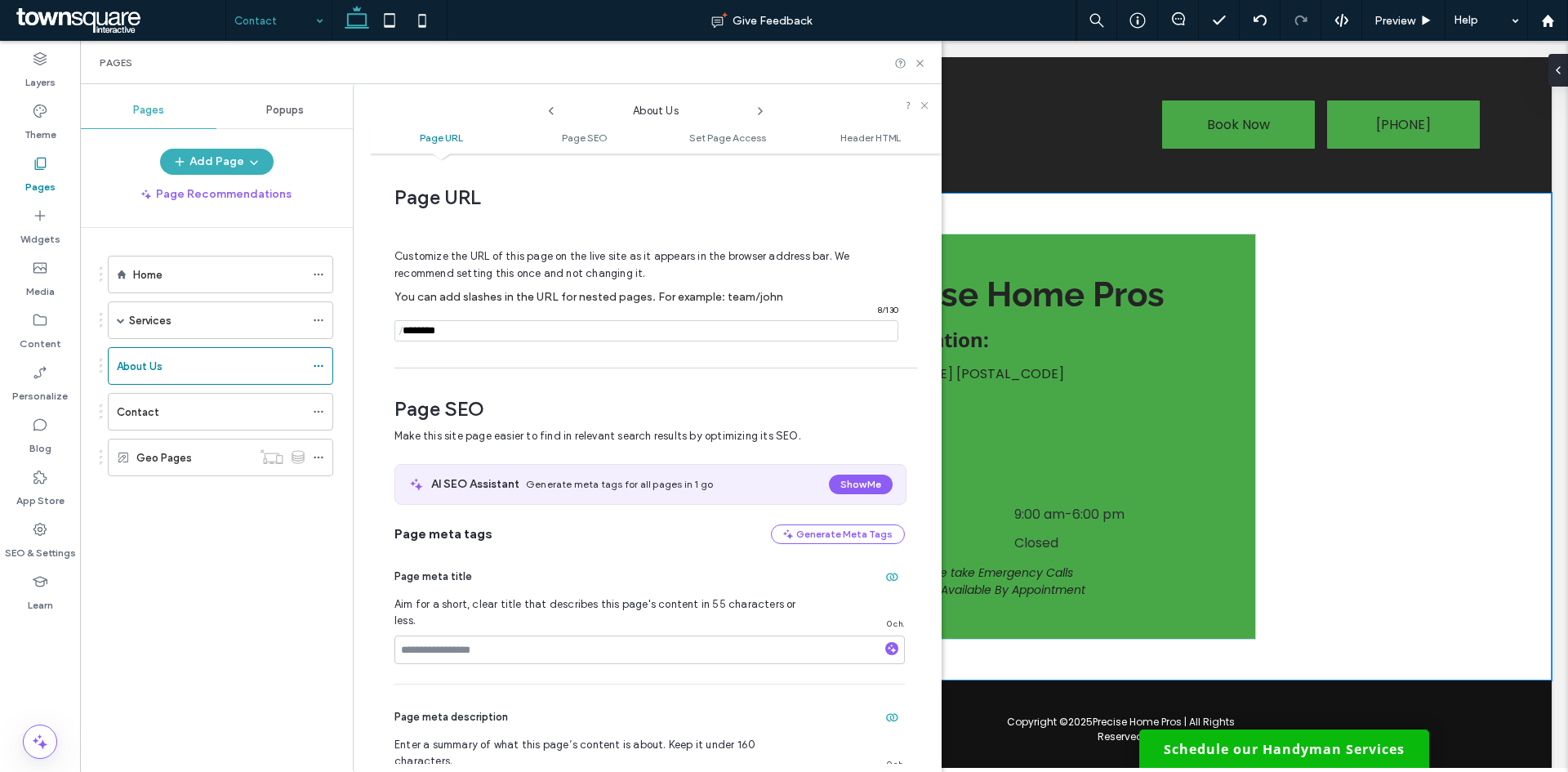 click 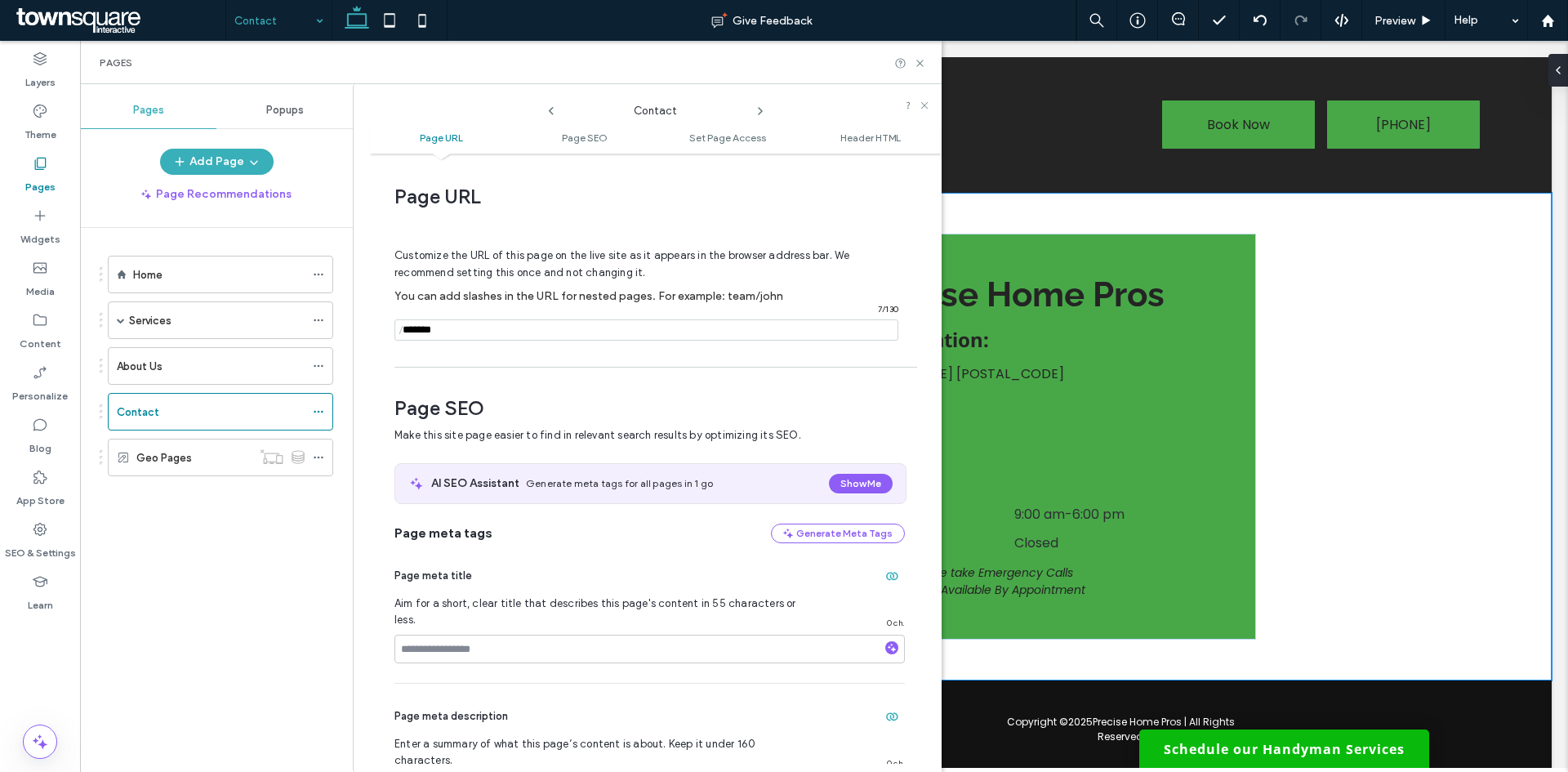scroll, scrollTop: 0, scrollLeft: 0, axis: both 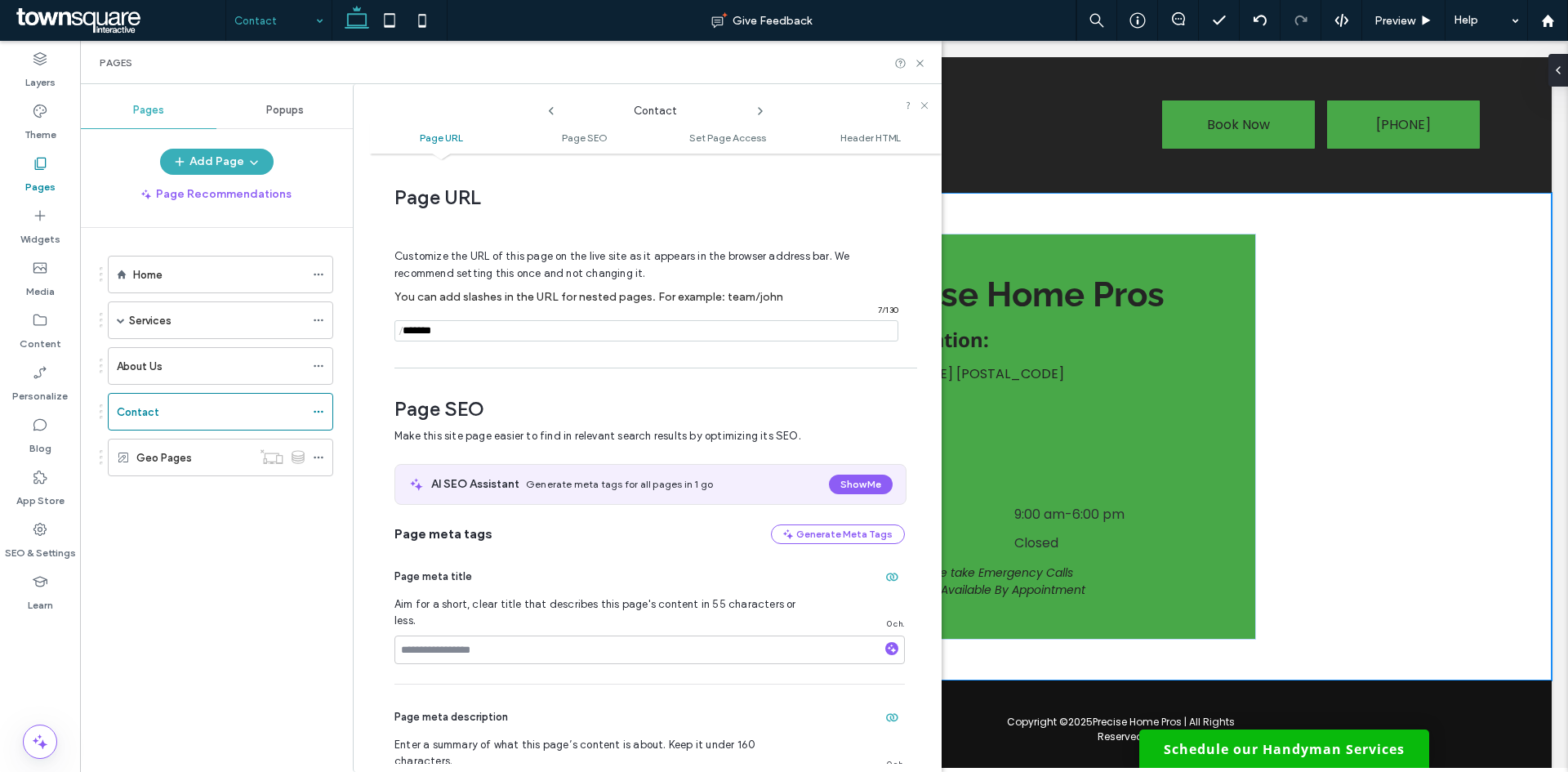 click on "Pages" at bounding box center [510, 62] 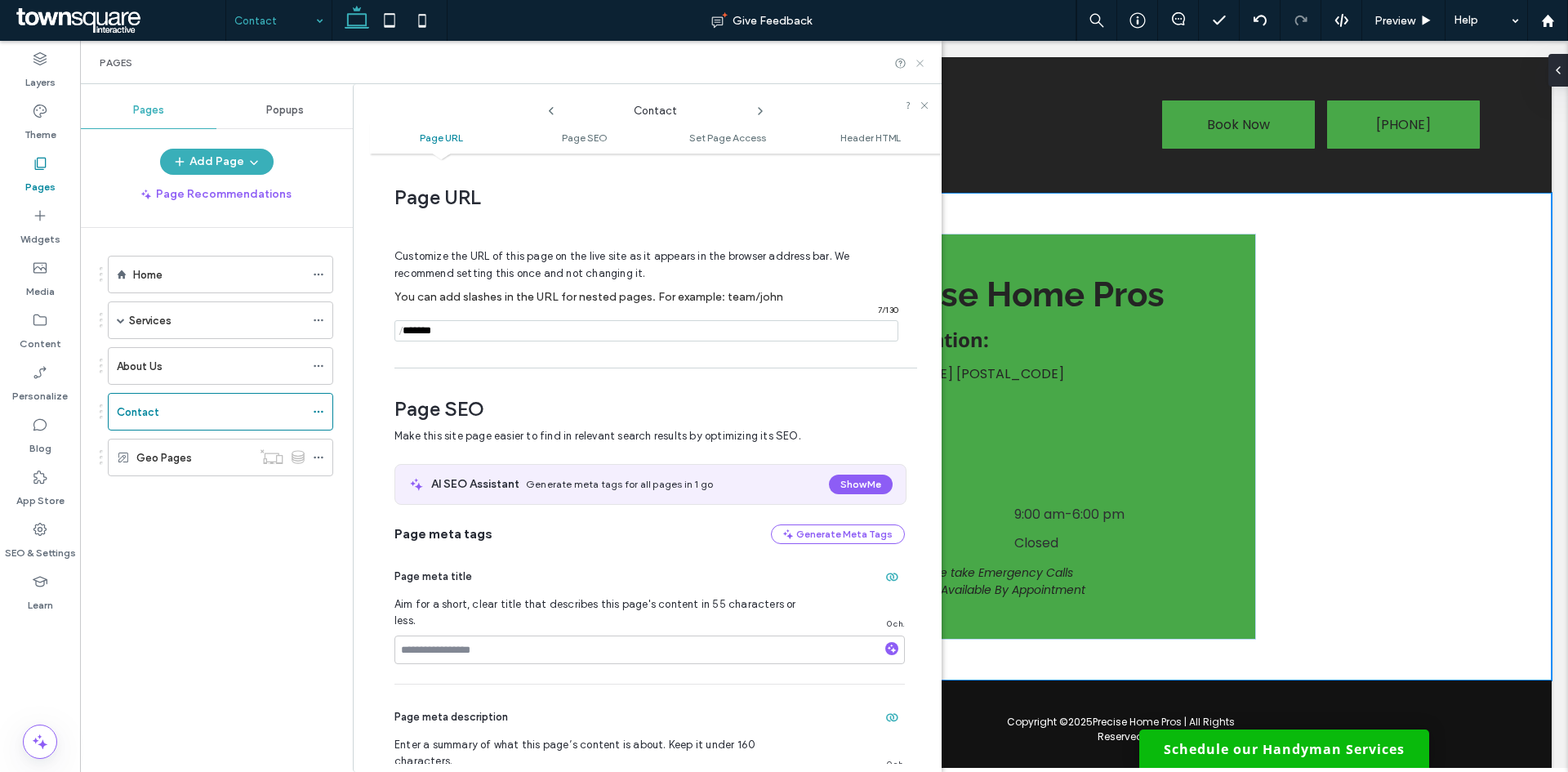 click 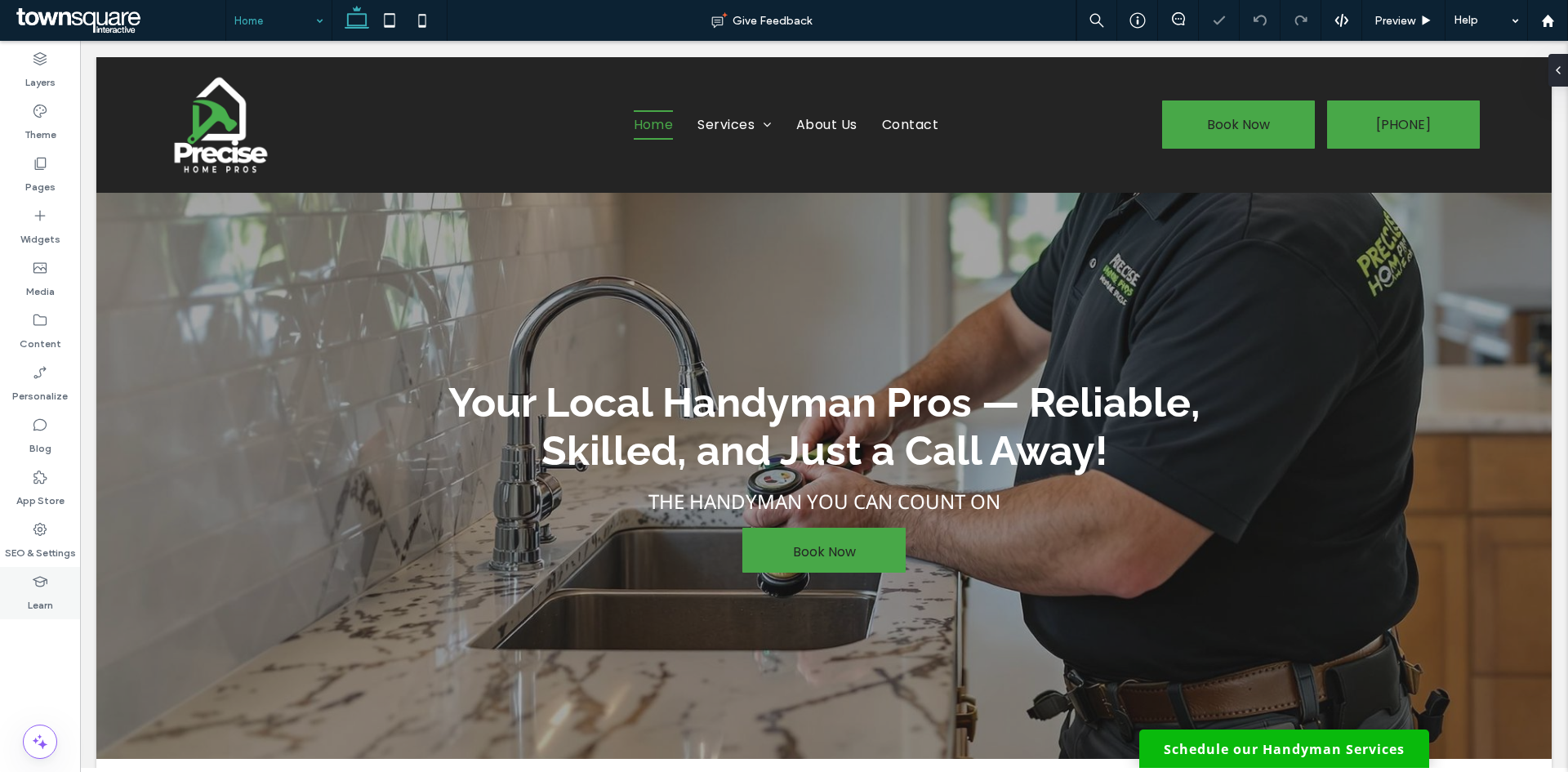 scroll, scrollTop: 0, scrollLeft: 0, axis: both 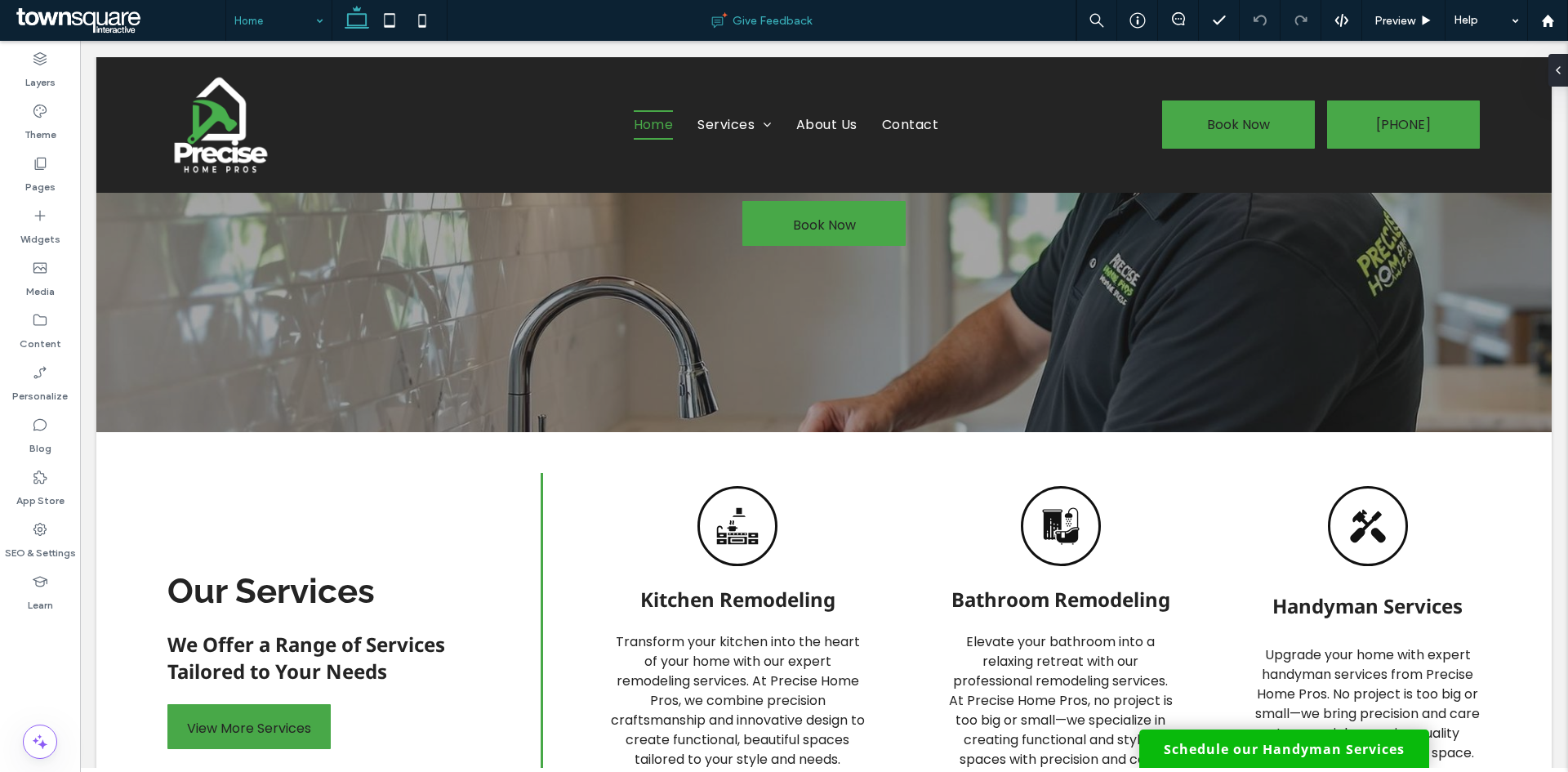 click 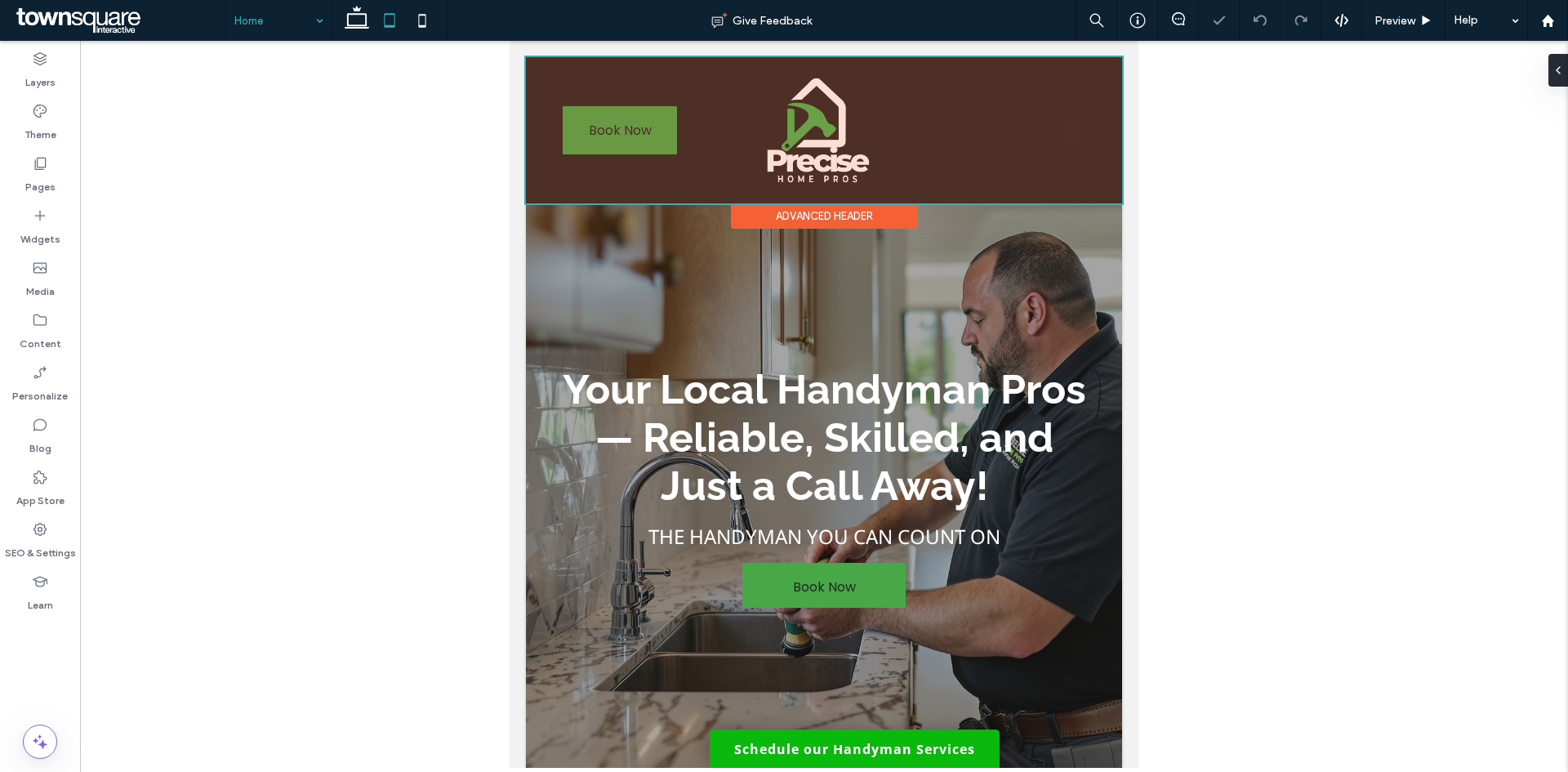 click at bounding box center (824, 130) 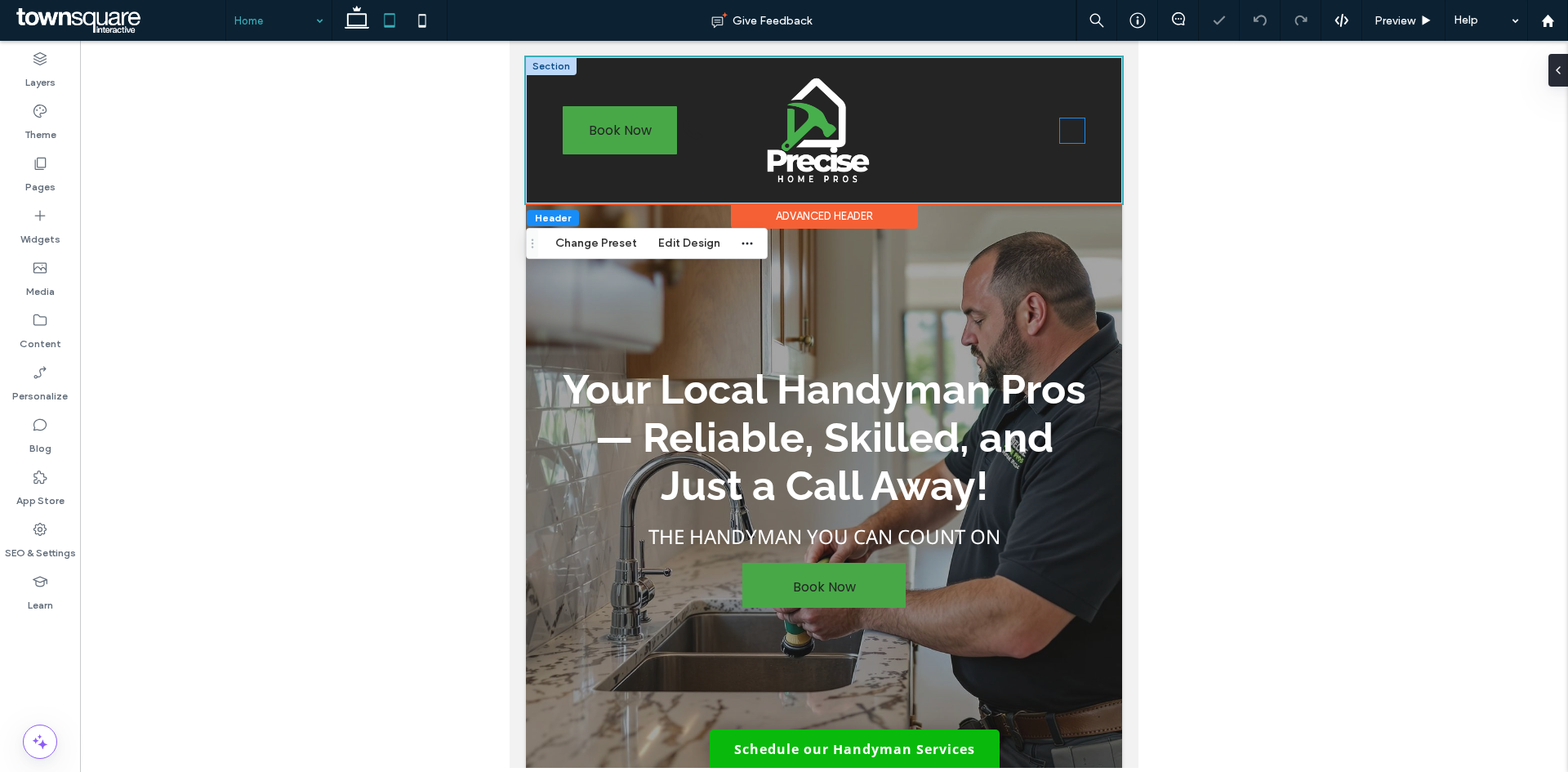 click 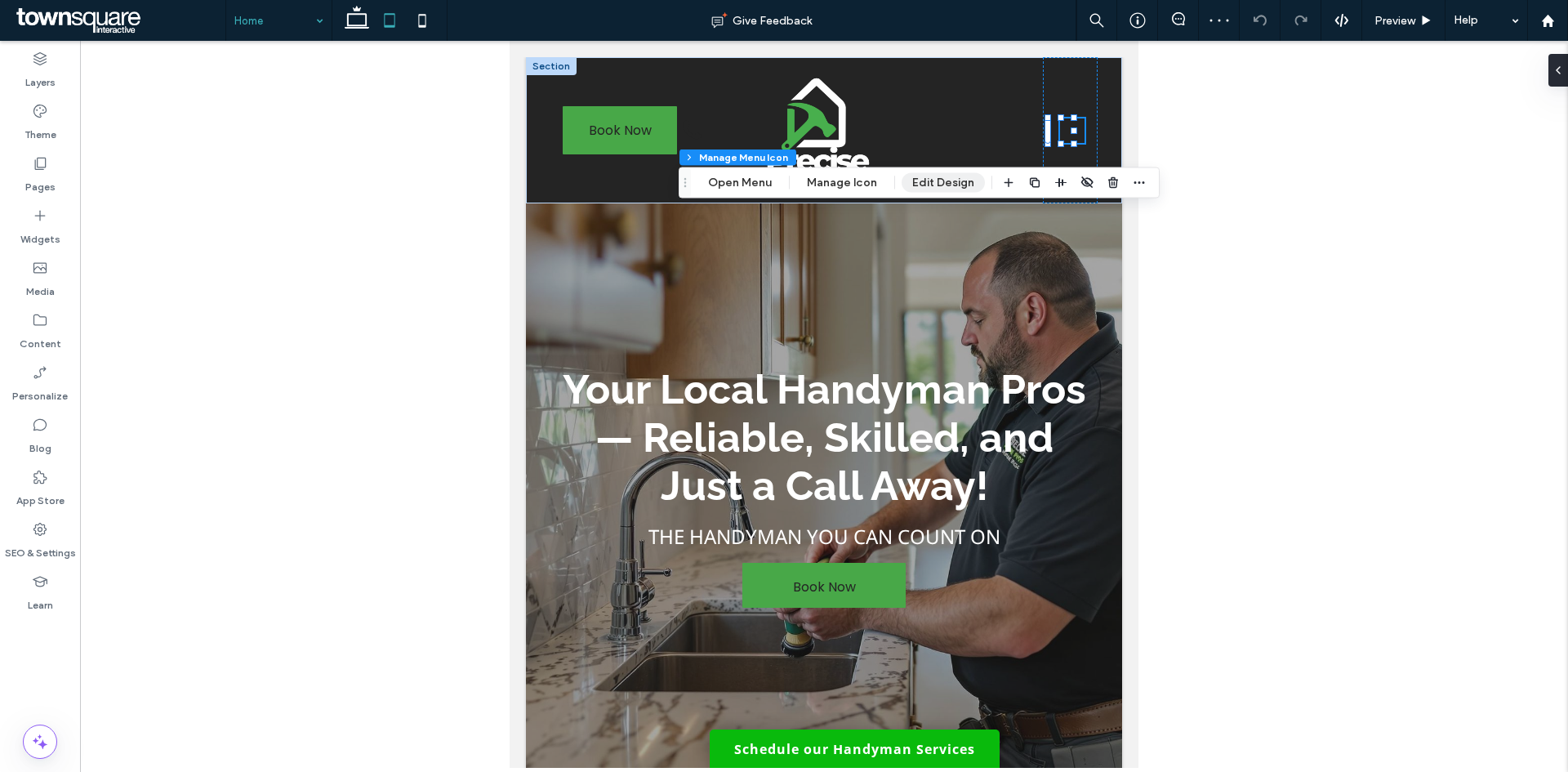 click on "Edit Design" at bounding box center [943, 183] 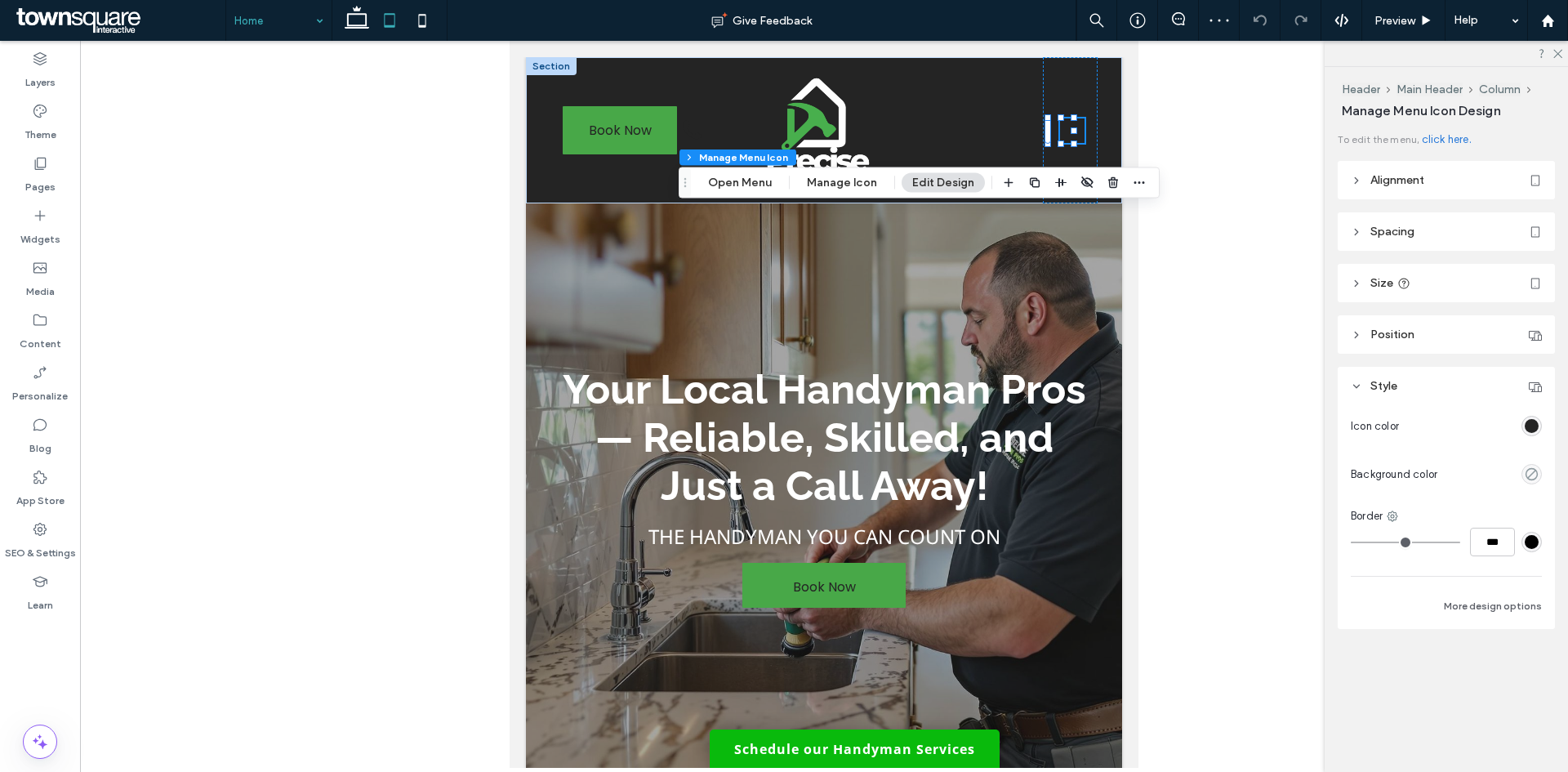 click at bounding box center (1531, 426) 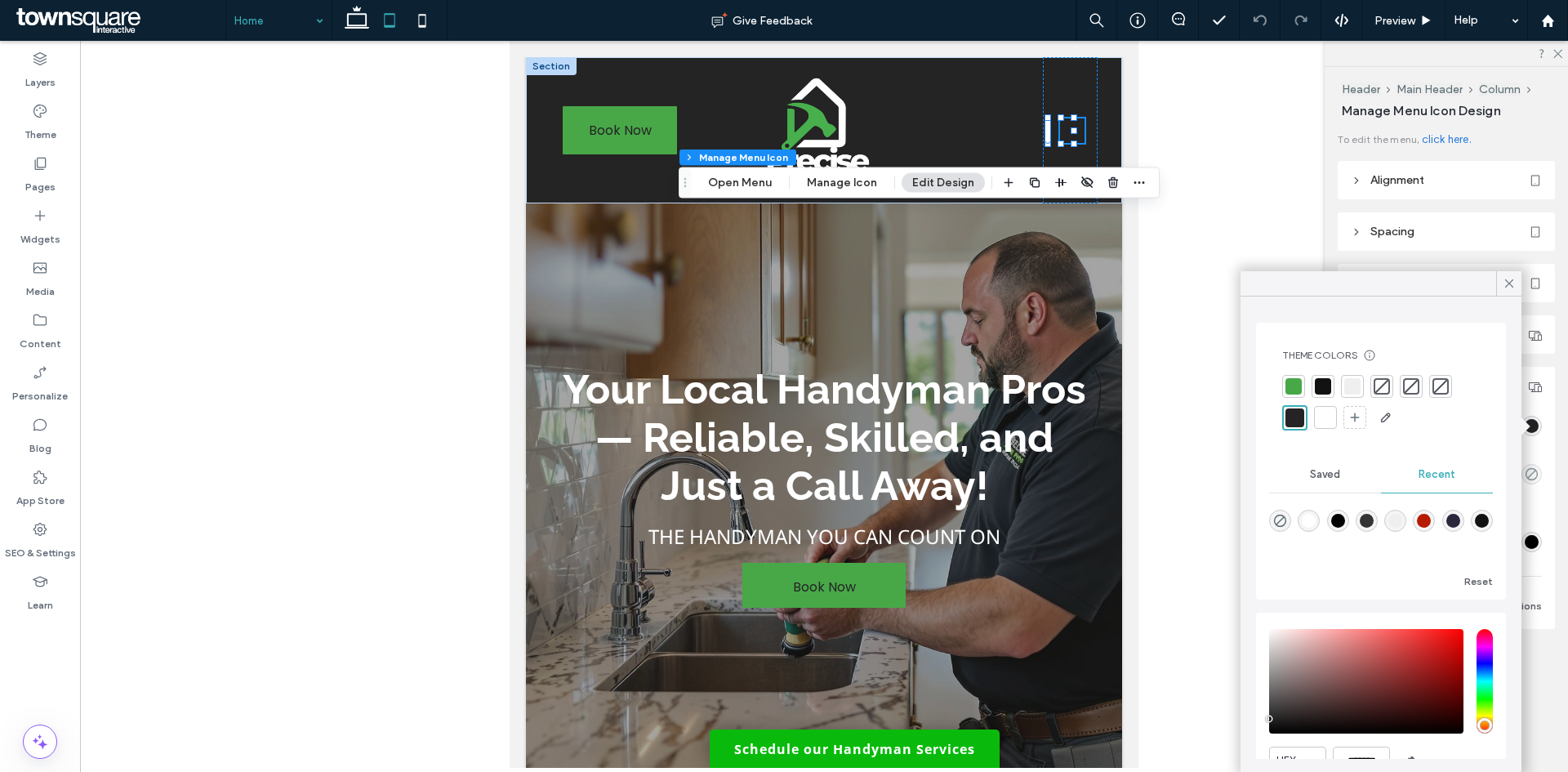 click at bounding box center [1294, 386] 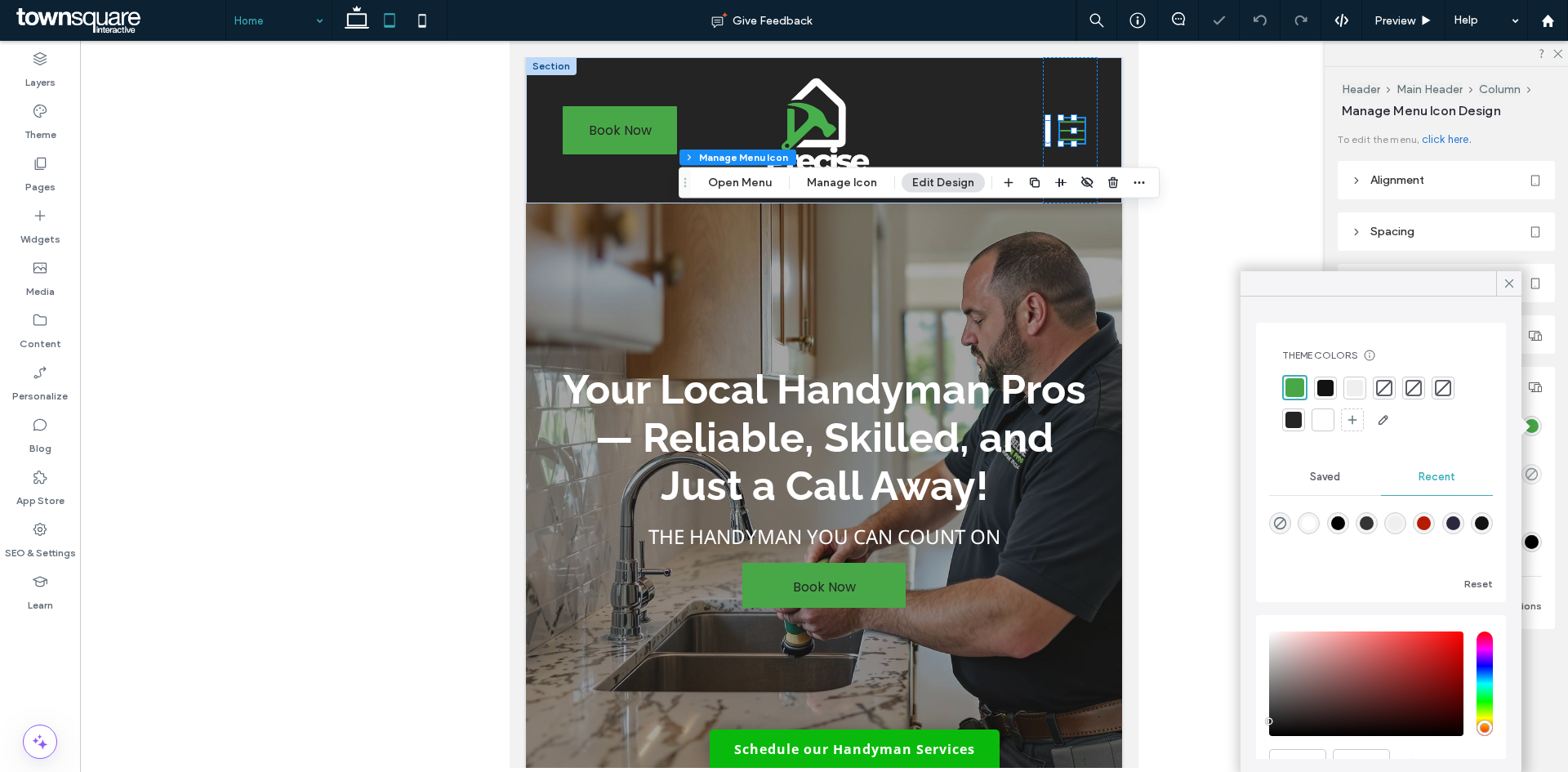 click at bounding box center (824, 404) 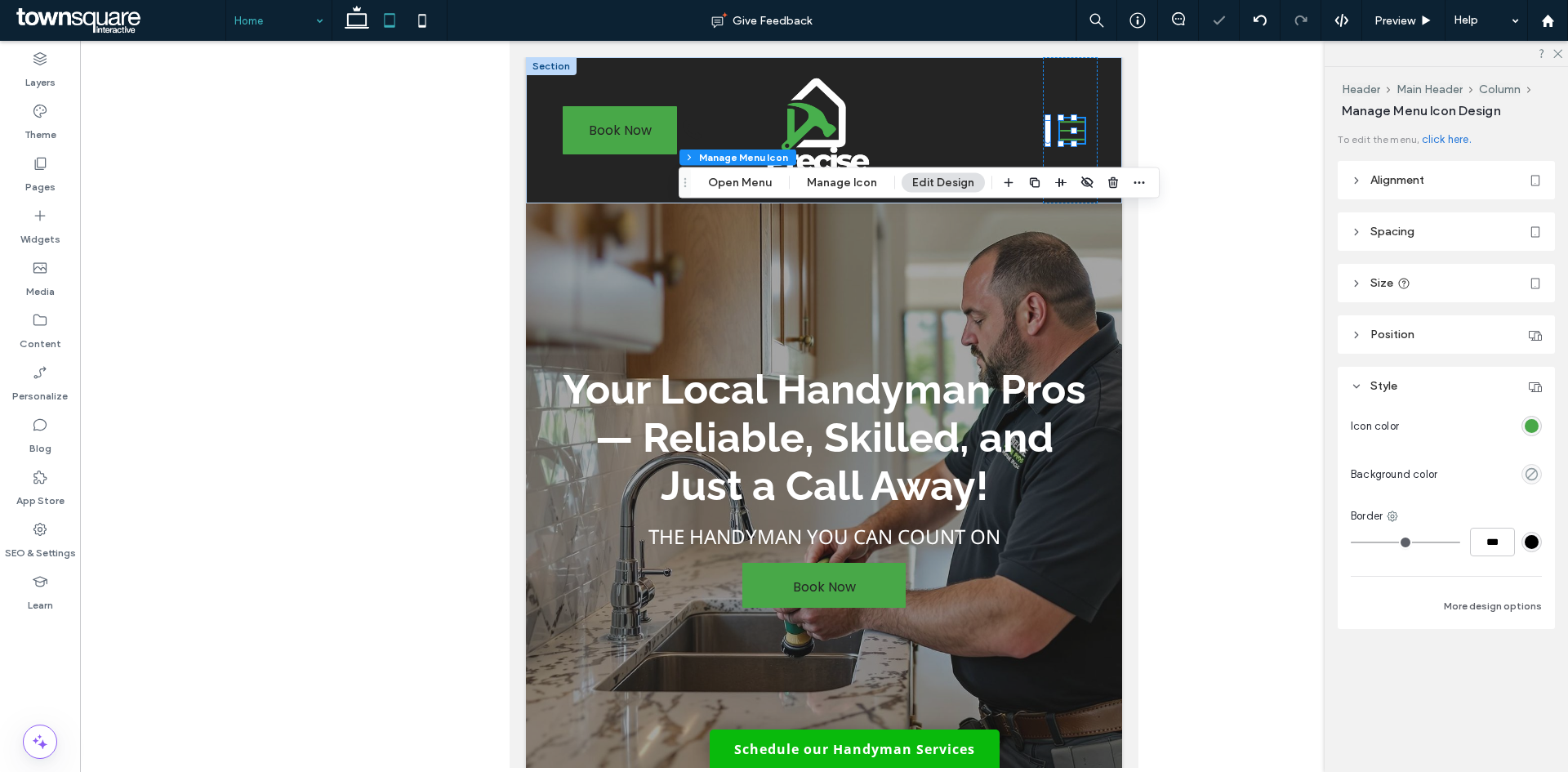 click at bounding box center (1446, 53) 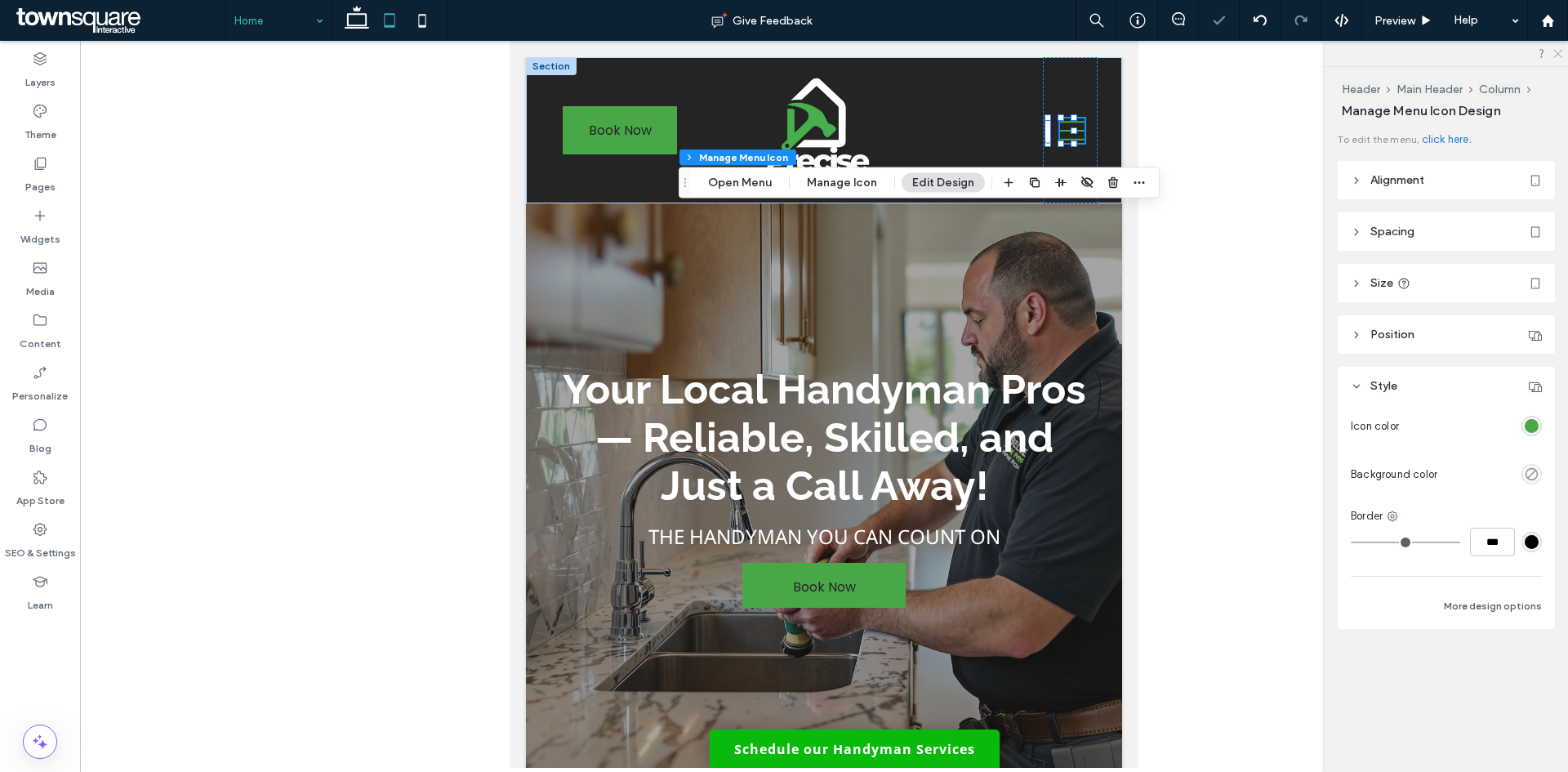 click 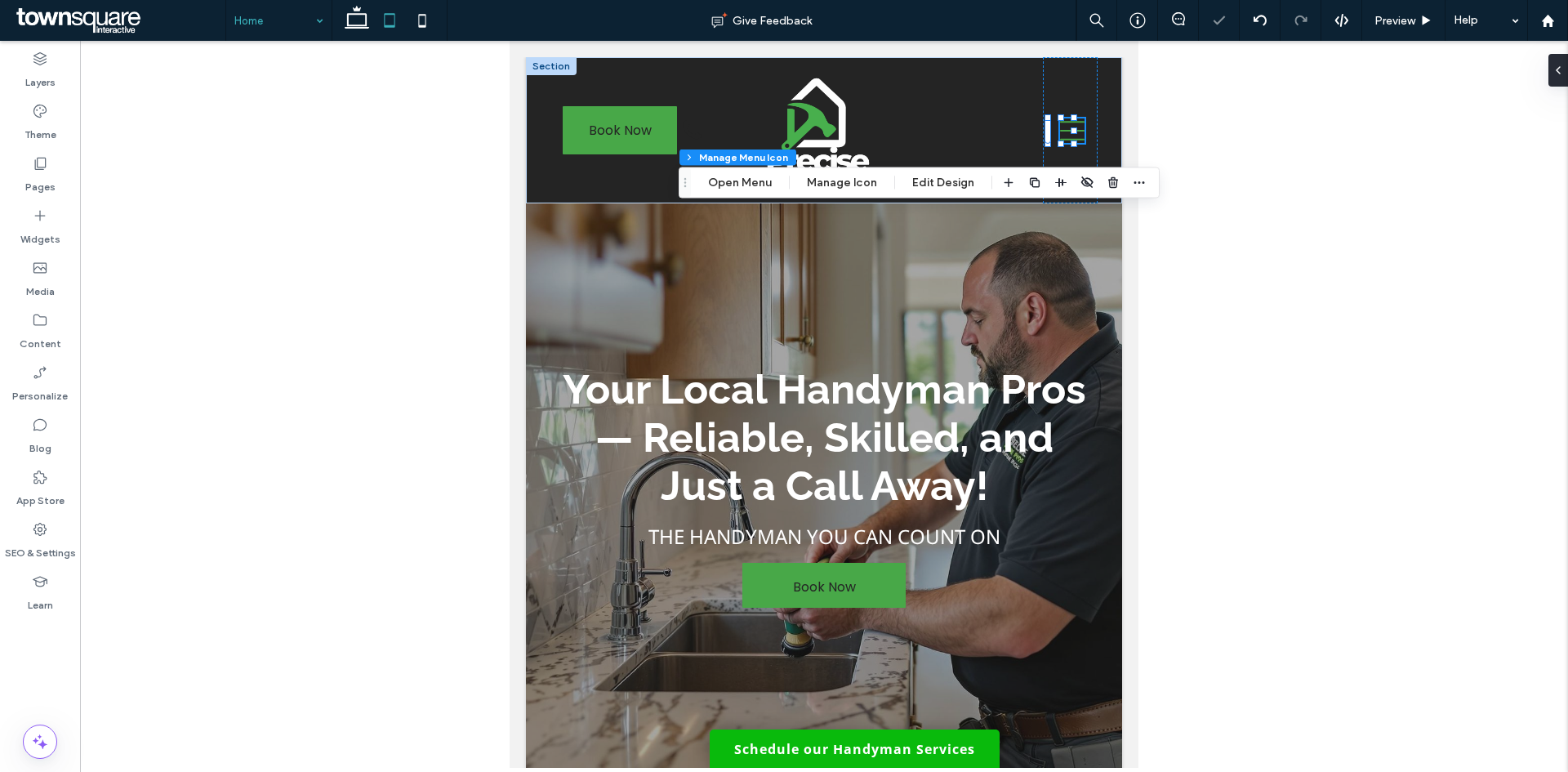 click at bounding box center (824, 404) 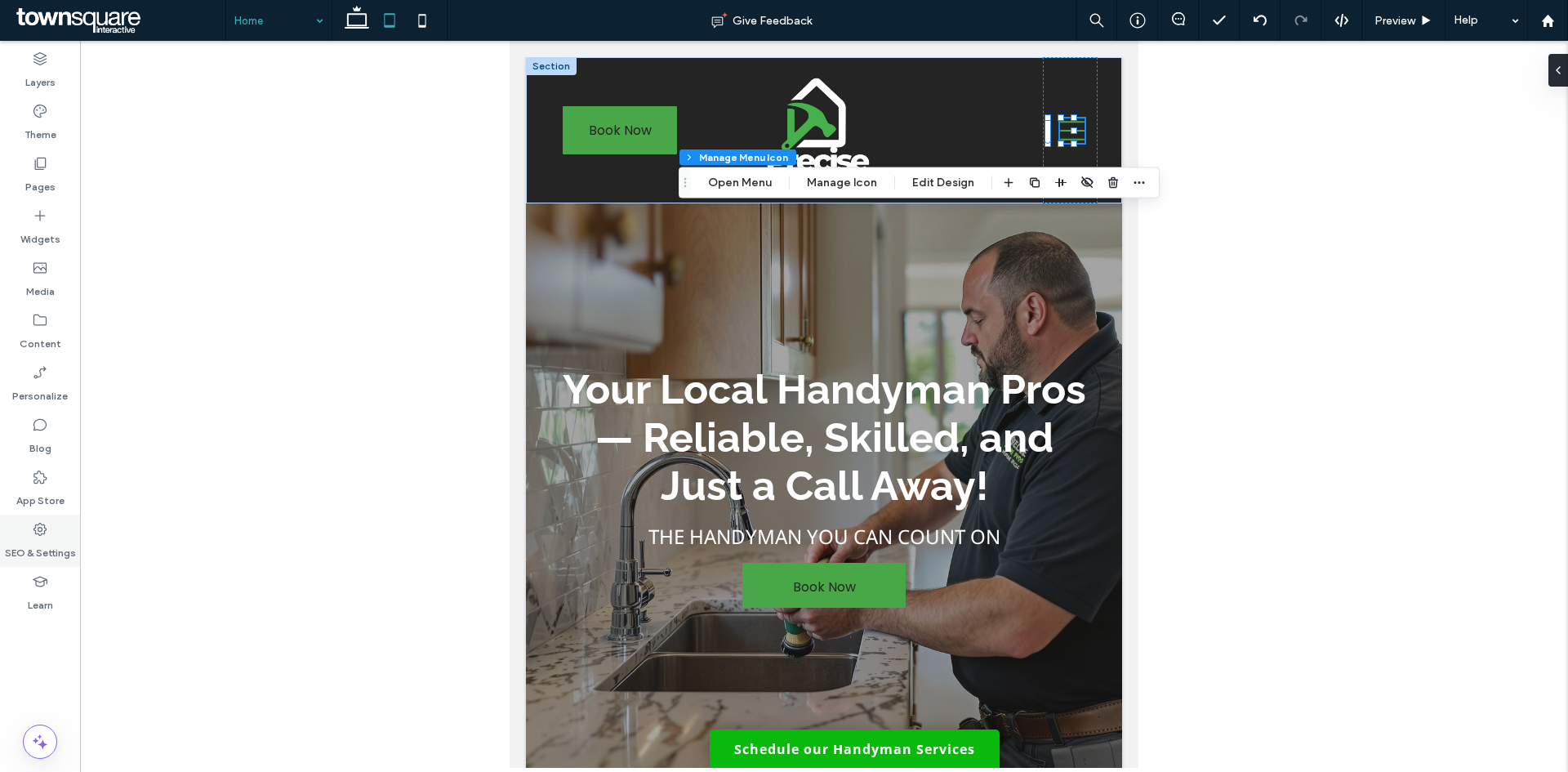 click on "SEO & Settings" at bounding box center [40, 541] 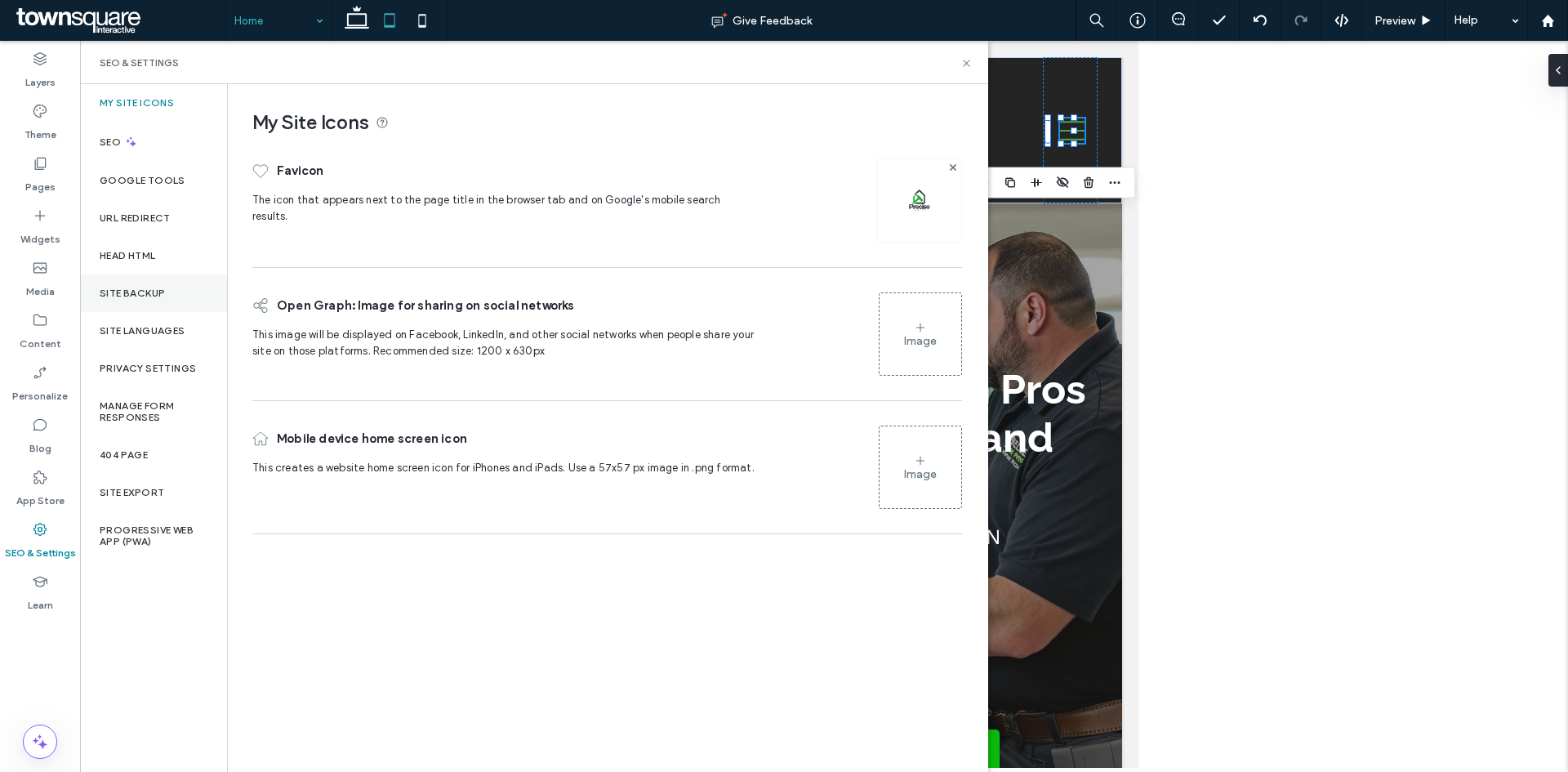 click on "Site Backup" at bounding box center (132, 293) 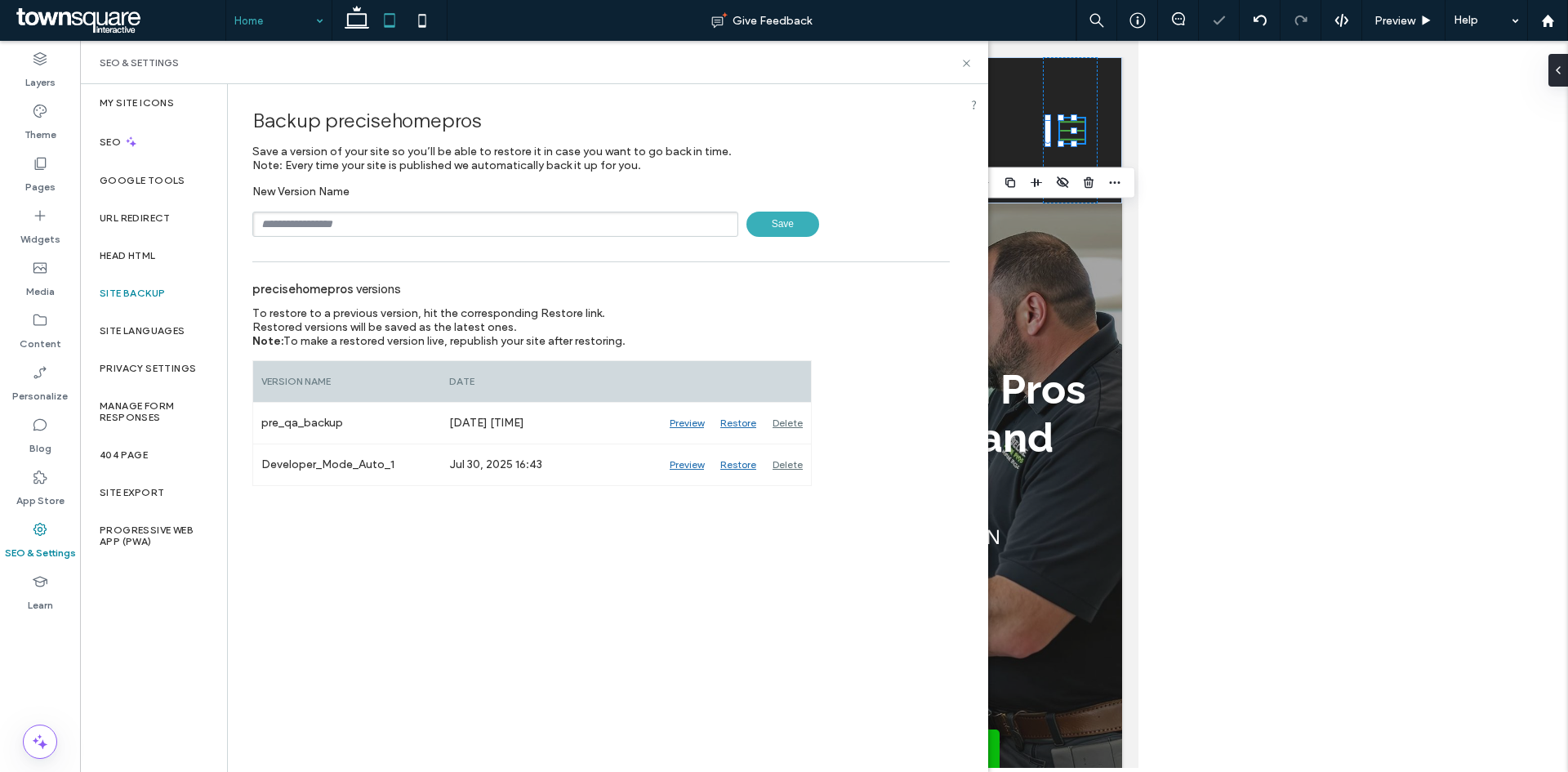click at bounding box center (495, 224) 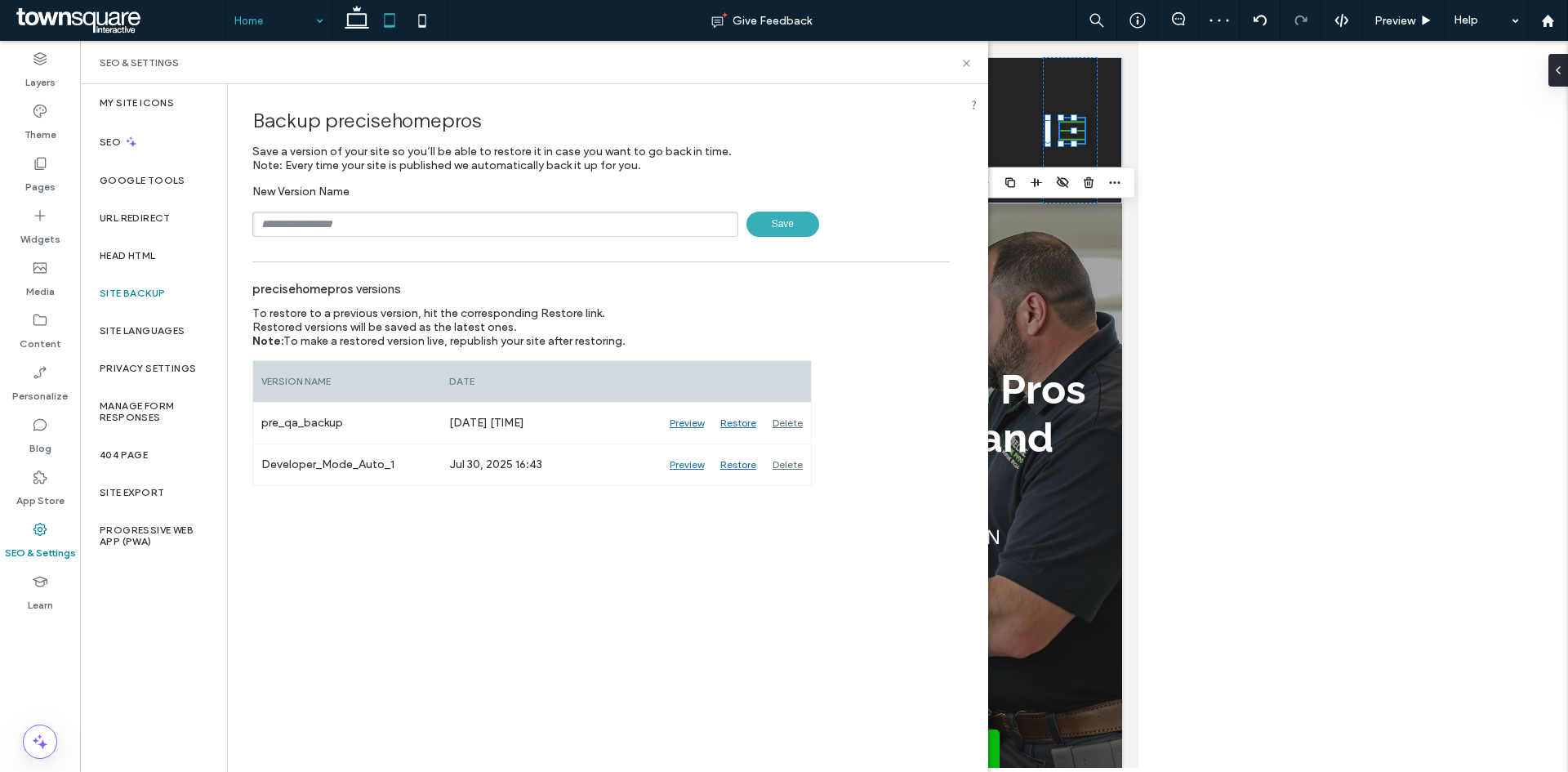 type on "**********" 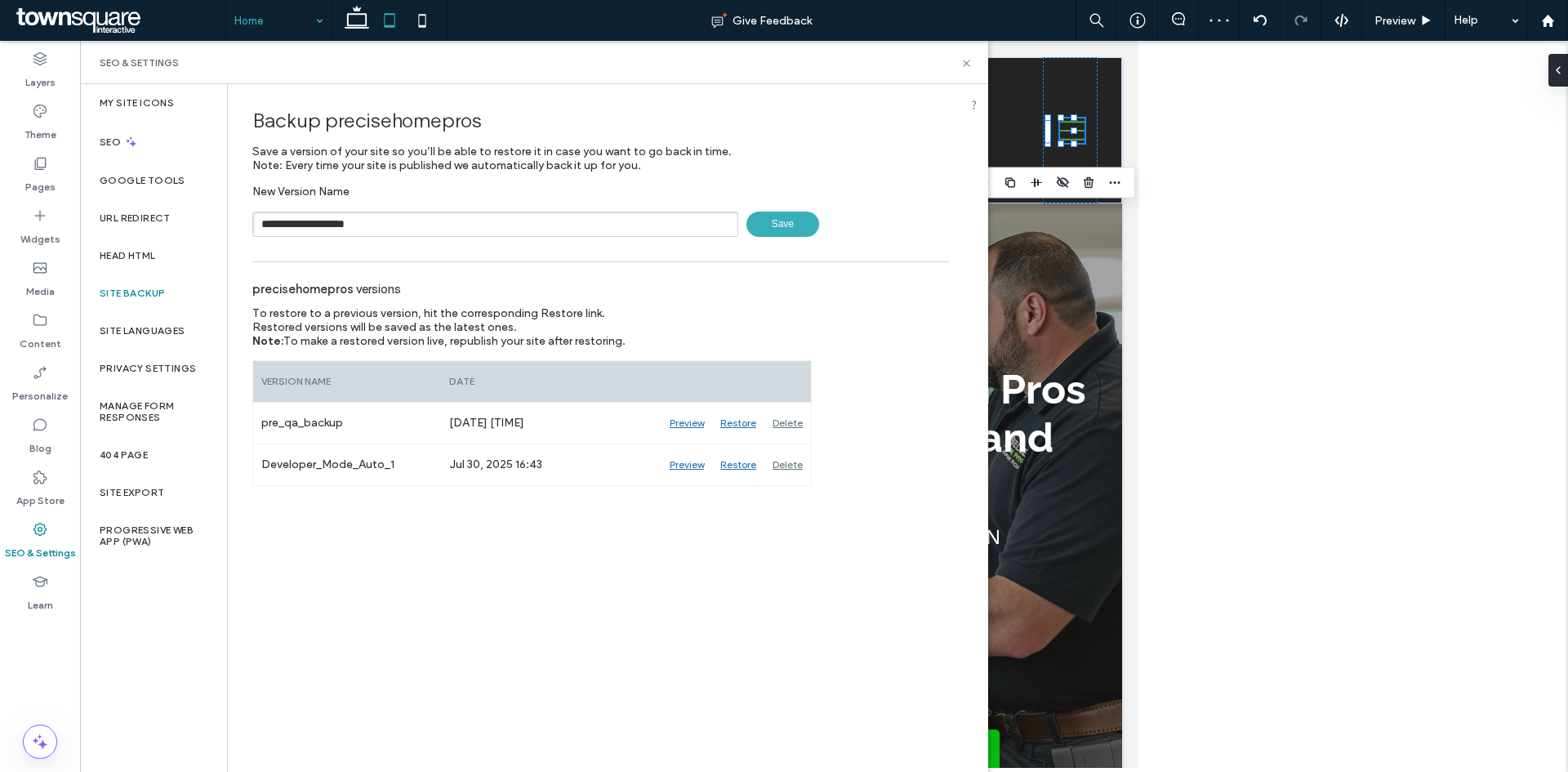 click on "Save" at bounding box center [782, 224] 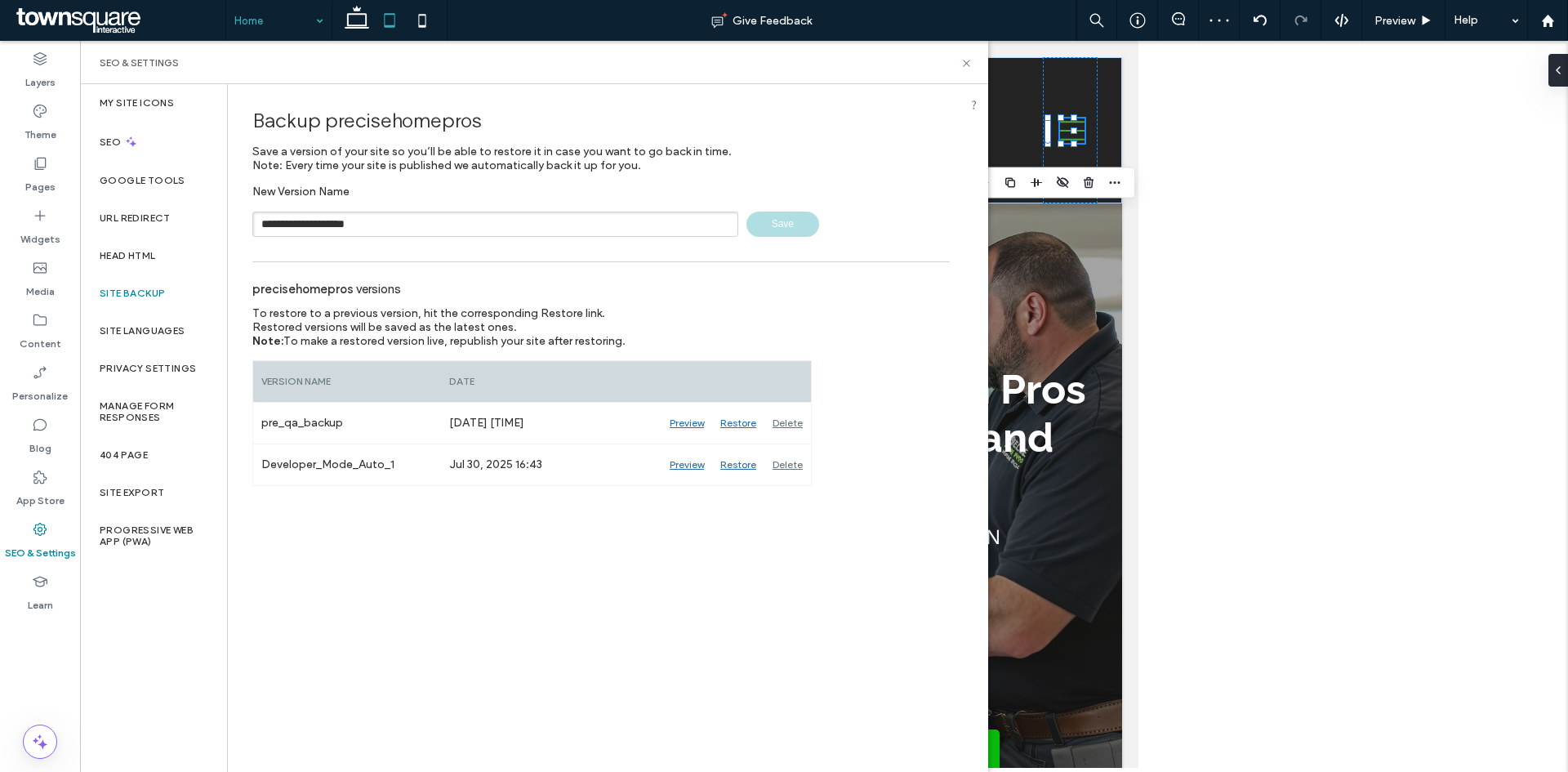 type 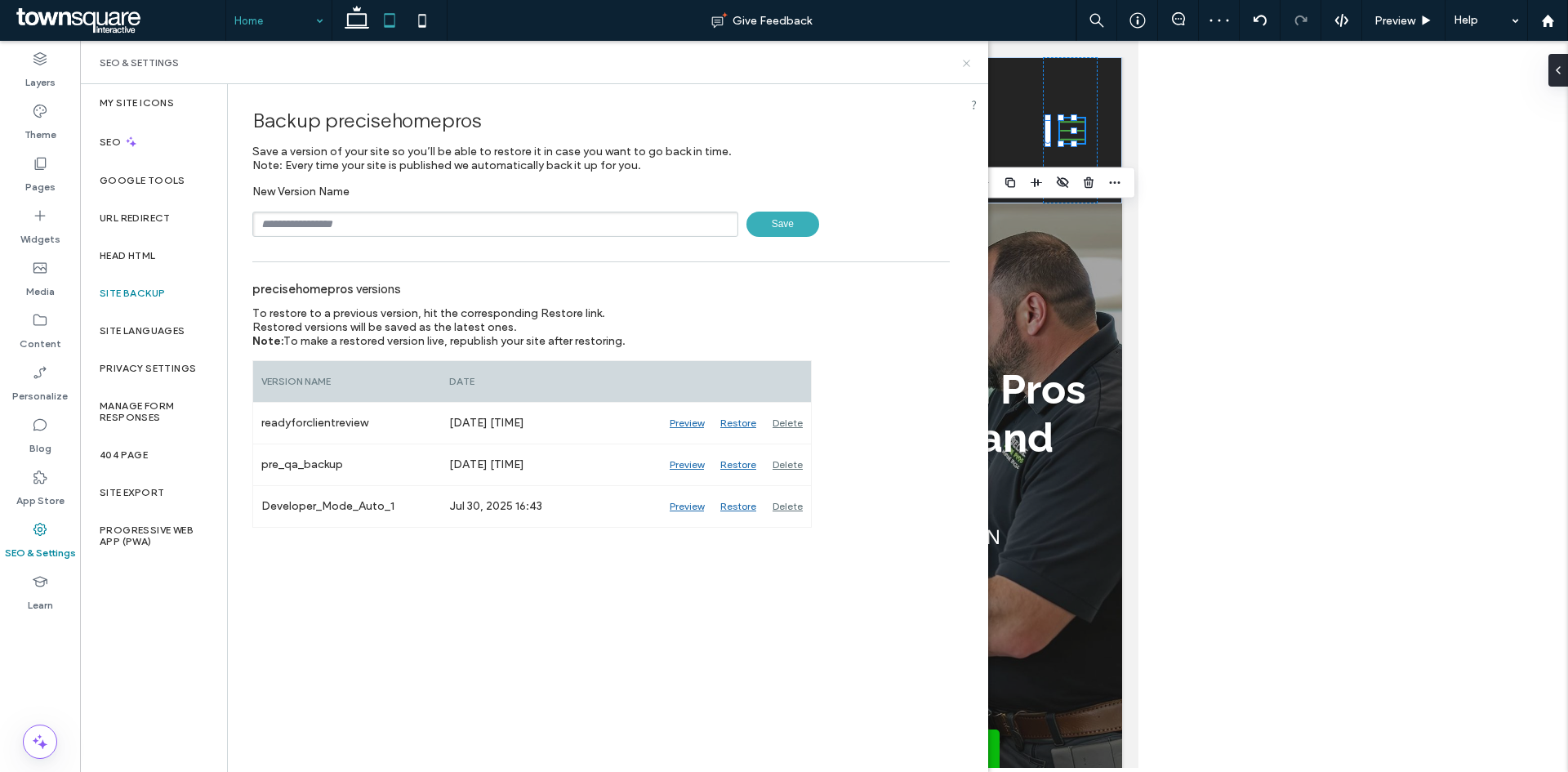 click 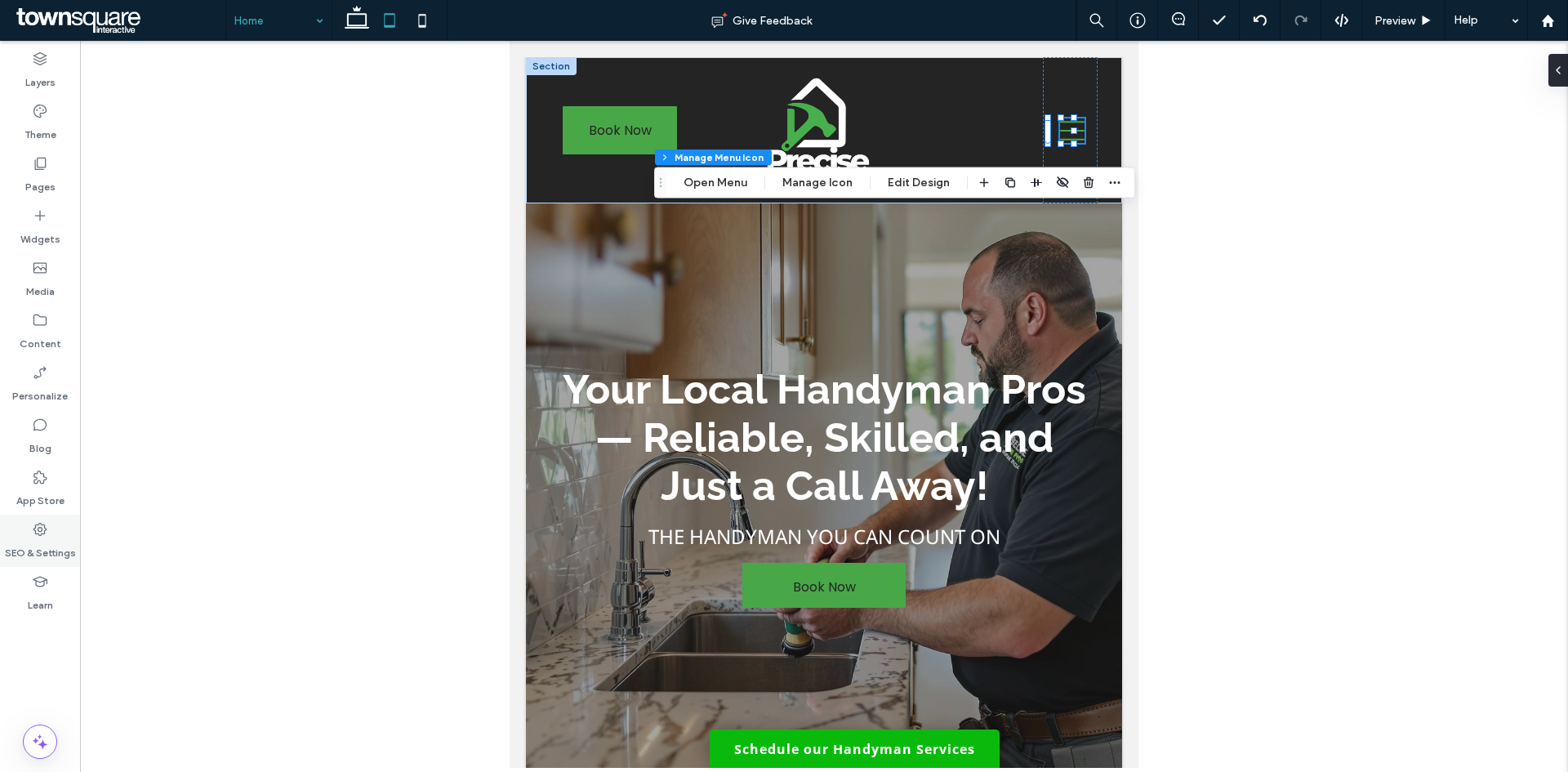 click on "SEO & Settings" at bounding box center [40, 549] 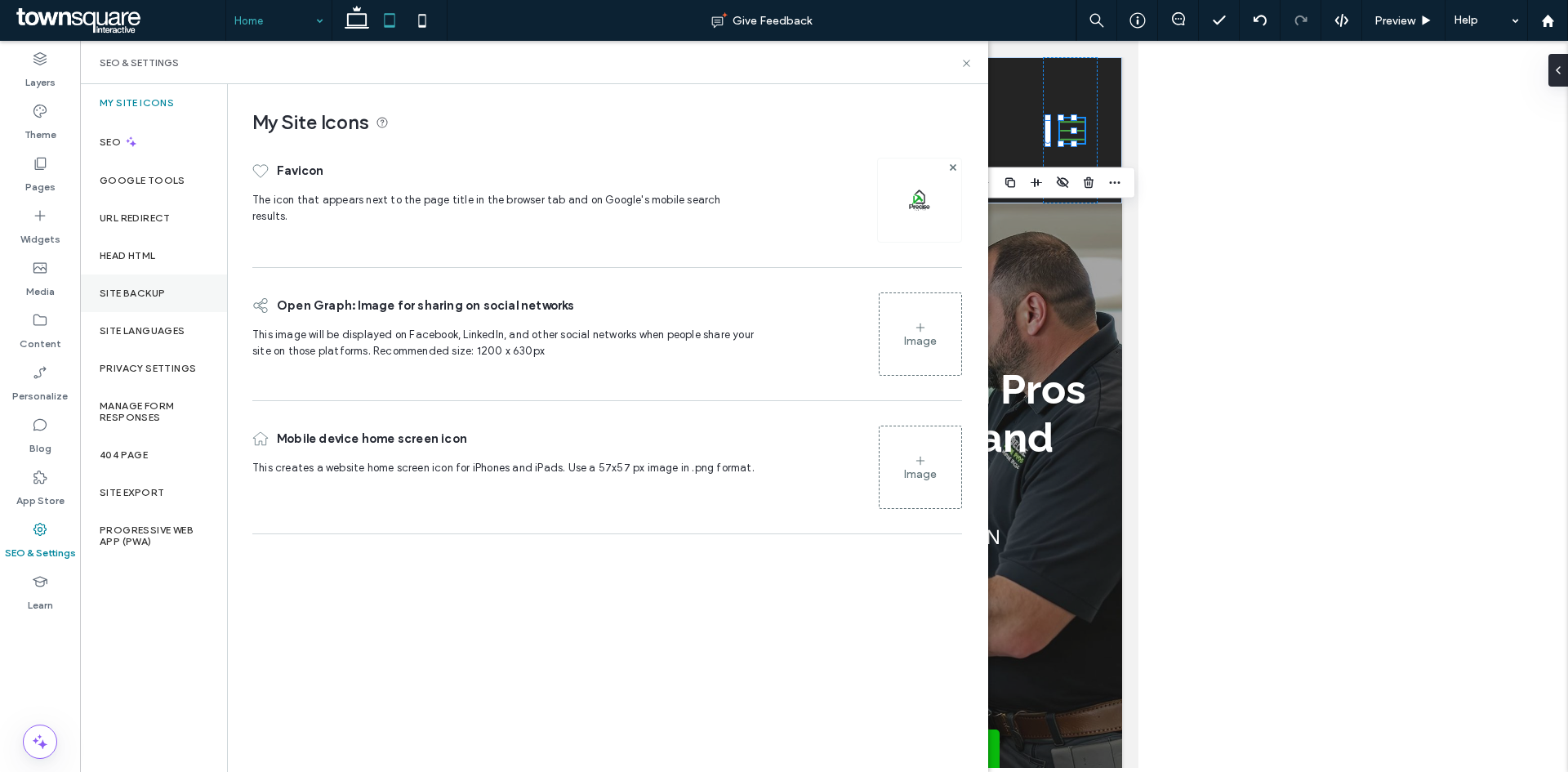 click on "Site Backup" at bounding box center [154, 293] 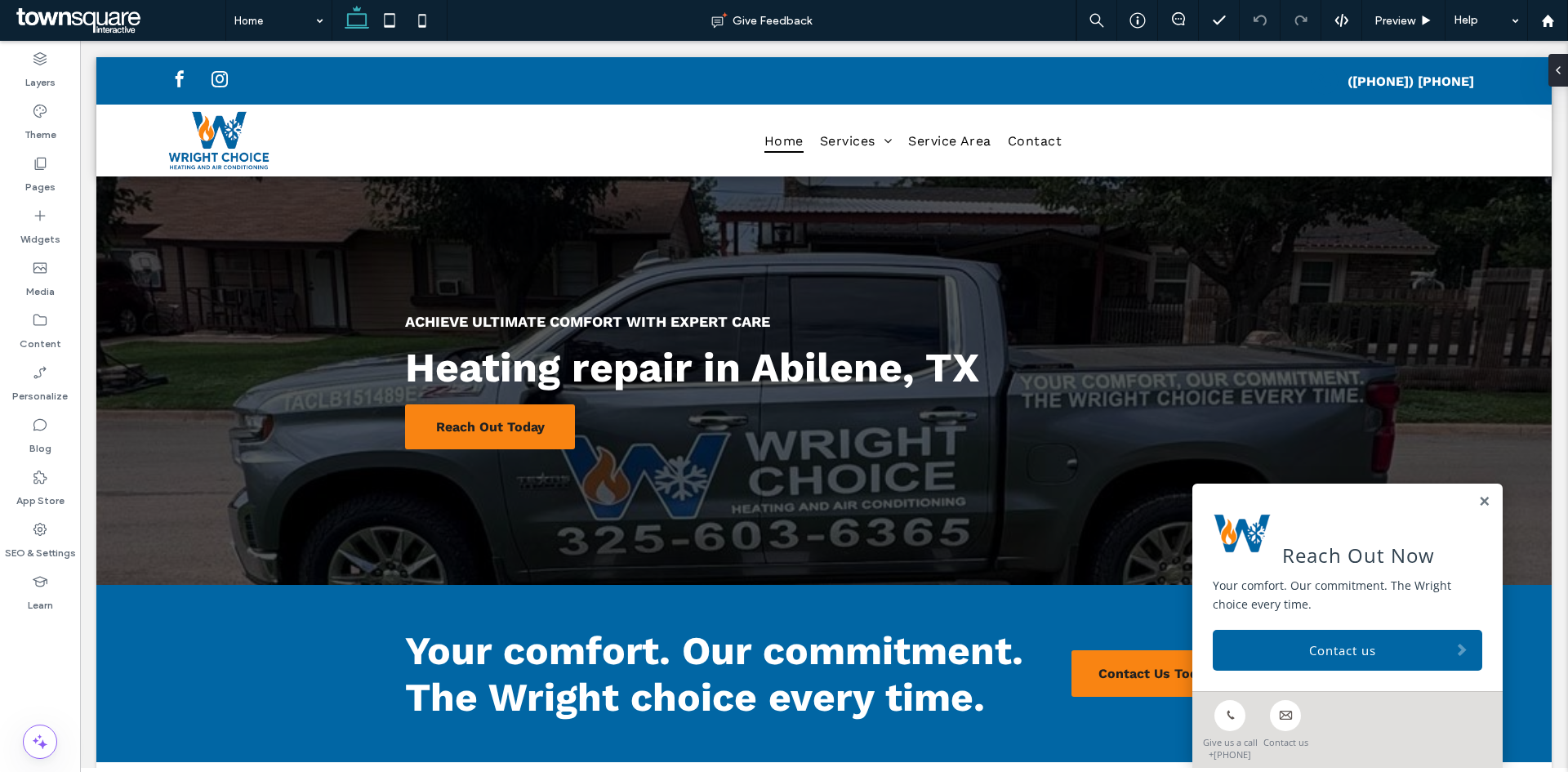 scroll, scrollTop: 0, scrollLeft: 0, axis: both 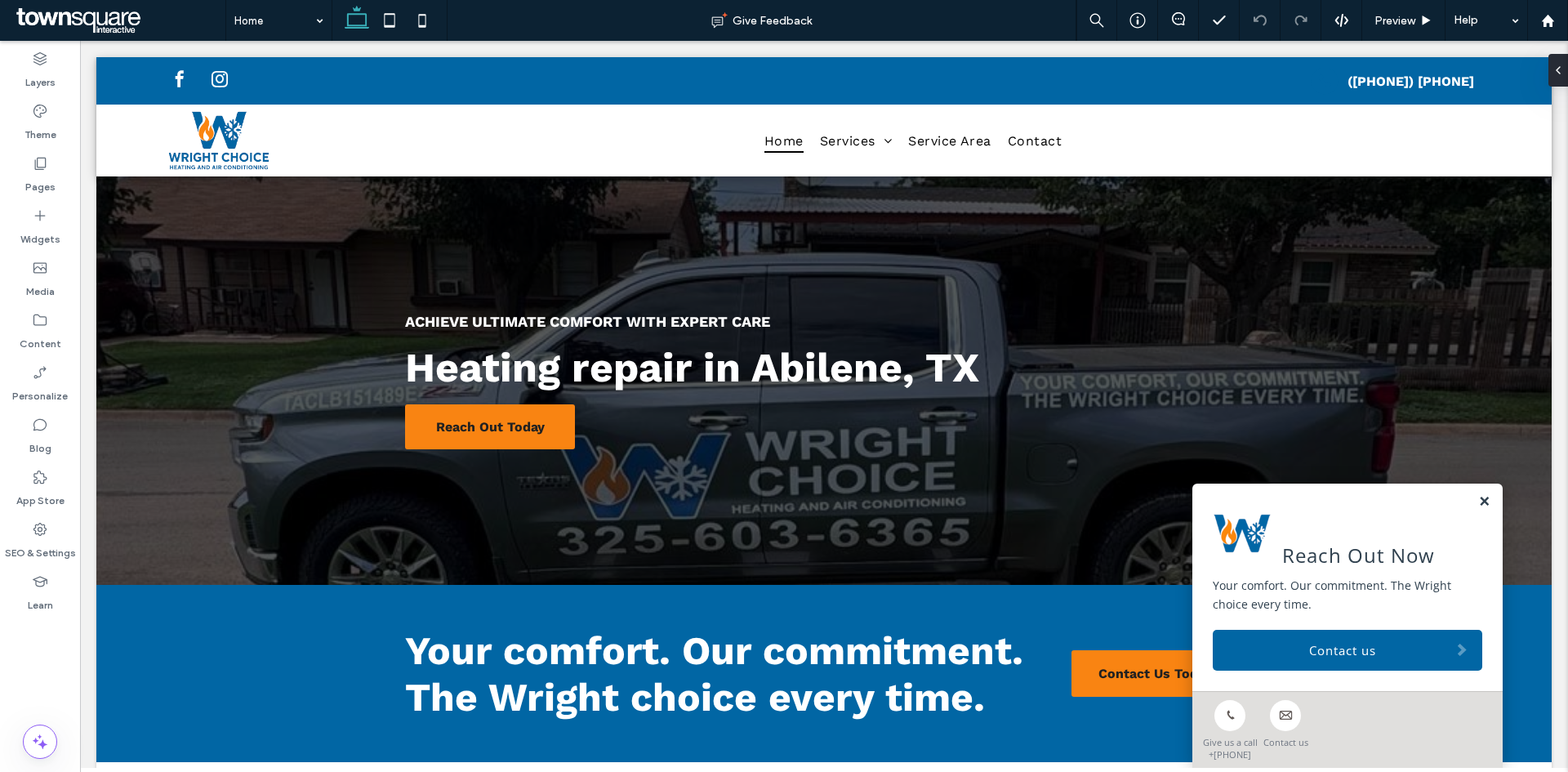 click at bounding box center [1484, 502] 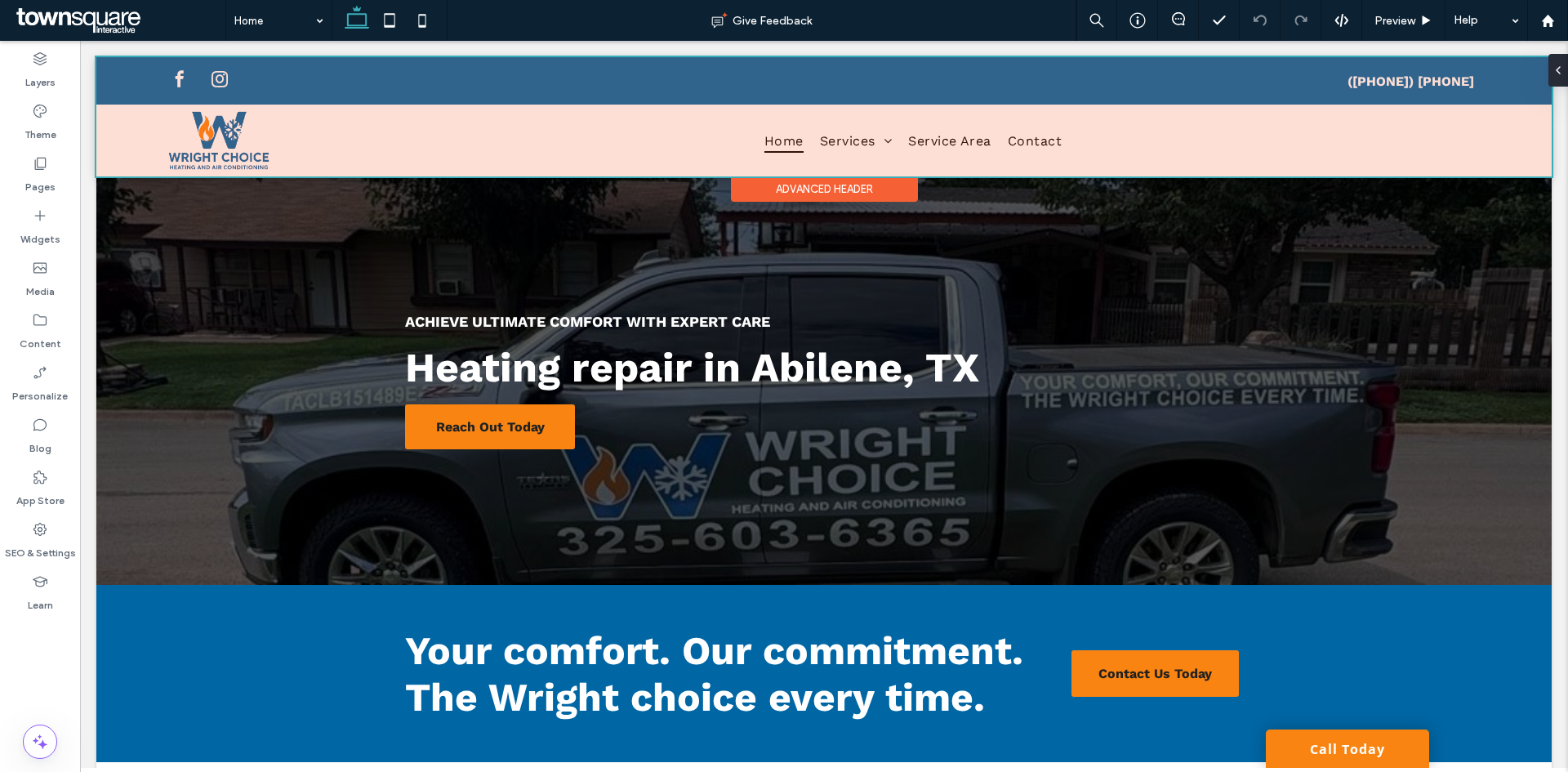 click at bounding box center [824, 117] 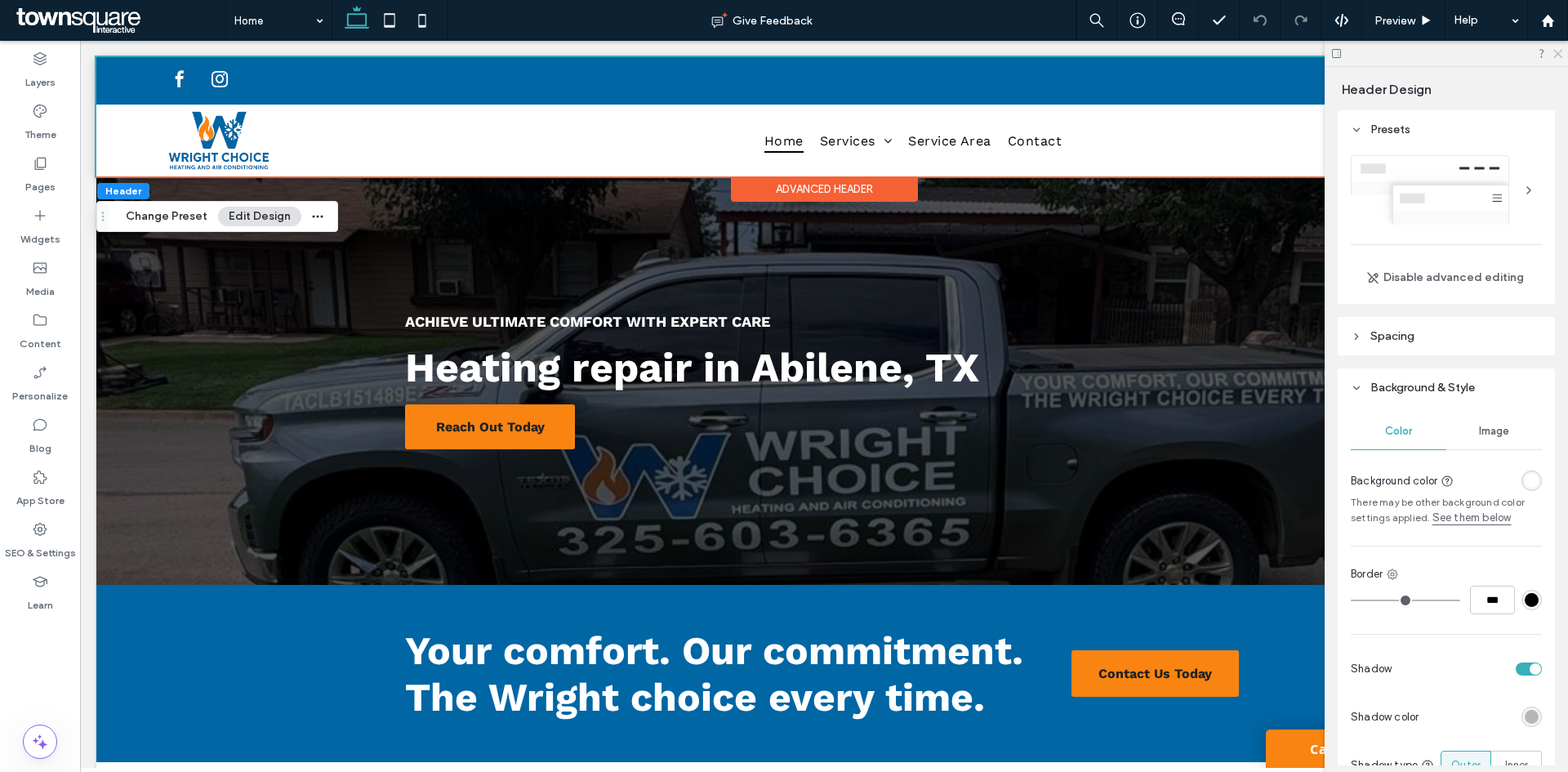 click 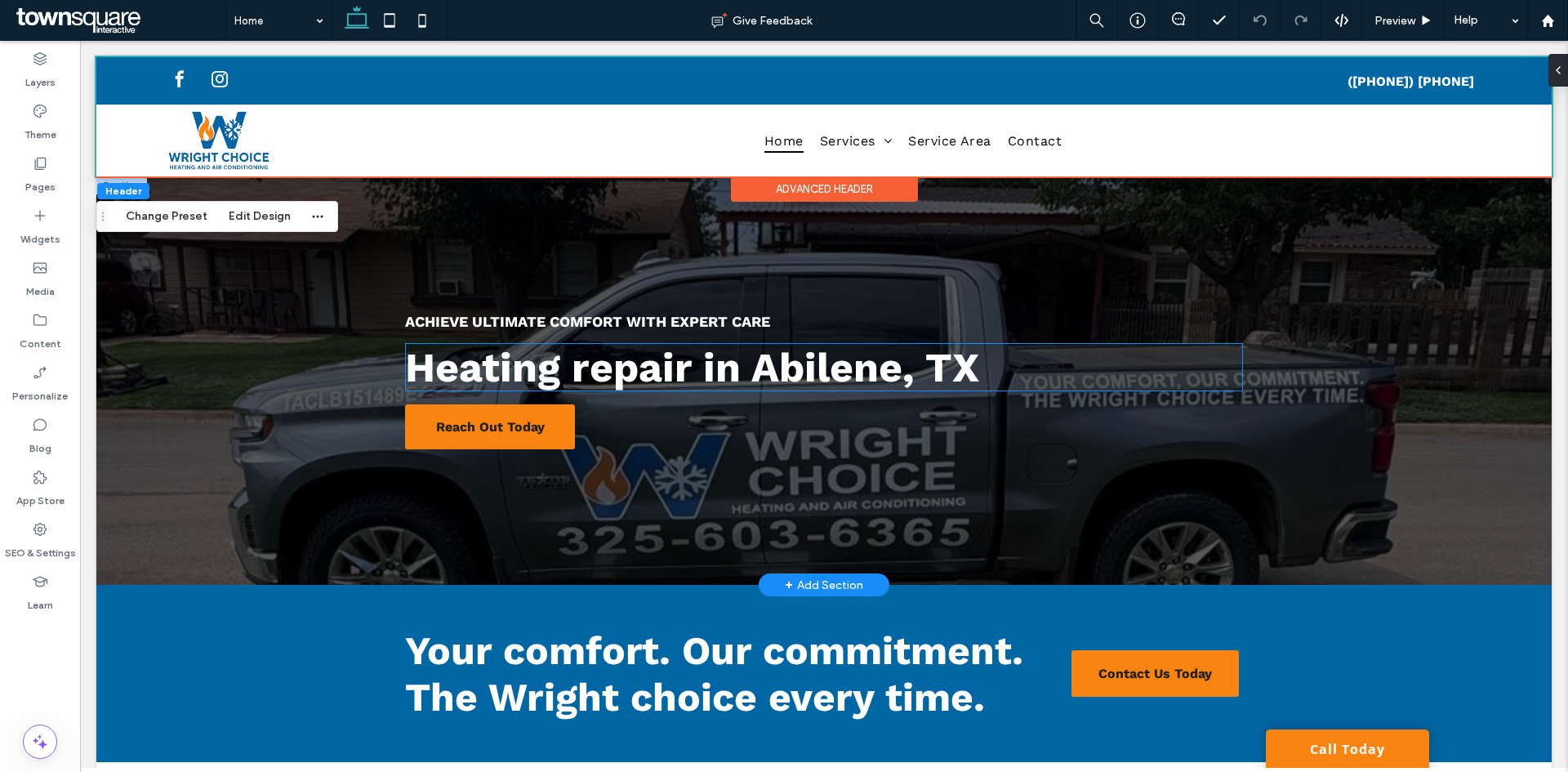 click on "Heating repair in Abilene, TX" at bounding box center [692, 367] 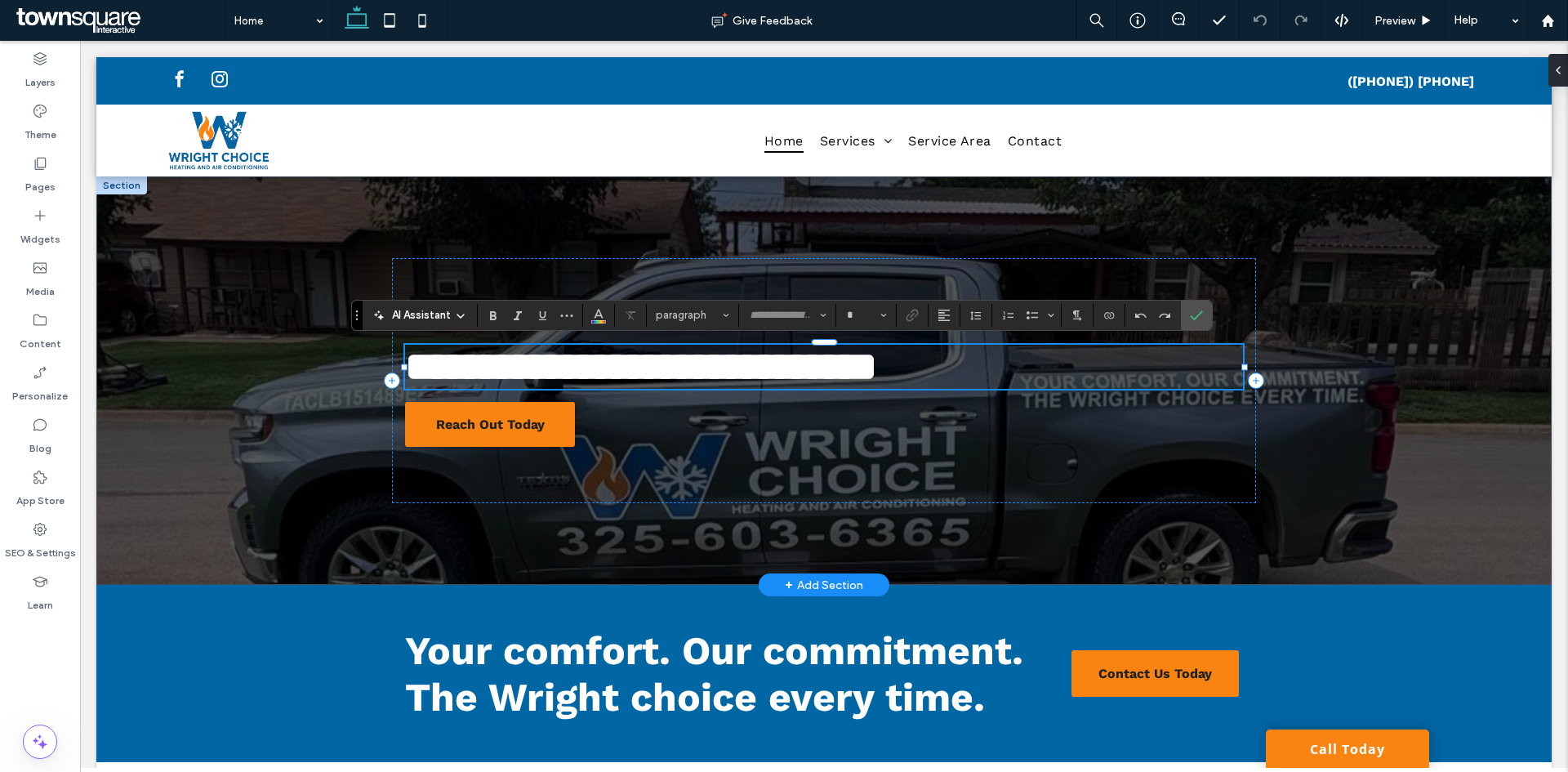 type on "*********" 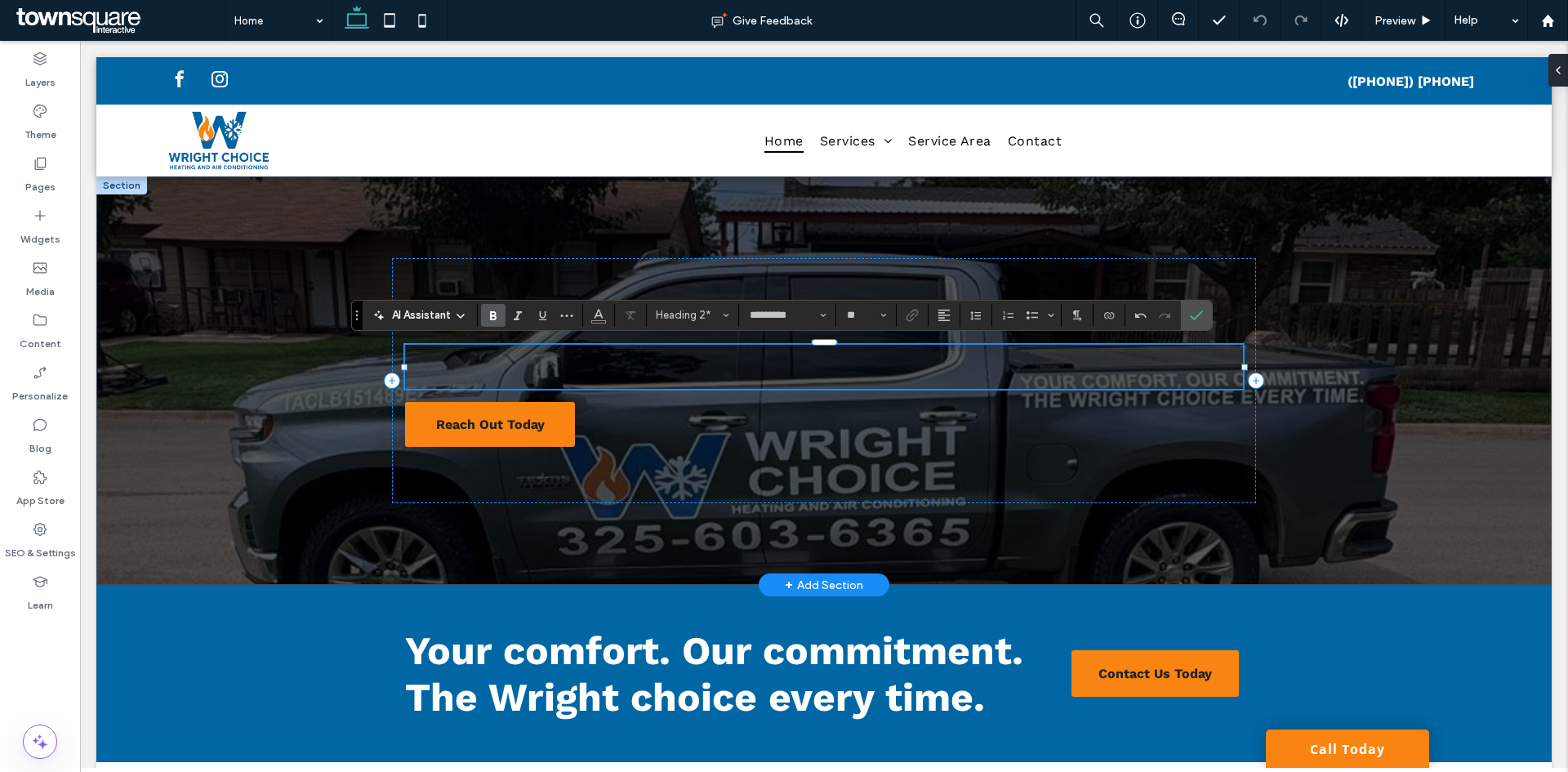 type 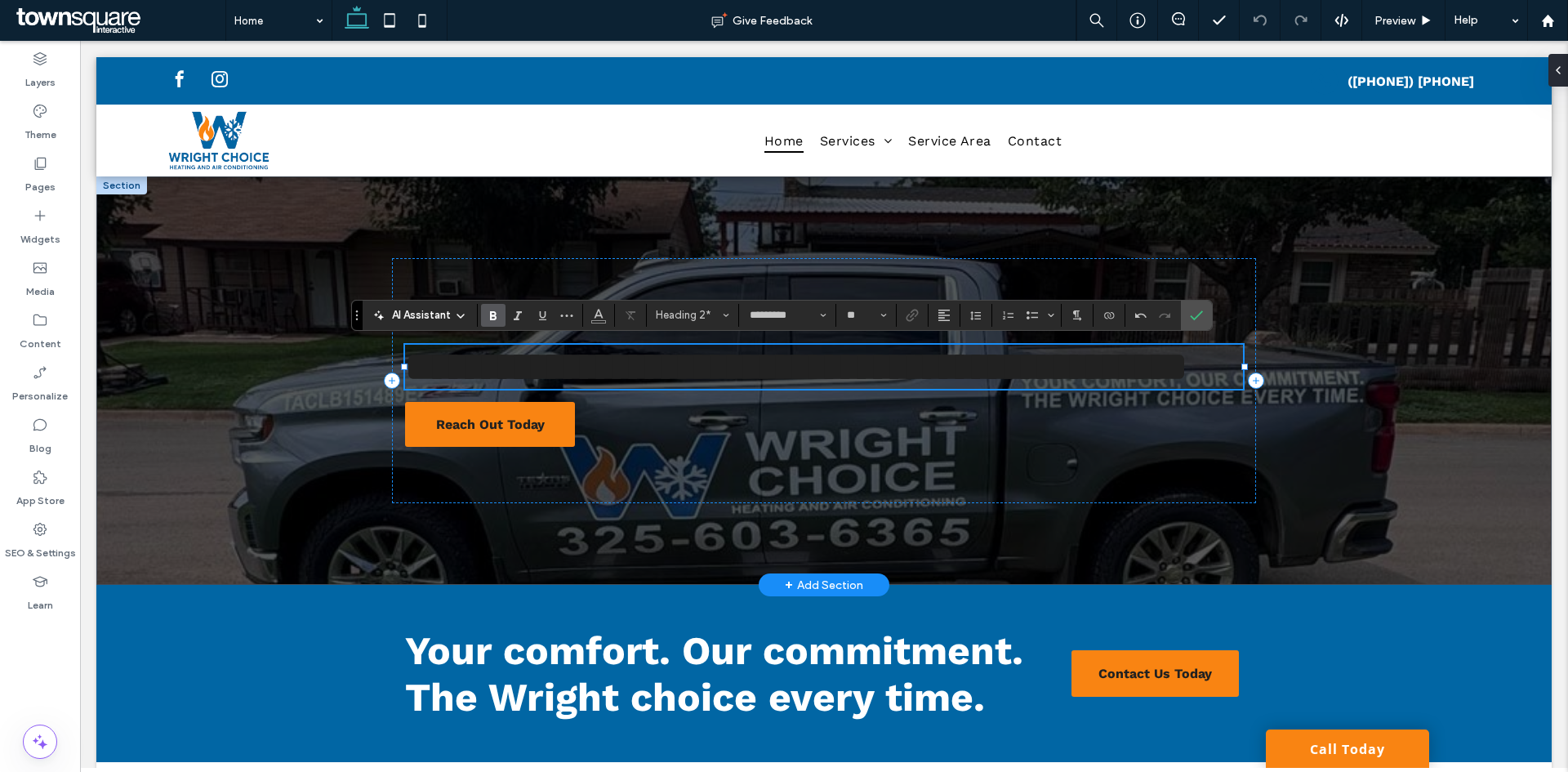 click on "**********" at bounding box center (796, 366) 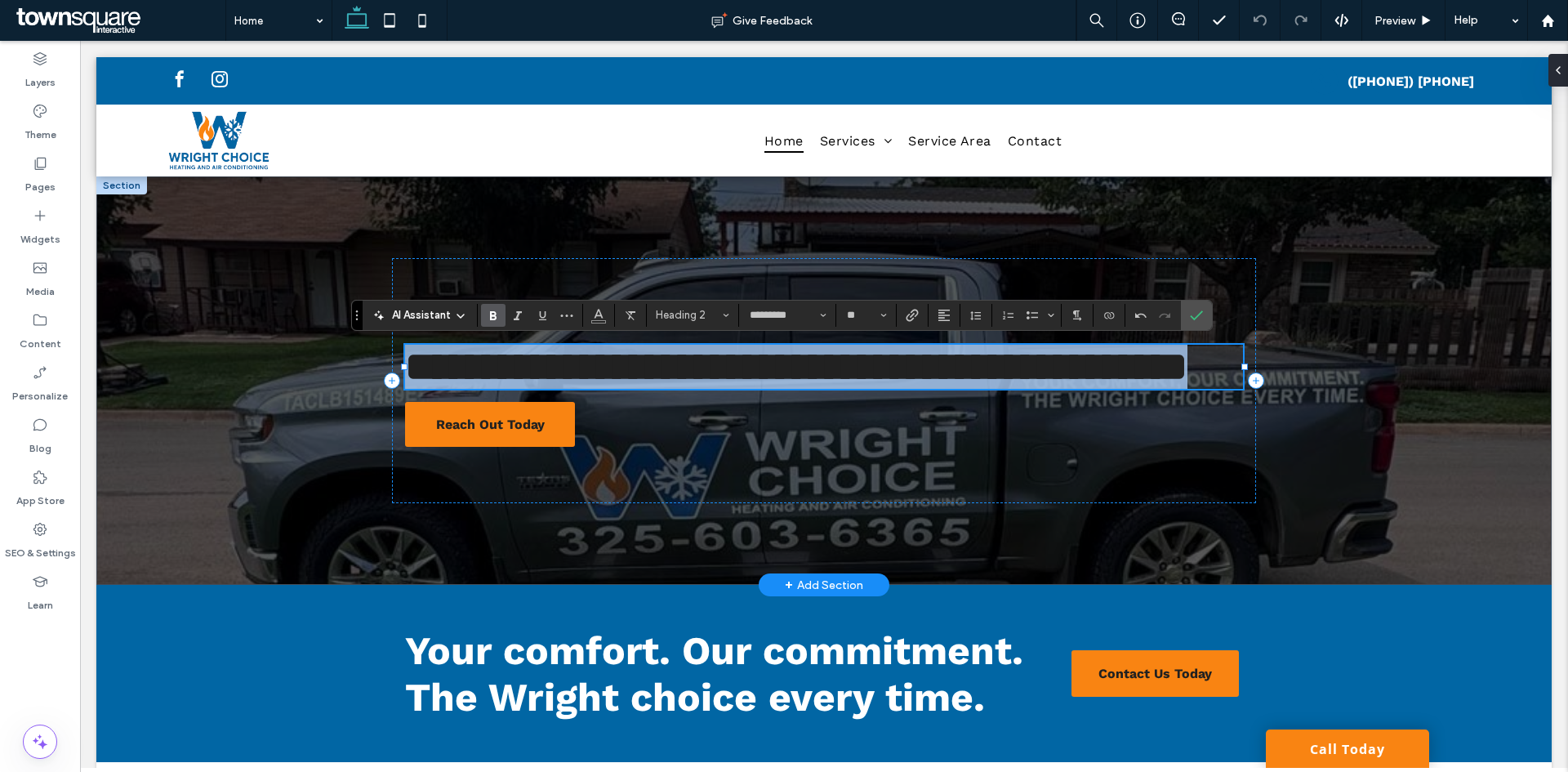 click on "**********" at bounding box center (796, 366) 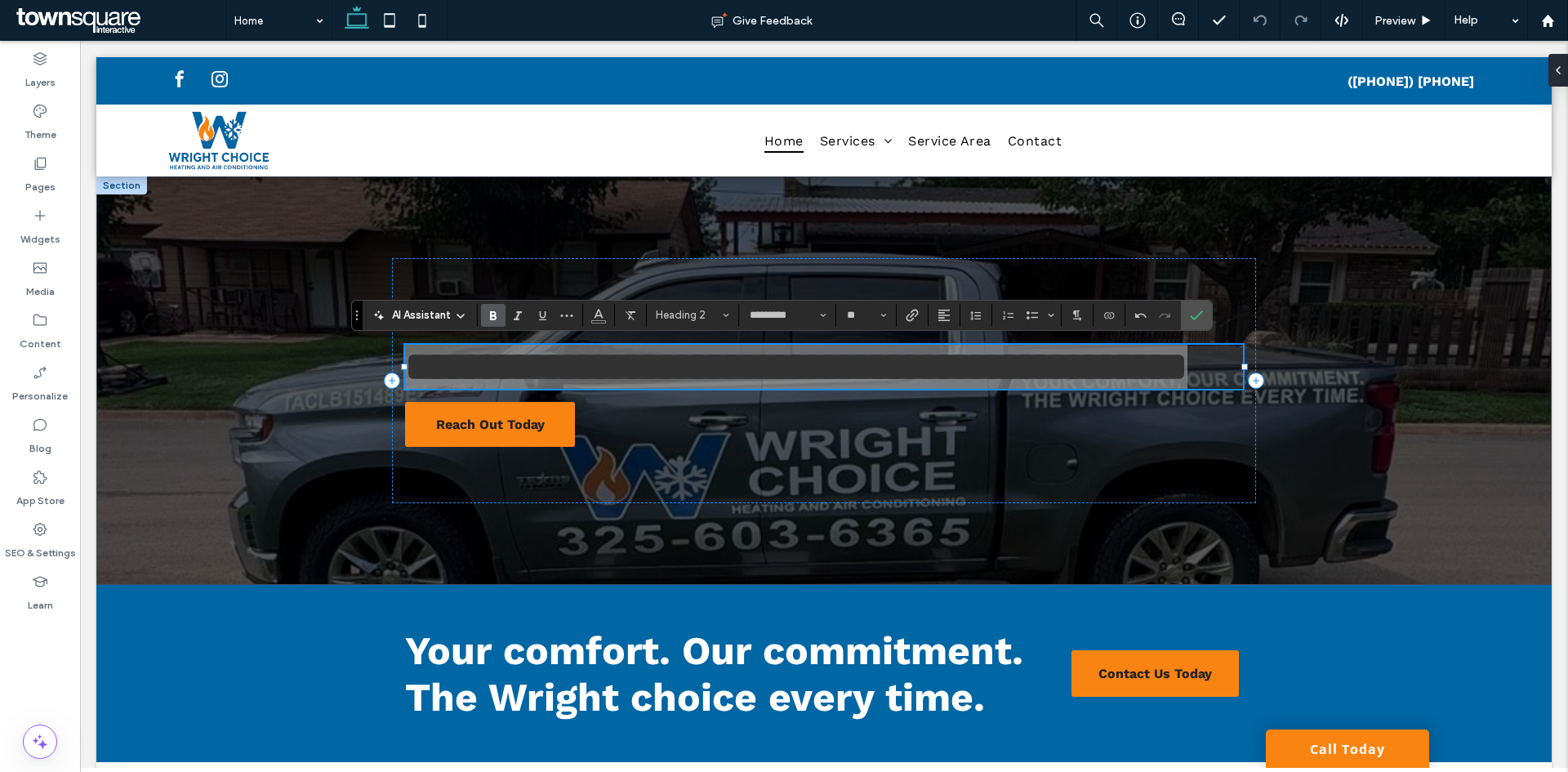 click on "AI Assistant Heading 2 ********* **" at bounding box center (782, 315) 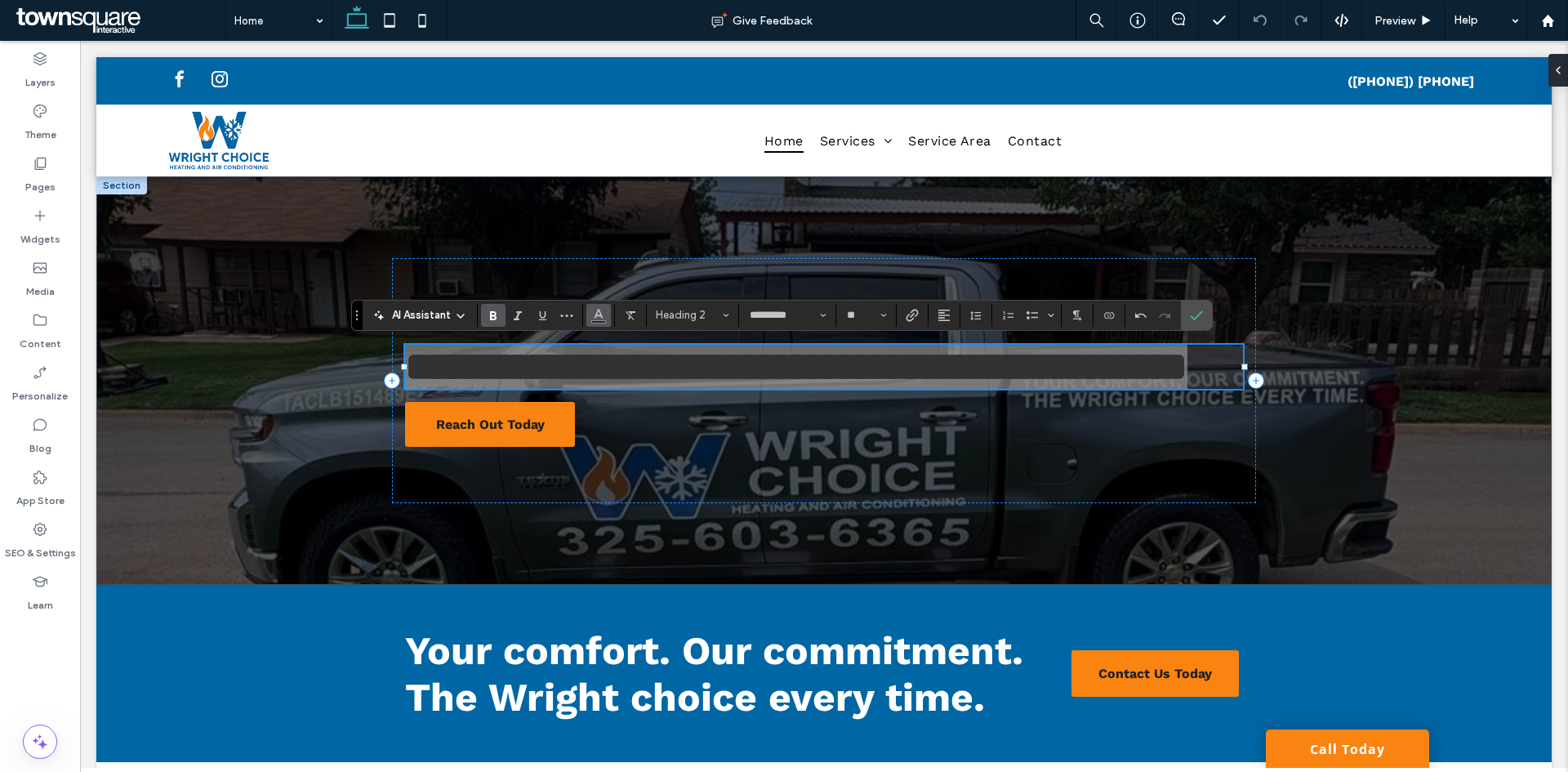 click at bounding box center (599, 314) 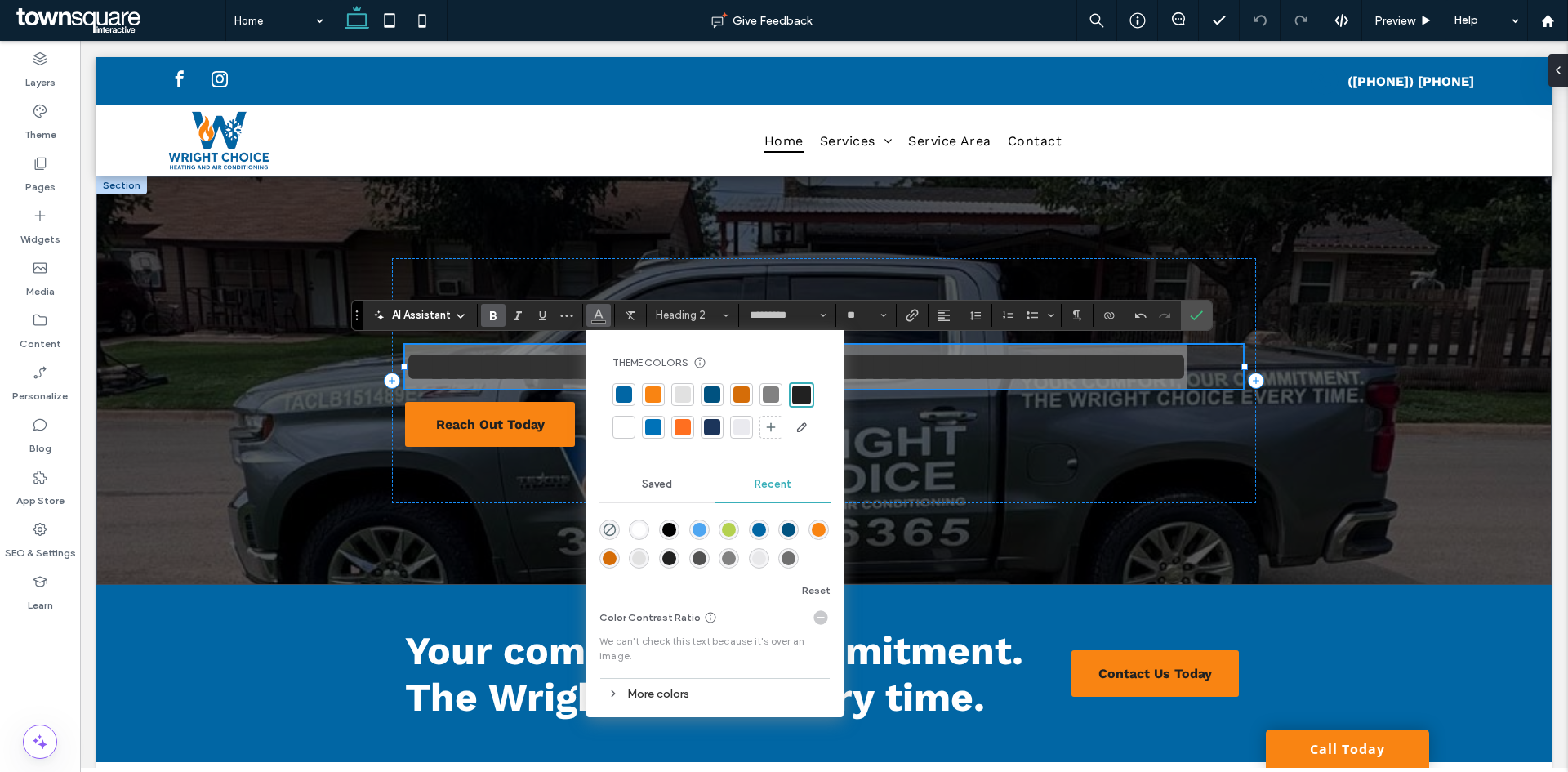 click at bounding box center [624, 427] 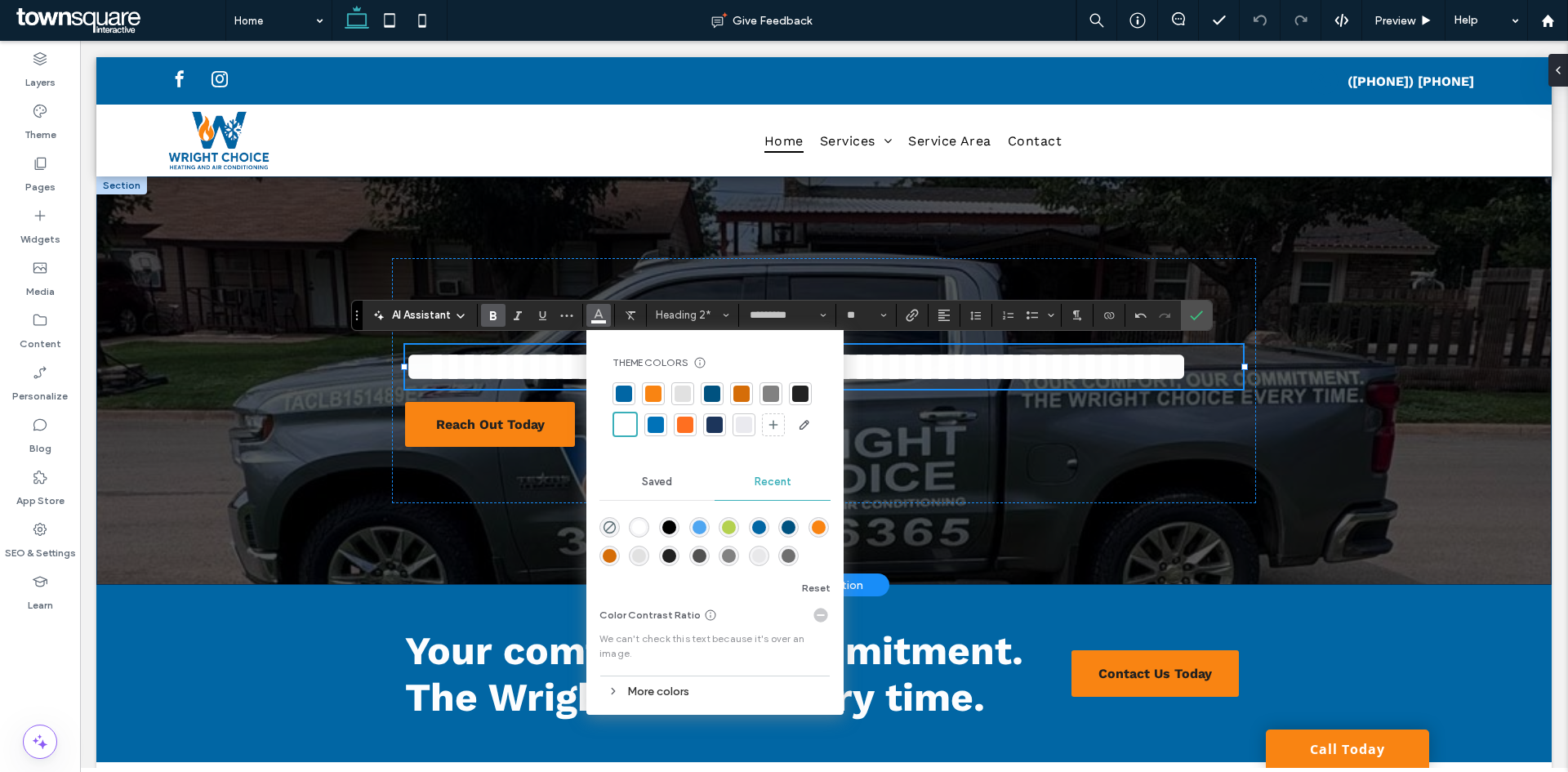 click on "**********" at bounding box center [824, 381] 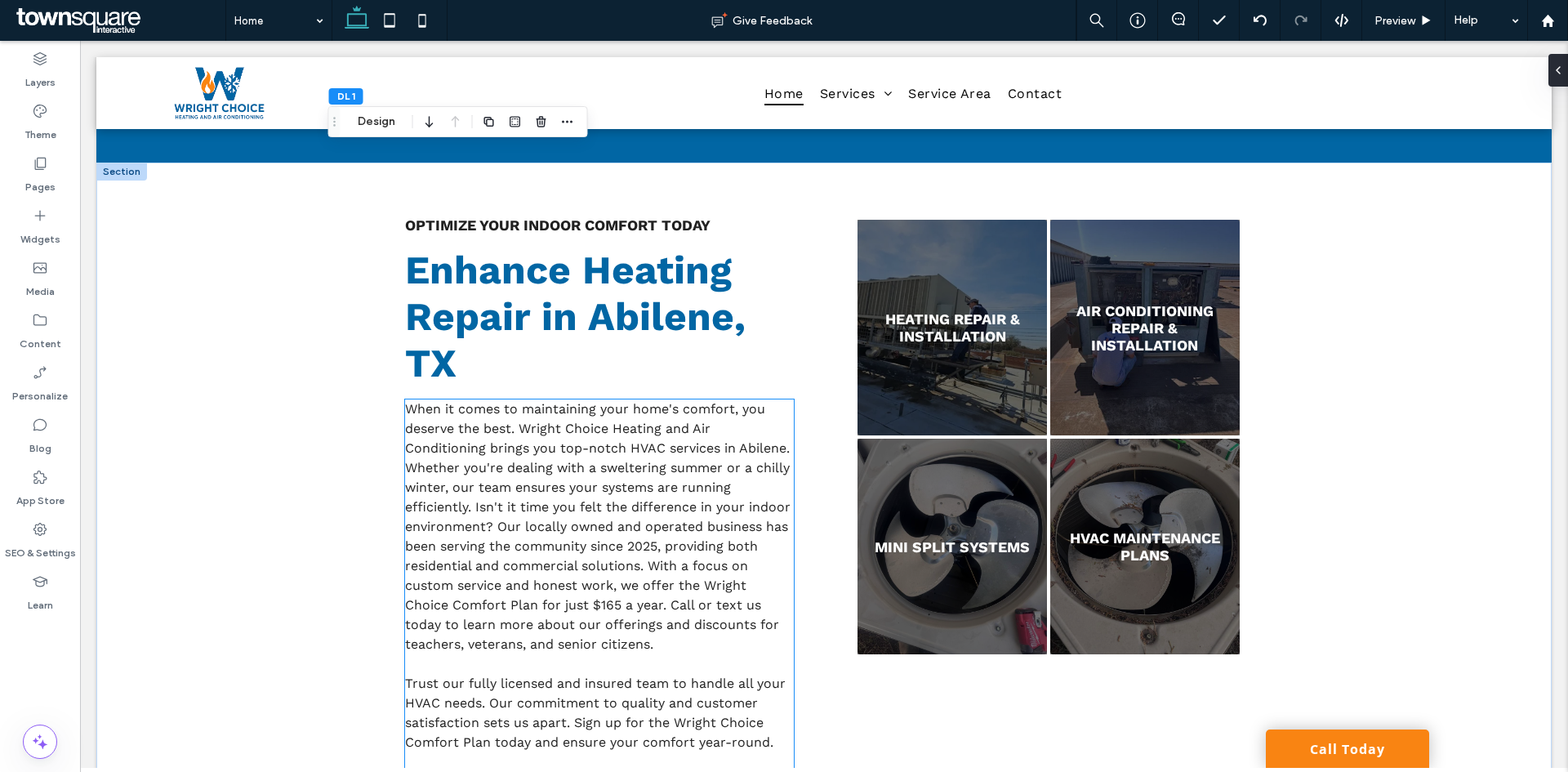 scroll, scrollTop: 490, scrollLeft: 0, axis: vertical 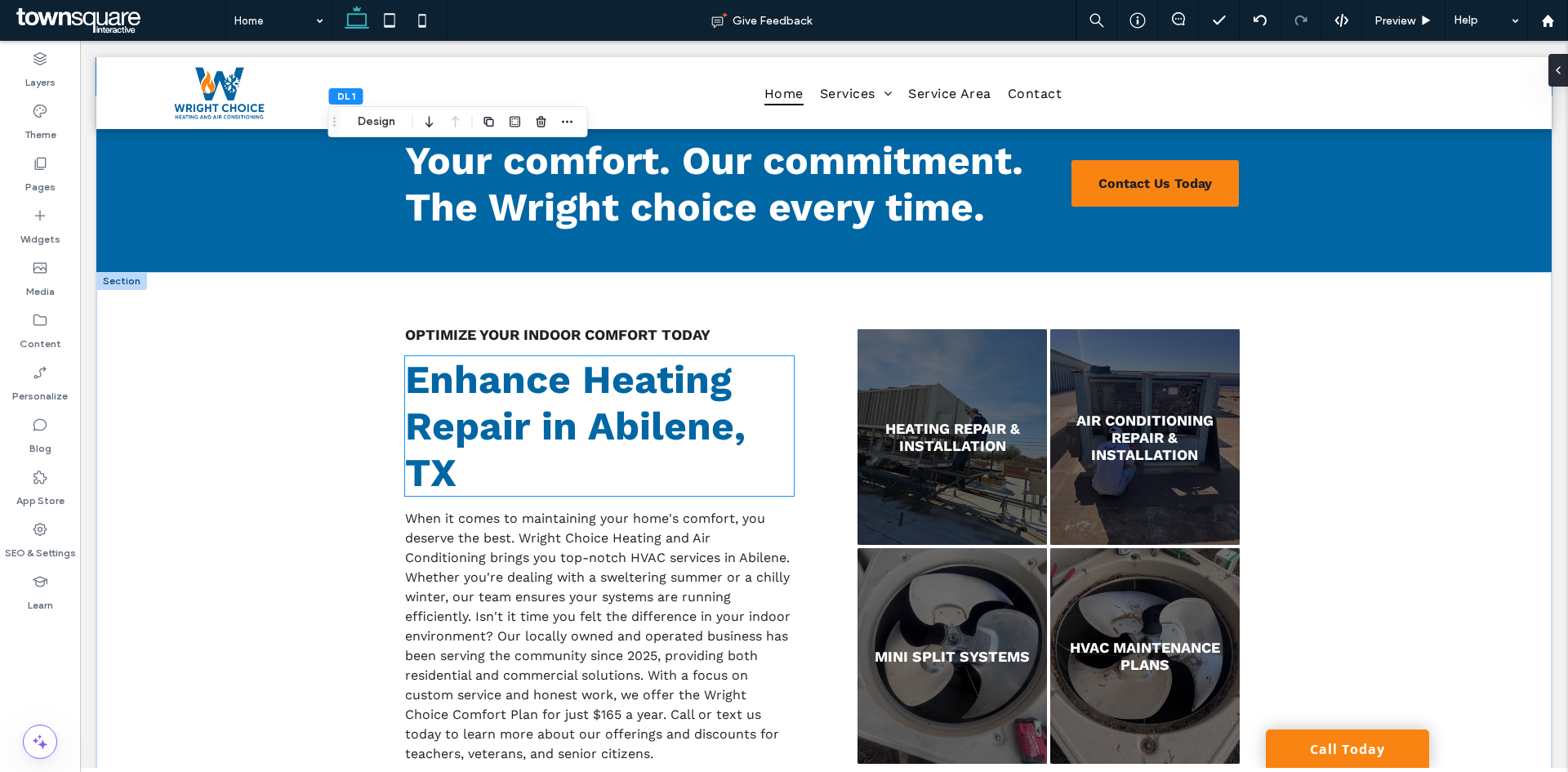 click on "Enhance Heating Repair in Abilene, TX" at bounding box center (575, 426) 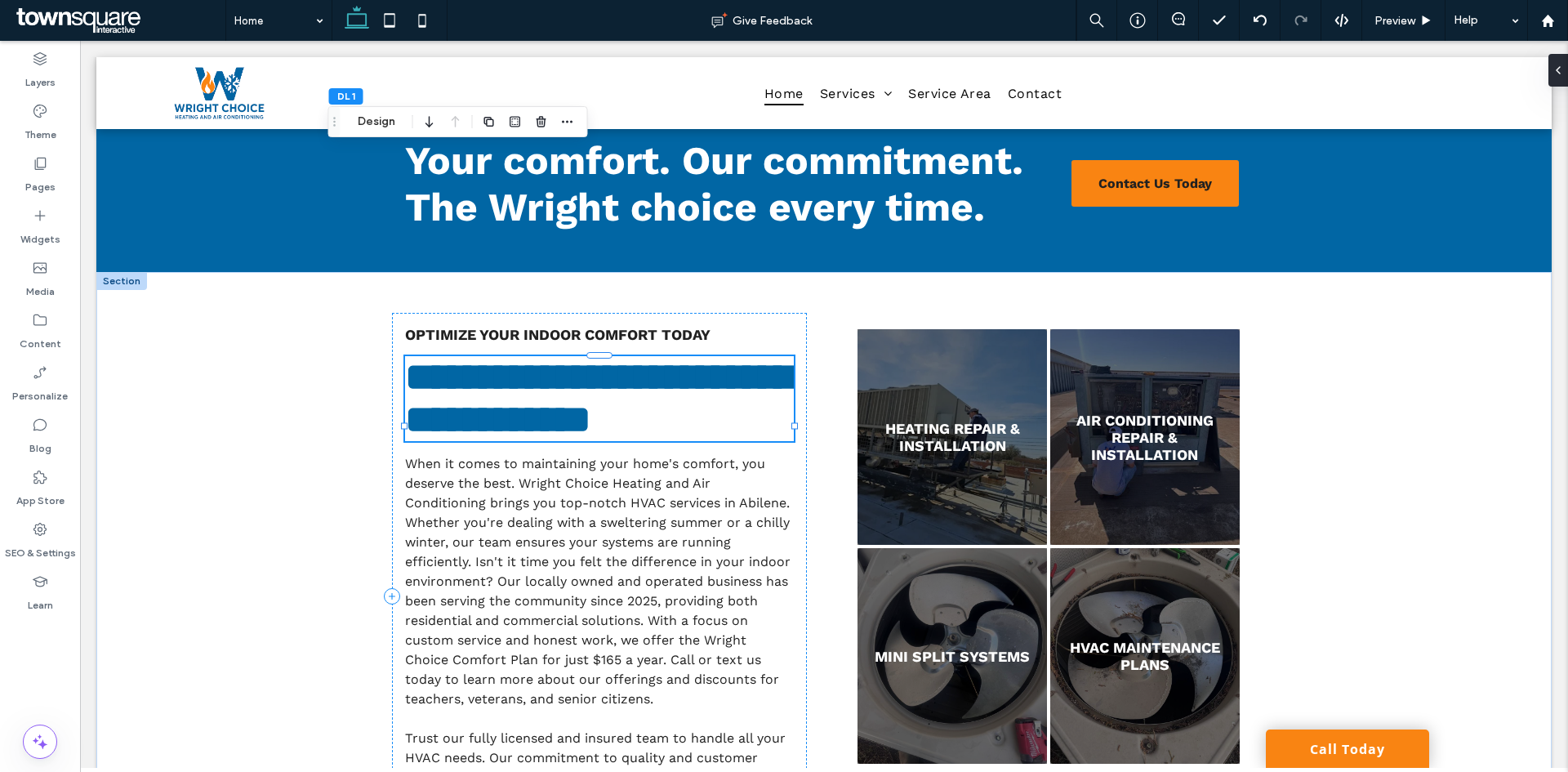 click on "**********" at bounding box center [599, 399] 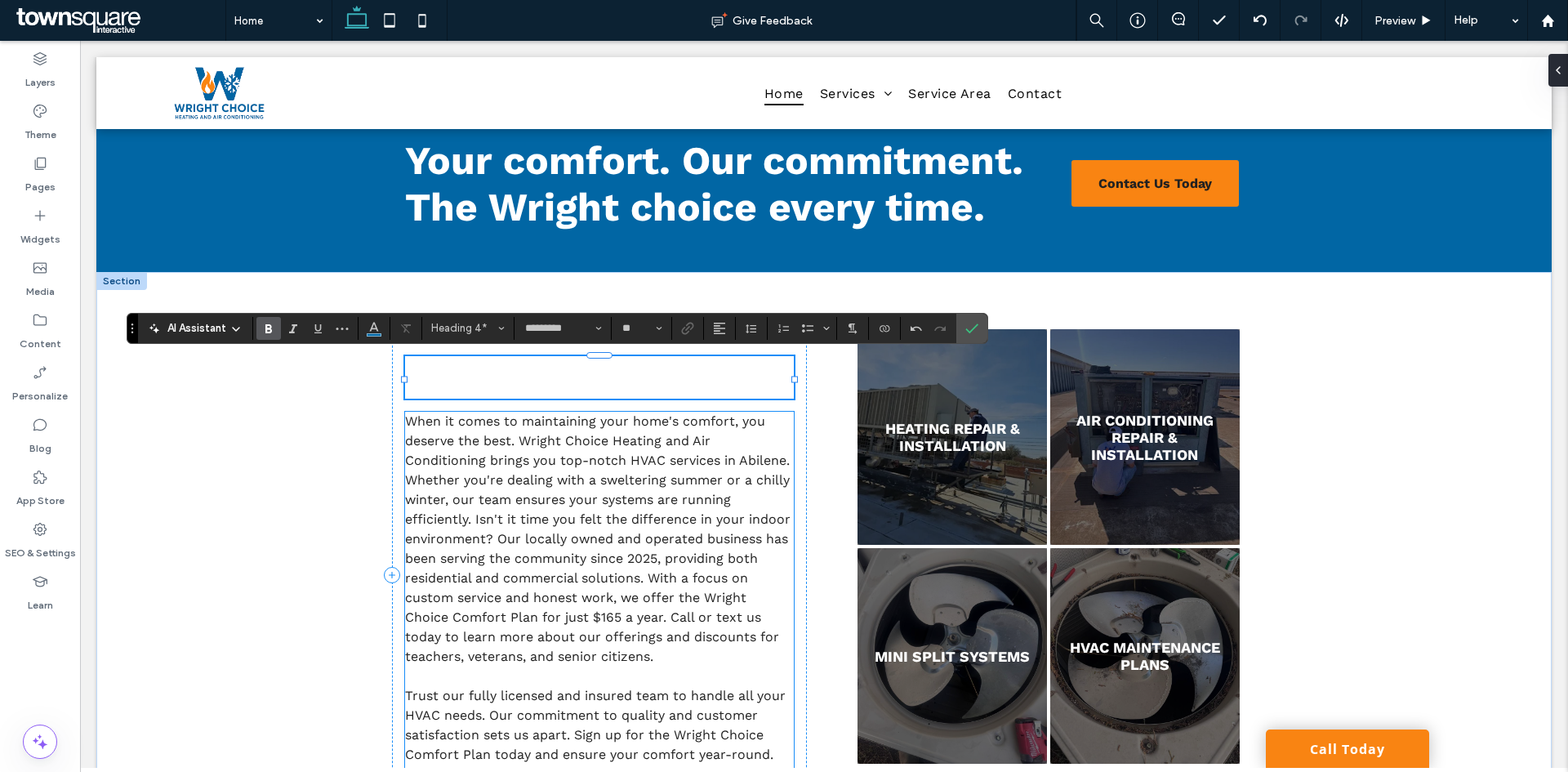 type 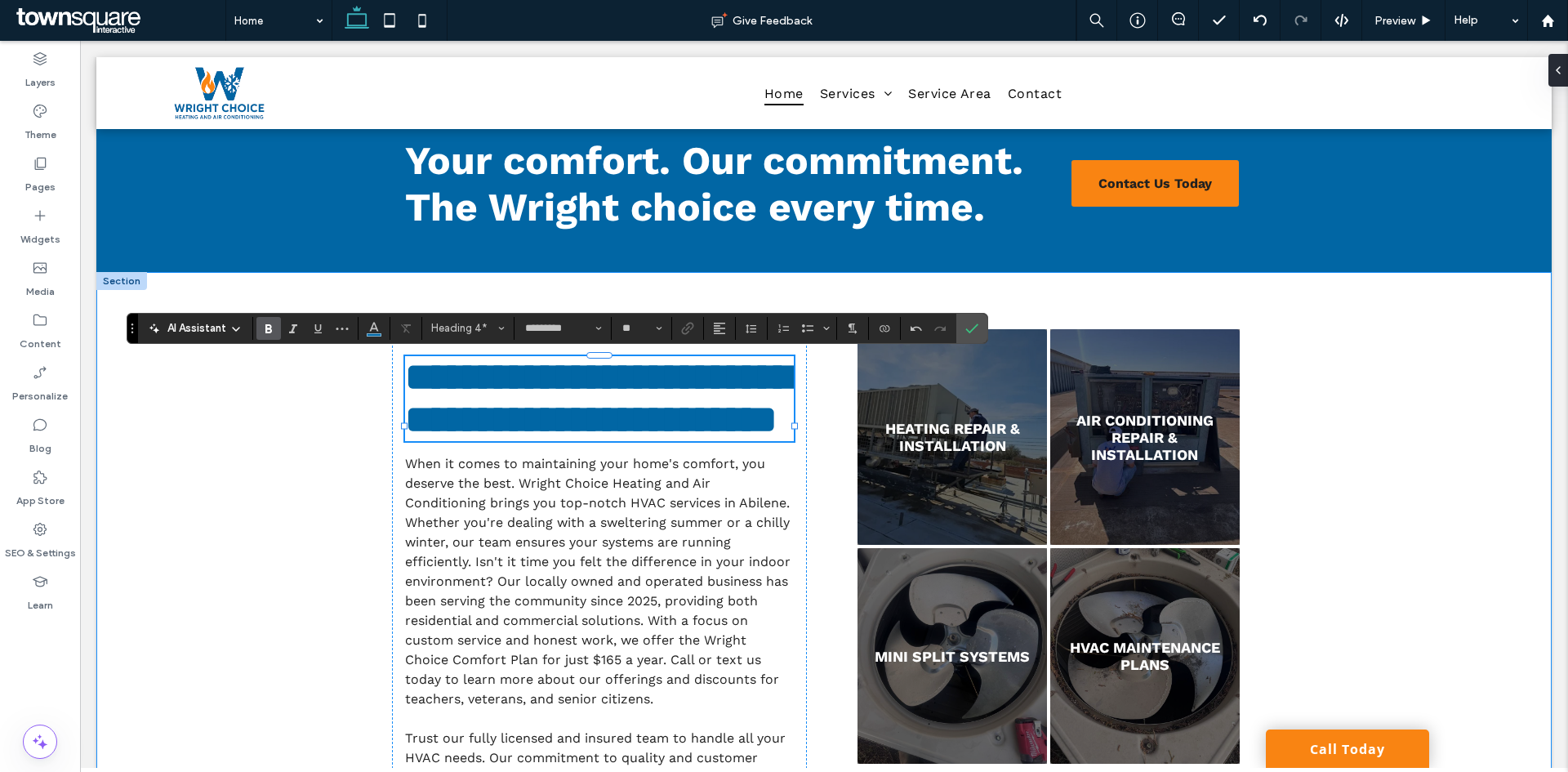 click on "**********" at bounding box center [824, 596] 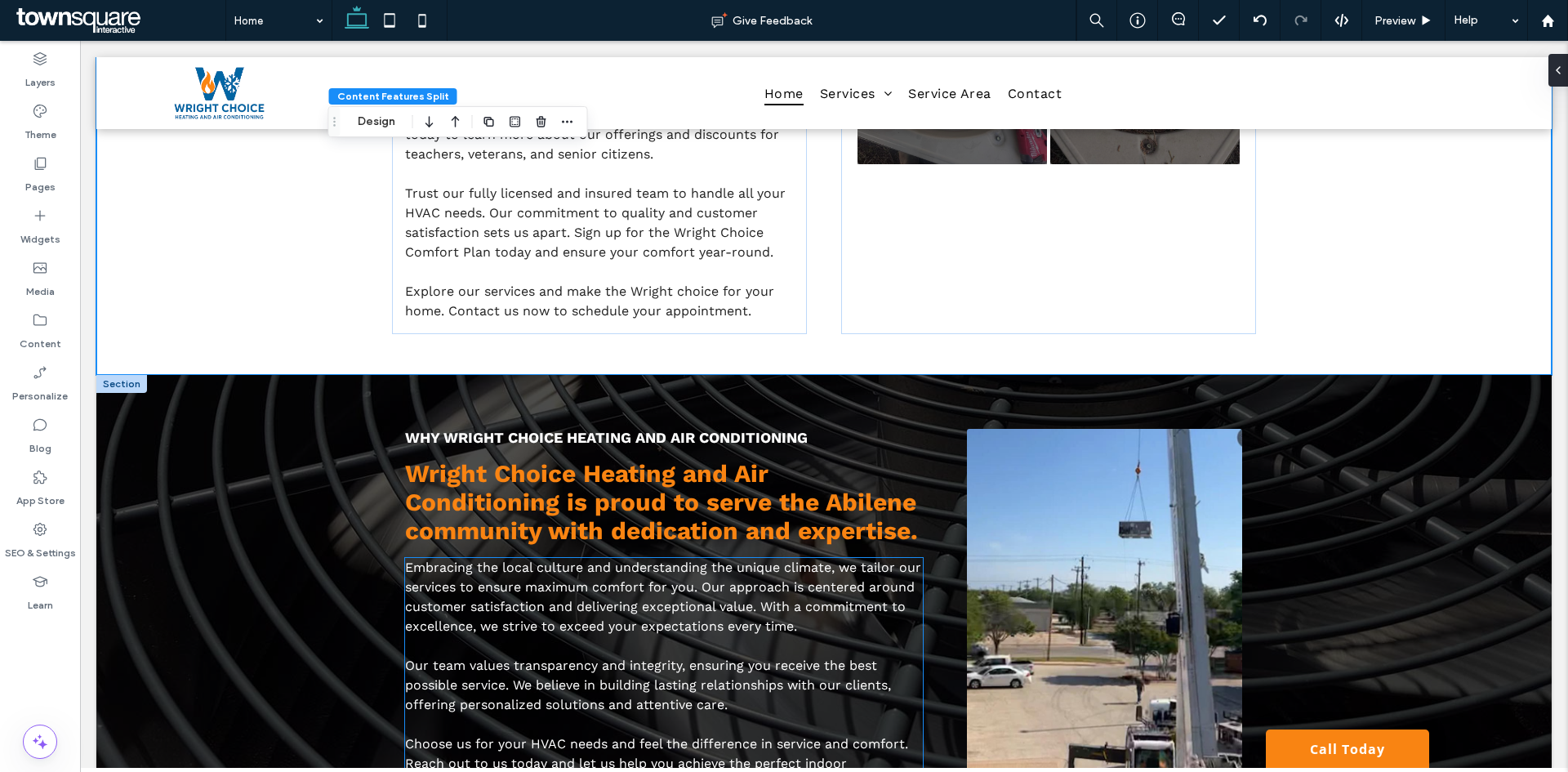 scroll, scrollTop: 1225, scrollLeft: 0, axis: vertical 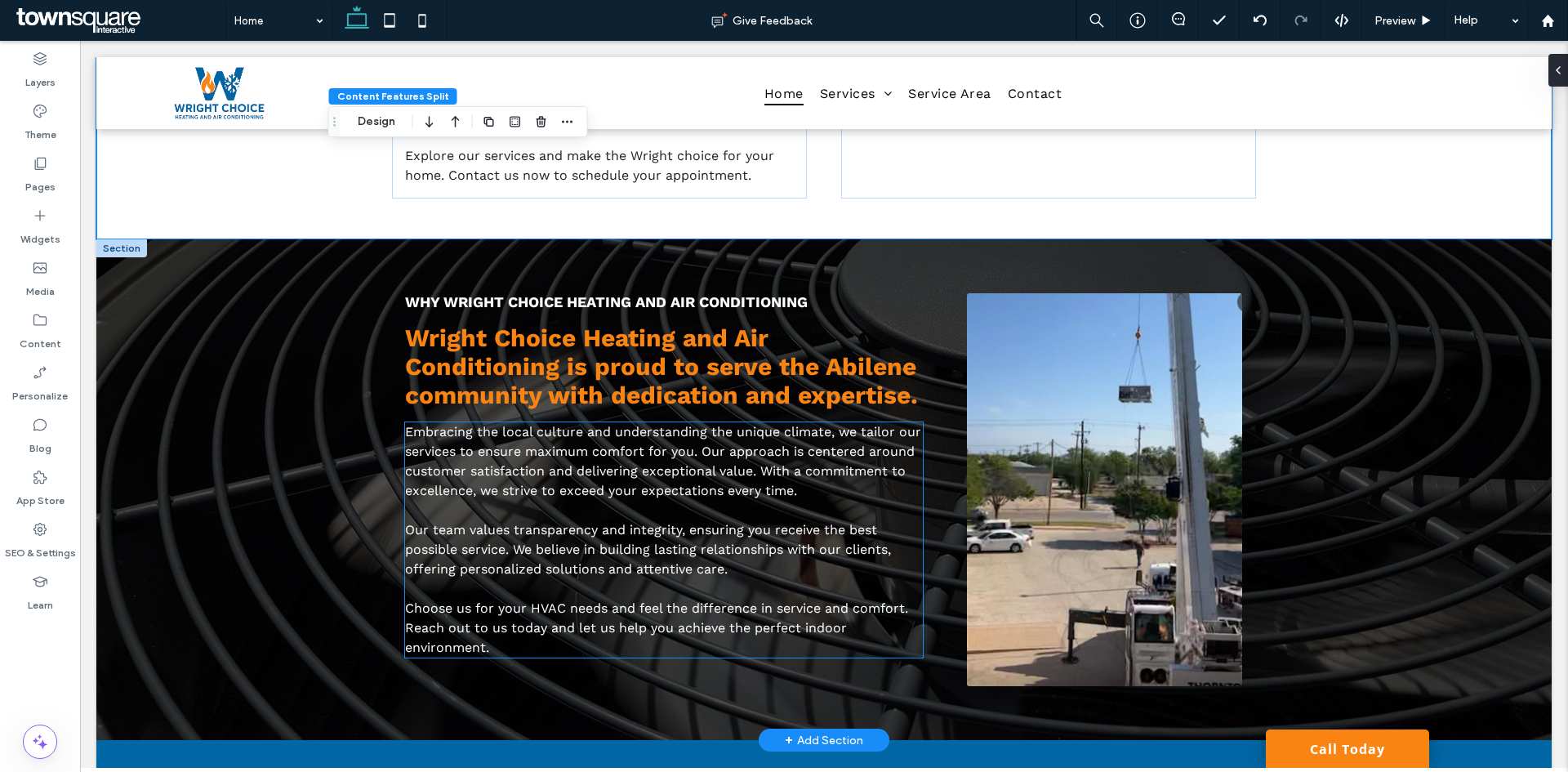 click on "Embracing the local culture and understanding the unique climate, we tailor our services to ensure maximum comfort for you. Our approach is centered around customer satisfaction and delivering exceptional value. With a commitment to excellence, we strive to exceed your expectations every time." at bounding box center (663, 461) 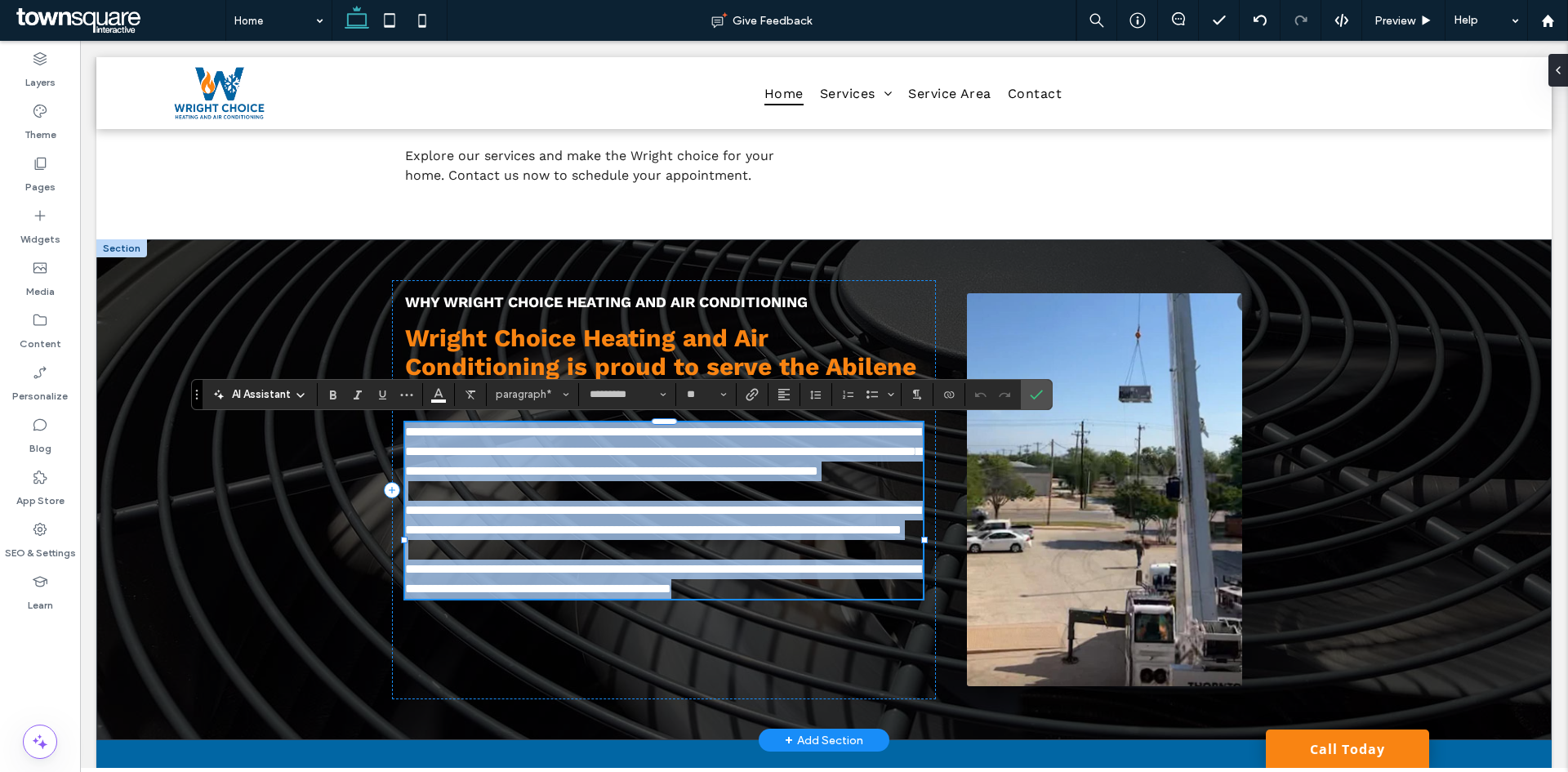 click on "**********" at bounding box center (663, 451) 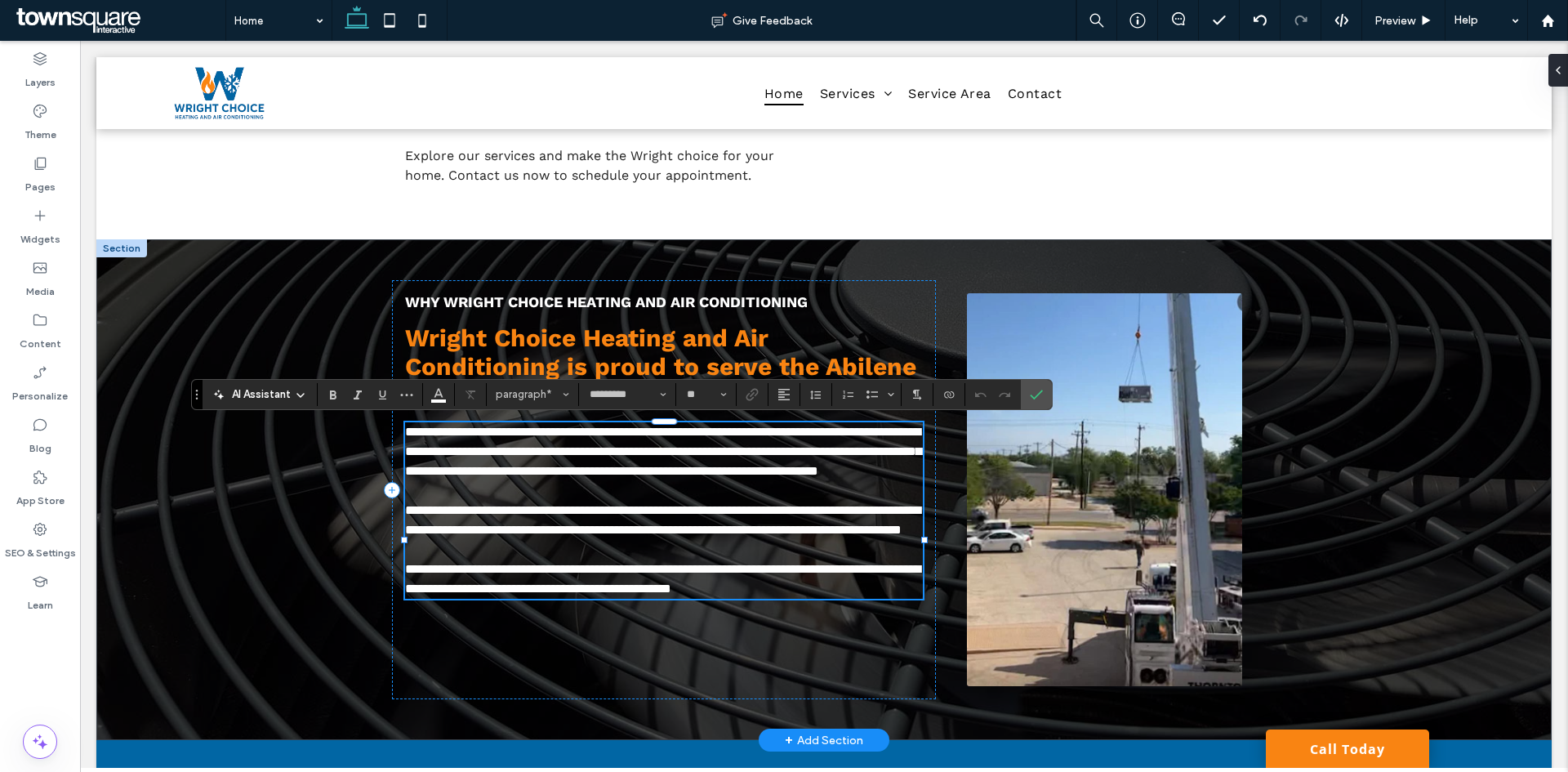 click on "**********" at bounding box center (664, 452) 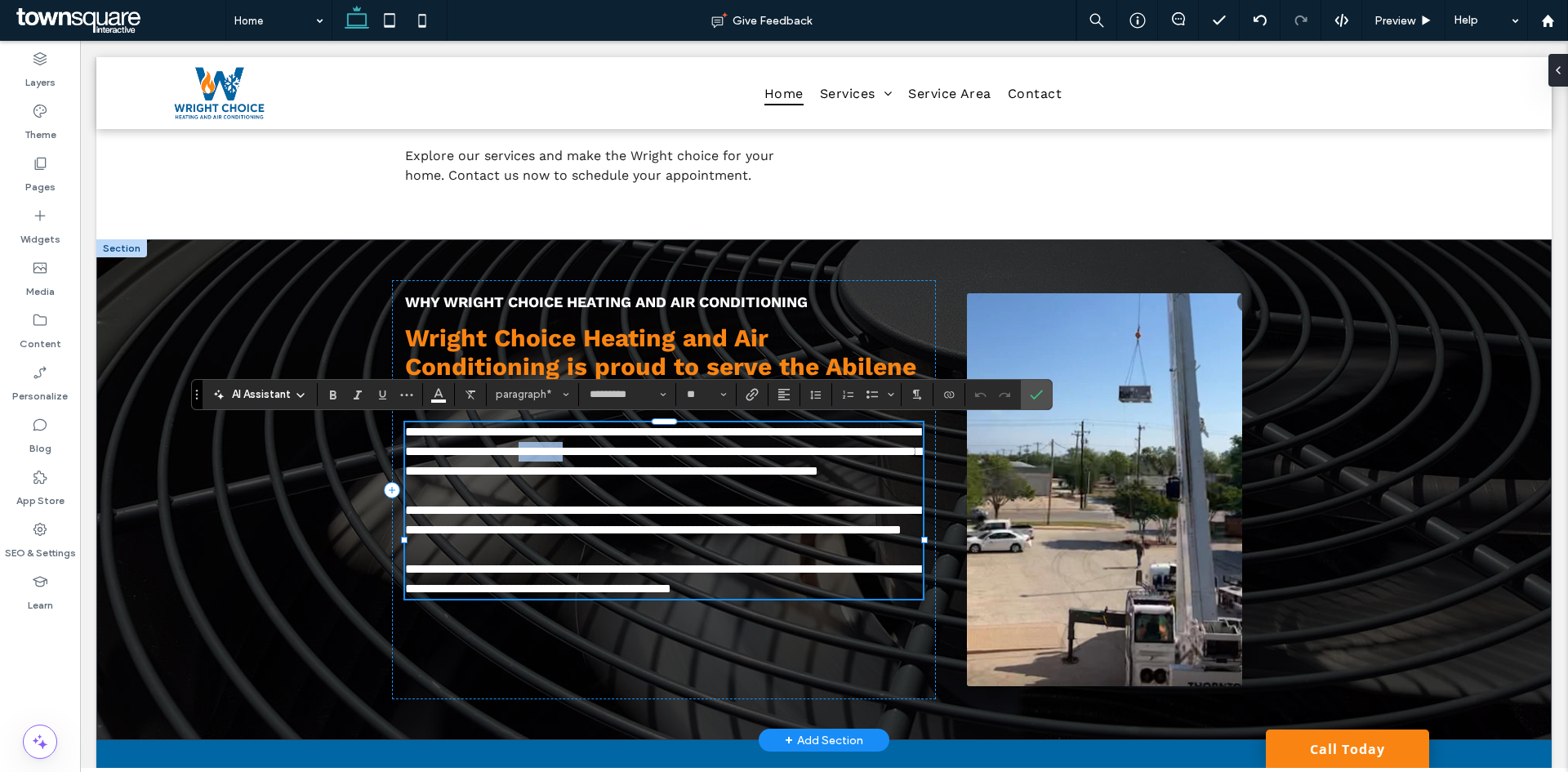 click on "**********" at bounding box center [663, 451] 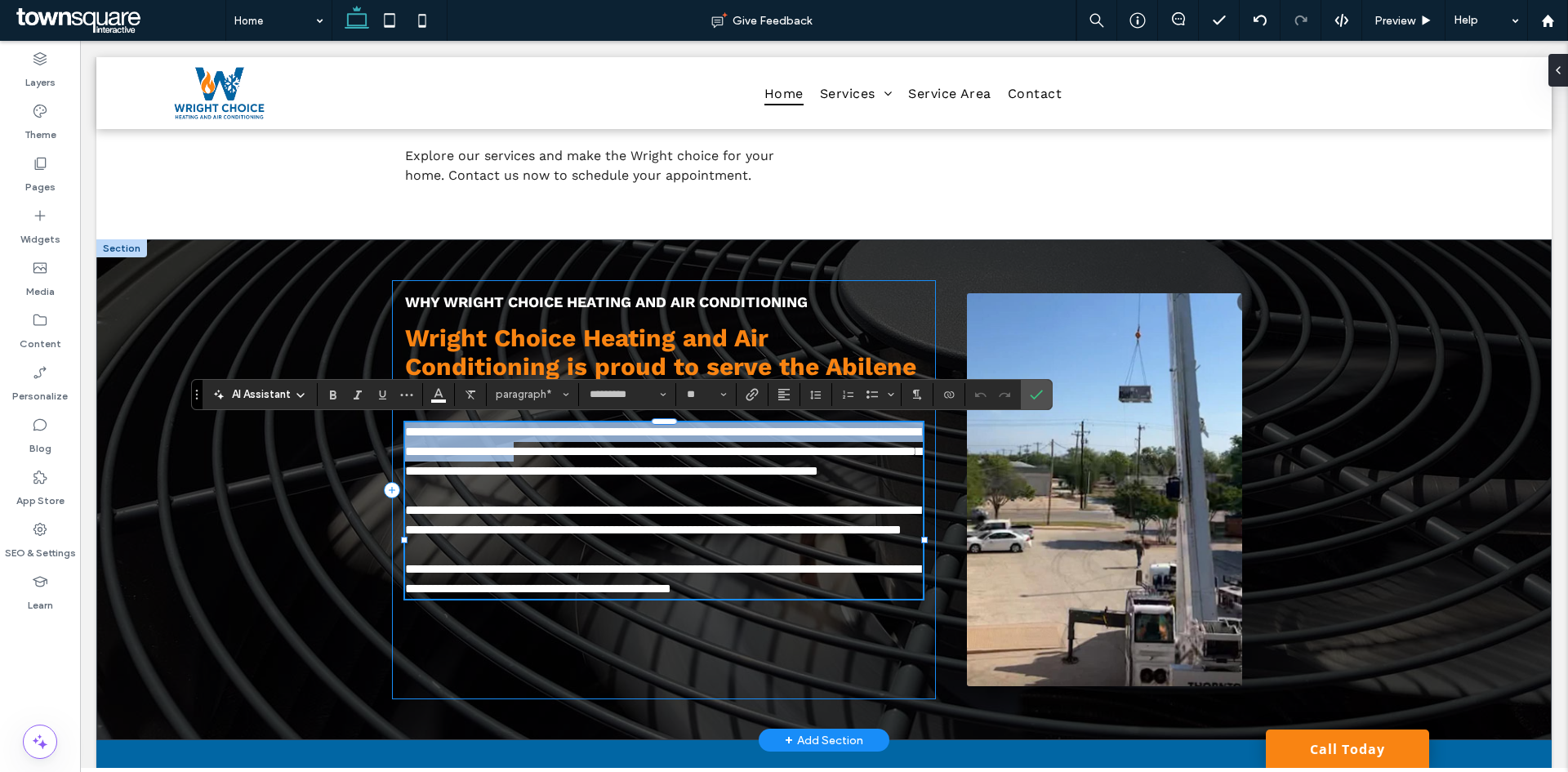 drag, startPoint x: 693, startPoint y: 452, endPoint x: 386, endPoint y: 440, distance: 307.23444 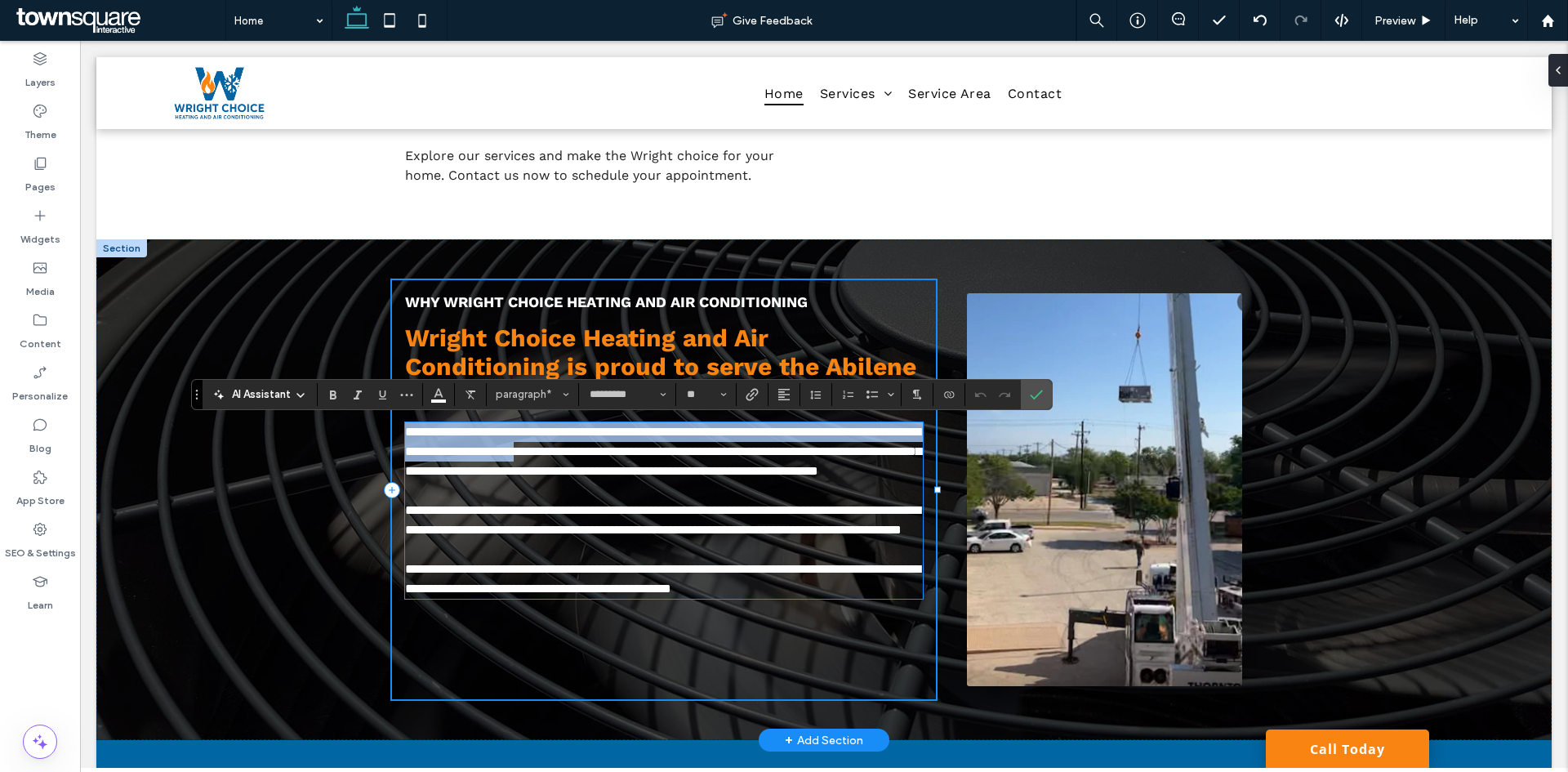 click on "**********" at bounding box center [663, 451] 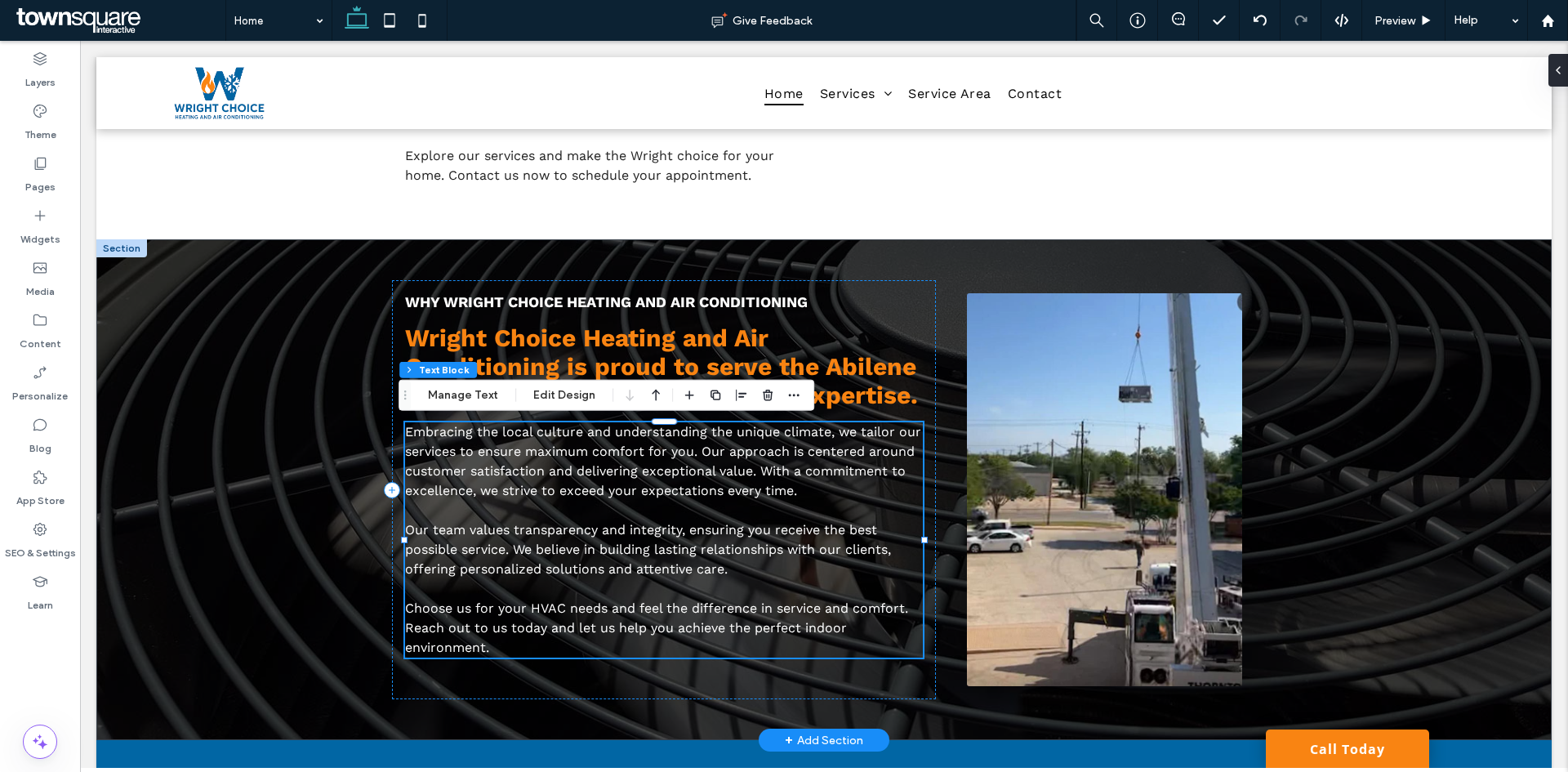 click on "Embracing the local culture and understanding the unique climate, we tailor our services to ensure maximum comfort for you. Our approach is centered around customer satisfaction and delivering exceptional value. With a commitment to excellence, we strive to exceed your expectations every time." at bounding box center [663, 461] 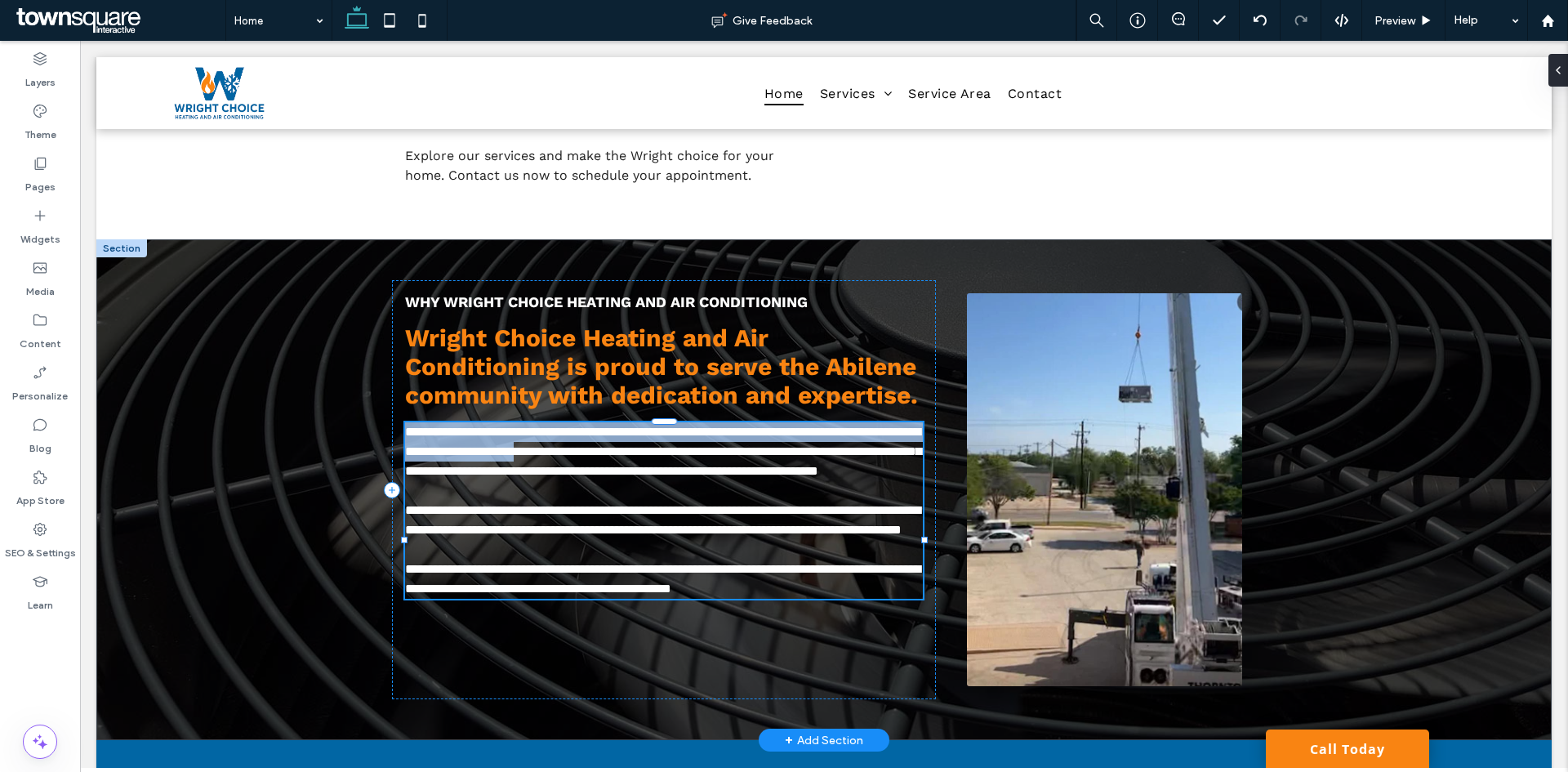 type on "*********" 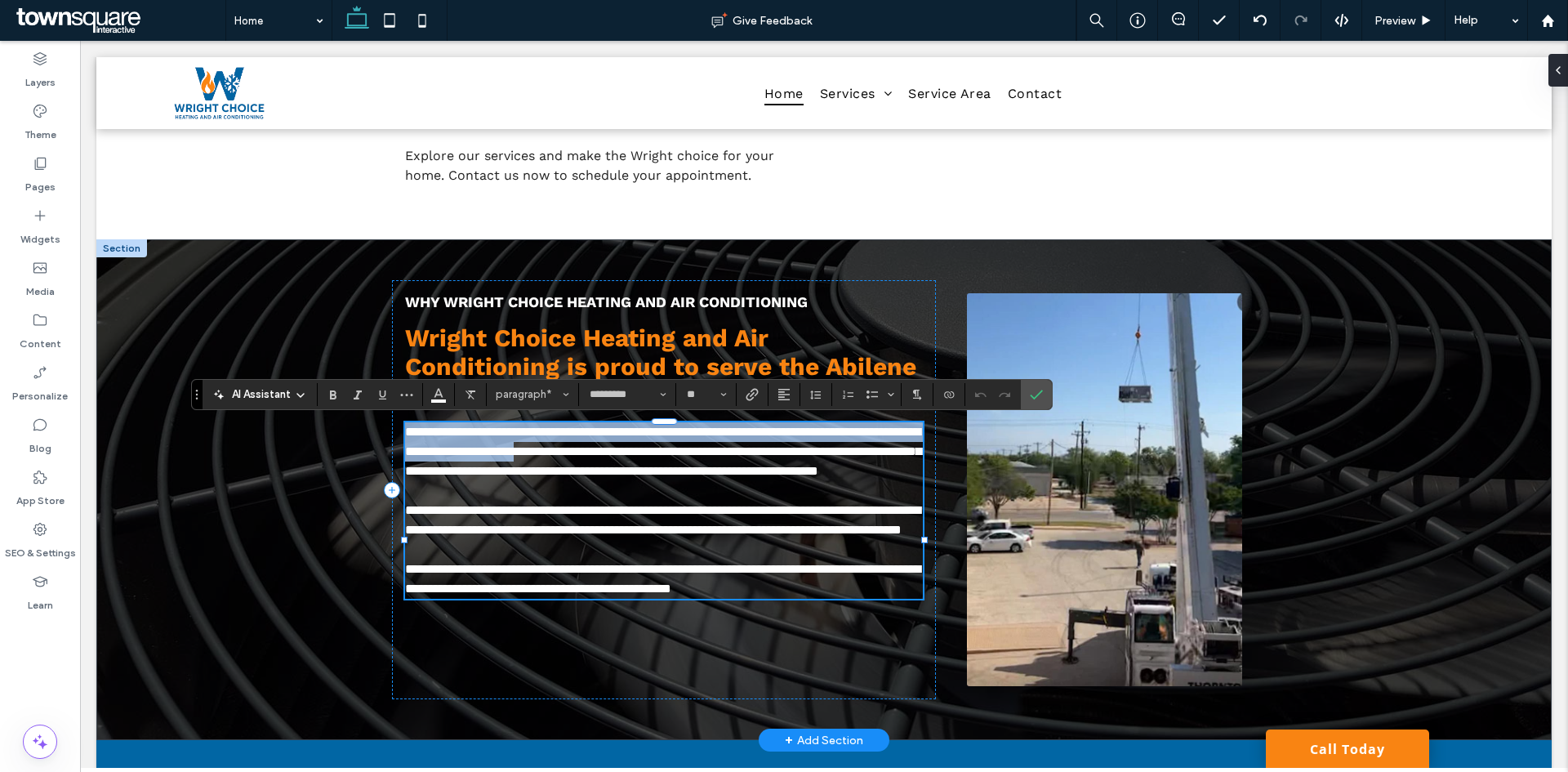 click on "**********" at bounding box center [663, 451] 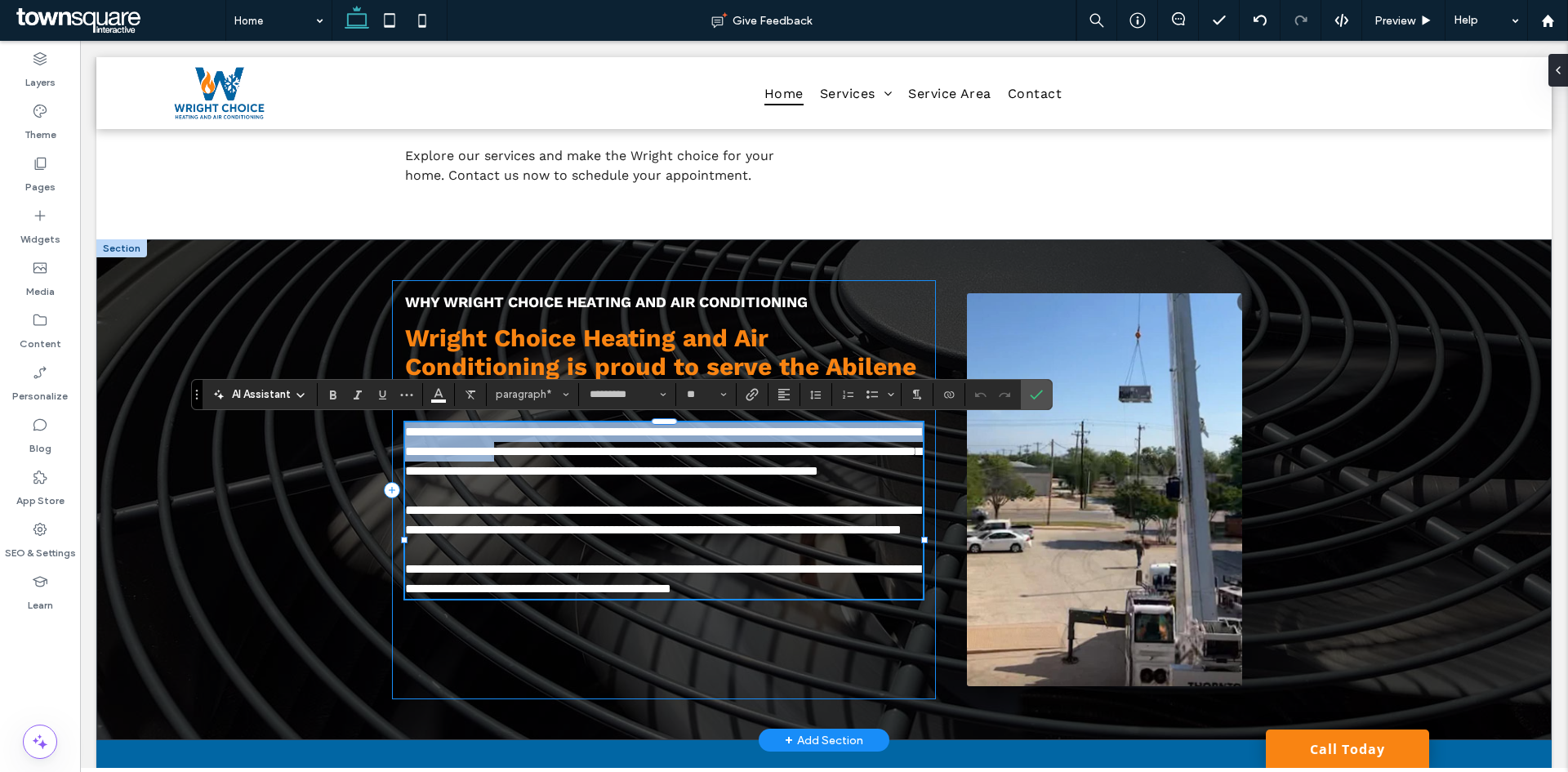 drag, startPoint x: 693, startPoint y: 450, endPoint x: 385, endPoint y: 438, distance: 308.23368 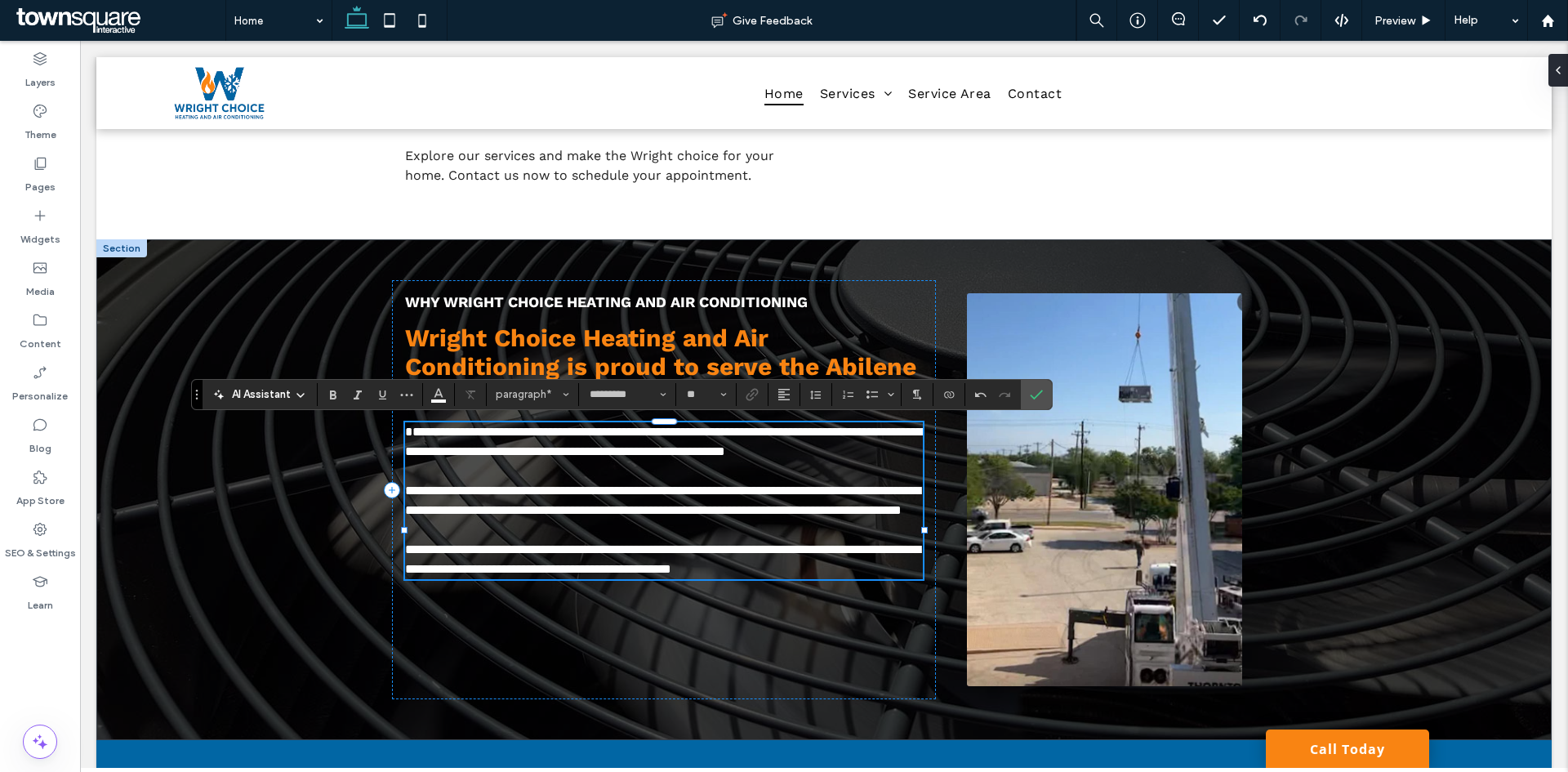 click on "**********" at bounding box center [666, 441] 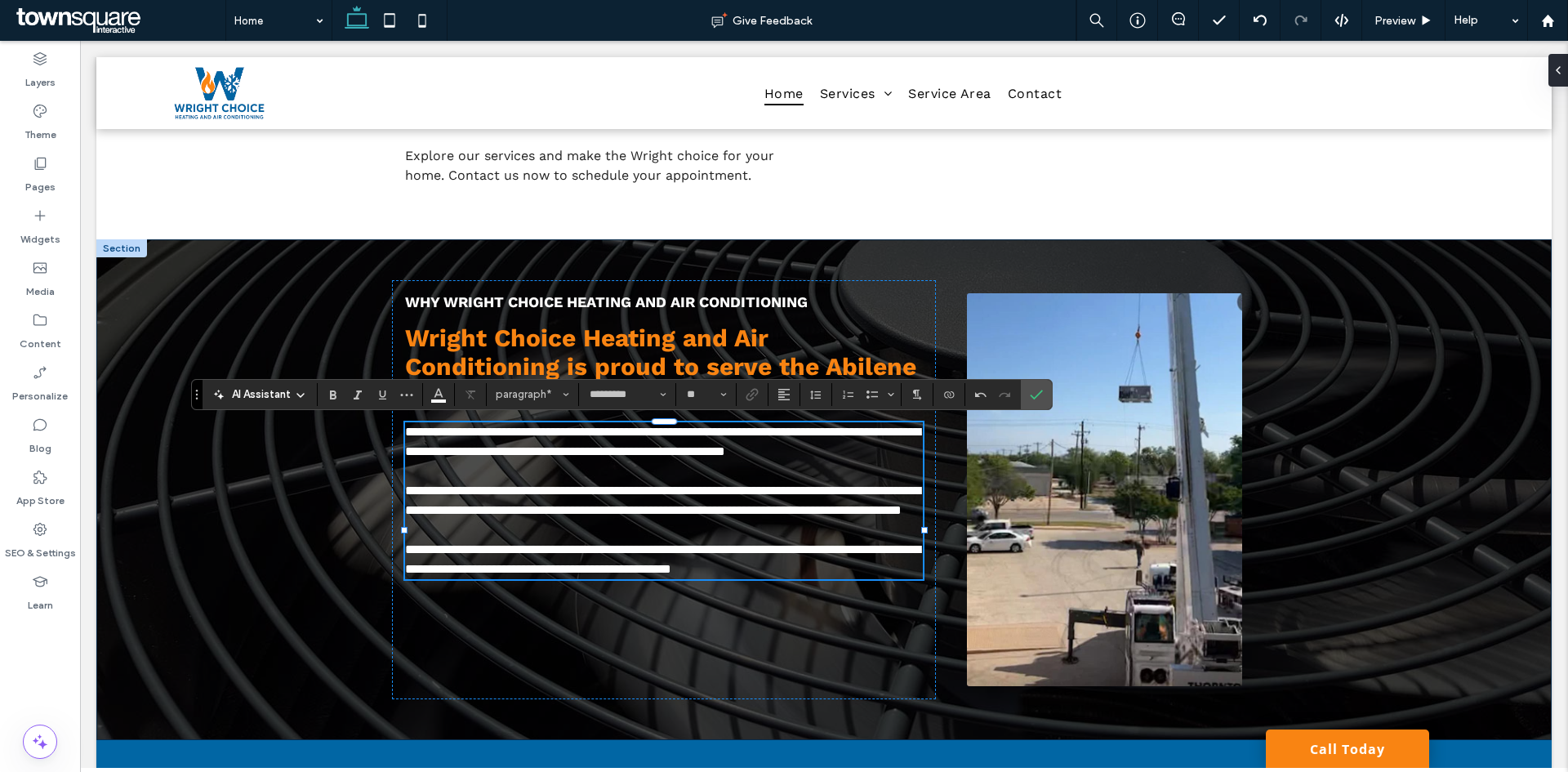 click on "**********" at bounding box center [824, 489] 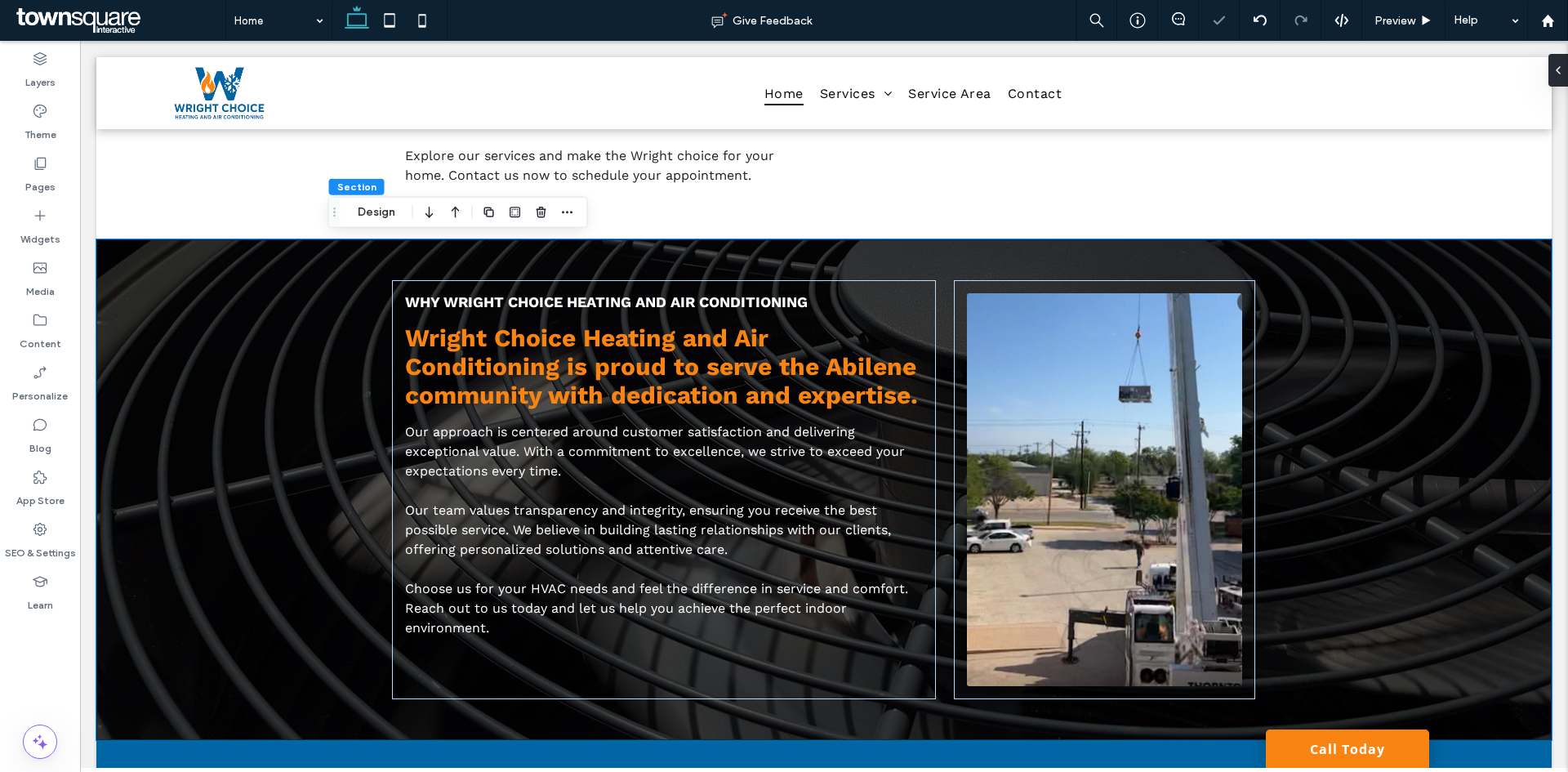 click on "Why Wright Choice Heating and Air Conditioning
Wright Choice Heating and Air Conditioning is proud to serve the Abilene community with dedication and expertise.
Our approach is centered around customer satisfaction and delivering exceptional value. With a commitment to excellence, we strive to exceed your expectations every time. Our team values transparency and integrity, ensuring you receive the best possible service. We believe in building lasting relationships with our clients, offering personalized solutions and attentive care. Choose us for your HVAC needs and feel the difference in service and comfort. Reach out to us today and let us help you achieve the perfect indoor environment." at bounding box center [824, 489] 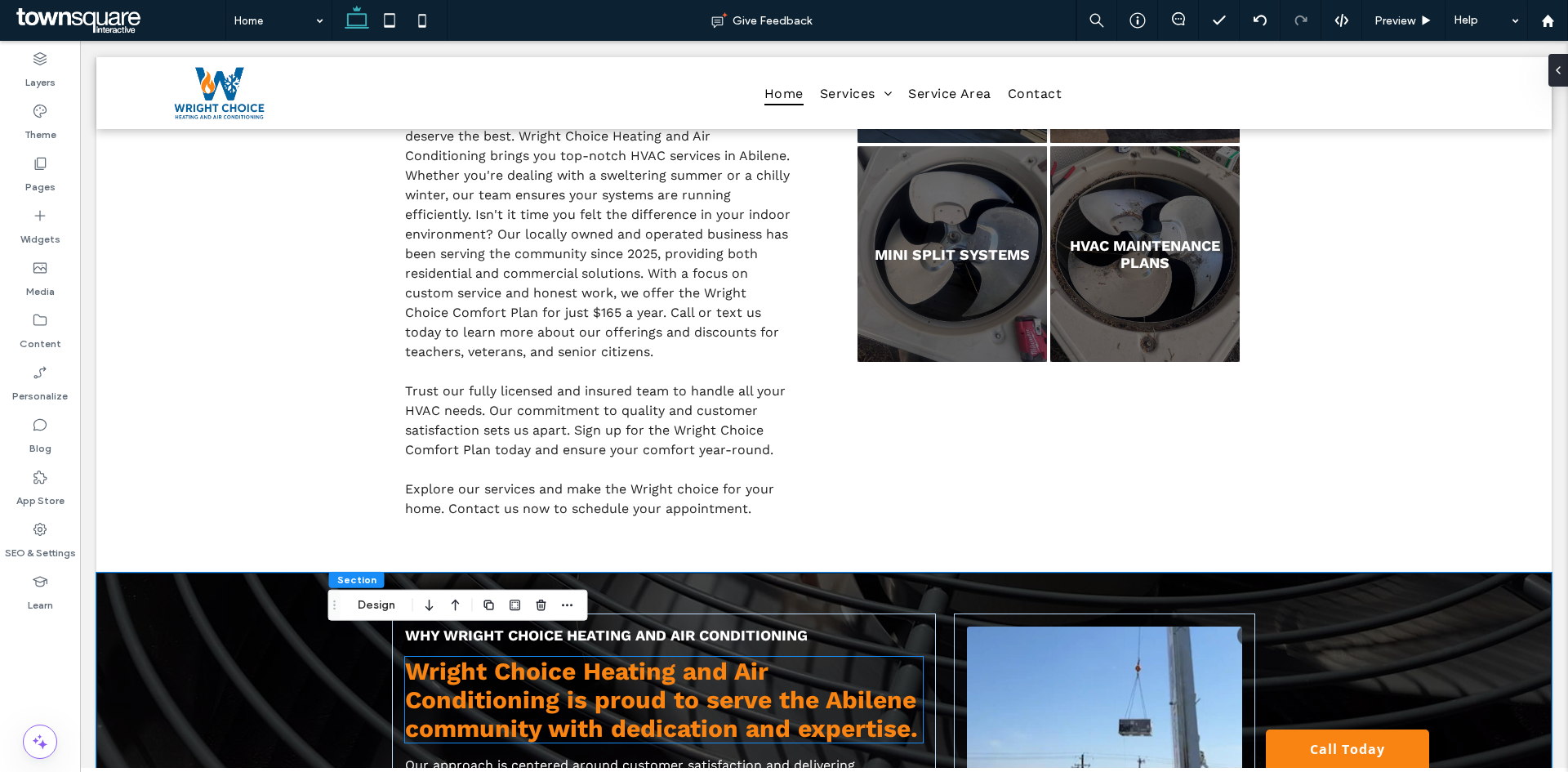scroll, scrollTop: 817, scrollLeft: 0, axis: vertical 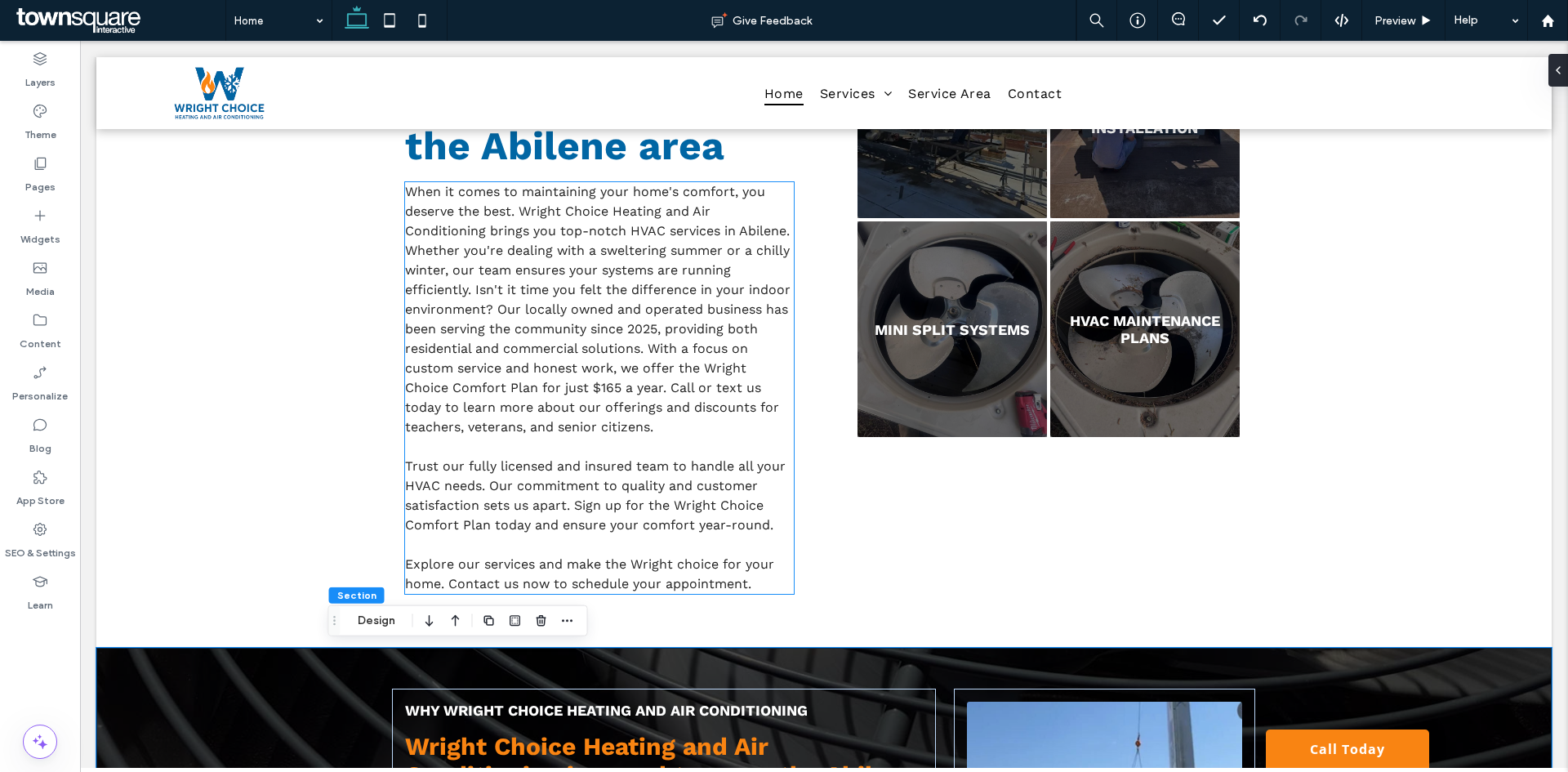 click on "When it comes to maintaining your home's comfort, you deserve the best. Wright Choice Heating and Air Conditioning brings you top-notch HVAC services in Abilene. Whether you're dealing with a sweltering summer or a chilly winter, our team ensures your systems are running efficiently. Isn't it time you felt the difference in your indoor environment? Our locally owned and operated business has been serving the community since 2025, providing both residential and commercial solutions. With a focus on custom service and honest work, we offer the Wright Choice Comfort Plan for just $165 a year. Call or text us today to learn more about our offerings and discounts for teachers, veterans, and senior citizens." at bounding box center (598, 309) 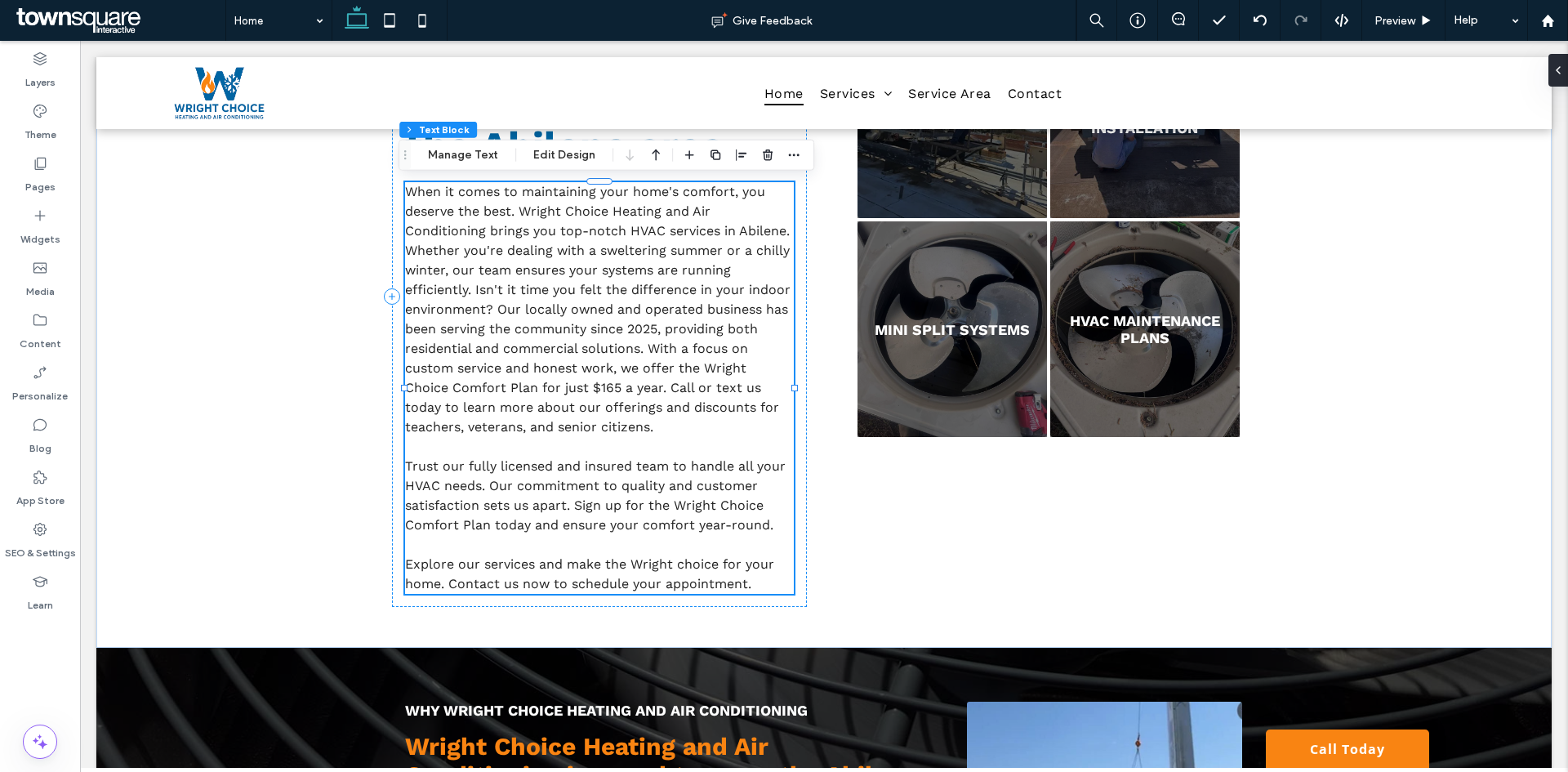 click on "When it comes to maintaining your home's comfort, you deserve the best. Wright Choice Heating and Air Conditioning brings you top-notch HVAC services in Abilene. Whether you're dealing with a sweltering summer or a chilly winter, our team ensures your systems are running efficiently. Isn't it time you felt the difference in your indoor environment? Our locally owned and operated business has been serving the community since 2025, providing both residential and commercial solutions. With a focus on custom service and honest work, we offer the Wright Choice Comfort Plan for just $165 a year. Call or text us today to learn more about our offerings and discounts for teachers, veterans, and senior citizens." at bounding box center (598, 309) 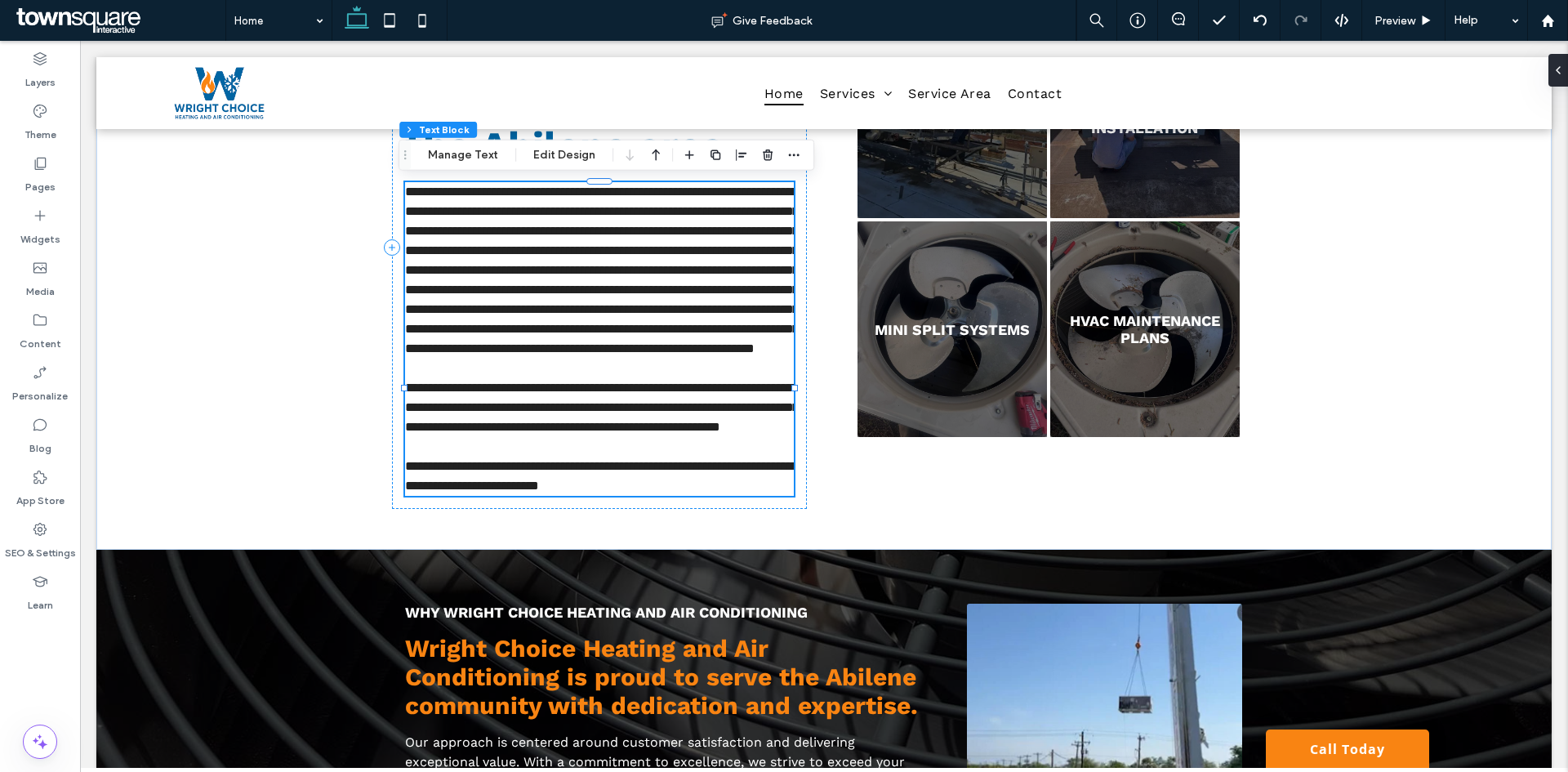 click on "**********" at bounding box center [602, 270] 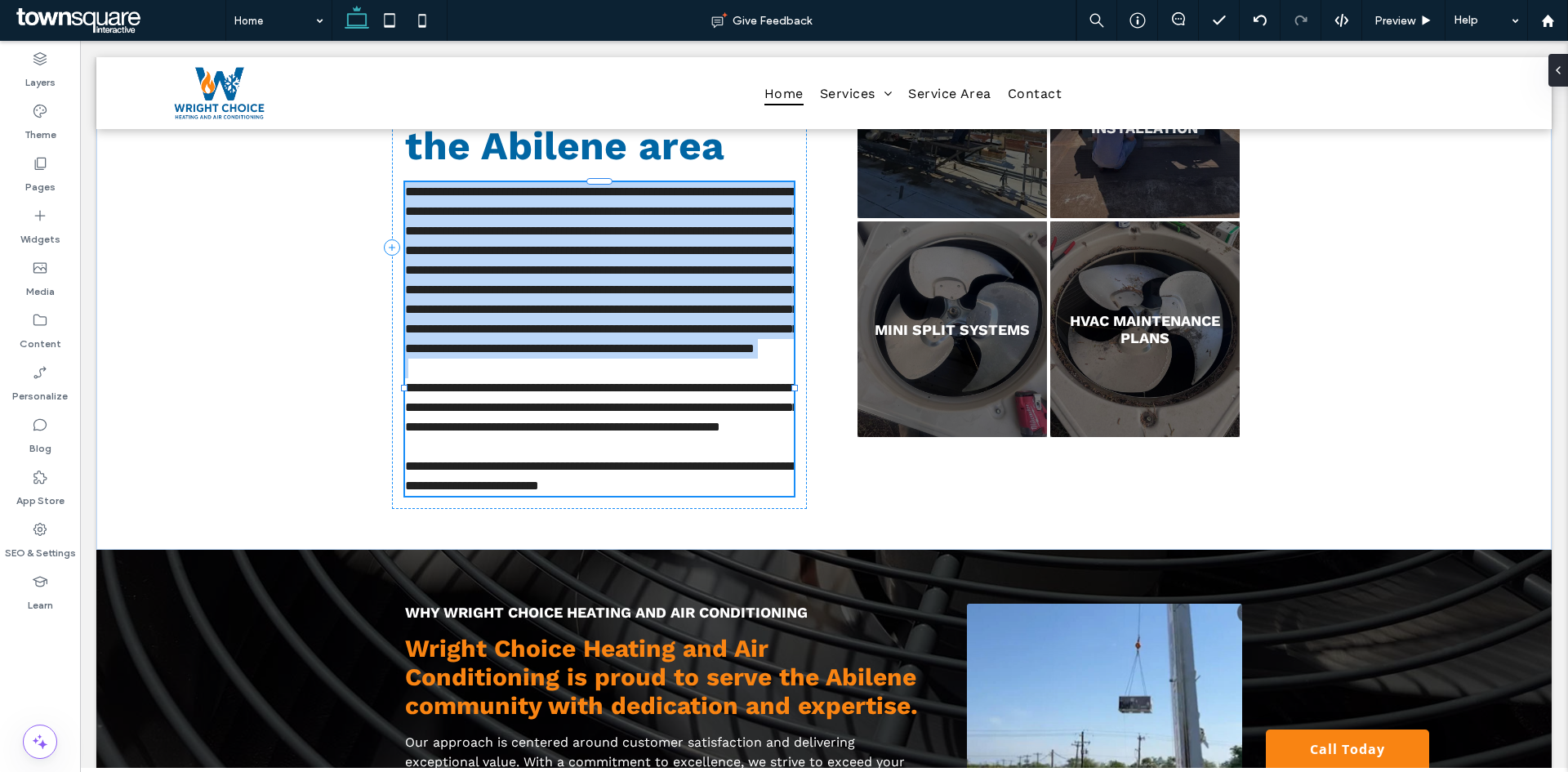 type on "*********" 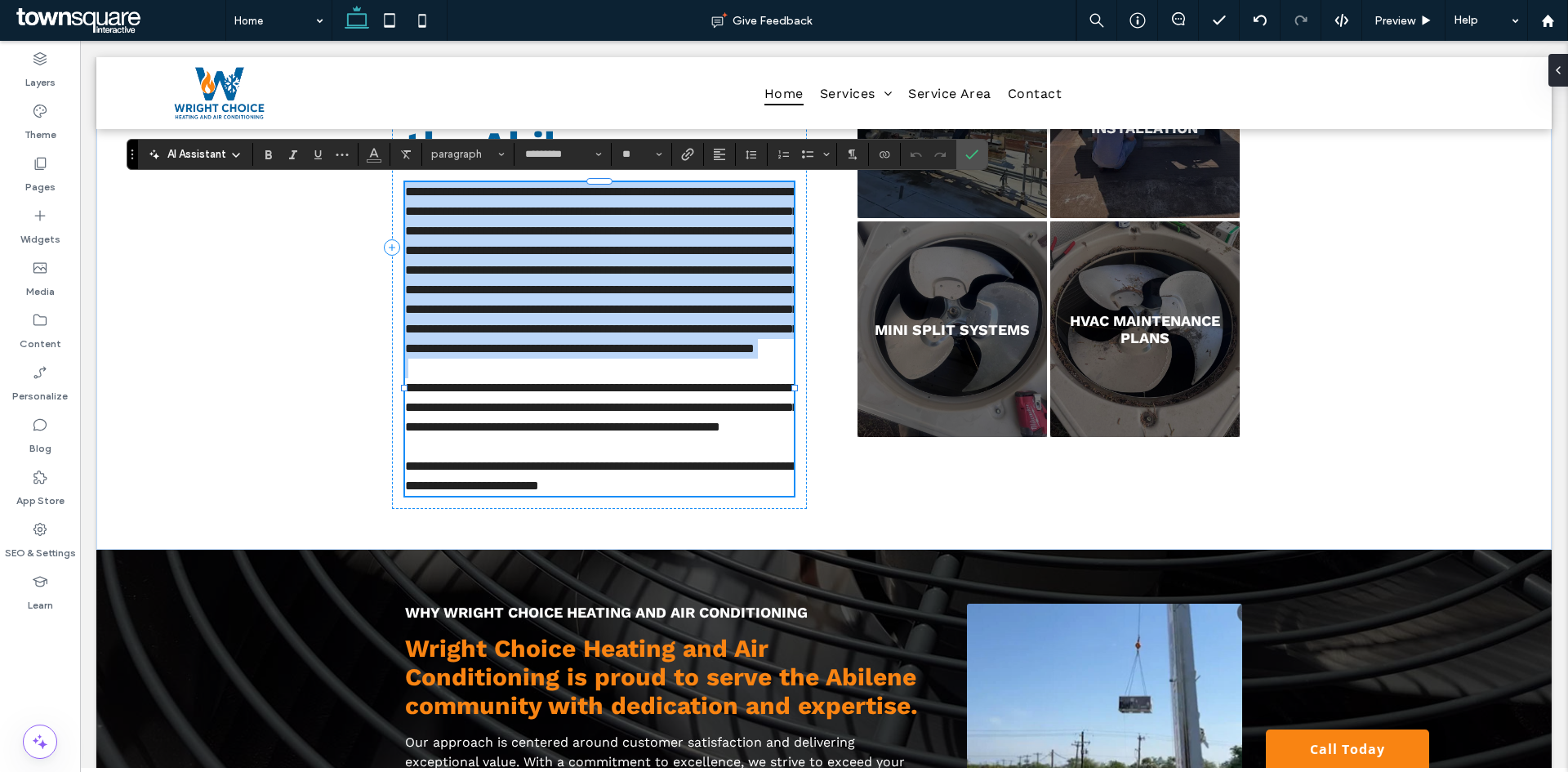 click on "**********" at bounding box center (602, 270) 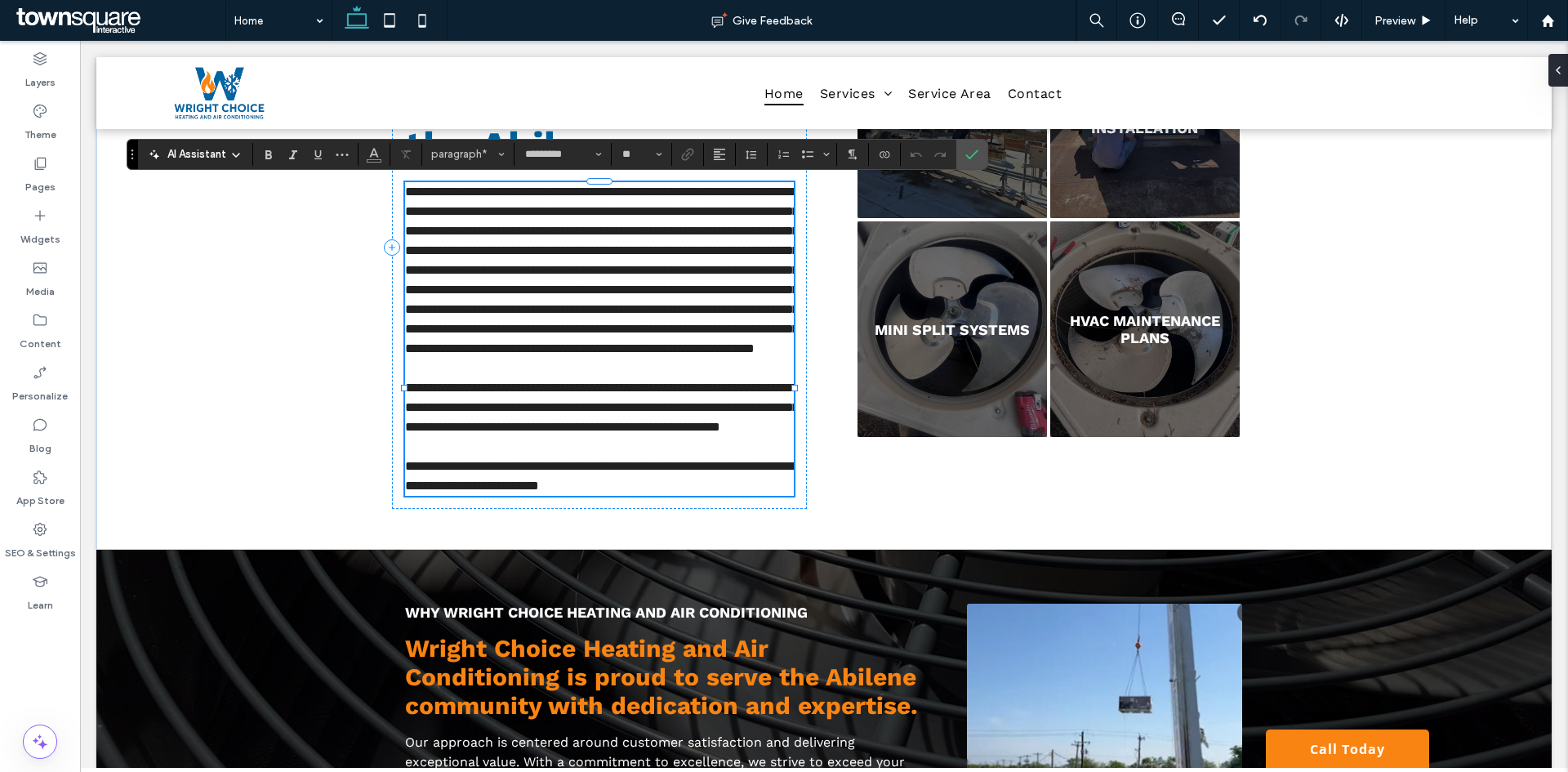 click on "**********" at bounding box center [602, 270] 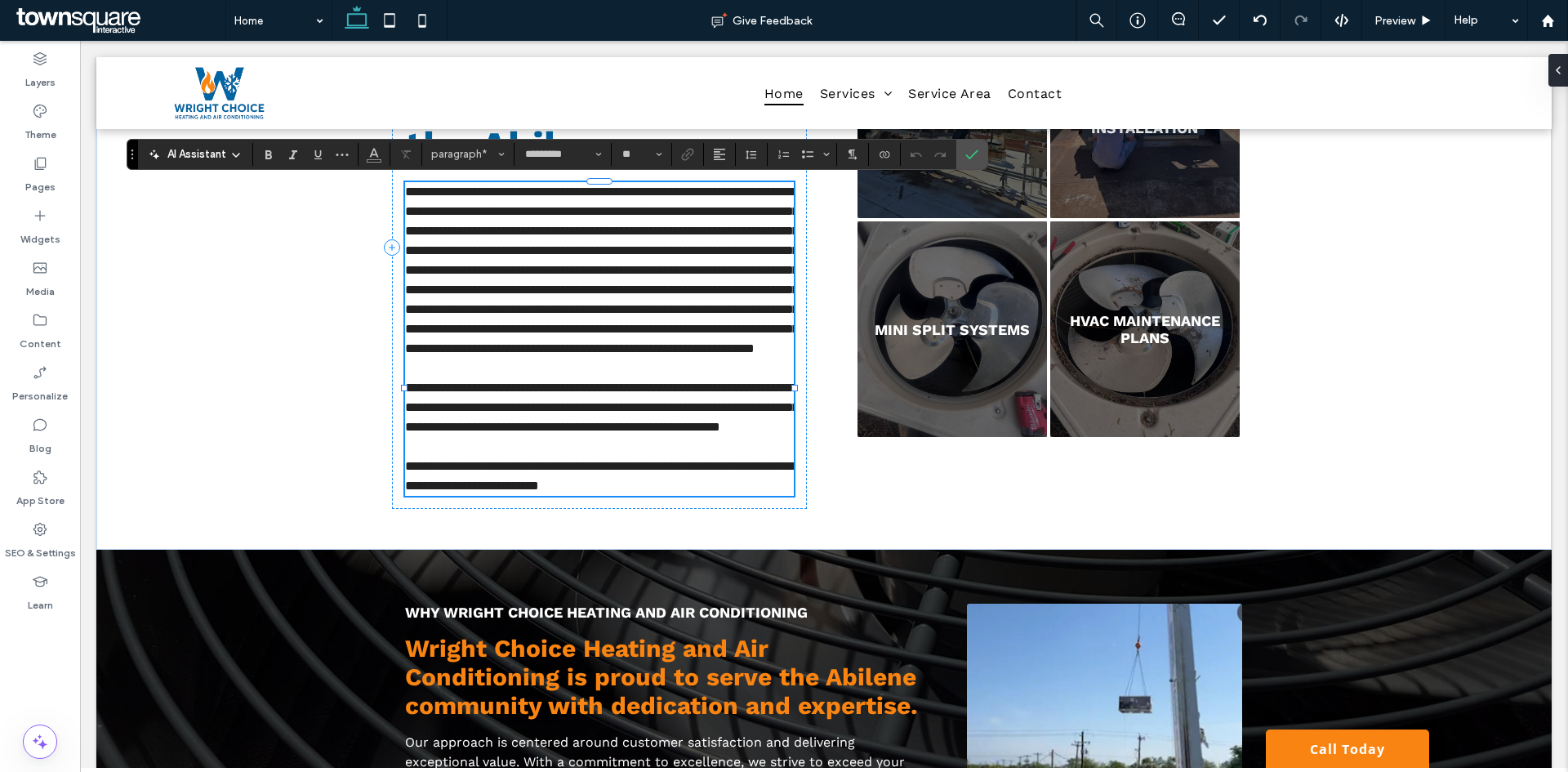 type 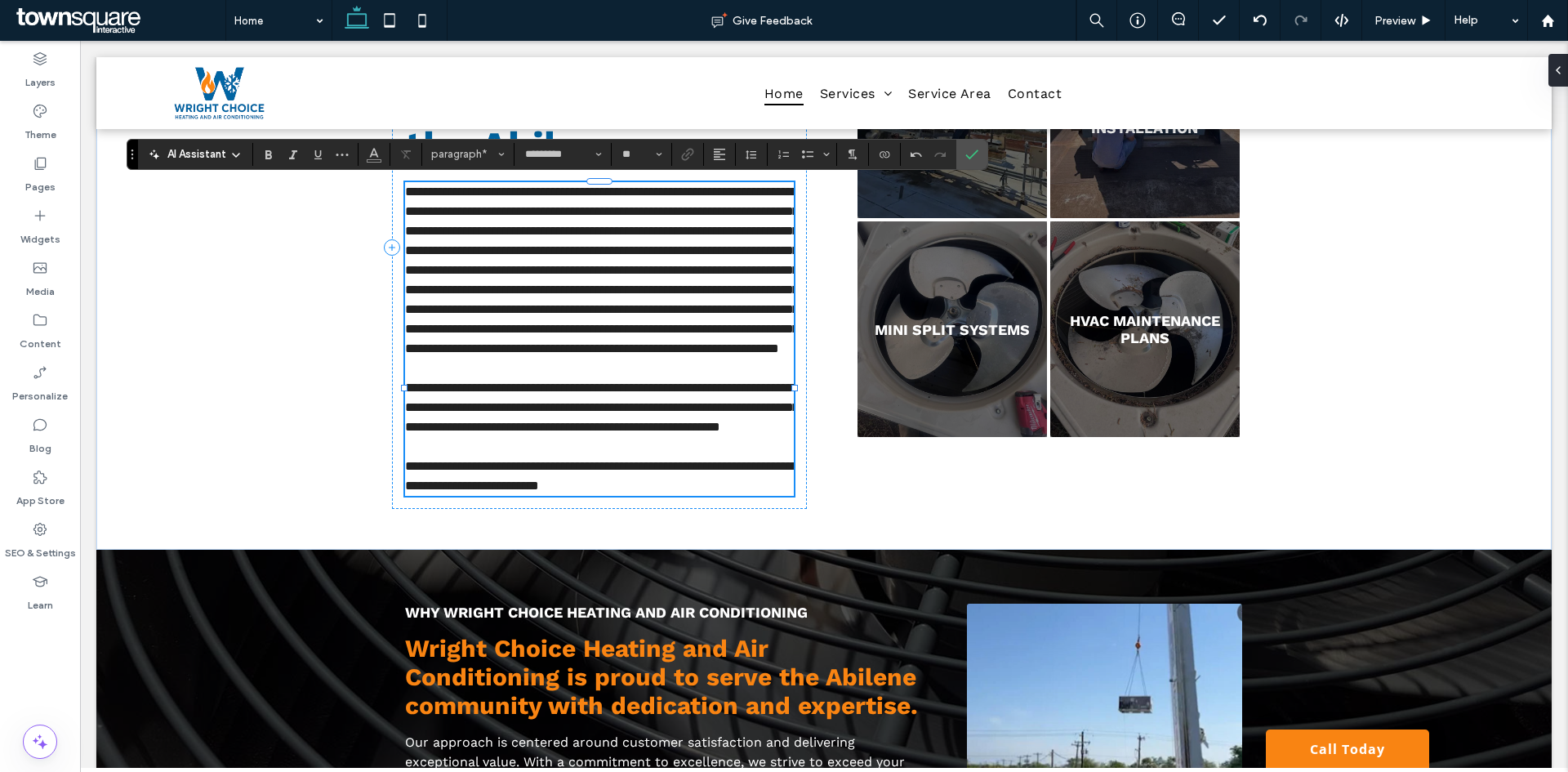 click on "**********" at bounding box center [602, 270] 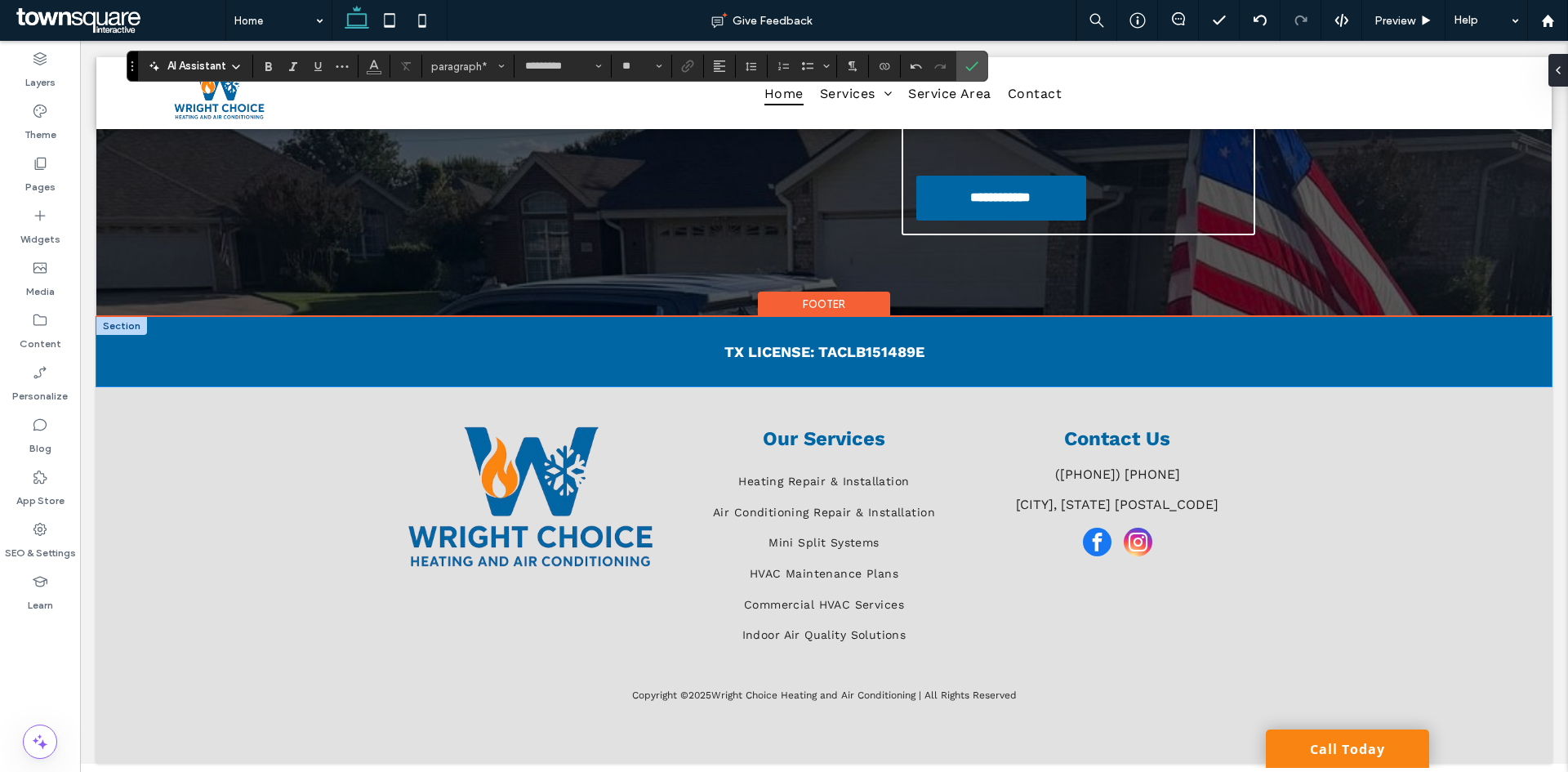 scroll, scrollTop: 3112, scrollLeft: 0, axis: vertical 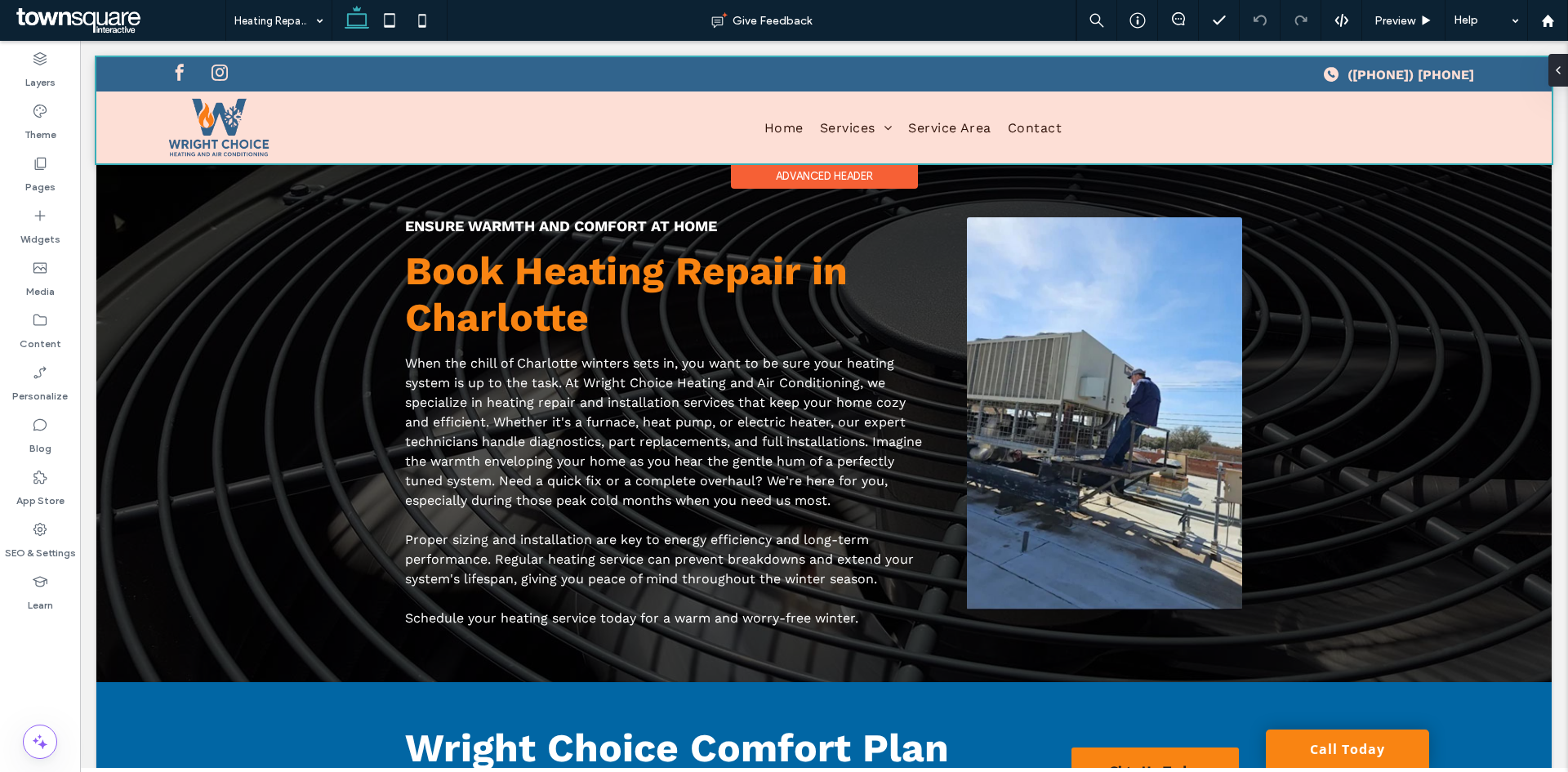 click at bounding box center [824, 110] 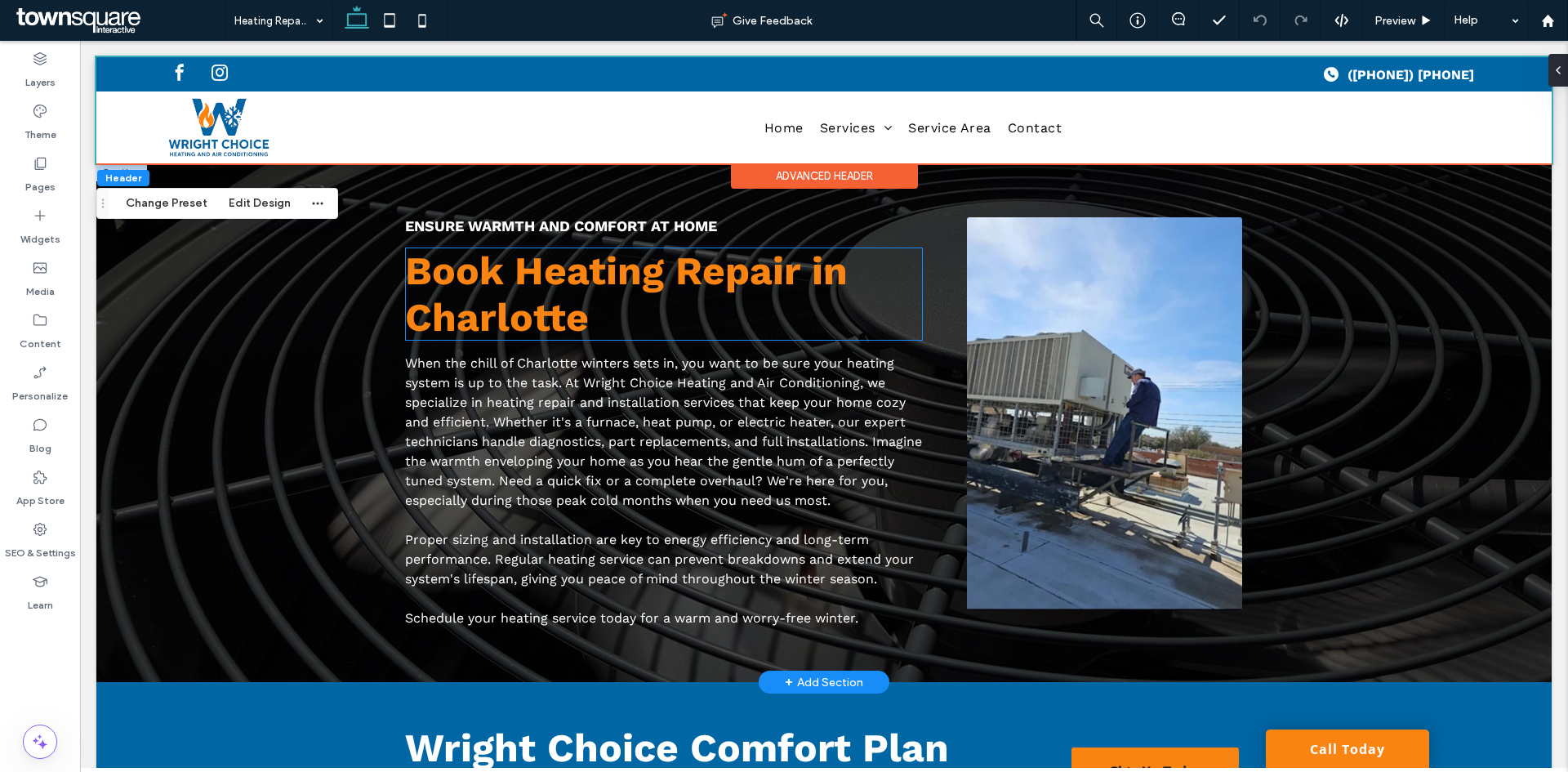 click on "Book Heating Repair in Charlotte" at bounding box center [664, 294] 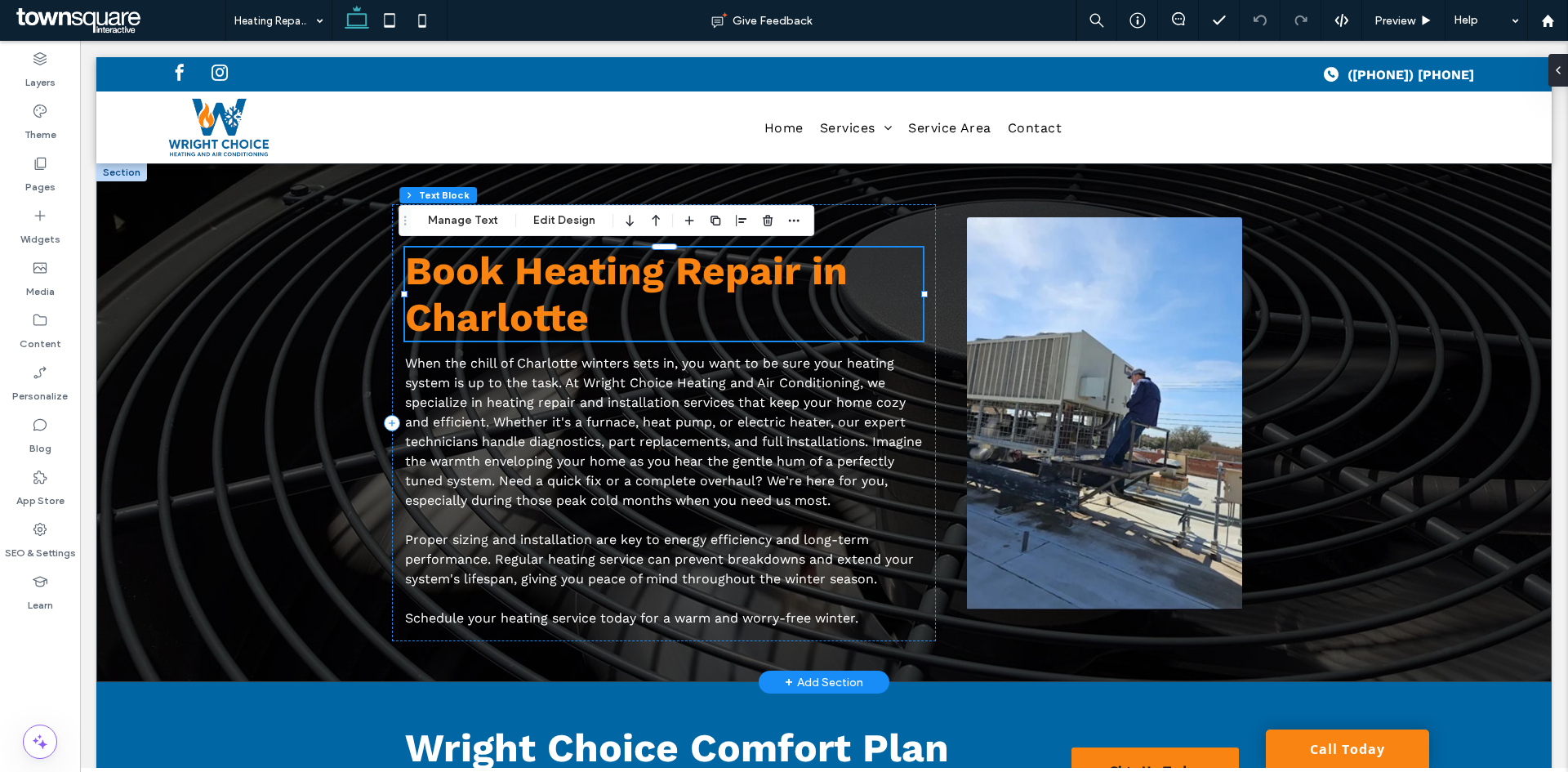 click on "Book Heating Repair in Charlotte" at bounding box center (664, 294) 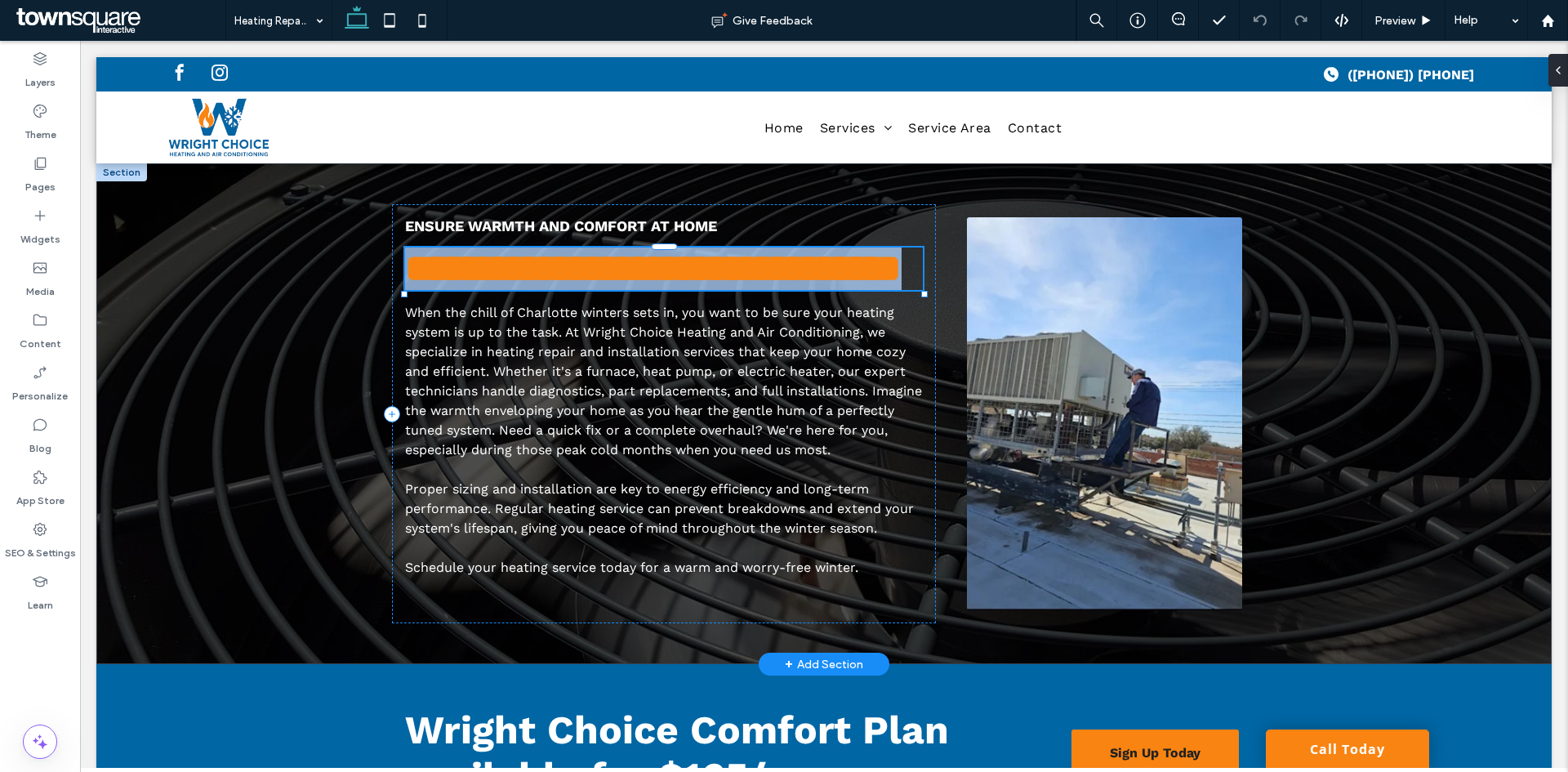 type on "*********" 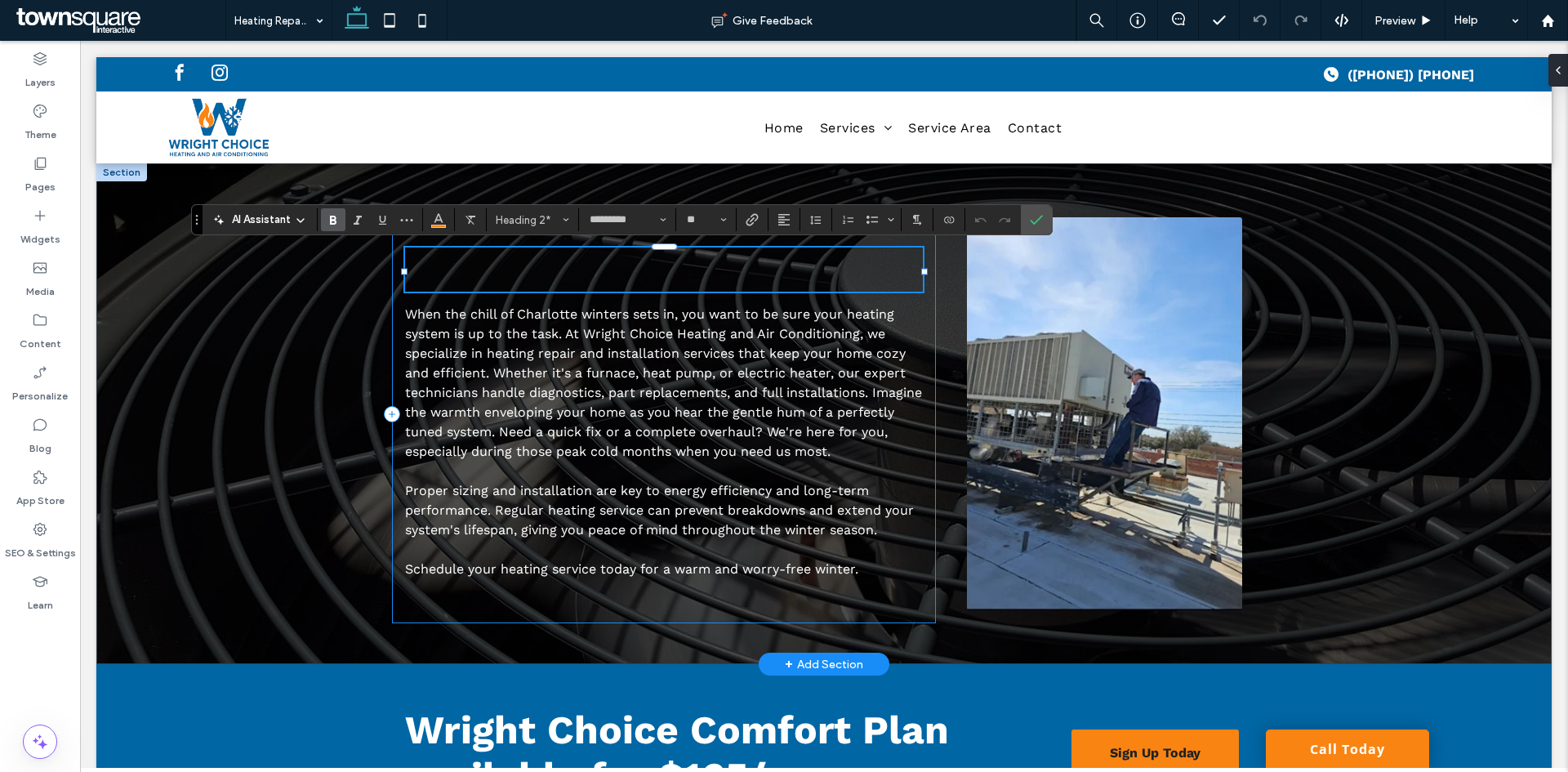 type on "**" 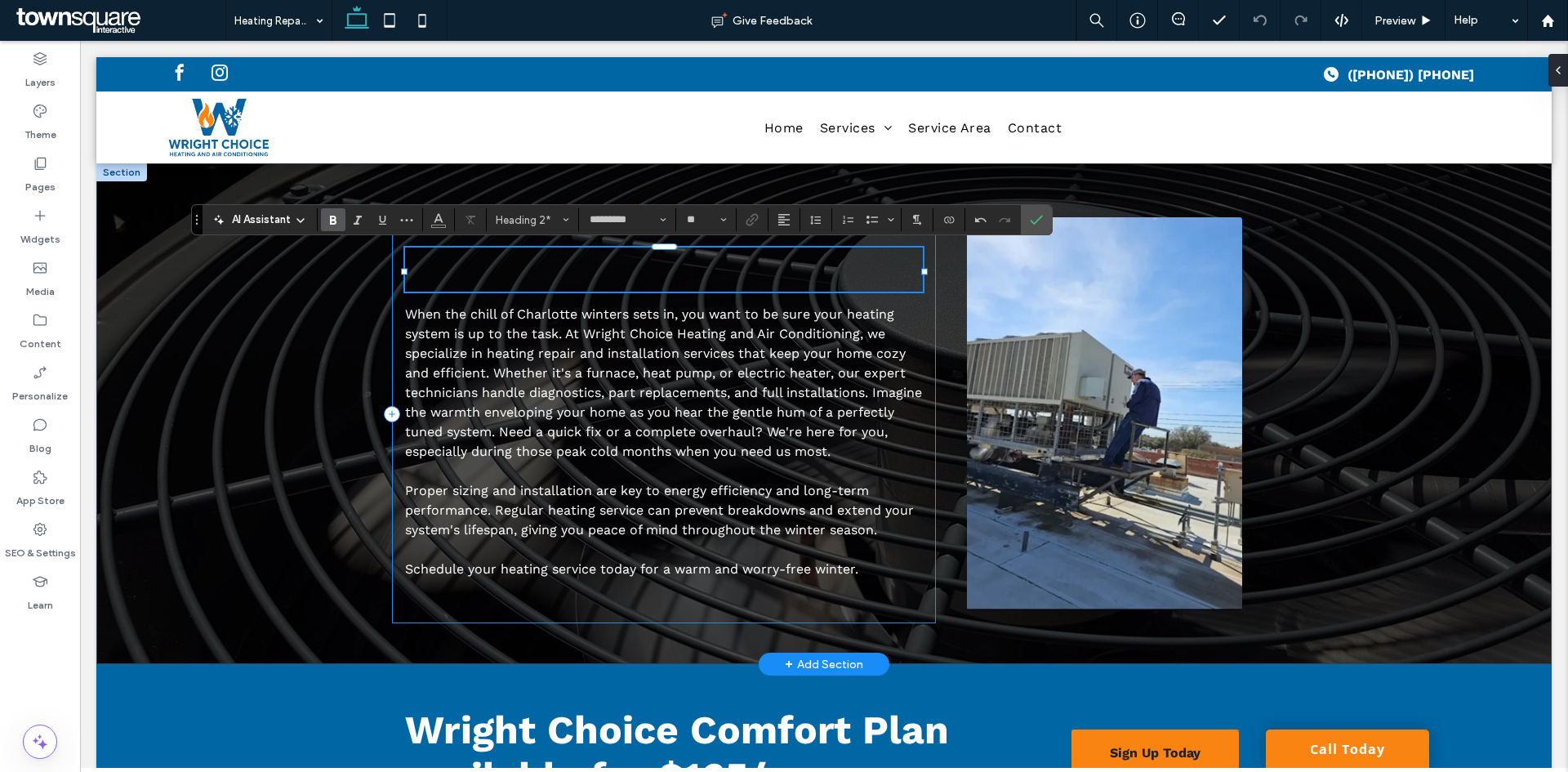 type 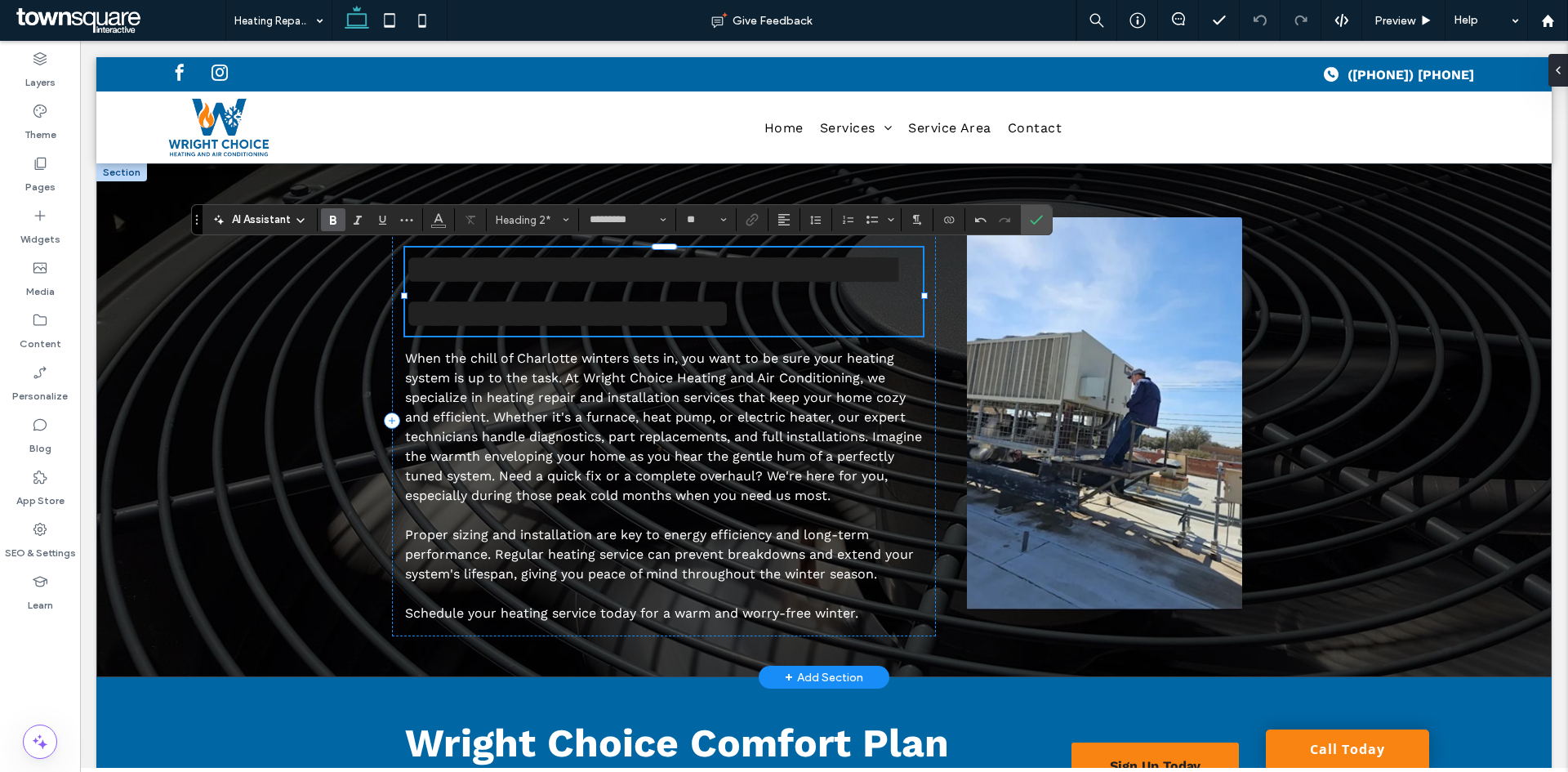 click on "**********" at bounding box center (649, 291) 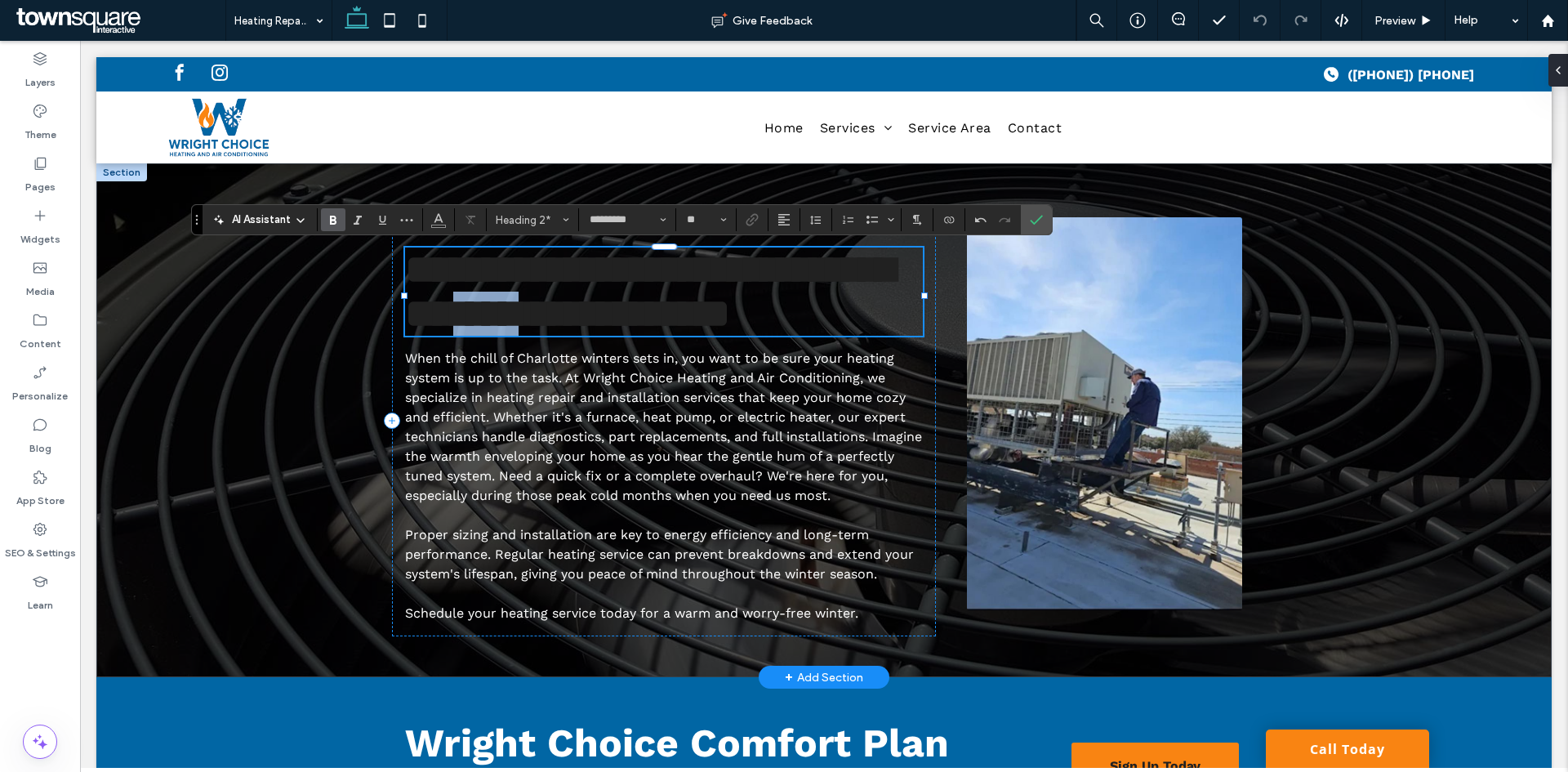 click on "**********" at bounding box center [649, 291] 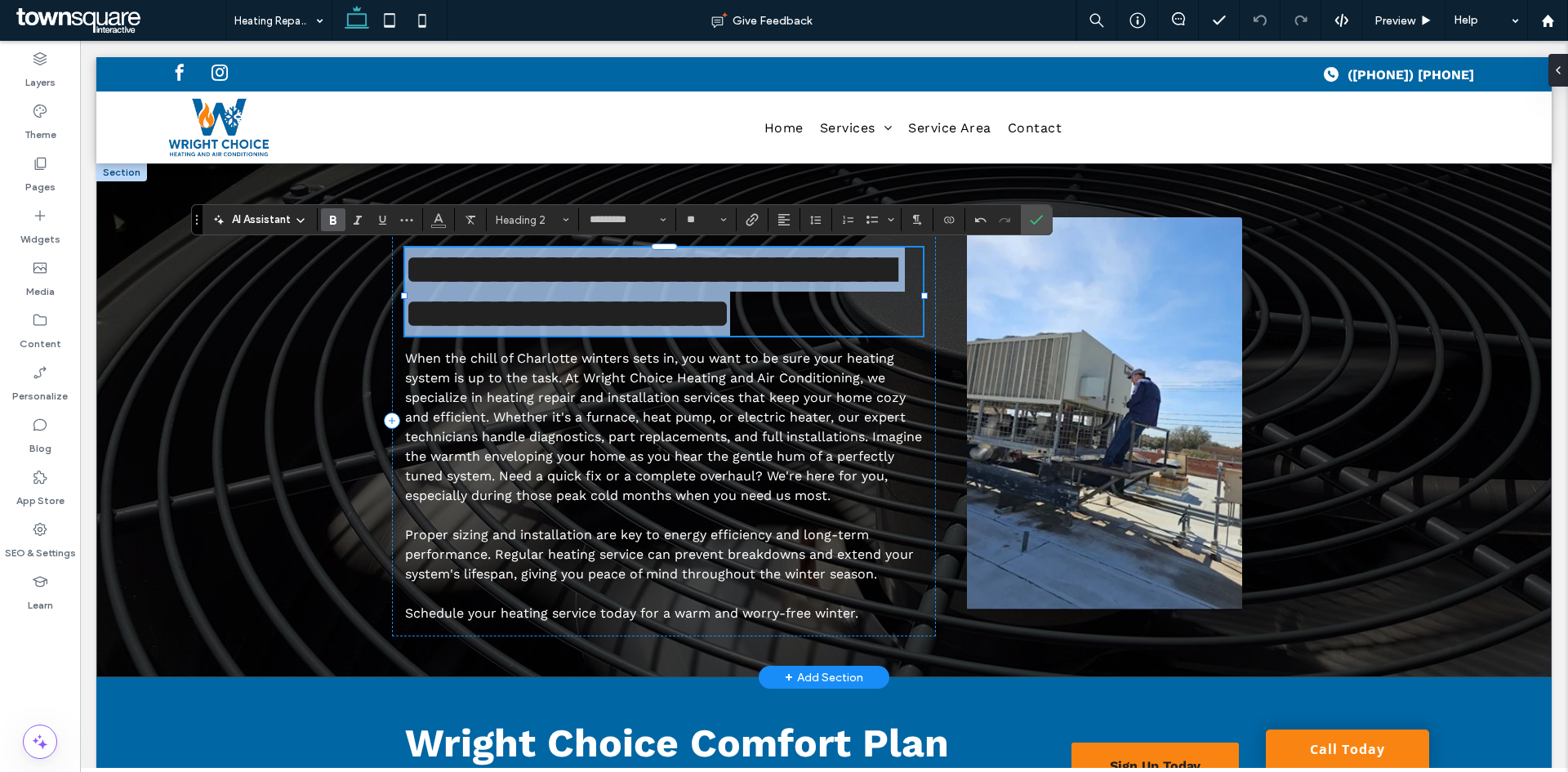 click on "**********" at bounding box center [649, 291] 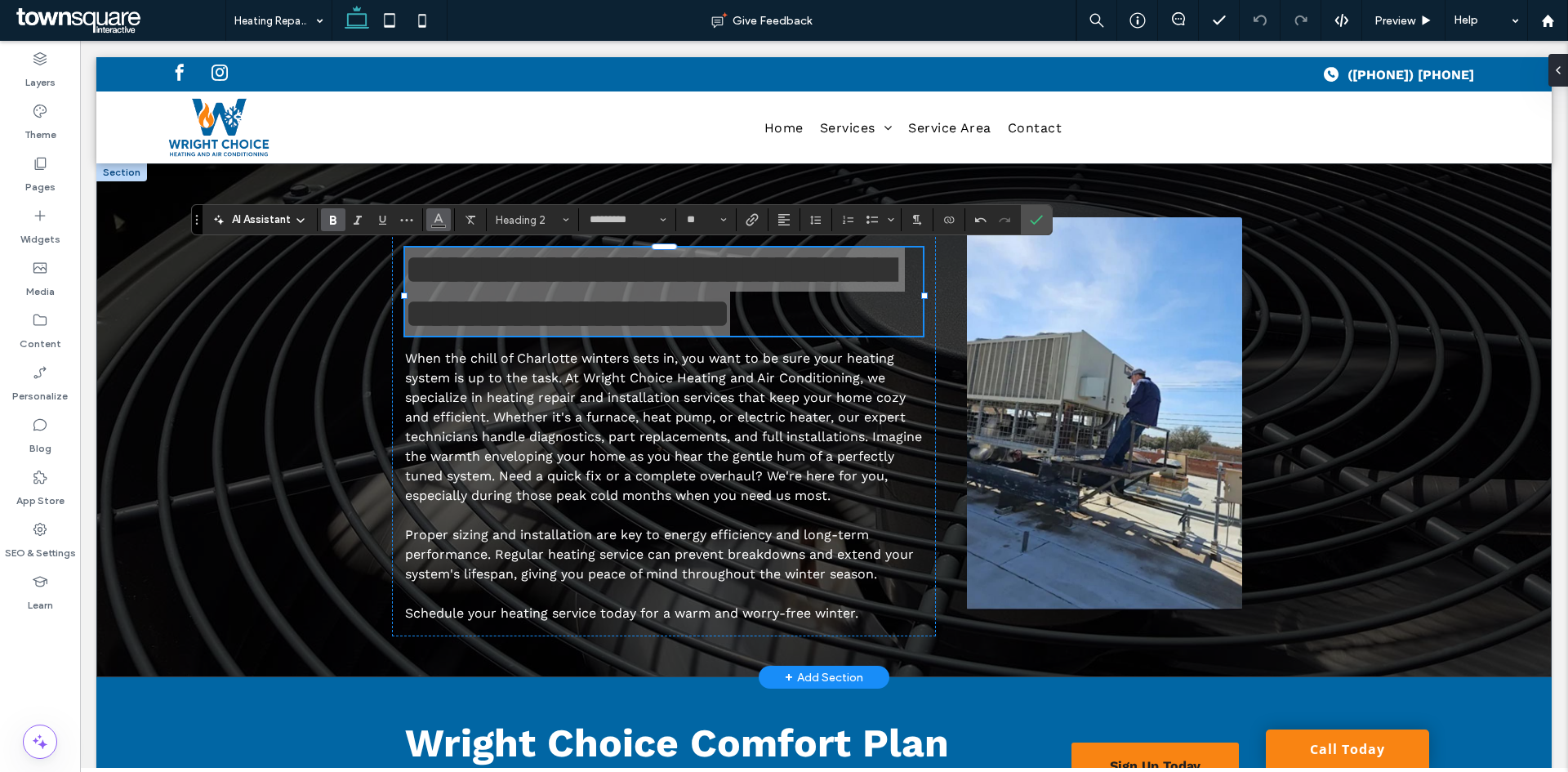 click at bounding box center (439, 220) 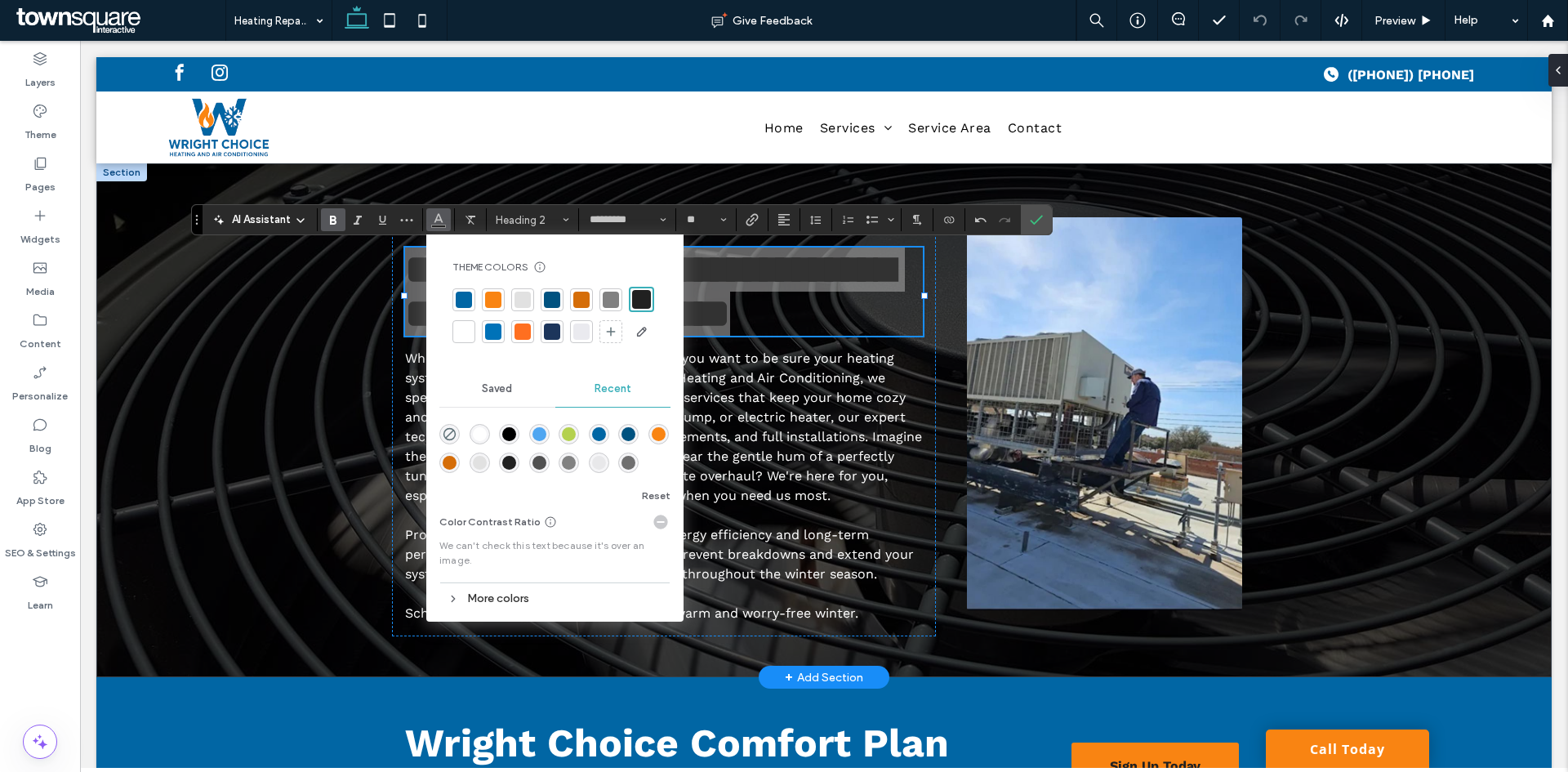 click at bounding box center (493, 300) 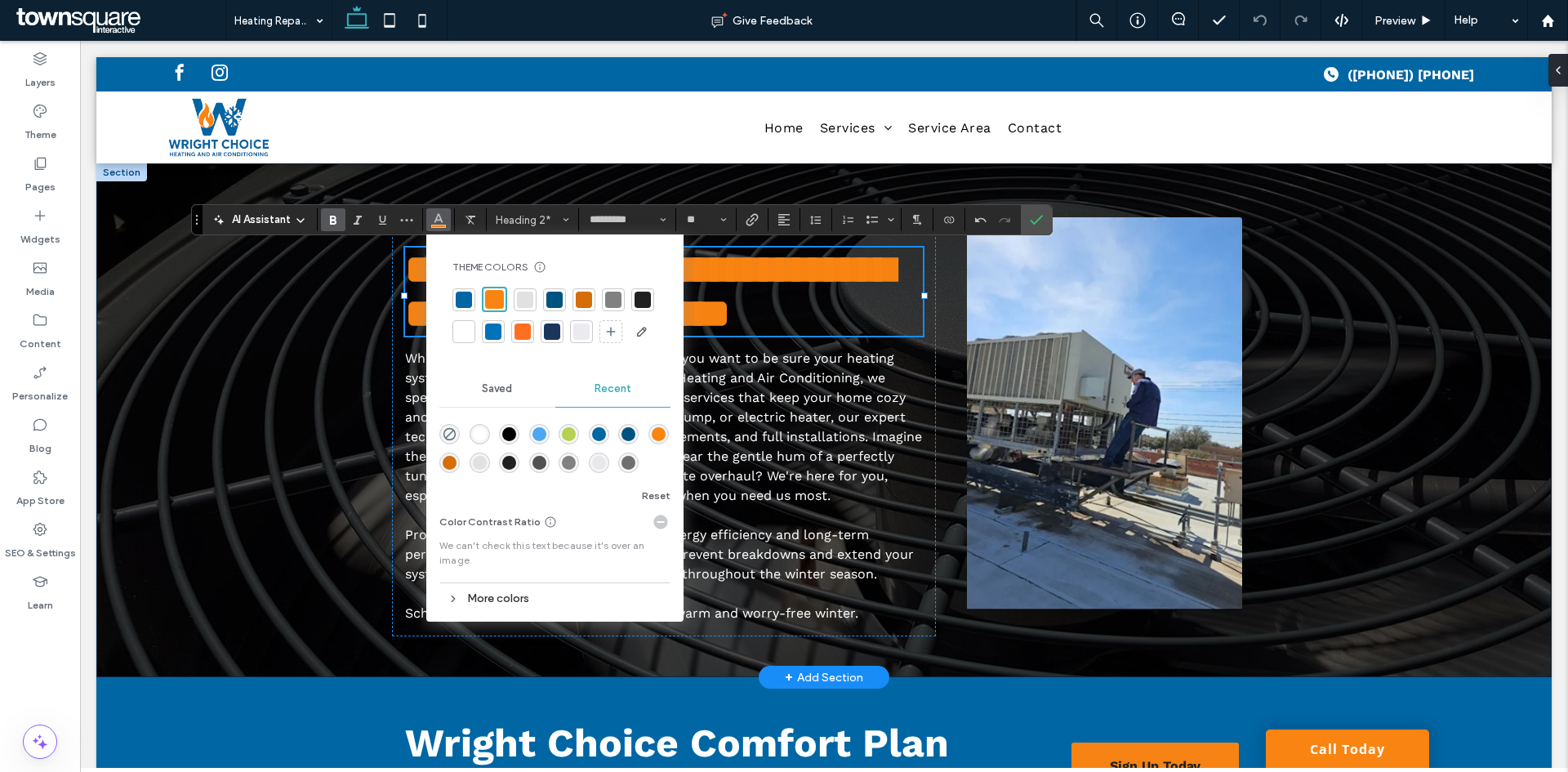 click on "**********" at bounding box center (824, 420) 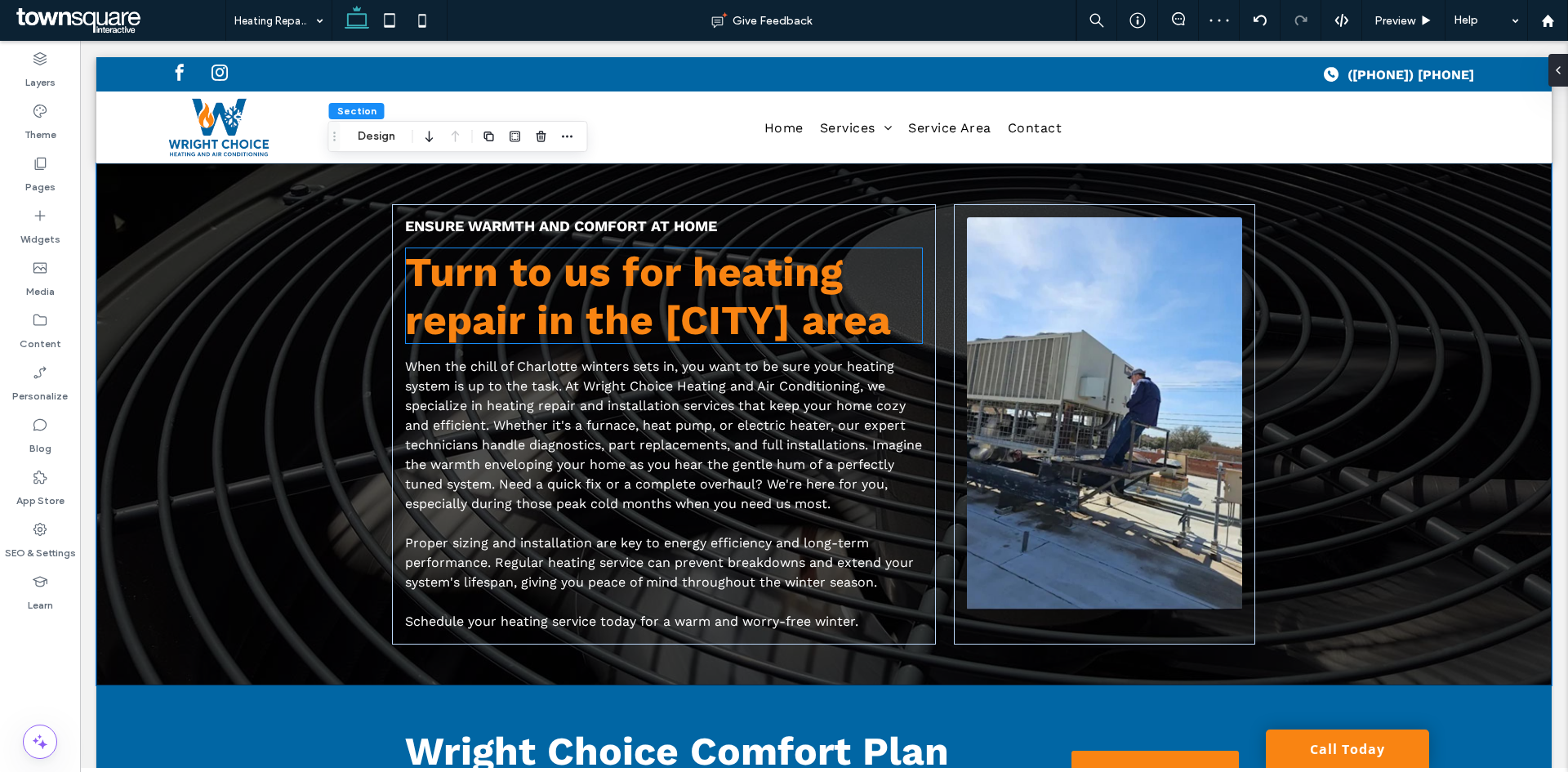 click on "Turn to us for heating repair in the Abilene area" at bounding box center [648, 296] 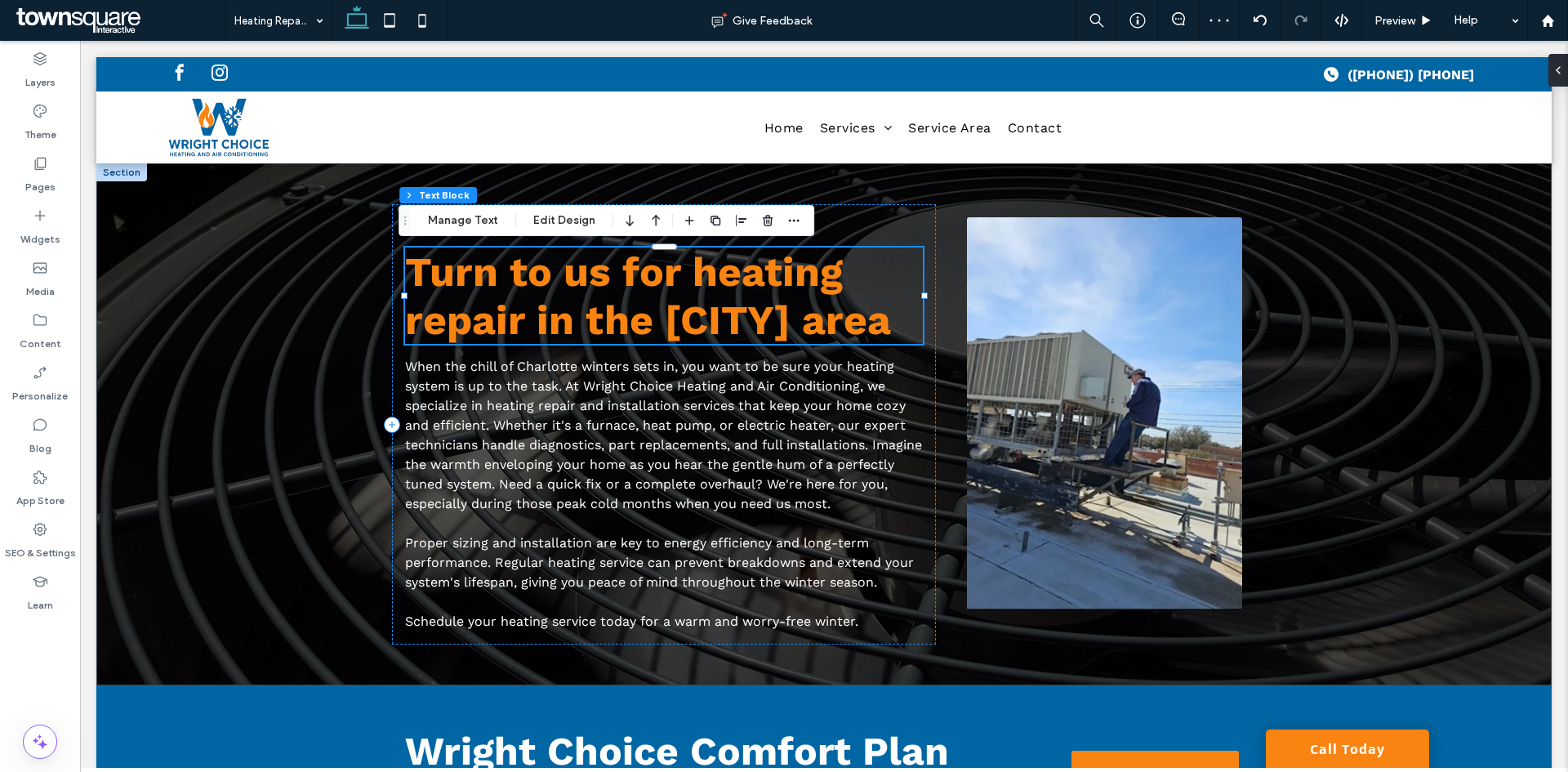 click on "Turn to us for heating repair in the Abilene area" at bounding box center (664, 296) 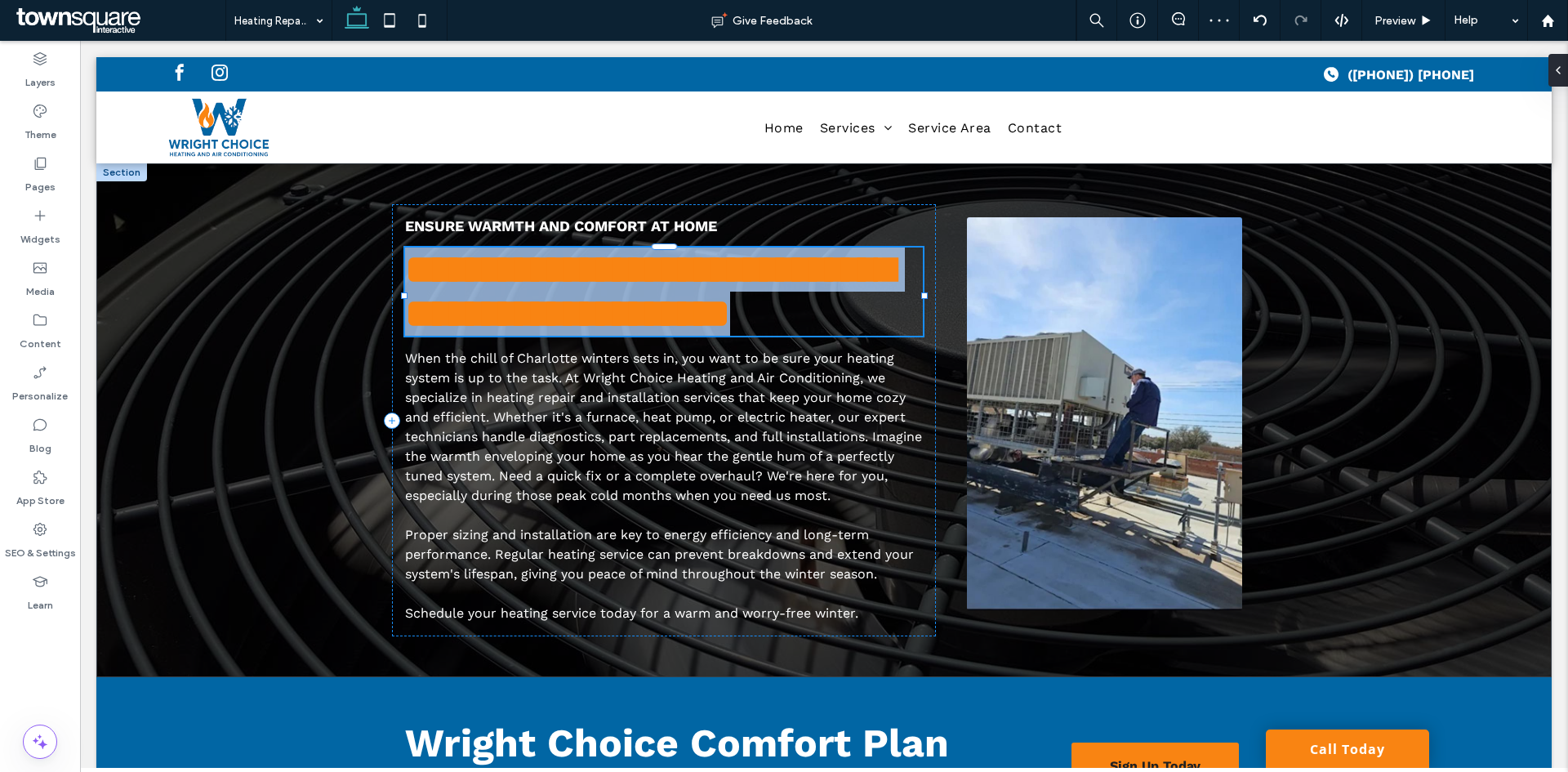 type on "*********" 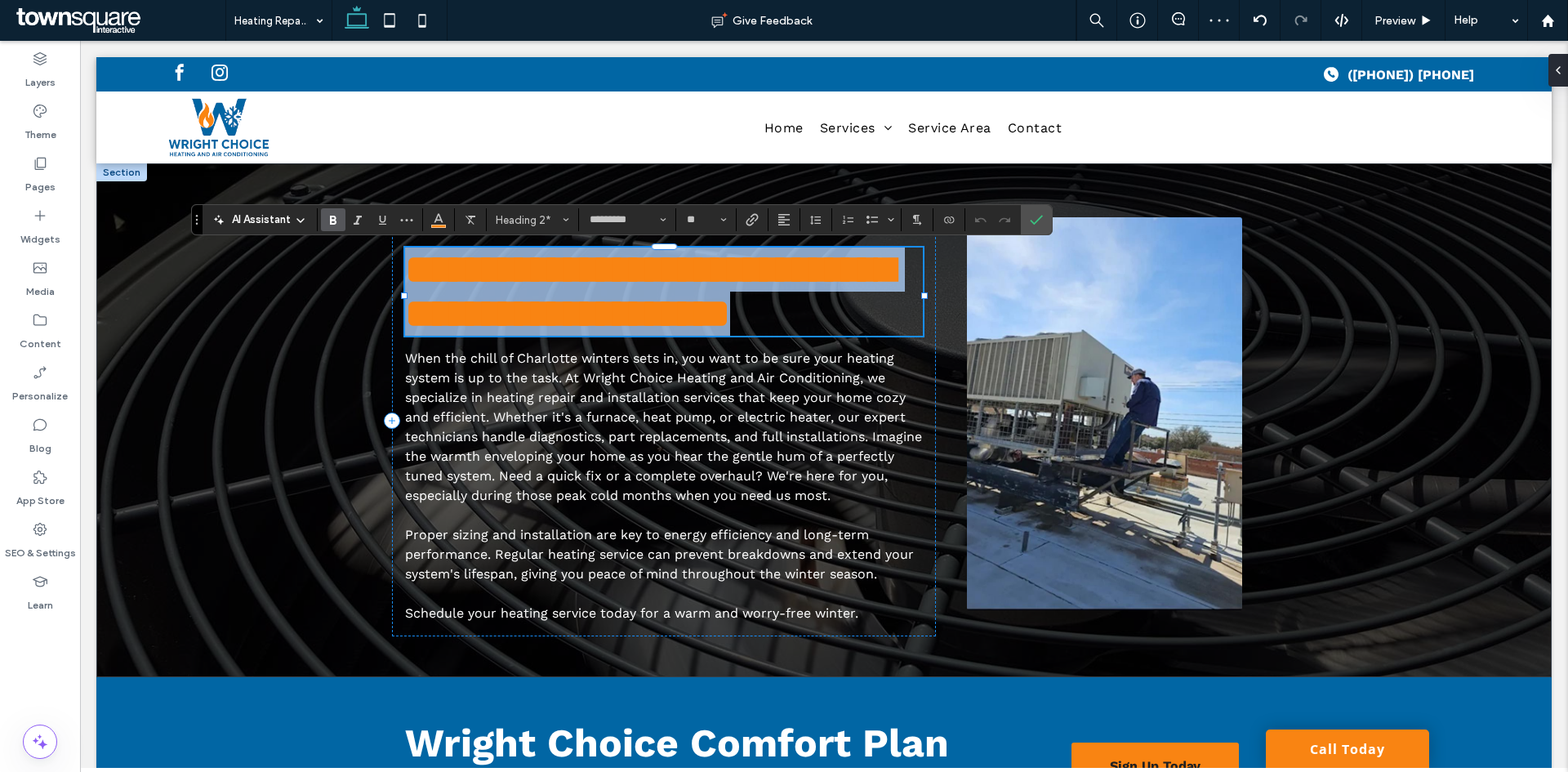 click on "**********" at bounding box center (649, 291) 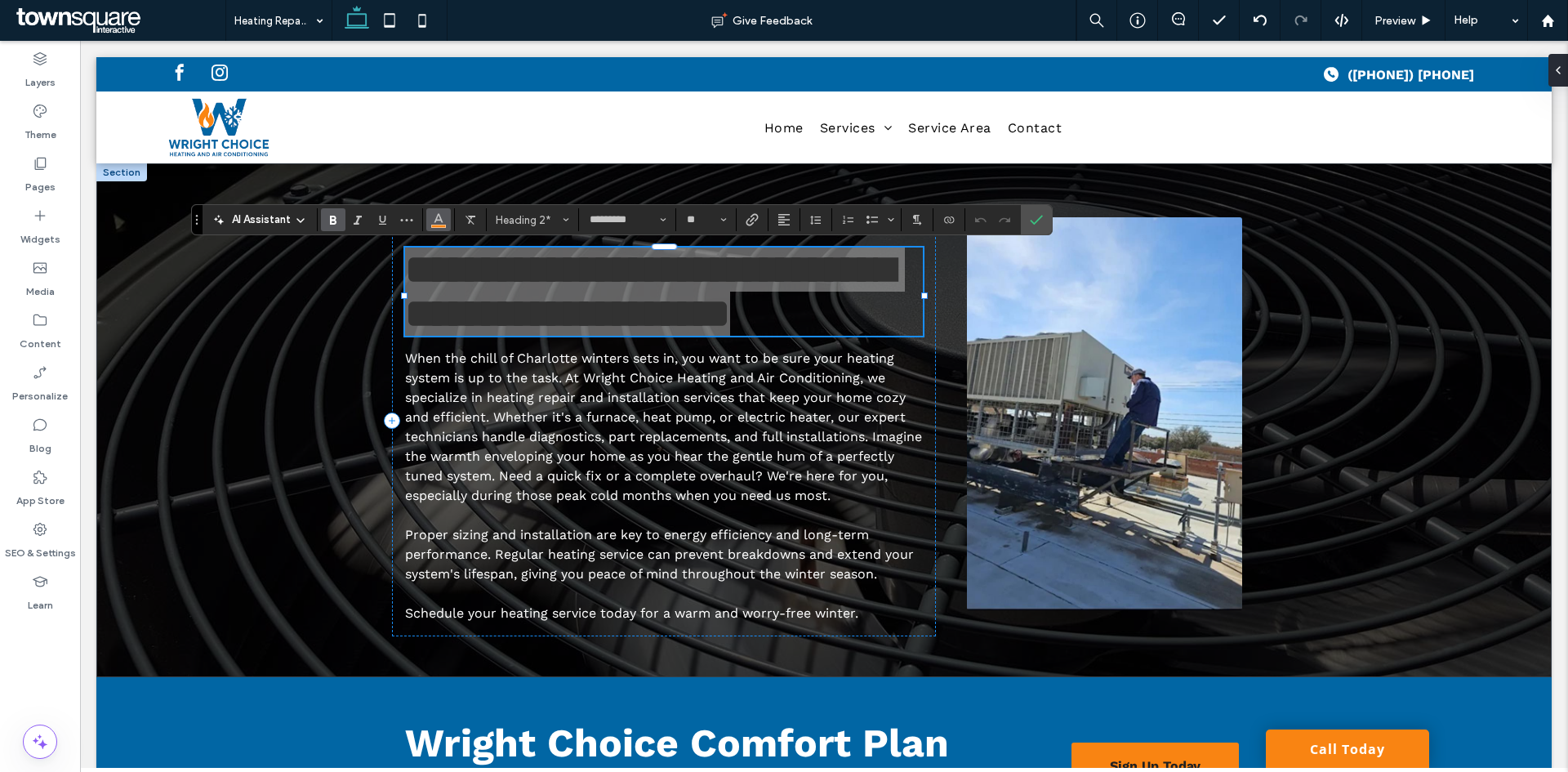 click at bounding box center (439, 218) 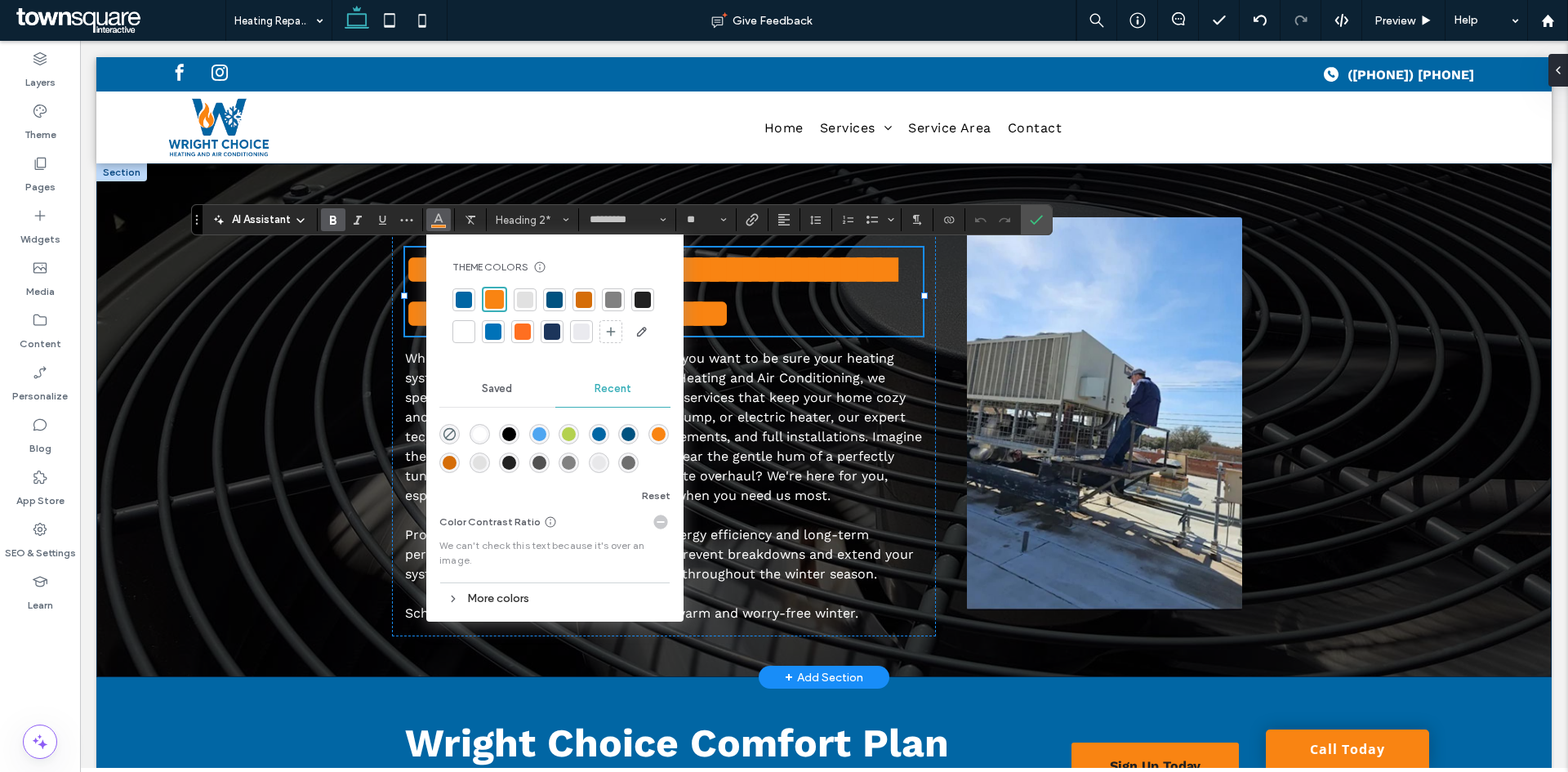 click on "**********" at bounding box center [824, 420] 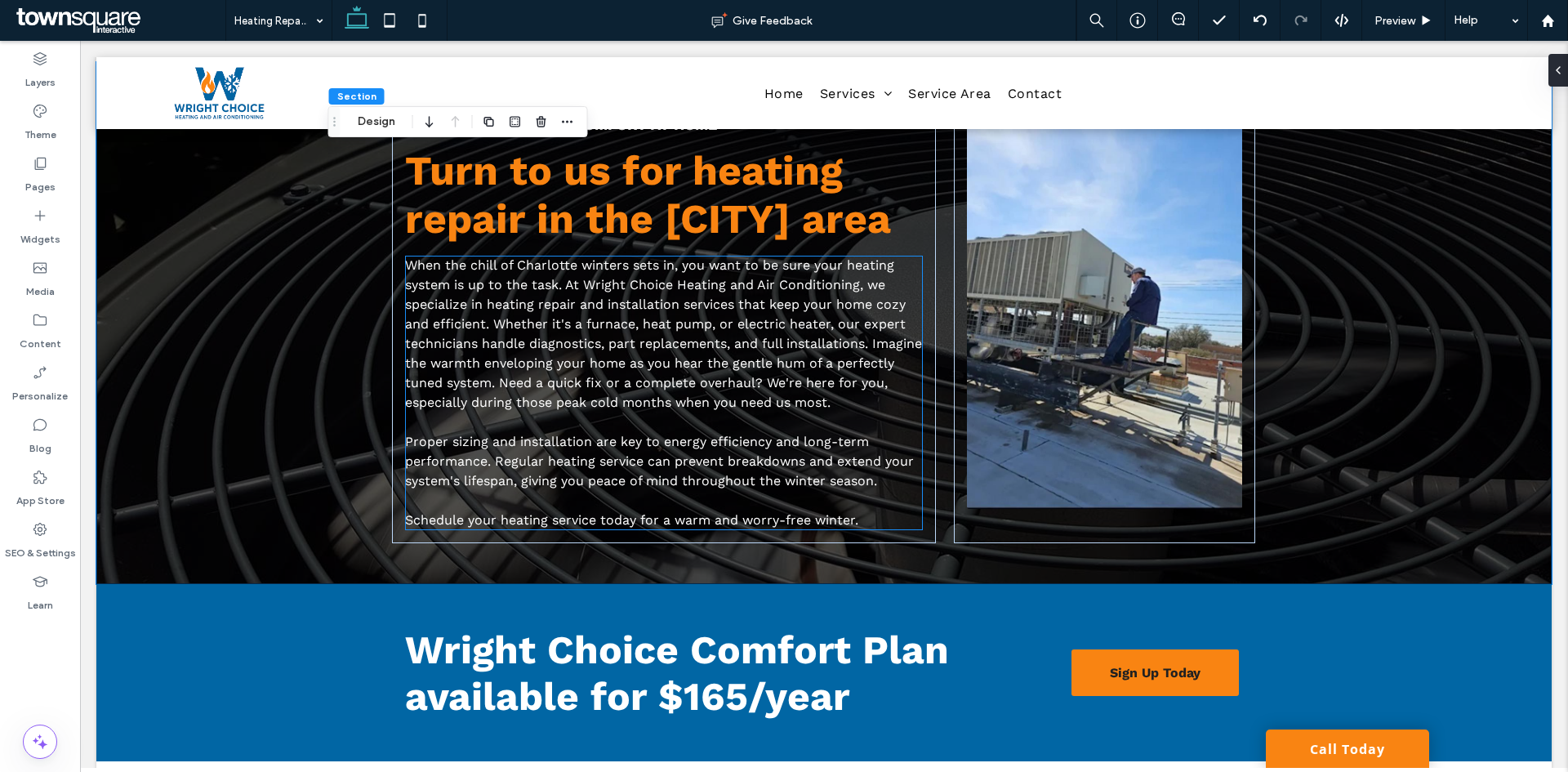 scroll, scrollTop: 0, scrollLeft: 0, axis: both 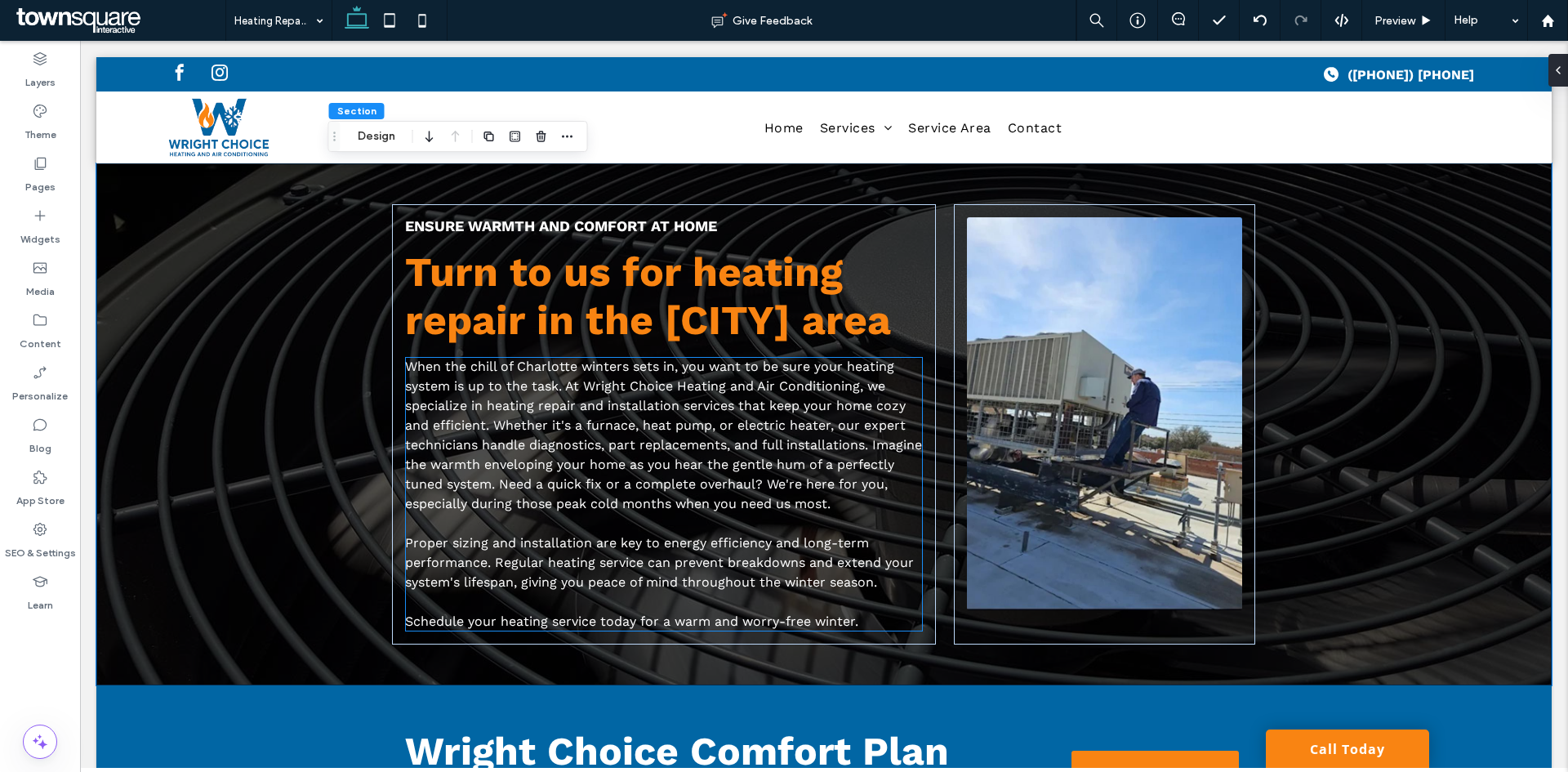 click on "When the chill of Charlotte winters sets in, you want to be sure your heating system is up to the task. At Wright Choice Heating and Air Conditioning, we specialize in heating repair and installation services that keep your home cozy and efficient. Whether it's a furnace, heat pump, or electric heater, our expert technicians handle diagnostics, part replacements, and full installations. Imagine the warmth enveloping your home as you hear the gentle hum of a perfectly tuned system. Need a quick fix or a complete overhaul? We're here for you, especially during those peak cold months when you need us most." at bounding box center (664, 435) 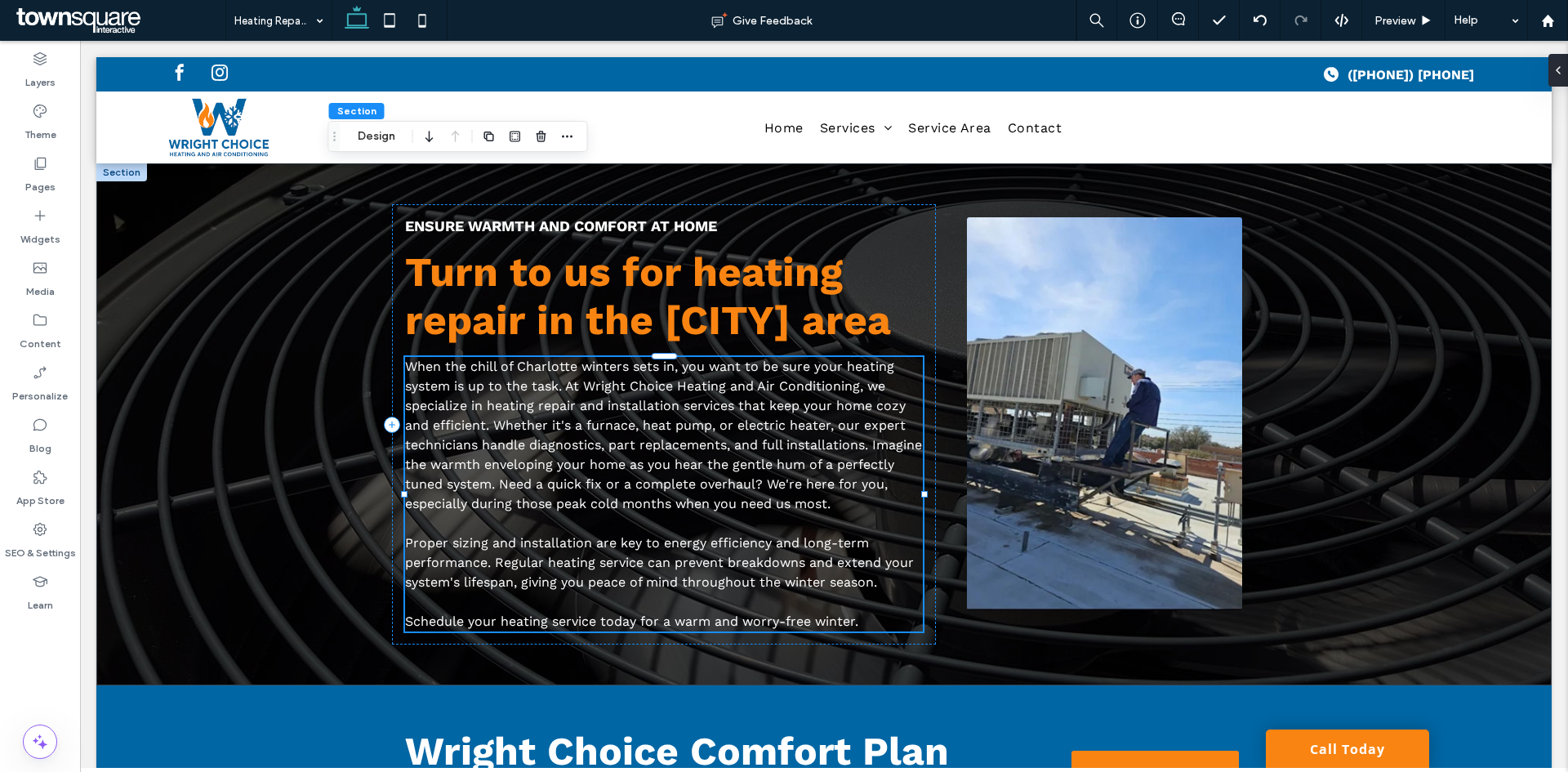 click on "When the chill of Charlotte winters sets in, you want to be sure your heating system is up to the task. At Wright Choice Heating and Air Conditioning, we specialize in heating repair and installation services that keep your home cozy and efficient. Whether it's a furnace, heat pump, or electric heater, our expert technicians handle diagnostics, part replacements, and full installations. Imagine the warmth enveloping your home as you hear the gentle hum of a perfectly tuned system. Need a quick fix or a complete overhaul? We're here for you, especially during those peak cold months when you need us most. Proper sizing and installation are key to energy efficiency and long-term performance. Regular heating service can prevent breakdowns and extend your system's lifespan, giving you peace of mind throughout the winter season. ﻿ Schedule your heating service today for a warm and worry-free winter." at bounding box center [664, 494] 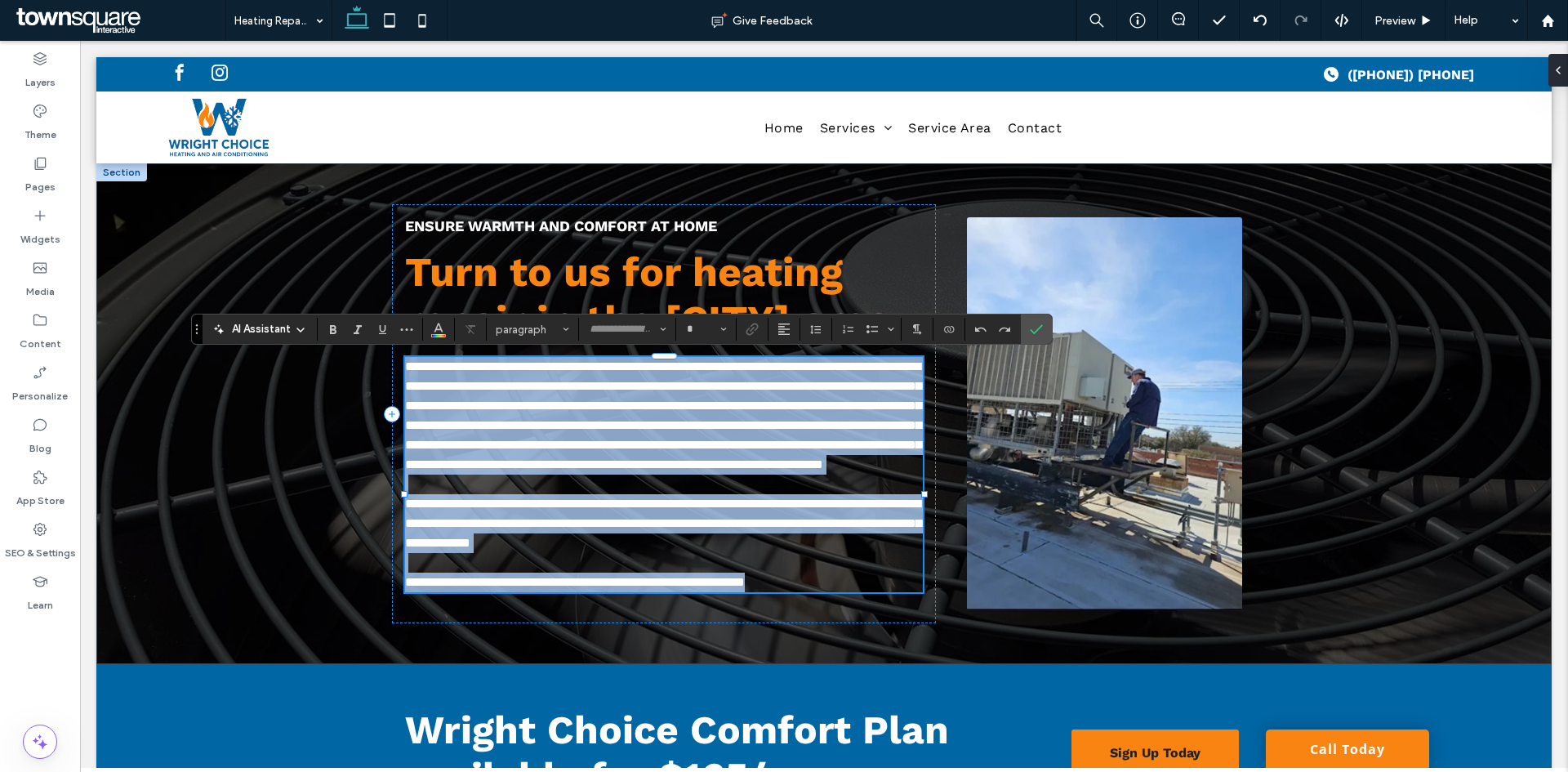 type on "*********" 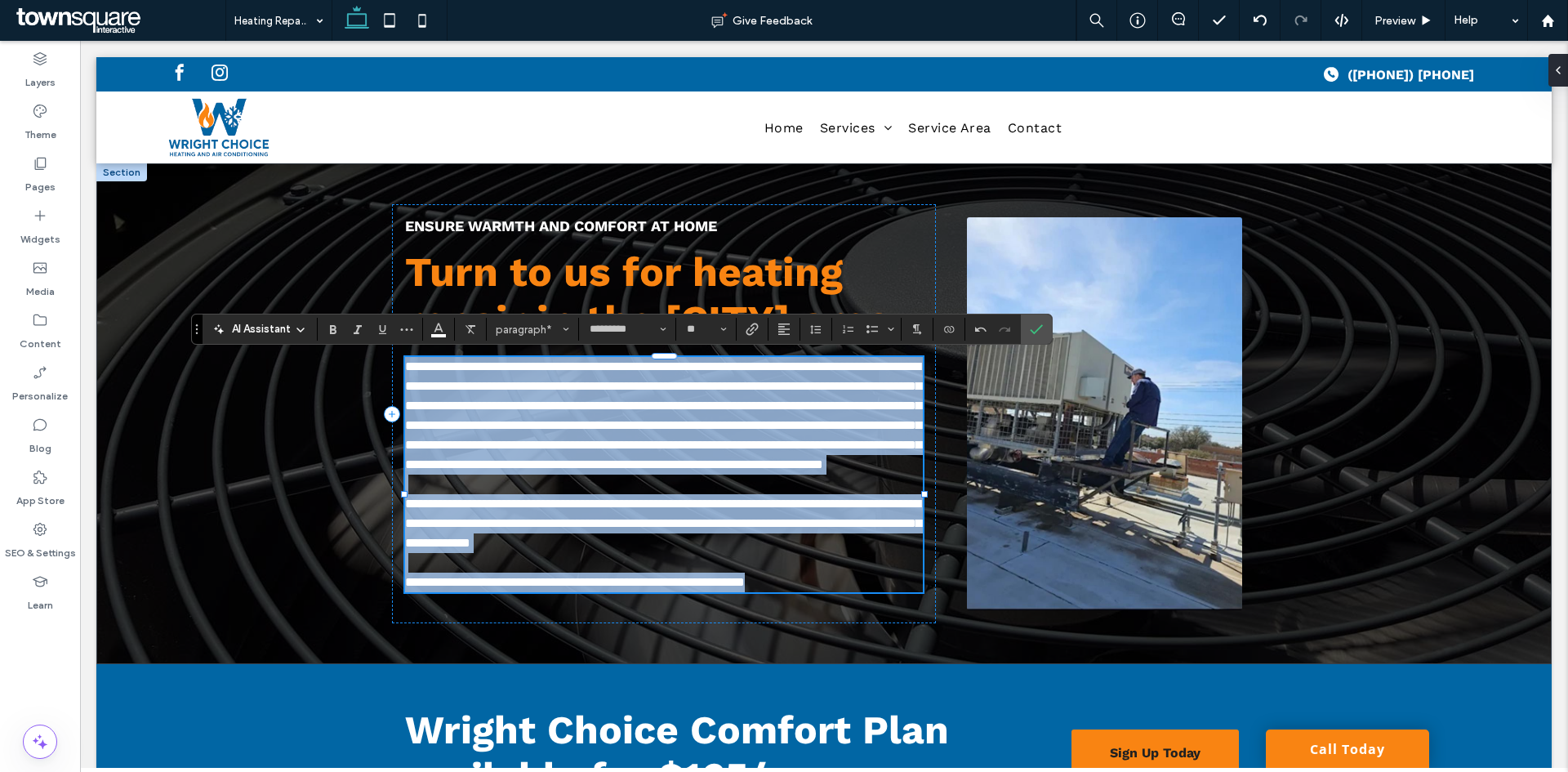 click on "**********" at bounding box center (664, 416) 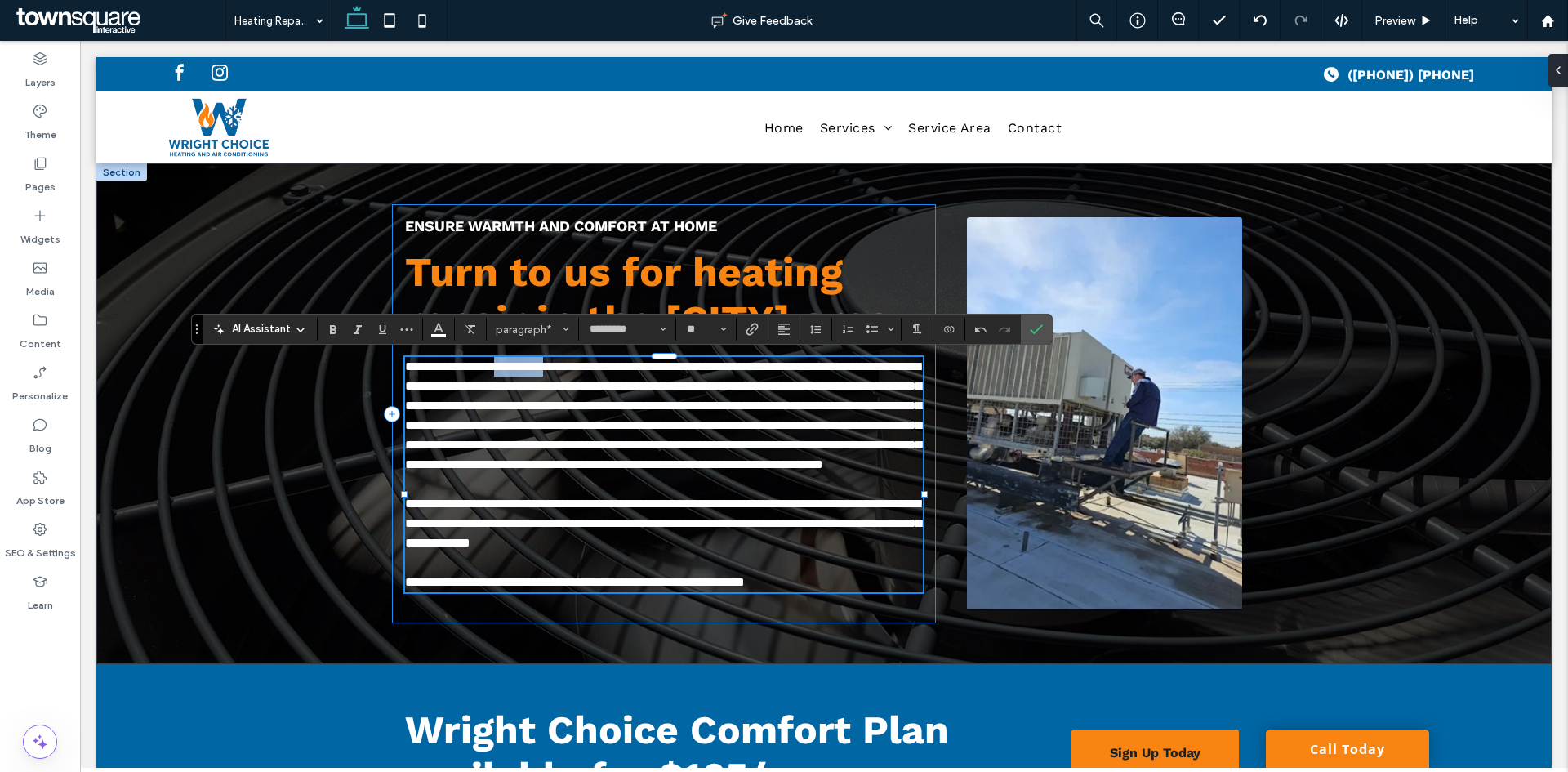 drag, startPoint x: 575, startPoint y: 367, endPoint x: 514, endPoint y: 354, distance: 62.36986 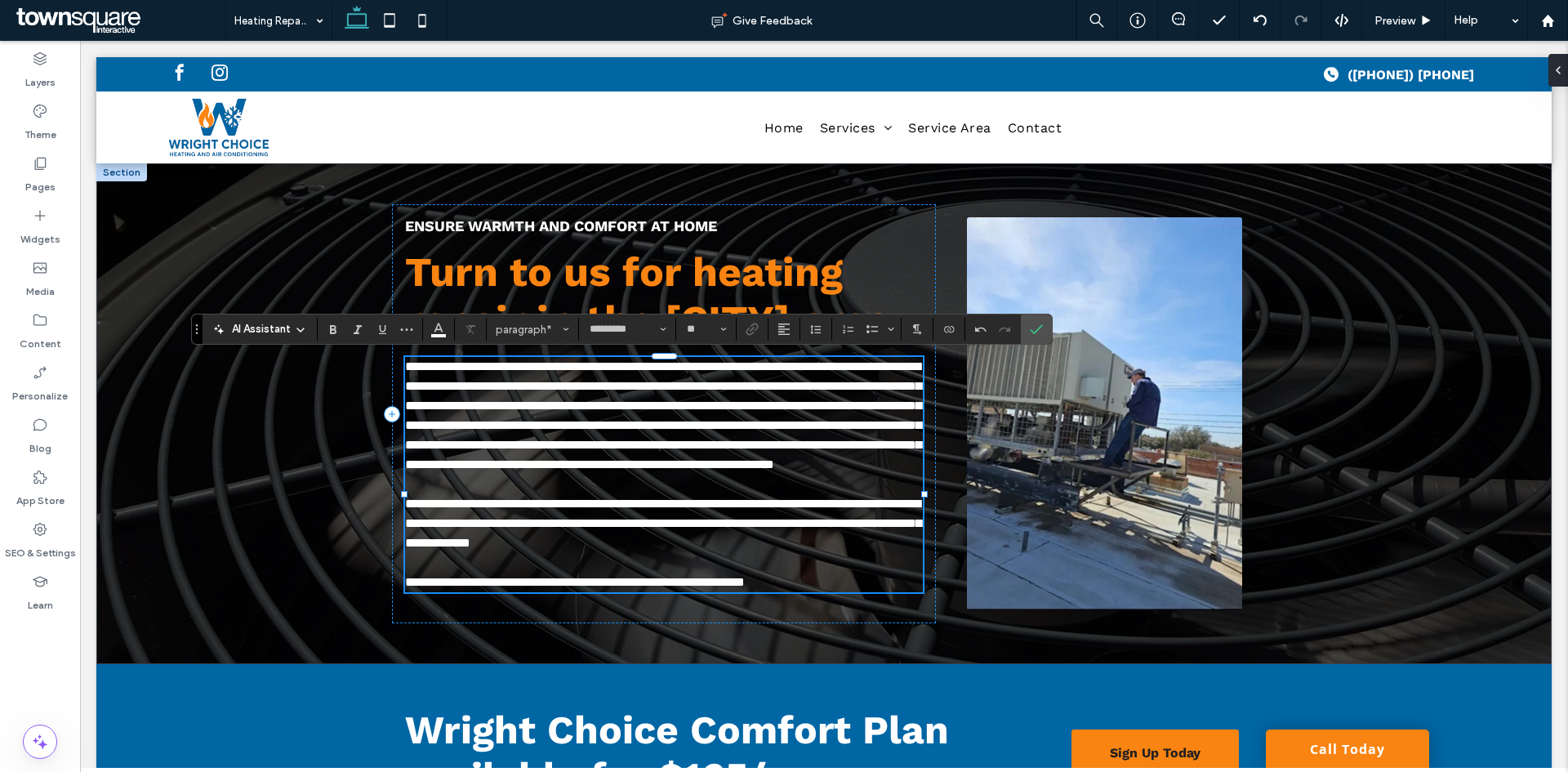 click on "**********" at bounding box center [663, 415] 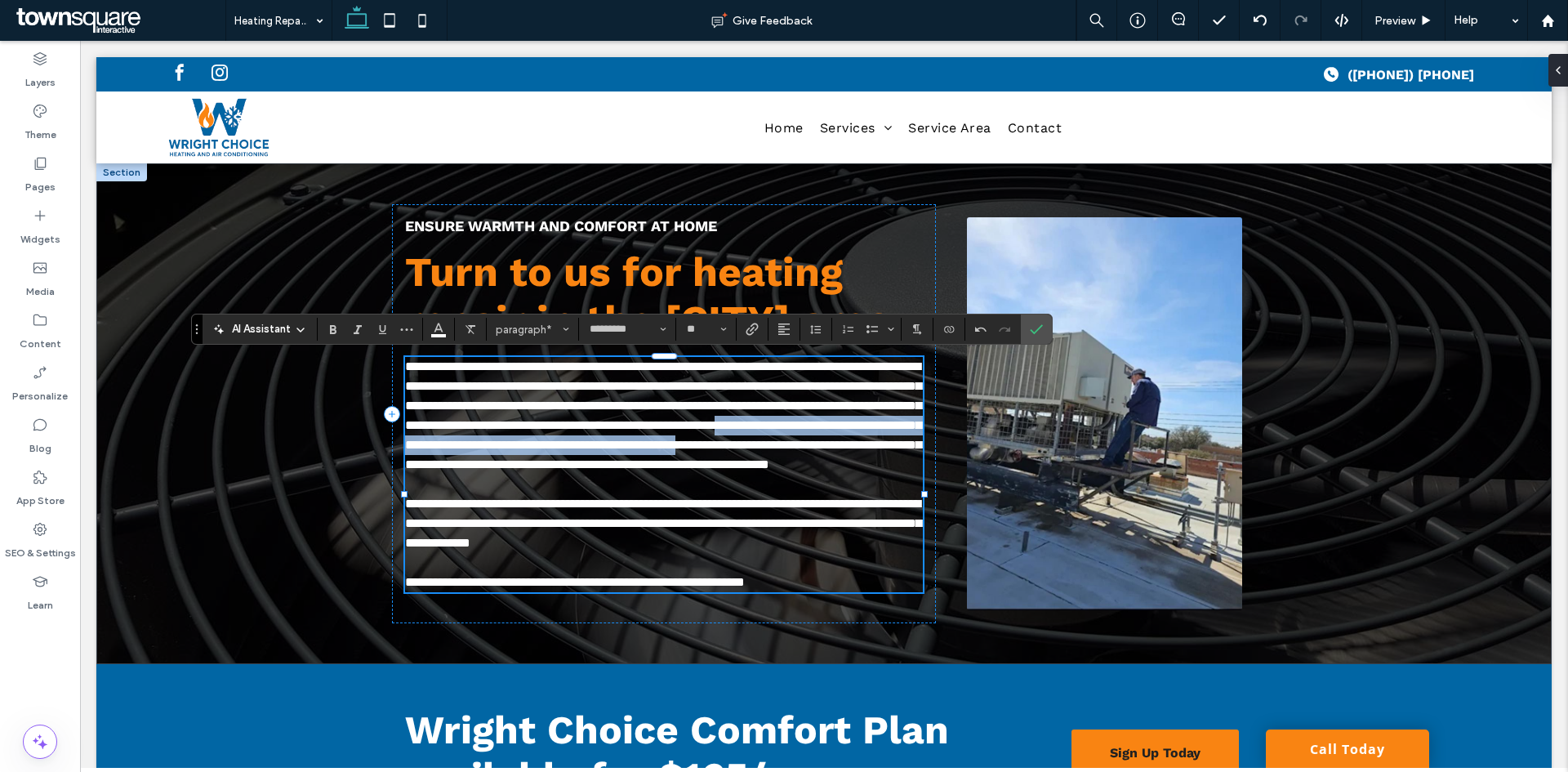 drag, startPoint x: 449, startPoint y: 486, endPoint x: 786, endPoint y: 447, distance: 339.25 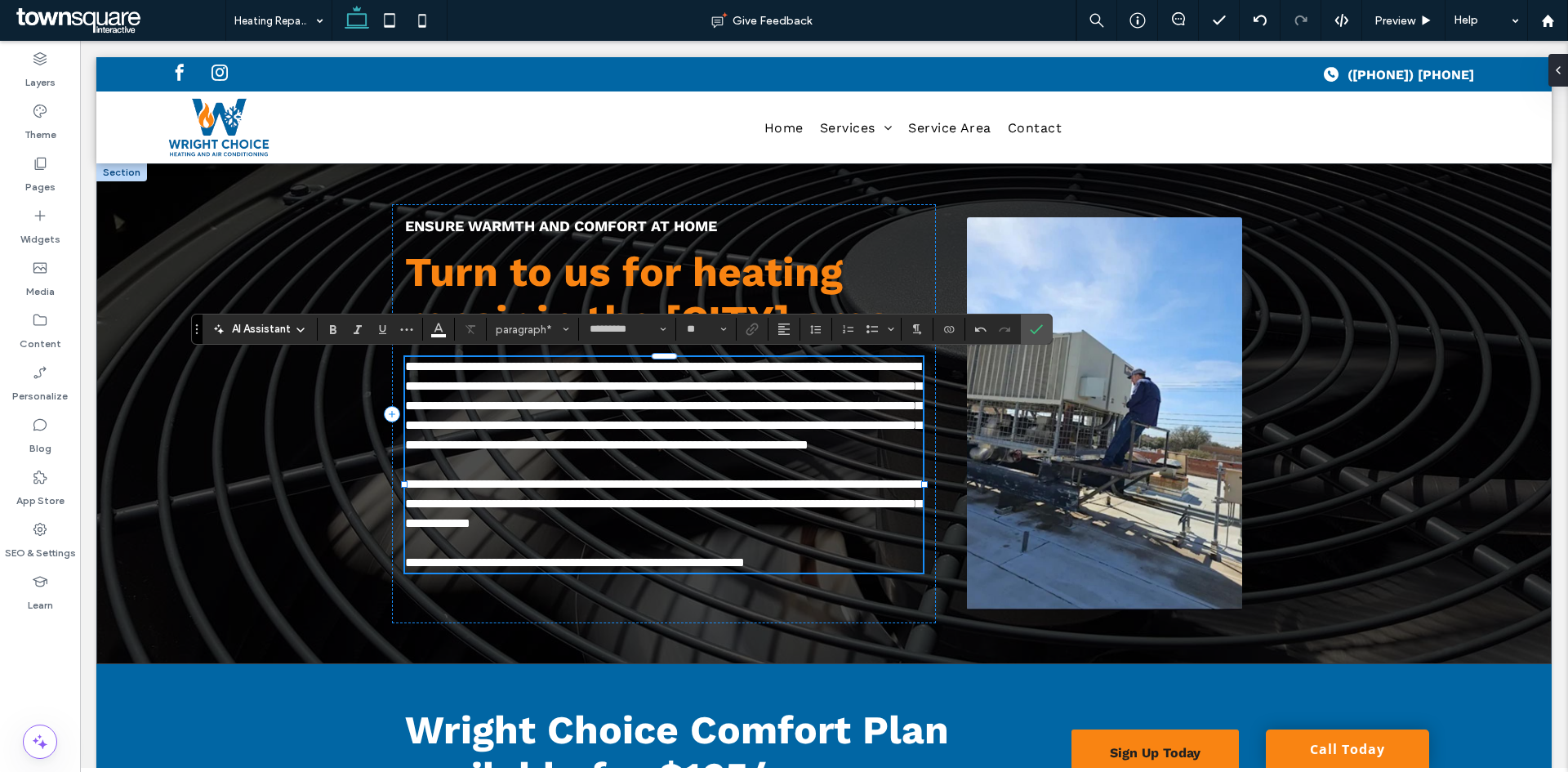 click on "**********" at bounding box center (664, 406) 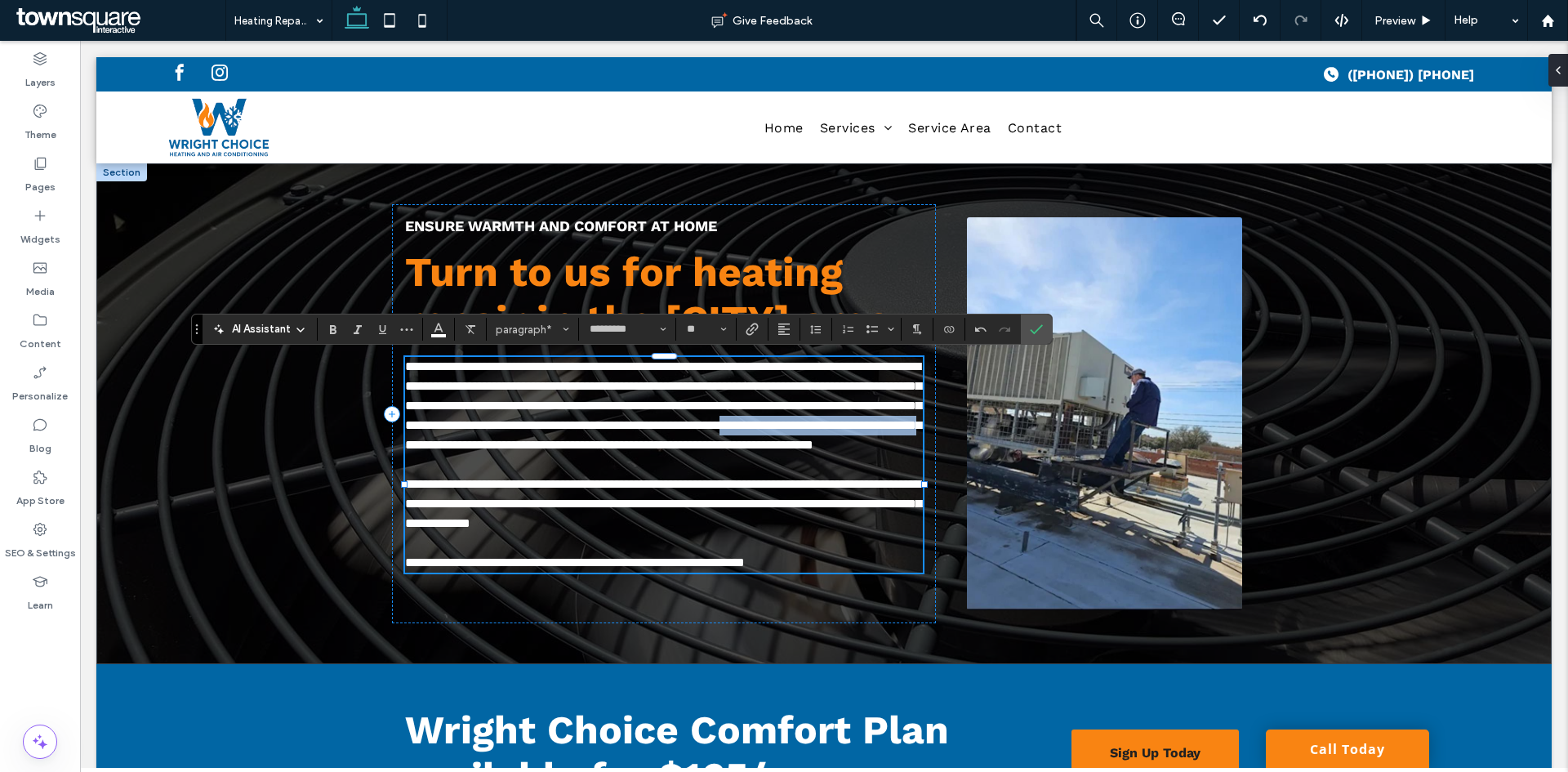 drag, startPoint x: 791, startPoint y: 440, endPoint x: 537, endPoint y: 457, distance: 254.5683 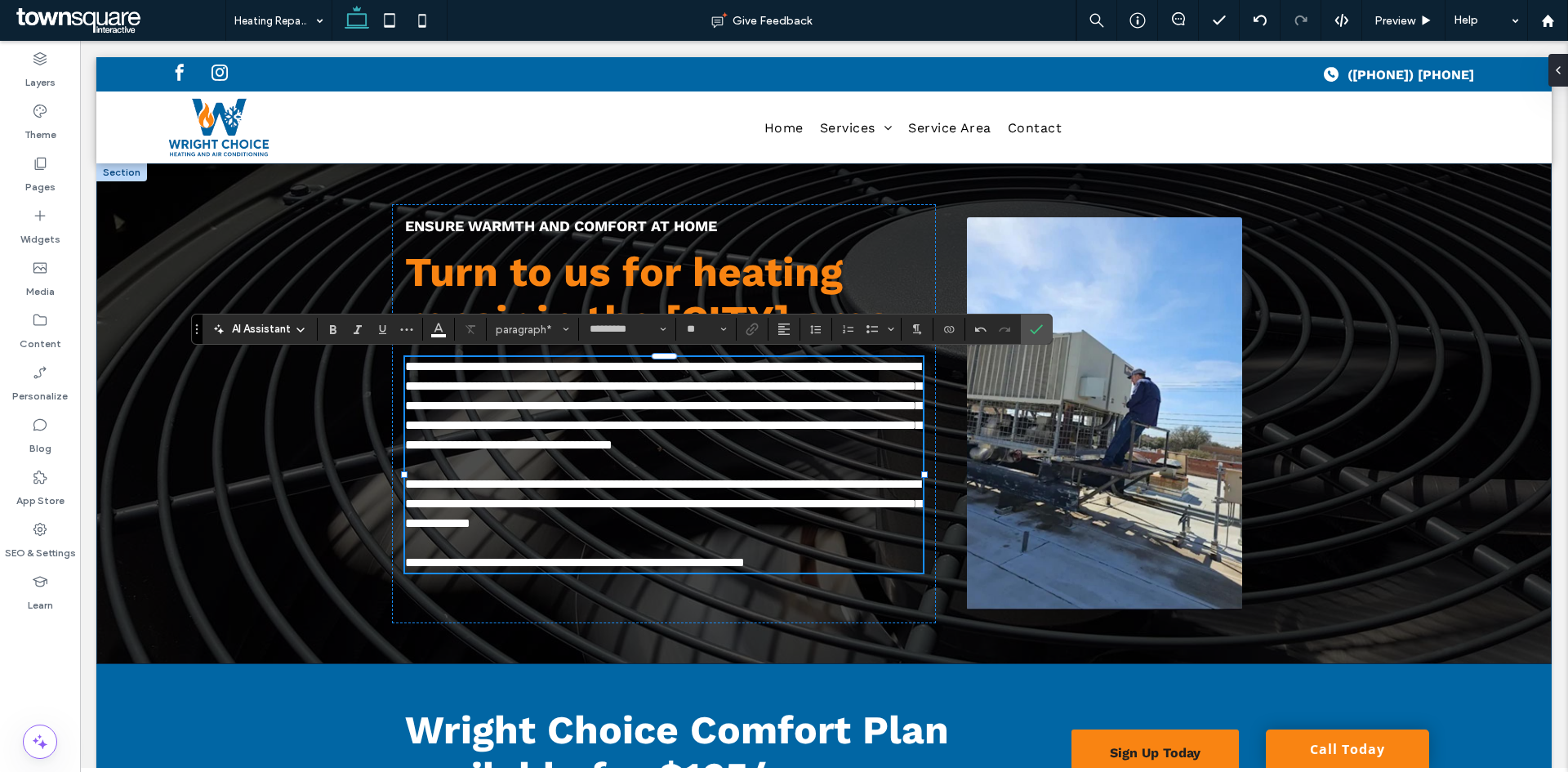 click on "**********" at bounding box center [824, 413] 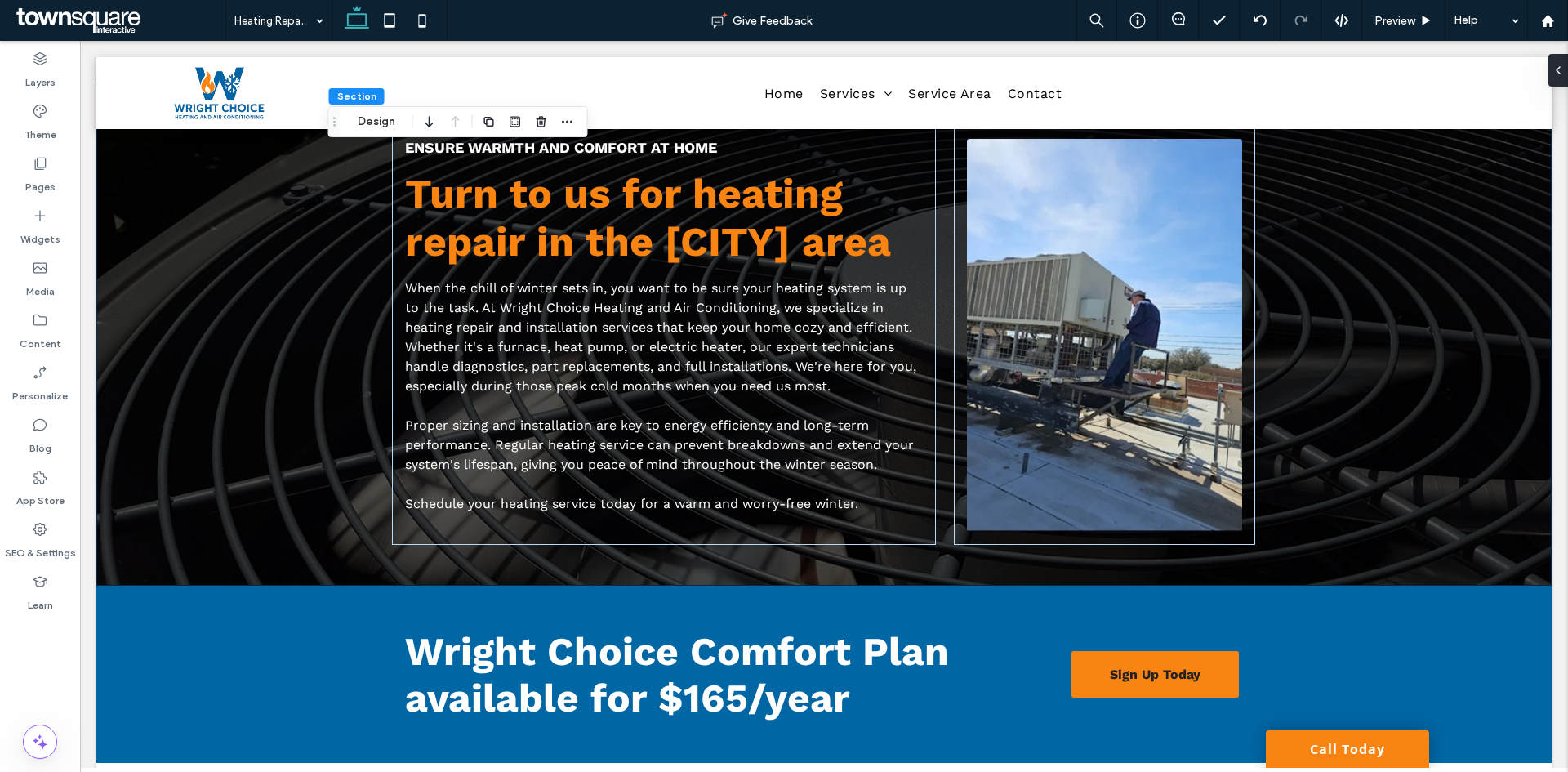 scroll, scrollTop: 0, scrollLeft: 0, axis: both 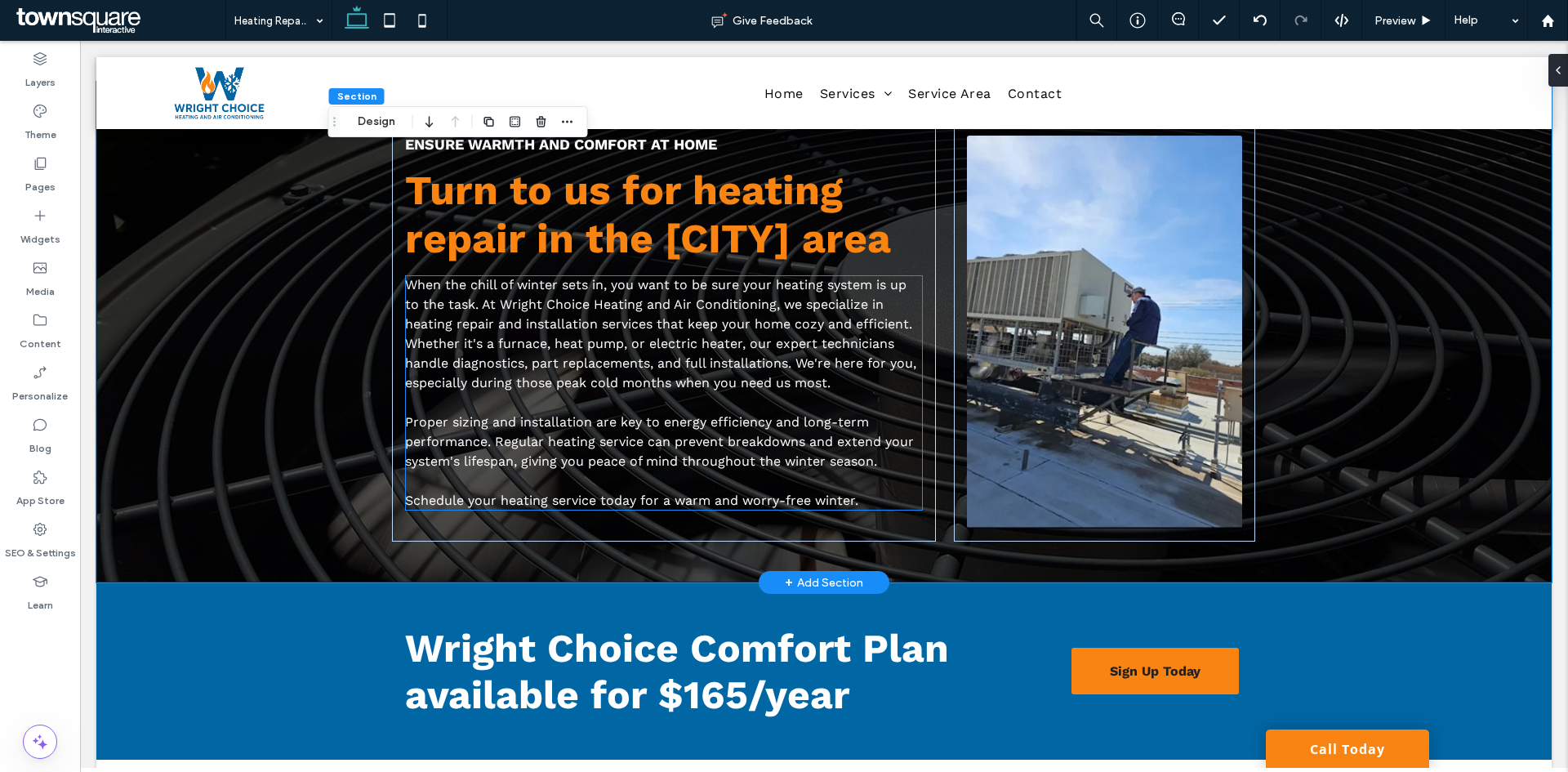 click on "When the chill of winter sets in, you want to be sure your heating system is up to the task. At Wright Choice Heating and Air Conditioning, we specialize in heating repair and installation services that keep your home cozy and efficient. Whether it's a furnace, heat pump, or electric heater, our expert technicians handle diagnostics, part replacements, and full installations. We're here for you, especially during those peak cold months when you need us most." at bounding box center [661, 333] 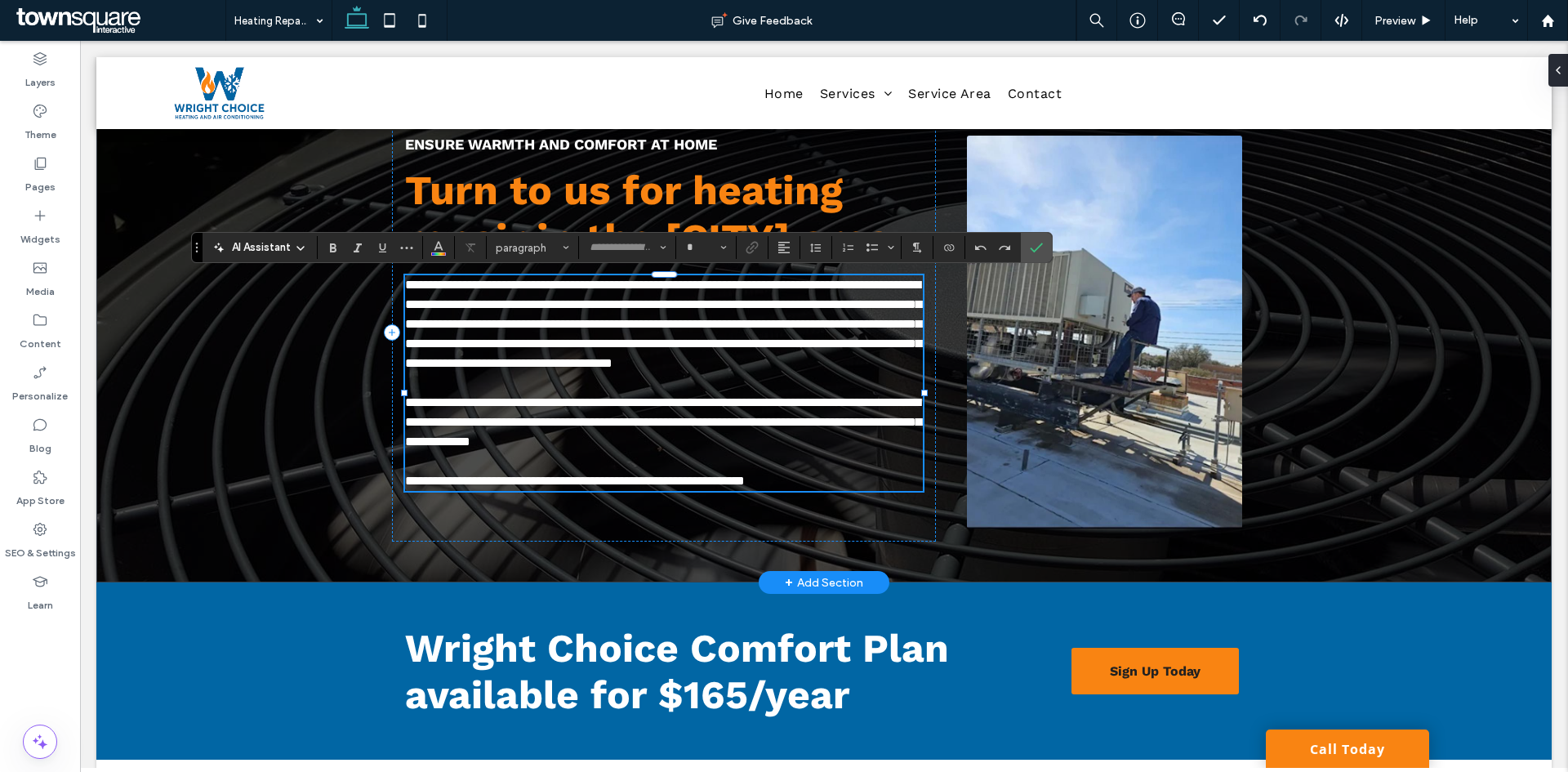type on "*********" 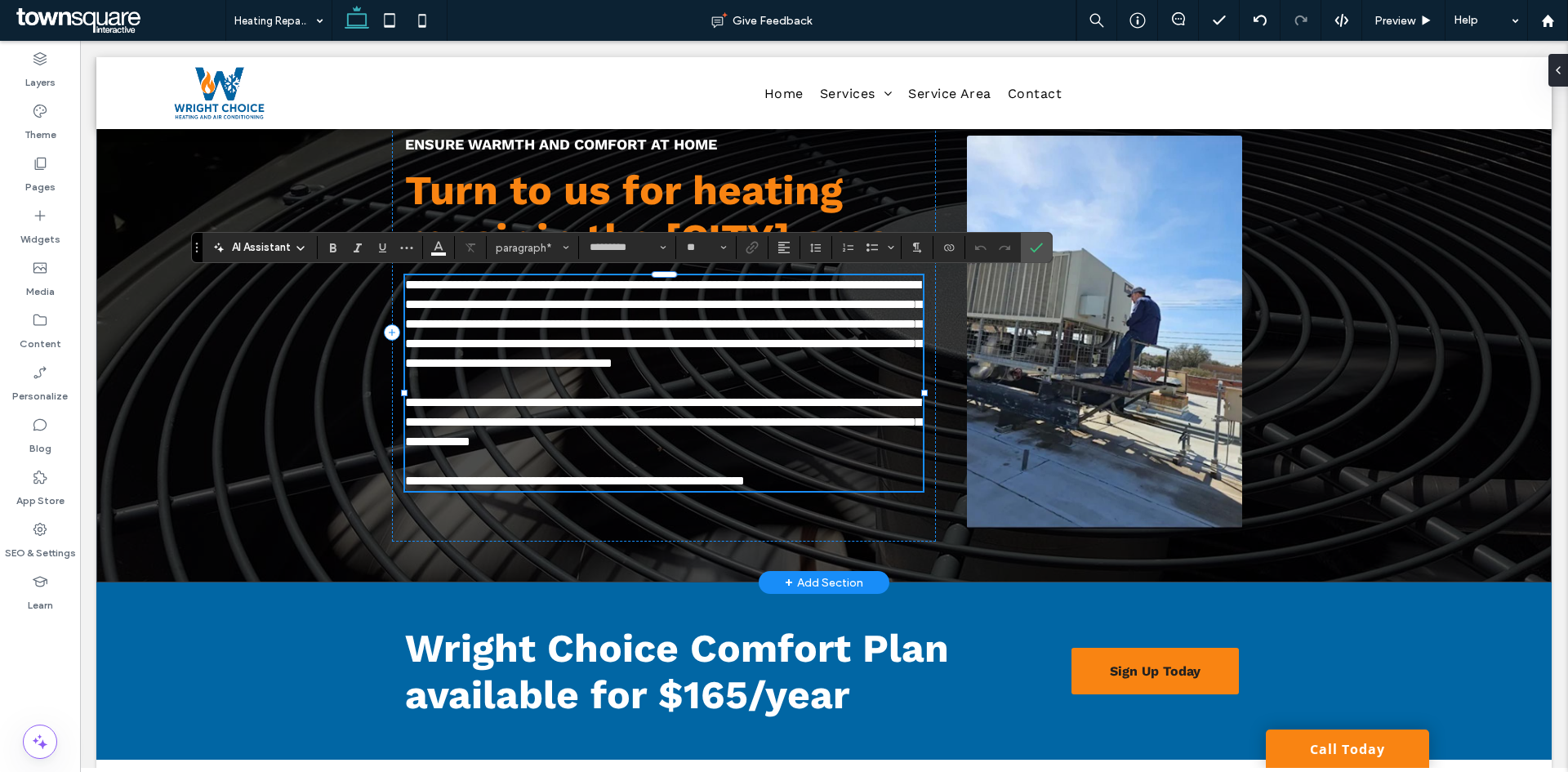 click on "**********" at bounding box center (663, 324) 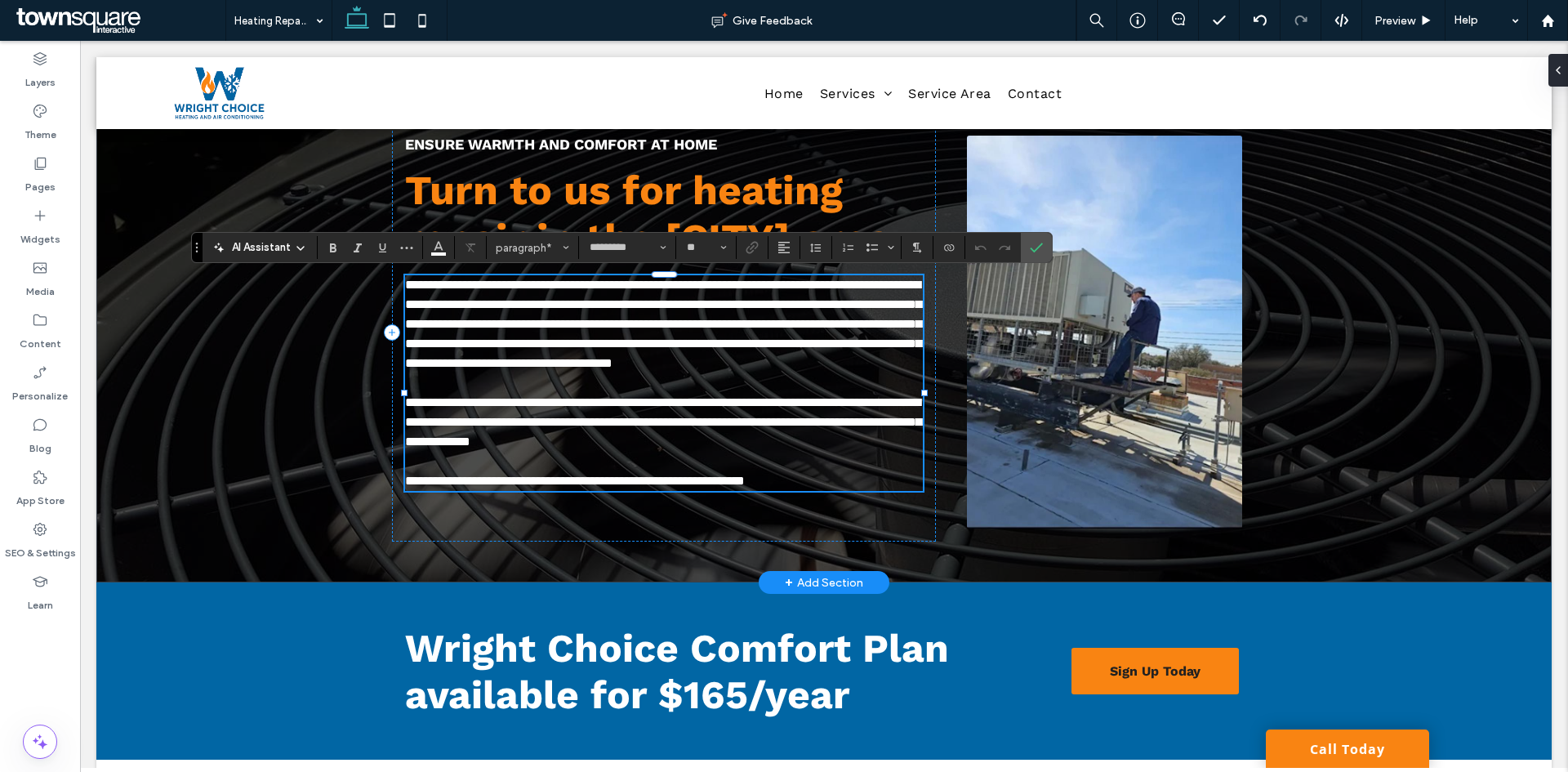 type 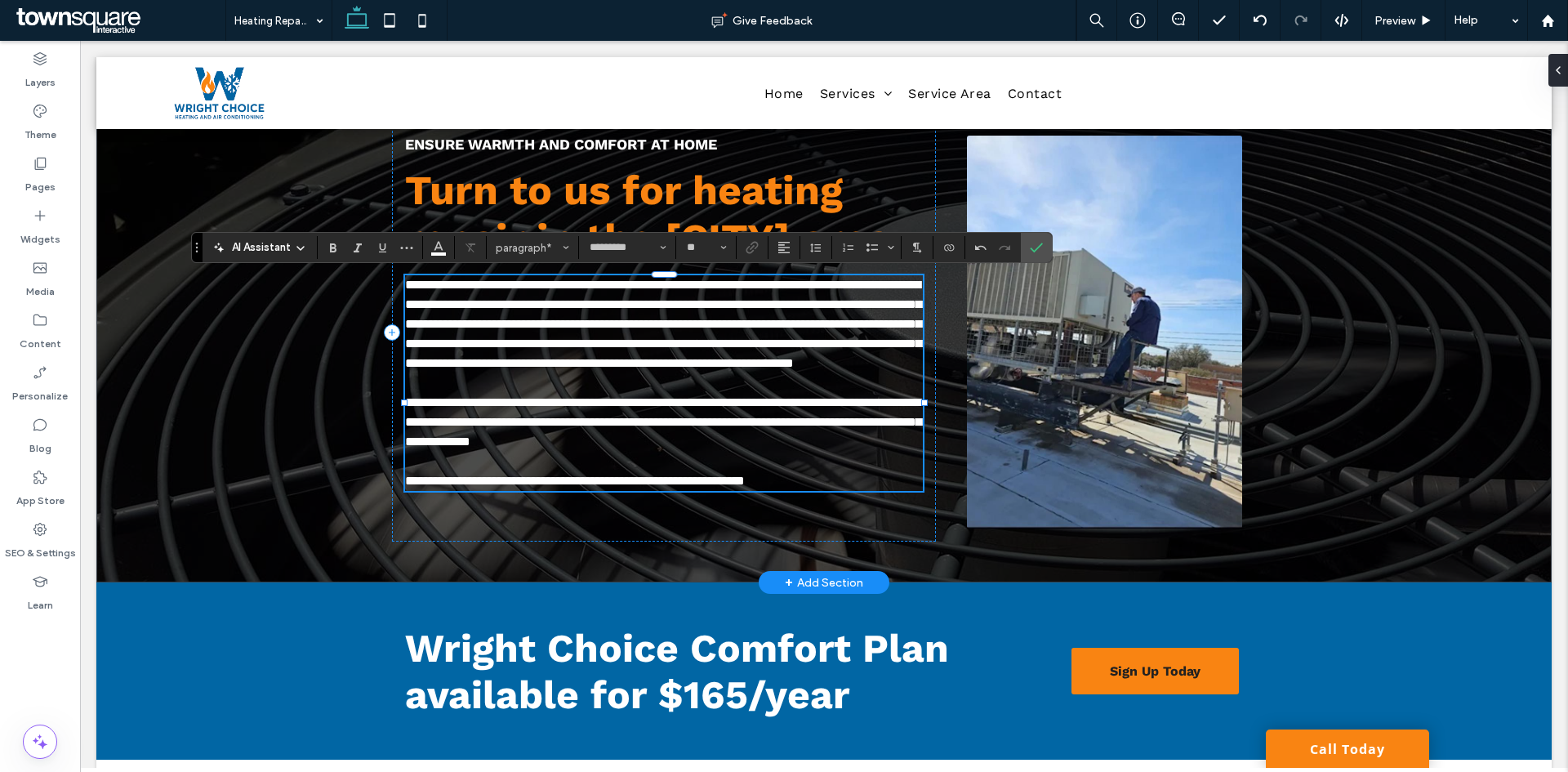 click on "**********" at bounding box center [663, 324] 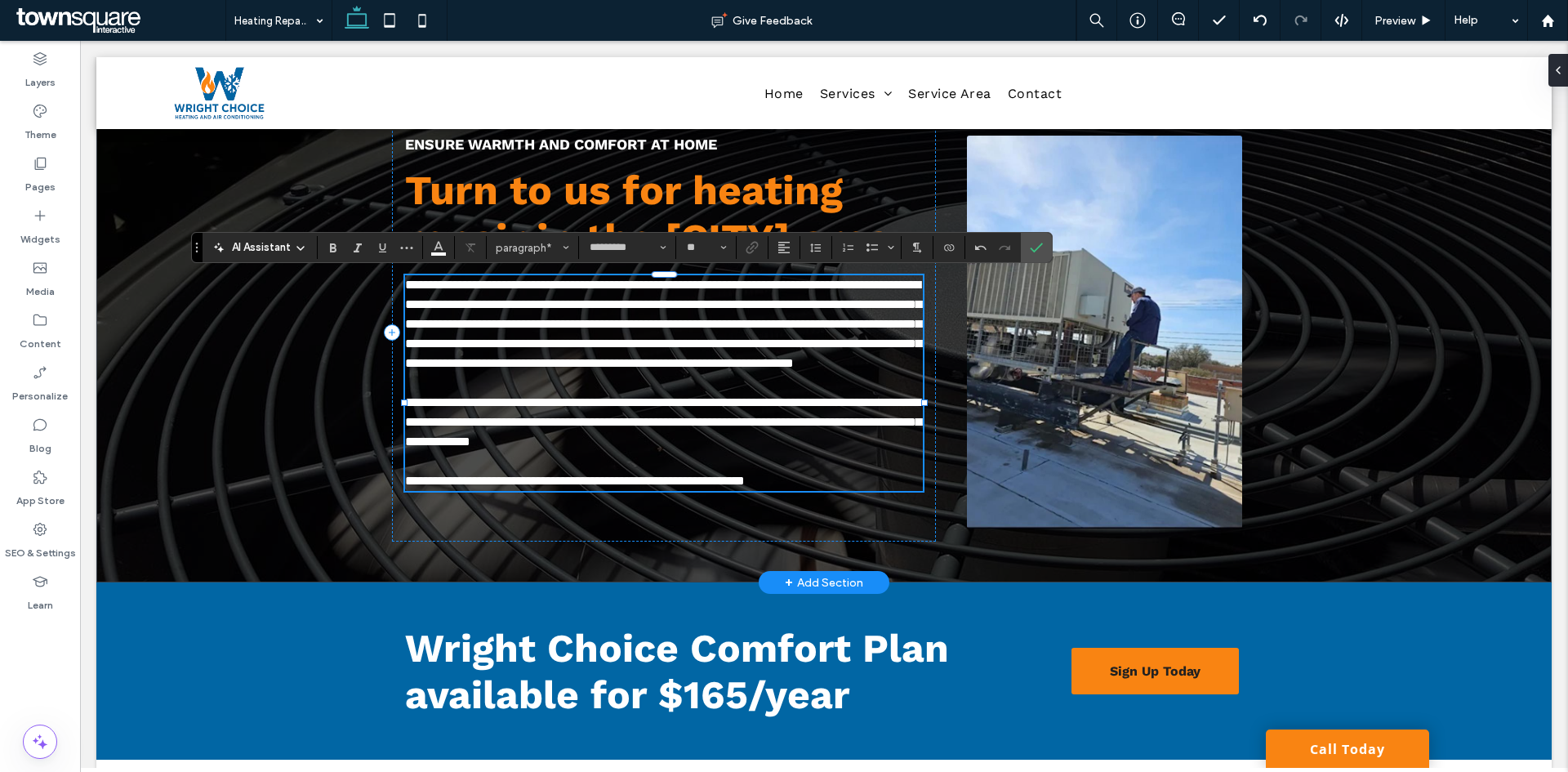 click on "**********" at bounding box center (664, 324) 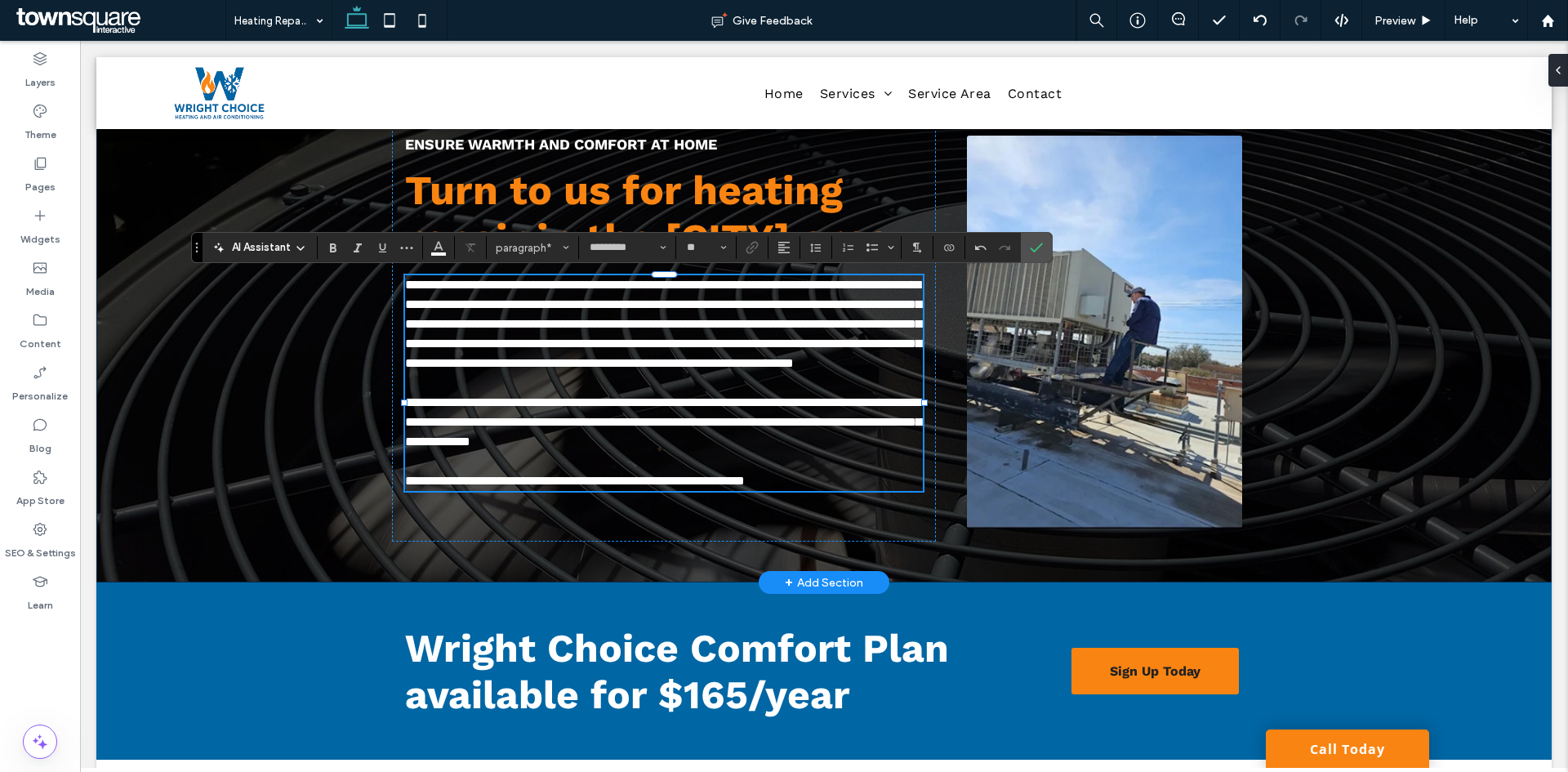 click on "**********" at bounding box center (824, 332) 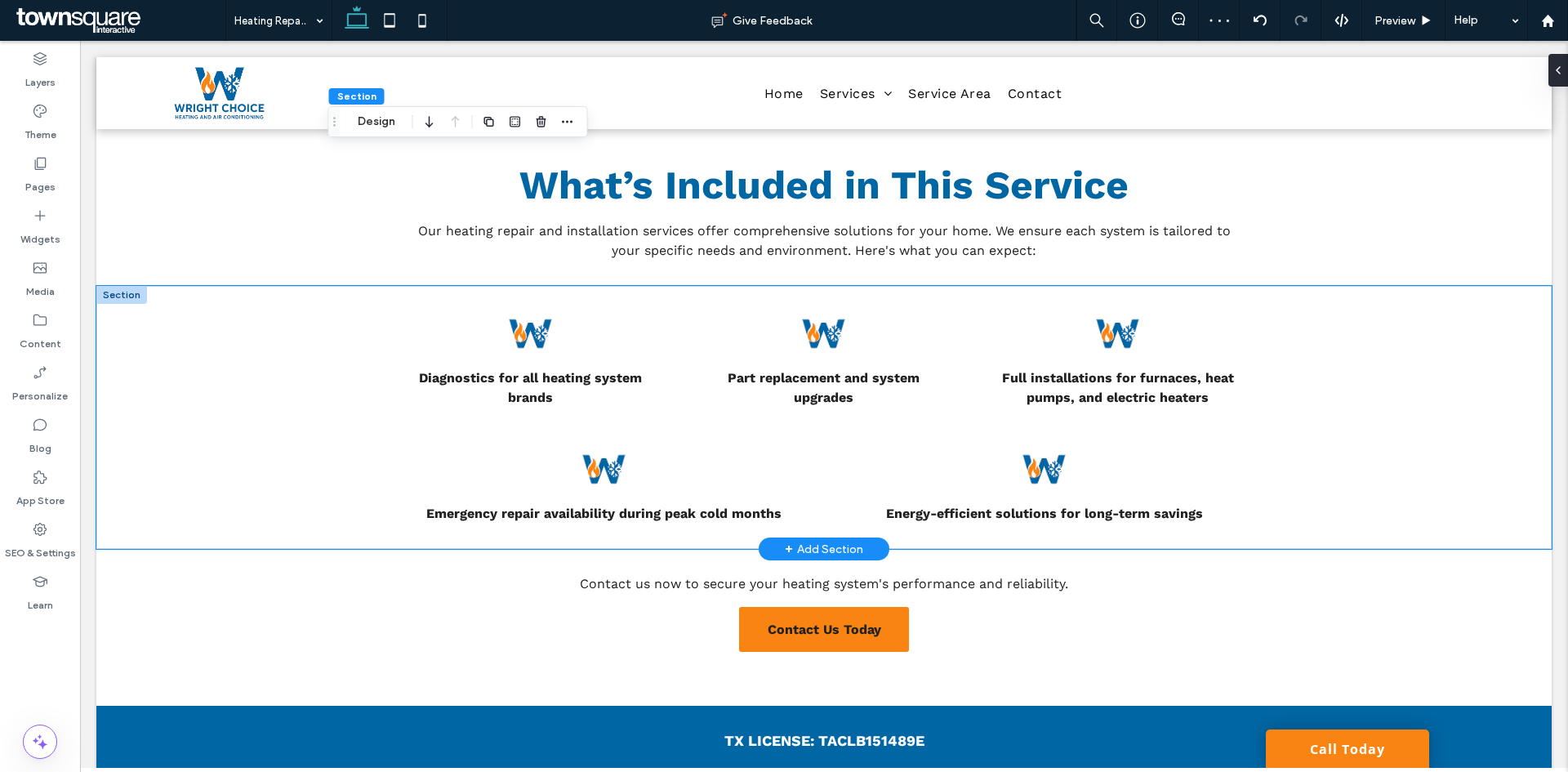scroll, scrollTop: 1062, scrollLeft: 0, axis: vertical 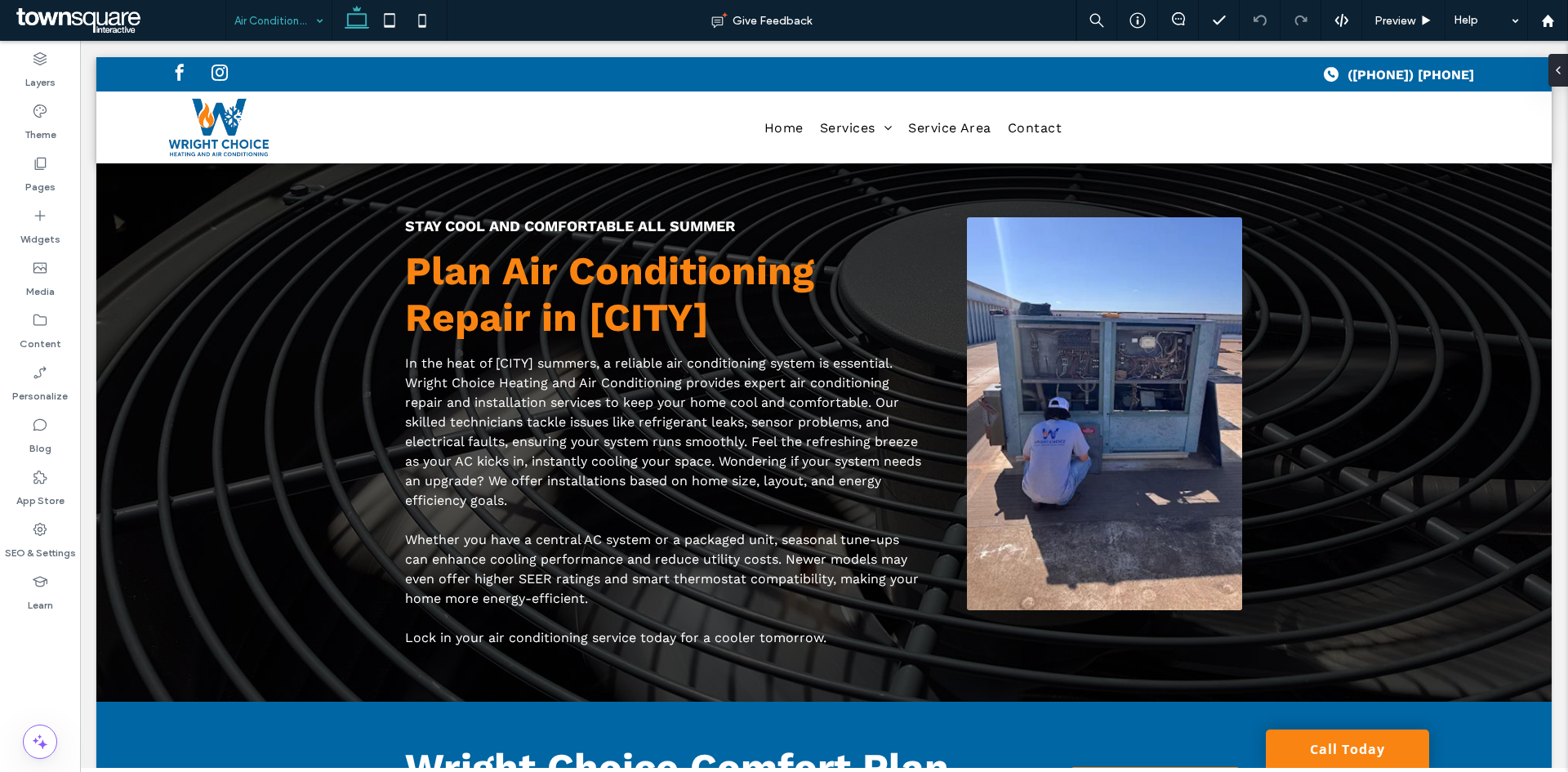 click at bounding box center (274, 20) 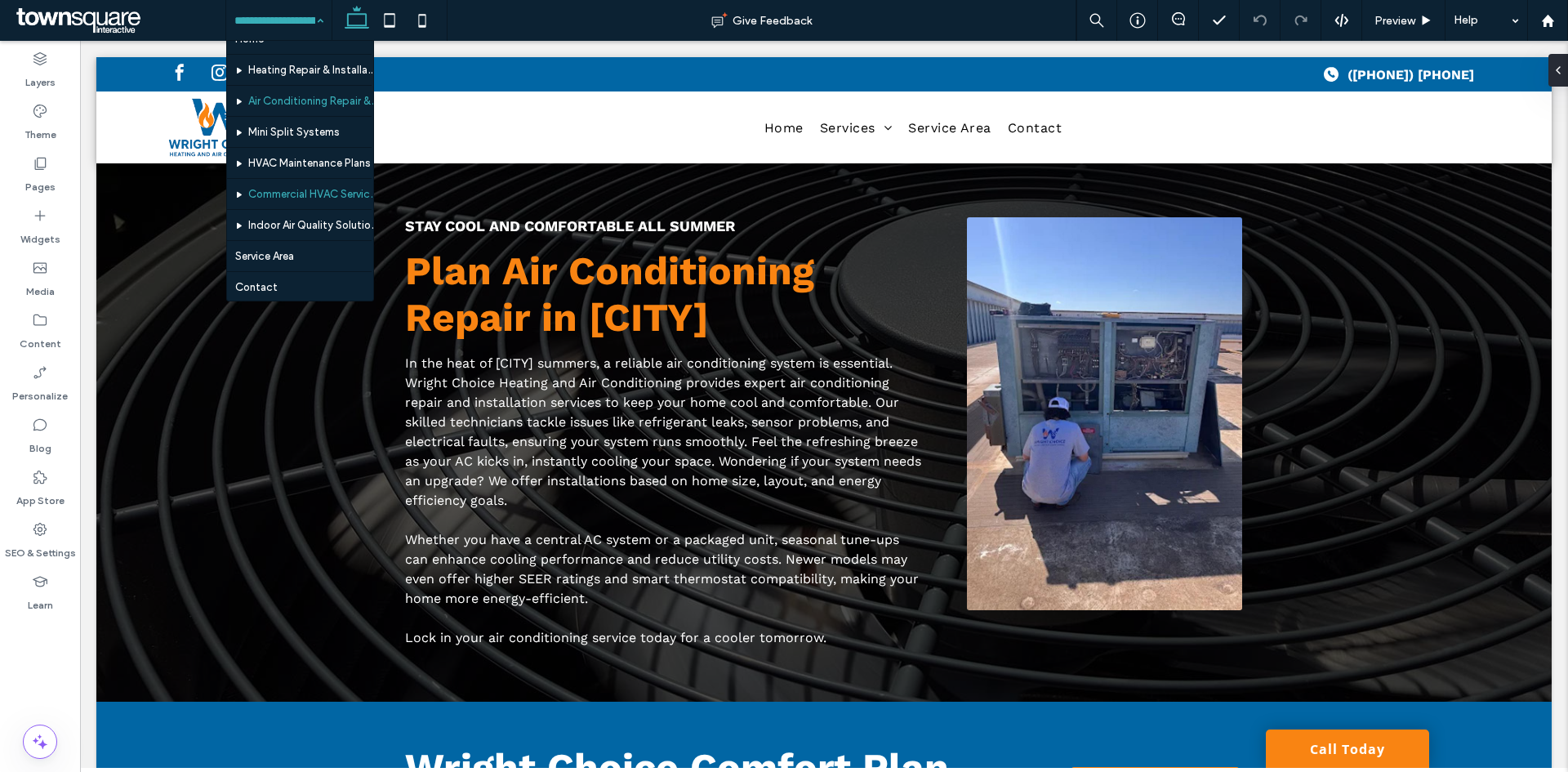 scroll, scrollTop: 0, scrollLeft: 0, axis: both 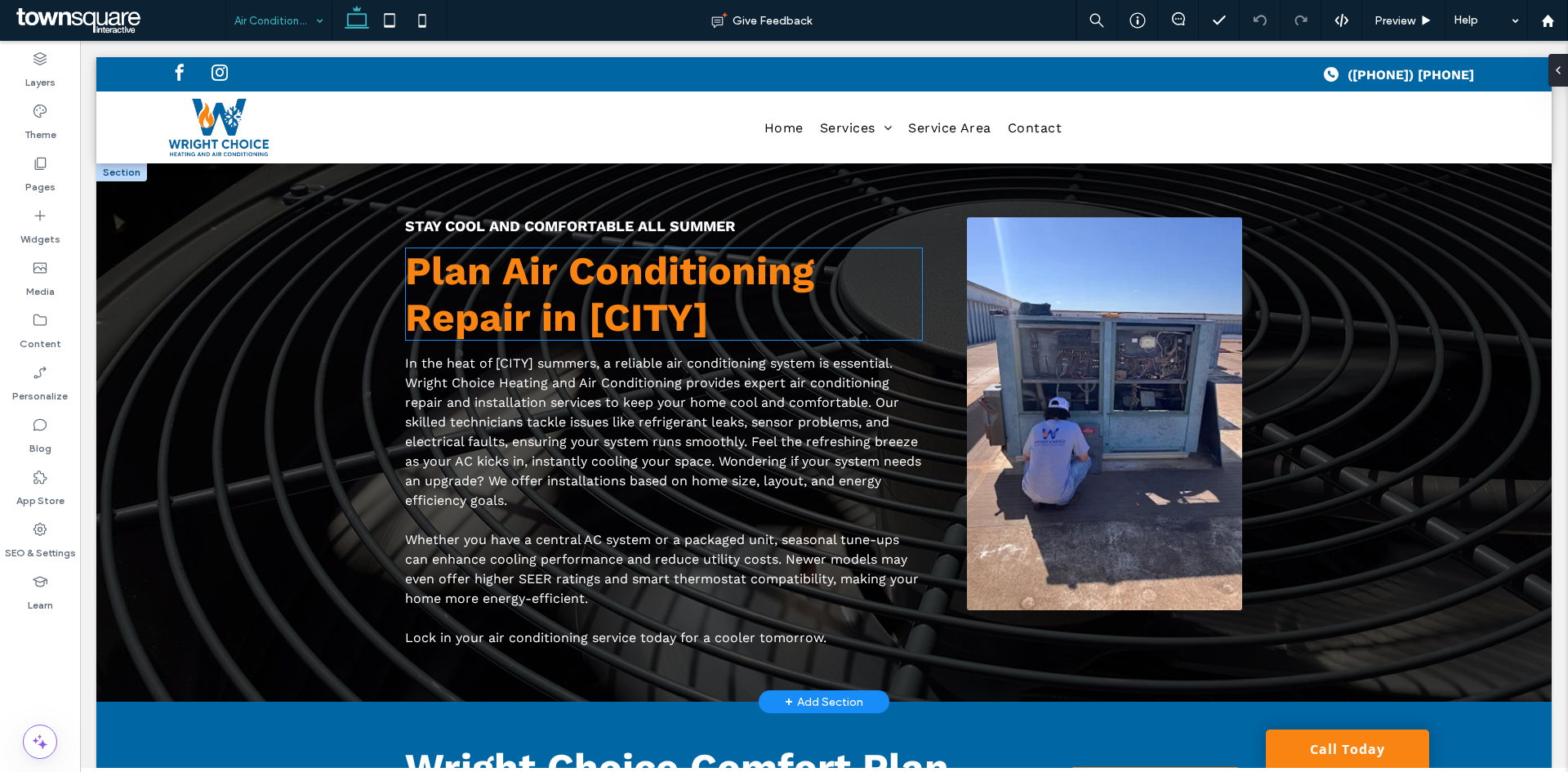 click on "Plan Air Conditioning Repair in Charlotte" at bounding box center (609, 294) 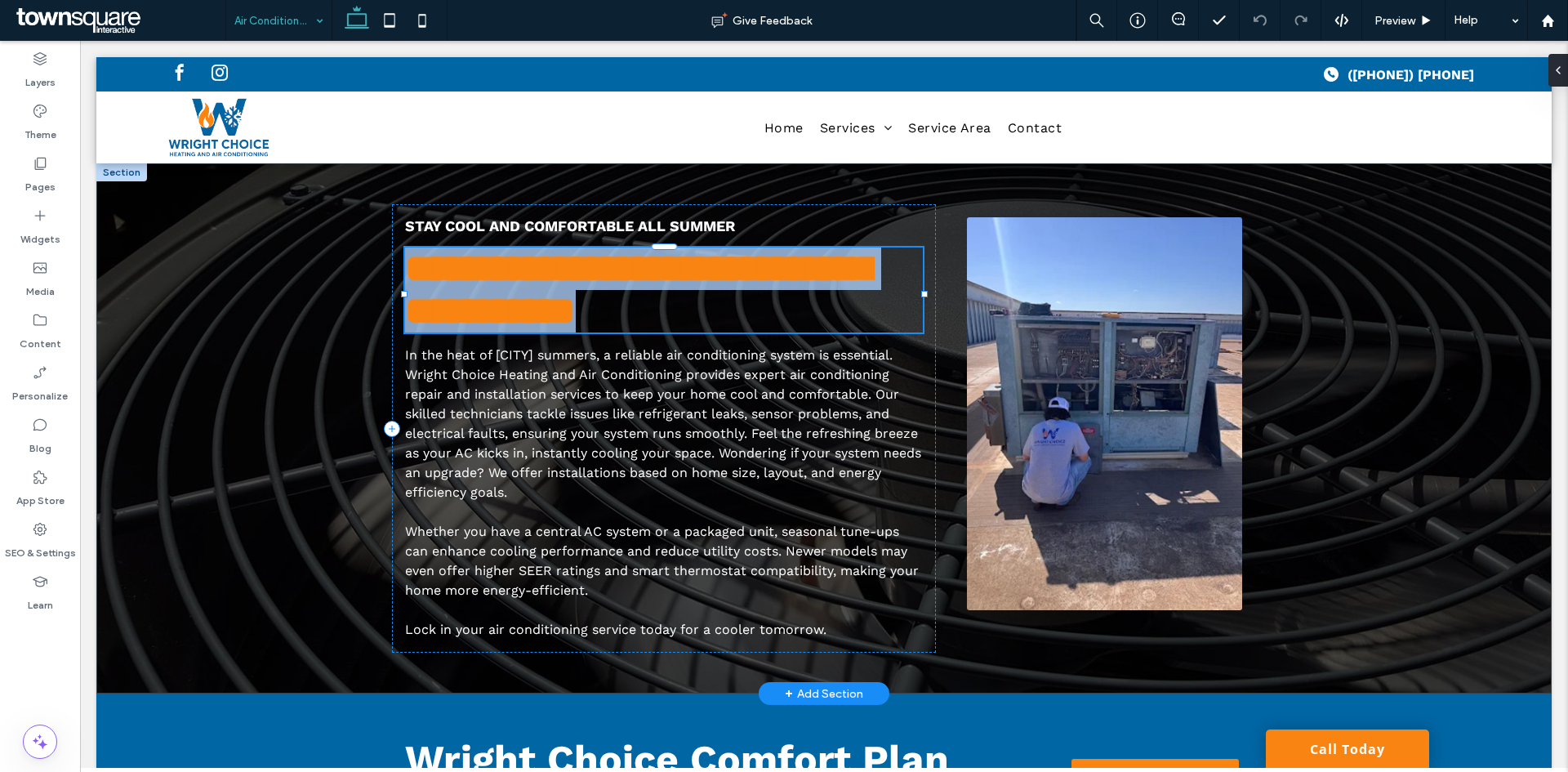 type on "*********" 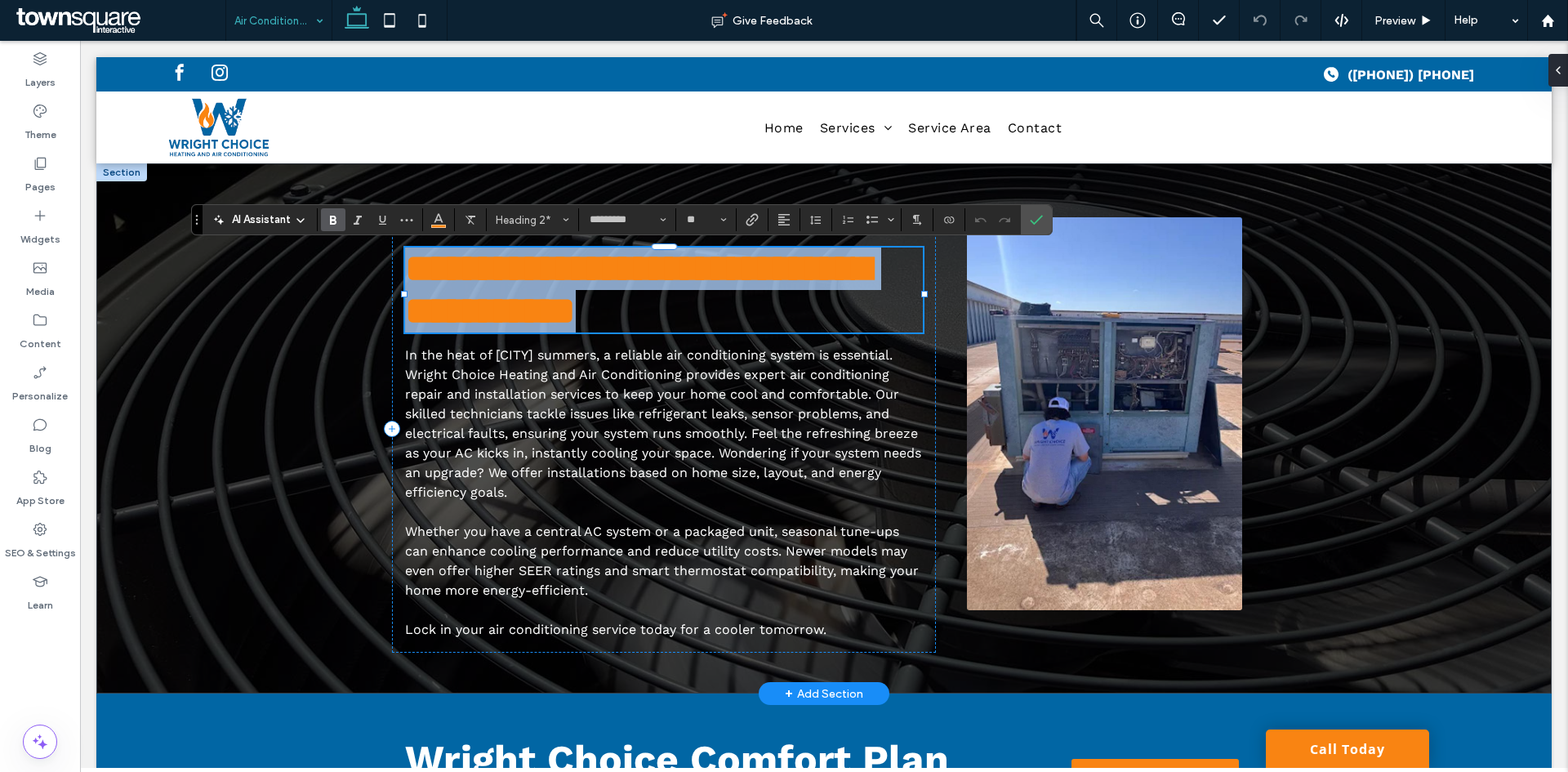 click on "**********" at bounding box center [638, 289] 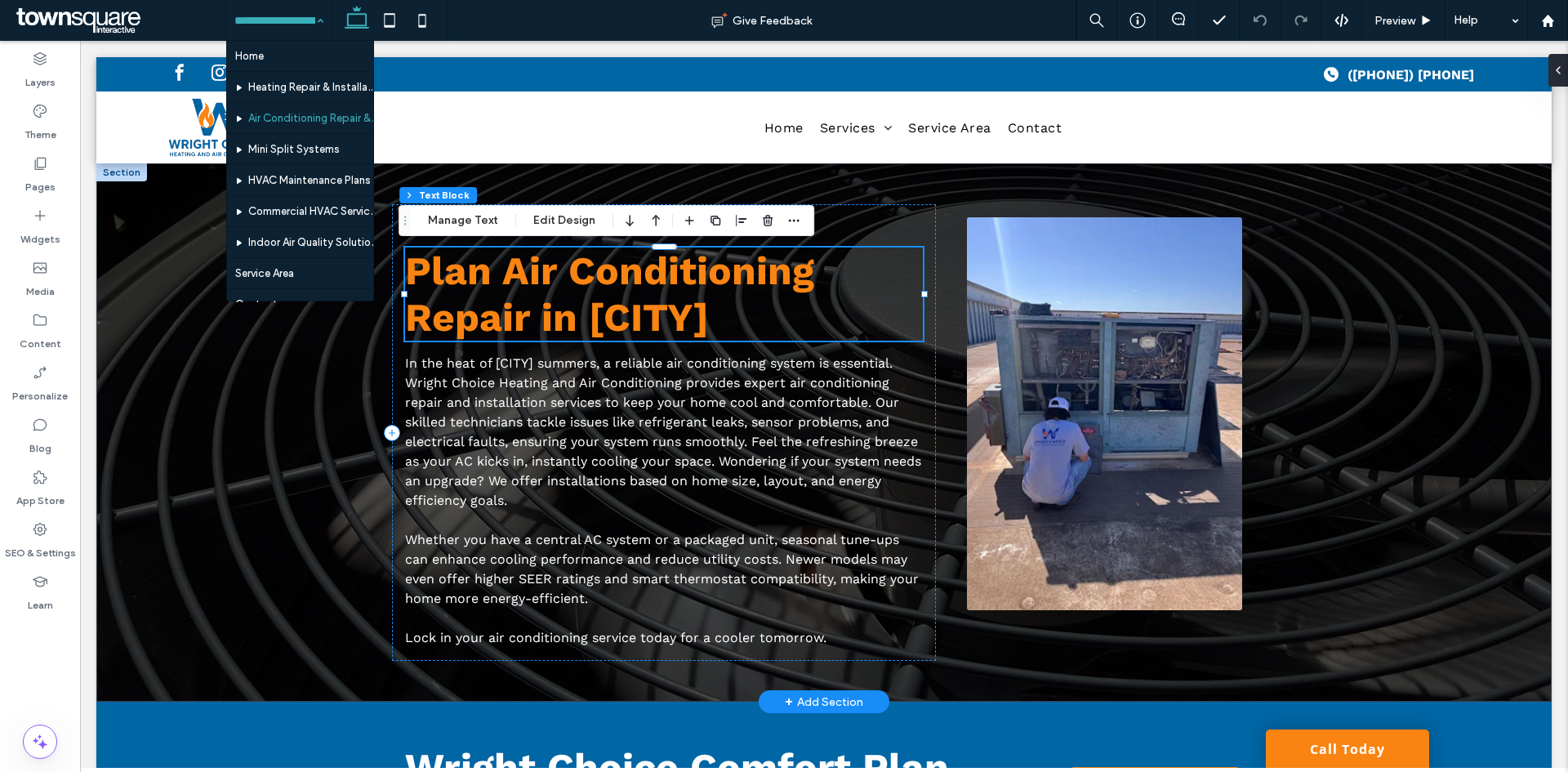 click on "Plan Air Conditioning Repair in Charlotte" at bounding box center (609, 294) 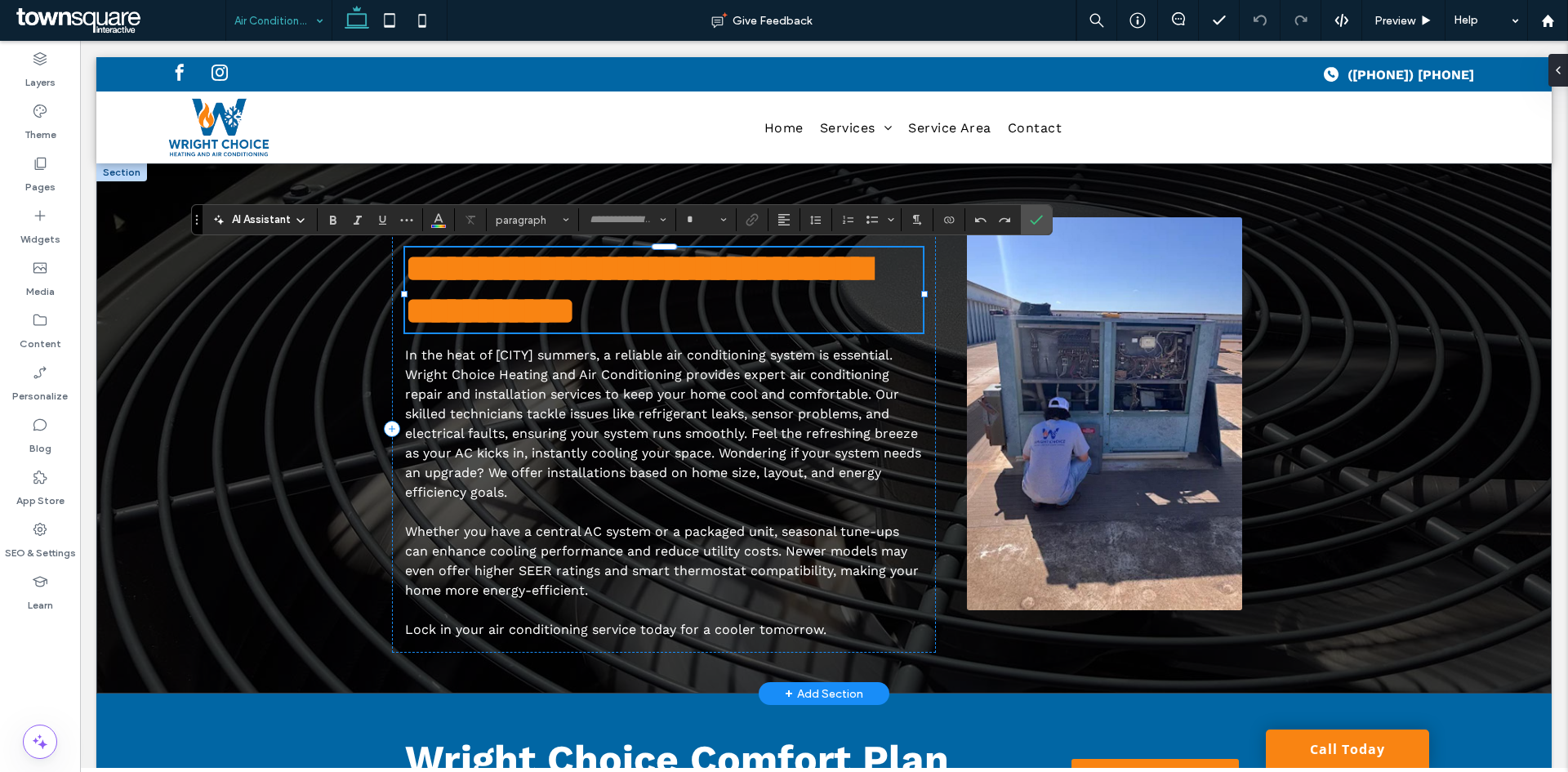 click on "**********" at bounding box center (638, 289) 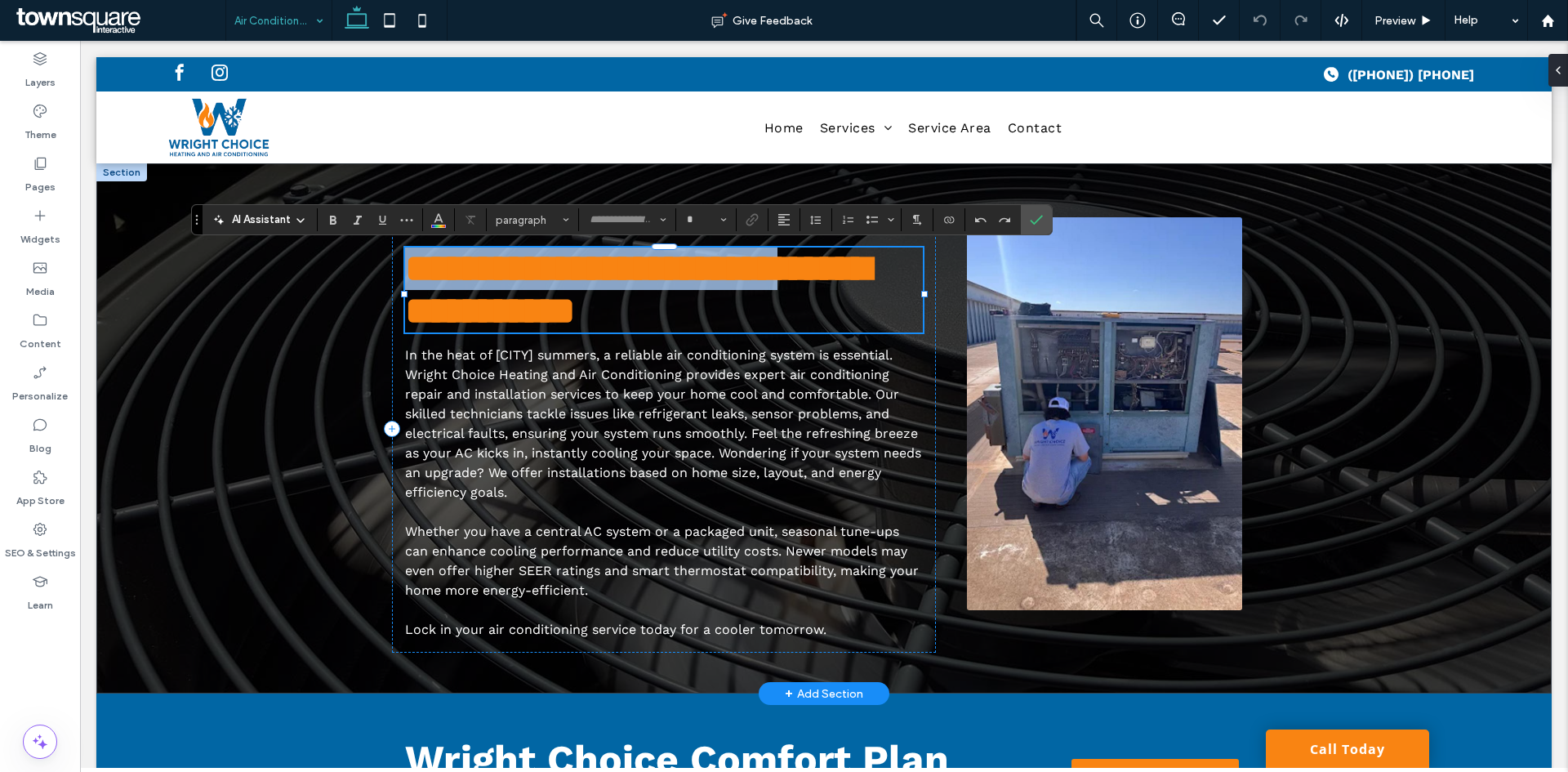 type on "*********" 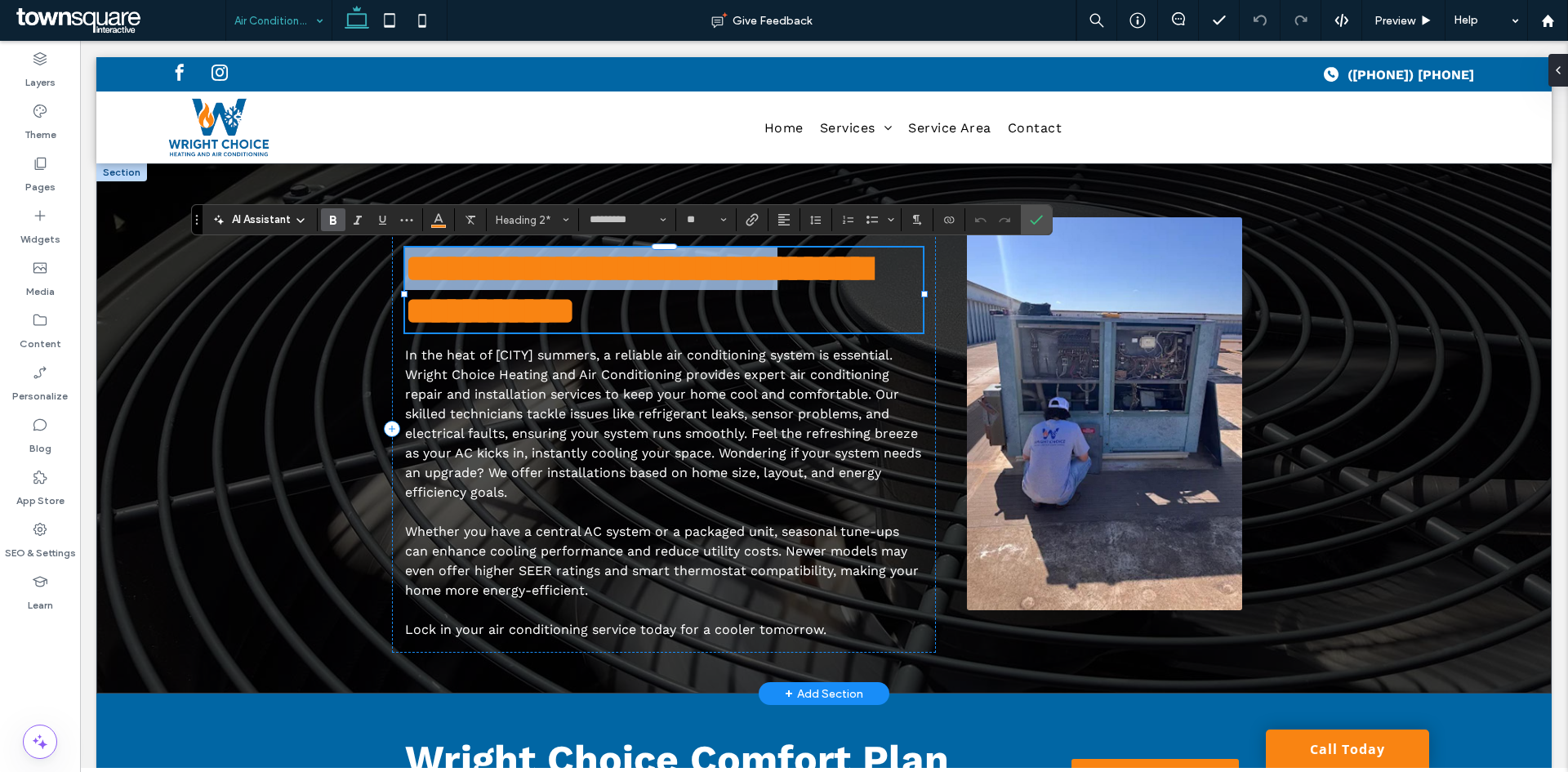 click on "**********" at bounding box center [638, 289] 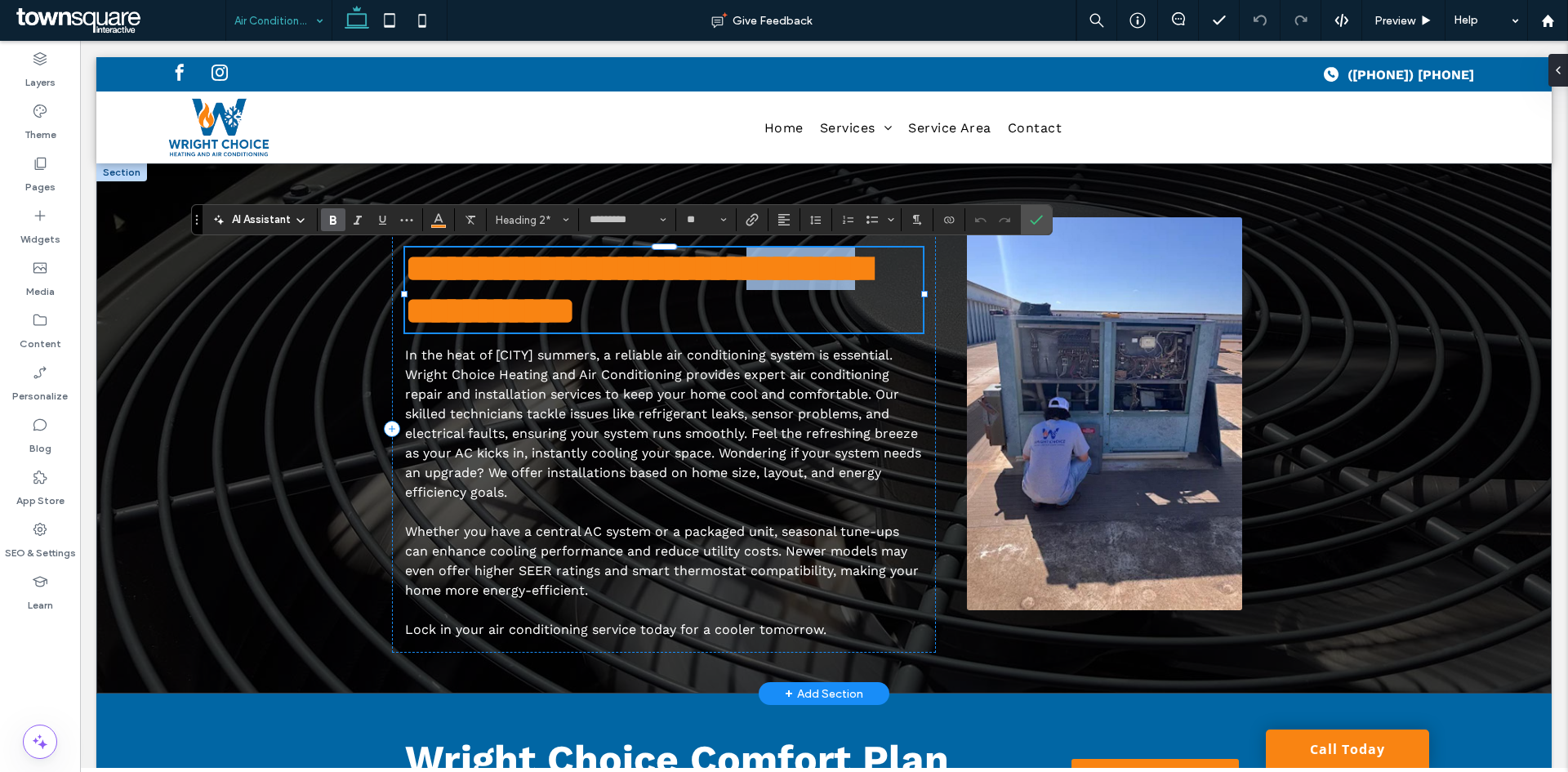 click on "**********" at bounding box center (638, 289) 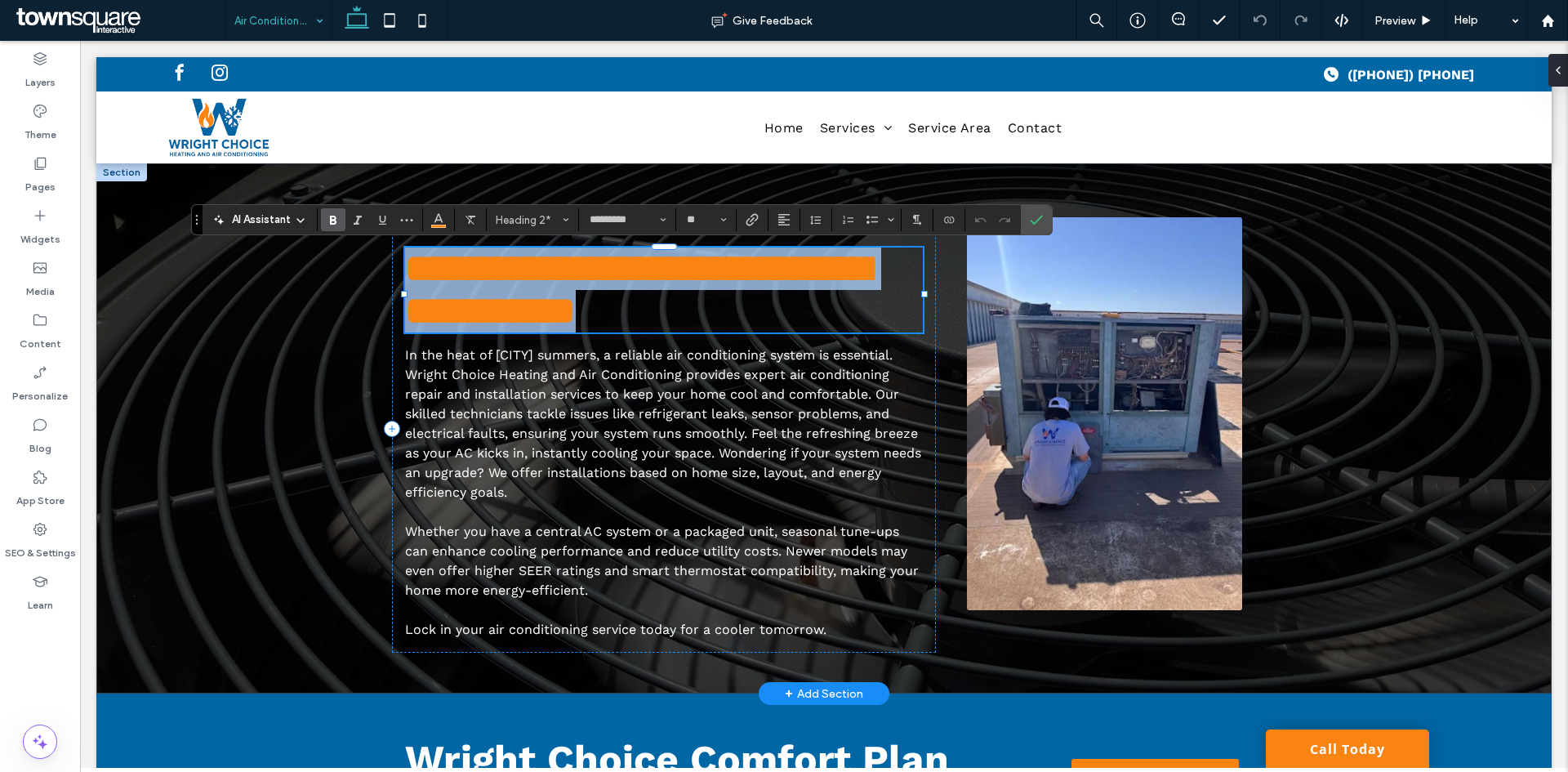 click on "**********" at bounding box center (638, 289) 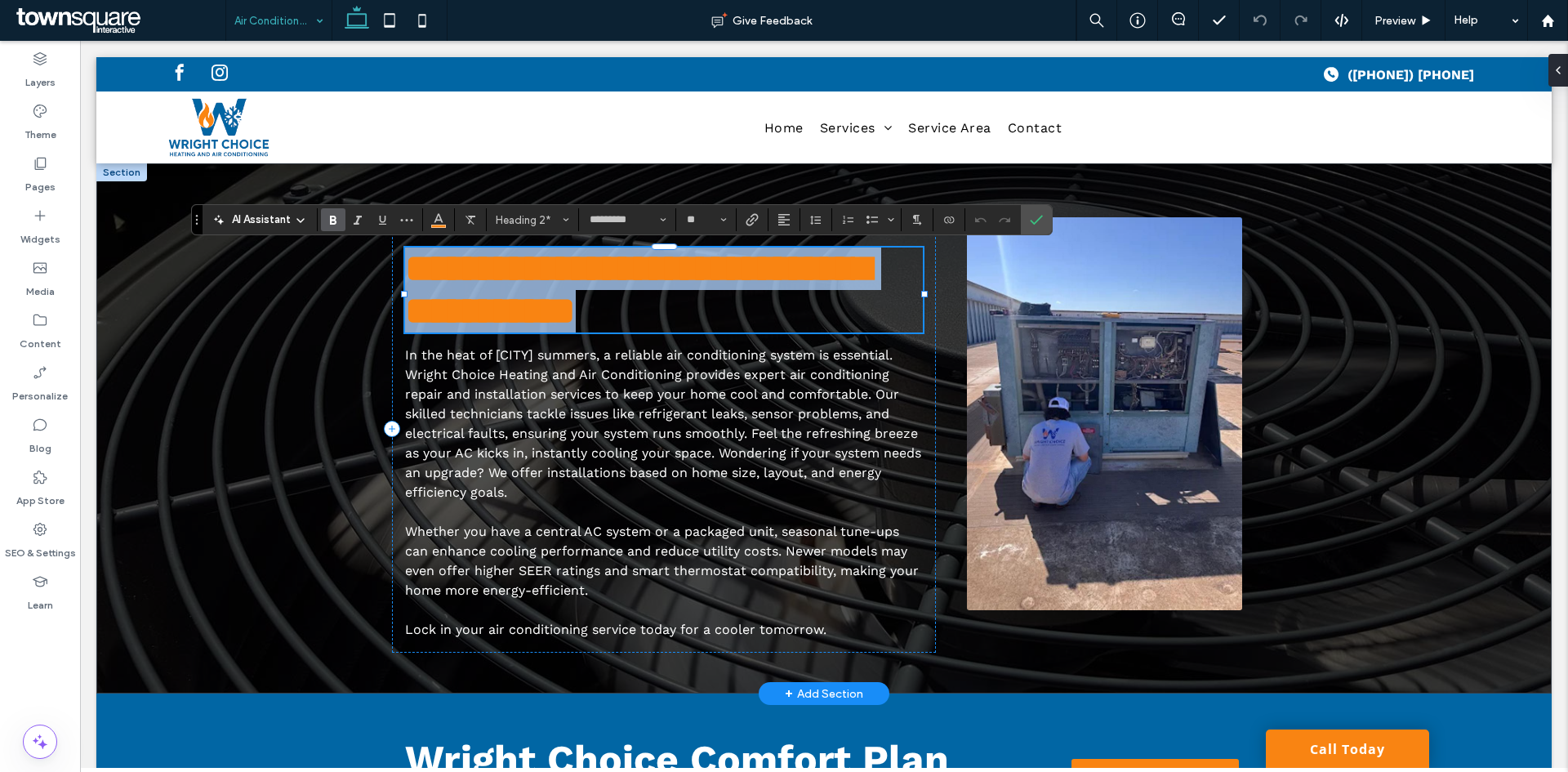 type on "**" 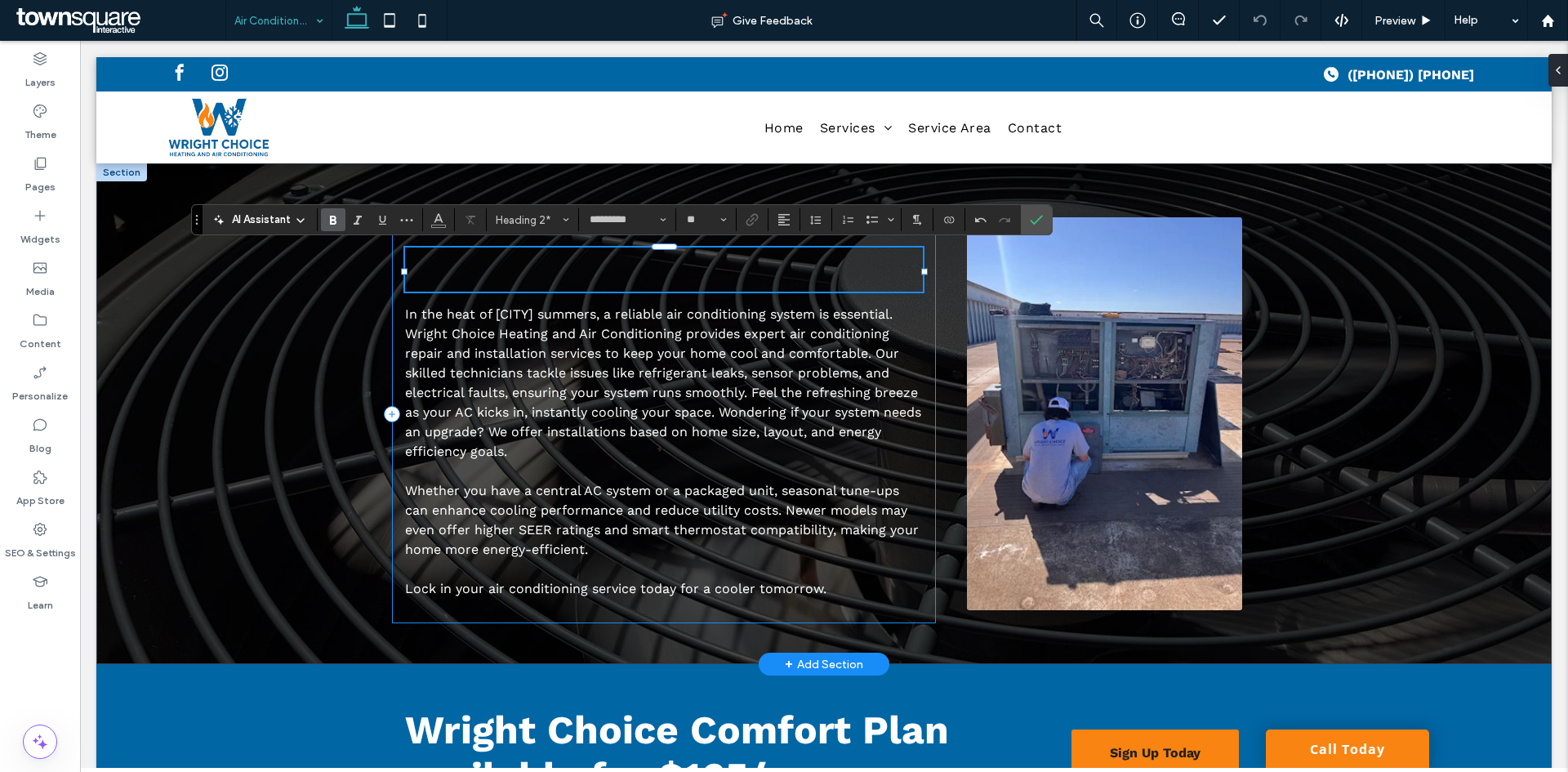 type 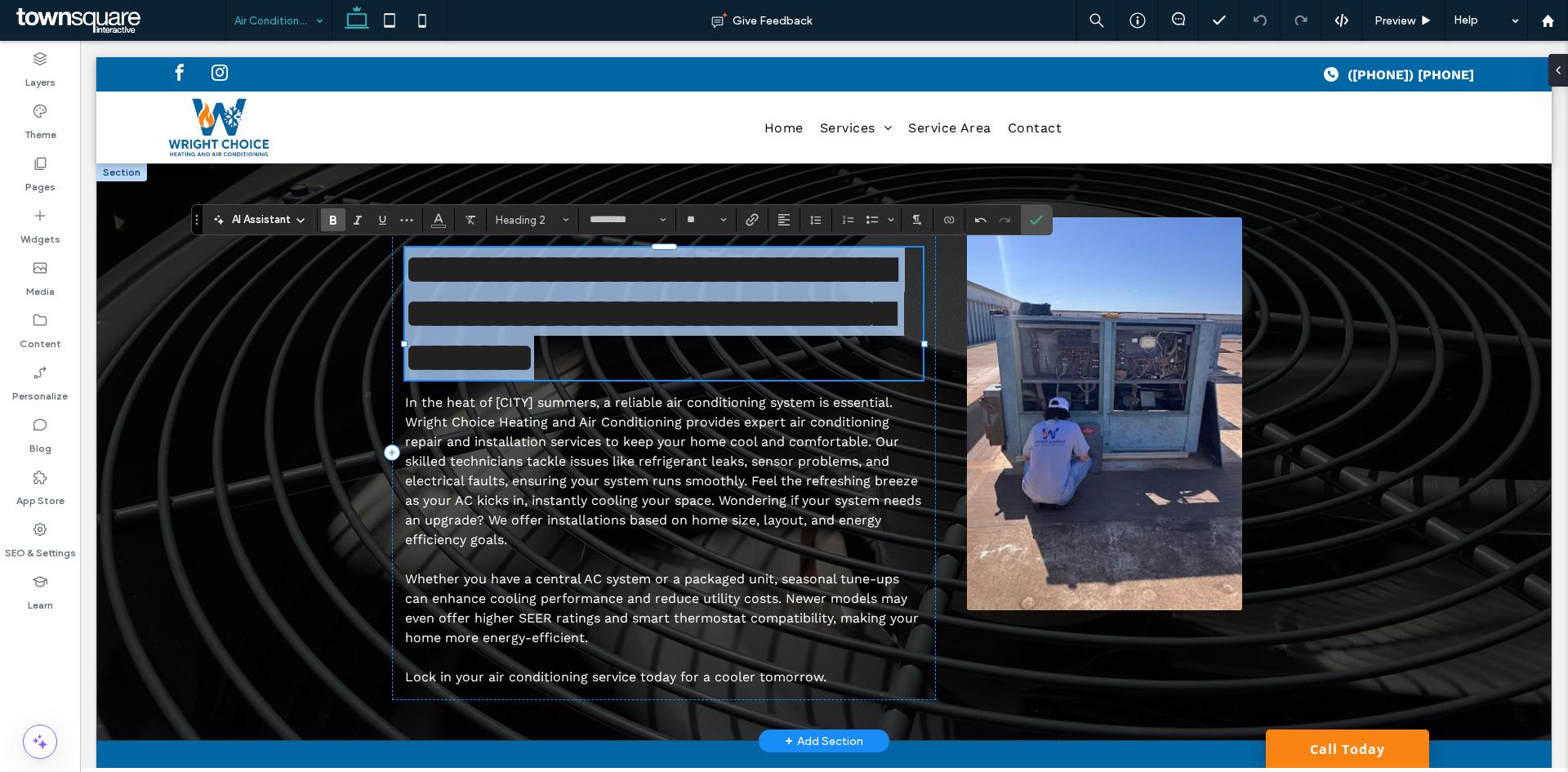 drag, startPoint x: 410, startPoint y: 278, endPoint x: 529, endPoint y: 418, distance: 183.74167 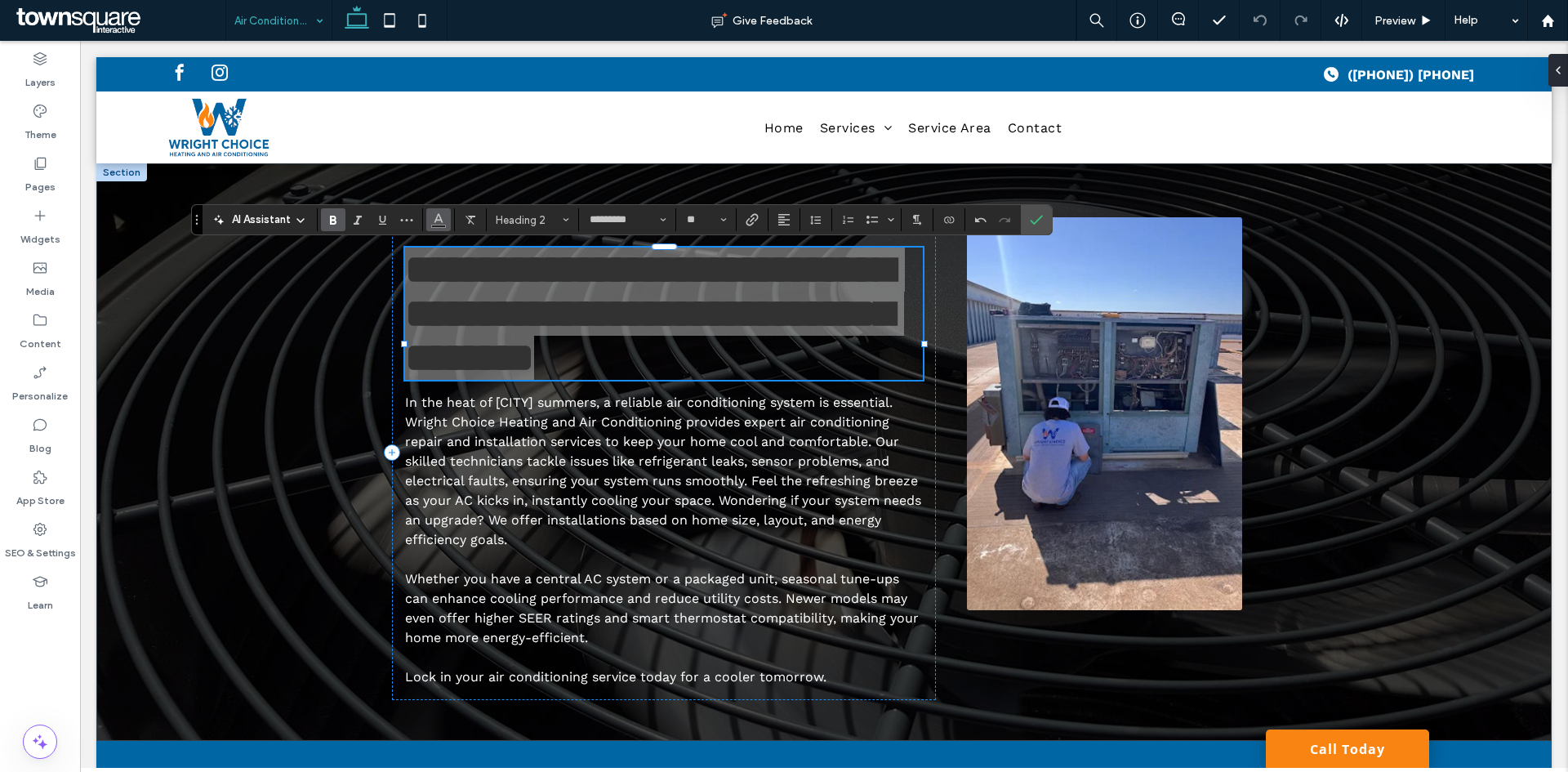 click 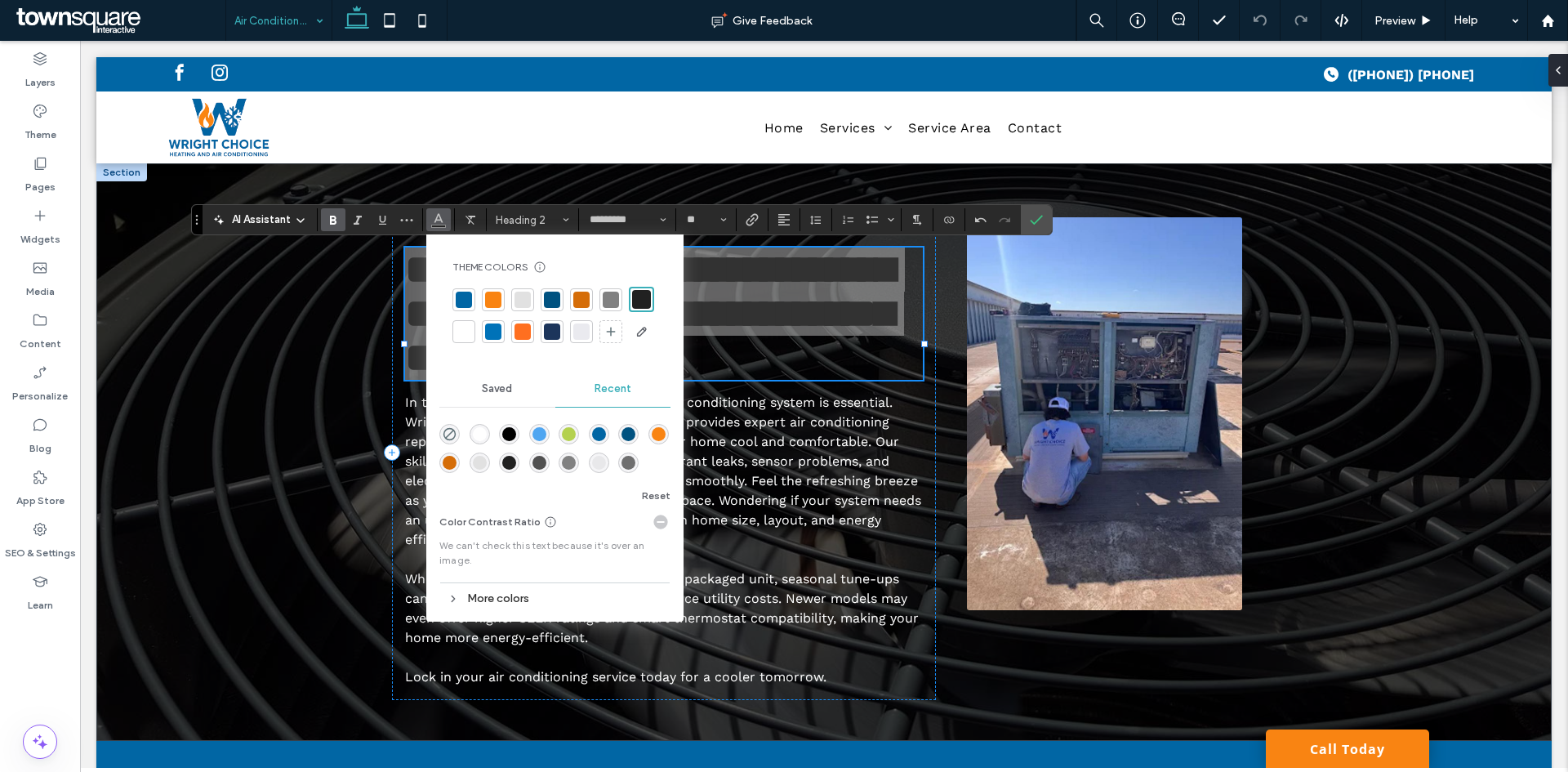 click at bounding box center [464, 332] 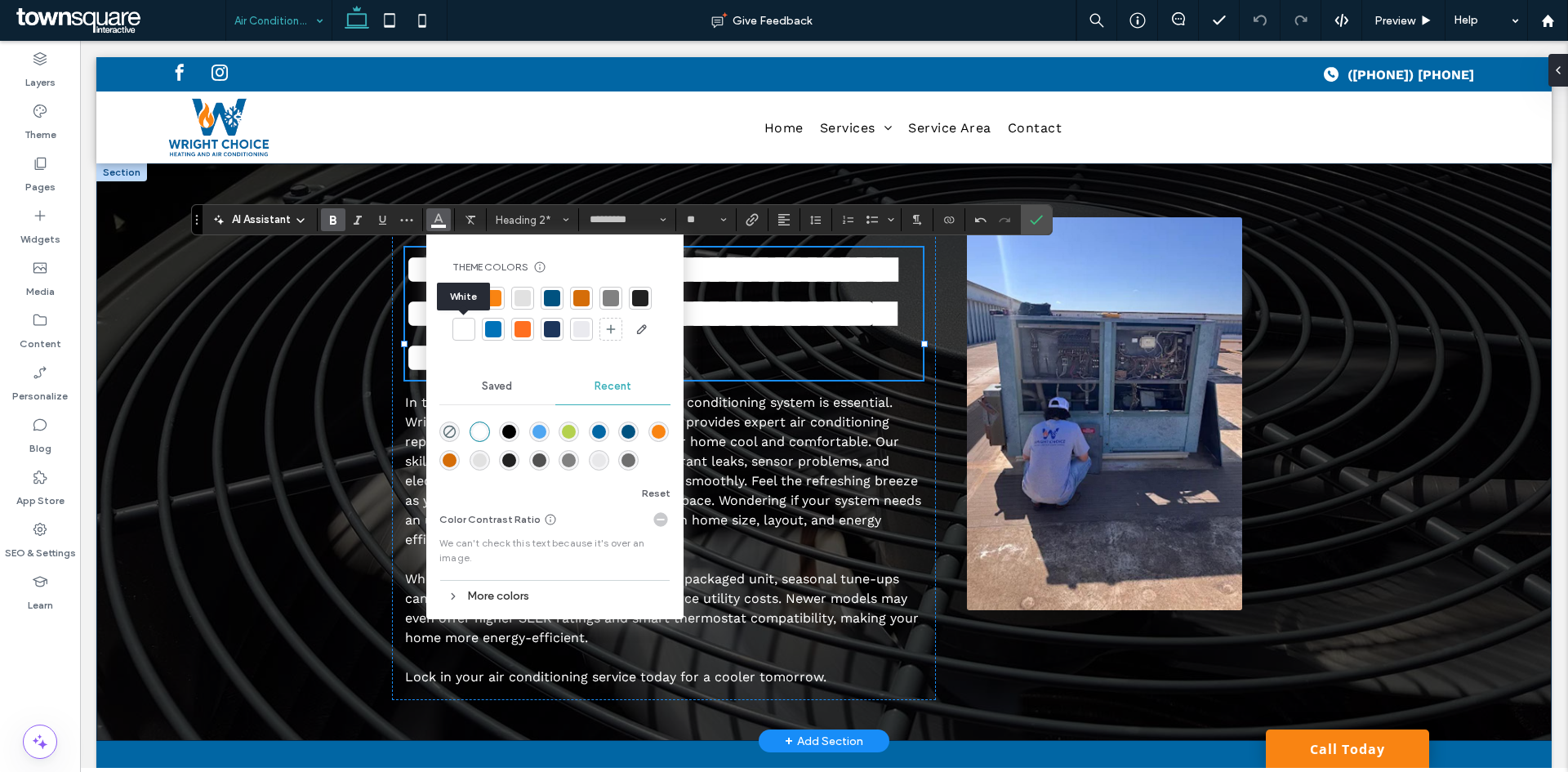 click on "**********" at bounding box center (824, 452) 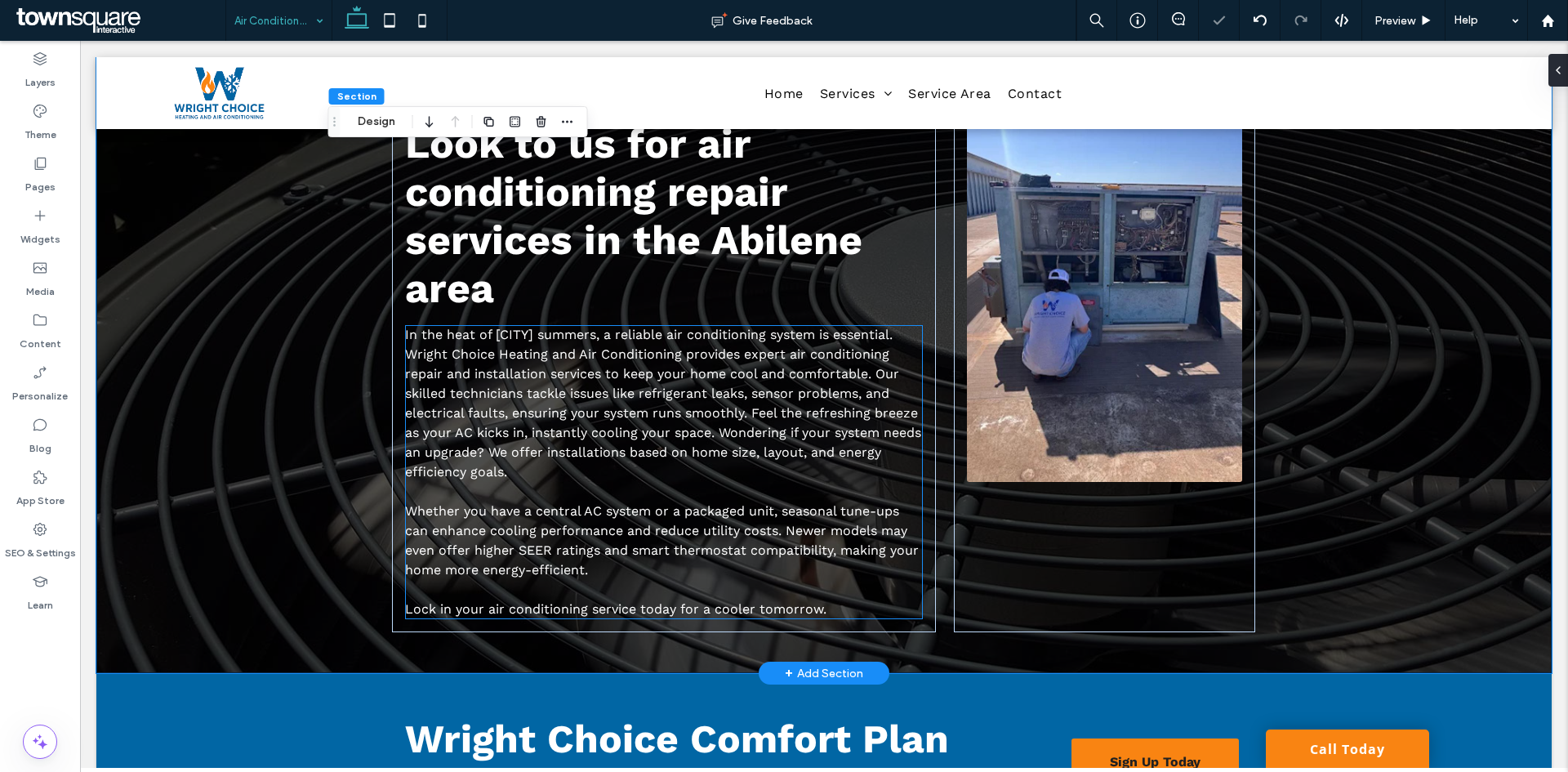 scroll, scrollTop: 0, scrollLeft: 0, axis: both 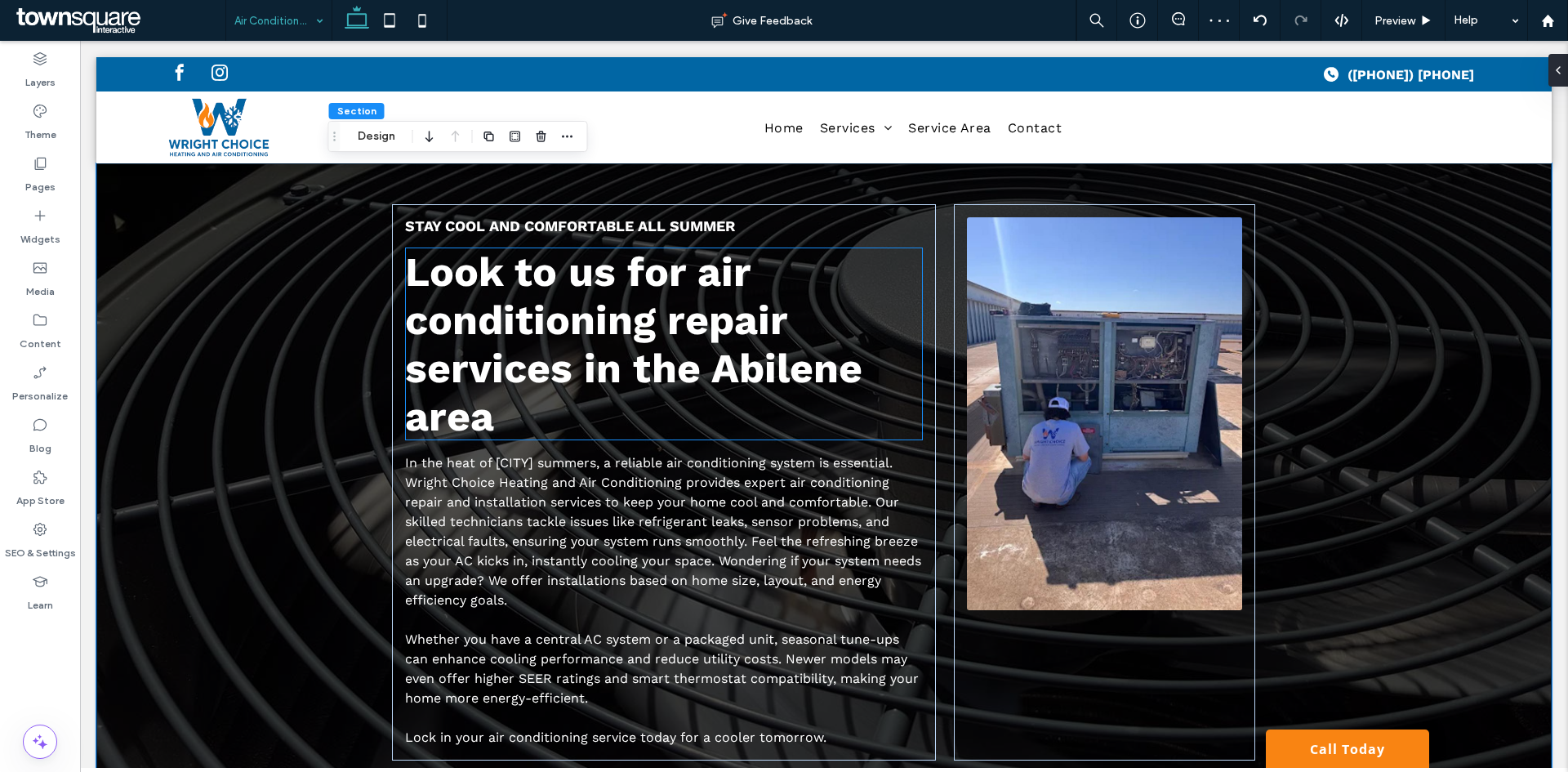 click on "Look to us for air conditioning repair services in the Abilene area" at bounding box center [634, 344] 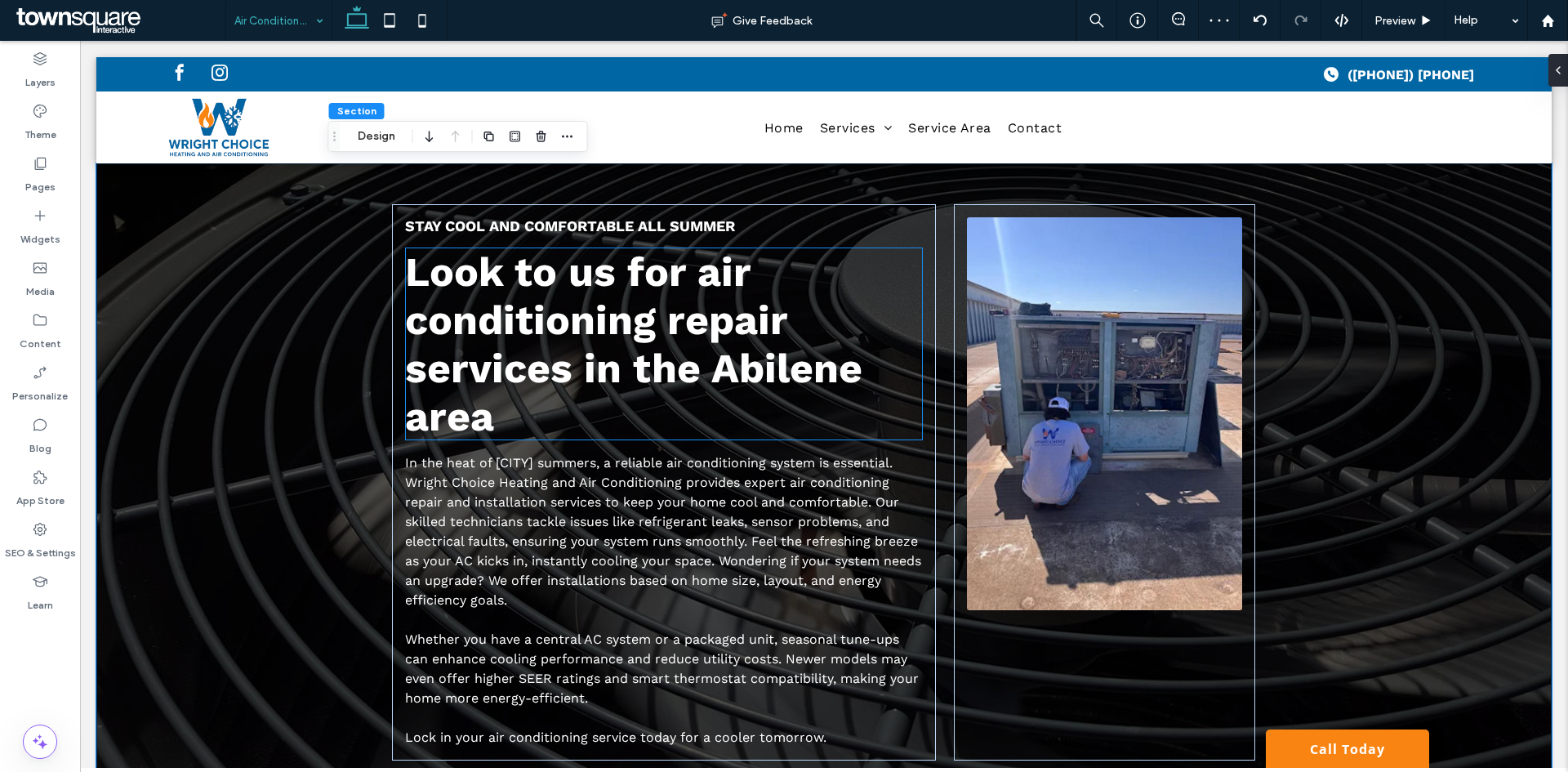click on "Look to us for air conditioning repair services in the Abilene area" at bounding box center (664, 344) 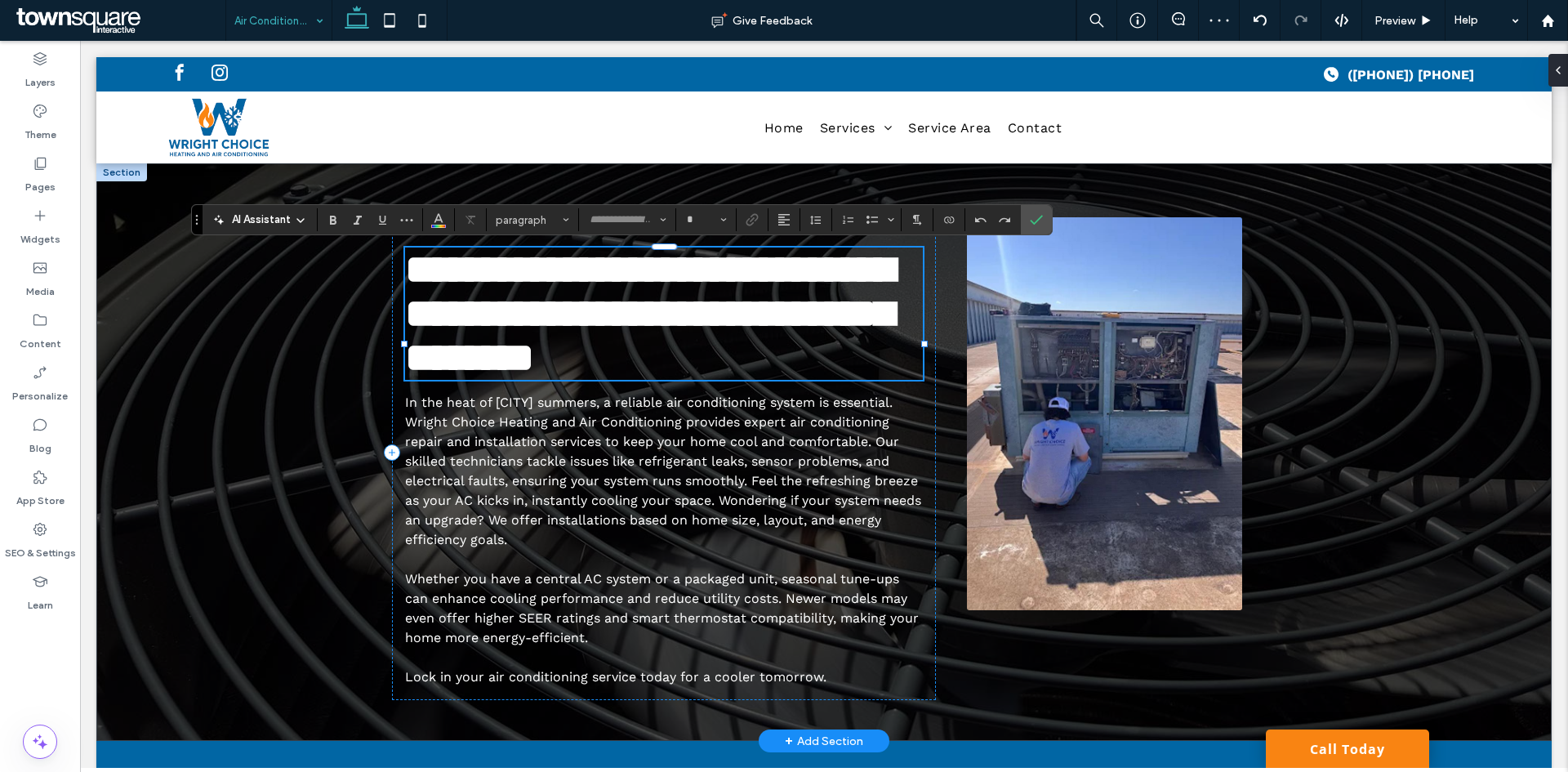 type on "*********" 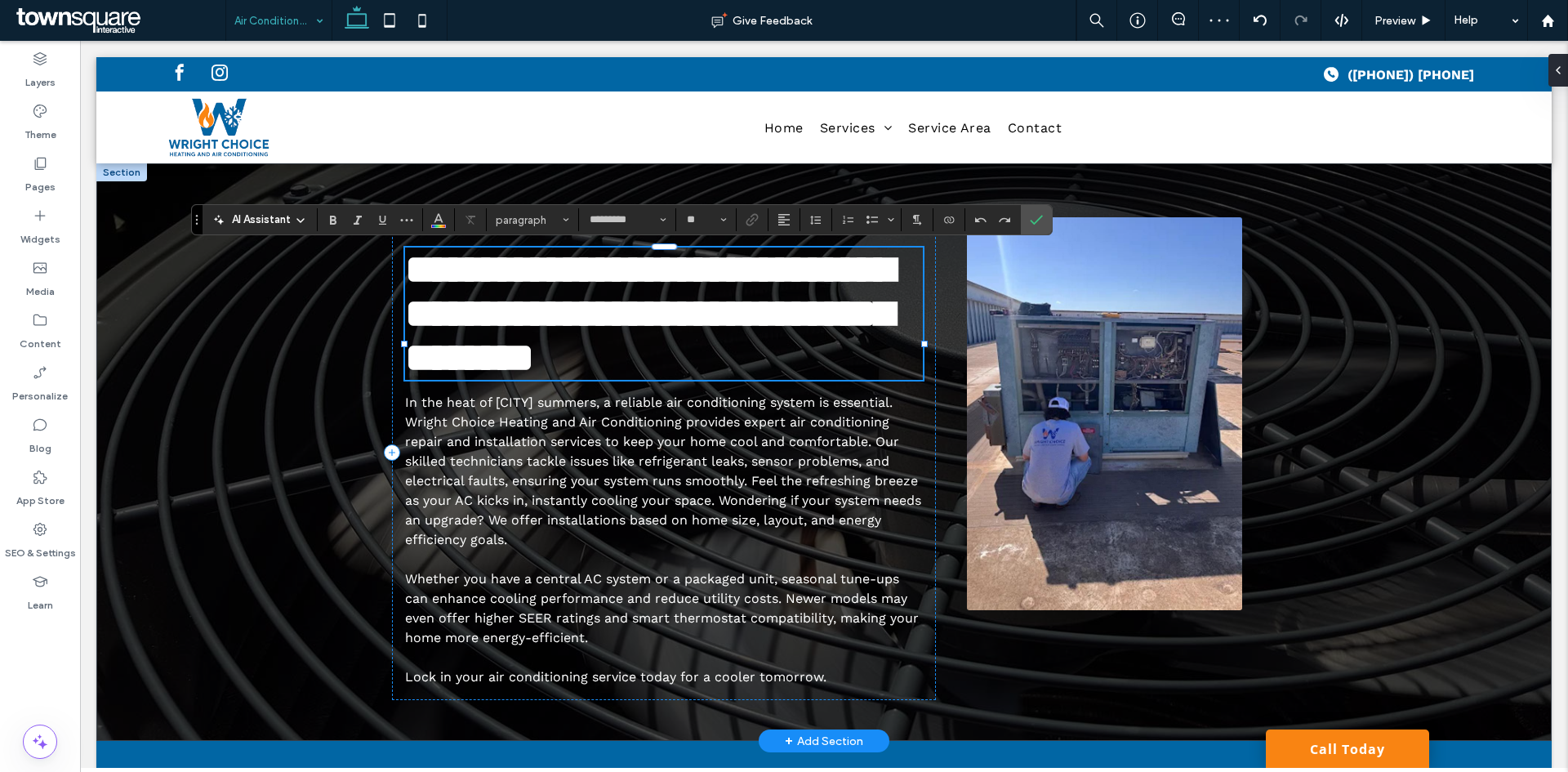 click on "**********" at bounding box center (649, 313) 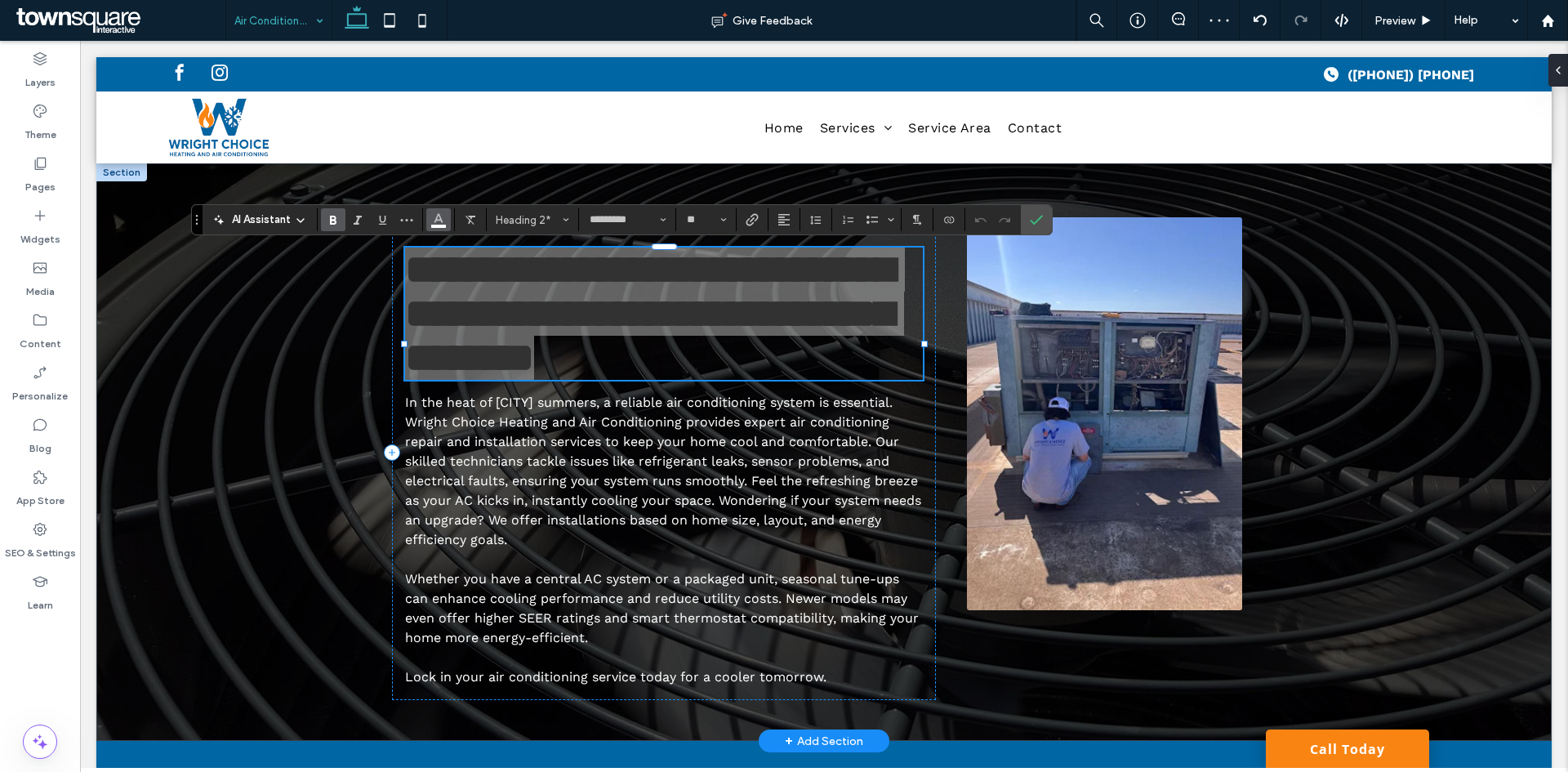 click at bounding box center (439, 220) 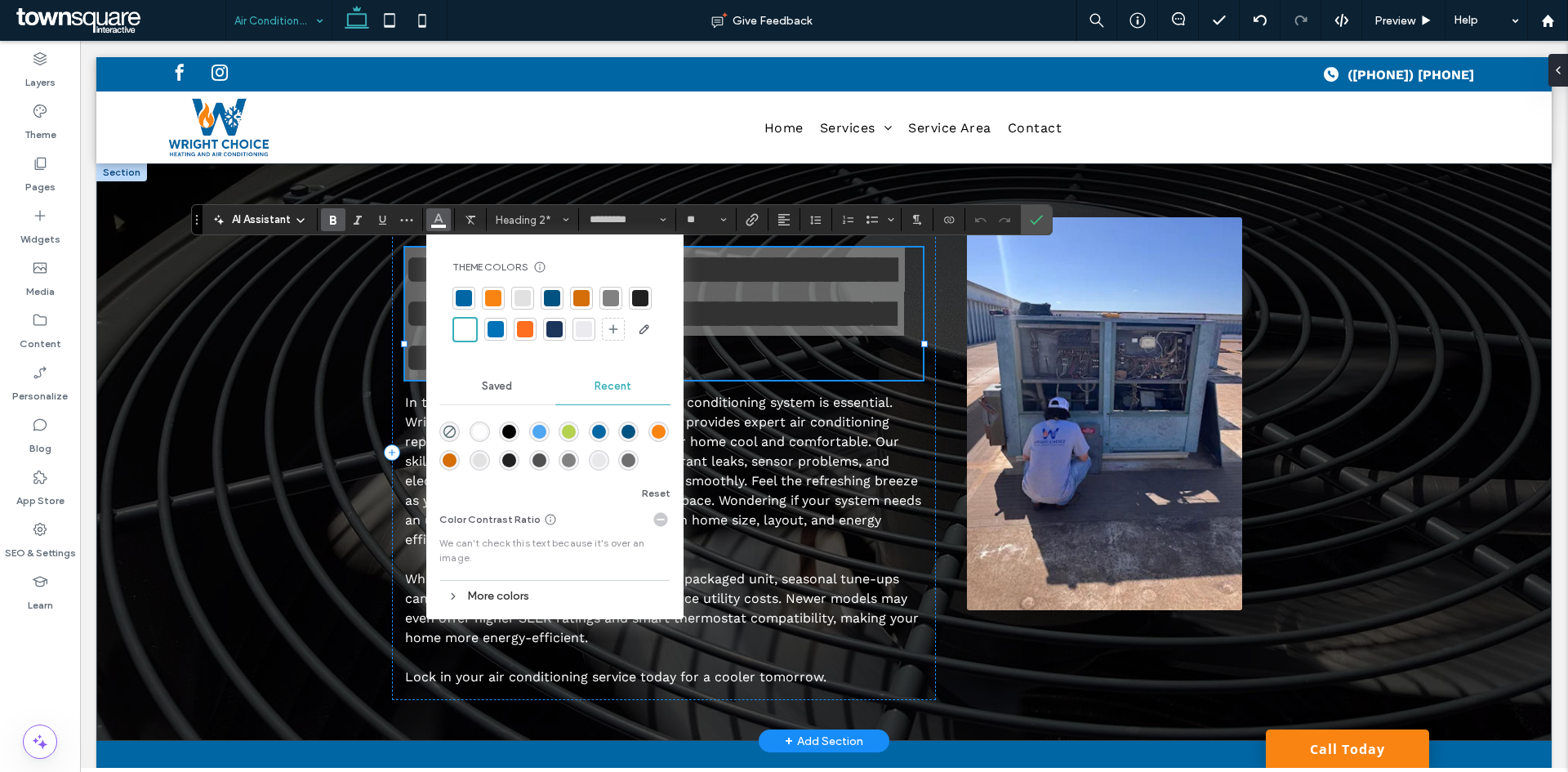 click at bounding box center (493, 298) 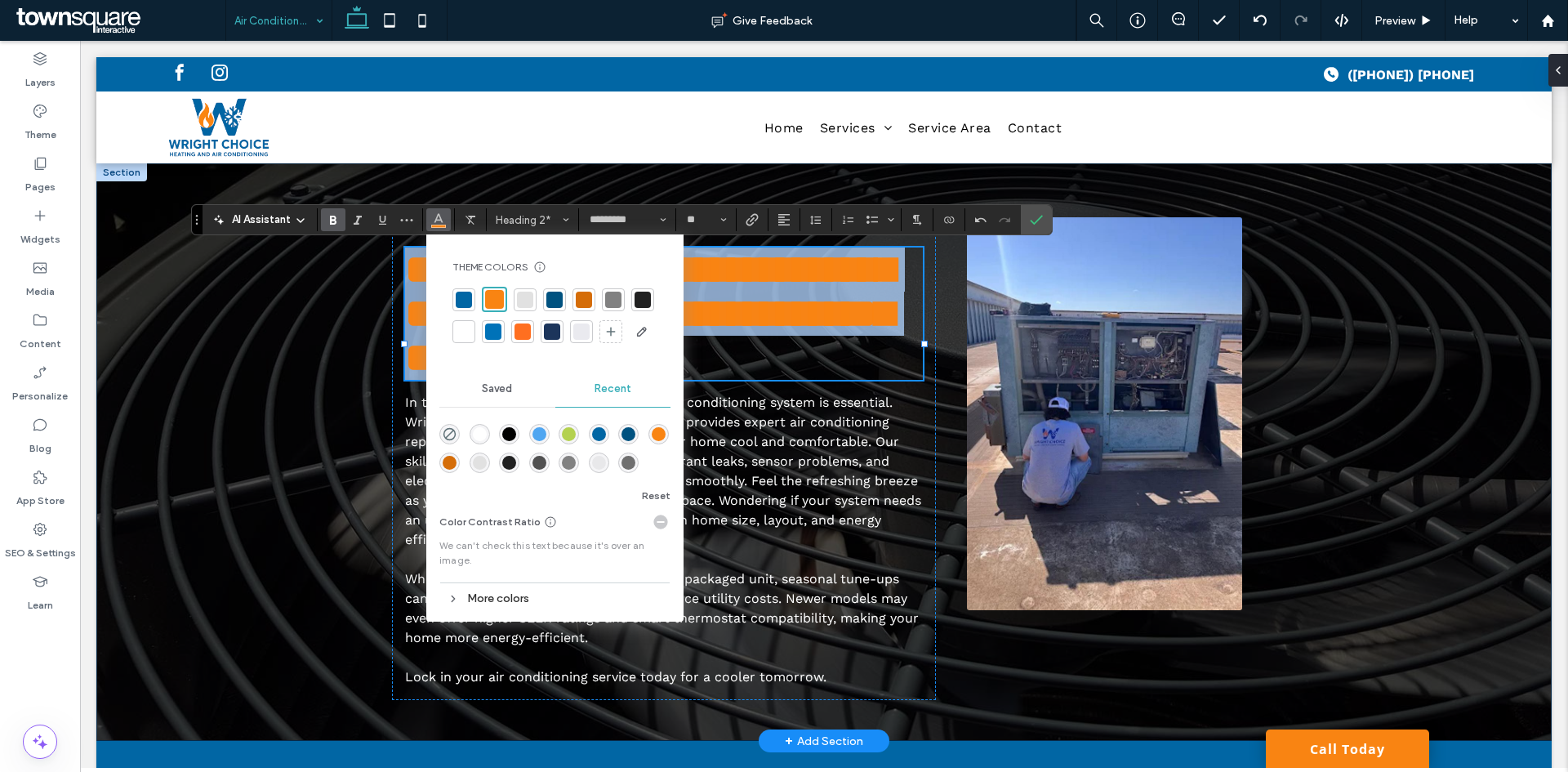 click on "**********" at bounding box center [824, 452] 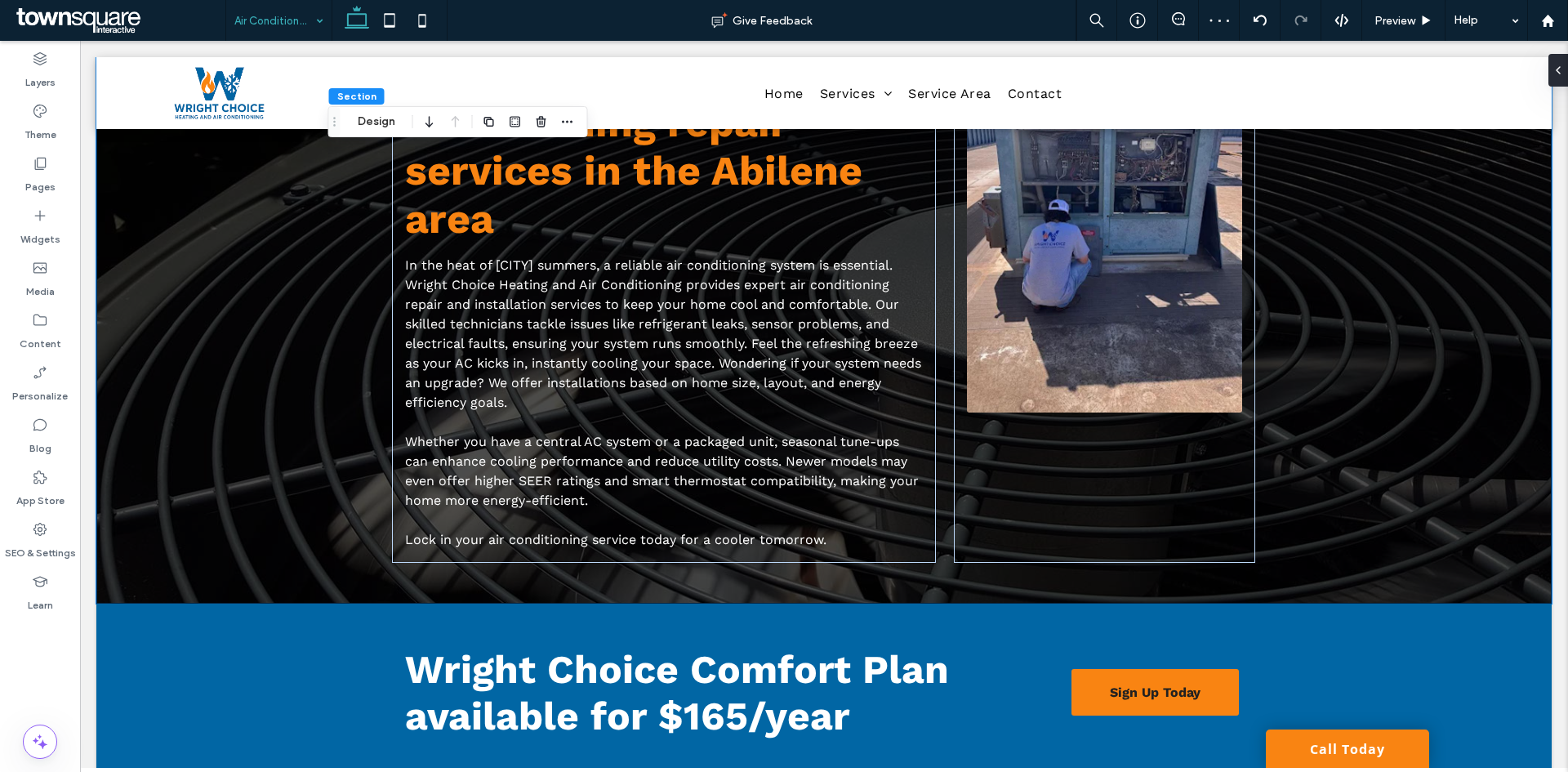 scroll, scrollTop: 0, scrollLeft: 0, axis: both 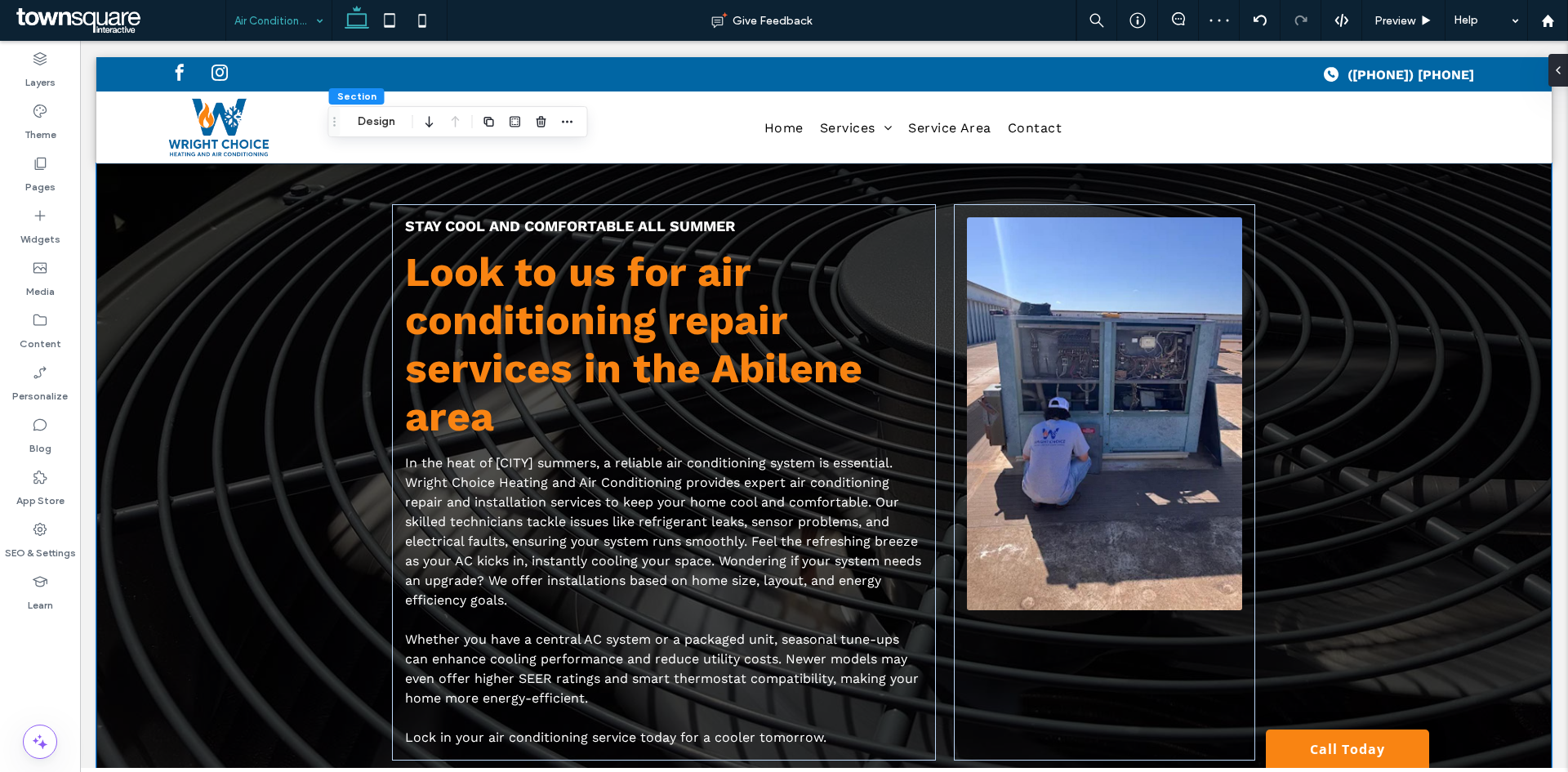 click on "Stay Cool and Comfortable All Summer
Look to us for air conditioning repair services in the Abilene area
In the heat of Charlotte summers, a reliable air conditioning system is essential. Wright Choice Heating and Air Conditioning provides expert air conditioning repair and installation services to keep your home cool and comfortable. Our skilled technicians tackle issues like refrigerant leaks, sensor problems, and electrical faults, ensuring your system runs smoothly. Feel the refreshing breeze as your AC kicks in, instantly cooling your space. Wondering if your system needs an upgrade? We offer installations based on home size, layout, and energy efficiency goals. Whether you have a central AC system or a packaged unit, seasonal tune-ups can enhance cooling performance and reduce utility costs. Newer models may even offer higher SEER ratings and smart thermostat compatibility, making your home more energy-efficient. ﻿" at bounding box center (824, 482) 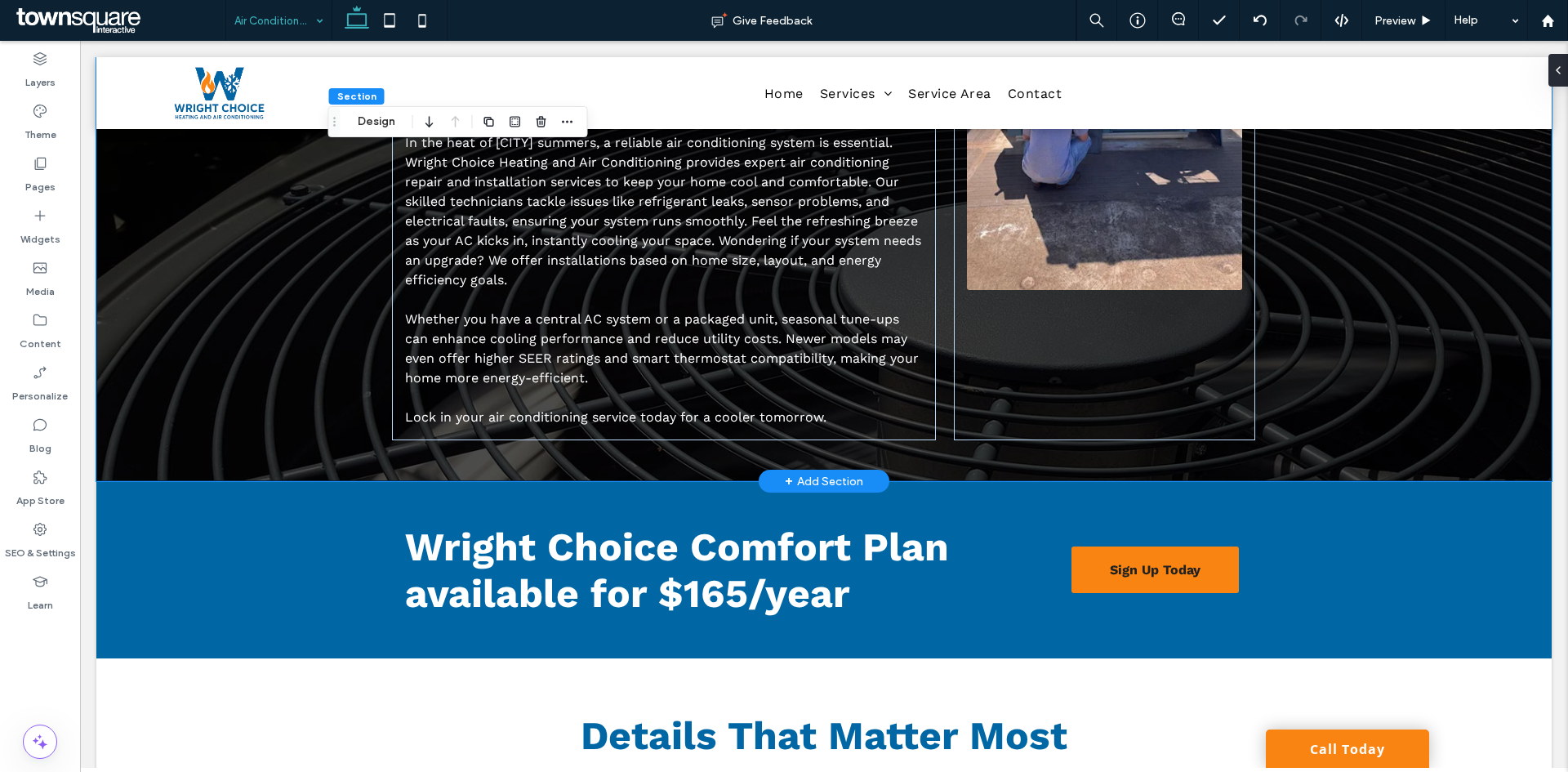 scroll, scrollTop: 82, scrollLeft: 0, axis: vertical 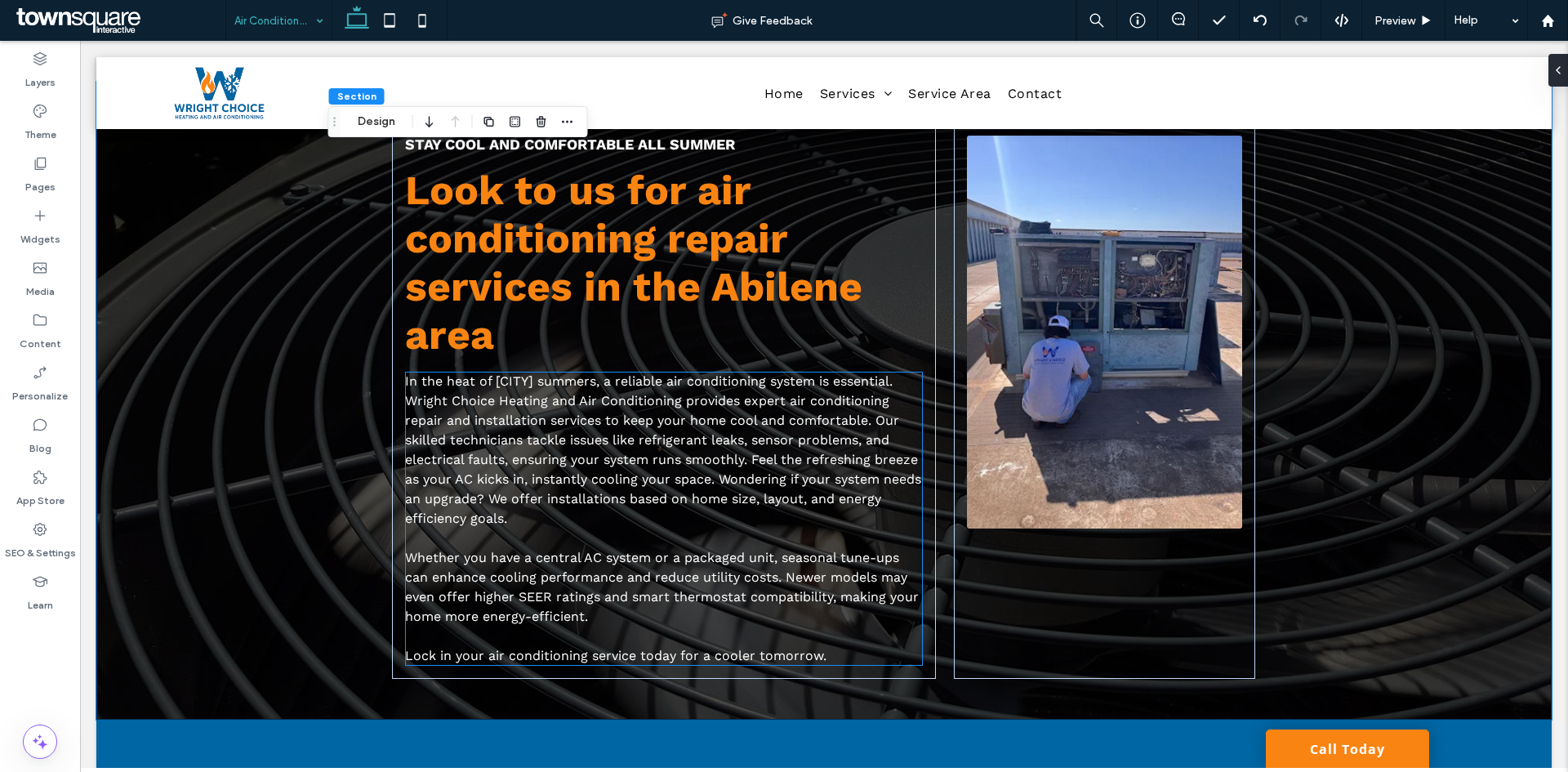 click on "In the heat of Charlotte summers, a reliable air conditioning system is essential. Wright Choice Heating and Air Conditioning provides expert air conditioning repair and installation services to keep your home cool and comfortable. Our skilled technicians tackle issues like refrigerant leaks, sensor problems, and electrical faults, ensuring your system runs smoothly. Feel the refreshing breeze as your AC kicks in, instantly cooling your space. Wondering if your system needs an upgrade? We offer installations based on home size, layout, and energy efficiency goals." at bounding box center (663, 449) 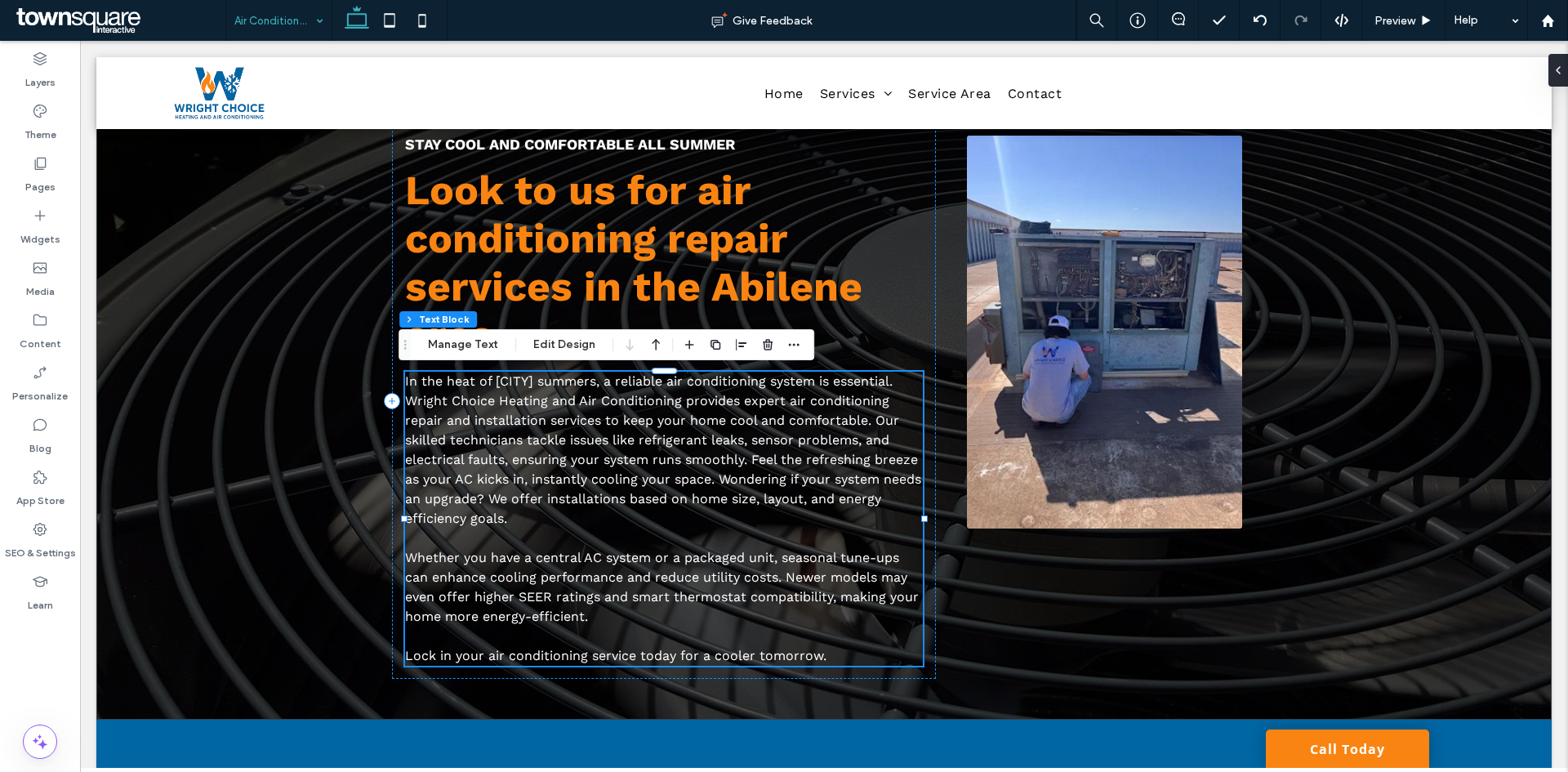 click on "In the heat of Charlotte summers, a reliable air conditioning system is essential. Wright Choice Heating and Air Conditioning provides expert air conditioning repair and installation services to keep your home cool and comfortable. Our skilled technicians tackle issues like refrigerant leaks, sensor problems, and electrical faults, ensuring your system runs smoothly. Feel the refreshing breeze as your AC kicks in, instantly cooling your space. Wondering if your system needs an upgrade? We offer installations based on home size, layout, and energy efficiency goals. Whether you have a central AC system or a packaged unit, seasonal tune-ups can enhance cooling performance and reduce utility costs. Newer models may even offer higher SEER ratings and smart thermostat compatibility, making your home more energy-efficient. ﻿ Lock in your air conditioning service today for a cooler tomorrow." at bounding box center (664, 519) 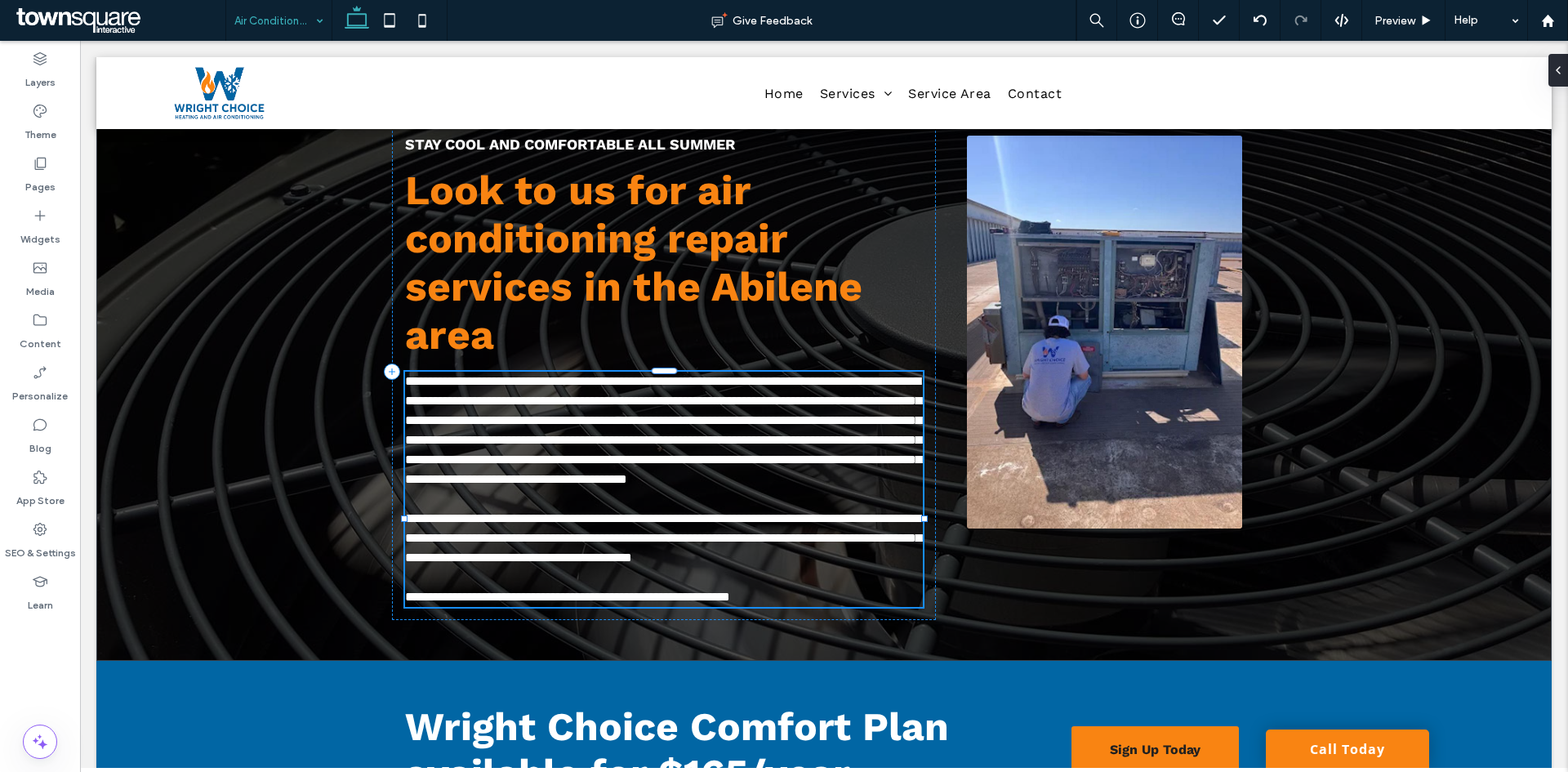 type on "*********" 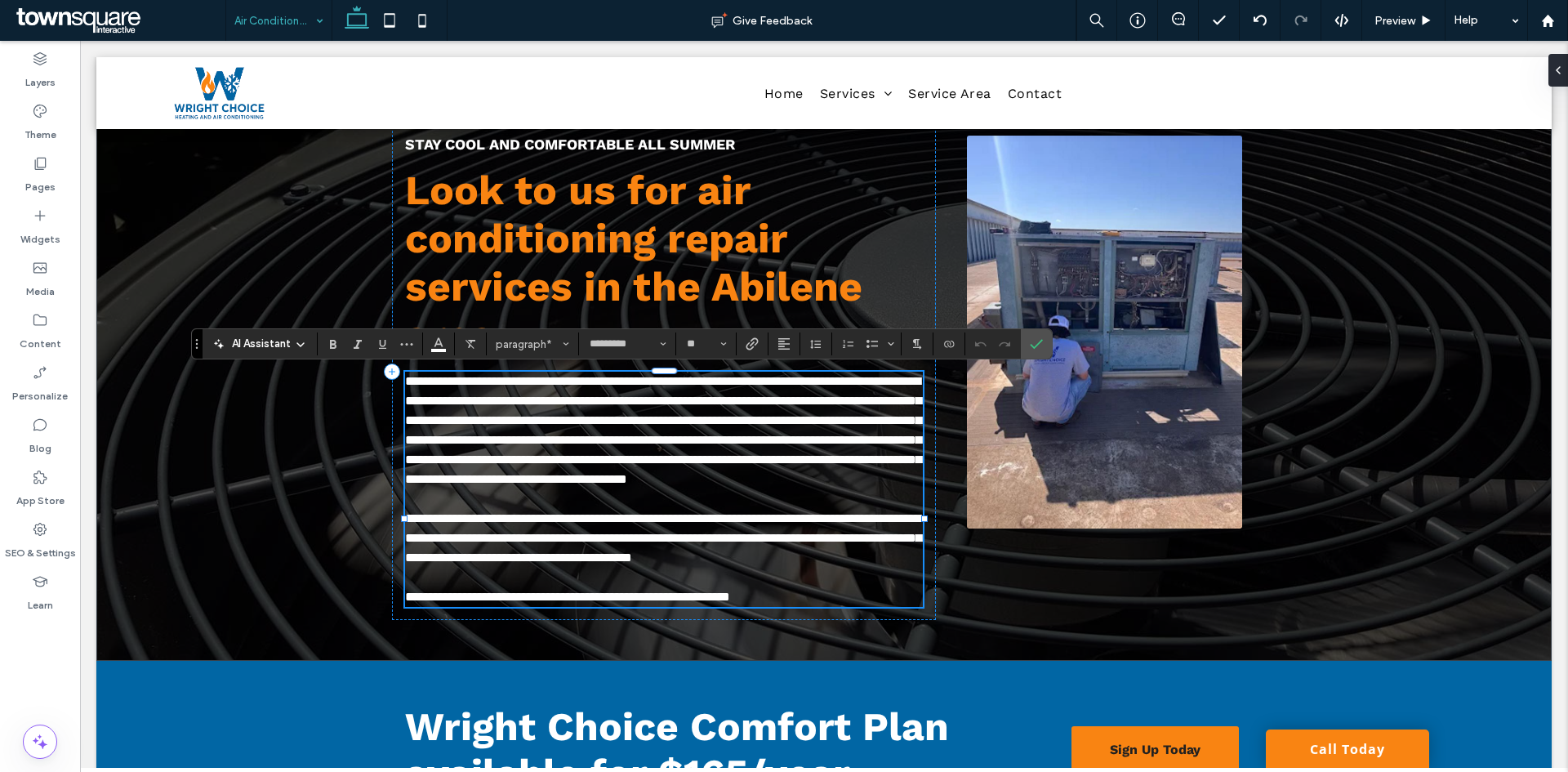 click on "**********" at bounding box center (663, 430) 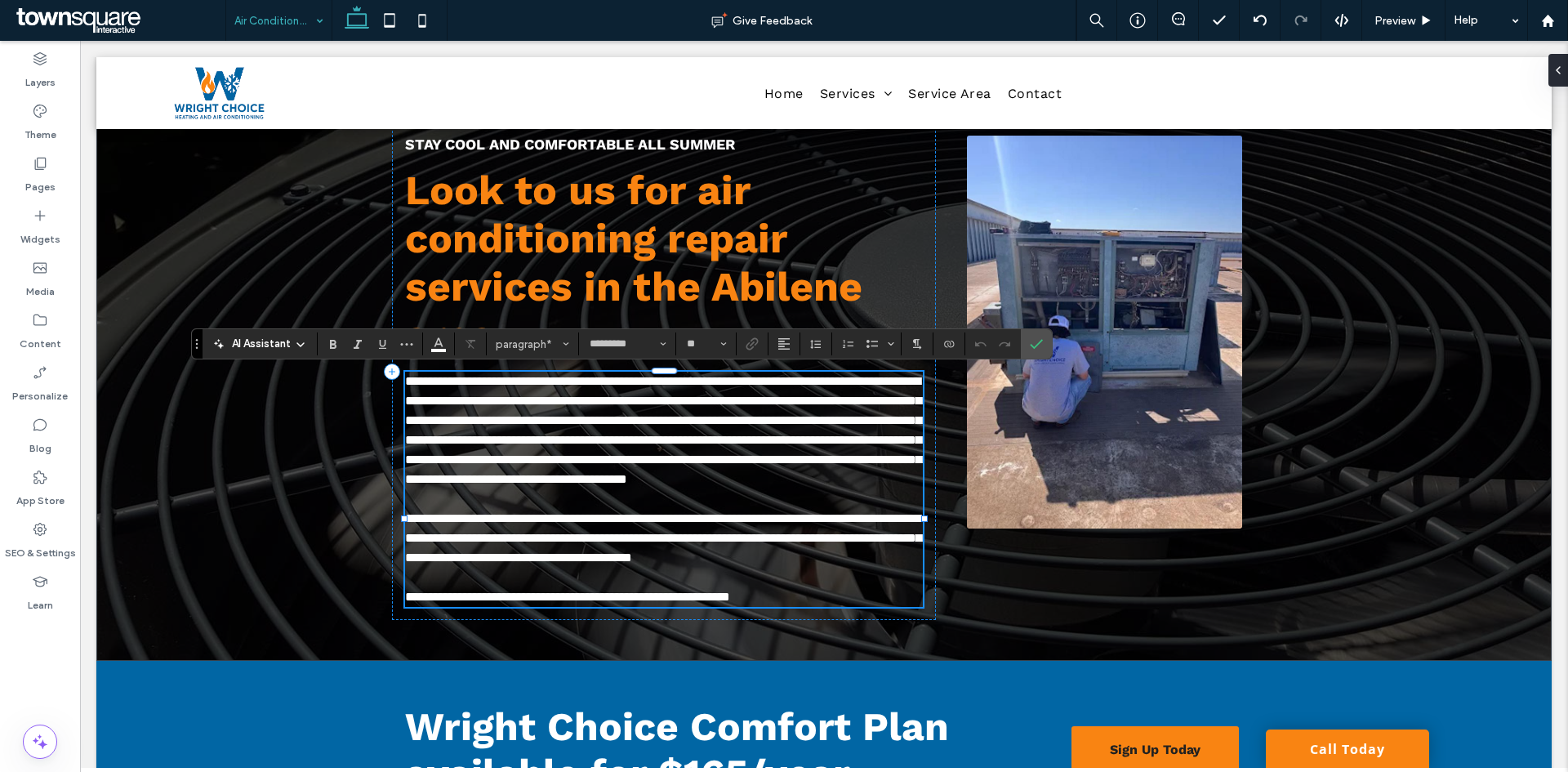 type 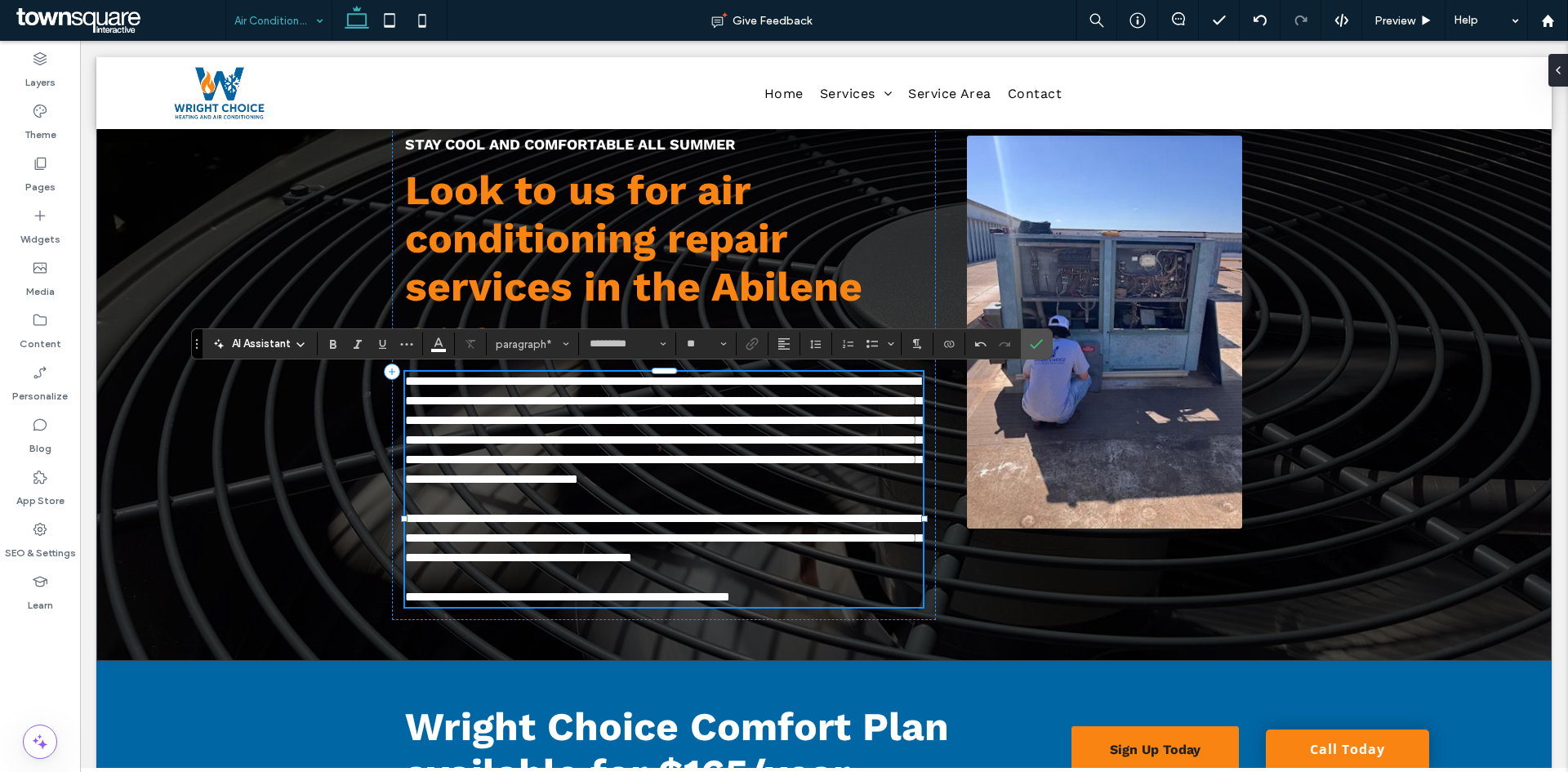 click on "**********" at bounding box center (663, 430) 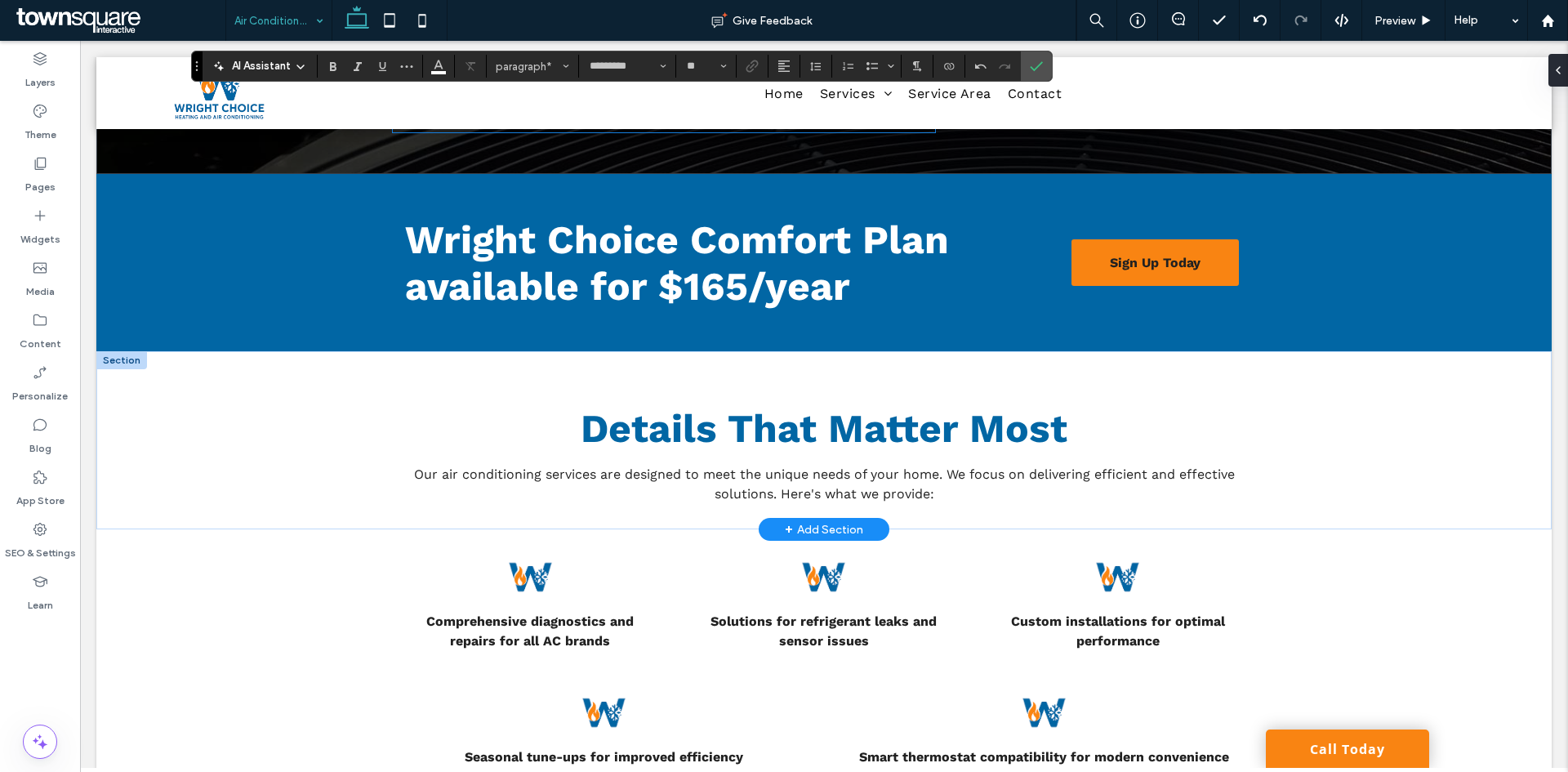 scroll, scrollTop: 572, scrollLeft: 0, axis: vertical 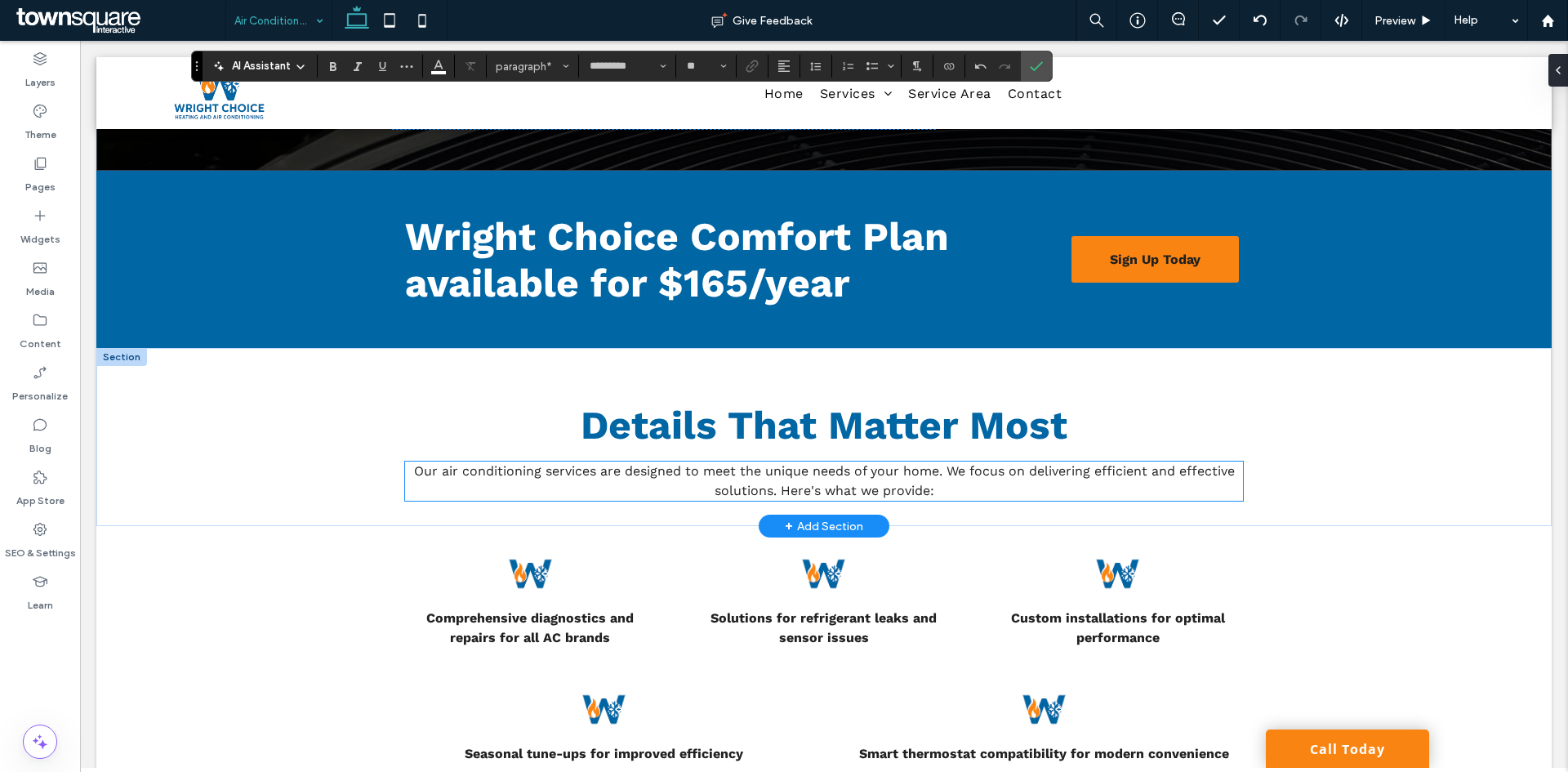 click on "Our air conditioning services are designed to meet the unique needs of your home. We focus on delivering efficient and effective solutions. Here's what we provide:" at bounding box center [824, 480] 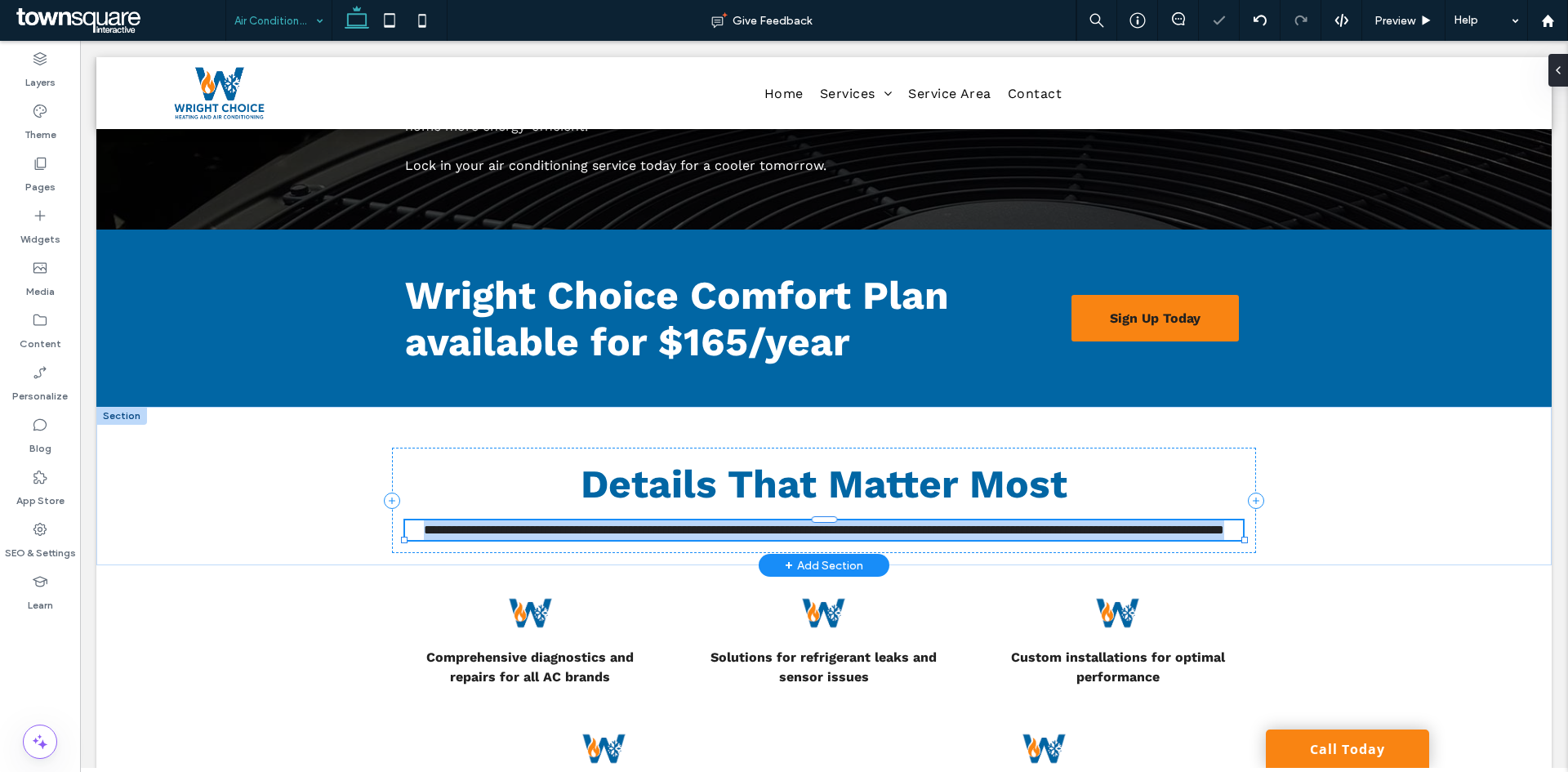 type on "*********" 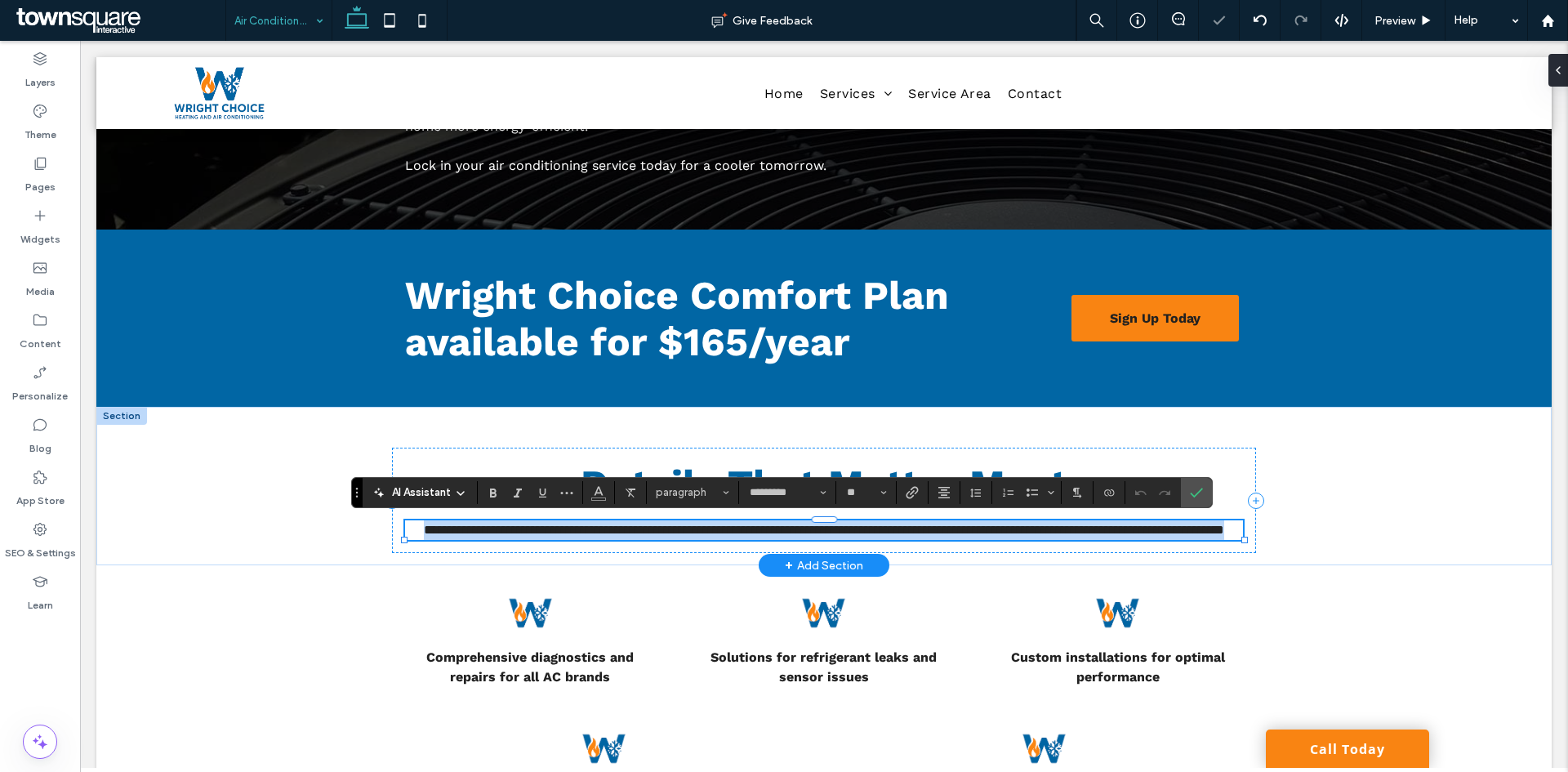 click on "**********" at bounding box center [824, 529] 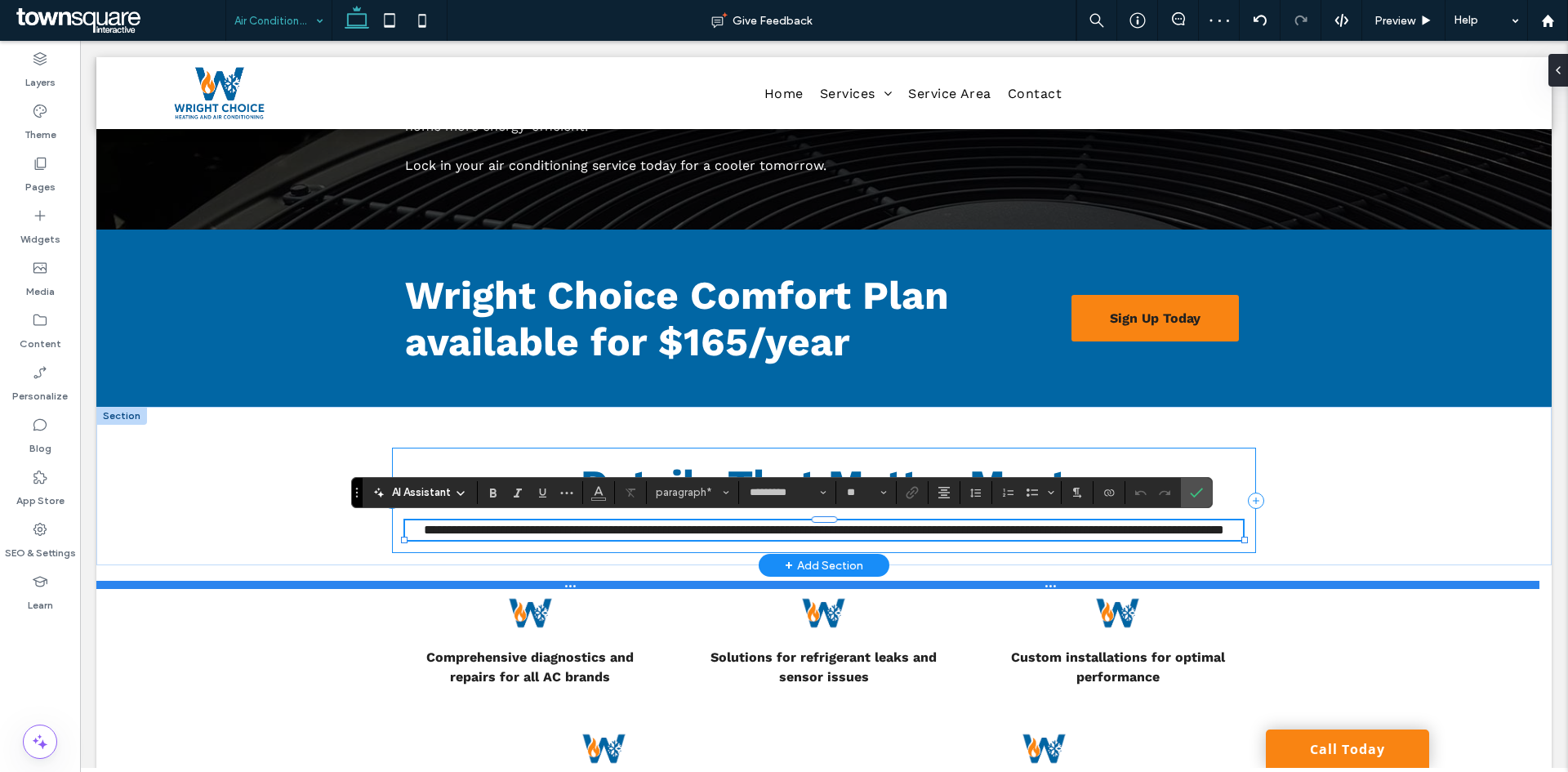 type 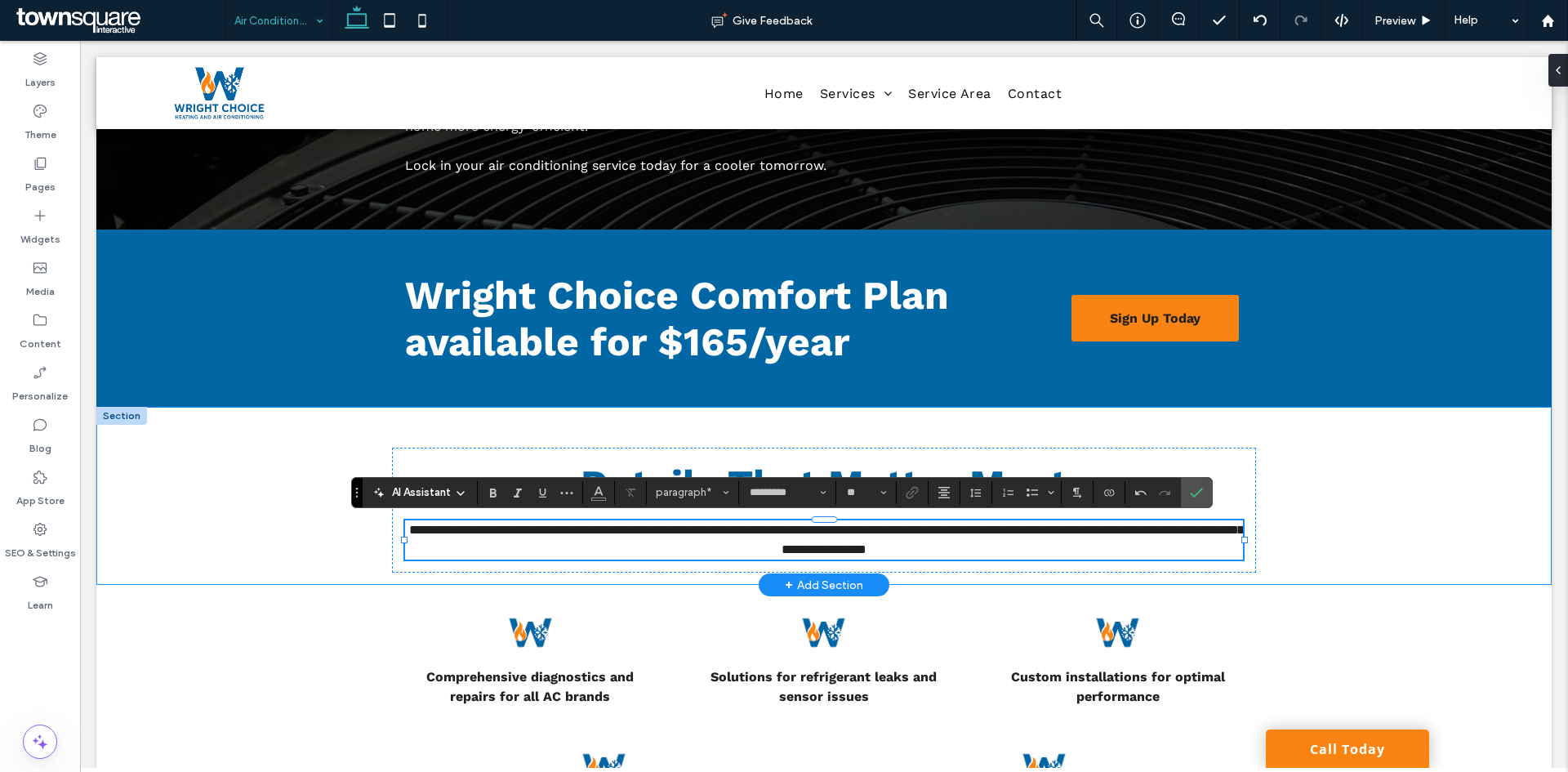 click on "**********" at bounding box center [824, 496] 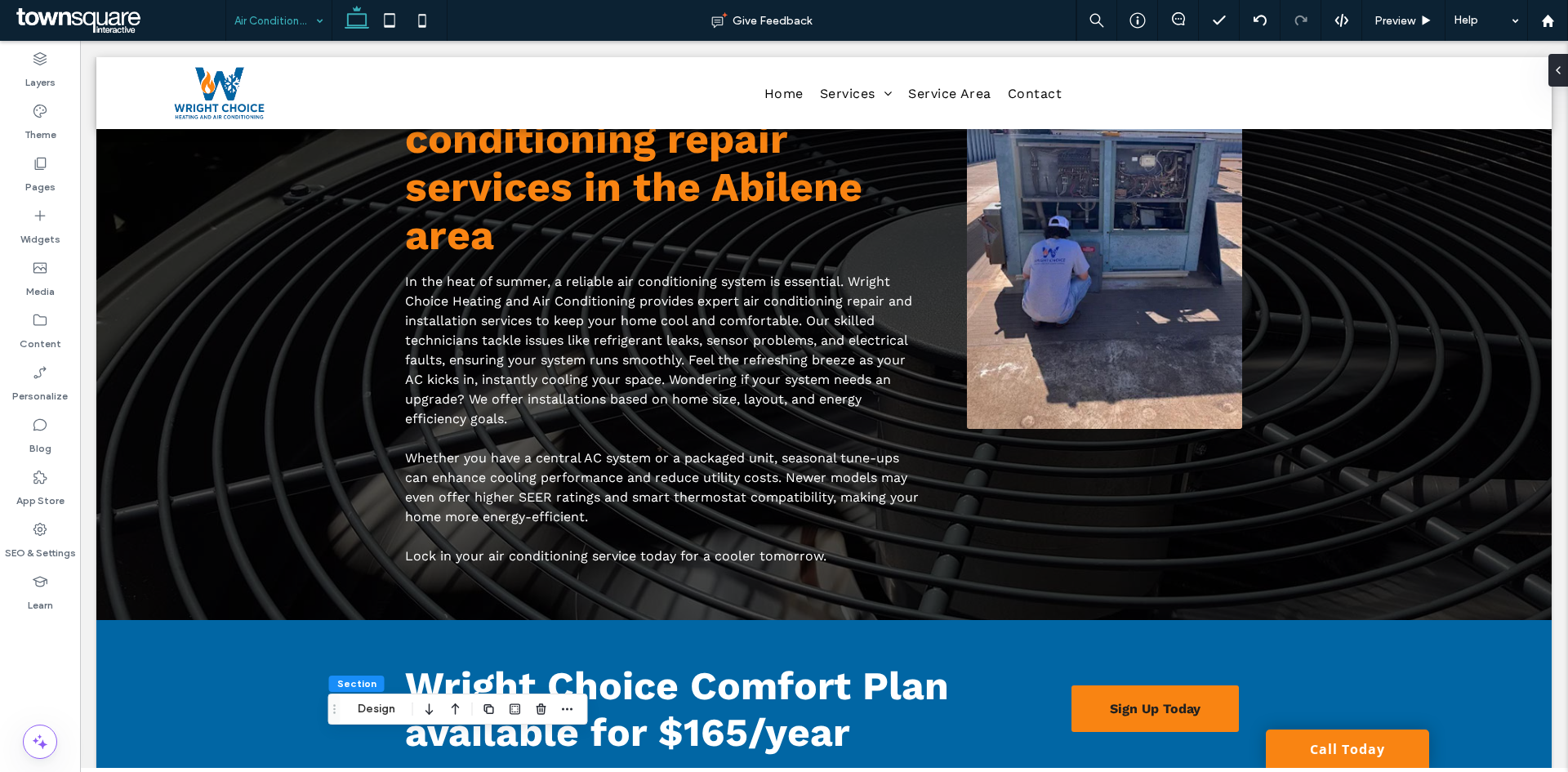 scroll, scrollTop: 82, scrollLeft: 0, axis: vertical 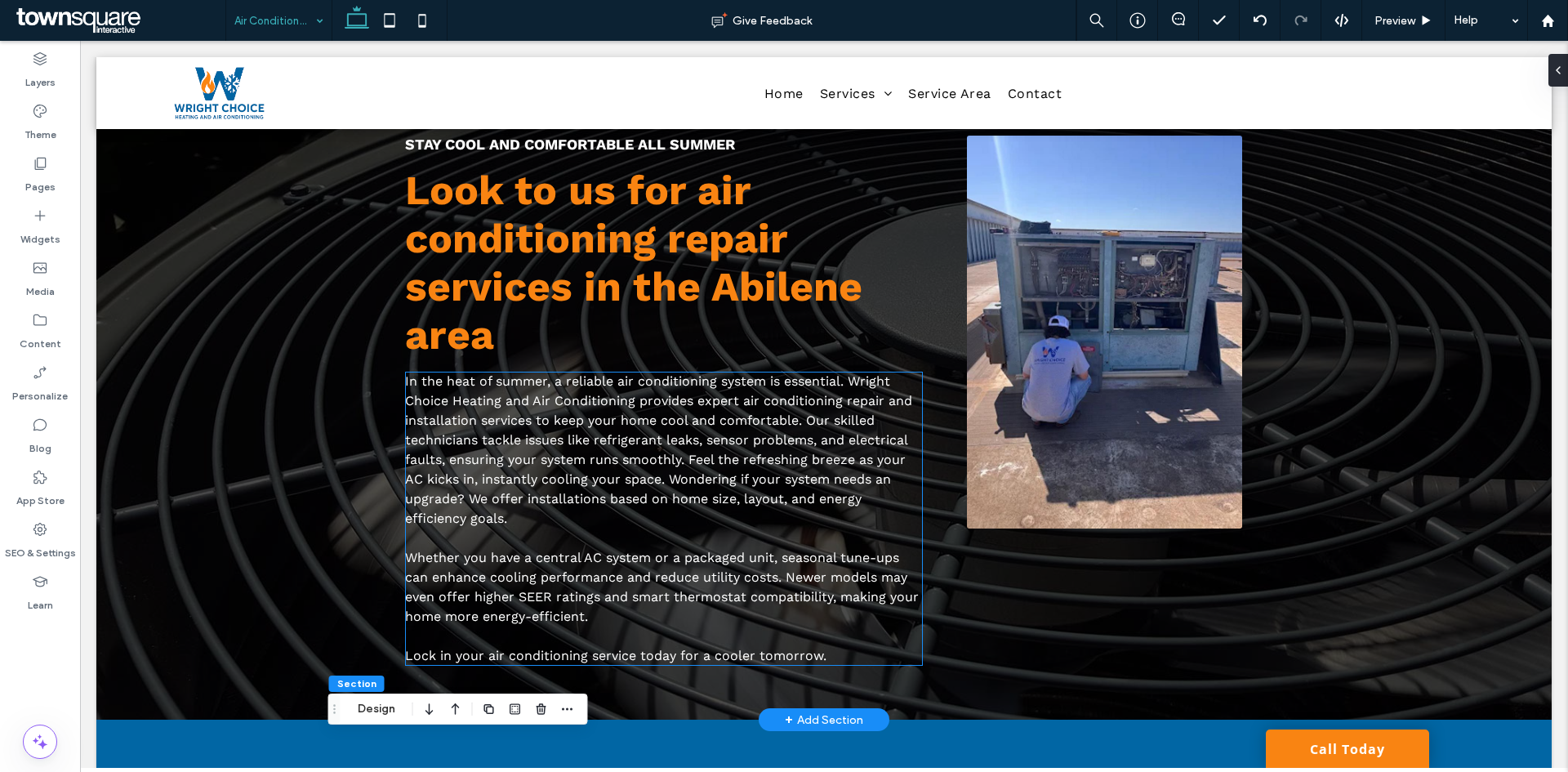 click on "In the heat of summer, a reliable air conditioning system is essential. Wright Choice Heating and Air Conditioning provides expert air conditioning repair and installation services to keep your home cool and comfortable. Our skilled technicians tackle issues like refrigerant leaks, sensor problems, and electrical faults, ensuring your system runs smoothly. Feel the refreshing breeze as your AC kicks in, instantly cooling your space. Wondering if your system needs an upgrade? We offer installations based on home size, layout, and energy efficiency goals." at bounding box center (664, 450) 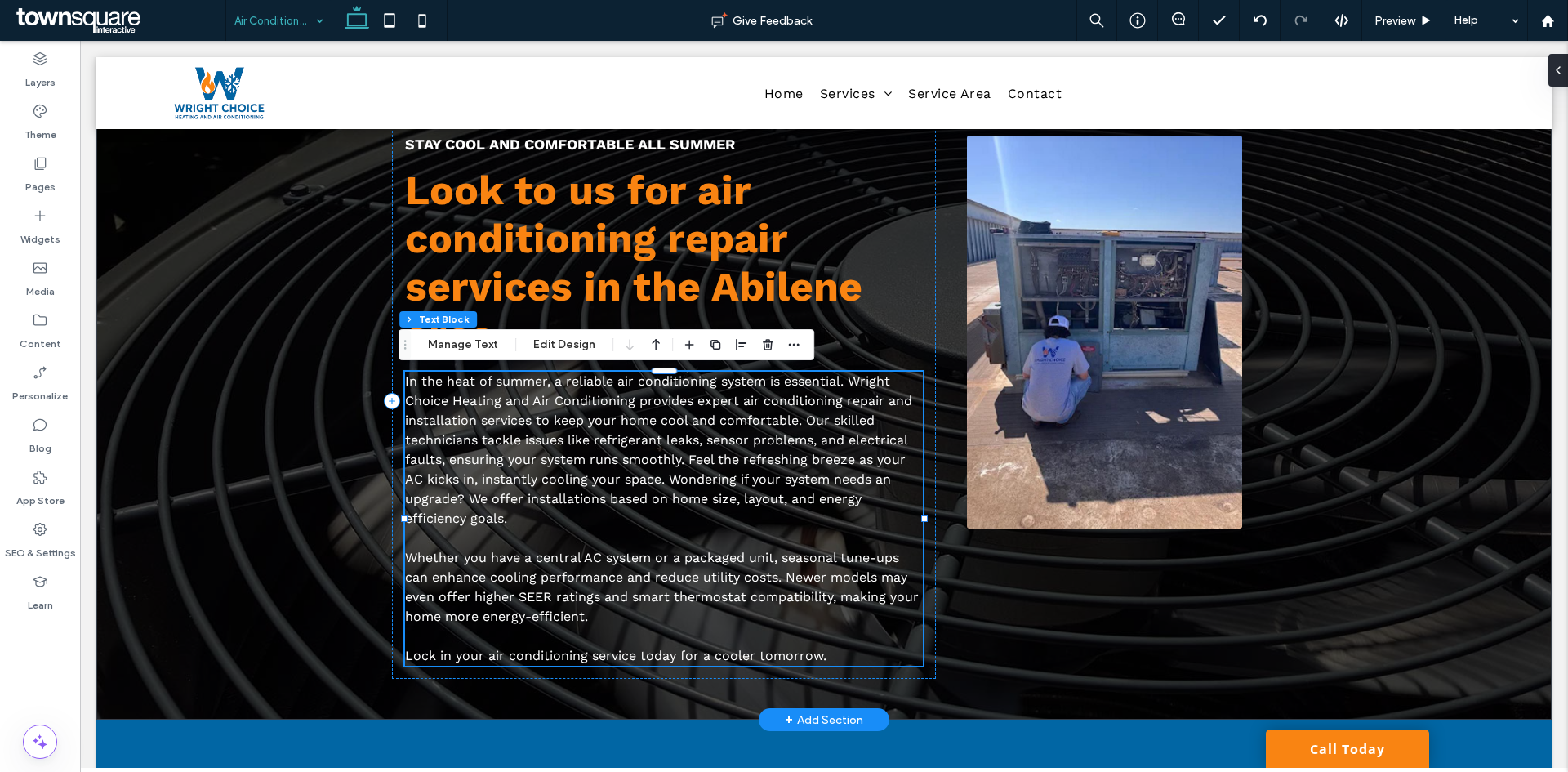 click on "In the heat of summer, a reliable air conditioning system is essential. Wright Choice Heating and Air Conditioning provides expert air conditioning repair and installation services to keep your home cool and comfortable. Our skilled technicians tackle issues like refrigerant leaks, sensor problems, and electrical faults, ensuring your system runs smoothly. Feel the refreshing breeze as your AC kicks in, instantly cooling your space. Wondering if your system needs an upgrade? We offer installations based on home size, layout, and energy efficiency goals." at bounding box center (658, 449) 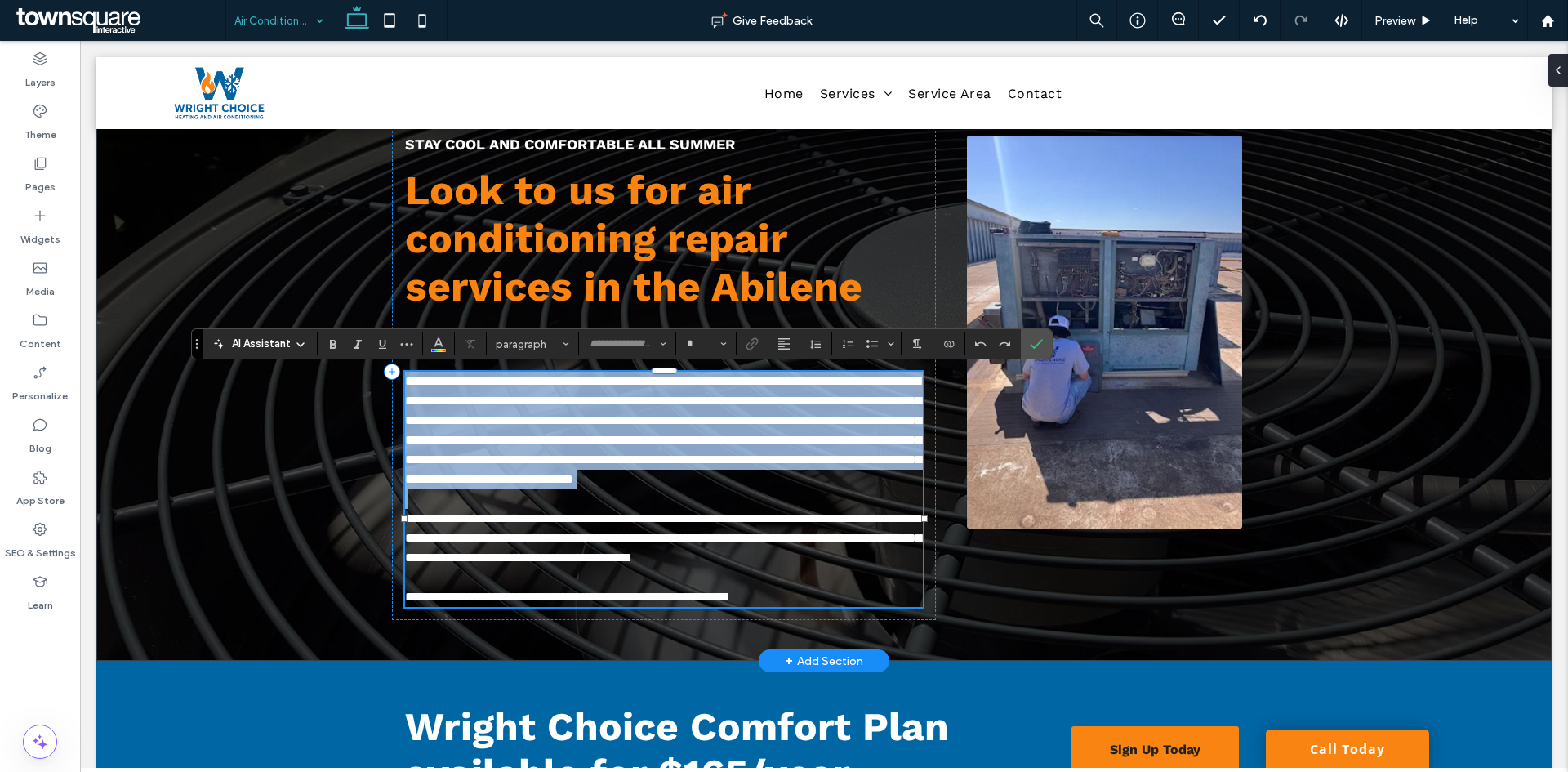 type on "*********" 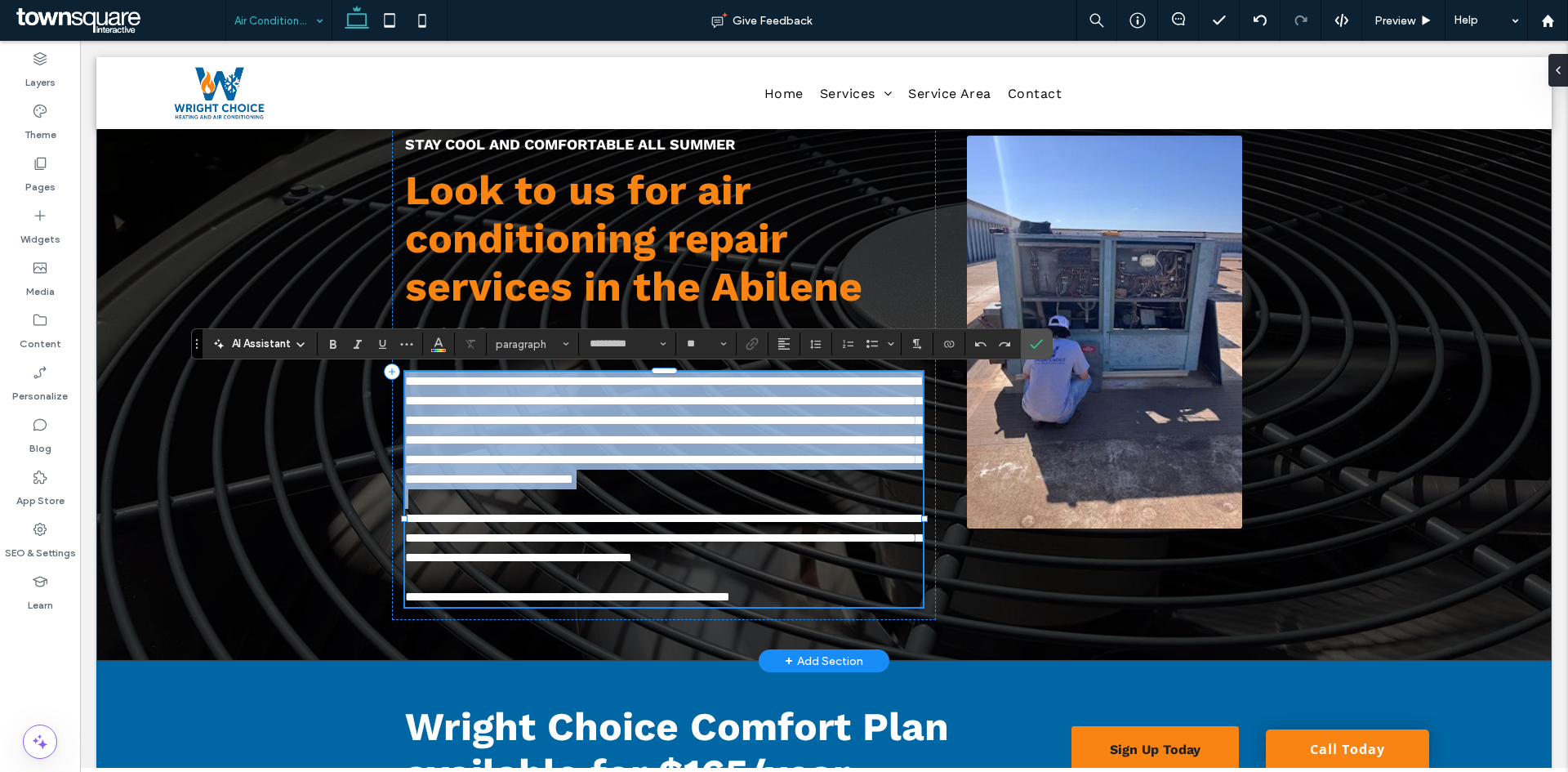 click on "**********" at bounding box center [663, 430] 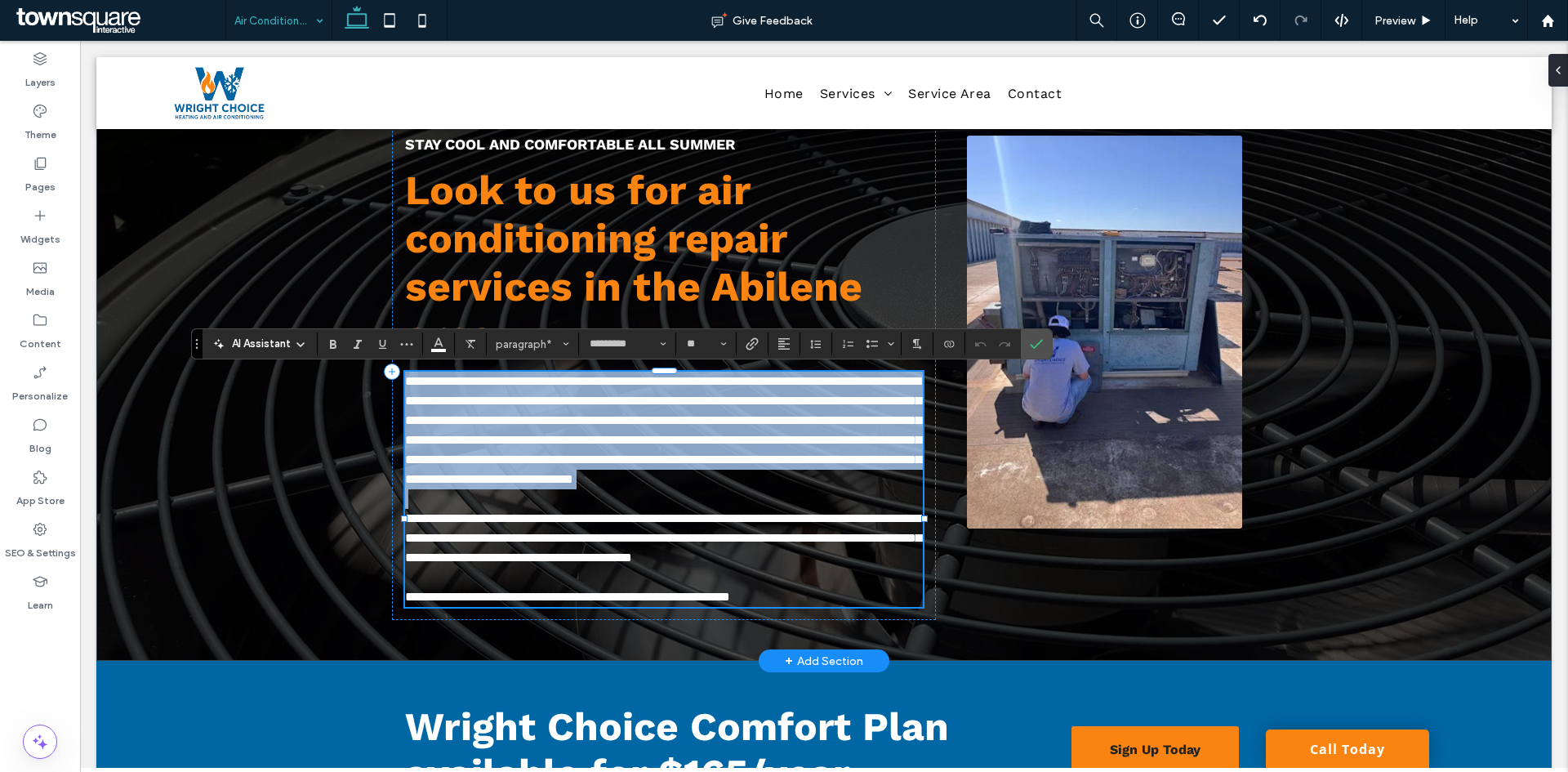 click on "**********" at bounding box center (663, 430) 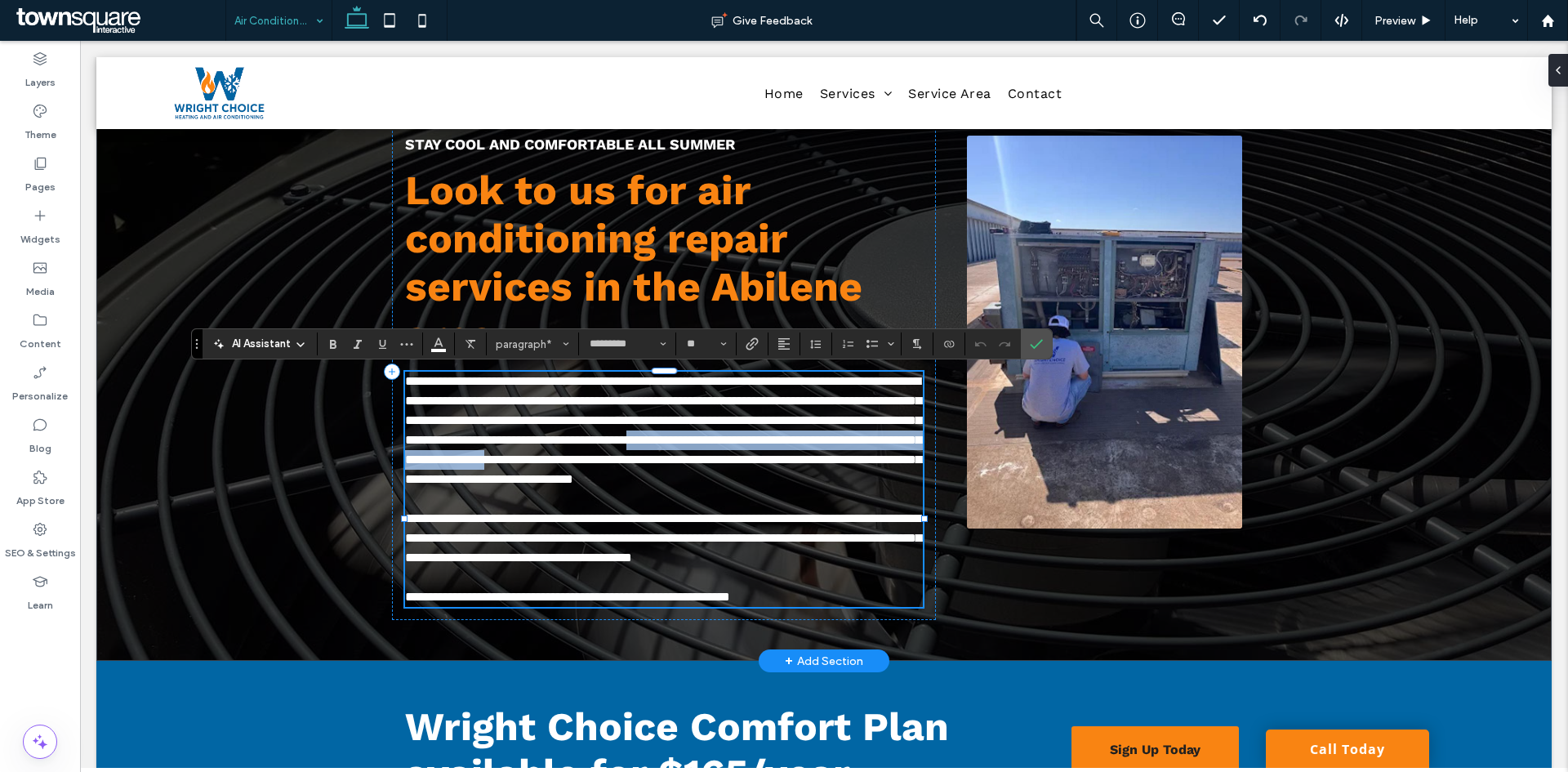 drag, startPoint x: 687, startPoint y: 461, endPoint x: 658, endPoint y: 482, distance: 35.80503 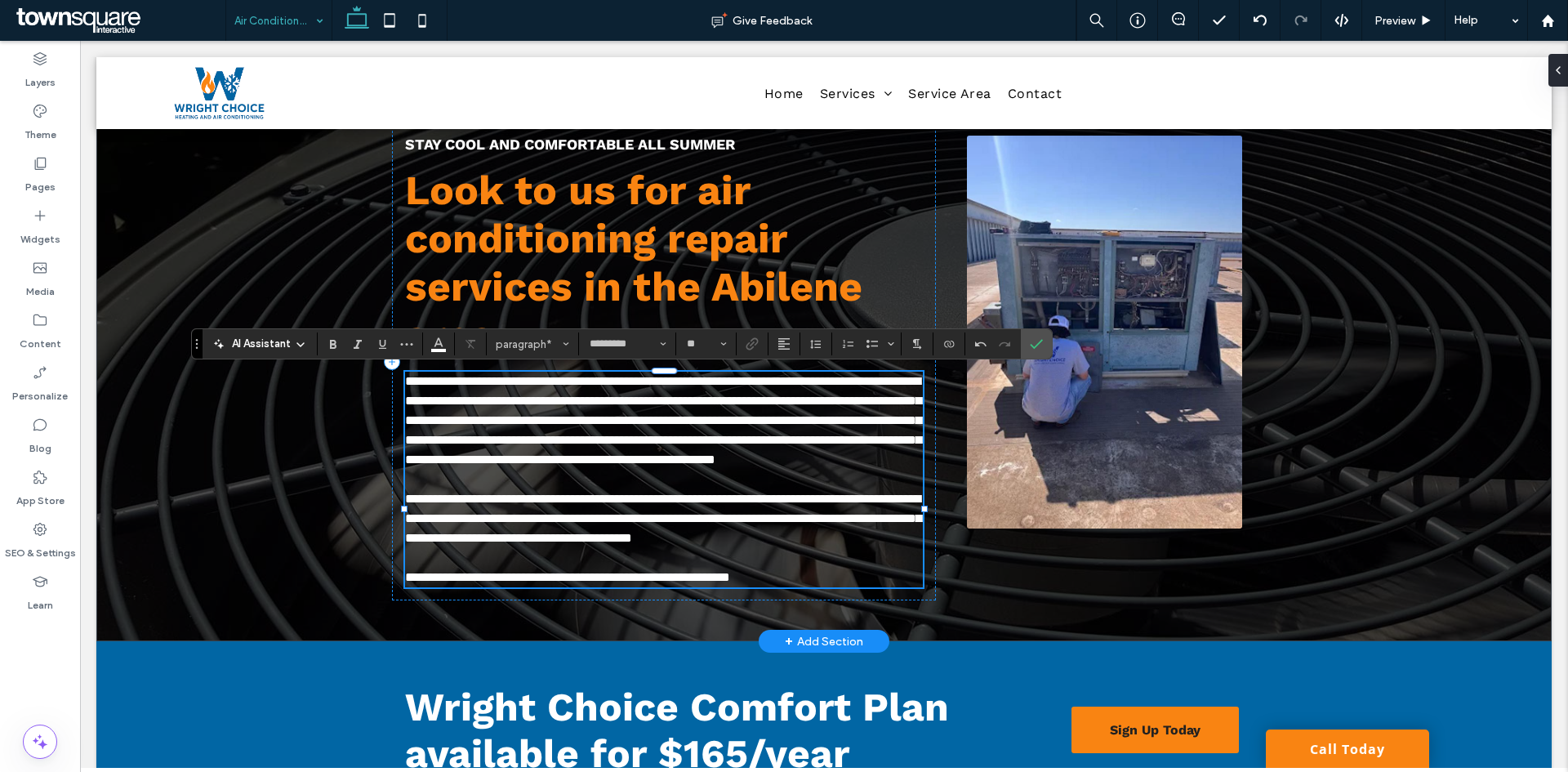 type 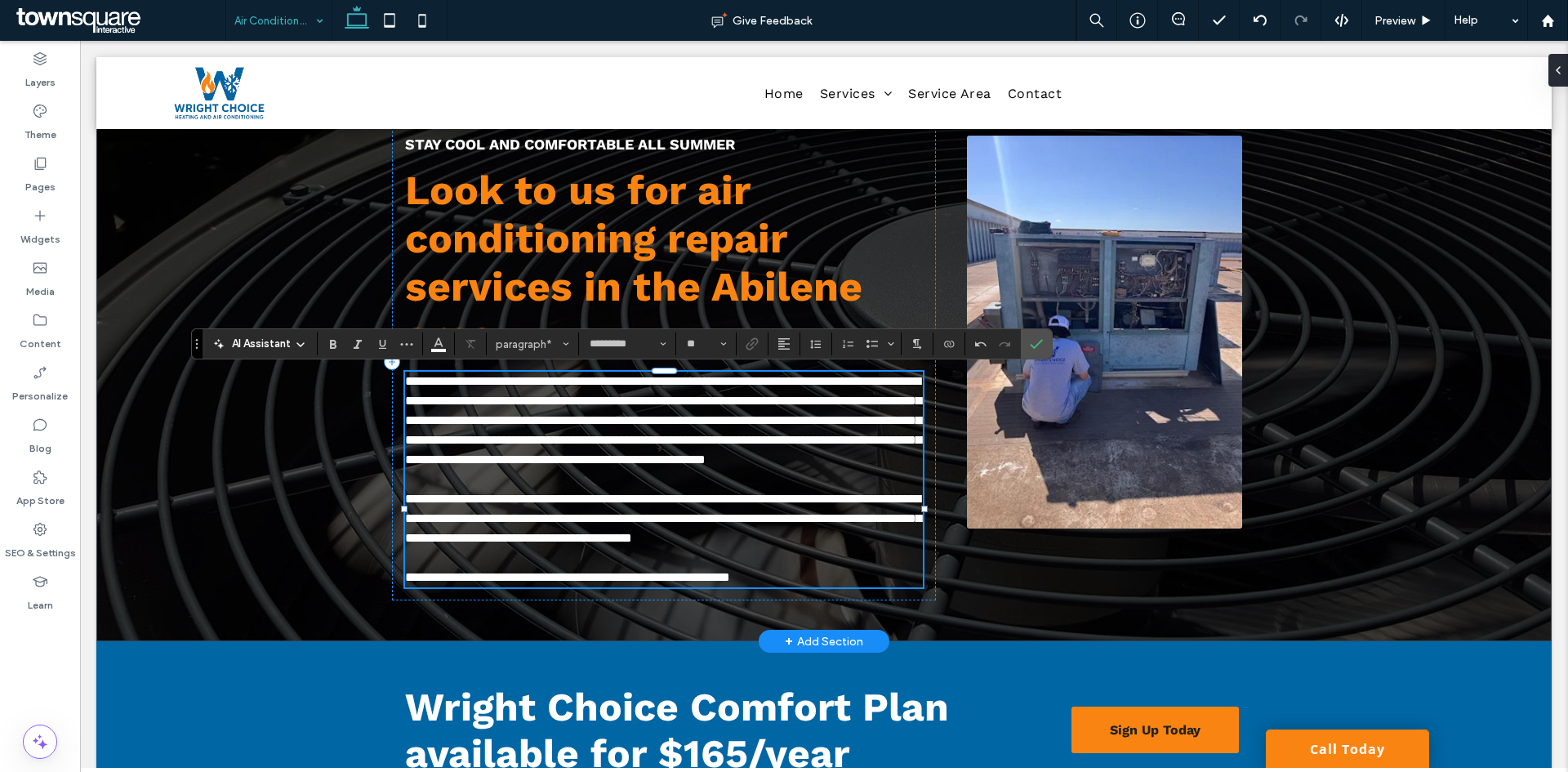 click on "**********" at bounding box center (664, 421) 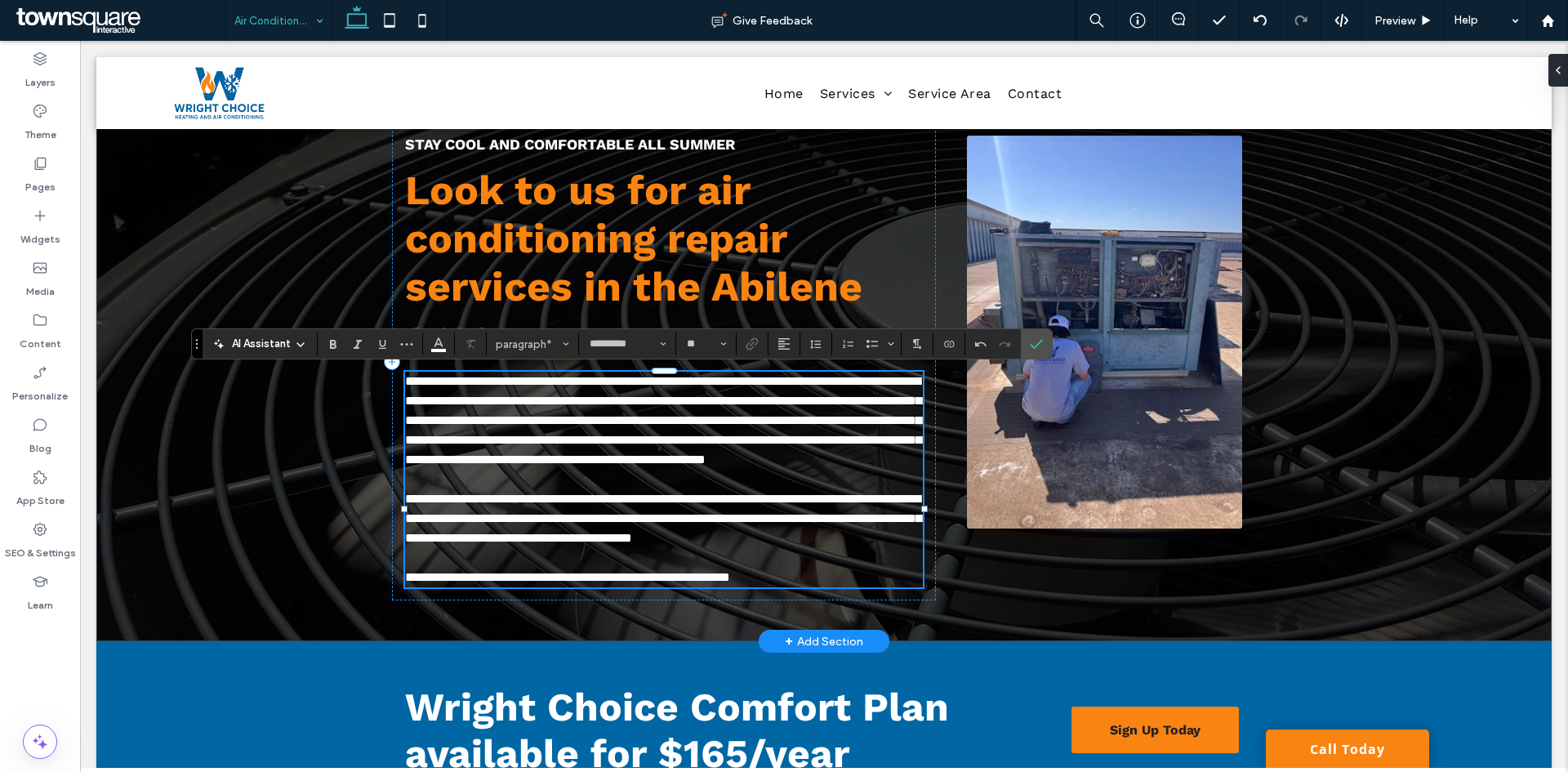 click on "**********" at bounding box center (663, 518) 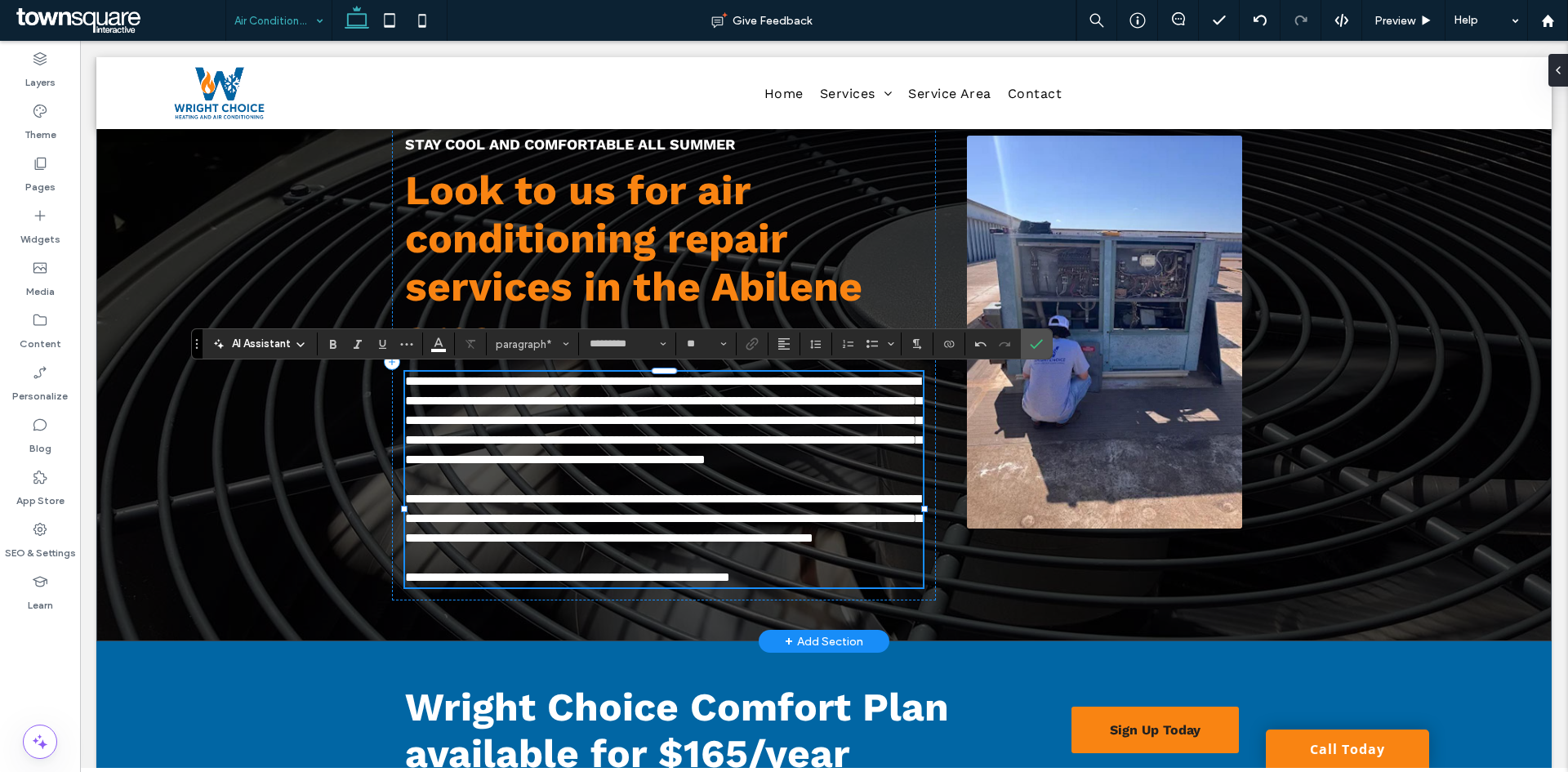 click on "**********" at bounding box center [663, 518] 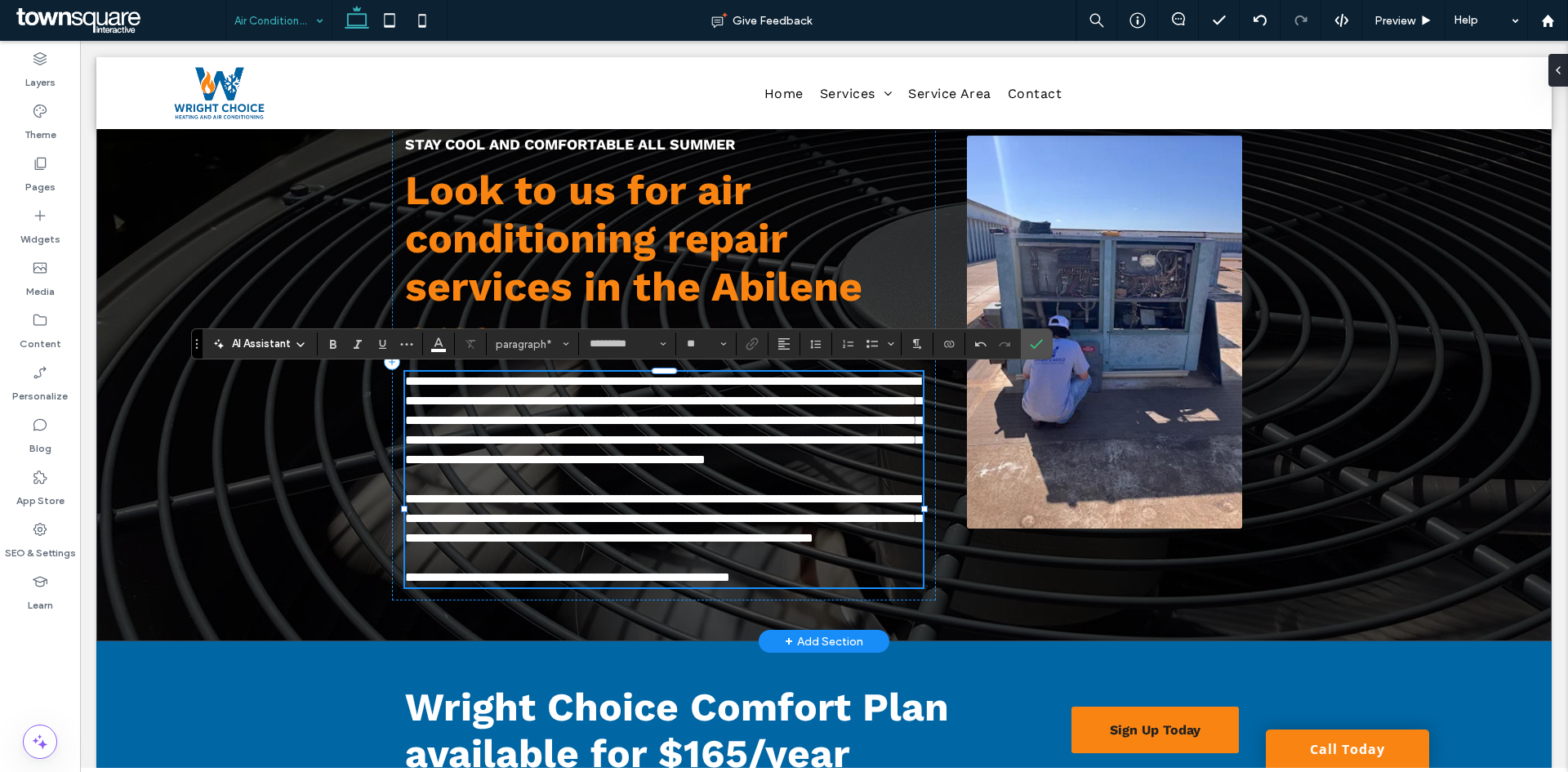click on "**********" at bounding box center (663, 518) 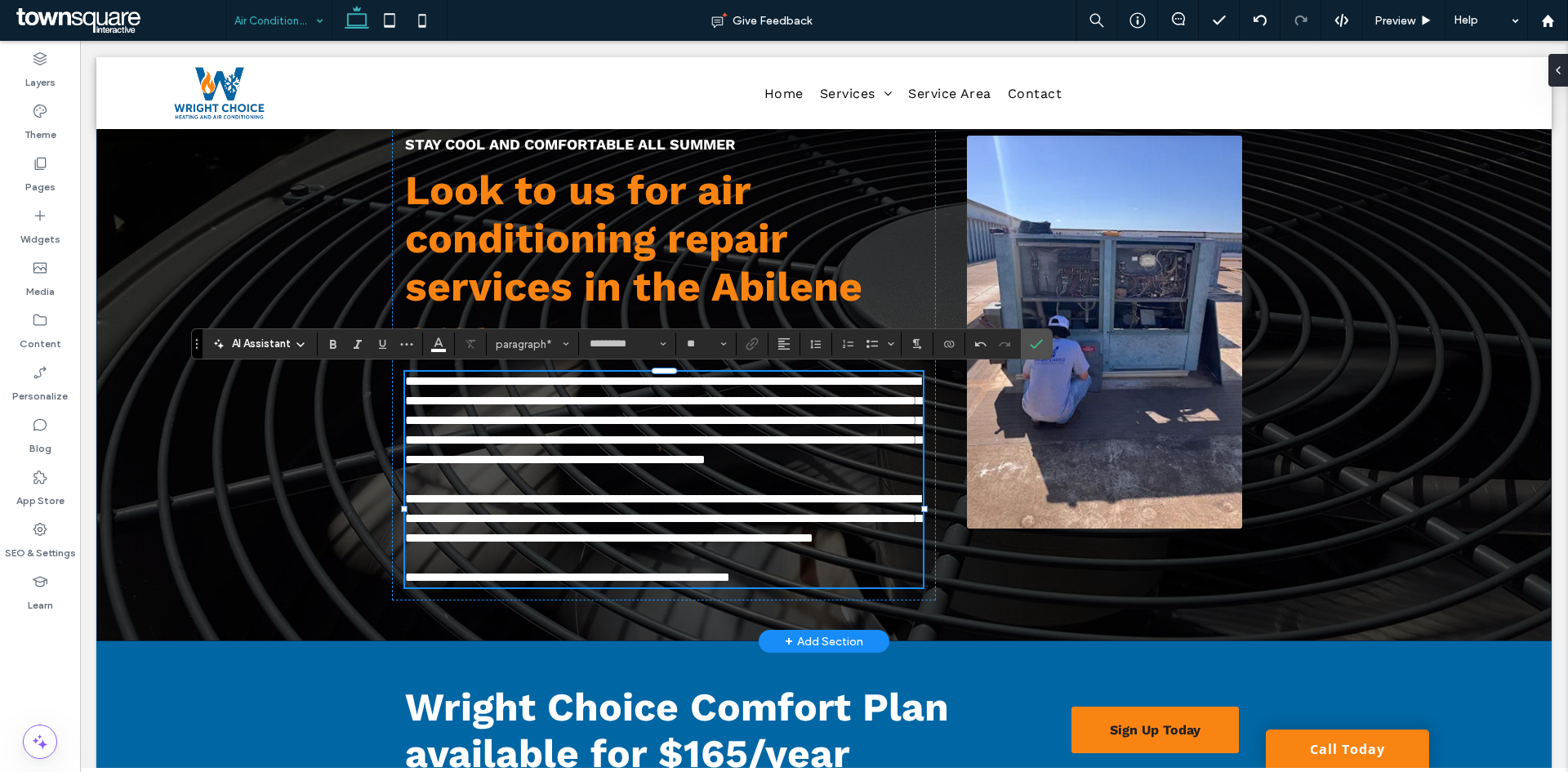 click on "**********" at bounding box center (824, 361) 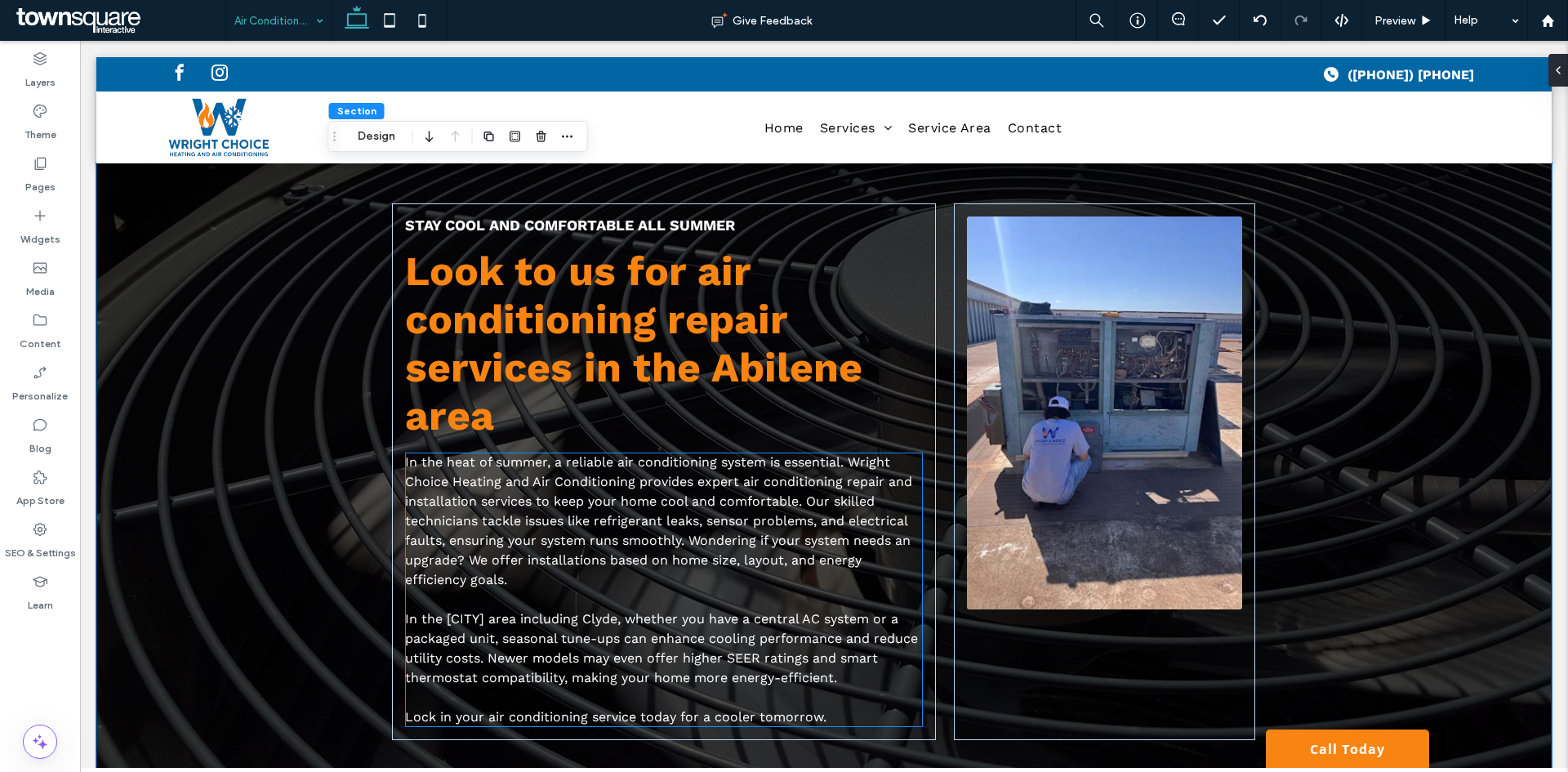 scroll, scrollTop: 0, scrollLeft: 0, axis: both 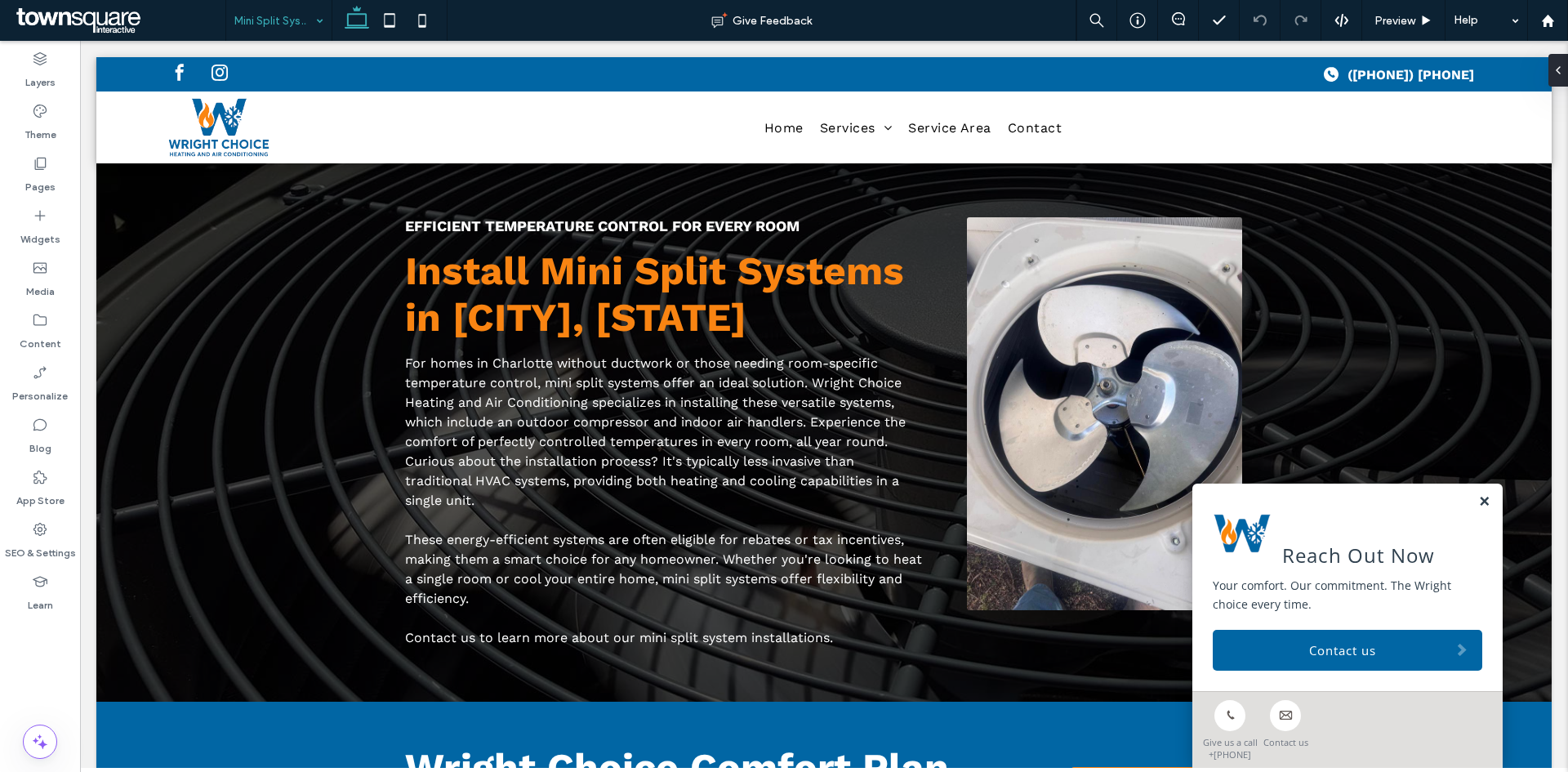 click at bounding box center (1484, 502) 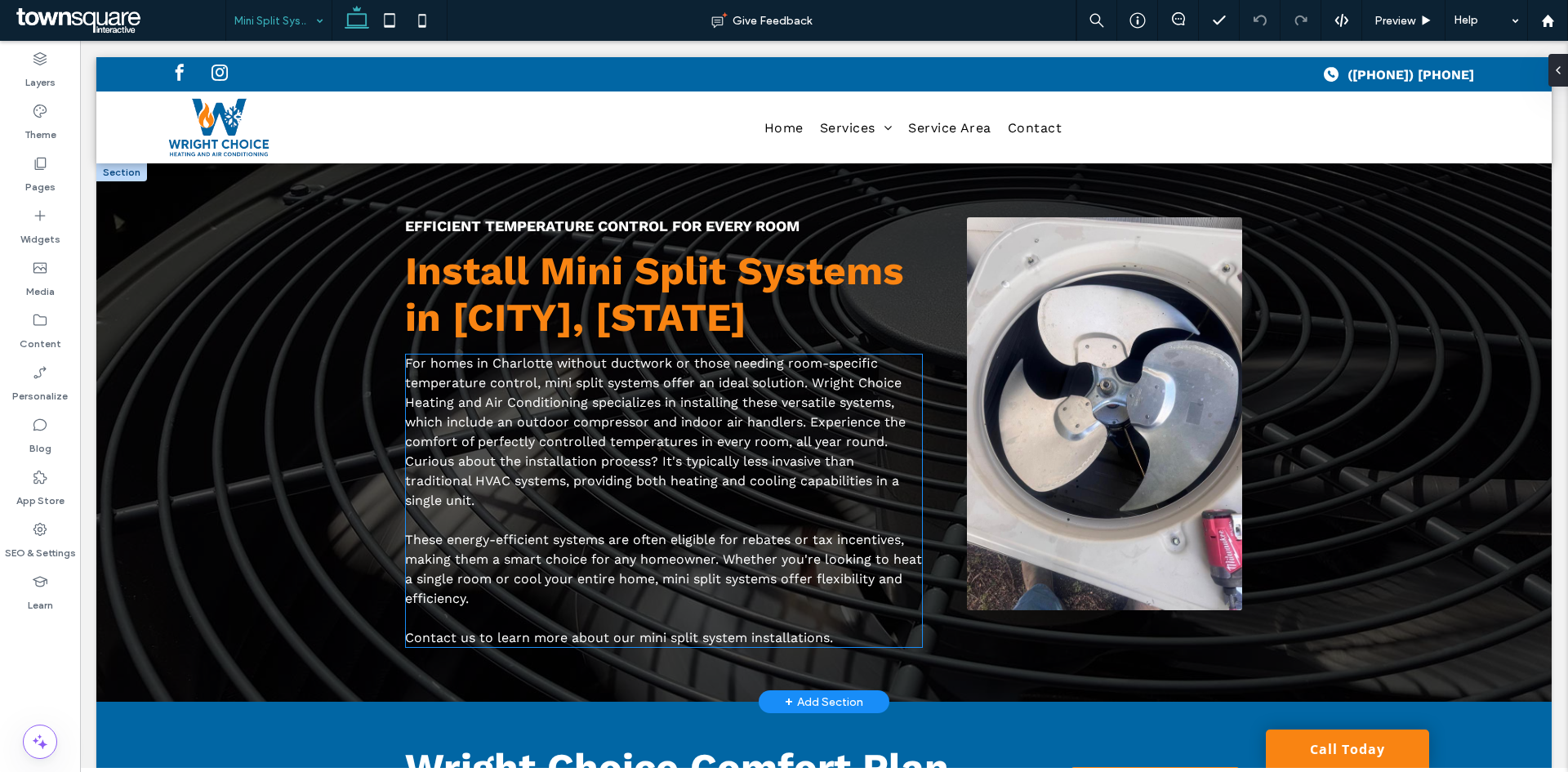 click on "For homes in Charlotte without ductwork or those needing room-specific temperature control, mini split systems offer an ideal solution. Wright Choice Heating and Air Conditioning specializes in installing these versatile systems, which include an outdoor compressor and indoor air handlers. Experience the comfort of perfectly controlled temperatures in every room, all year round. Curious about the installation process? It's typically less invasive than traditional HVAC systems, providing both heating and cooling capabilities in a single unit." at bounding box center (655, 431) 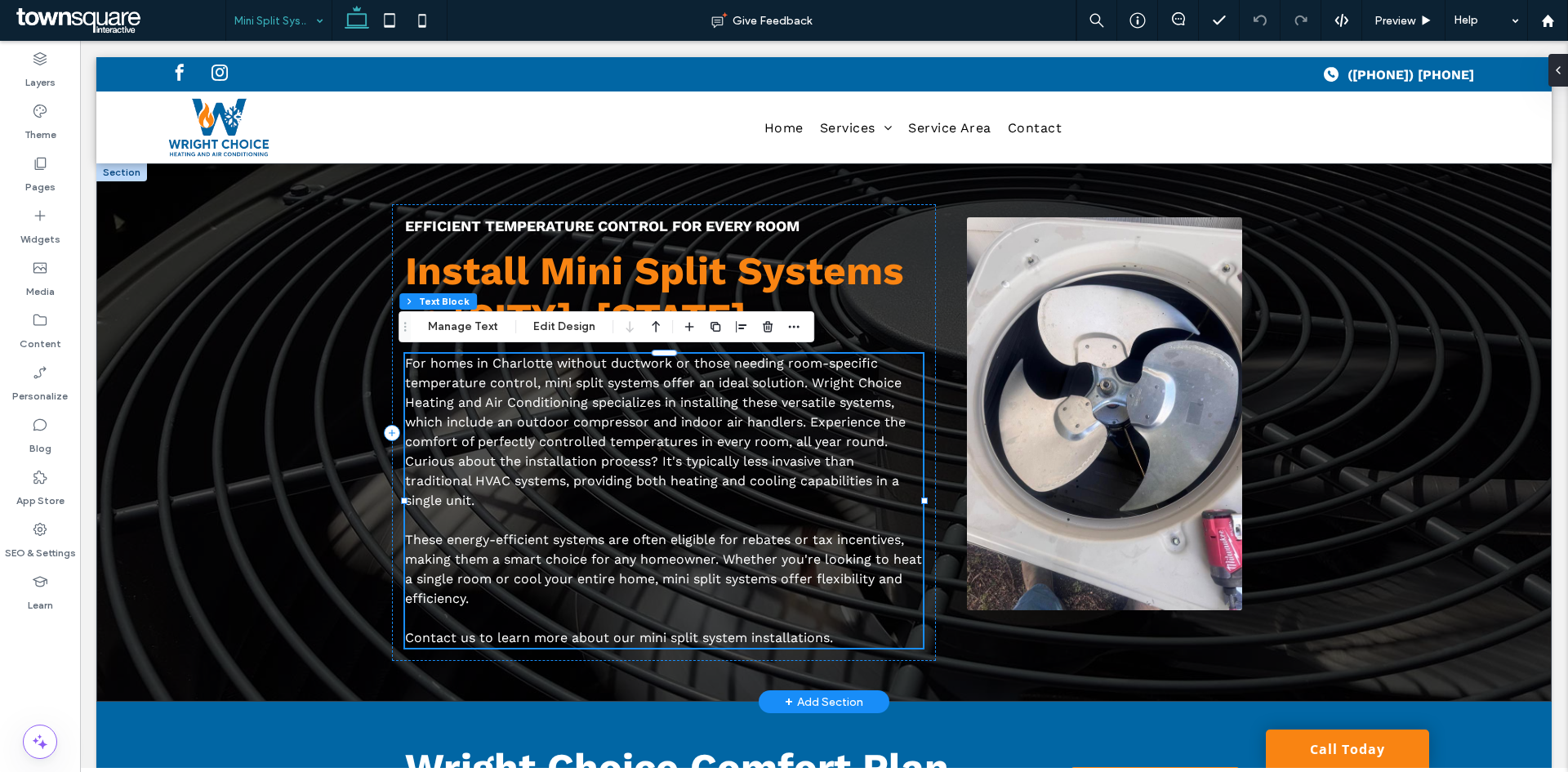click on "For homes in Charlotte without ductwork or those needing room-specific temperature control, mini split systems offer an ideal solution. Wright Choice Heating and Air Conditioning specializes in installing these versatile systems, which include an outdoor compressor and indoor air handlers. Experience the comfort of perfectly controlled temperatures in every room, all year round. Curious about the installation process? It's typically less invasive than traditional HVAC systems, providing both heating and cooling capabilities in a single unit." at bounding box center [655, 431] 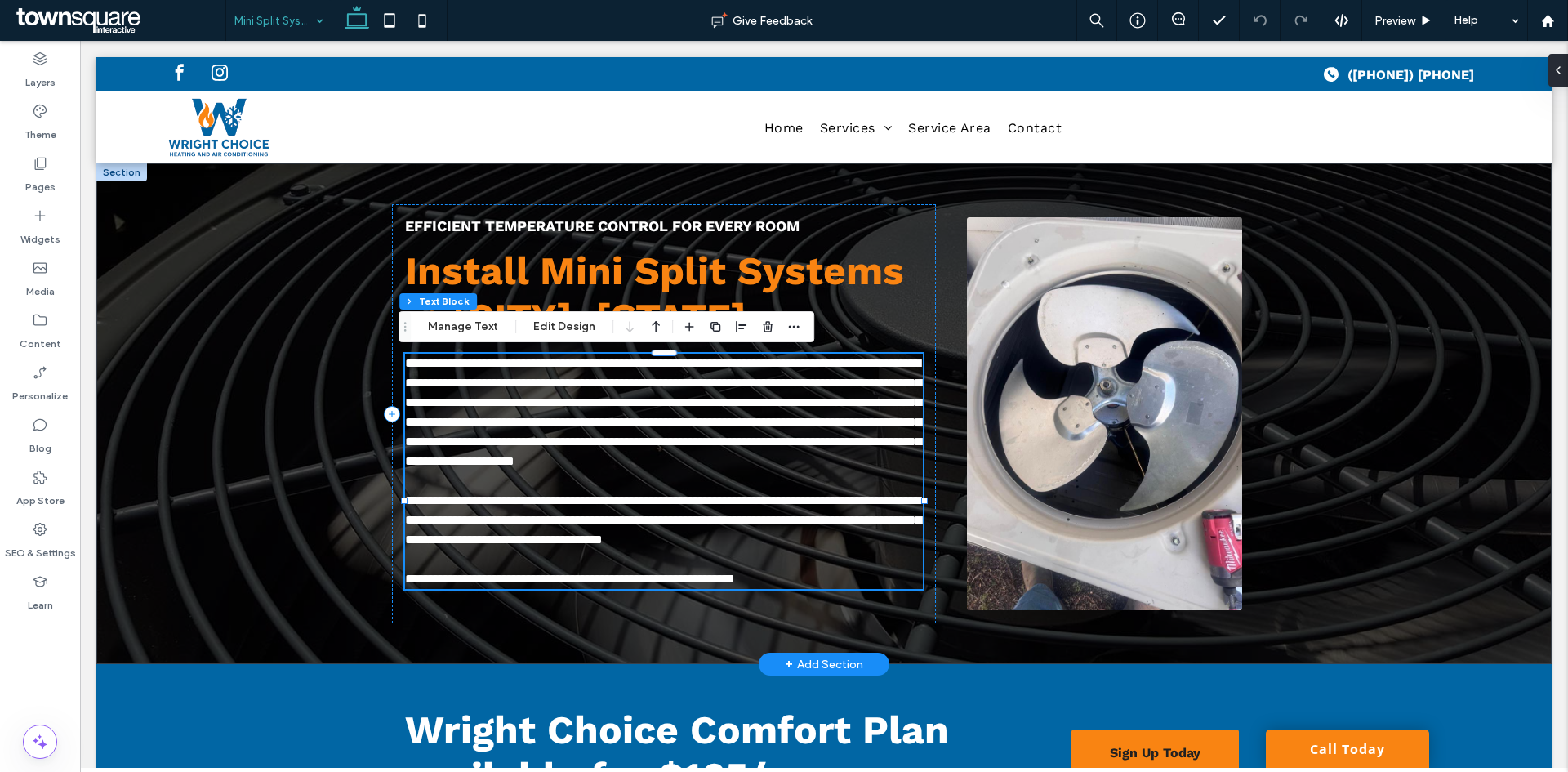 click on "**********" at bounding box center (663, 412) 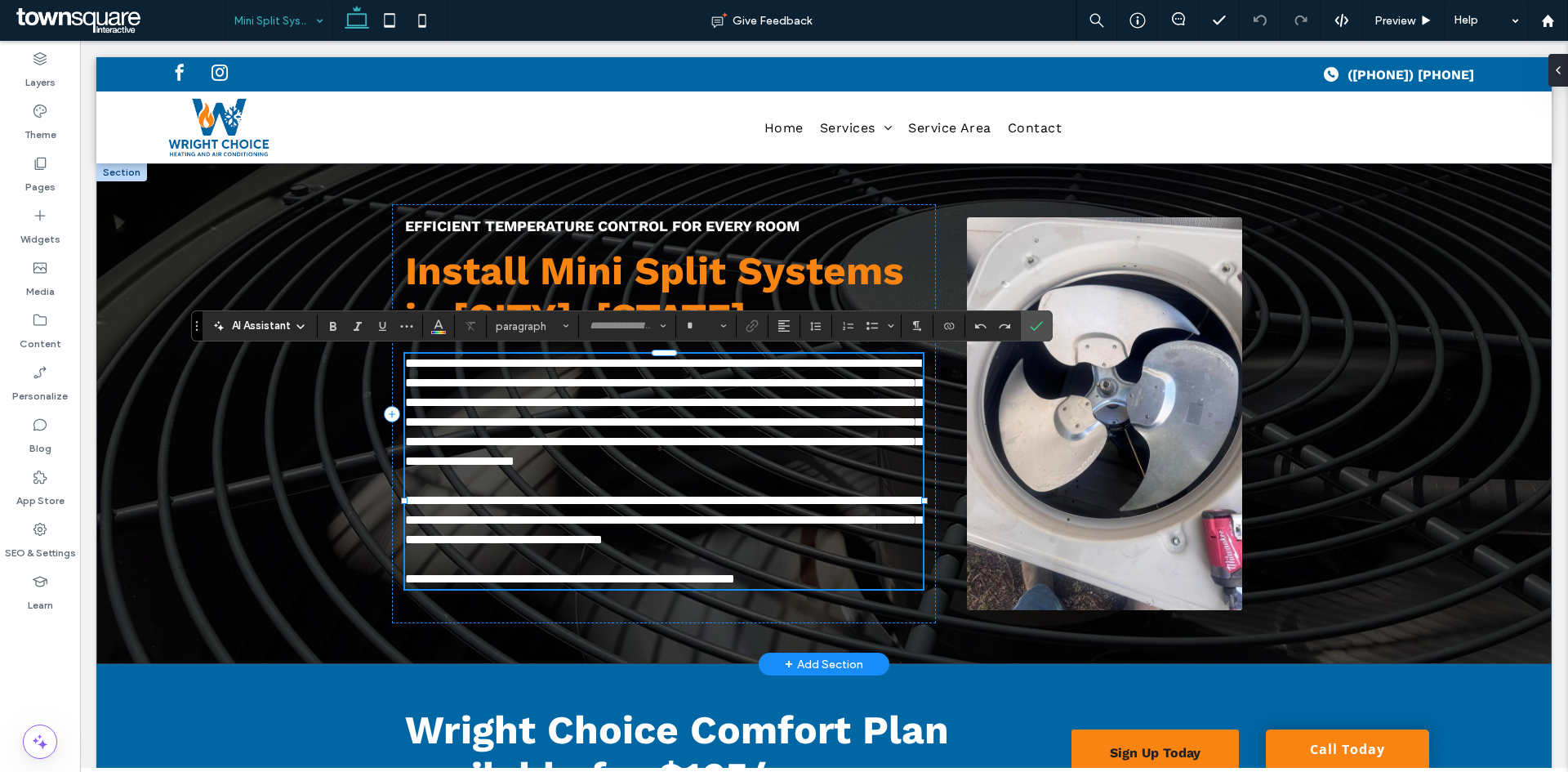 type on "*********" 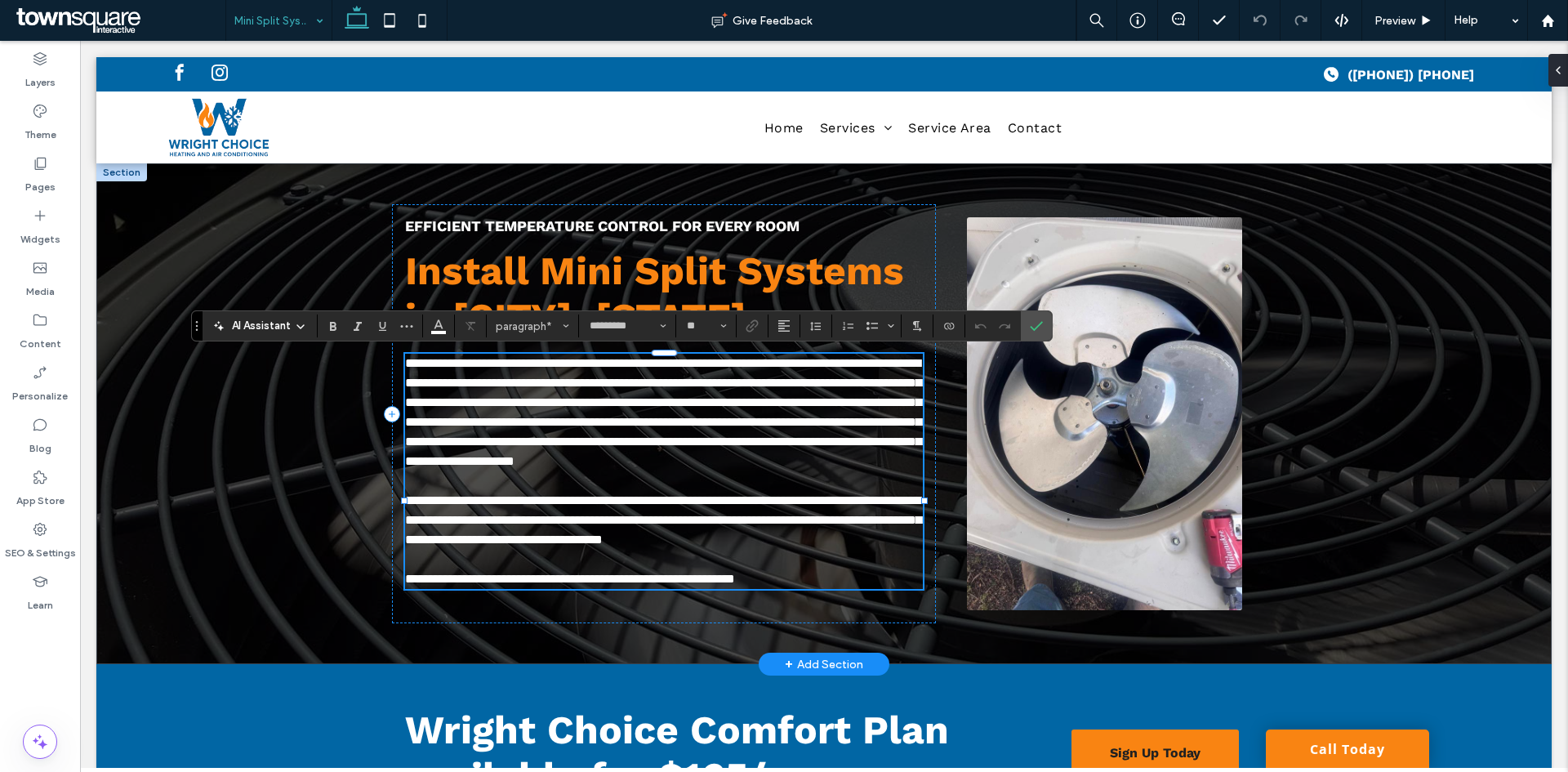 type 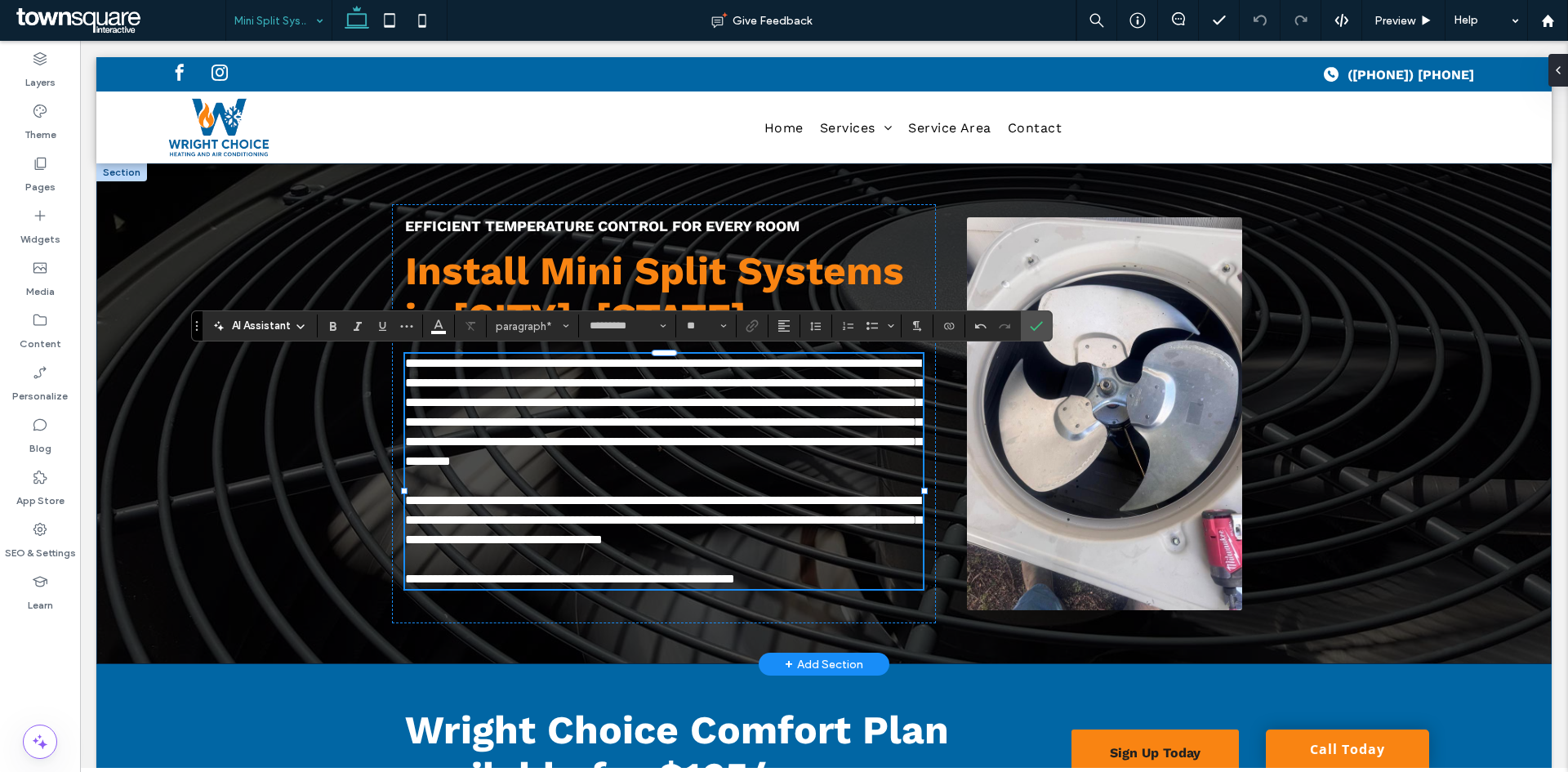 click on "**********" at bounding box center [824, 413] 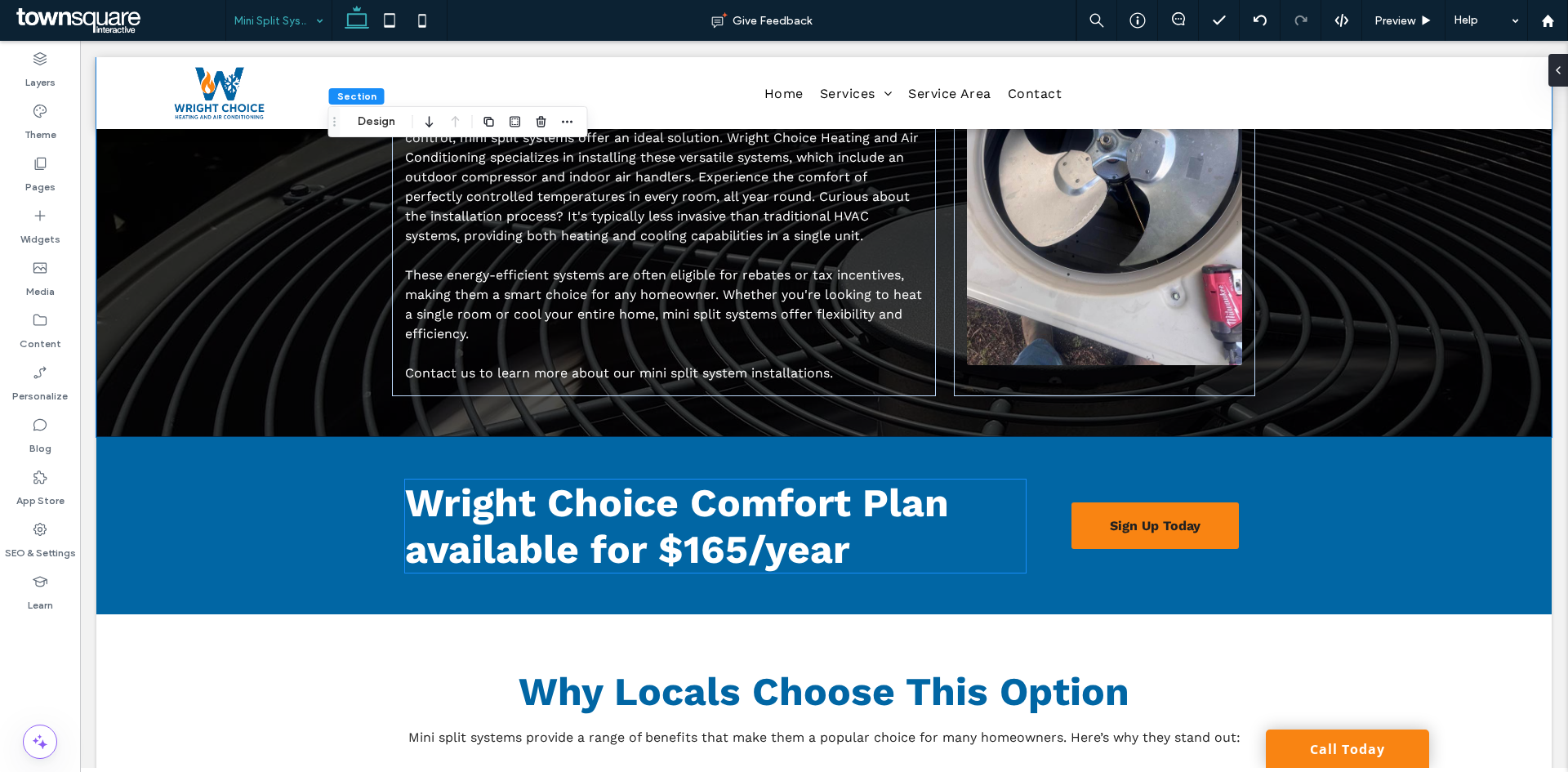 scroll, scrollTop: 82, scrollLeft: 0, axis: vertical 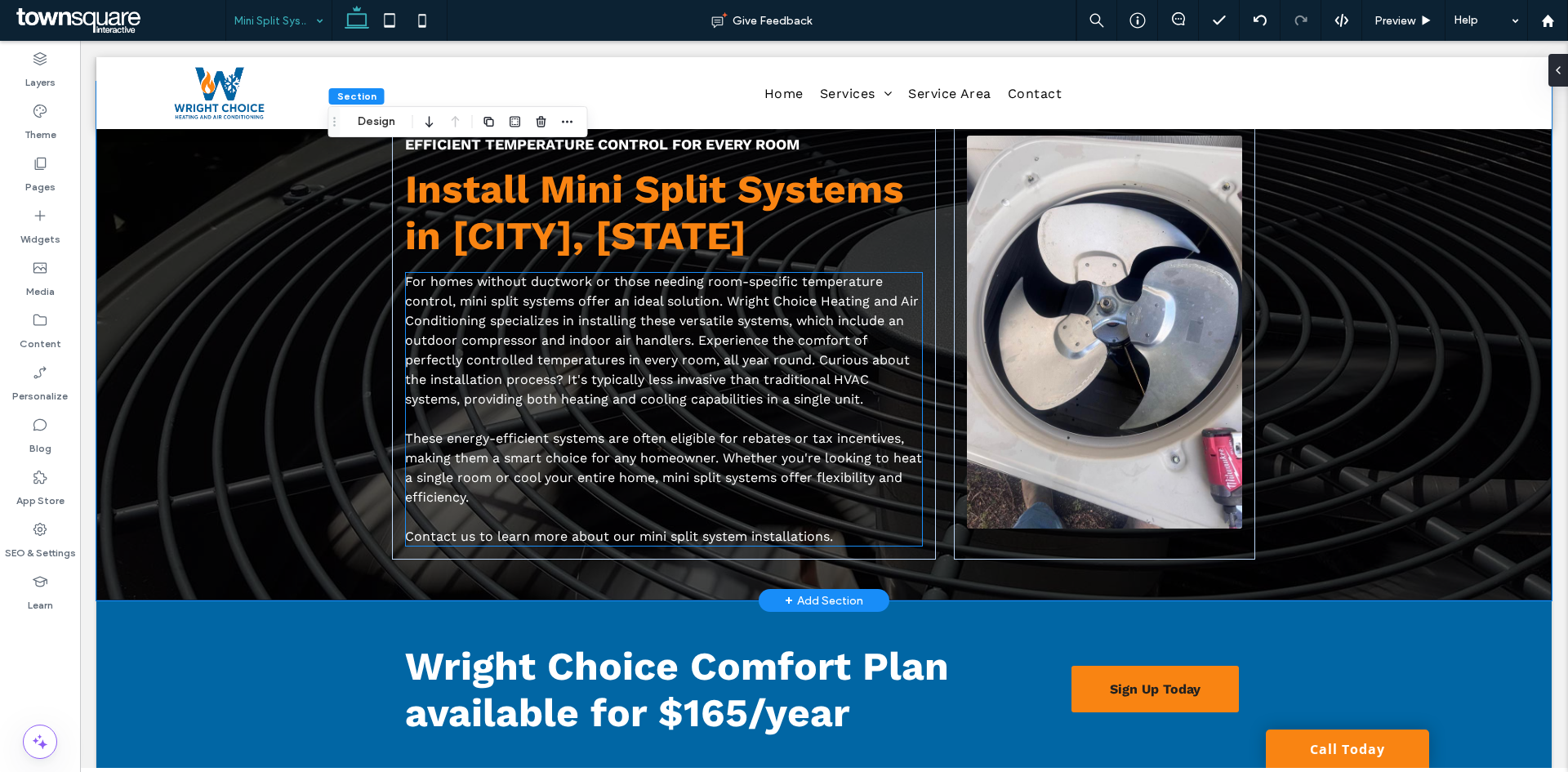 click on "These energy-efficient systems are often eligible for rebates or tax incentives, making them a smart choice for any homeowner. Whether you're looking to heat a single room or cool your entire home, mini split systems offer flexibility and efficiency." at bounding box center (663, 467) 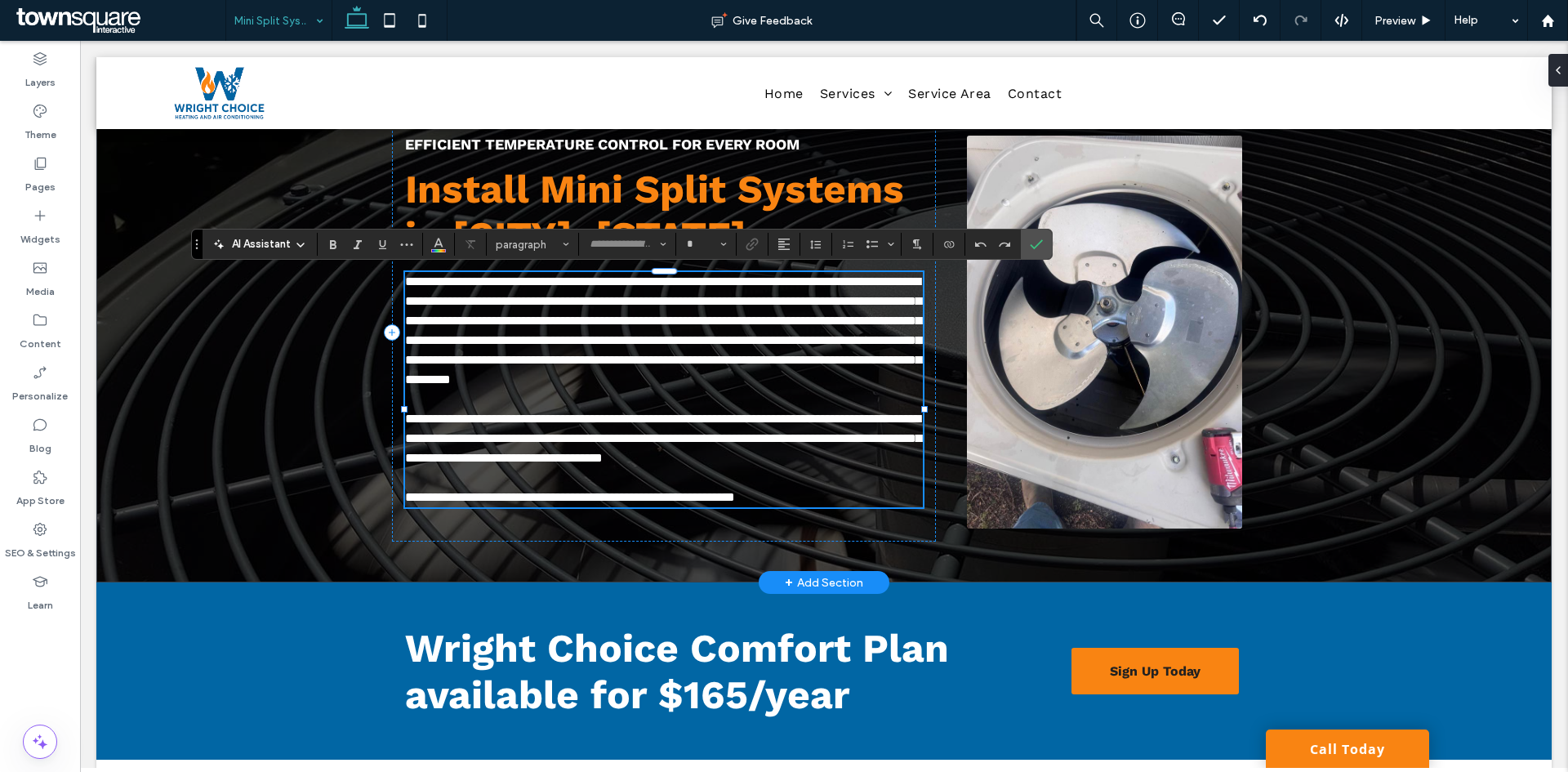 type on "*********" 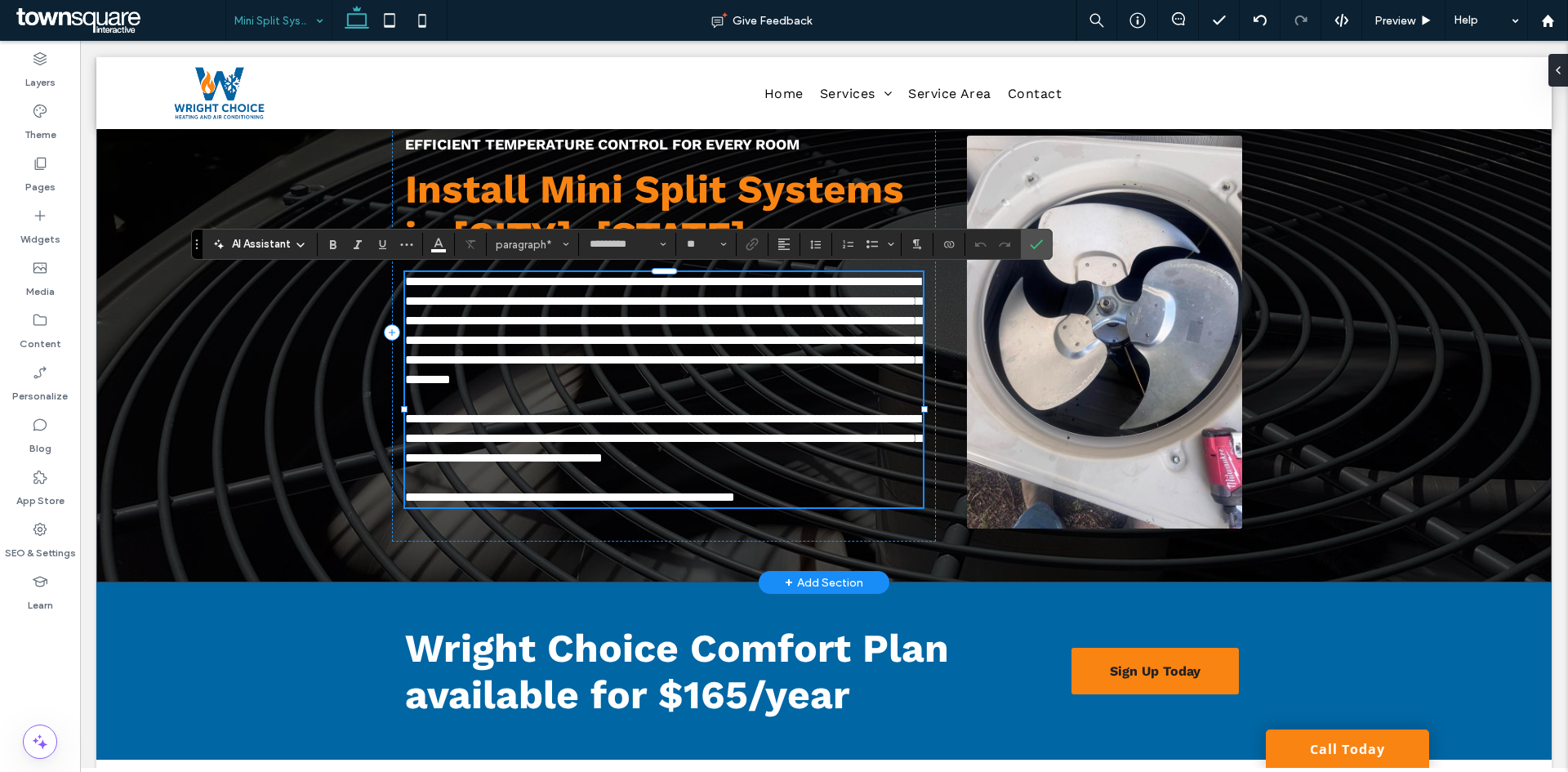 click on "**********" at bounding box center (663, 438) 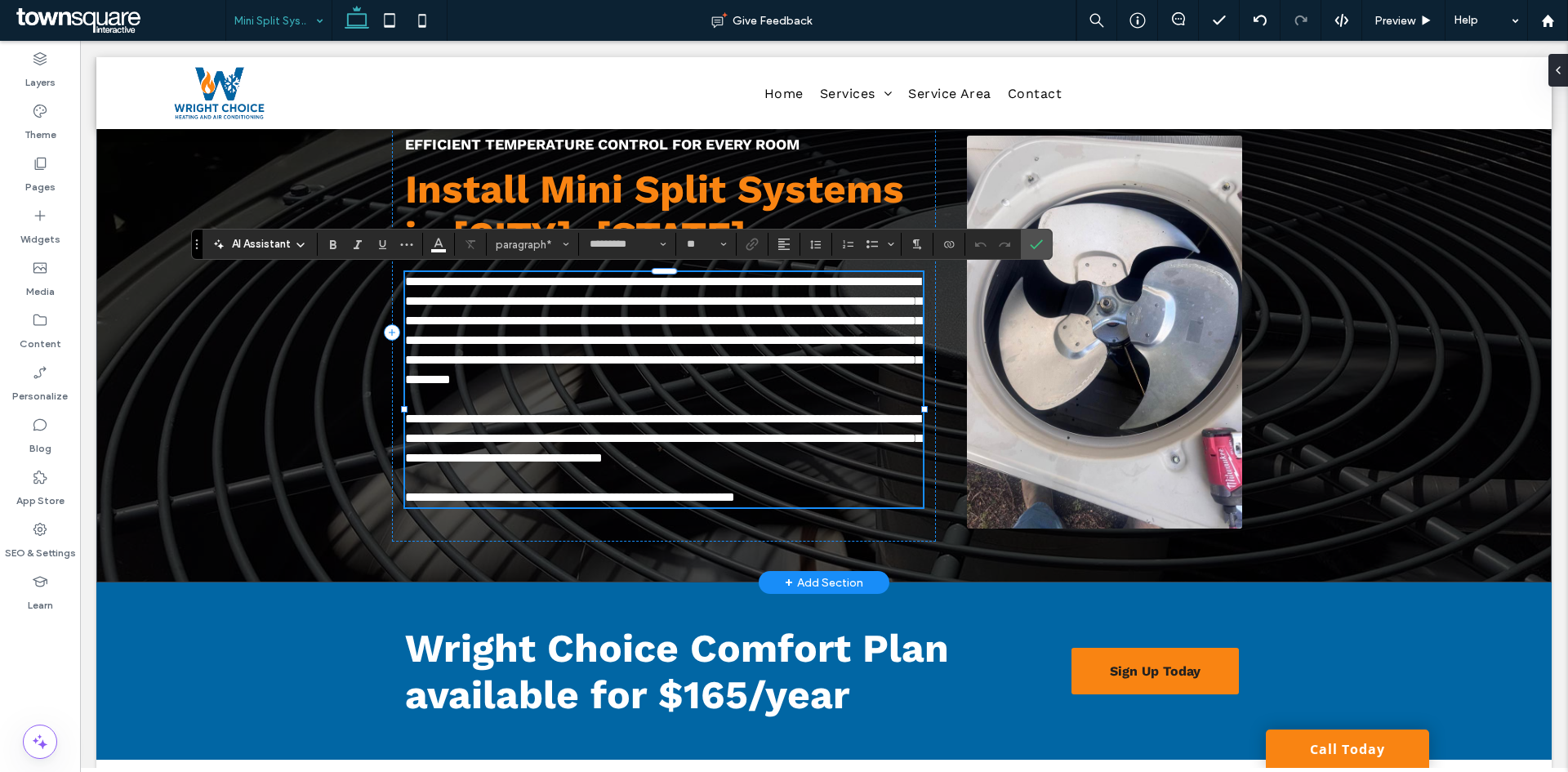 type 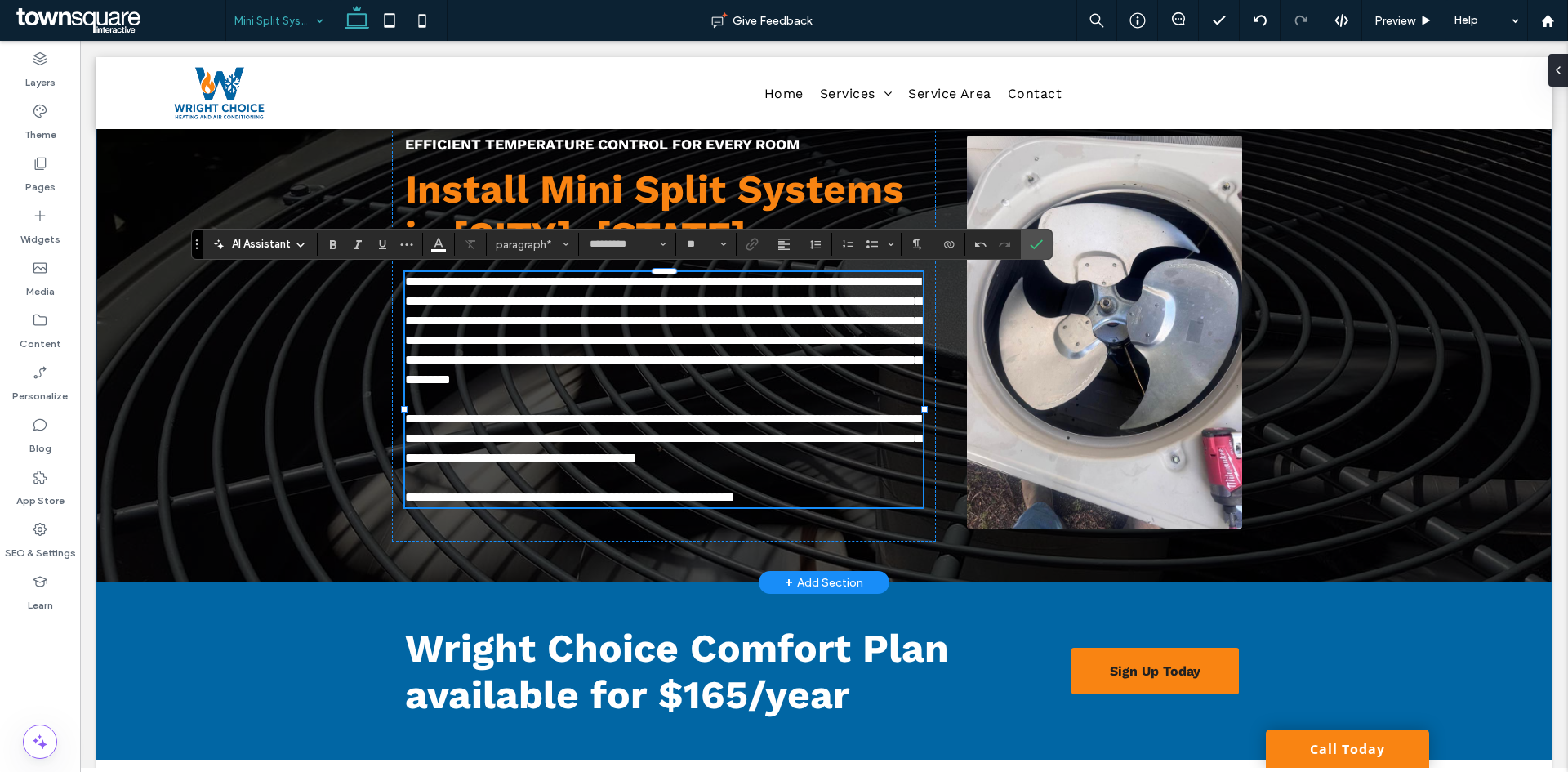 click on "**********" at bounding box center [824, 332] 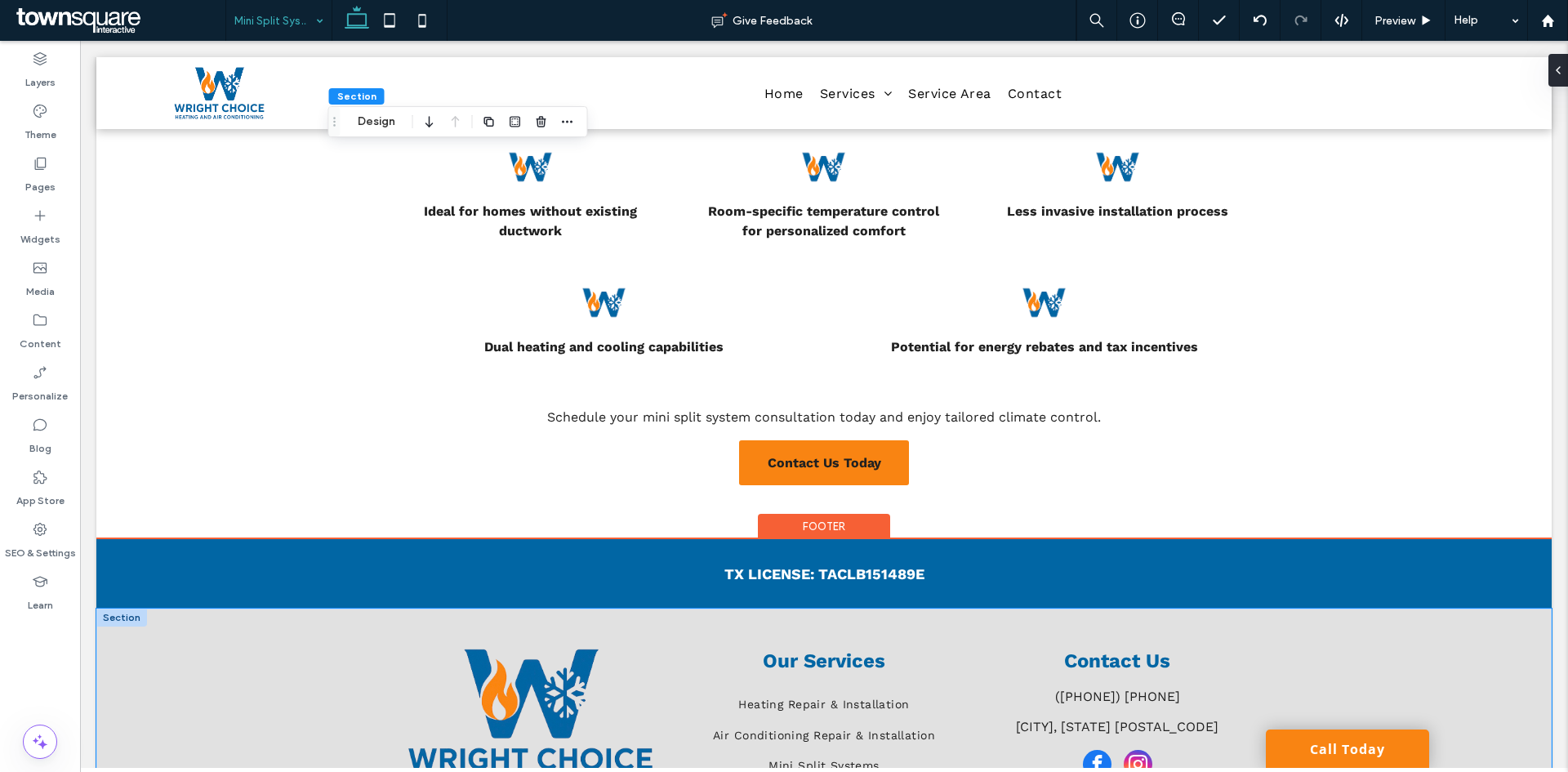 scroll, scrollTop: 1121, scrollLeft: 0, axis: vertical 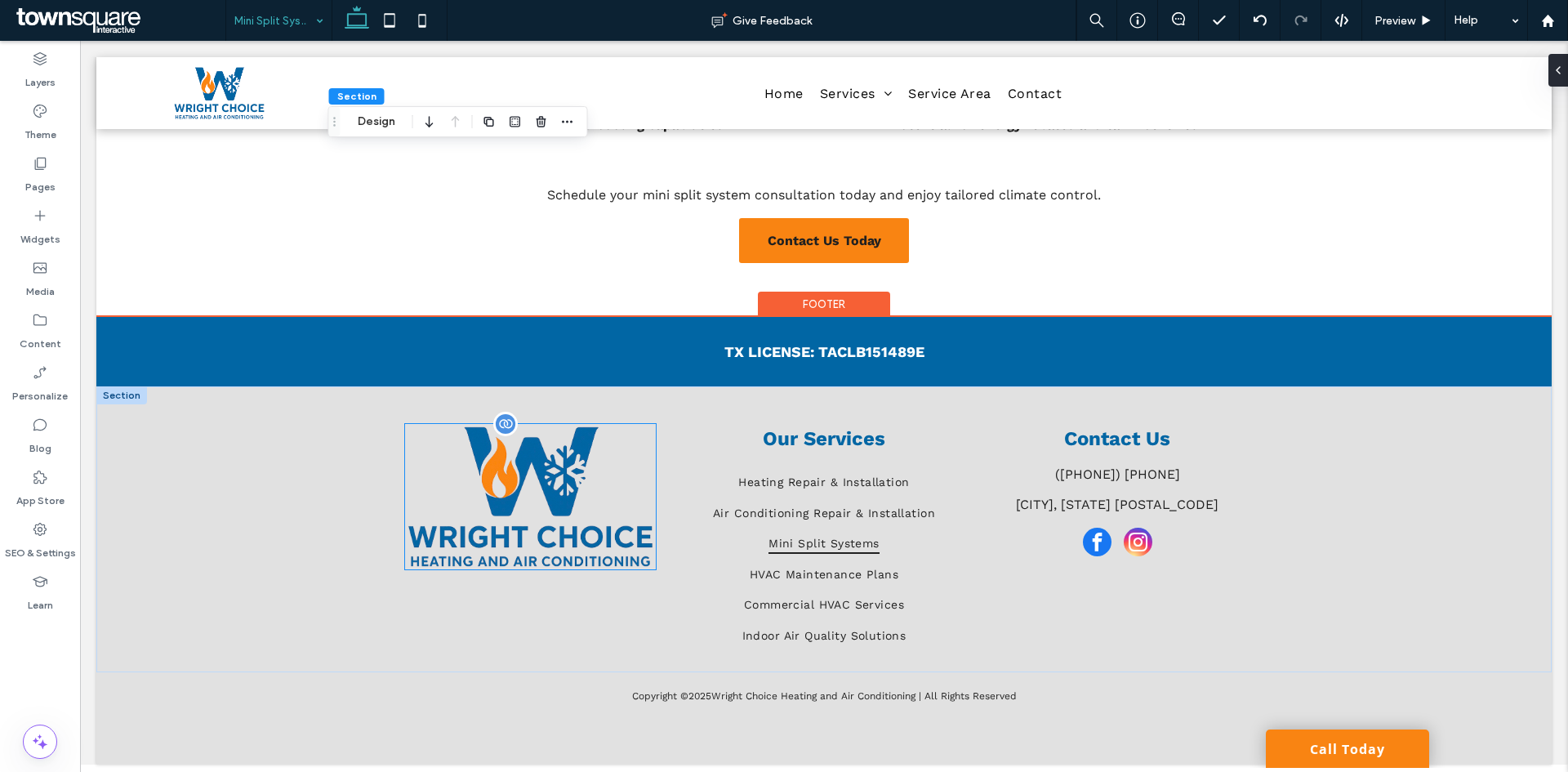 click at bounding box center [530, 497] 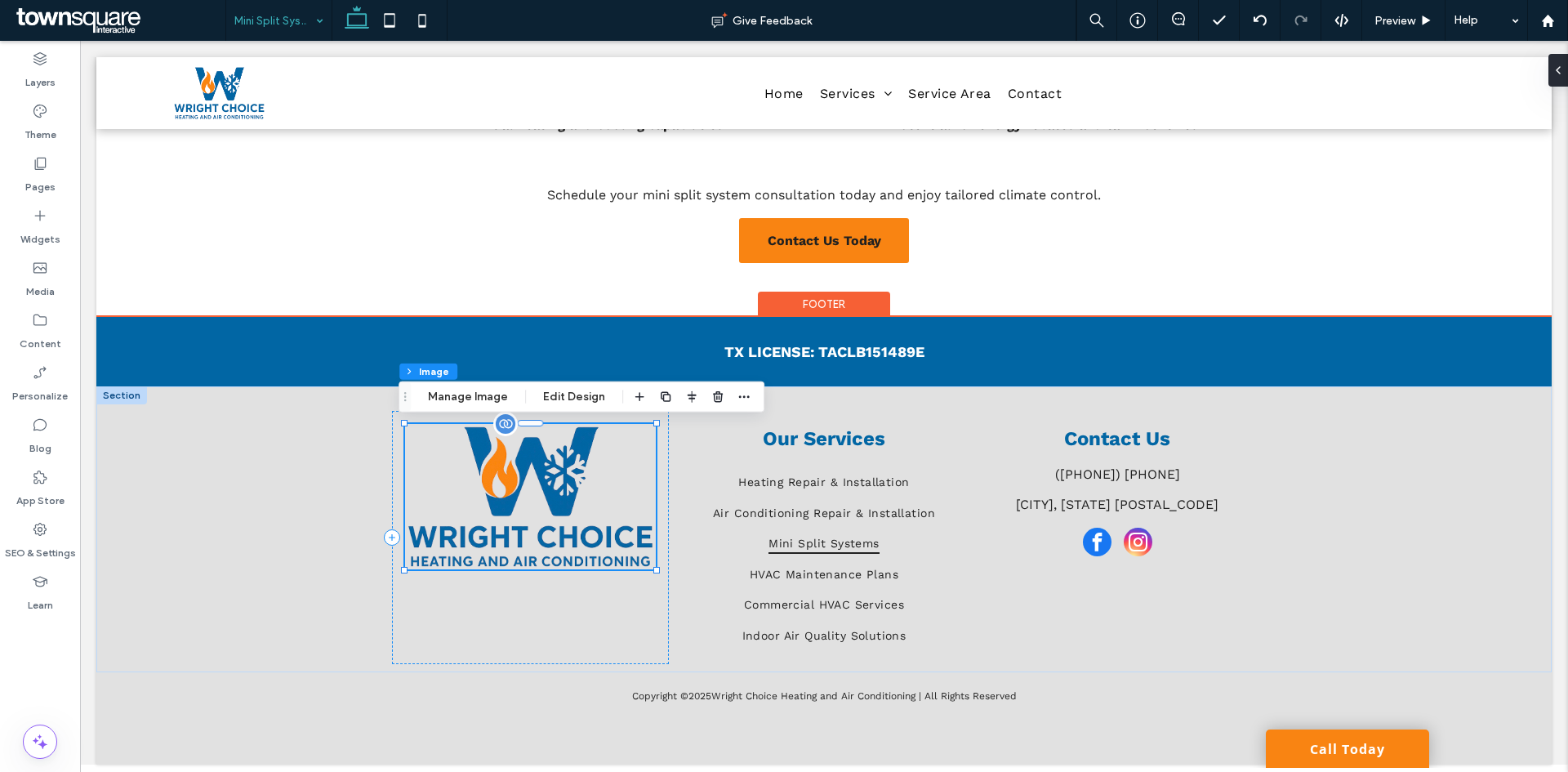 click at bounding box center [530, 497] 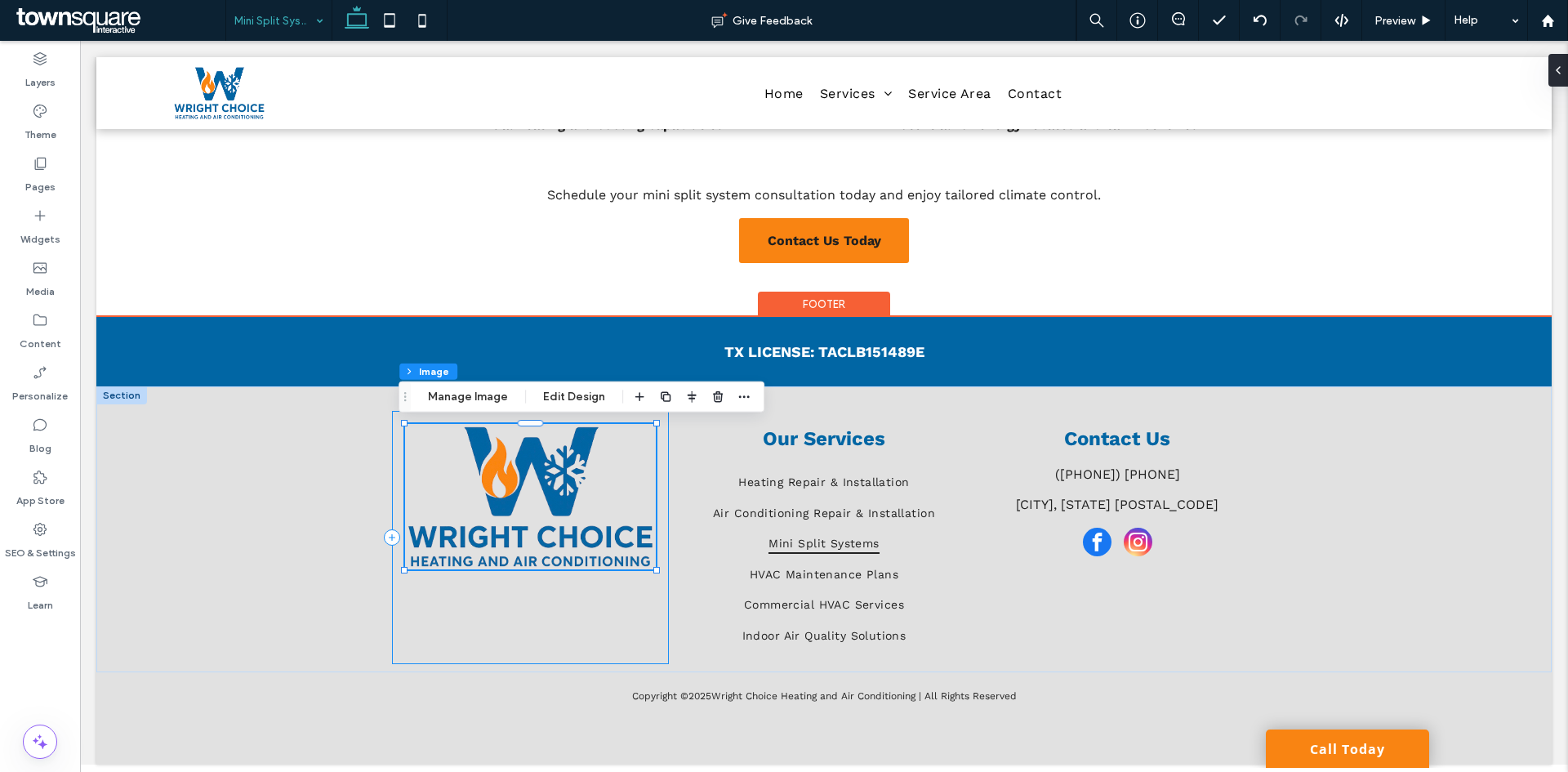 click at bounding box center (530, 538) 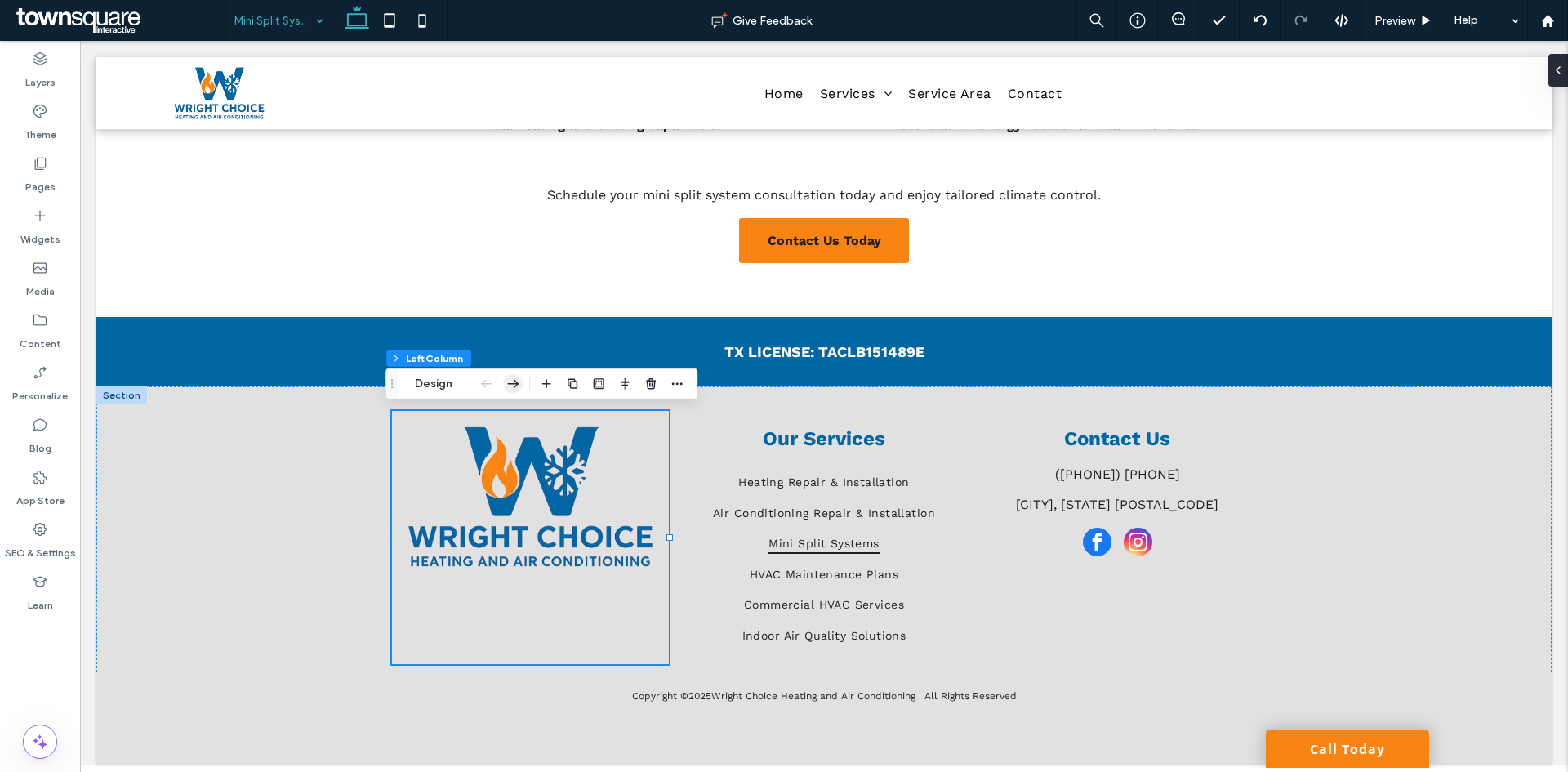 click 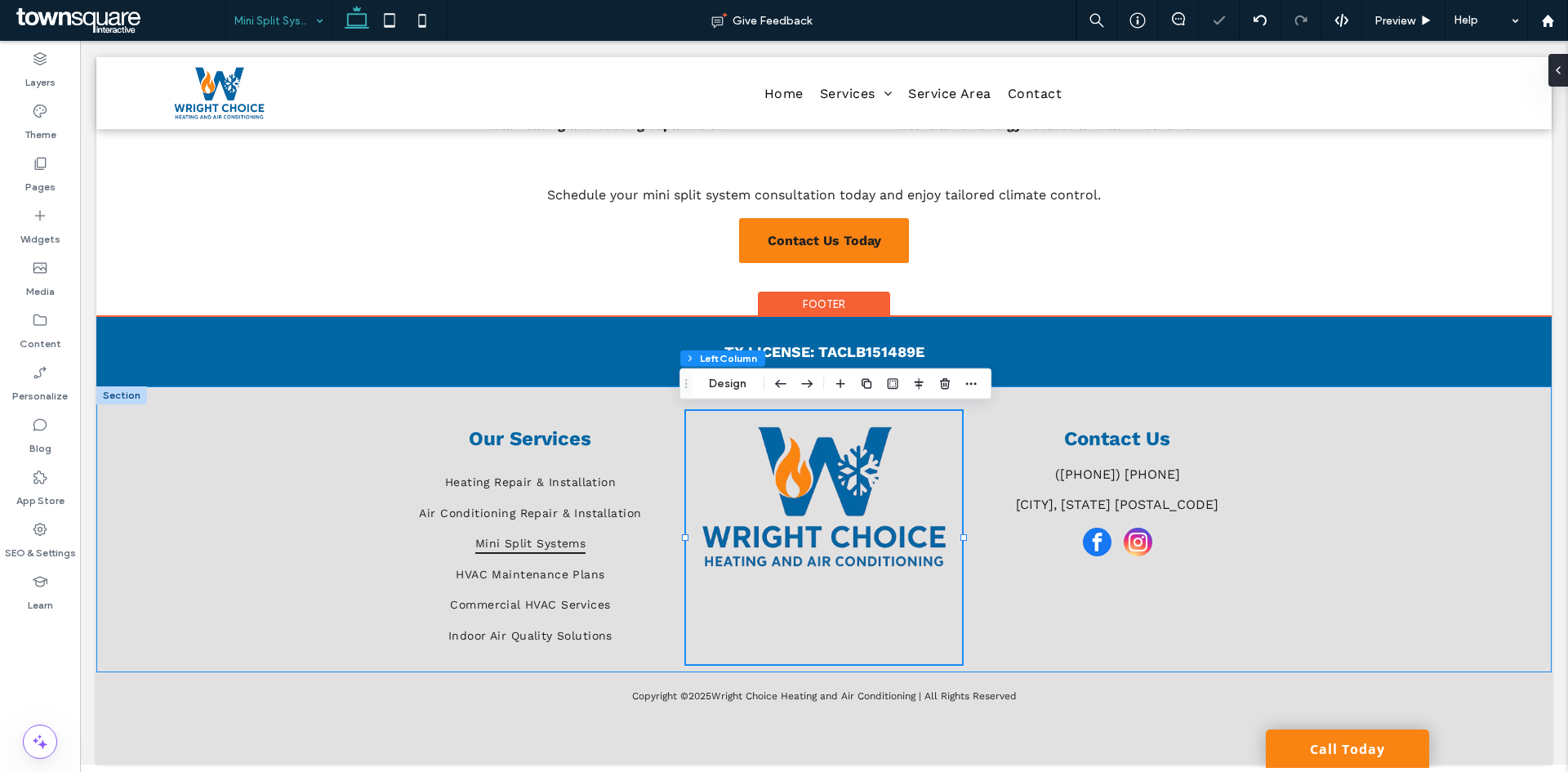 click on "Our Services
Heating Repair & Installation
Air Conditioning Repair & Installation
Mini Split Systems
HVAC Maintenance Plans
Commercial HVAC Services
Indoor Air Quality Solutions
Contact Us
(325) 603-6365
Abilene, TX 79603" at bounding box center (824, 529) 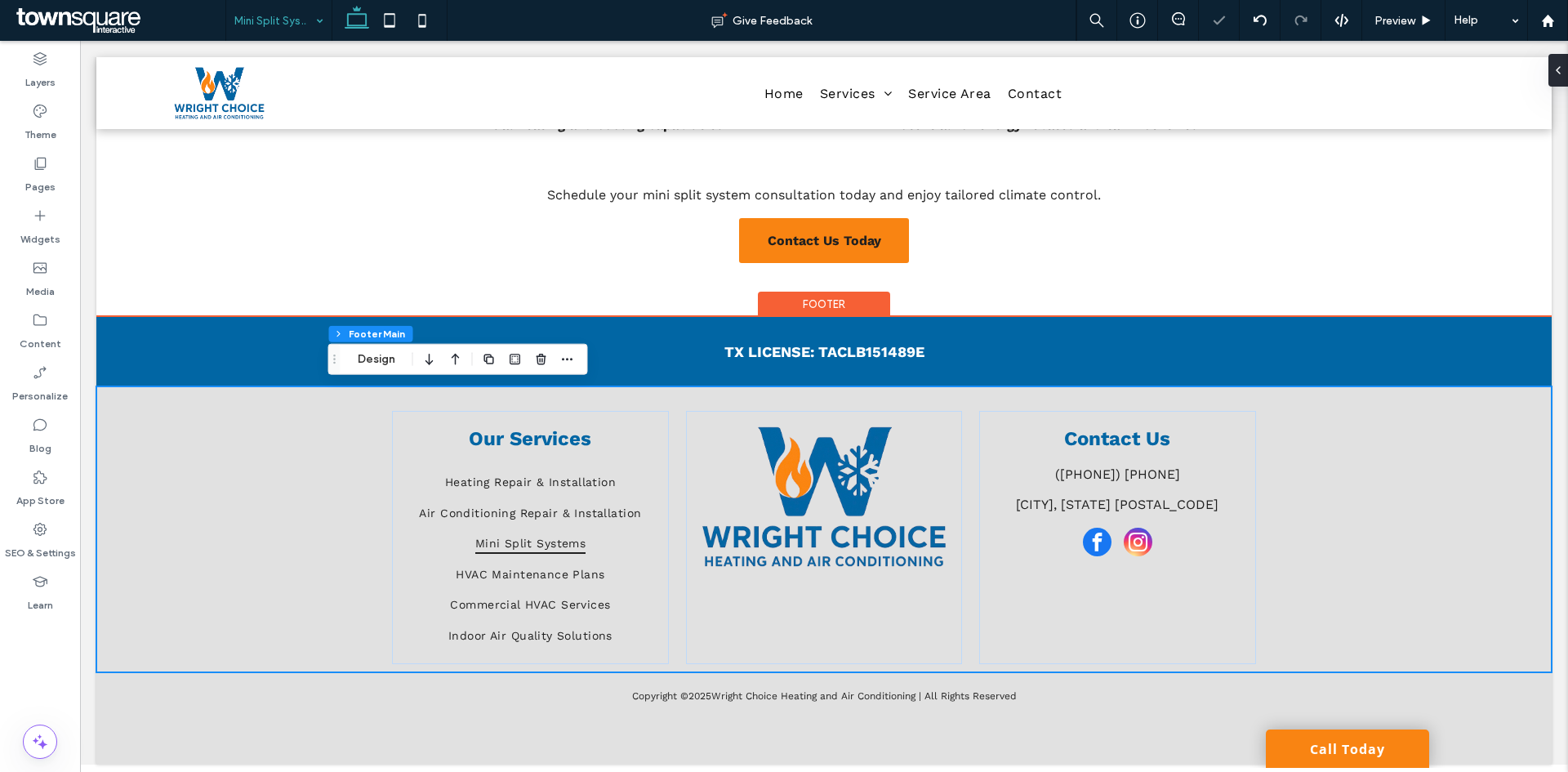 click on "Our Services
Heating Repair & Installation
Air Conditioning Repair & Installation
Mini Split Systems
HVAC Maintenance Plans
Commercial HVAC Services
Indoor Air Quality Solutions
Contact Us
(325) 603-6365
Abilene, TX 79603" at bounding box center [824, 529] 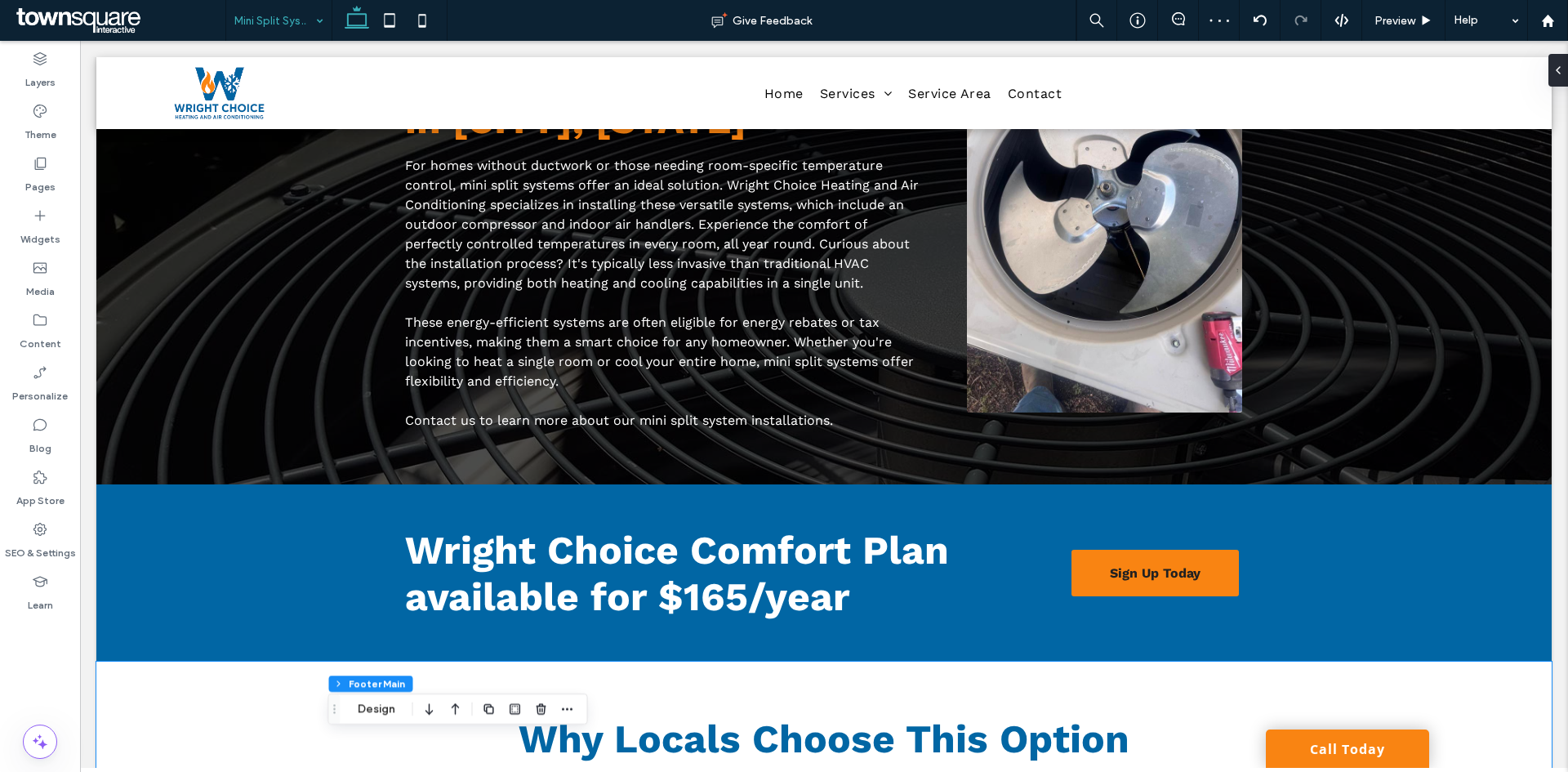 scroll, scrollTop: 59, scrollLeft: 0, axis: vertical 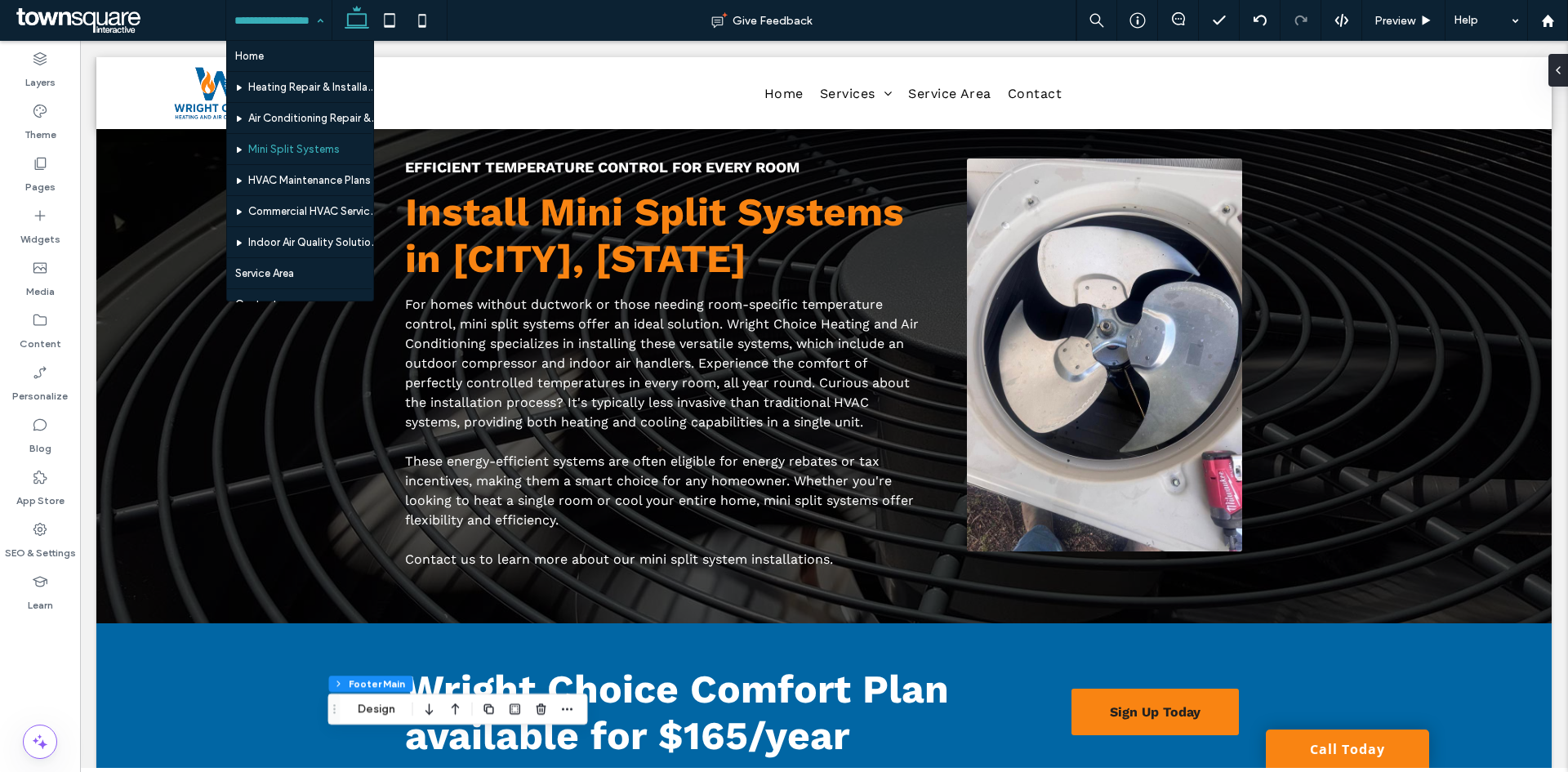 click at bounding box center [274, 20] 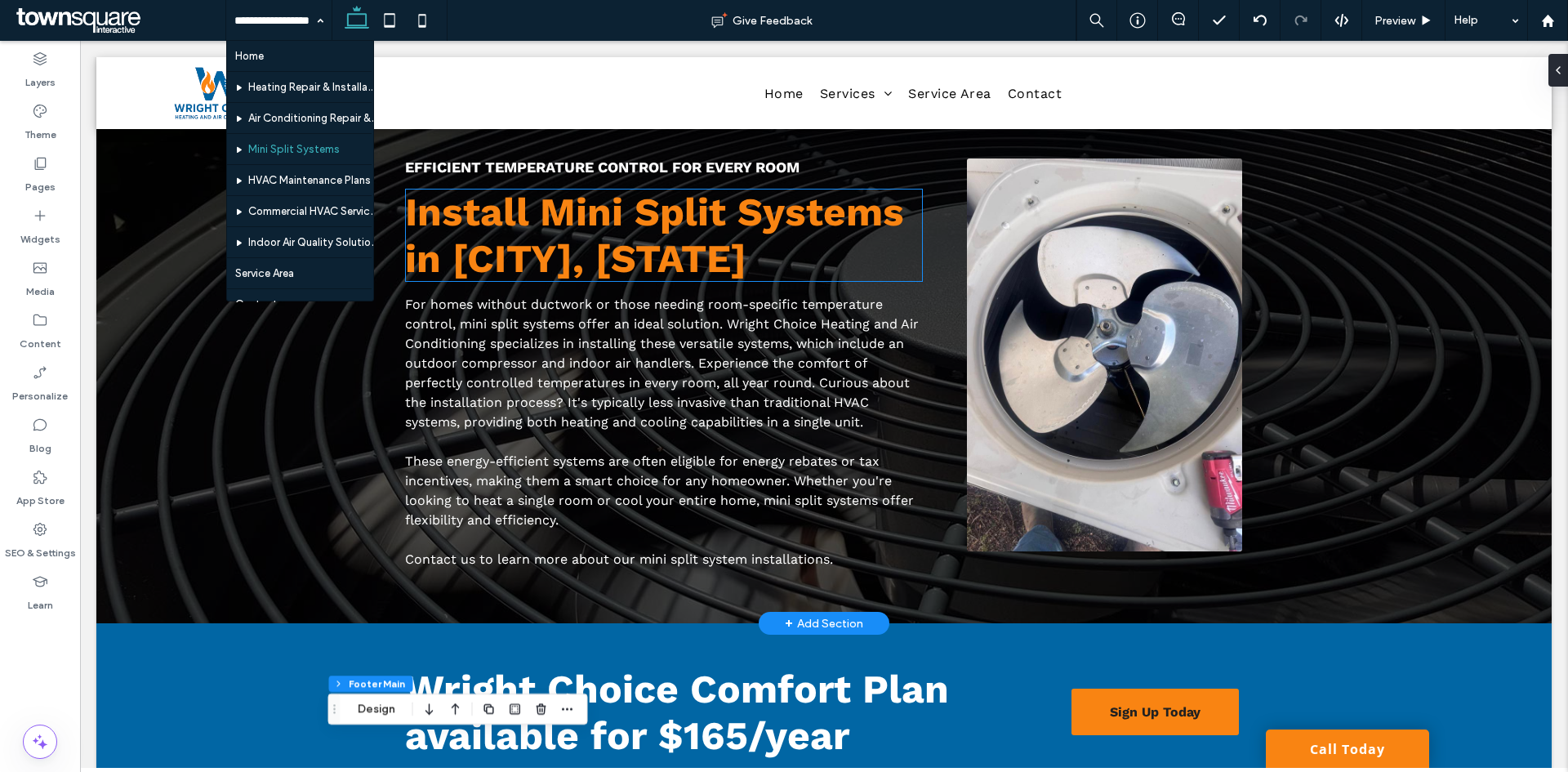 click on "Abilene, TX" at bounding box center [599, 258] 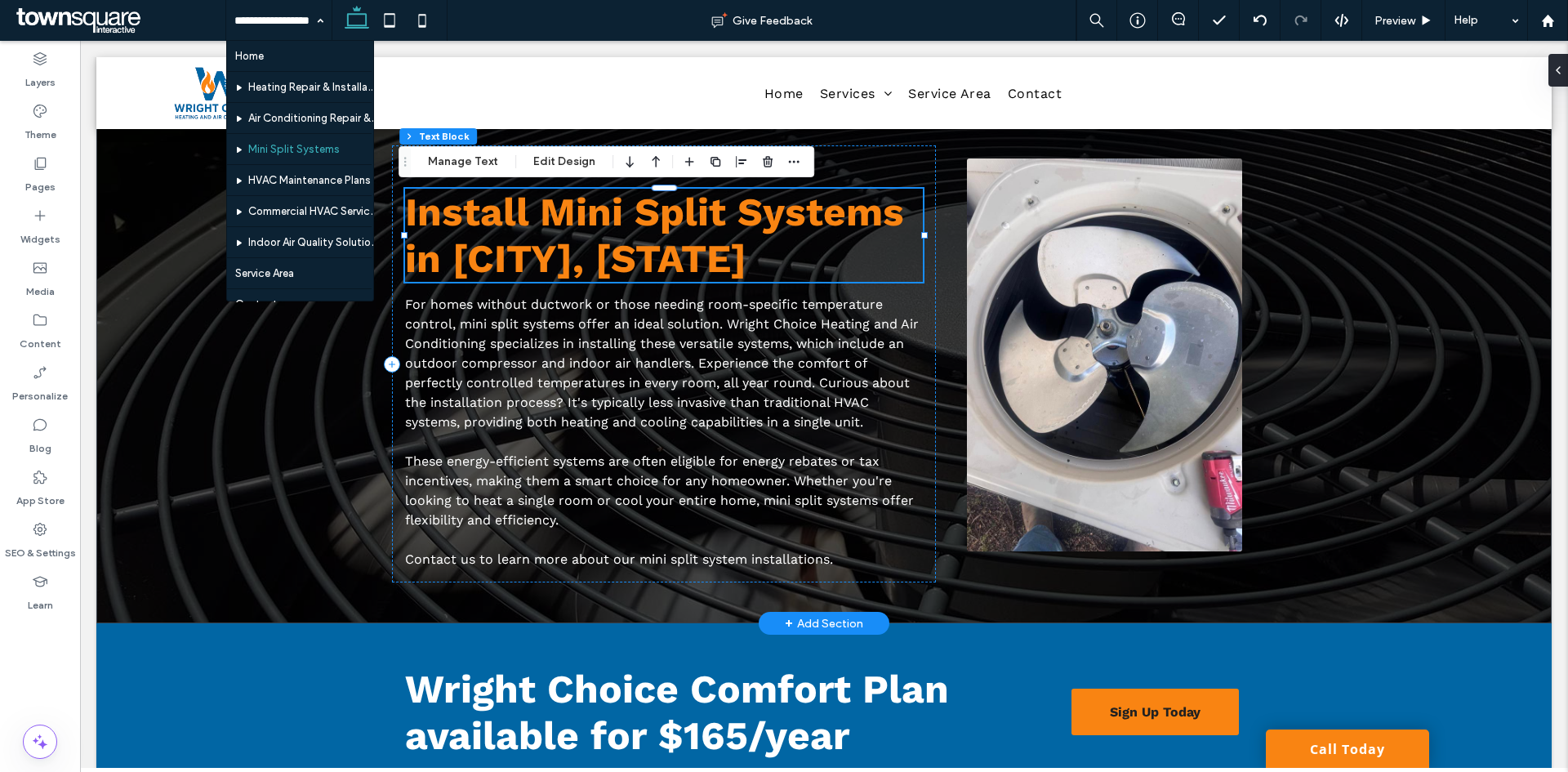 click on "Abilene, TX" at bounding box center [599, 258] 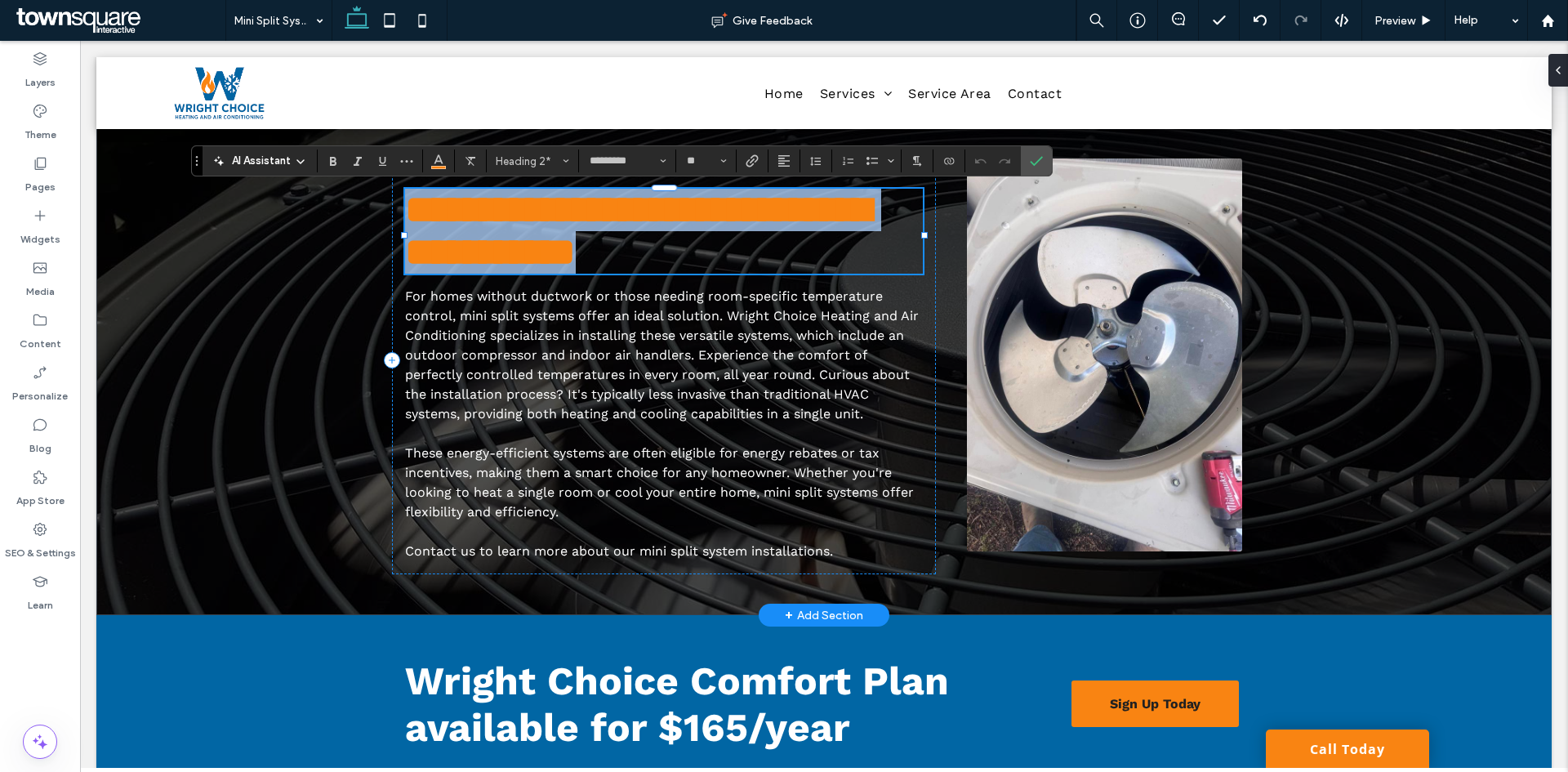 click on "**********" at bounding box center (490, 252) 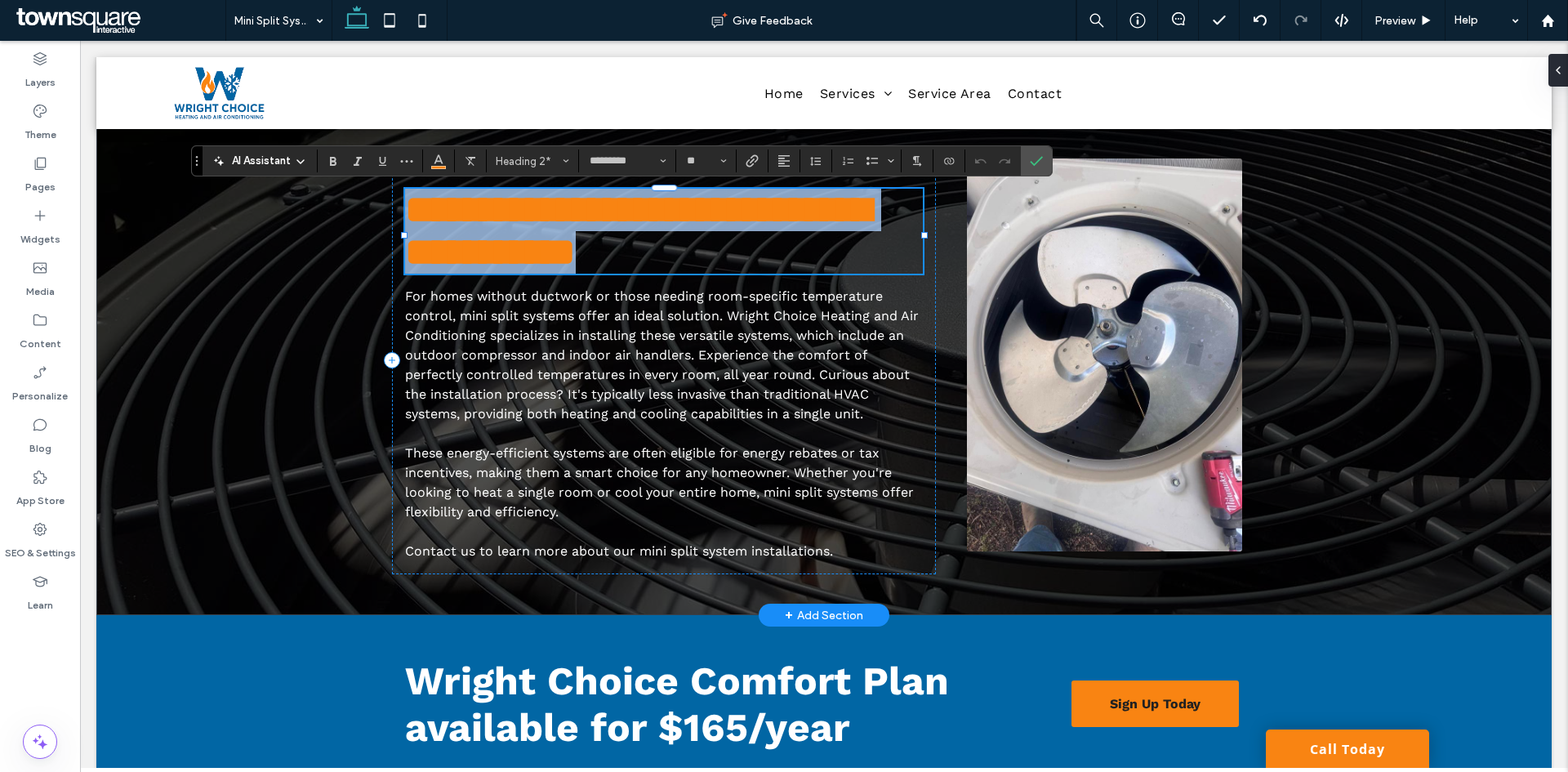 type on "**" 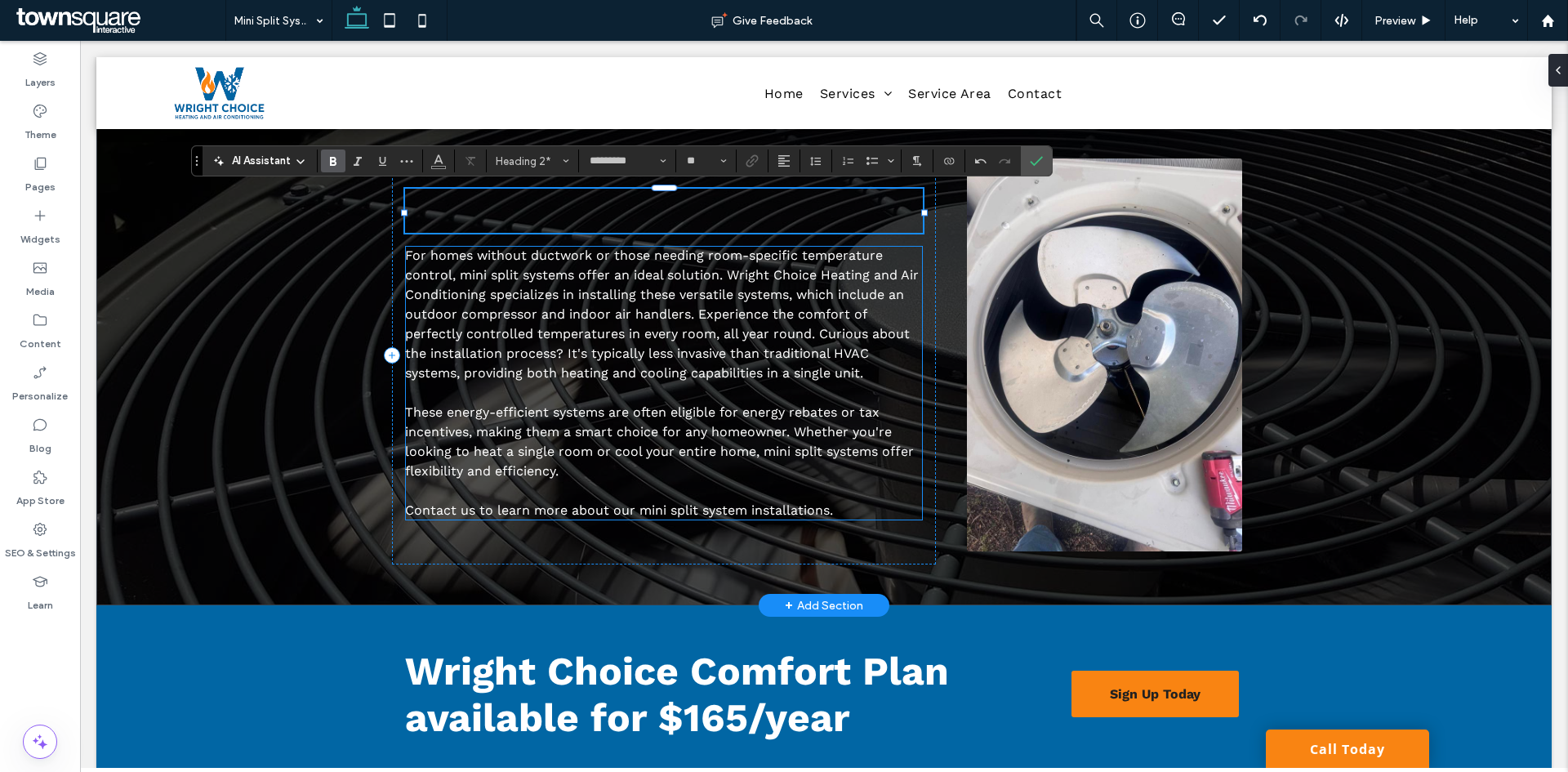 type 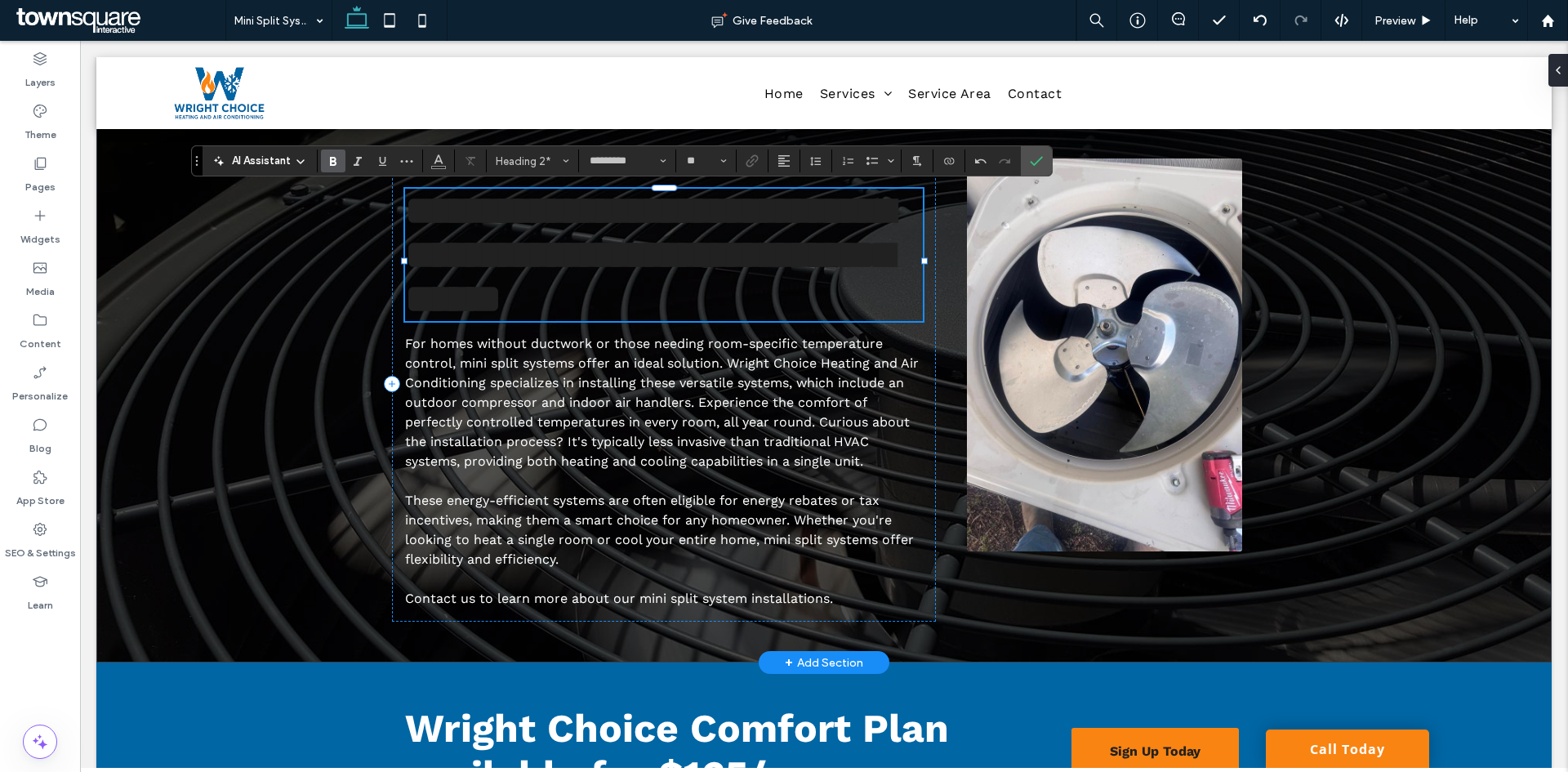 click on "**********" at bounding box center [649, 254] 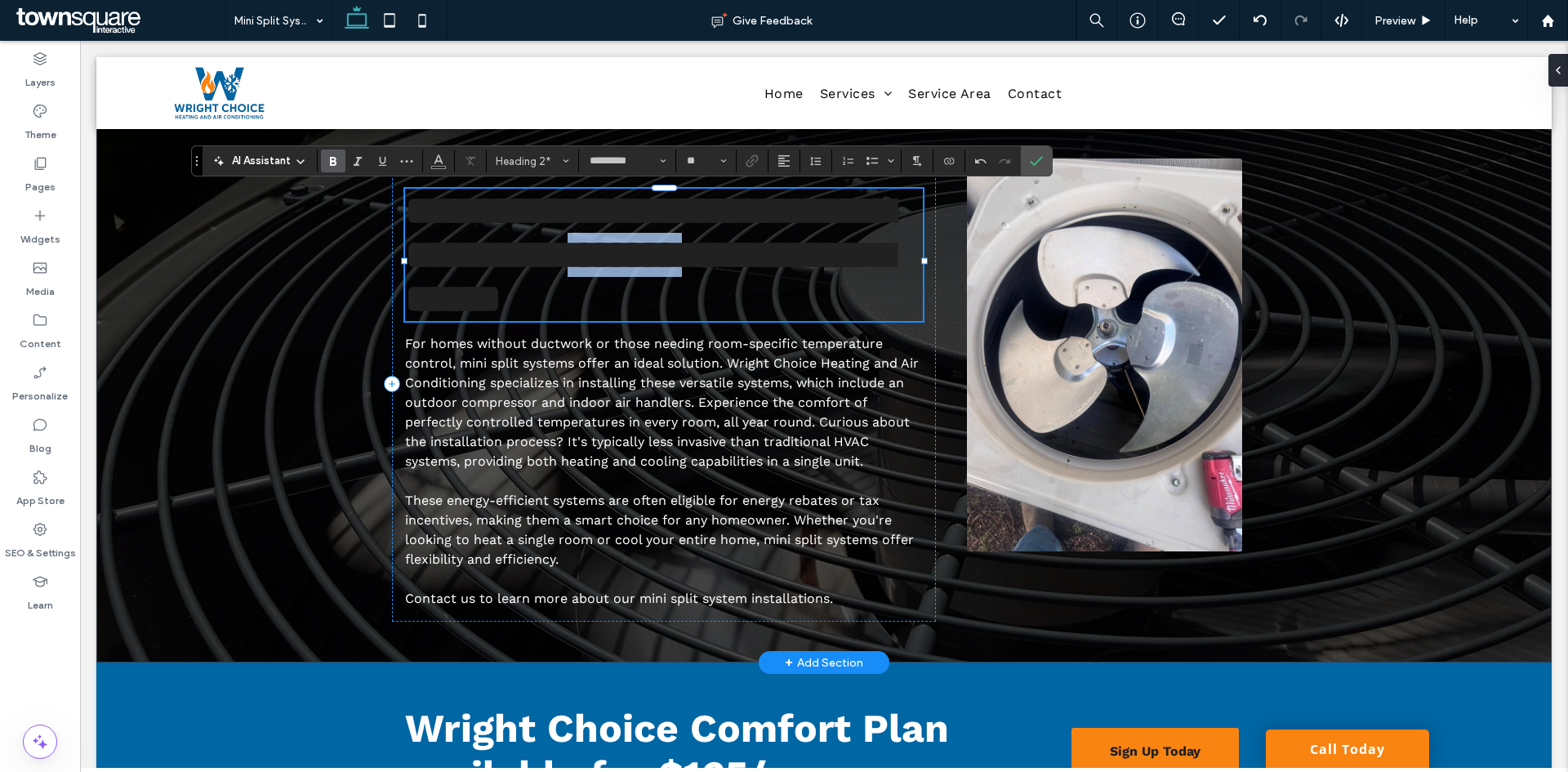 click on "**********" at bounding box center (649, 254) 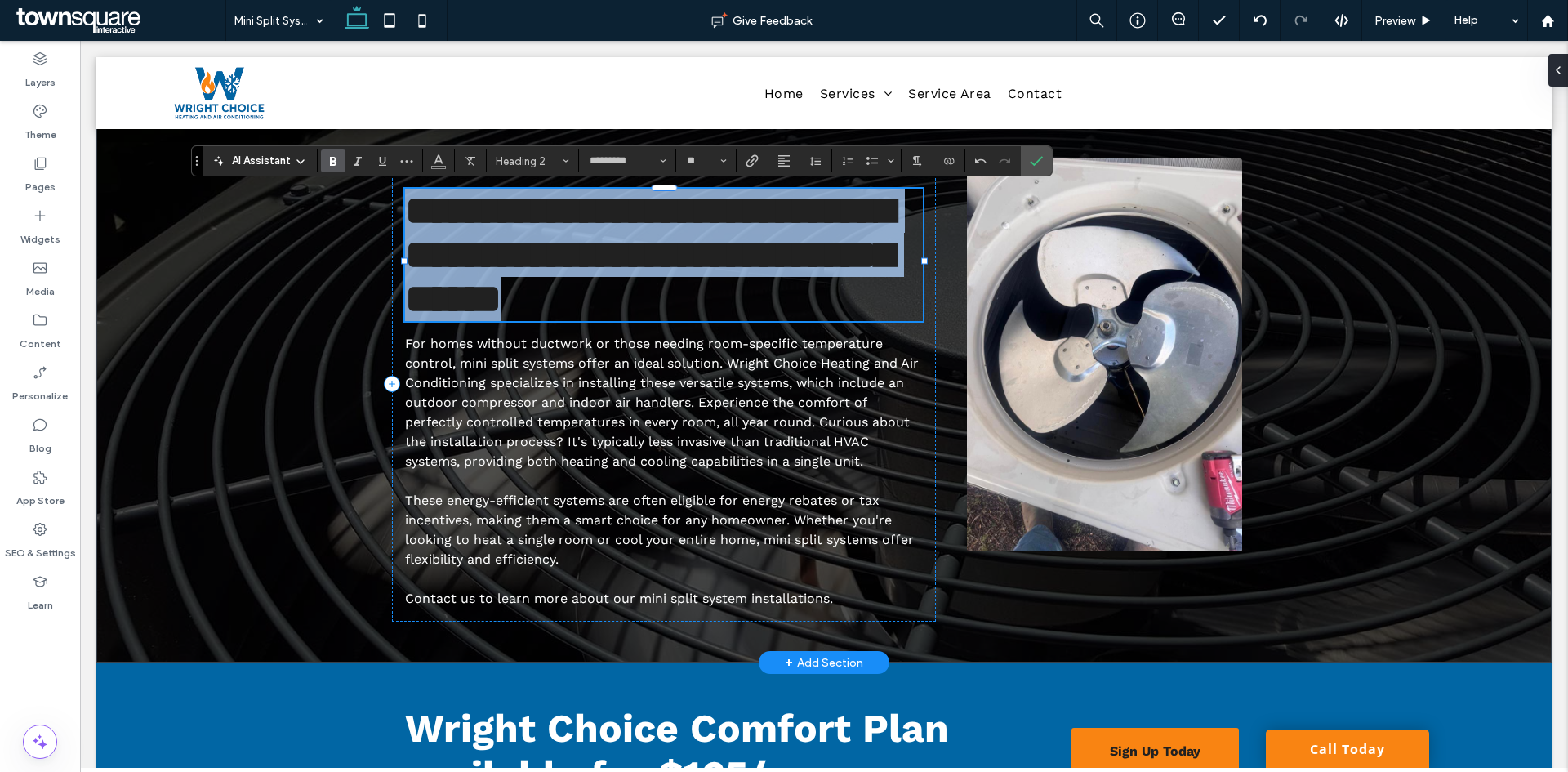 click on "**********" at bounding box center [649, 254] 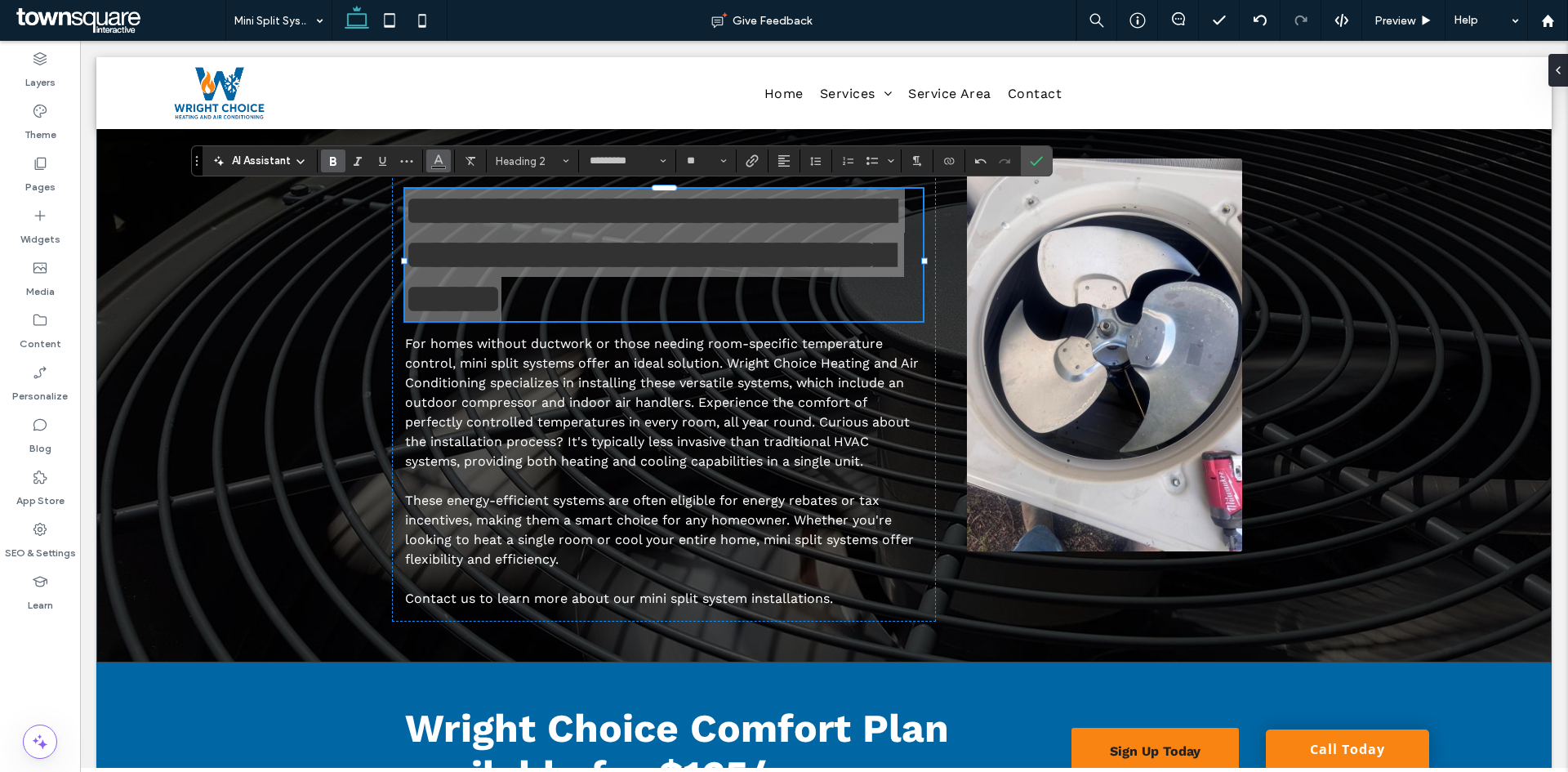 click at bounding box center (439, 159) 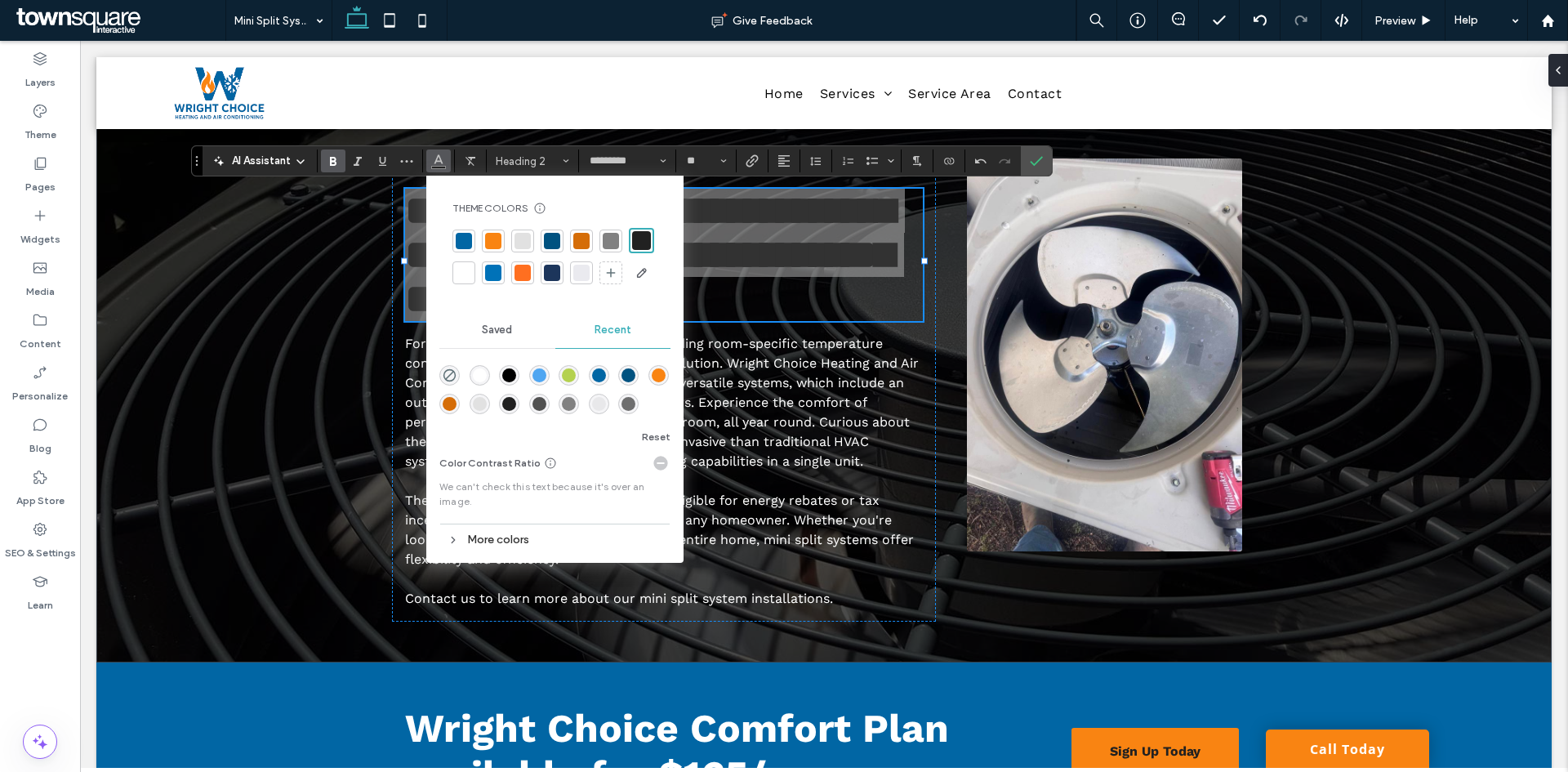 click at bounding box center [493, 241] 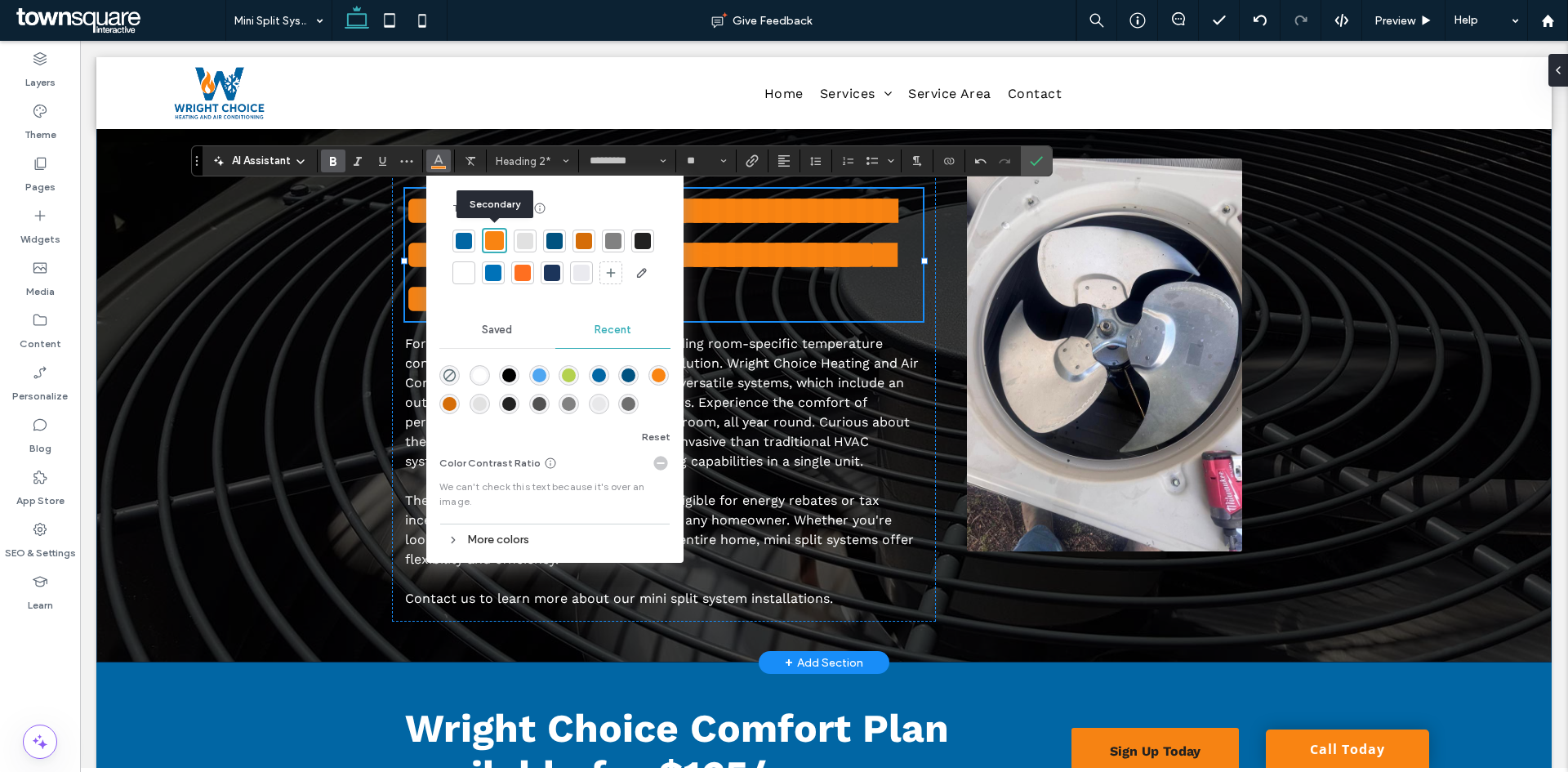 click on "**********" at bounding box center (824, 383) 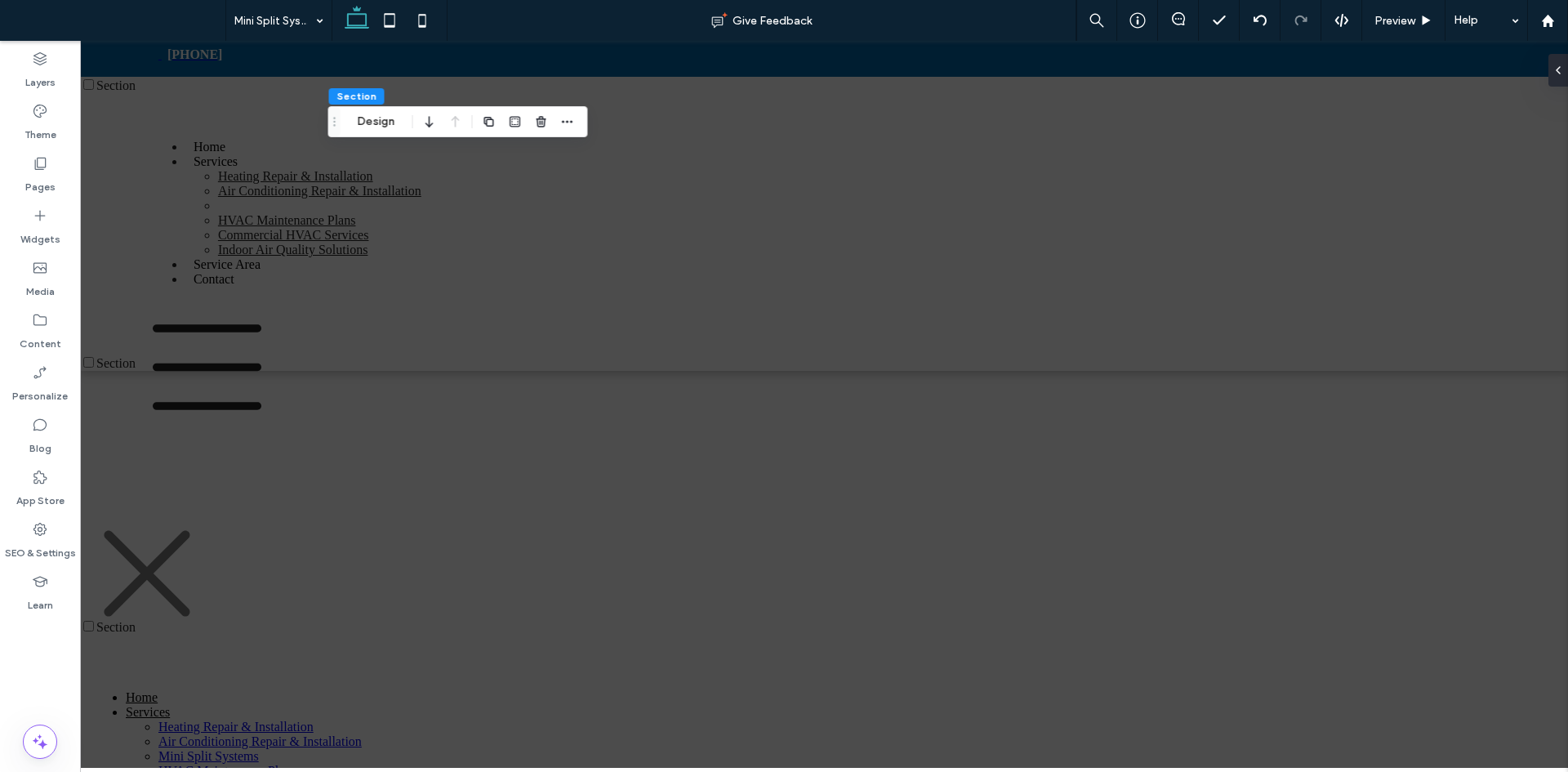 scroll, scrollTop: 59, scrollLeft: 0, axis: vertical 